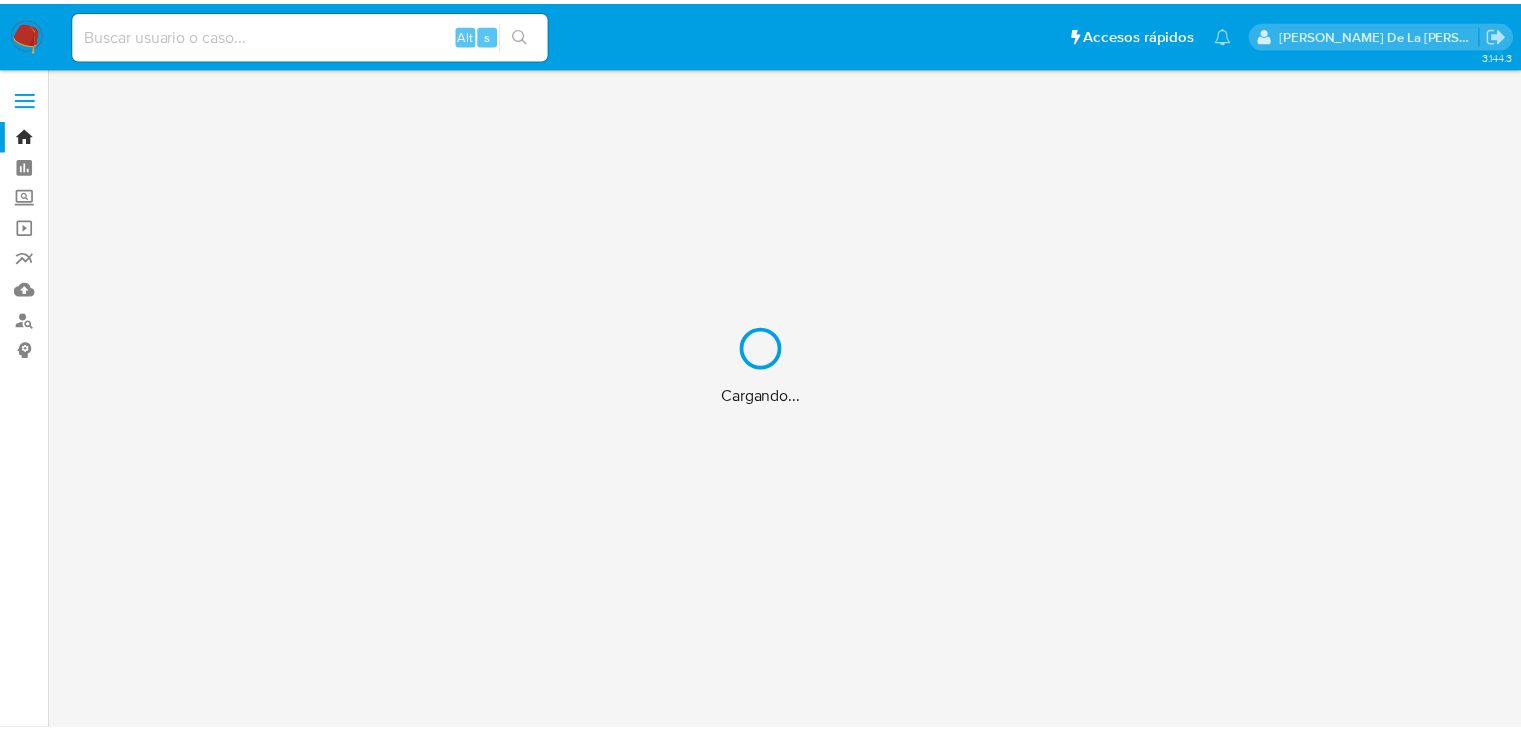 scroll, scrollTop: 0, scrollLeft: 0, axis: both 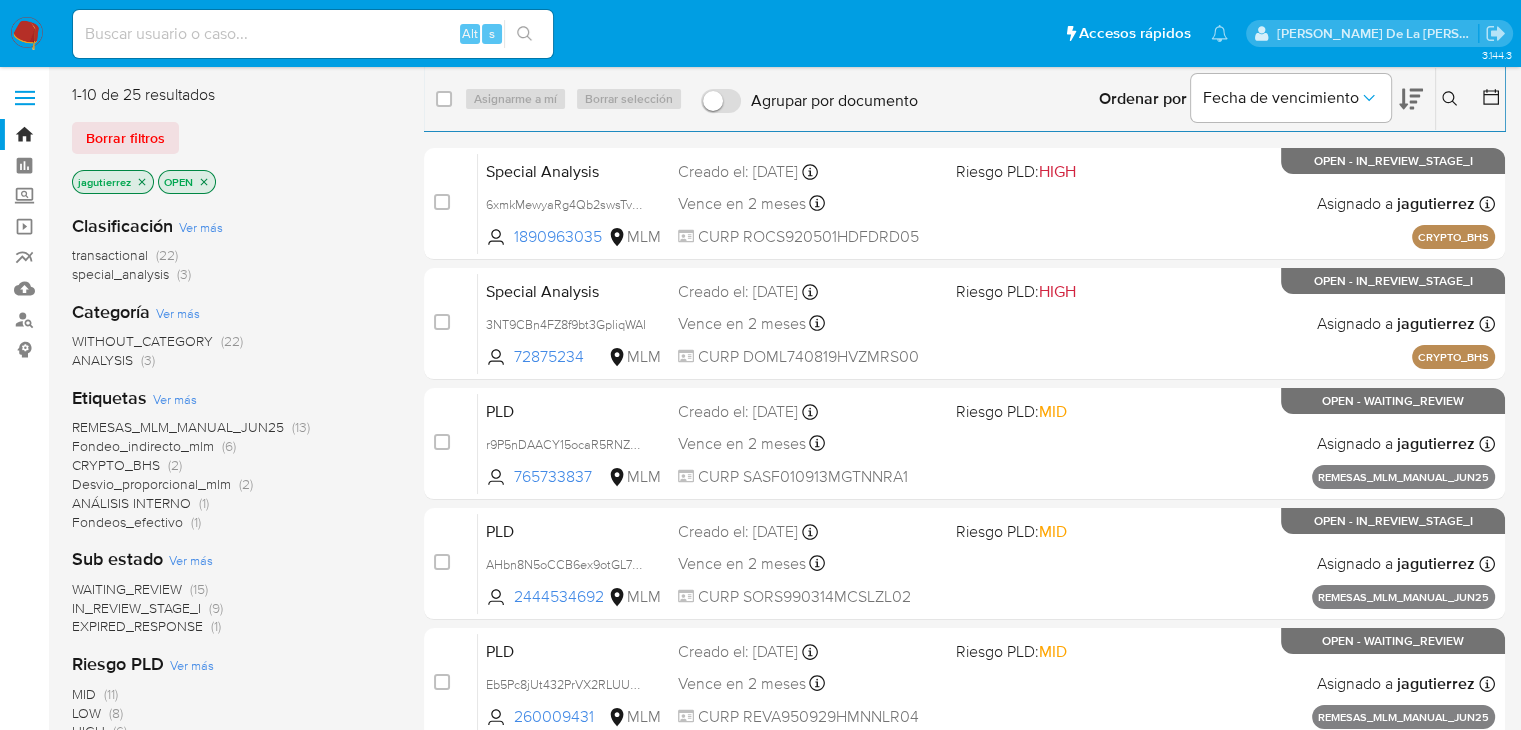 click 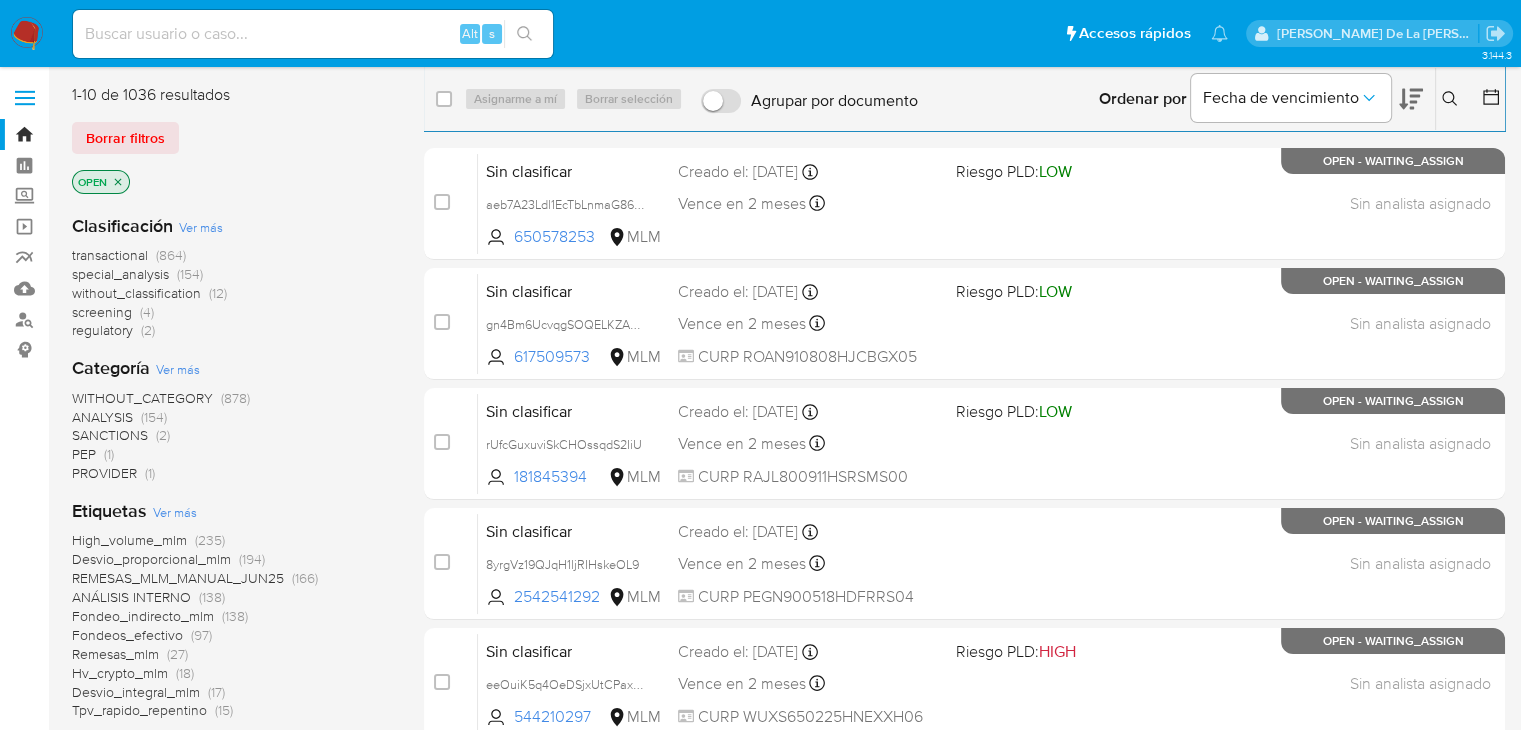 click on "regulatory" at bounding box center [102, 330] 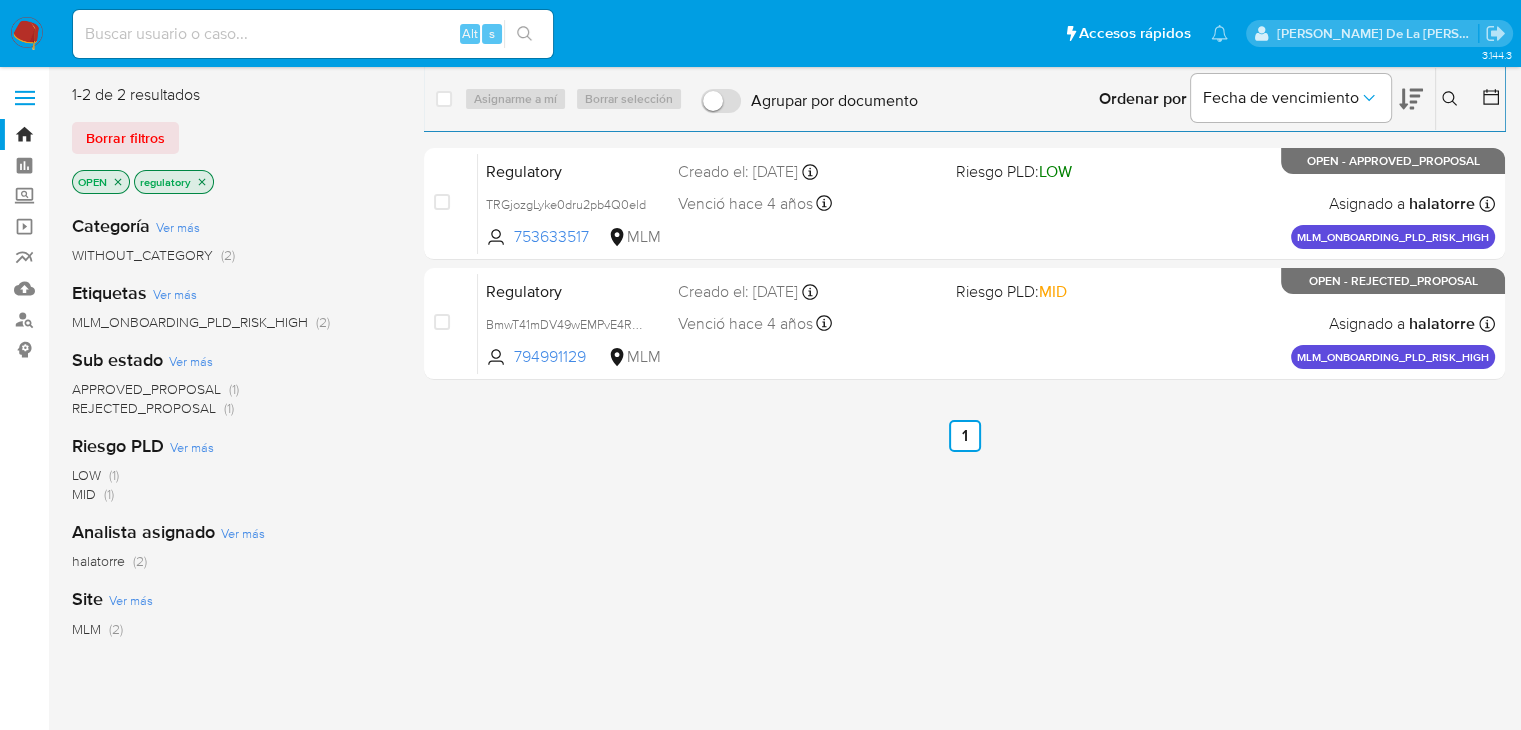 click 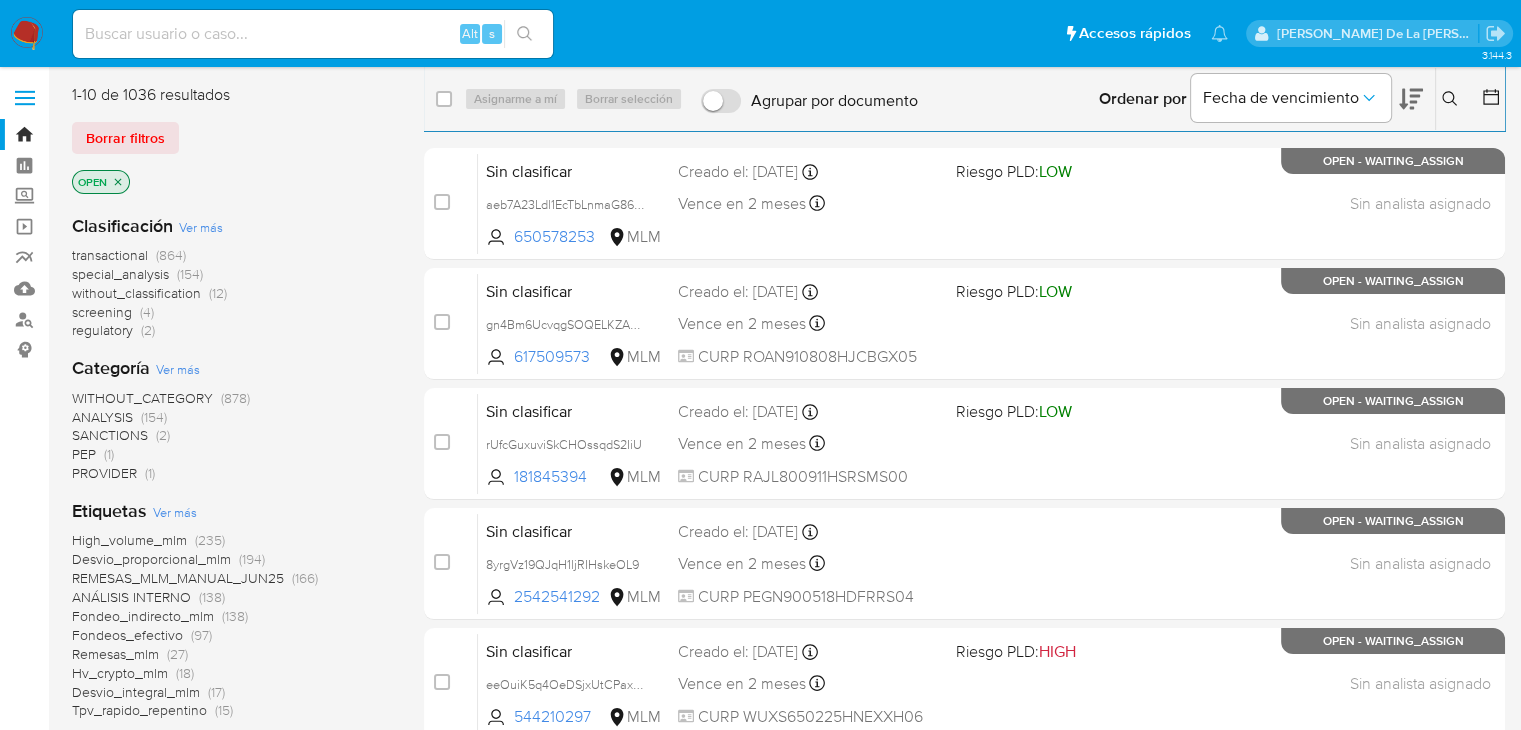 click on "screening" at bounding box center [102, 312] 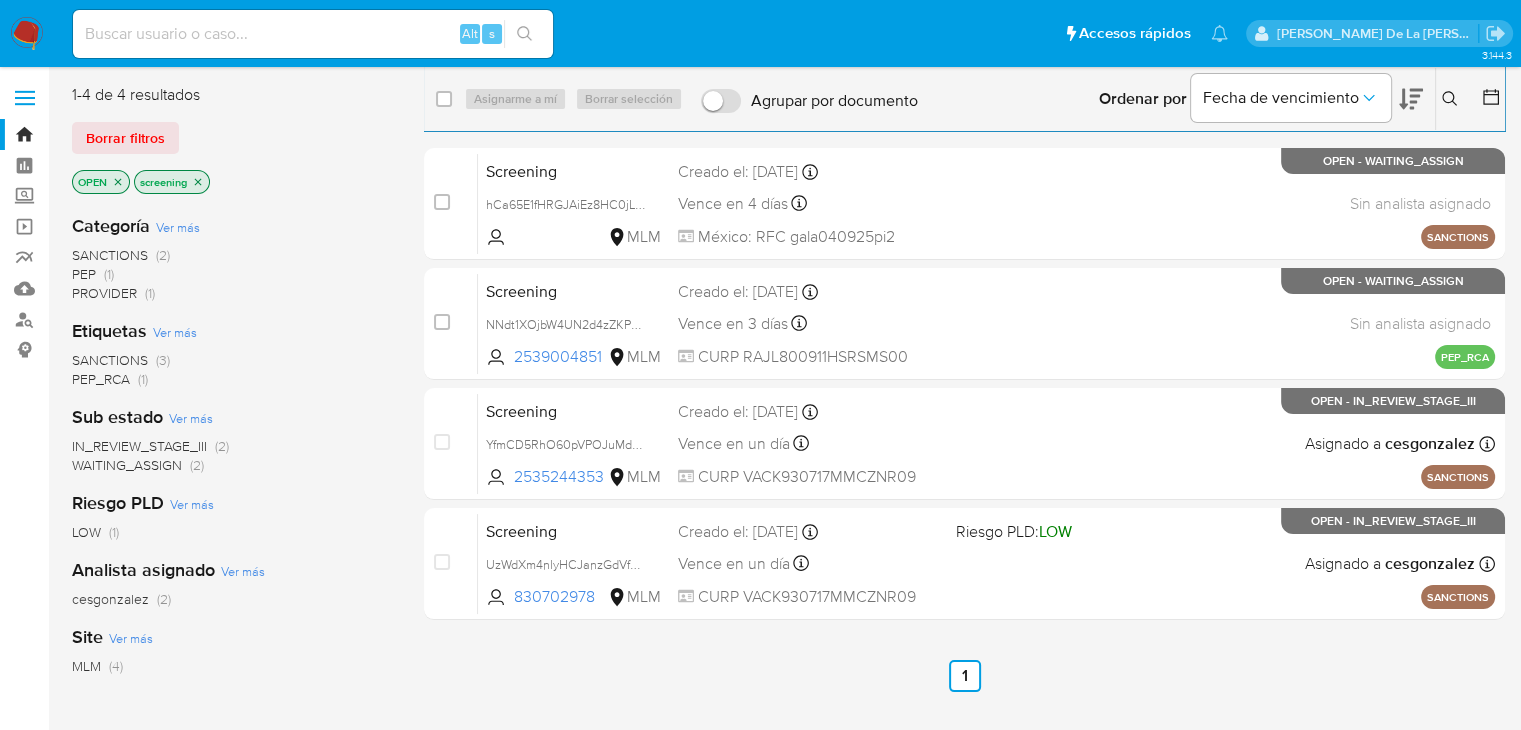 click at bounding box center (27, 34) 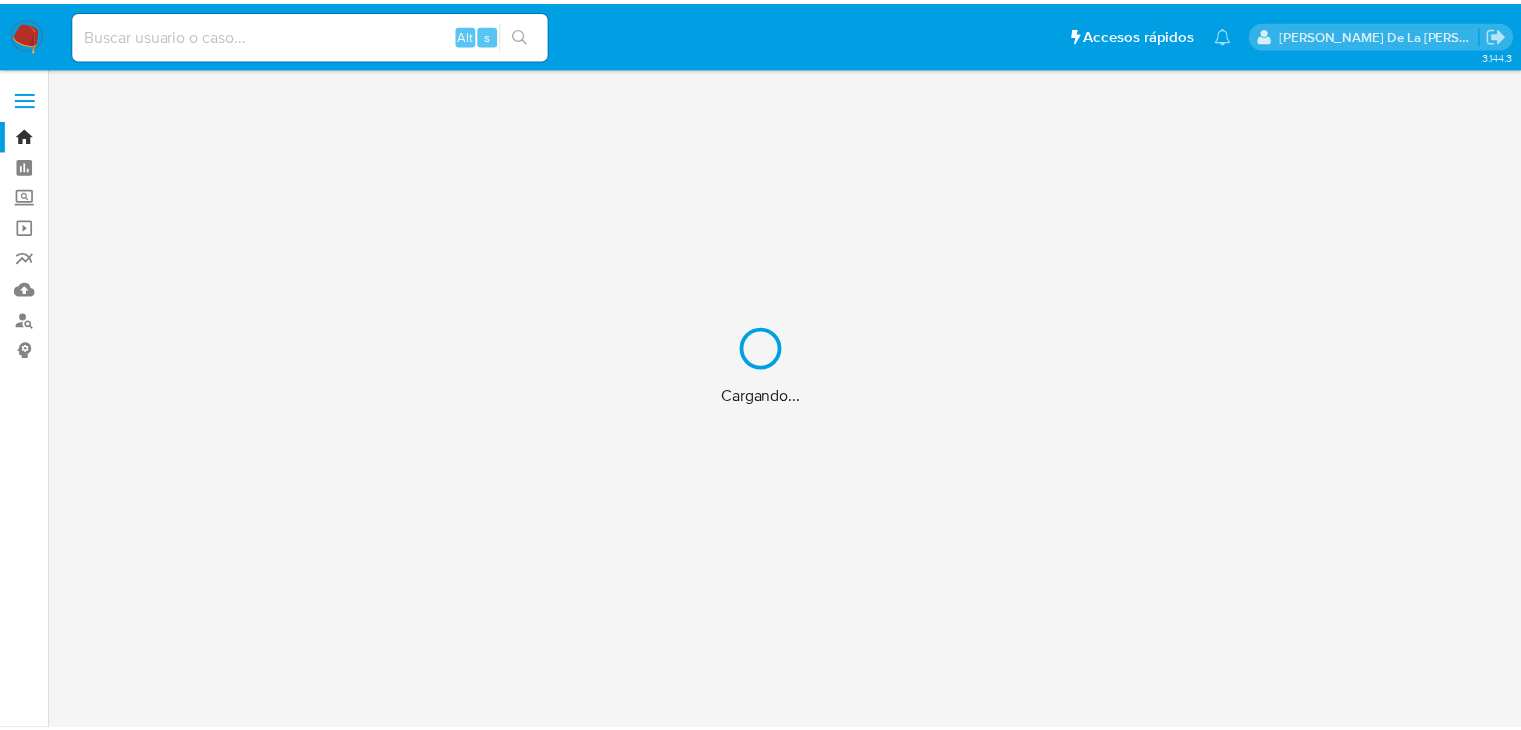 scroll, scrollTop: 0, scrollLeft: 0, axis: both 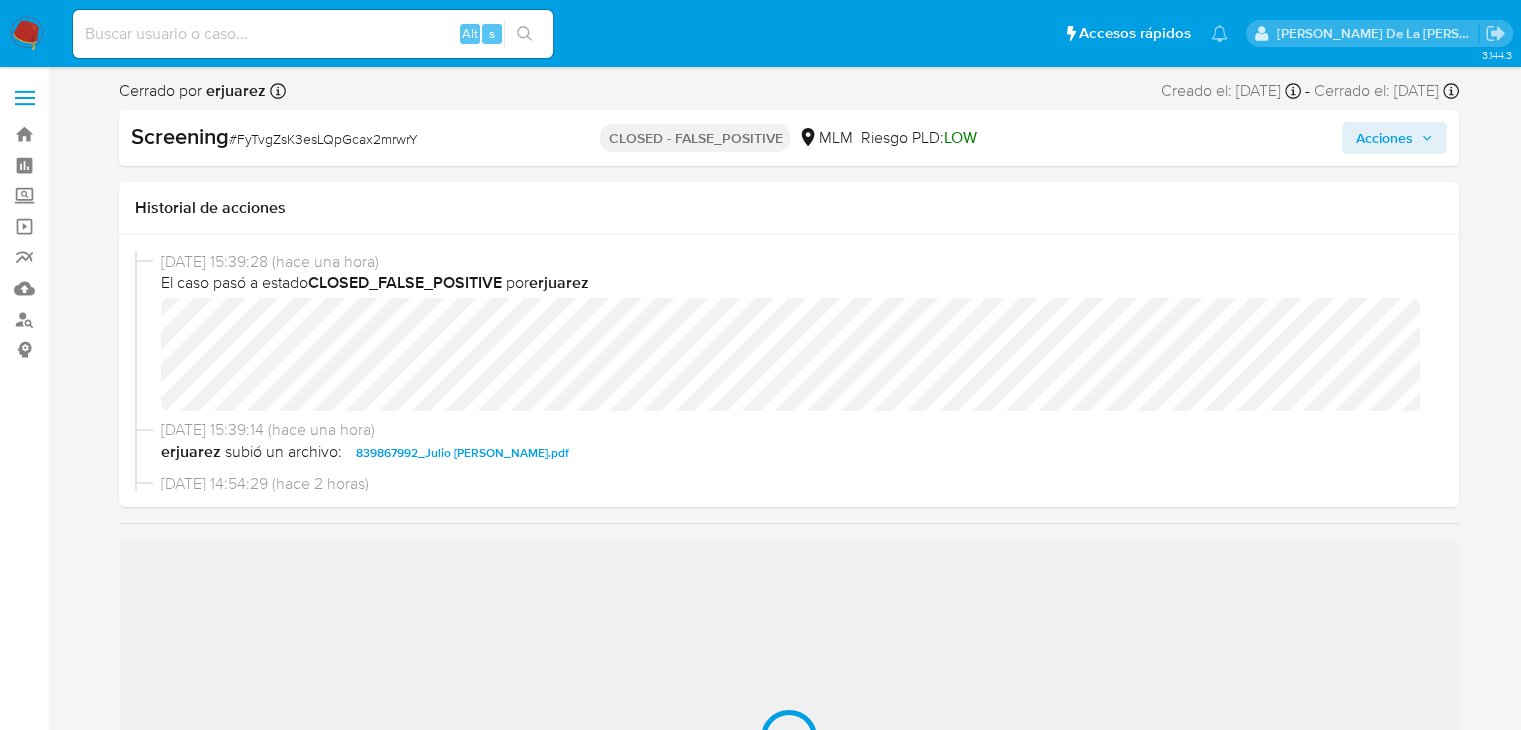 click at bounding box center [27, 34] 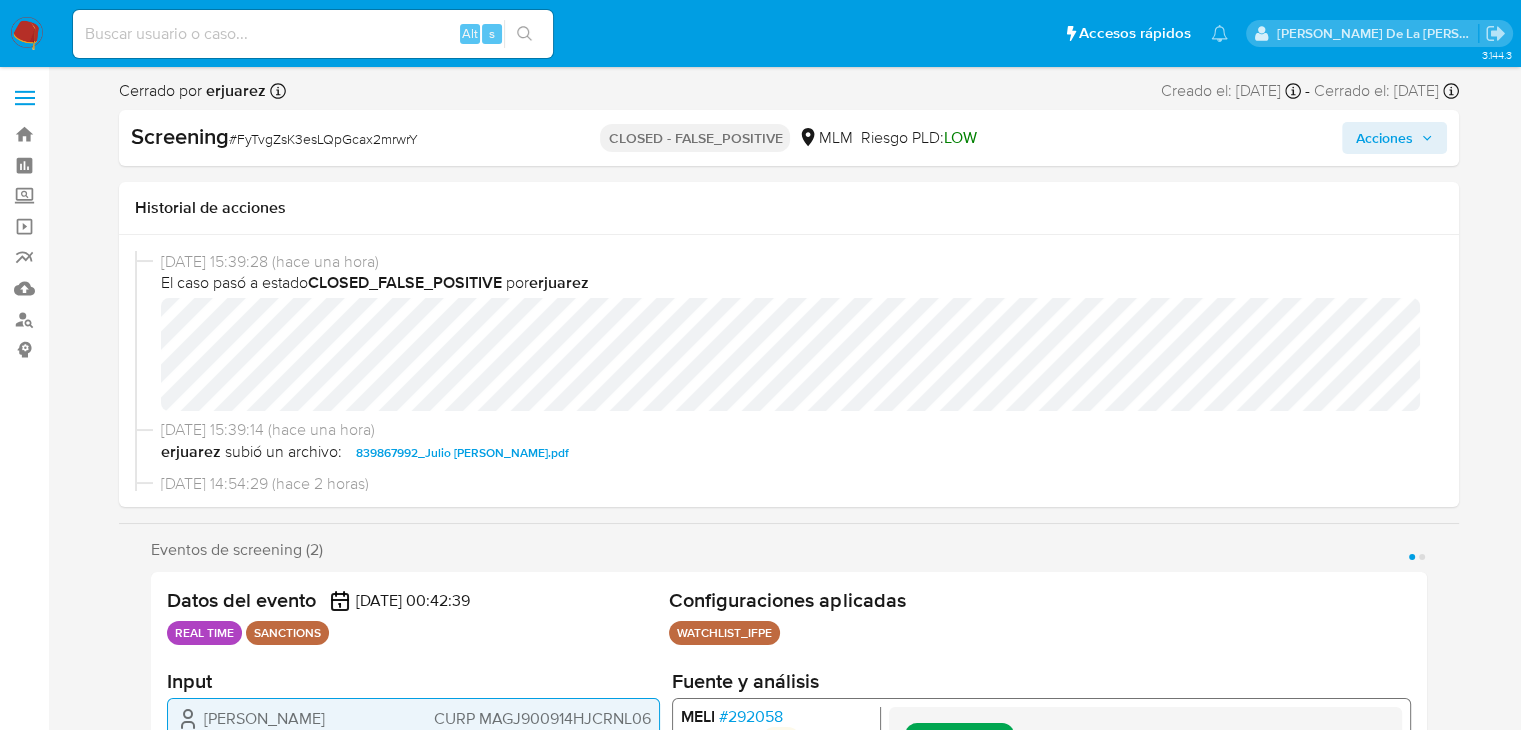 select on "10" 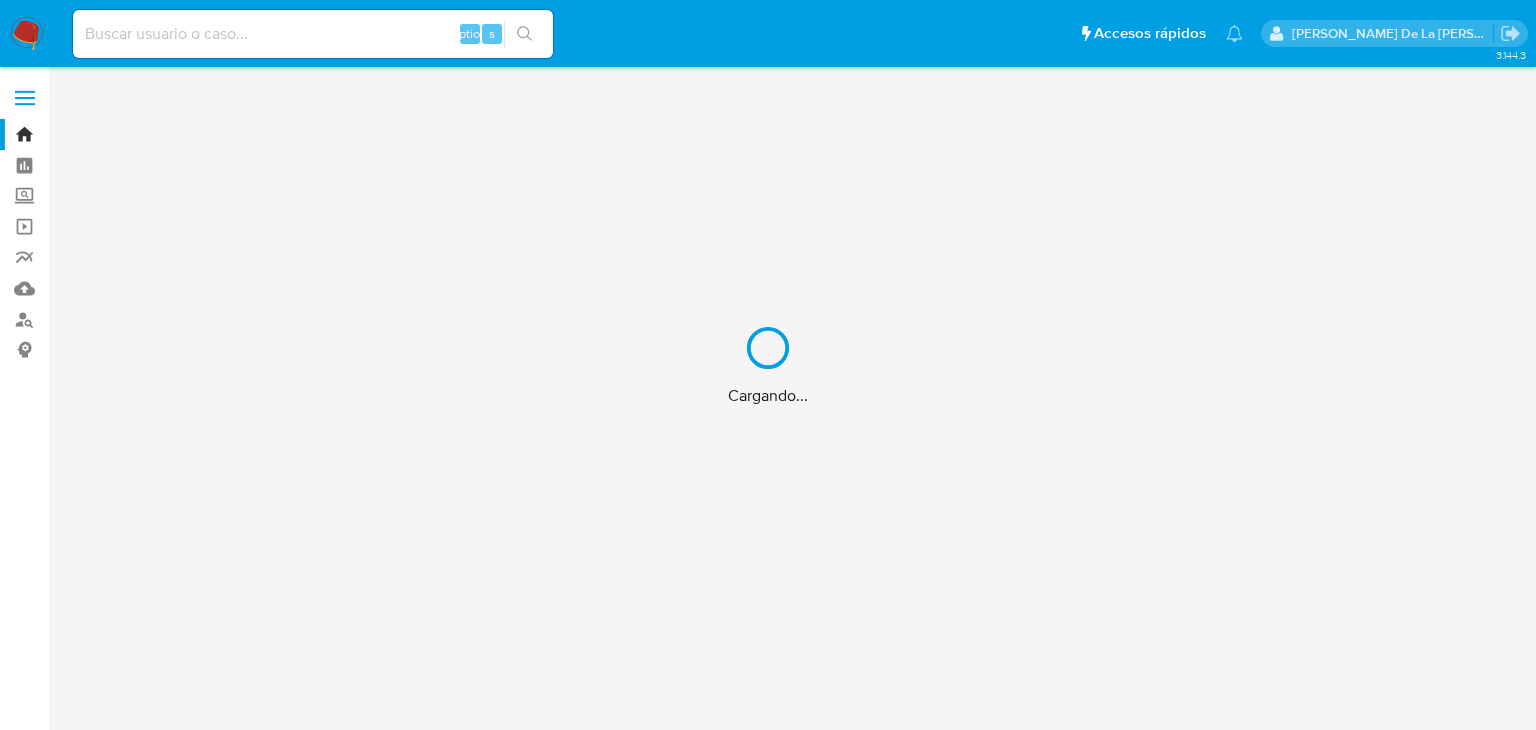 scroll, scrollTop: 0, scrollLeft: 0, axis: both 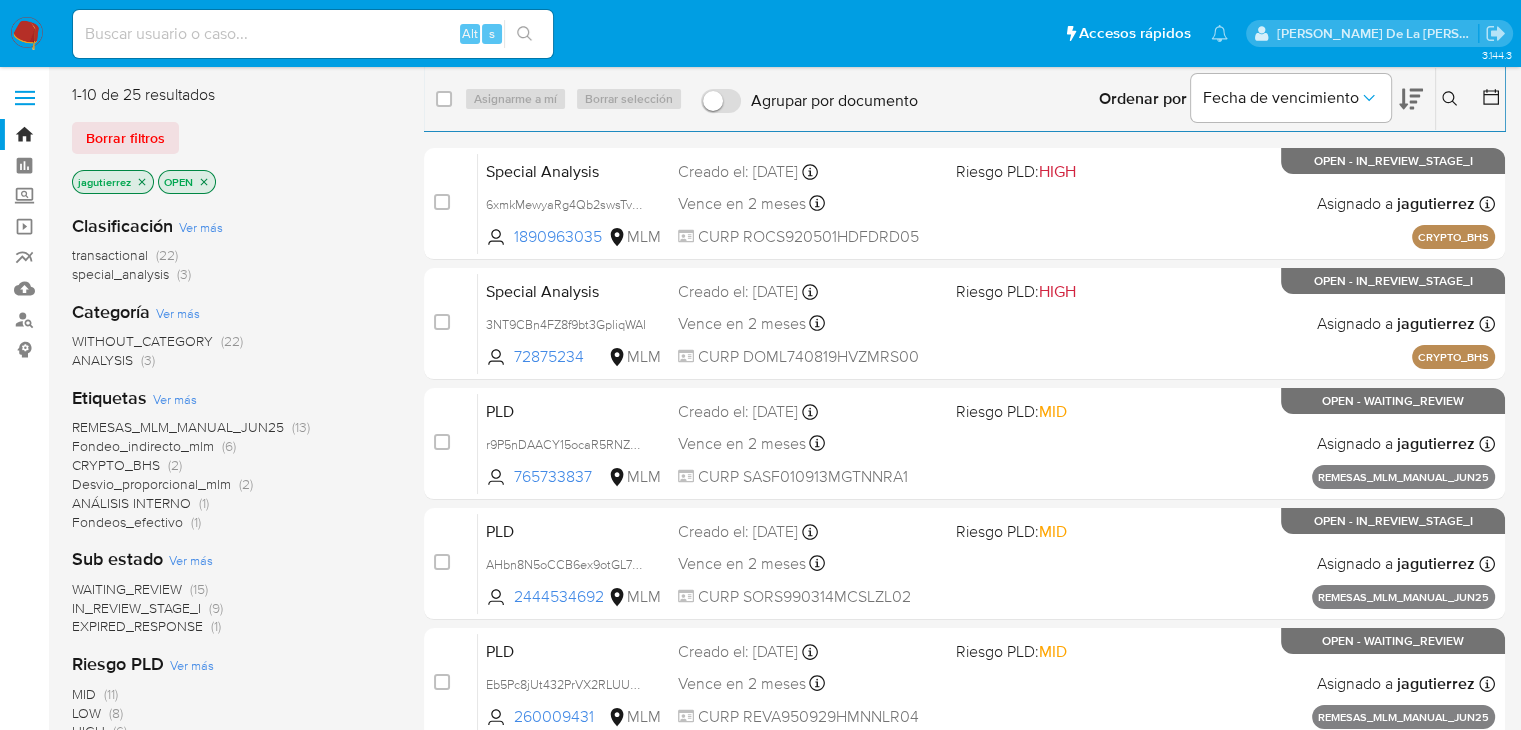 click on "Desvio_proporcional_mlm" at bounding box center [151, 484] 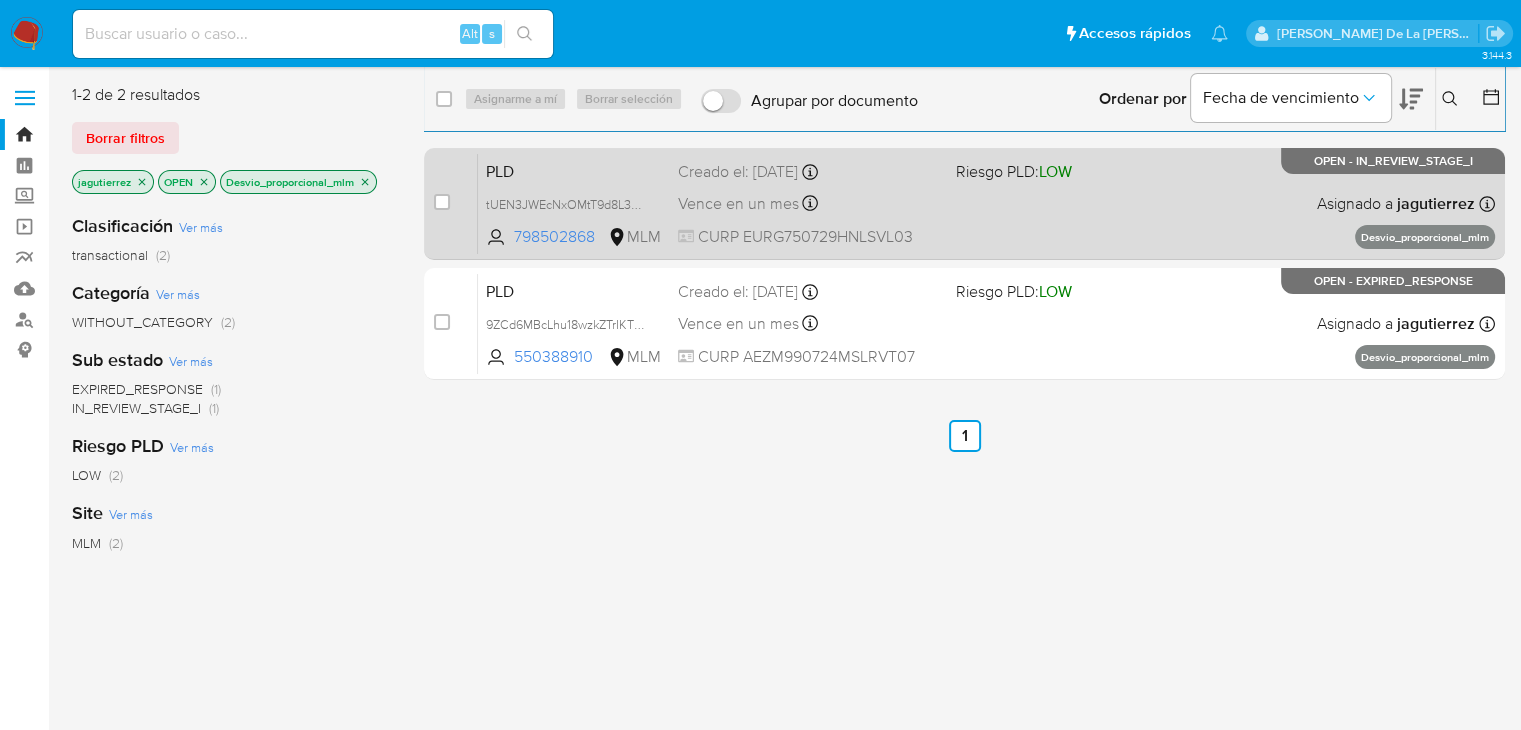 click on "Riesgo PLD:  LOW" at bounding box center (1014, 171) 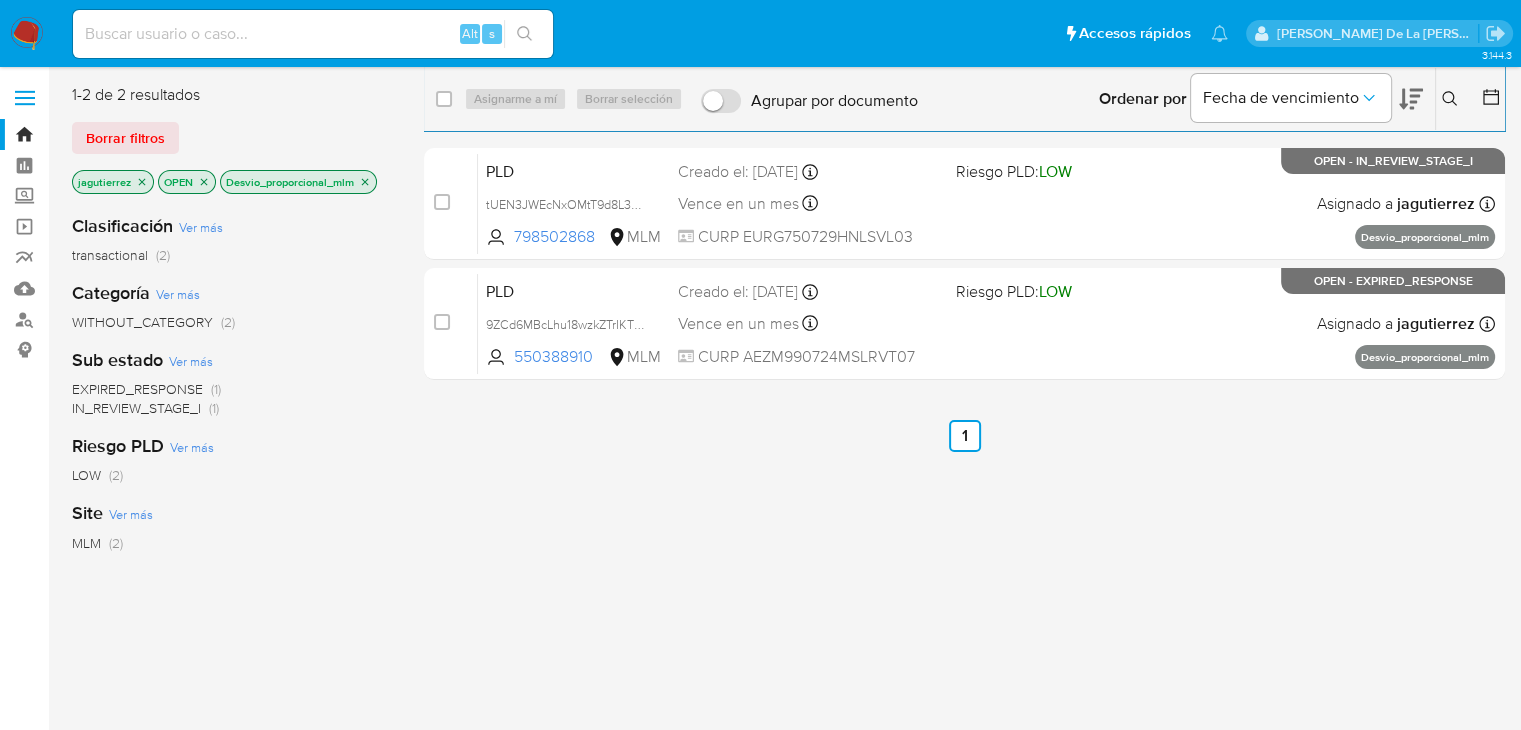 click 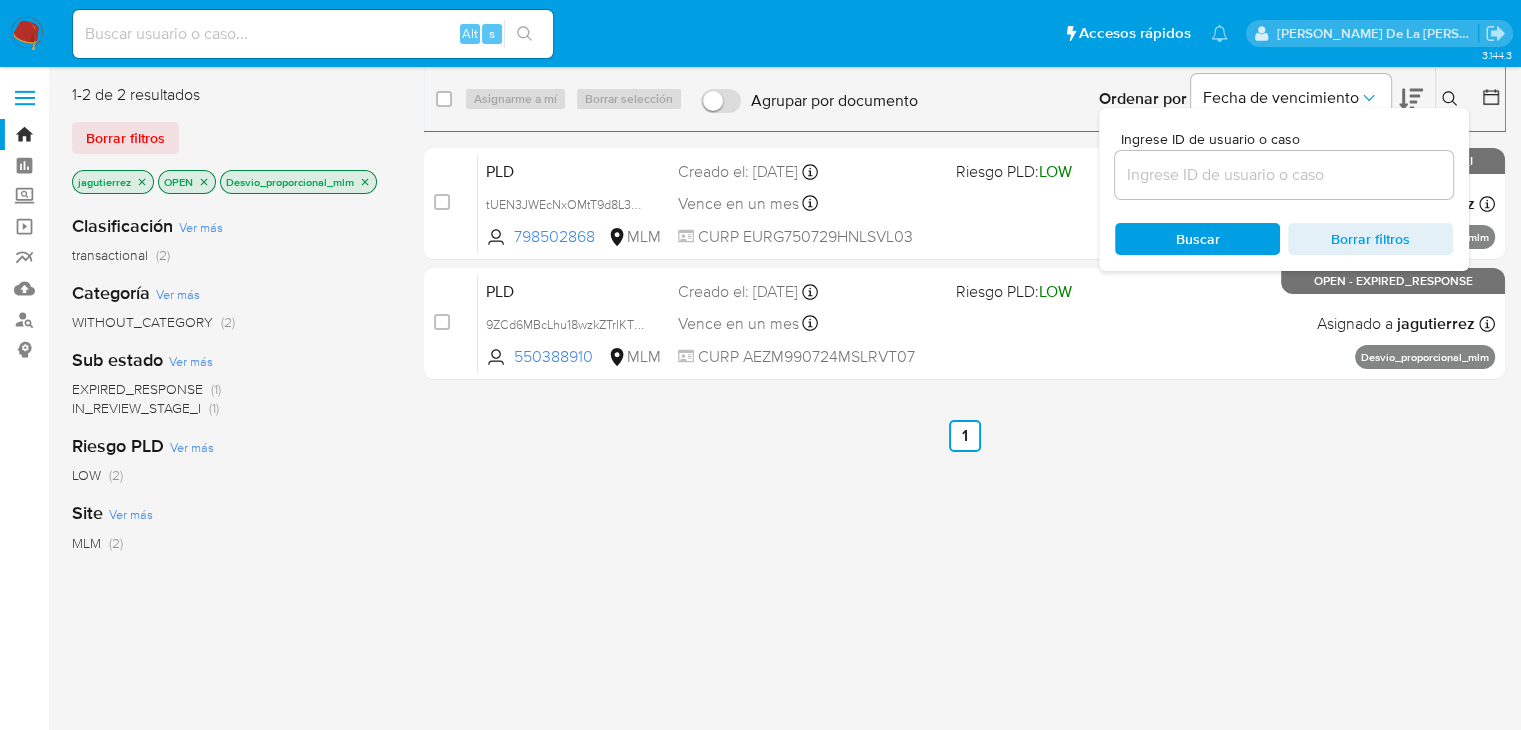 click at bounding box center (1284, 175) 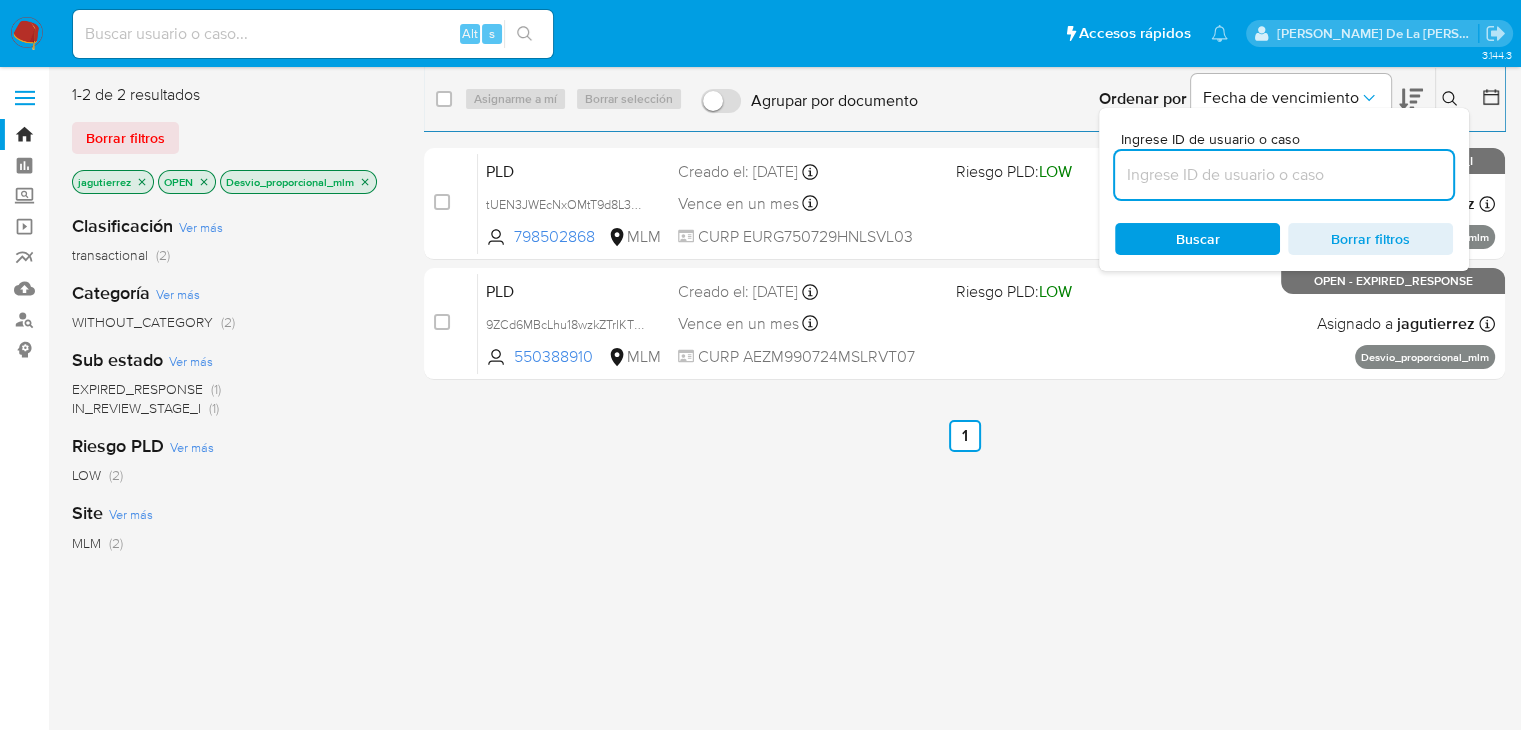 click at bounding box center [1284, 175] 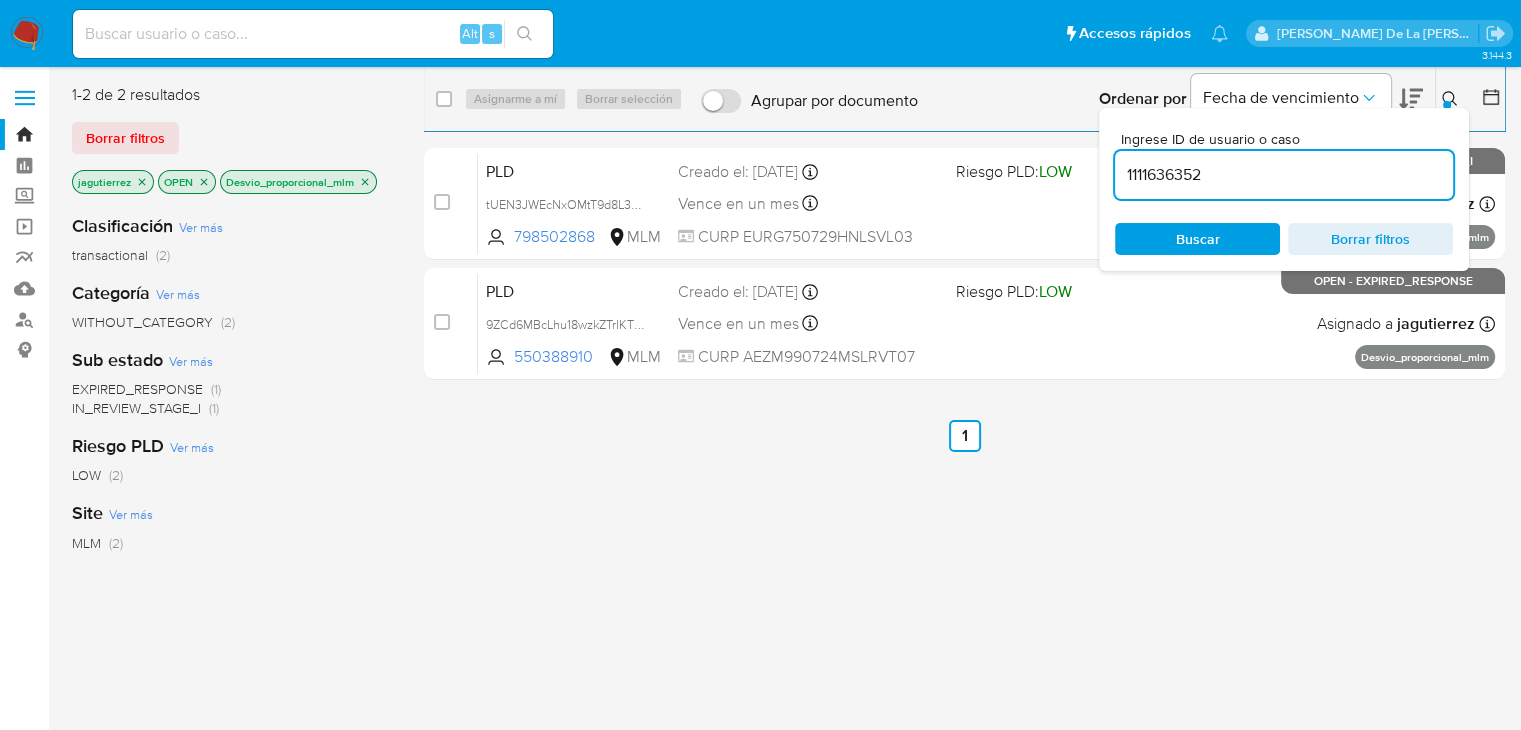 type on "1111636352" 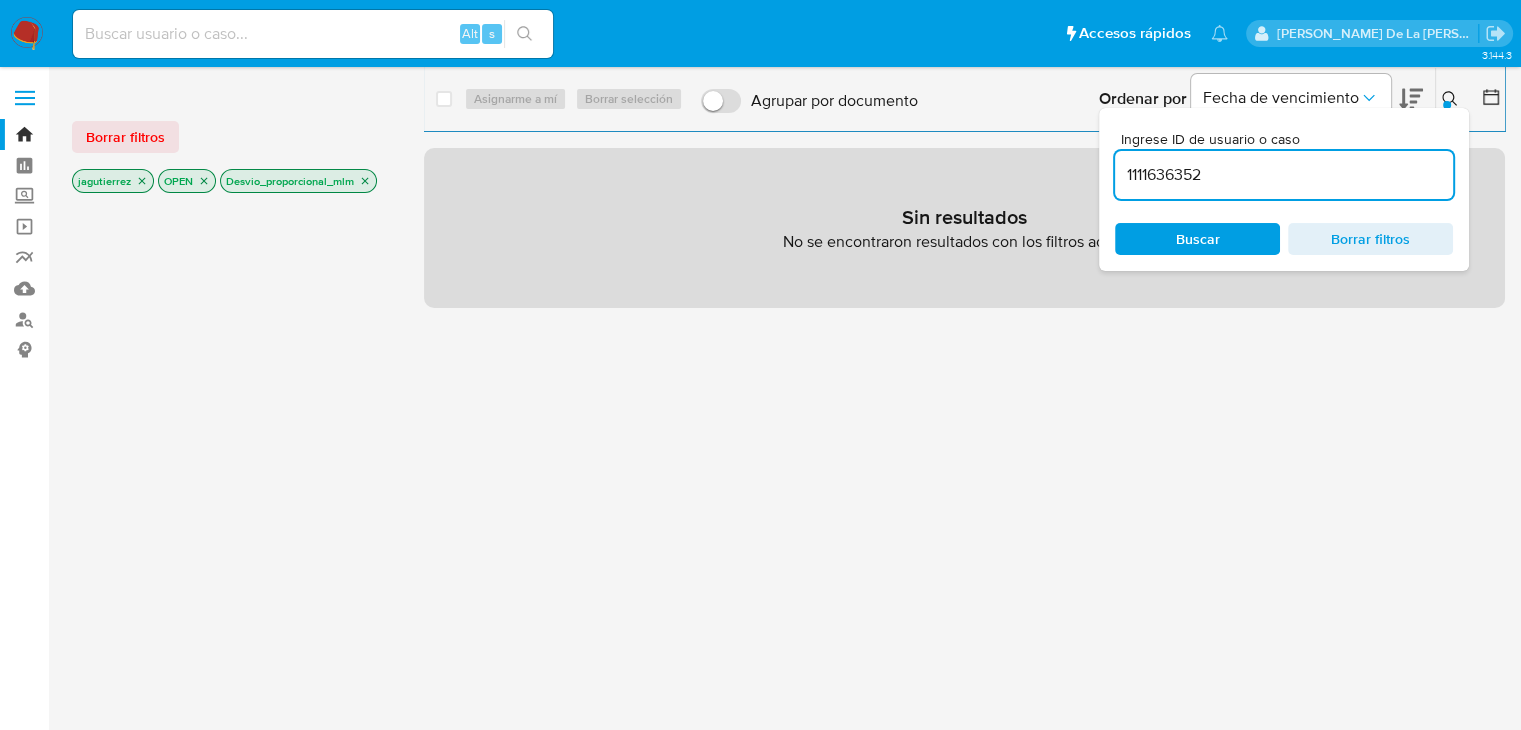 click 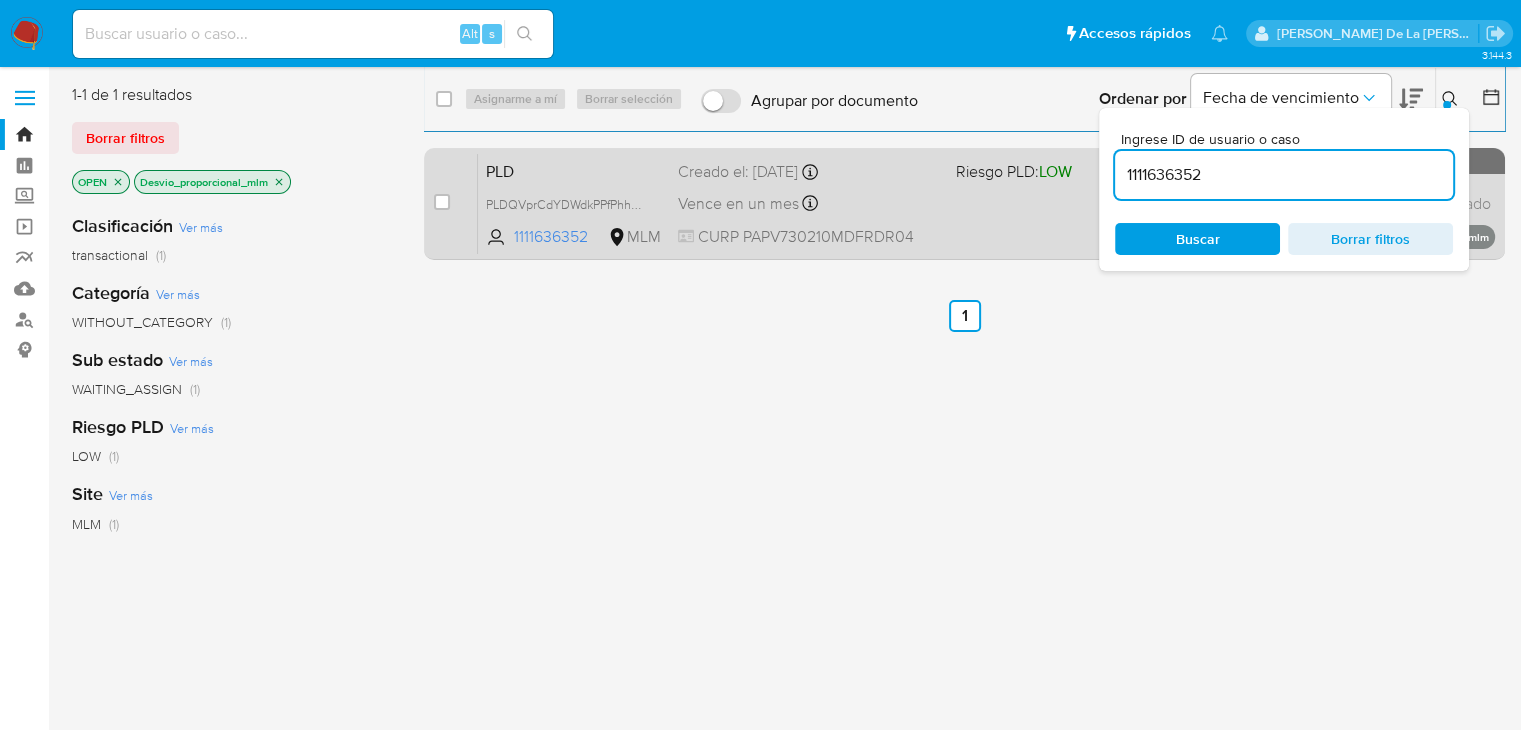 click on "PLD PLDQVprCdYDWdkPPfPhh5ON6 1111636352 MLM Riesgo PLD:  LOW Creado el: 12/06/2025   Creado el: 12/06/2025 02:07:13 Vence en un mes   Vence el 11/08/2025 02:07:13 CURP   PAPV730210MDFRDR04 Sin analista asignado   Asignado el: - Desvio_proporcional_mlm OPEN - WAITING_ASSIGN" at bounding box center (986, 203) 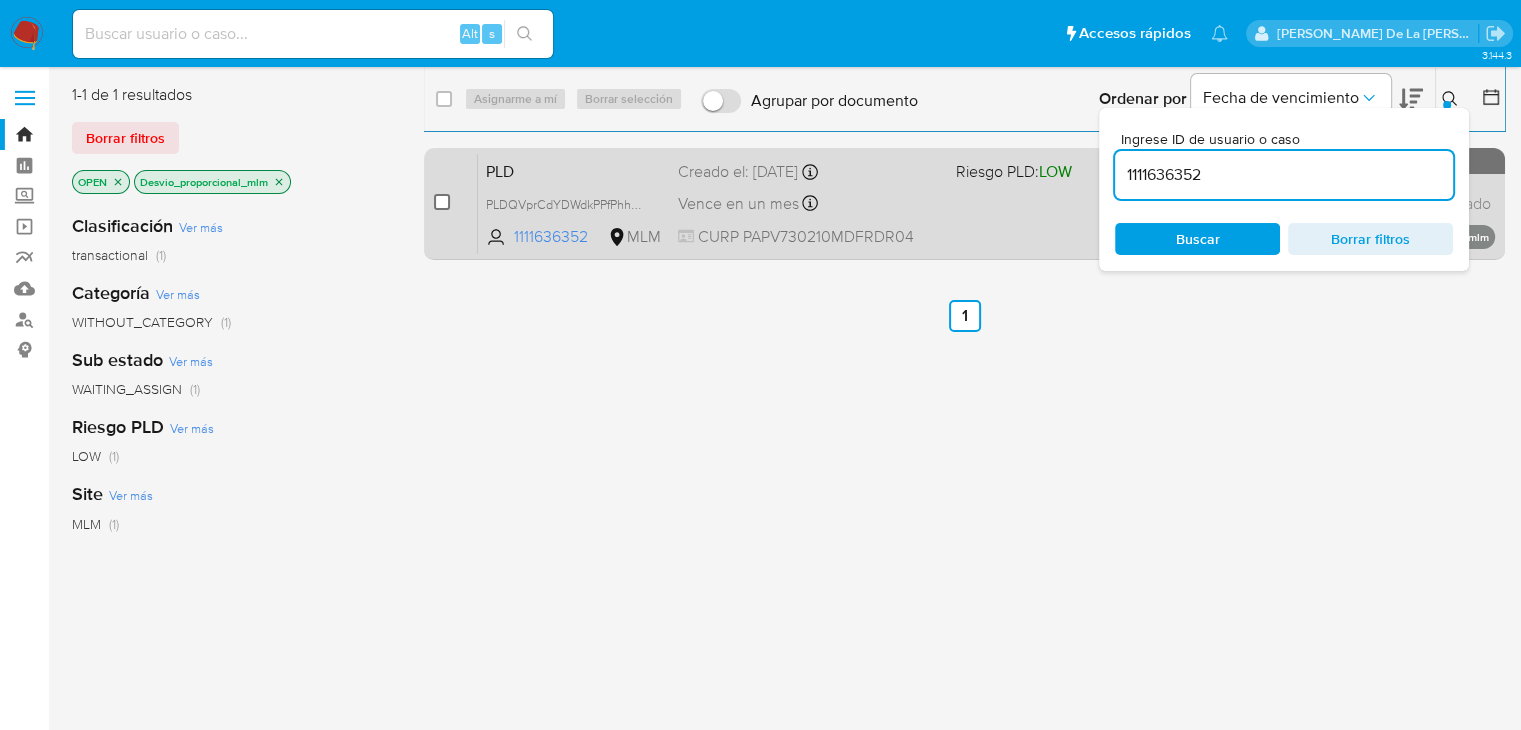 click at bounding box center (442, 202) 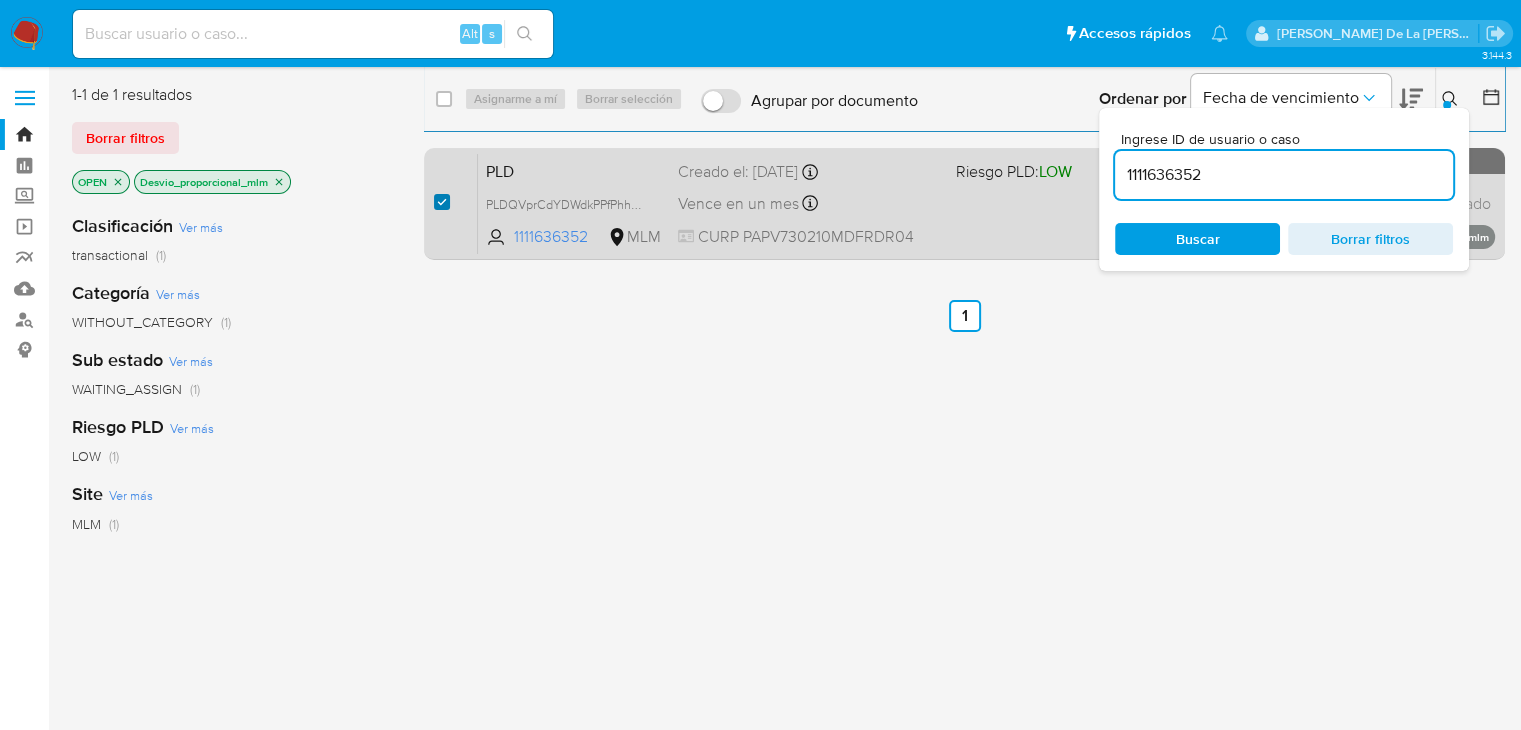 checkbox on "true" 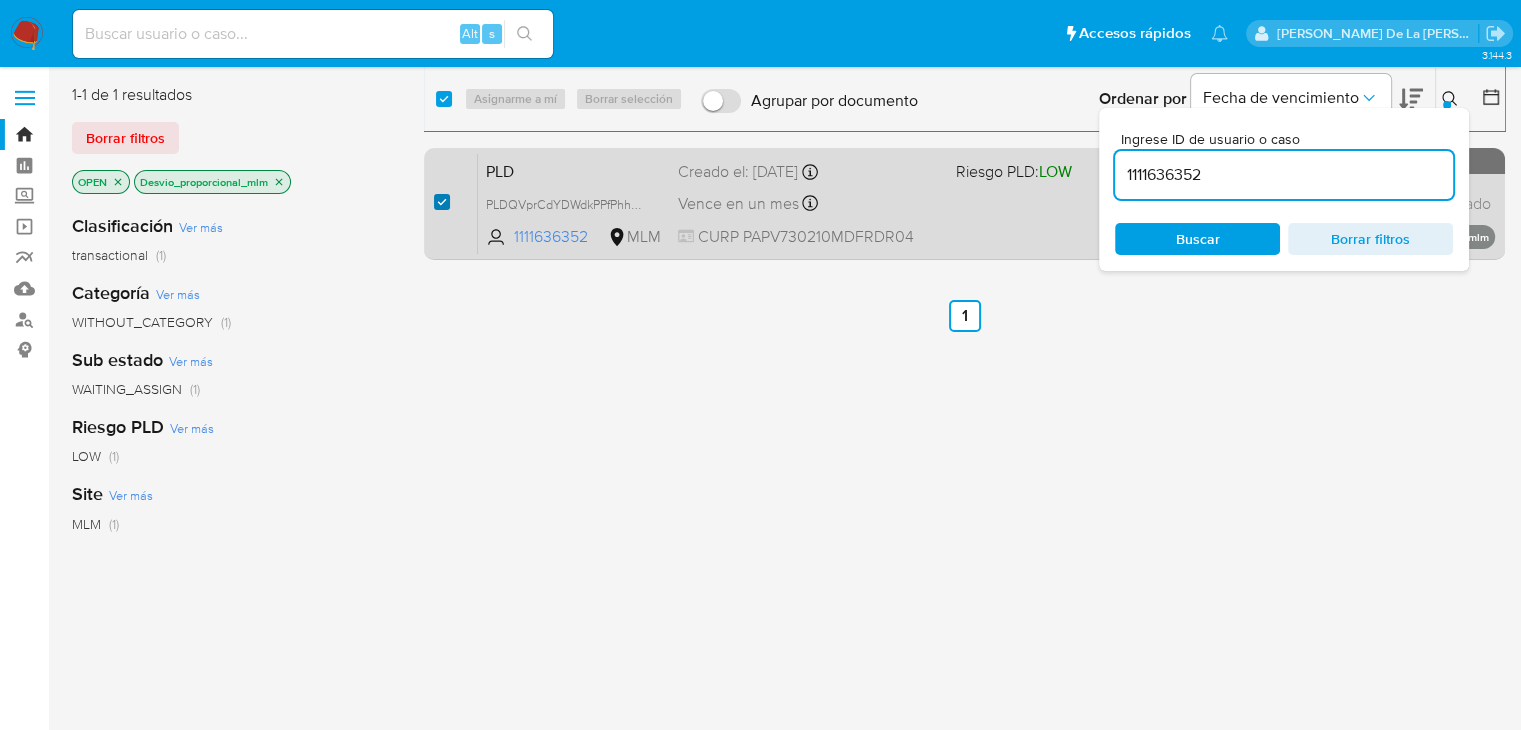 checkbox on "true" 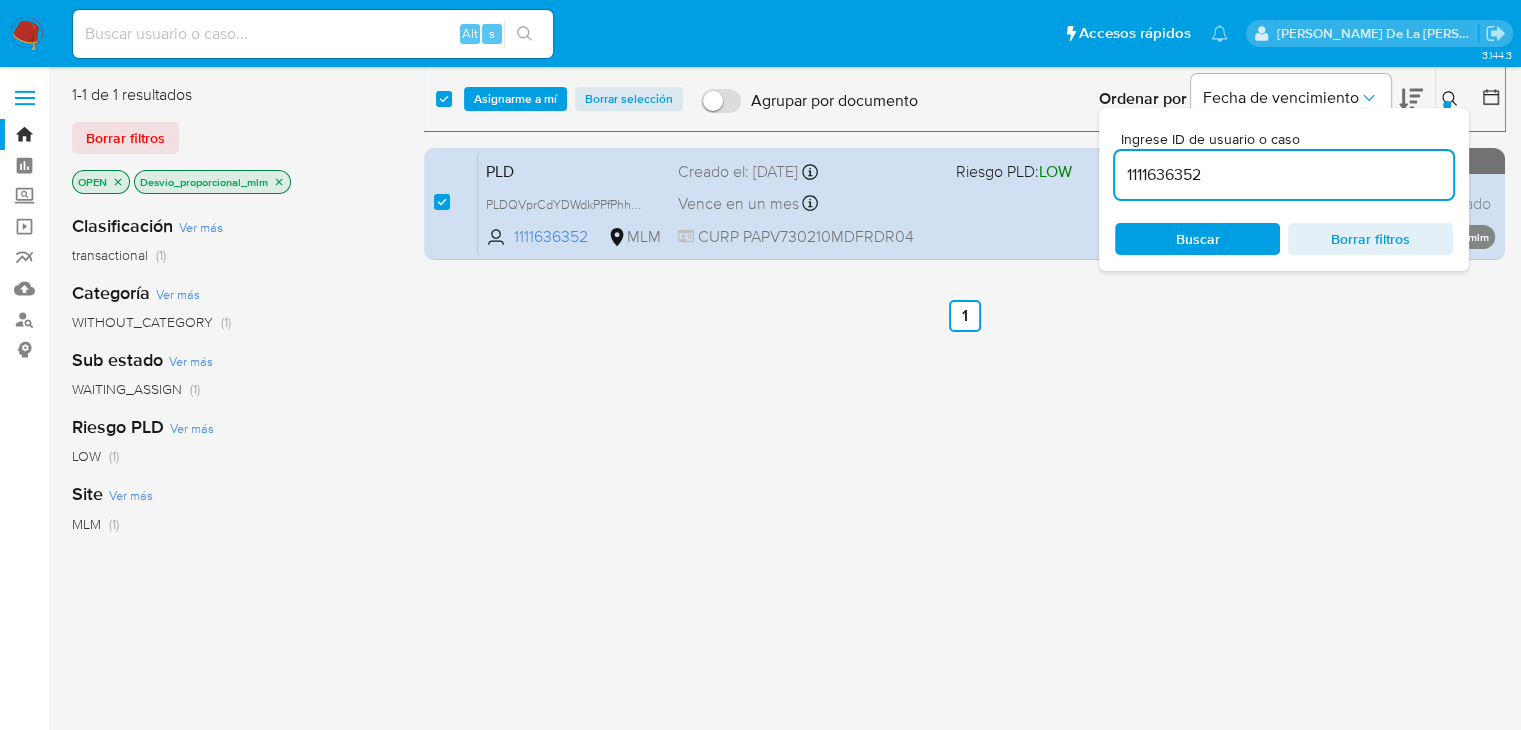 click on "select-all-cases-checkbox Asignarme a mí Borrar selección Agrupar por documento Ordenar por Fecha de vencimiento   No es posible ordenar los resultados mientras se encuentren agrupados. Ingrese ID de usuario o caso 1111636352 Buscar Borrar filtros" at bounding box center (964, 99) 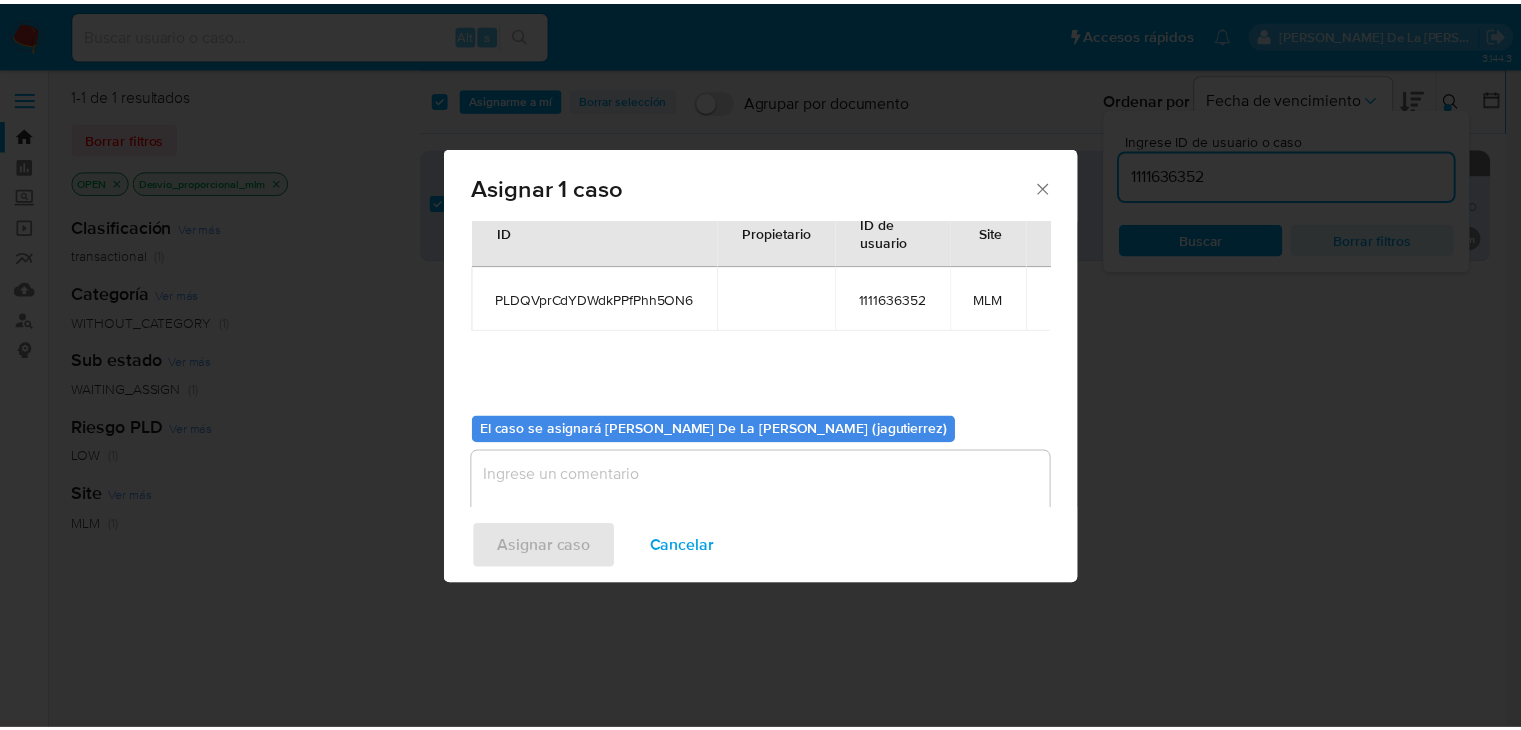 scroll, scrollTop: 104, scrollLeft: 0, axis: vertical 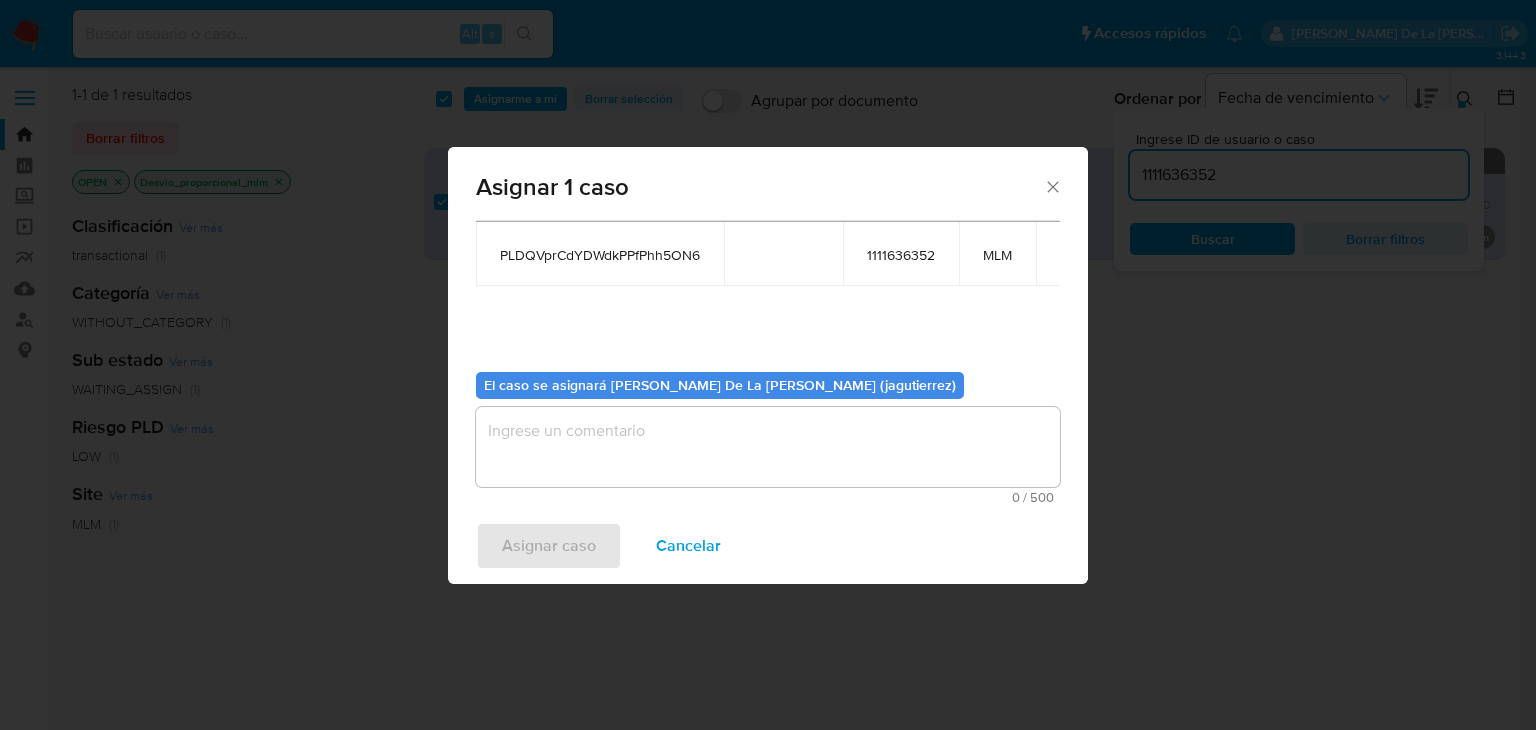 click at bounding box center [768, 447] 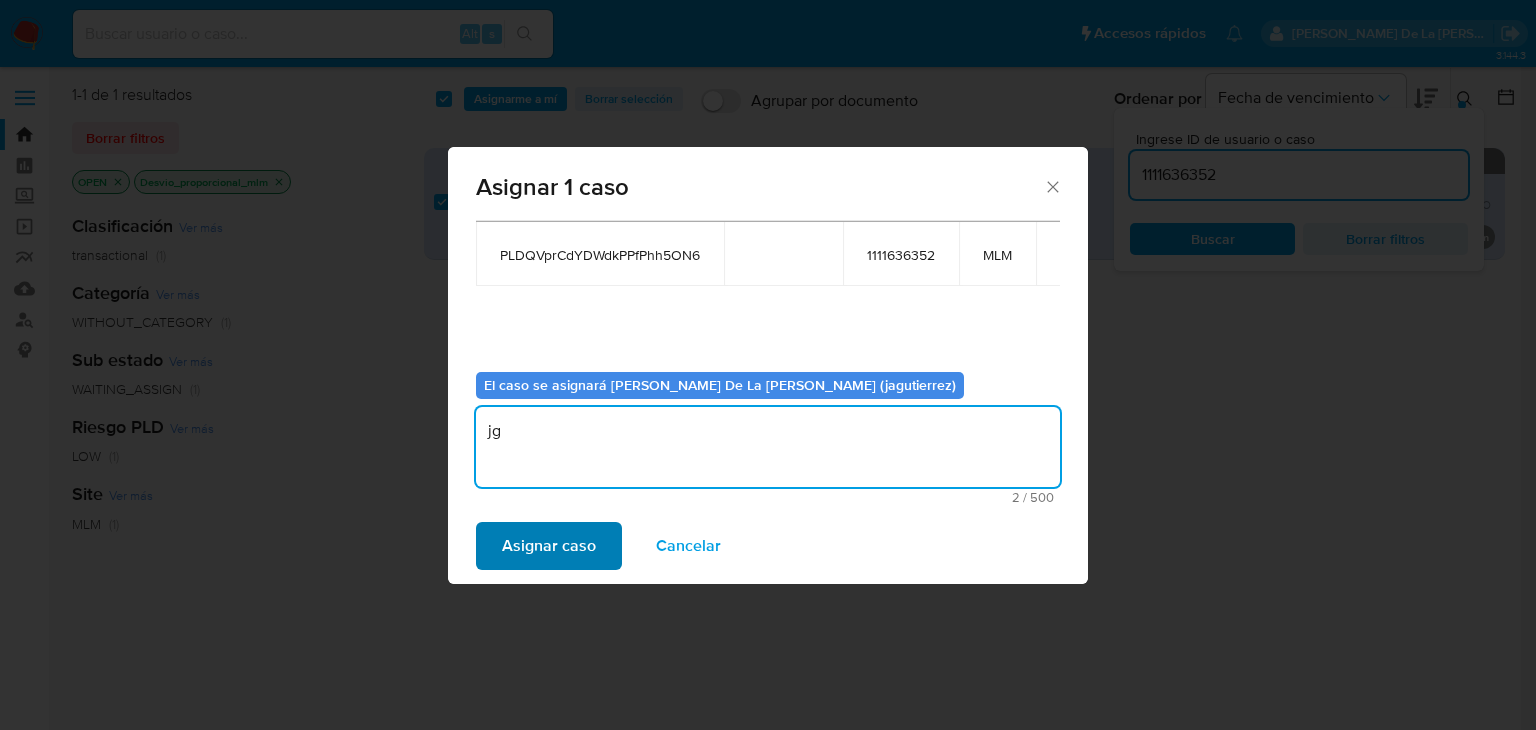 type on "jg" 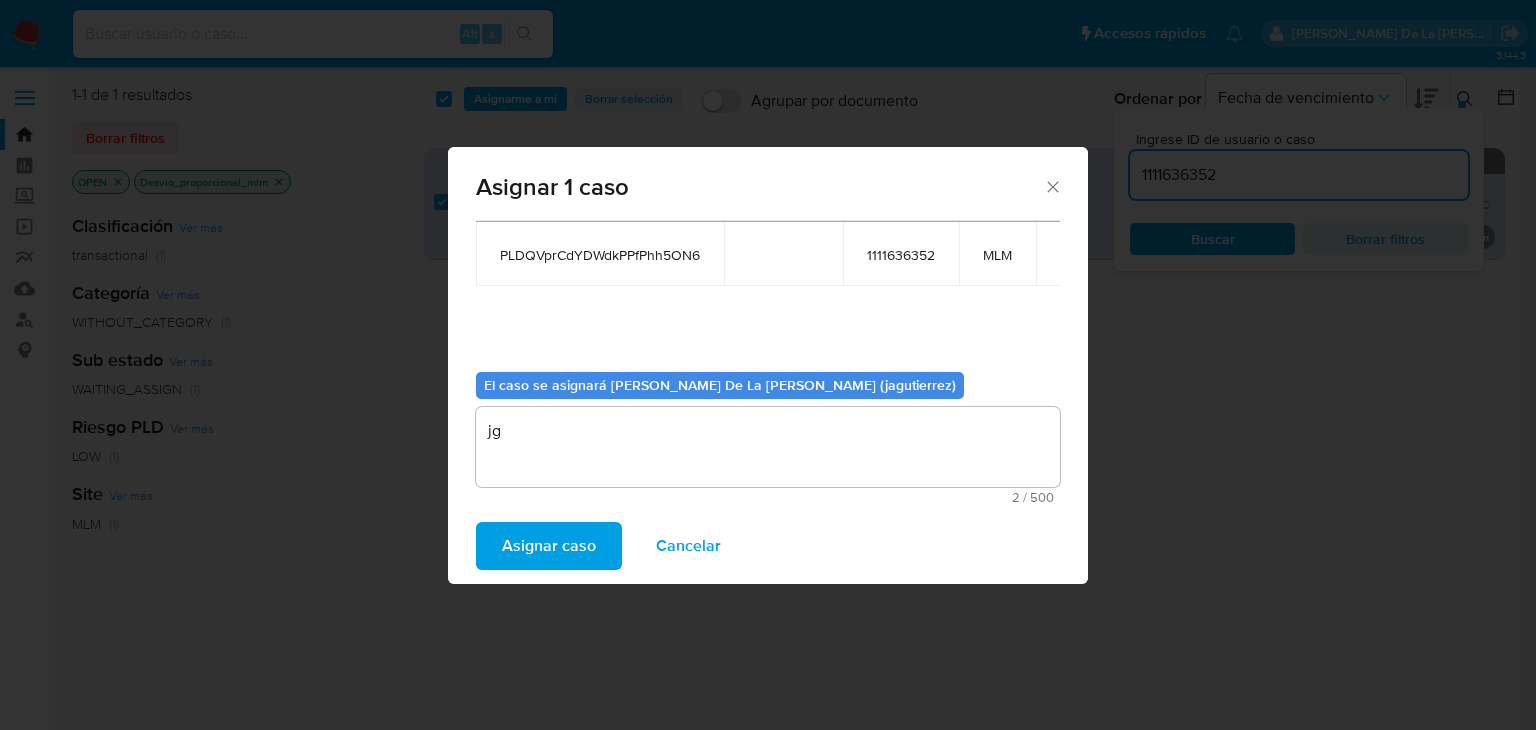 click on "Asignar caso" at bounding box center (549, 546) 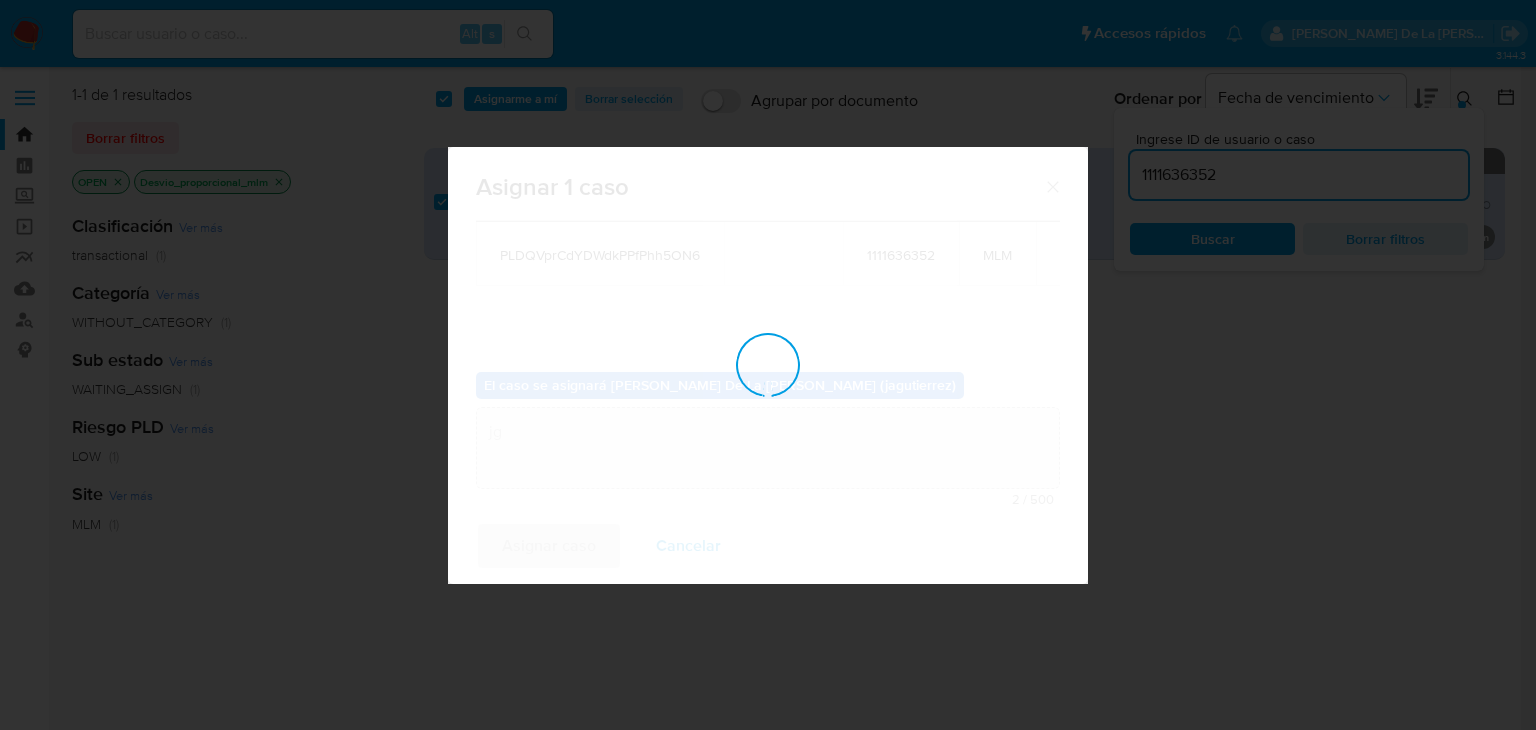 type 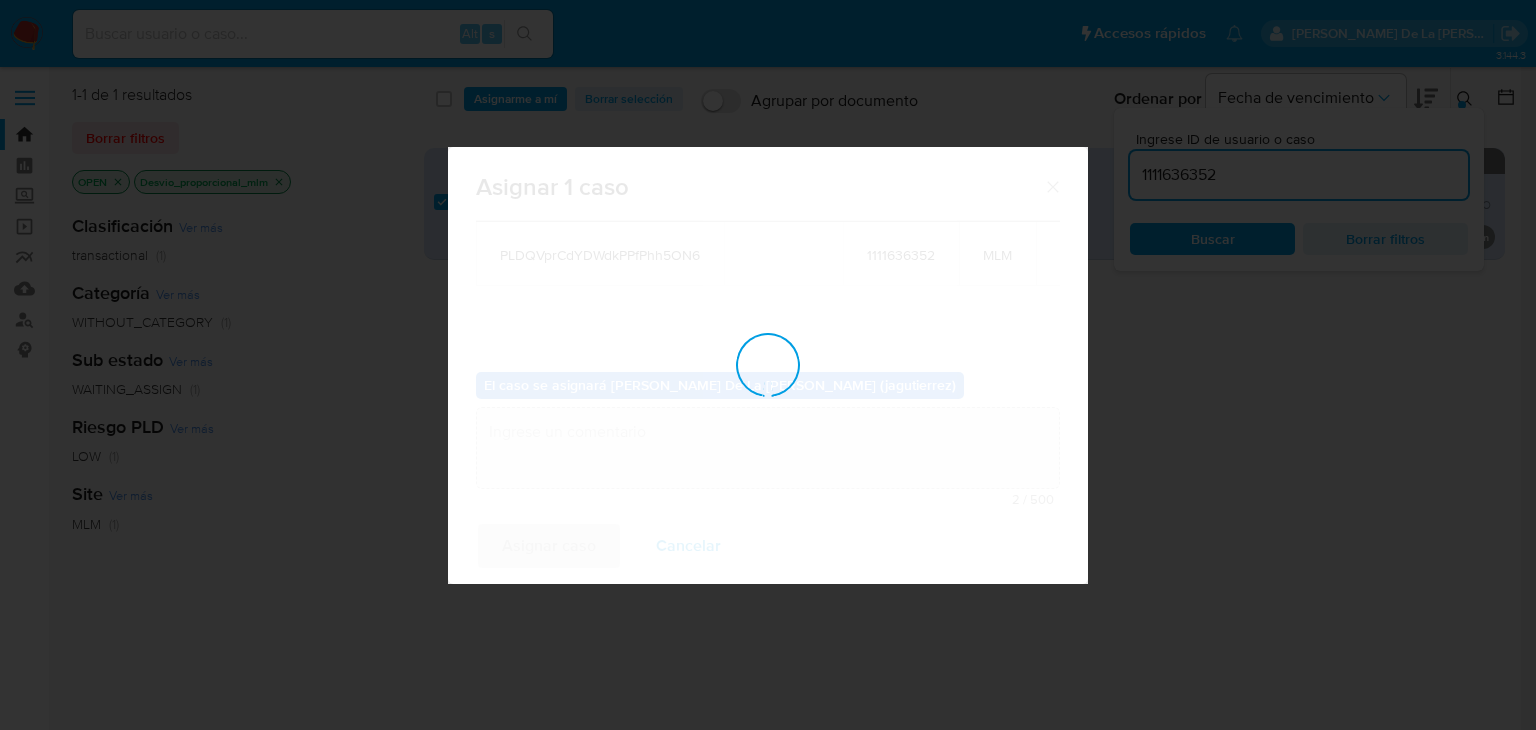 checkbox on "false" 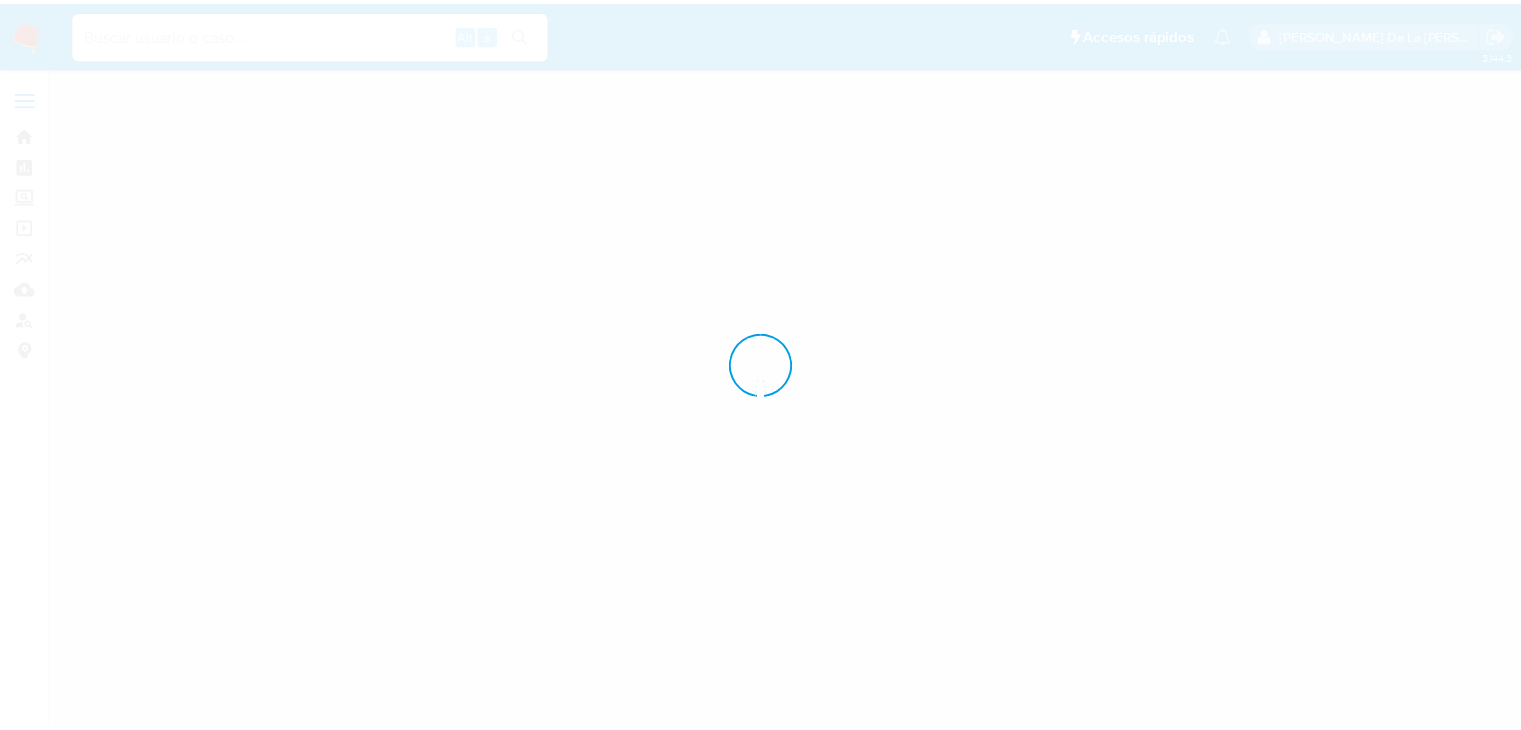 scroll, scrollTop: 0, scrollLeft: 0, axis: both 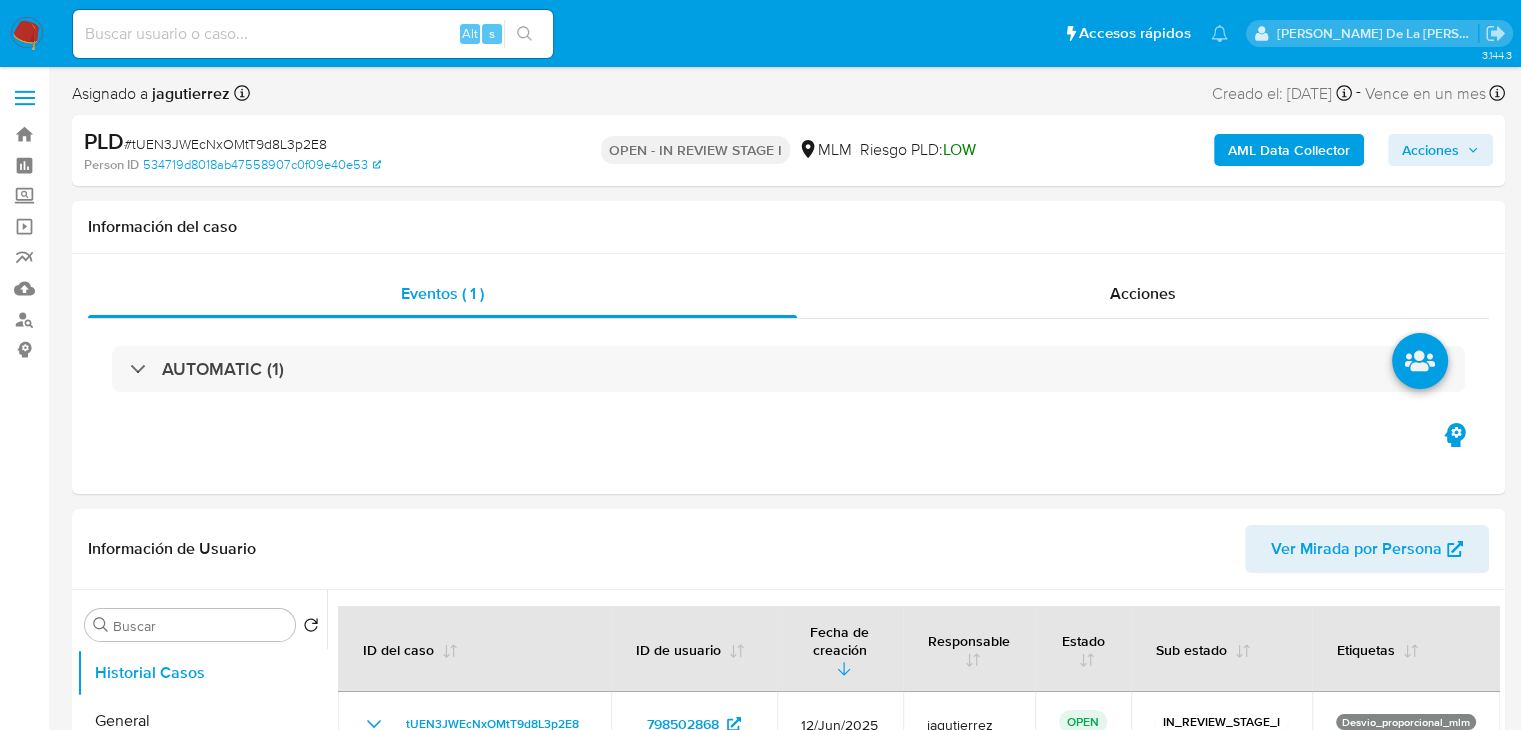 select on "10" 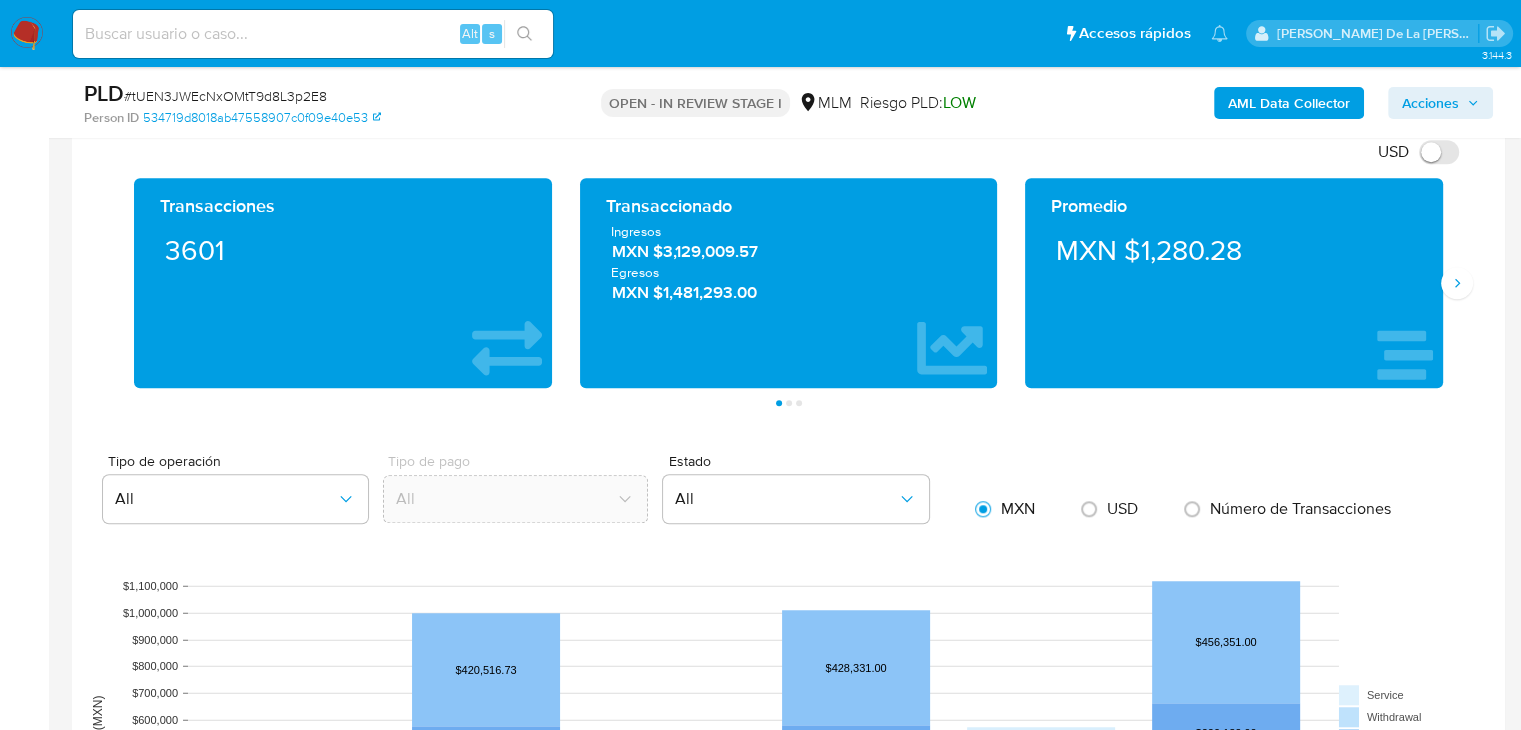 scroll, scrollTop: 1420, scrollLeft: 0, axis: vertical 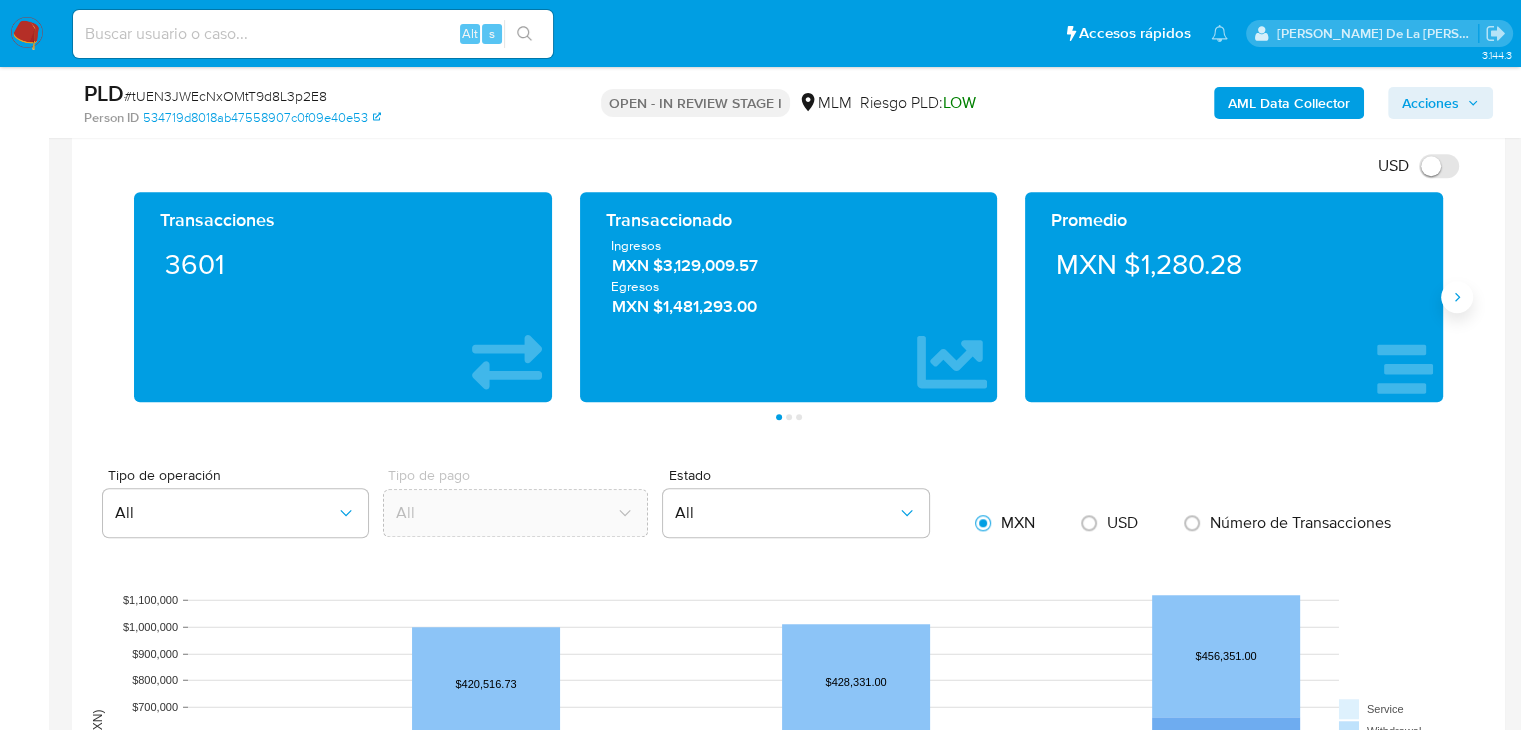 click 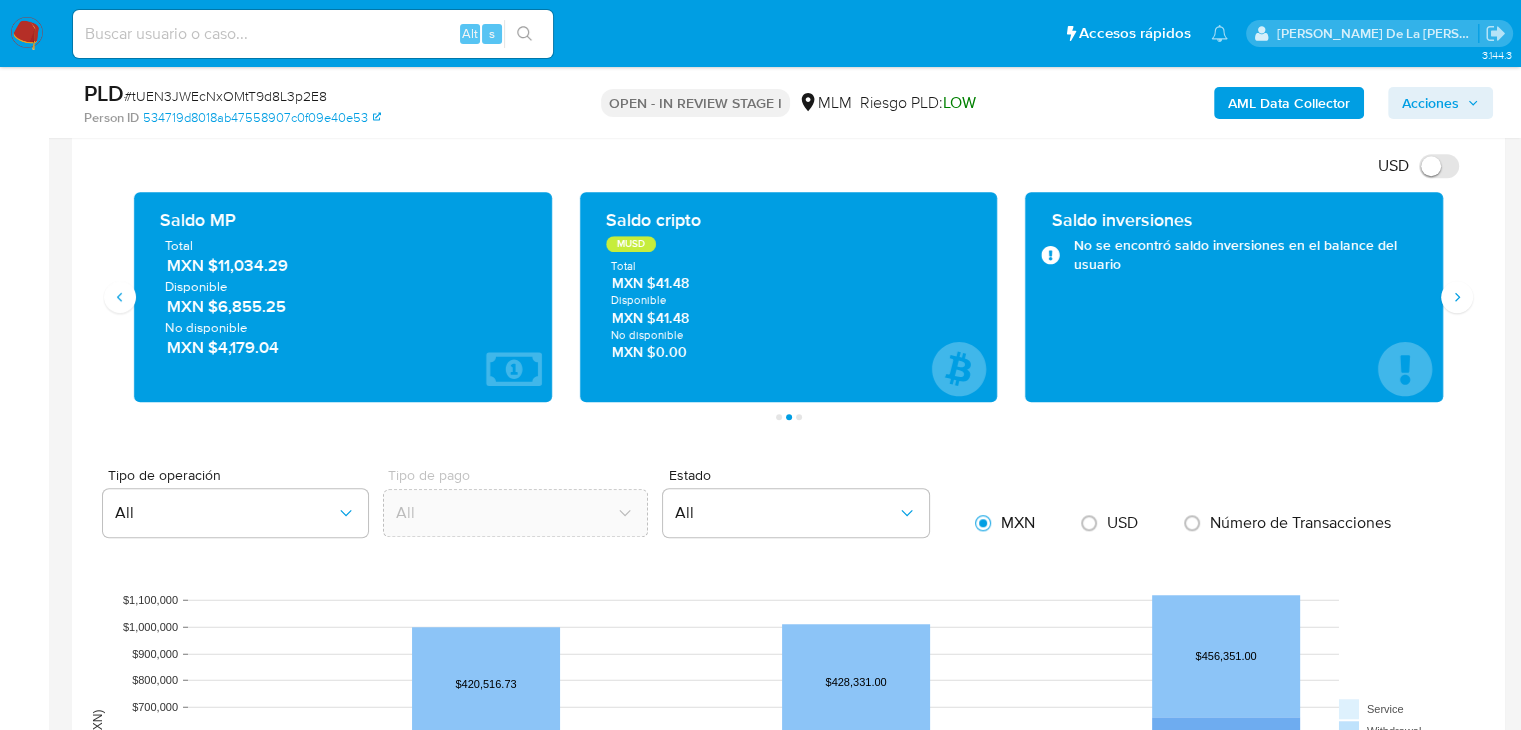 click on "MXN $11,034.29" at bounding box center (344, 265) 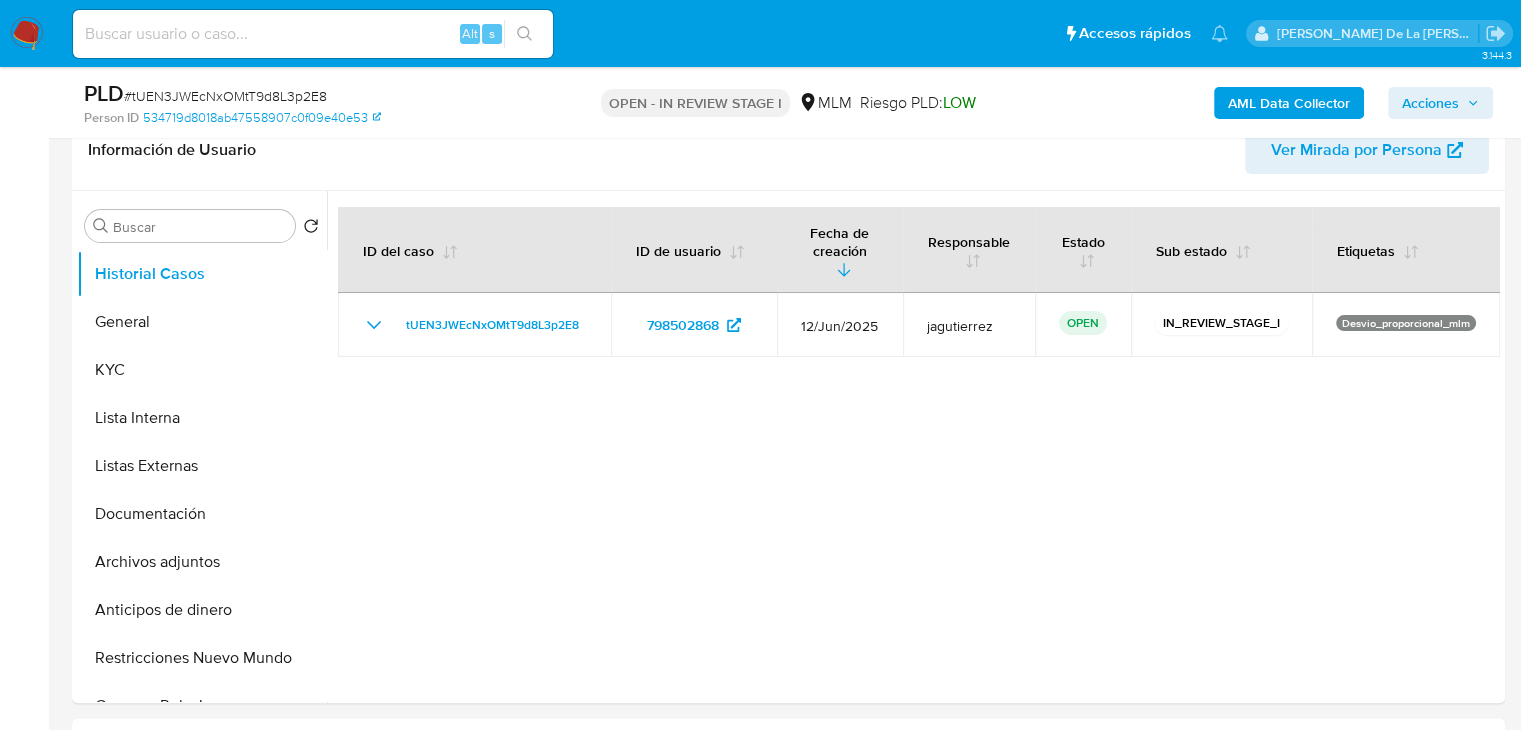 scroll, scrollTop: 328, scrollLeft: 0, axis: vertical 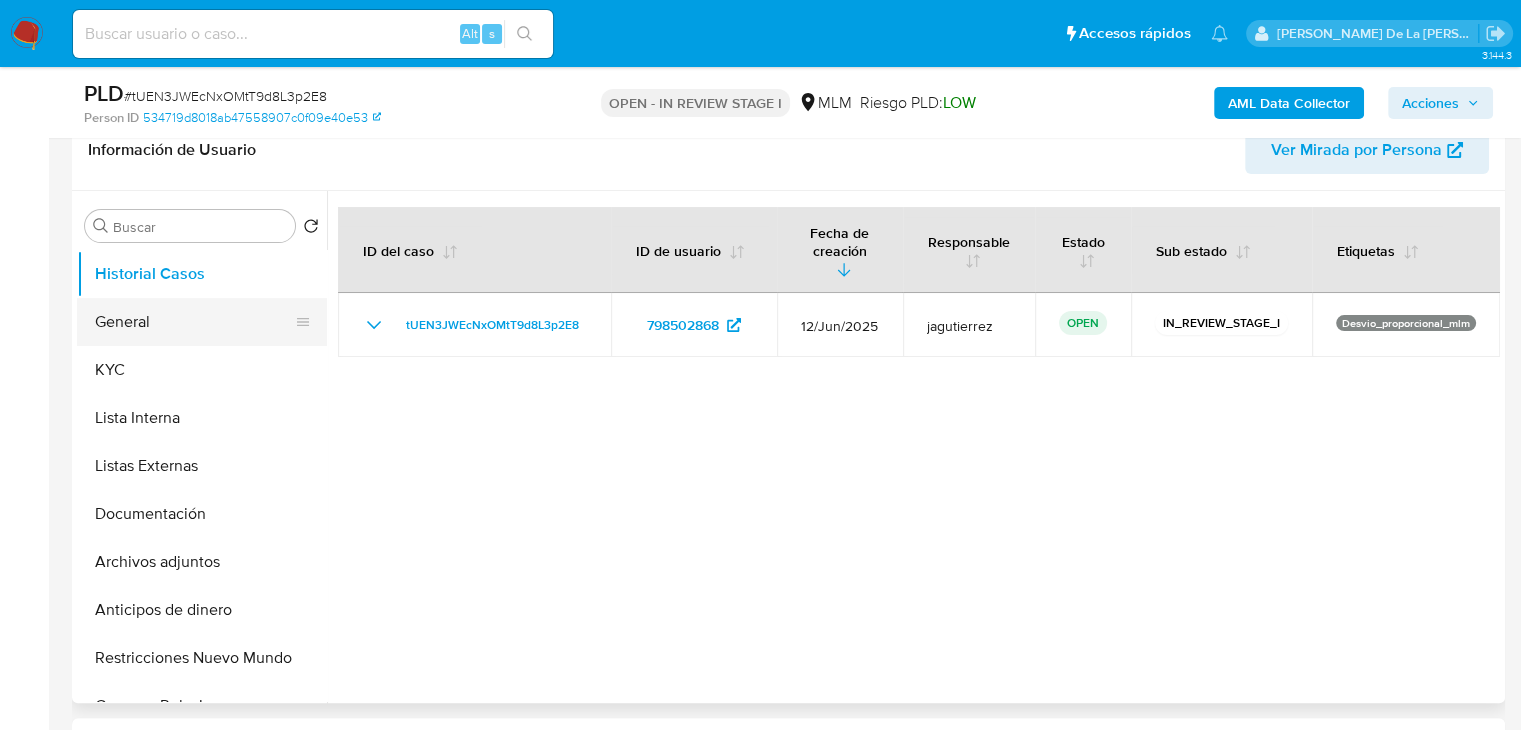 click on "General" at bounding box center [194, 322] 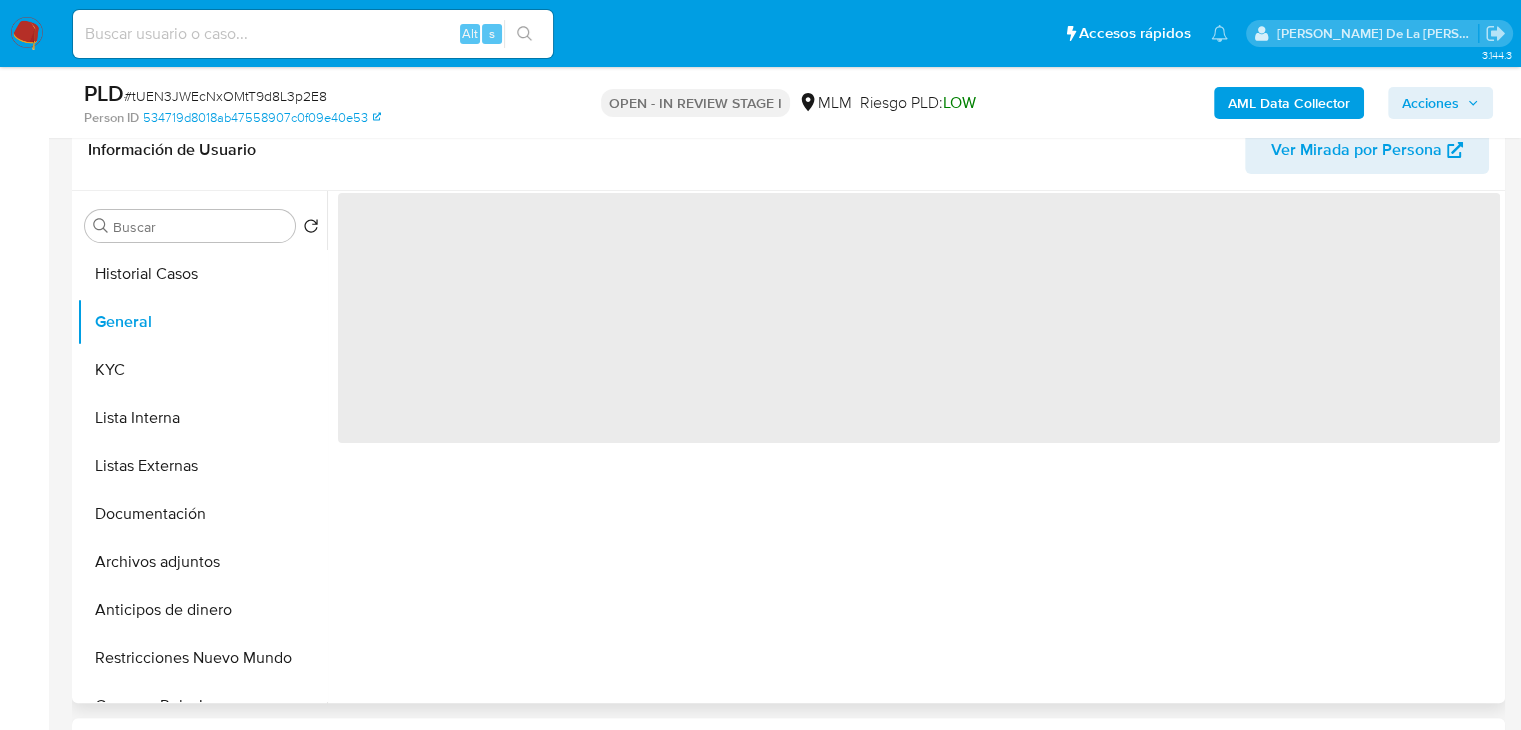 type 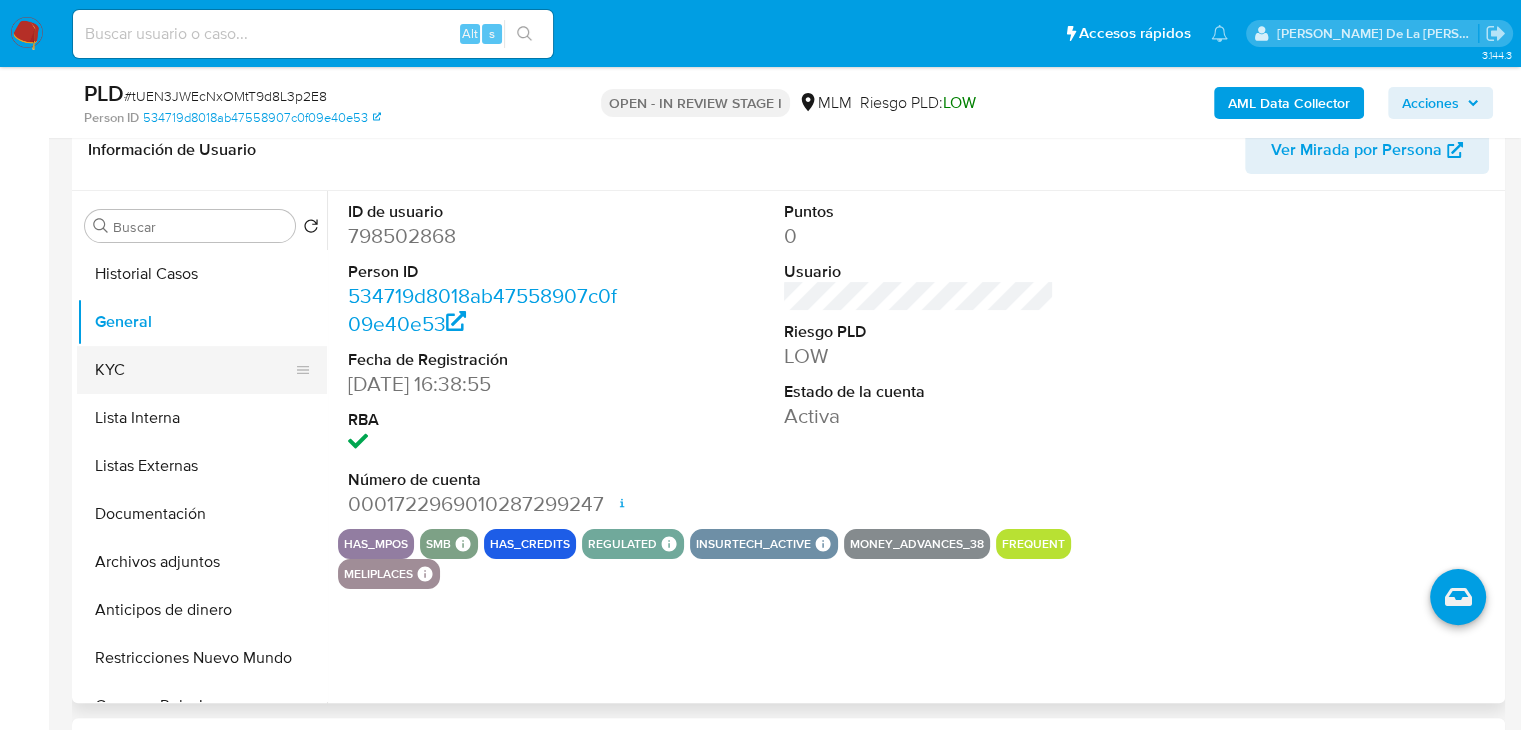 click on "KYC" at bounding box center [194, 370] 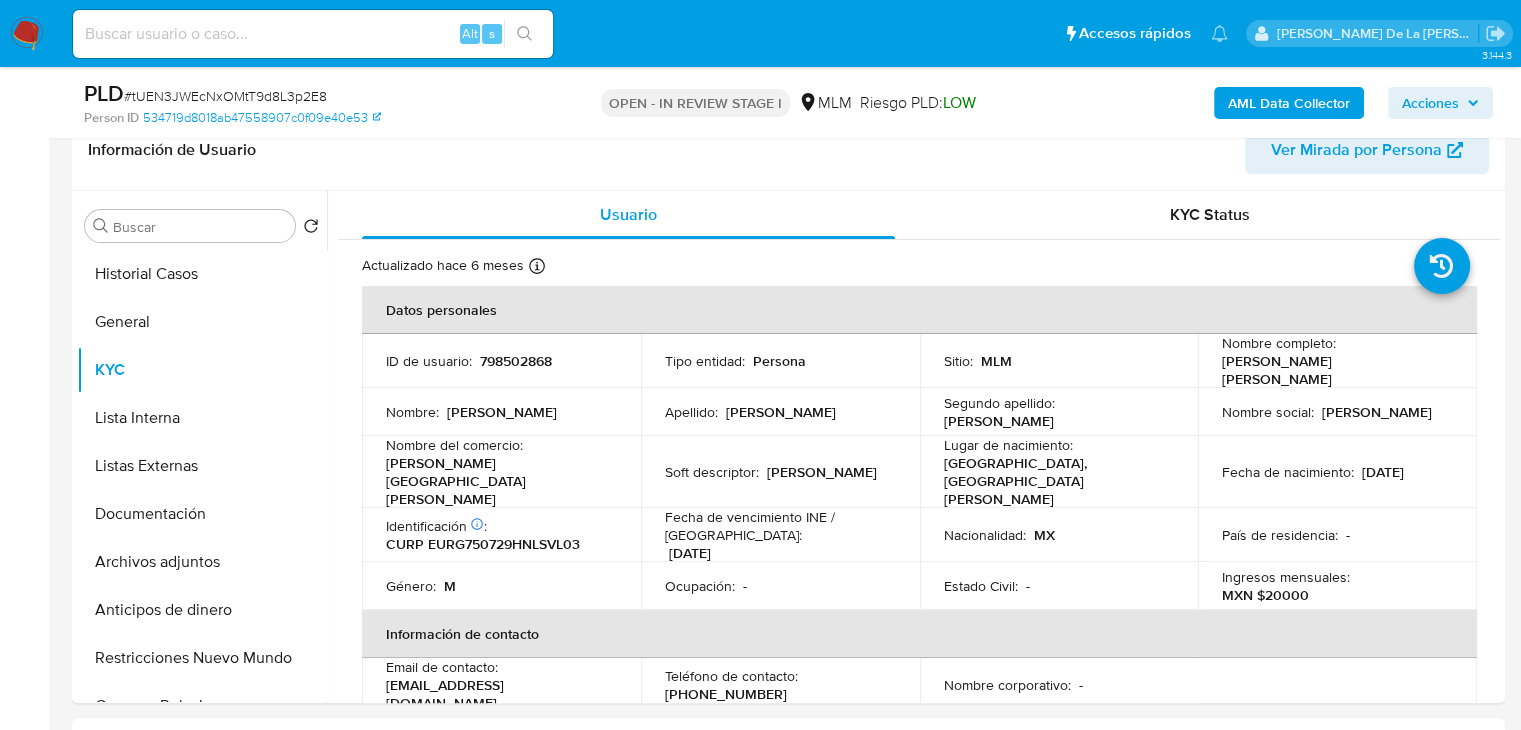 type 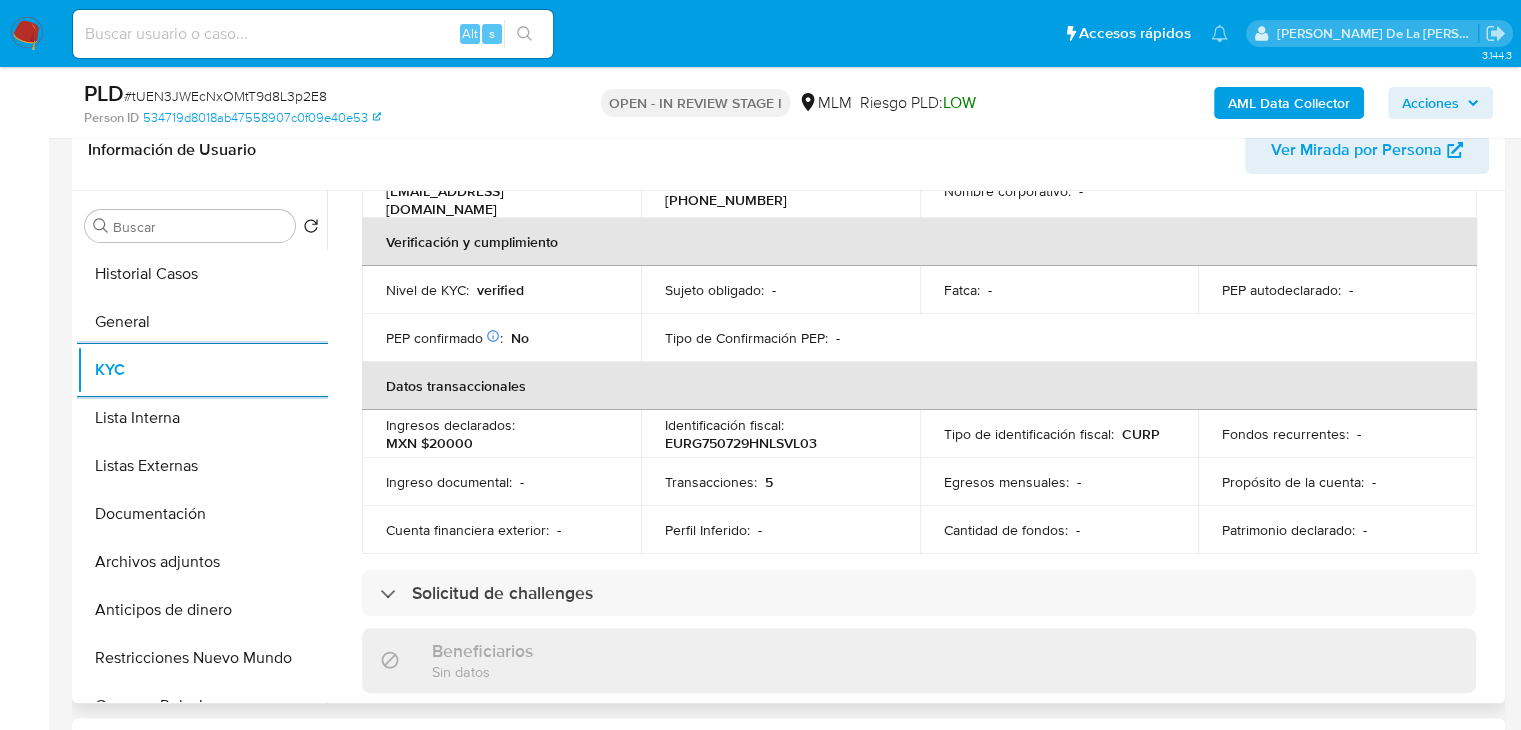 scroll, scrollTop: 488, scrollLeft: 0, axis: vertical 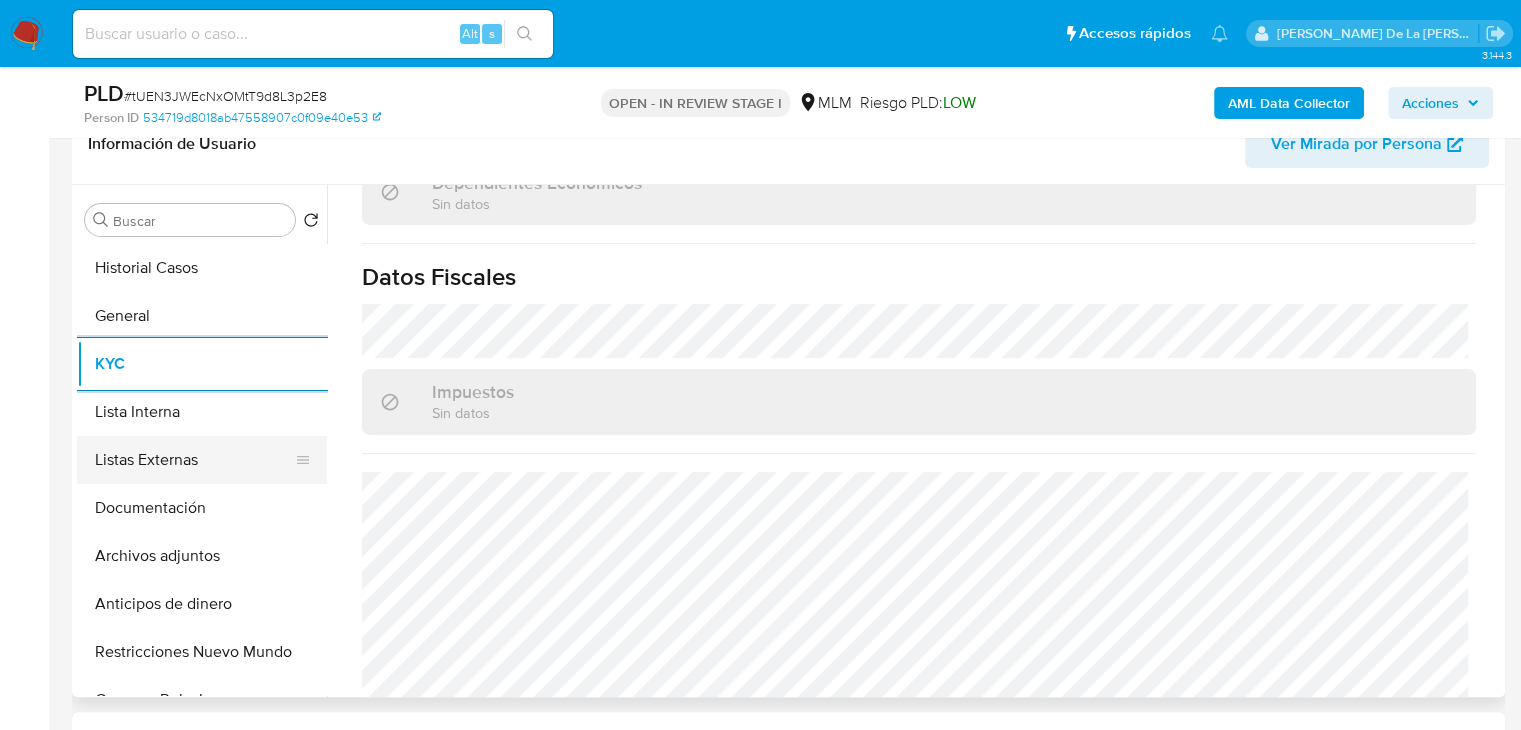 click on "Listas Externas" at bounding box center (194, 460) 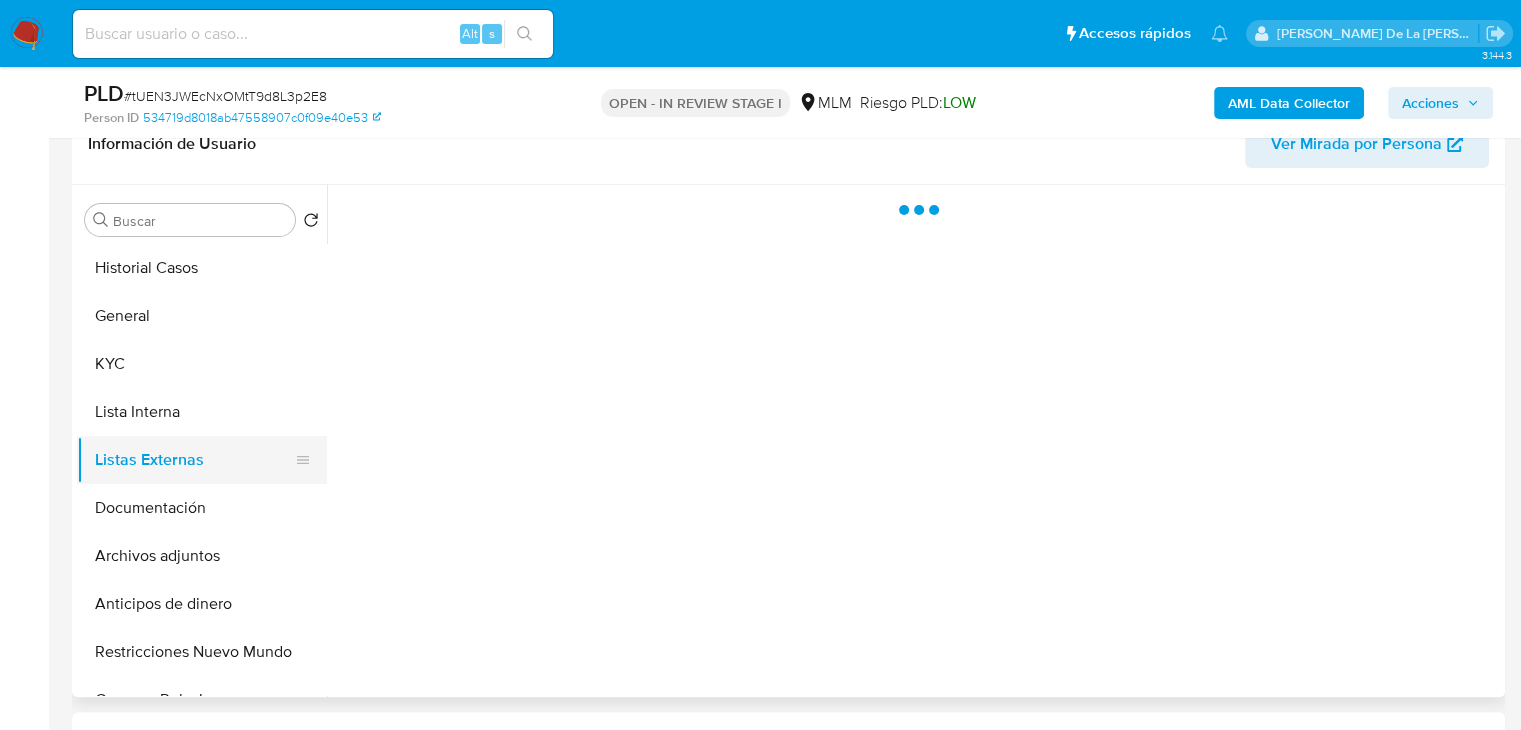 scroll, scrollTop: 0, scrollLeft: 0, axis: both 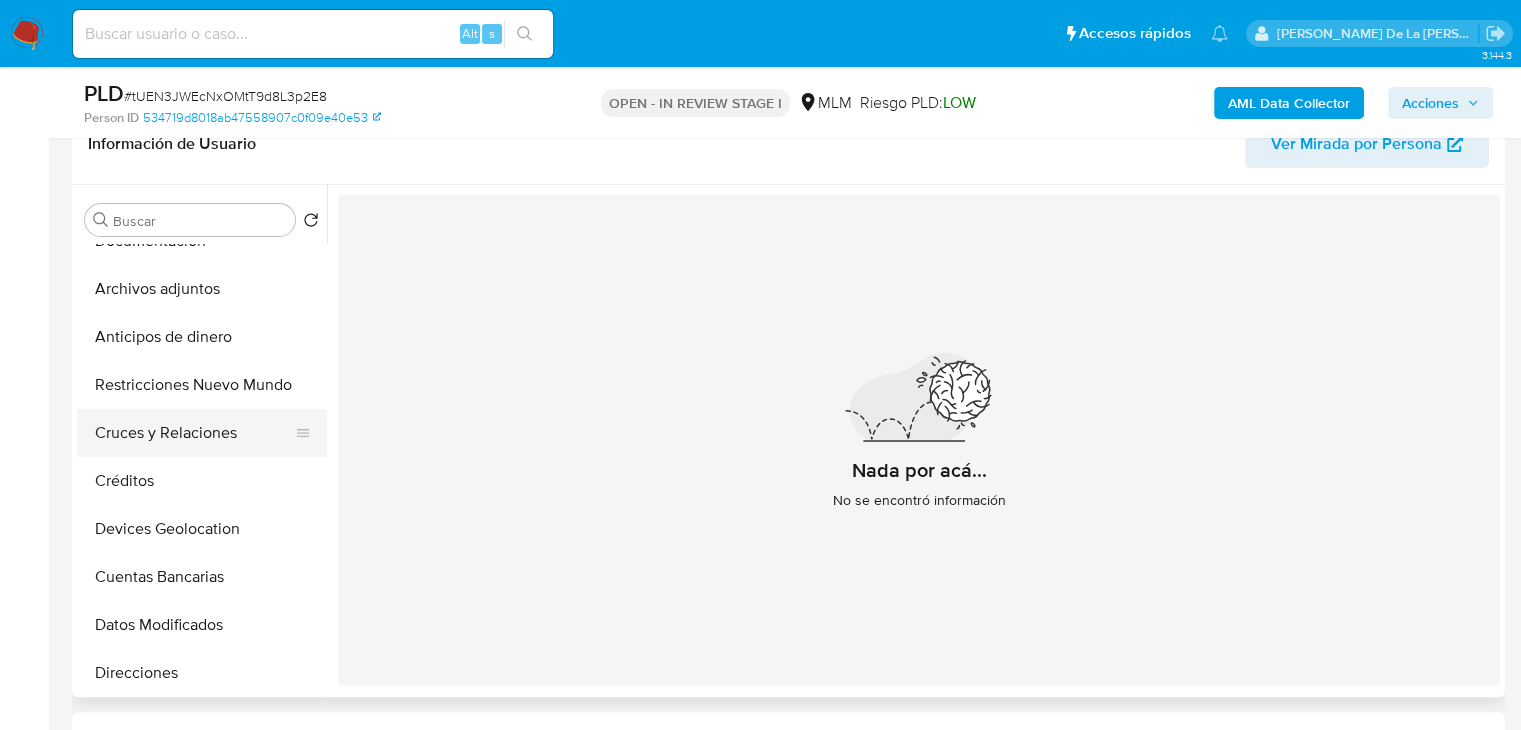 click on "Cruces y Relaciones" at bounding box center (194, 433) 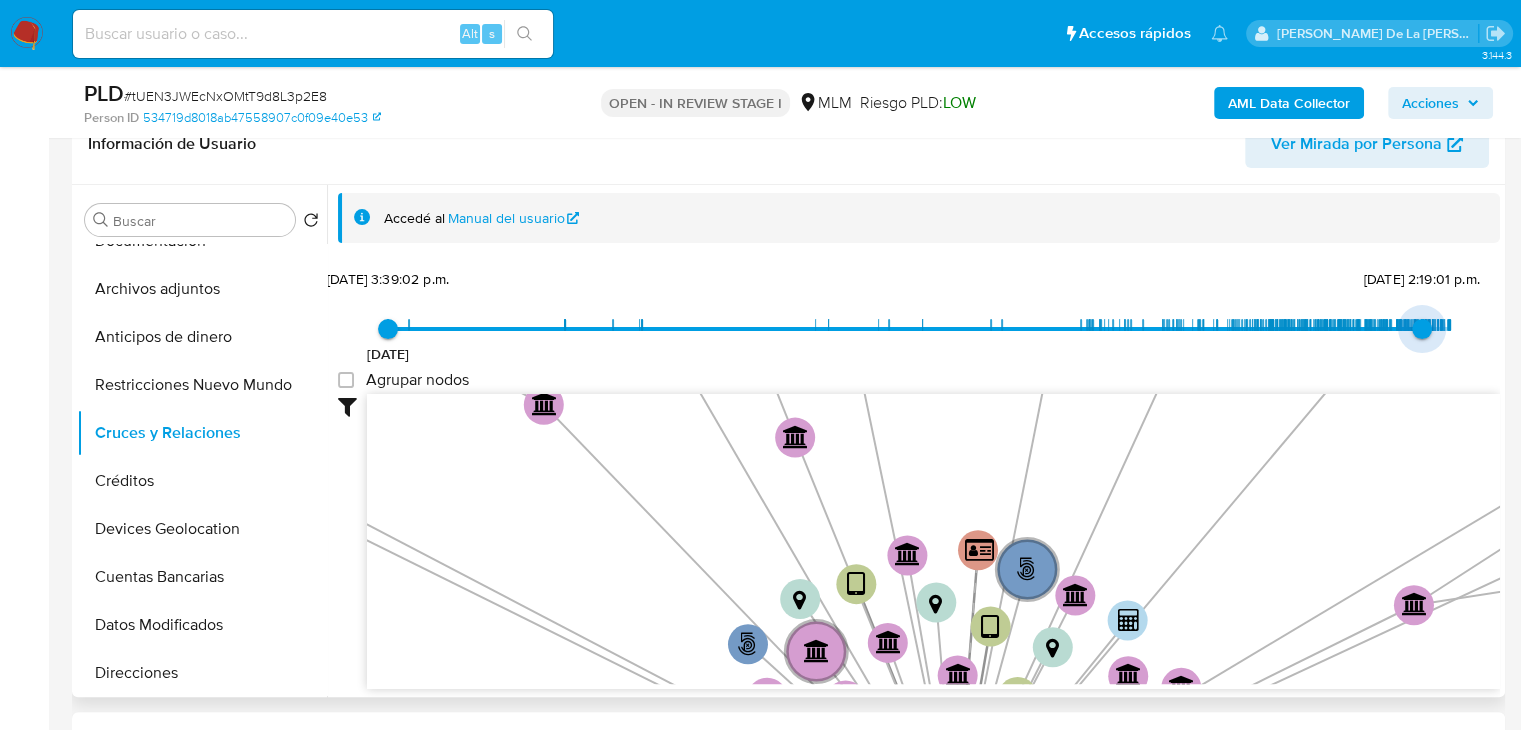 type on "1748621086000" 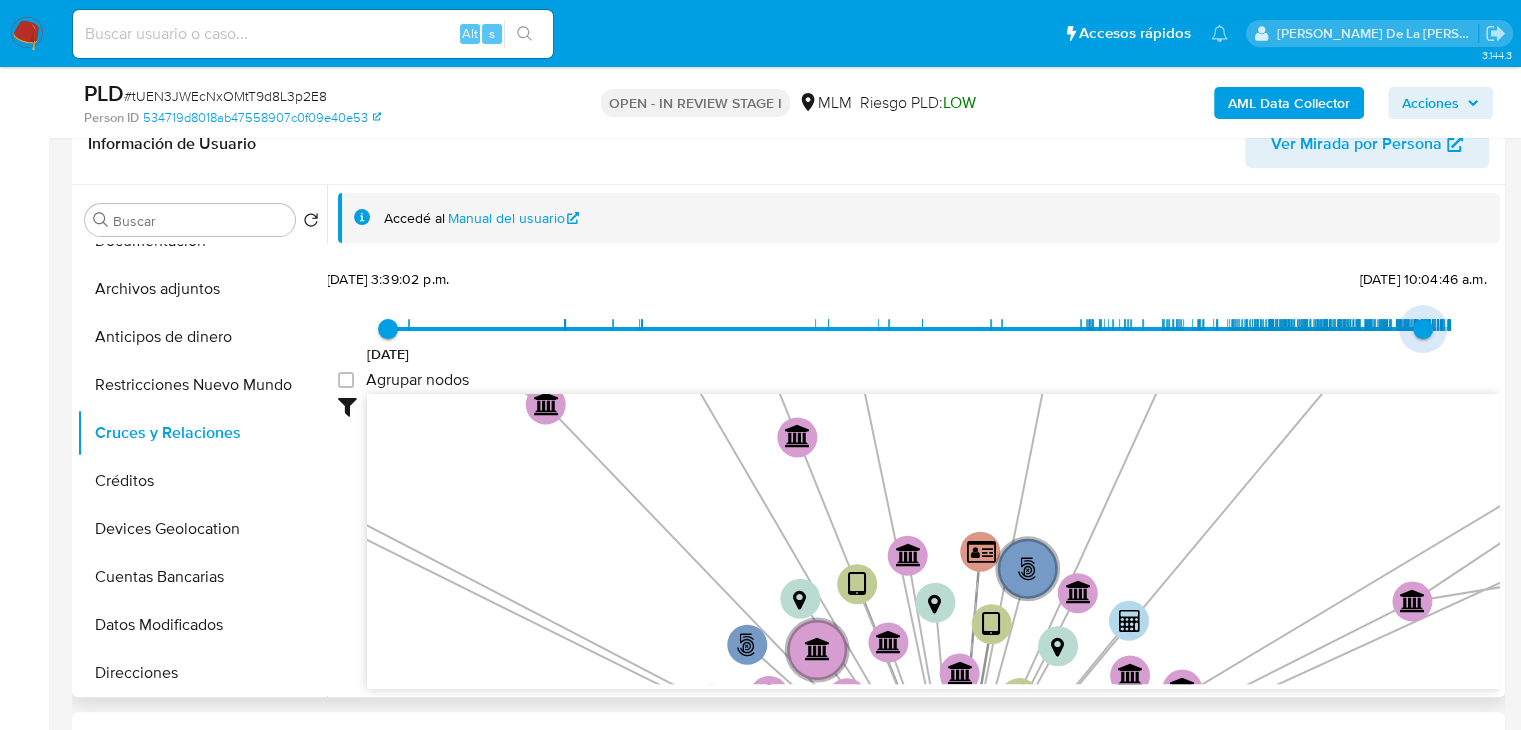 drag, startPoint x: 1440, startPoint y: 325, endPoint x: 1415, endPoint y: 315, distance: 26.925823 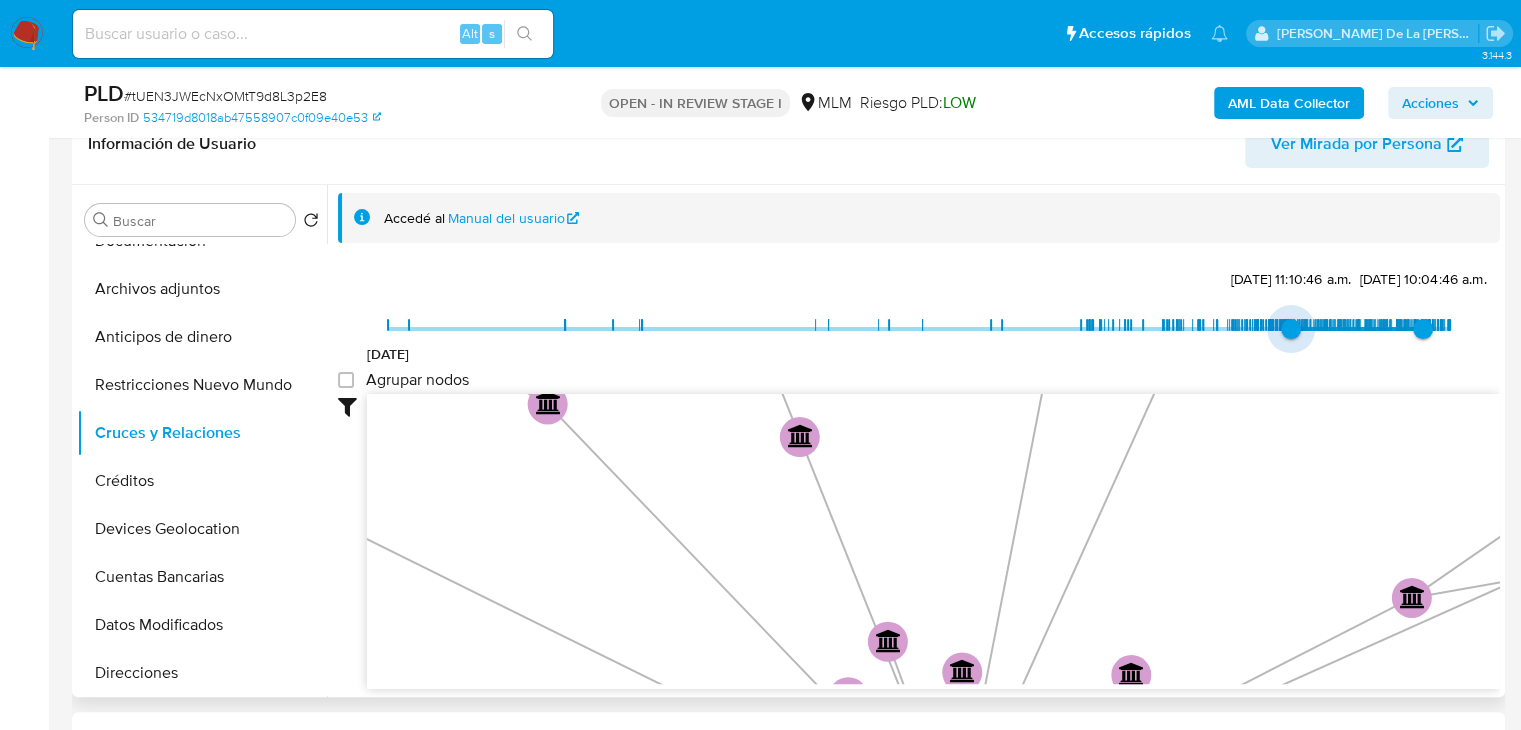 type on "1733261807000" 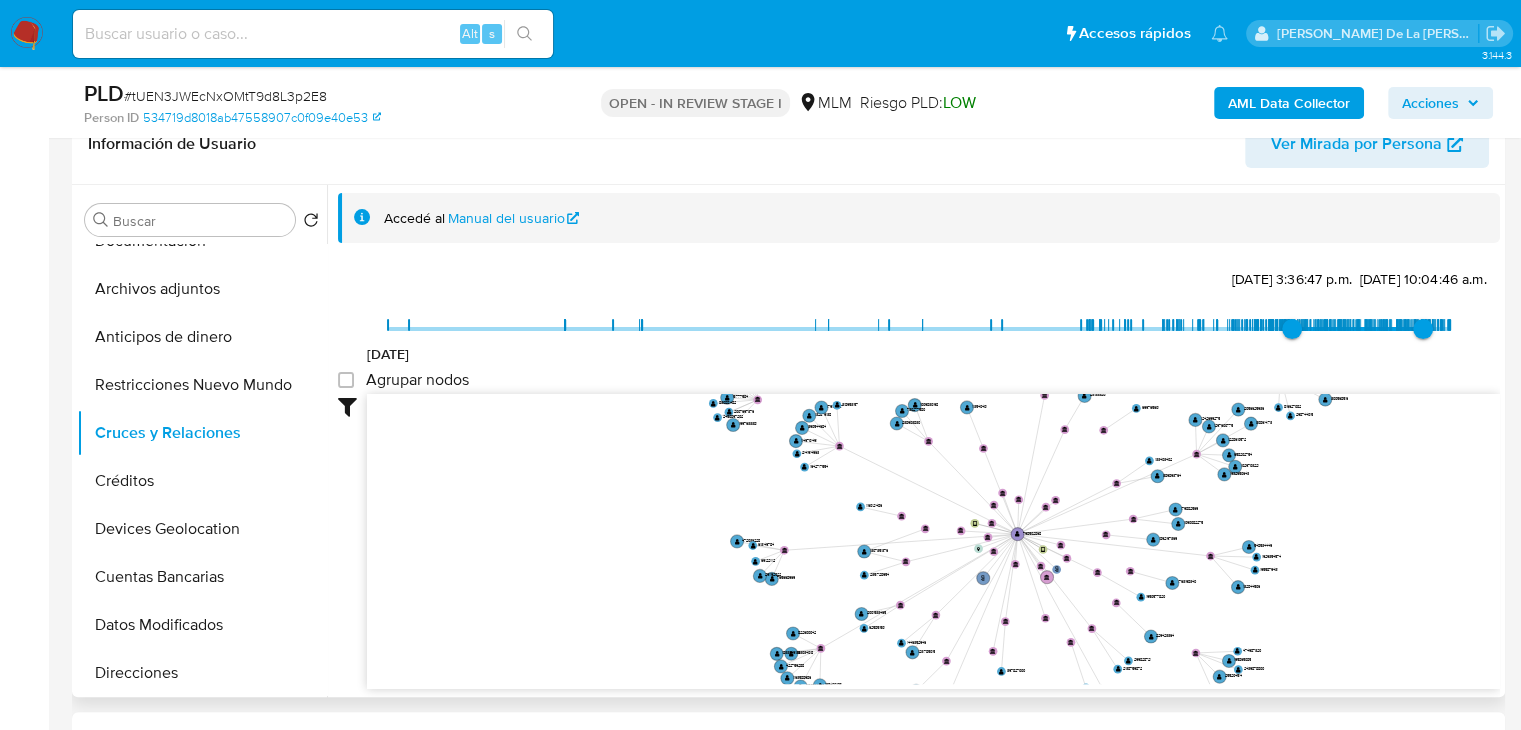 drag, startPoint x: 1194, startPoint y: 465, endPoint x: 1013, endPoint y: 459, distance: 181.09943 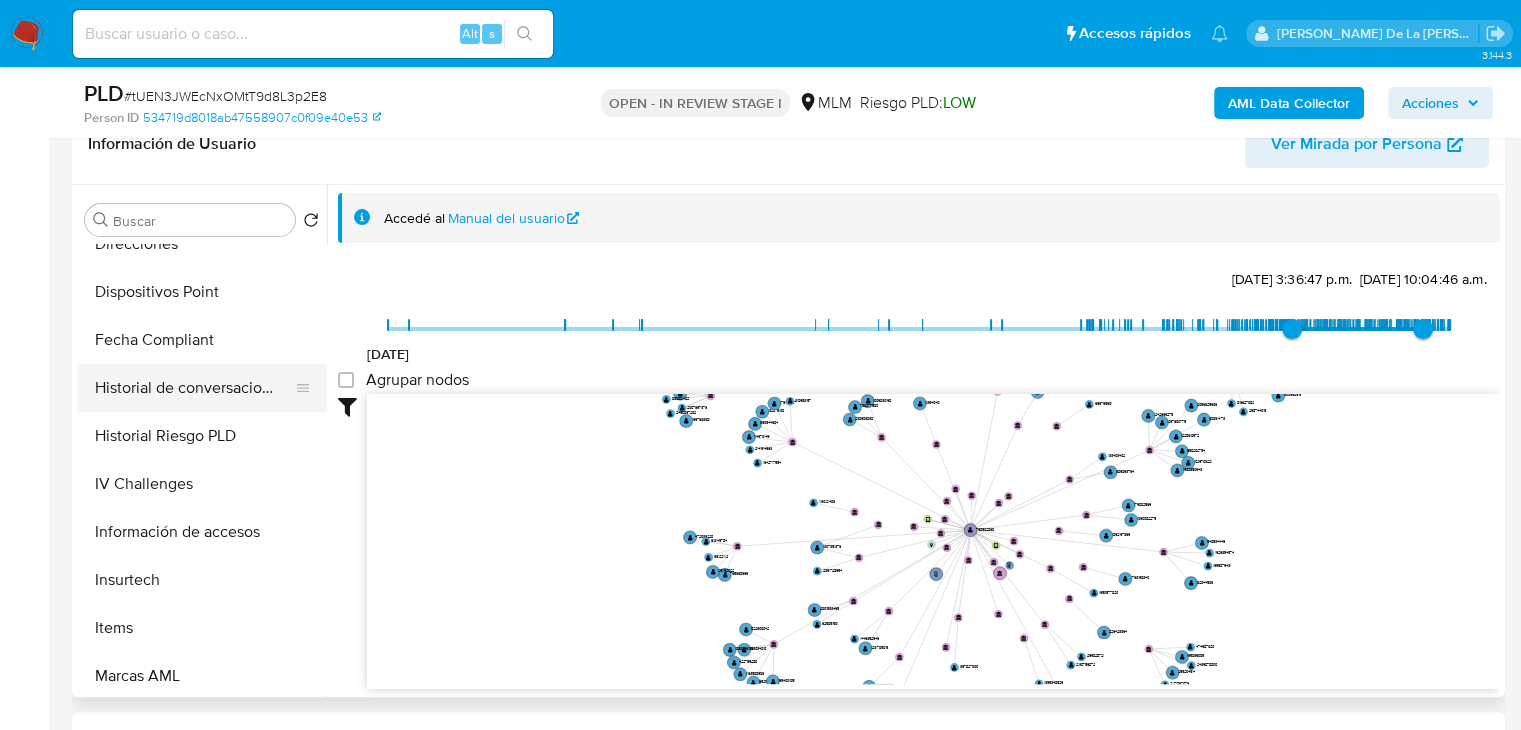 scroll, scrollTop: 698, scrollLeft: 0, axis: vertical 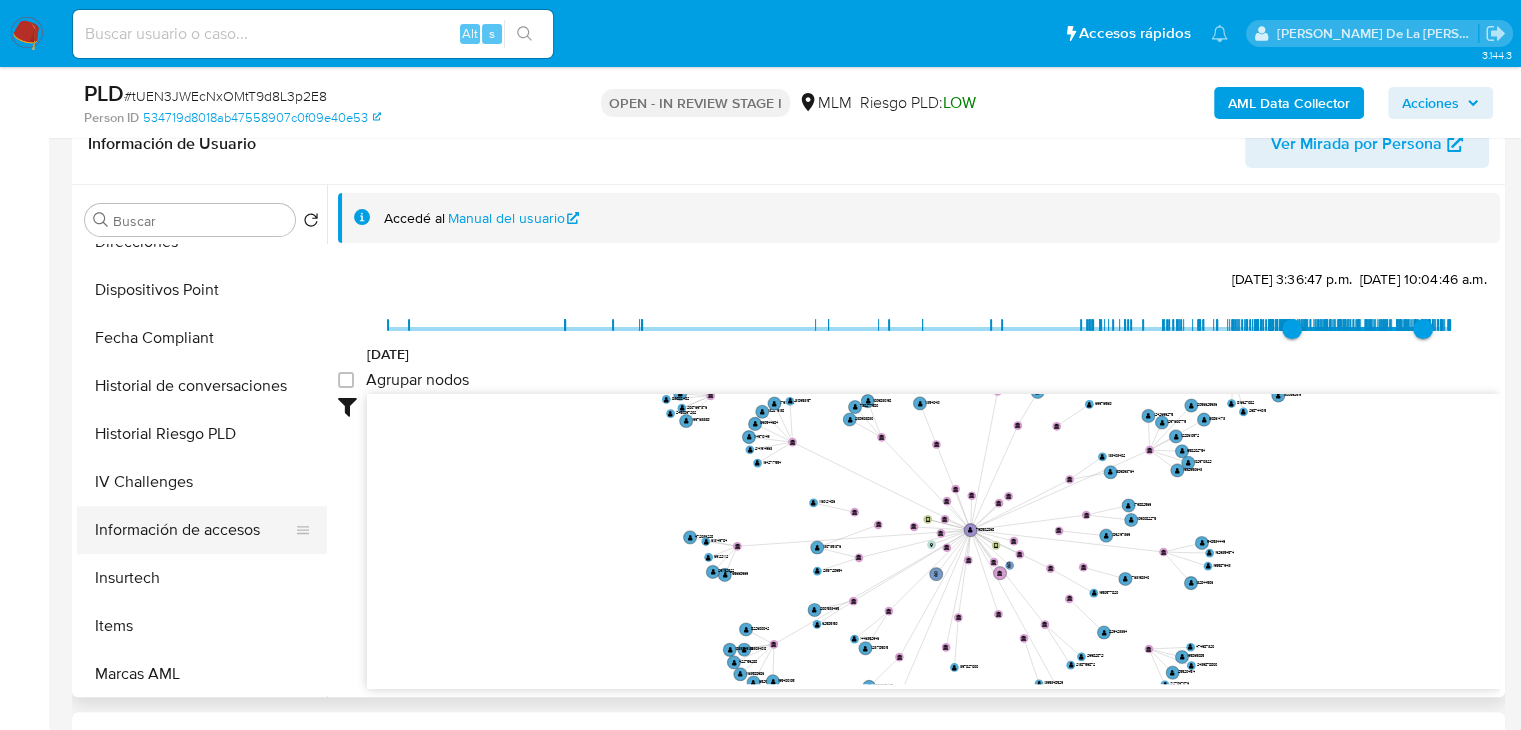 click on "Información de accesos" at bounding box center [194, 530] 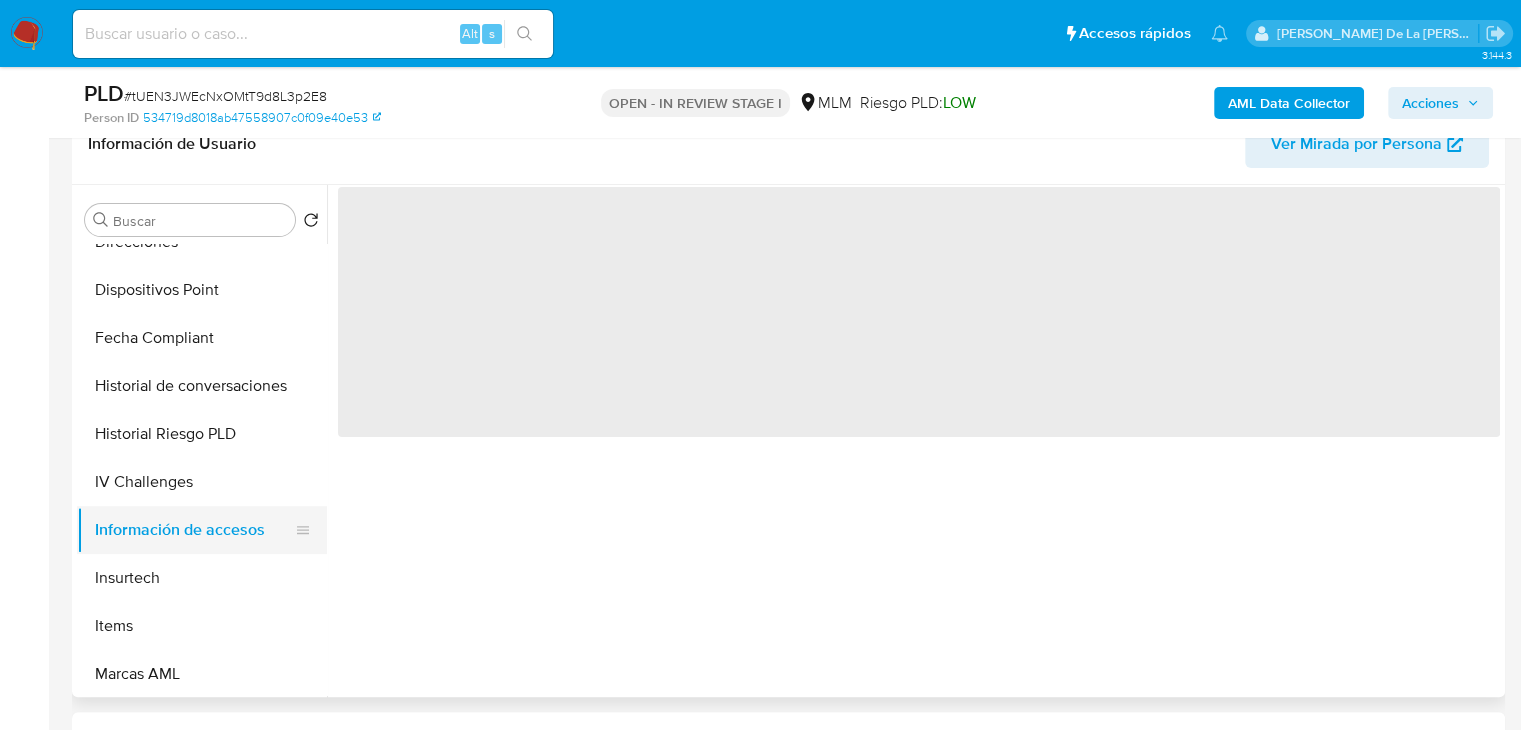 type 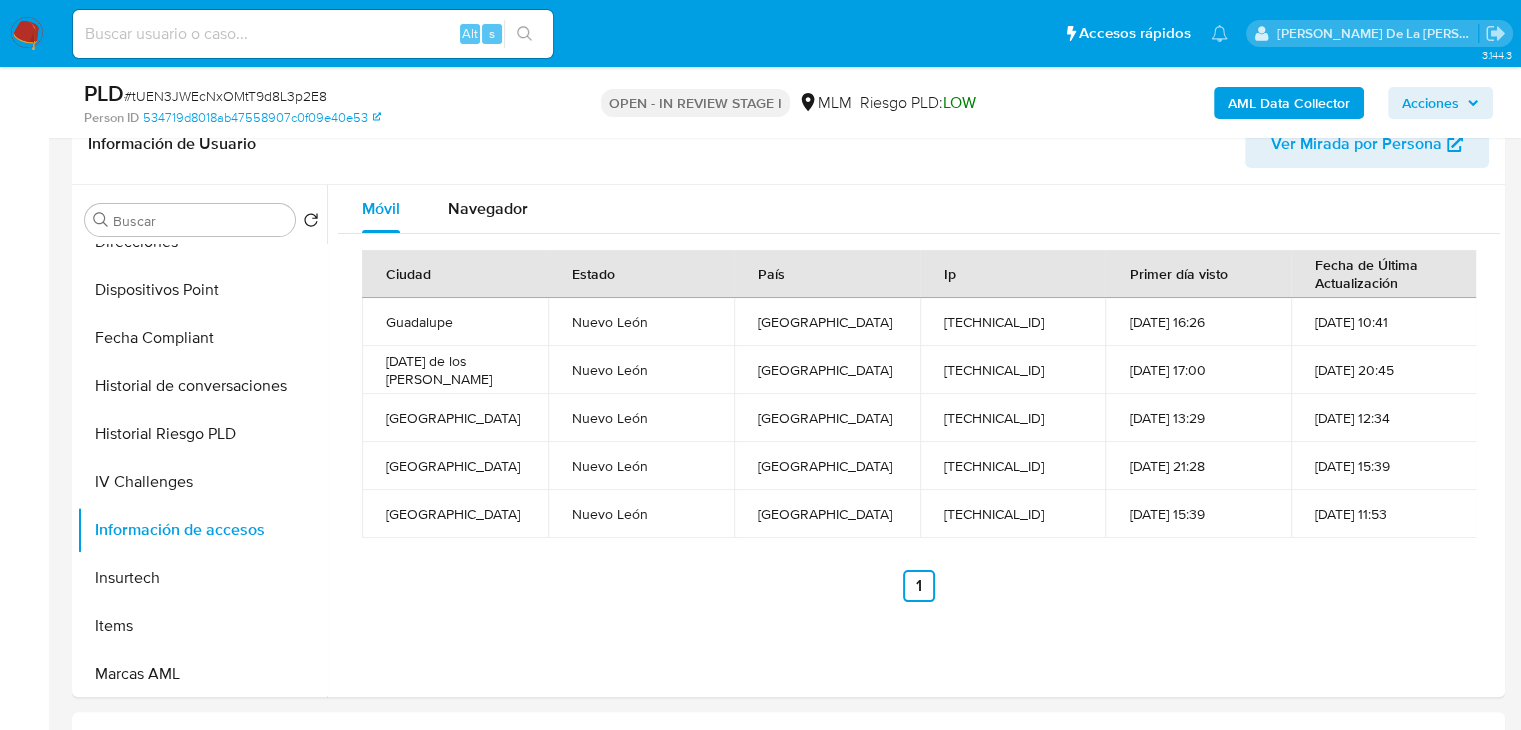 scroll, scrollTop: 134, scrollLeft: 0, axis: vertical 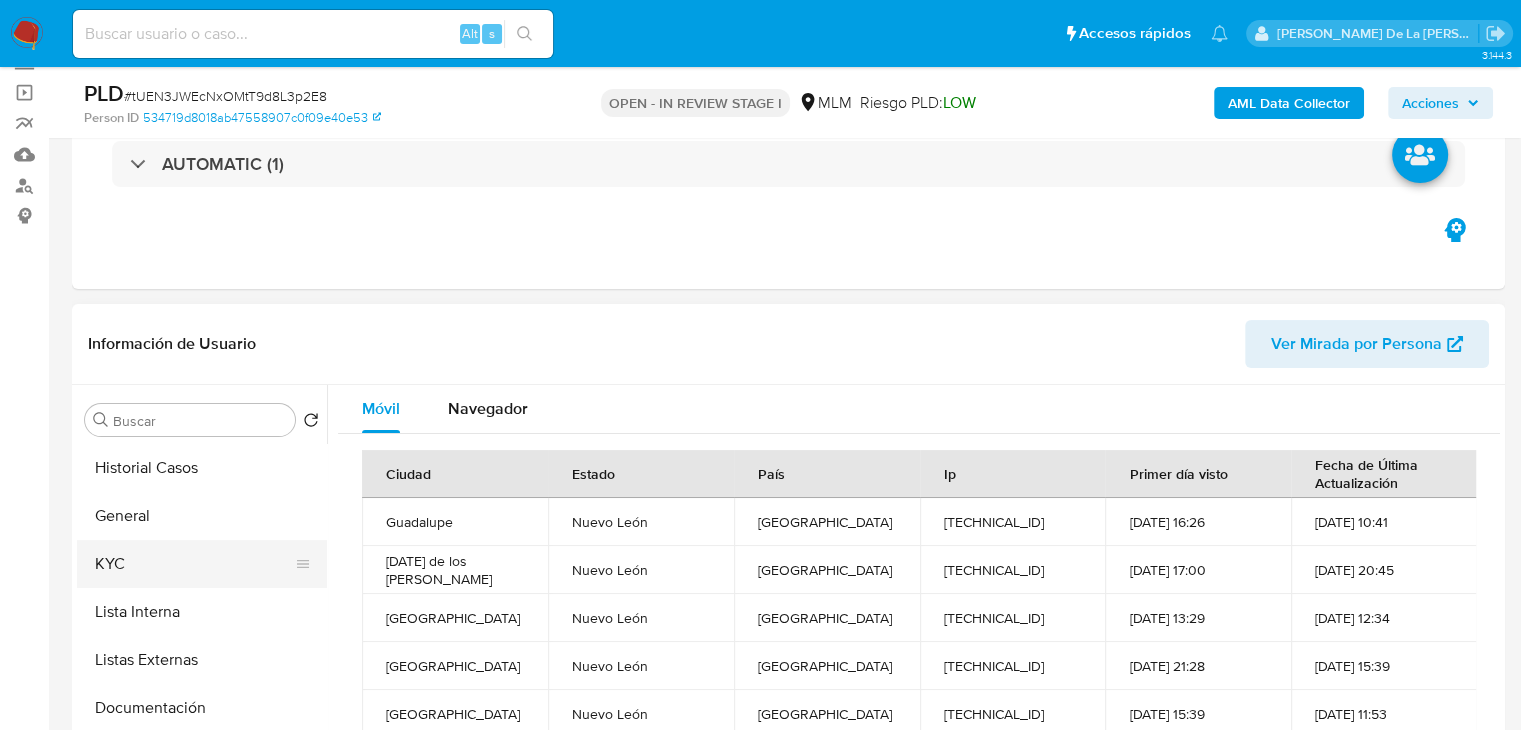 click on "KYC" at bounding box center (194, 564) 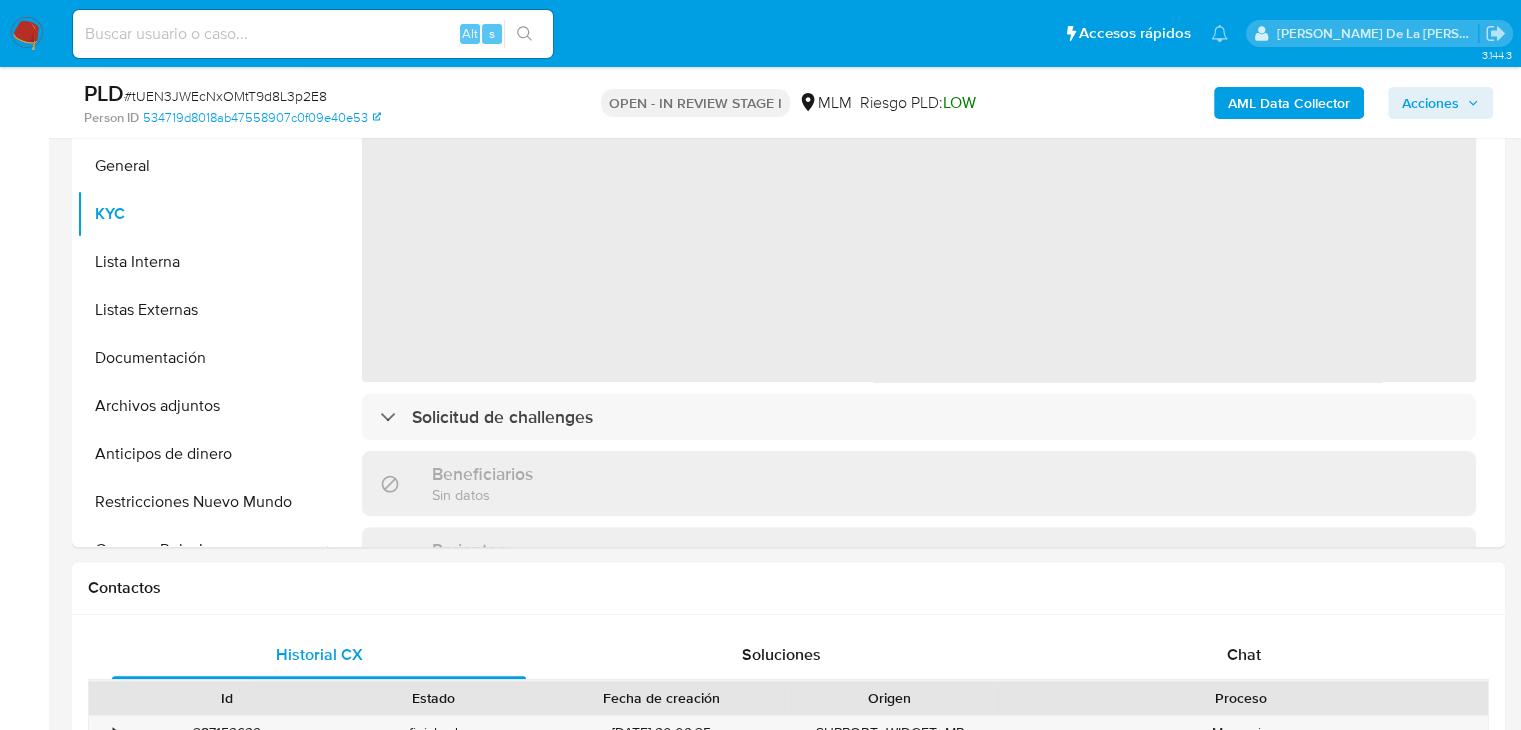 scroll, scrollTop: 422, scrollLeft: 0, axis: vertical 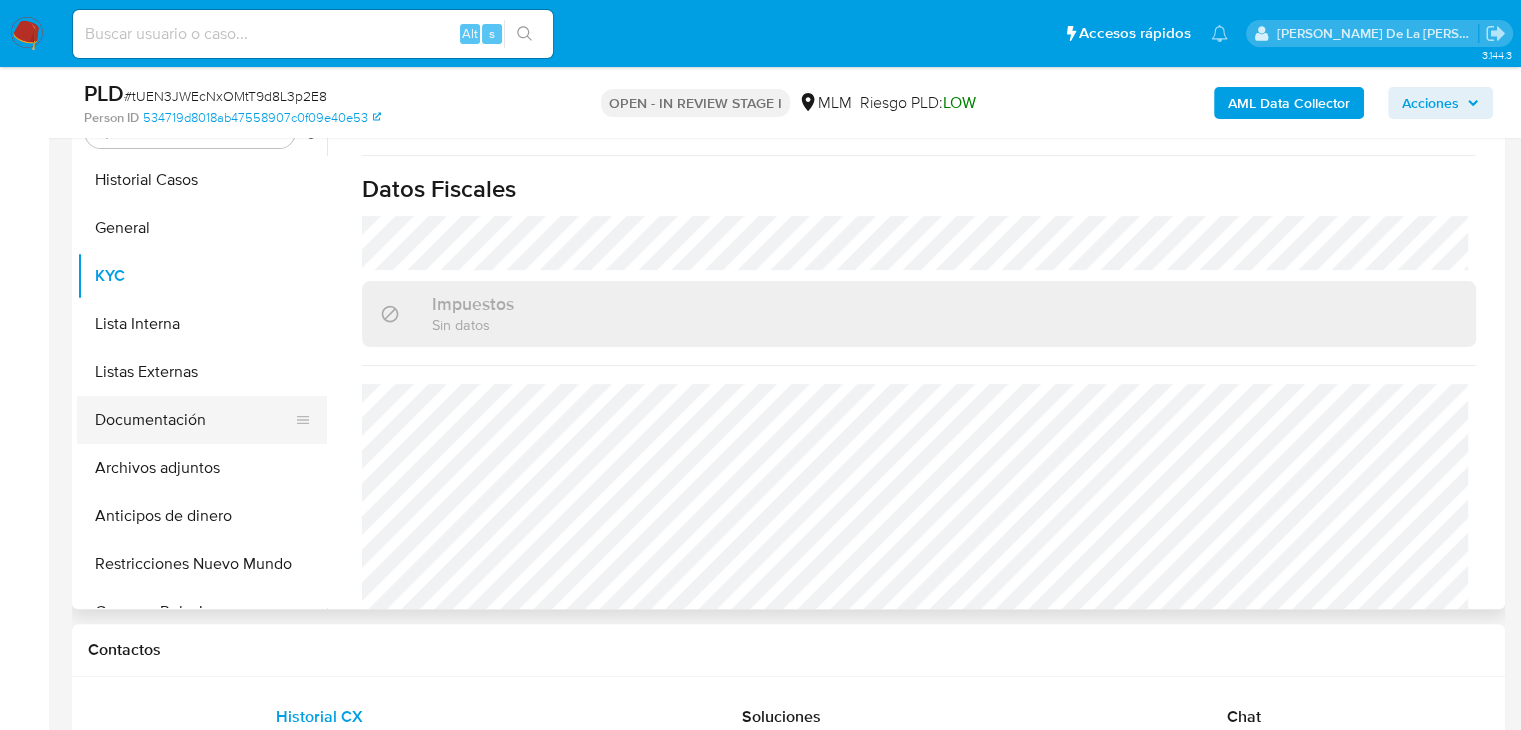click on "Documentación" at bounding box center [194, 420] 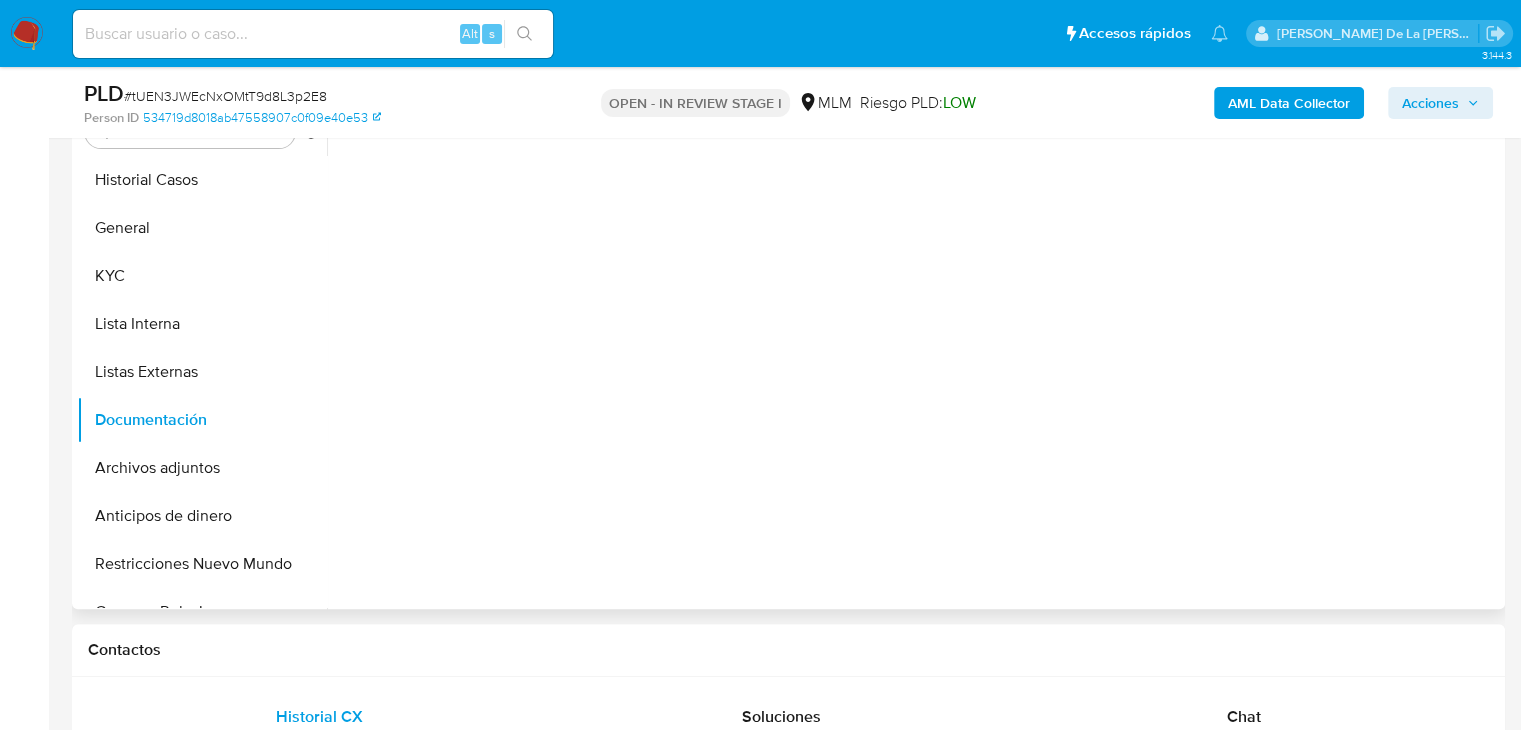 scroll, scrollTop: 0, scrollLeft: 0, axis: both 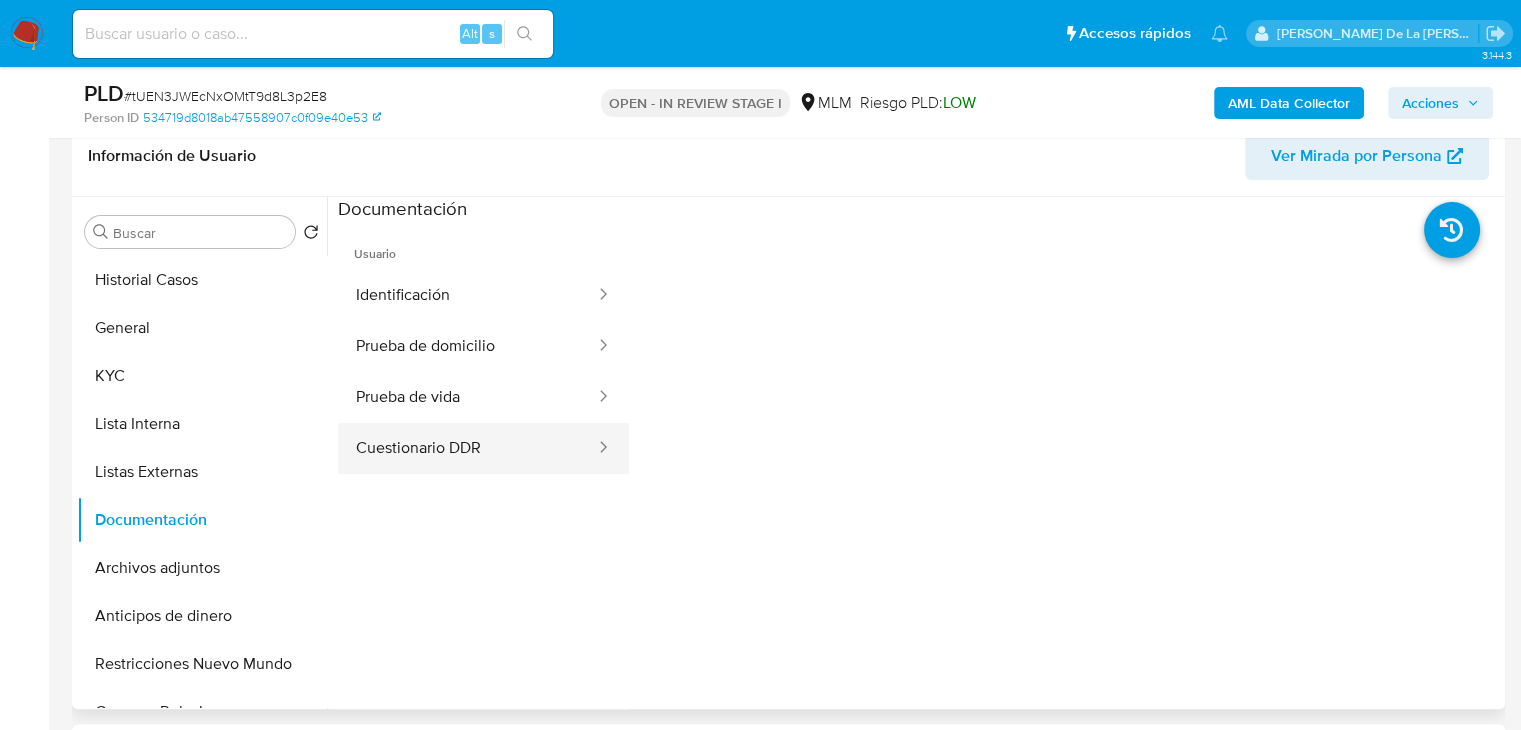 click on "Cuestionario DDR" at bounding box center [467, 448] 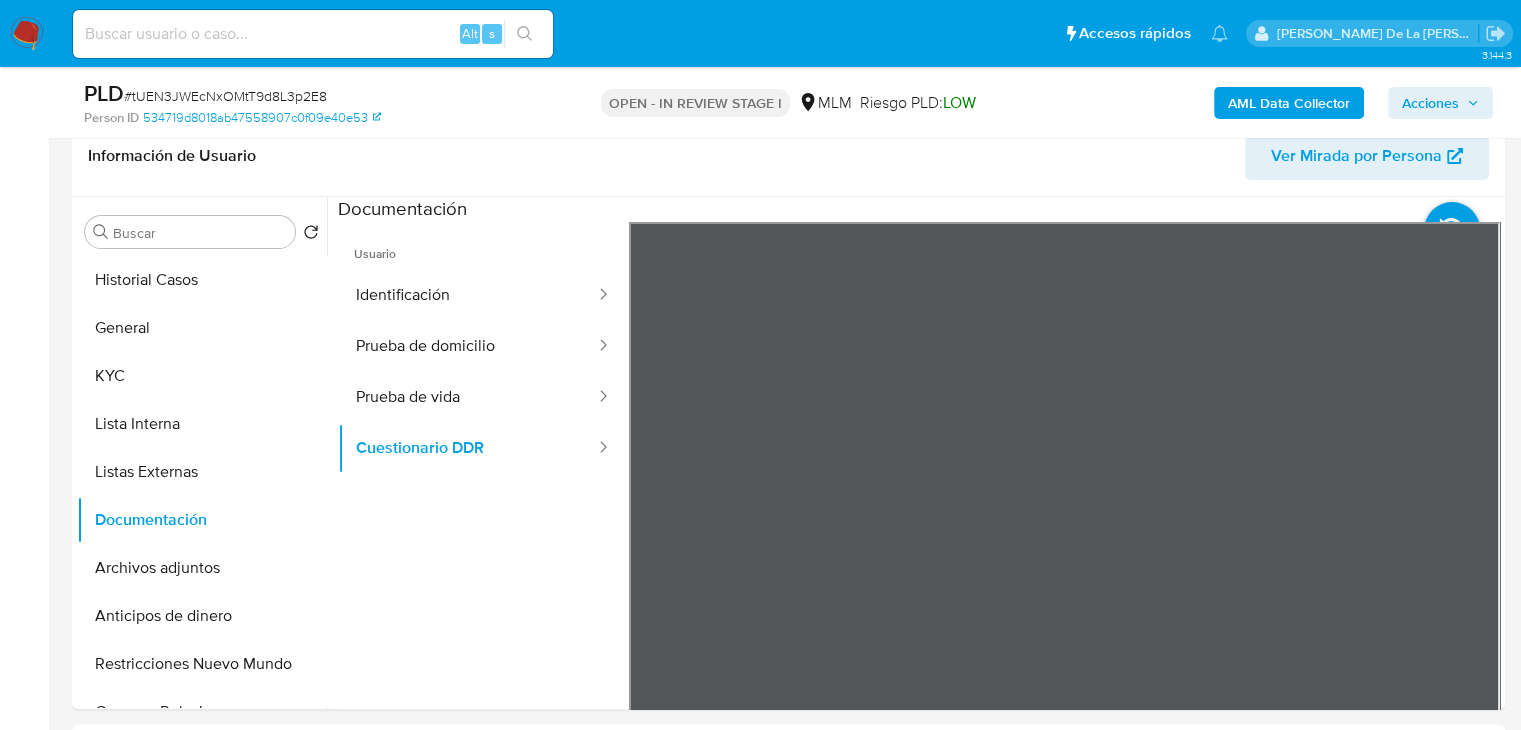 click on "Pausado Ver notificaciones Alt s Accesos rápidos   Presiona las siguientes teclas para acceder a algunas de las funciones Buscar caso o usuario Alt s Volver al home Alt h Agregar un comentario Alt c Ir a la resolucion de un caso Alt r Agregar un archivo adjunto Alt a Solicitar KYC challenge Alt 3 Agregar restricción Alt 4 Eliminar restricción Alt 5 Javier De La Cruz Gutierrez Bandeja Tablero Screening Búsqueda en Listas Watchlist Herramientas Operaciones masivas Reportes Mulan Buscador de personas Consolidado 3.144.3 Asignado a   jagutierrez   Asignado el: 07/07/2025 14:34:00 Creado el: 12/06/2025   Creado el: 12/06/2025 03:11:22 - Vence en un mes   Vence el 11/08/2025 03:11:23 PLD # tUEN3JWEcNxOMtT9d8L3p2E8 Person ID 534719d8018ab47558907c0f09e40e53 OPEN - IN REVIEW STAGE I  MLM Riesgo PLD:  LOW AML Data Collector Acciones Información del caso Eventos ( 1 ) Acciones AUTOMATIC (1) Información de Usuario Ver Mirada por Persona Buscar   Volver al orden por defecto Historial Casos General KYC Lista Interna" at bounding box center [760, 1688] 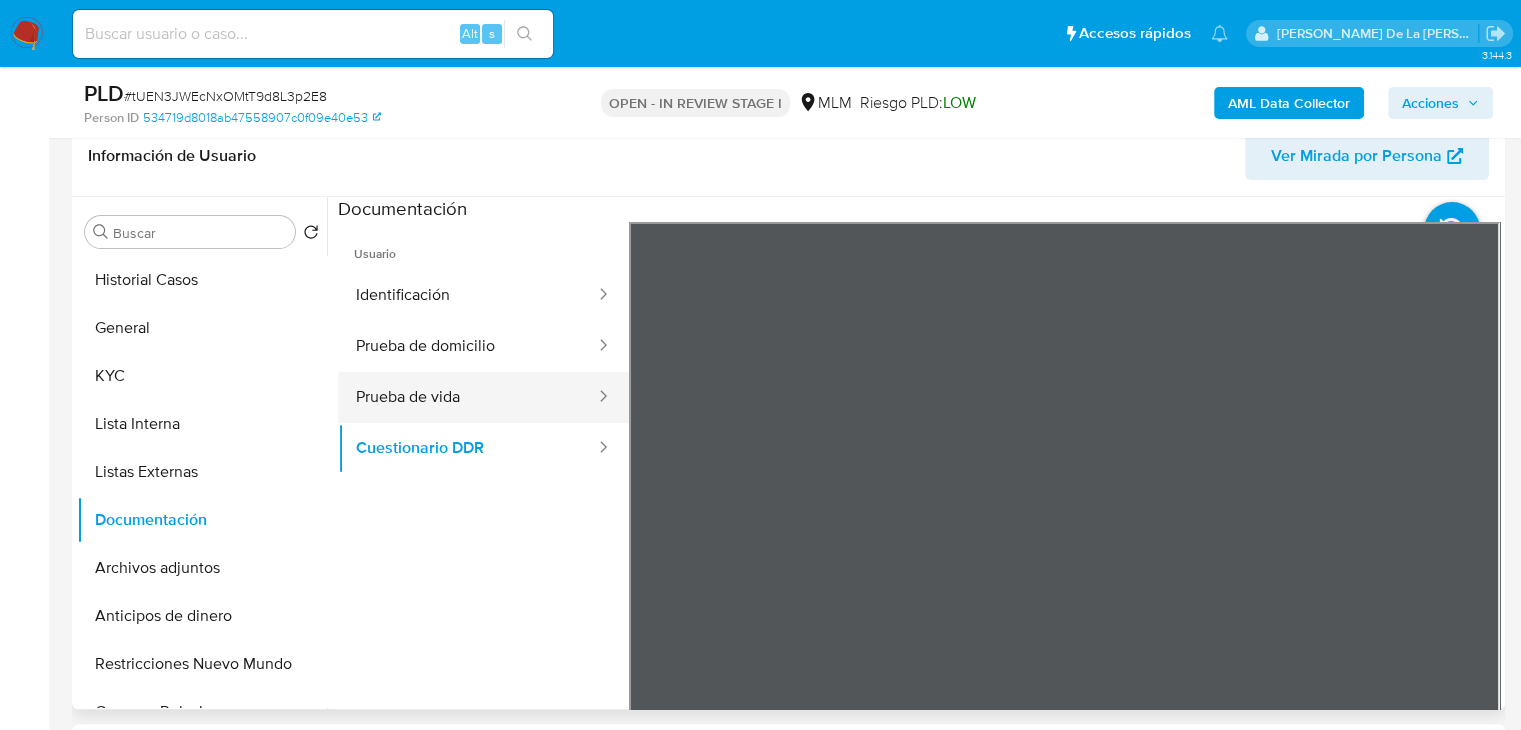 click on "Prueba de vida" at bounding box center [467, 397] 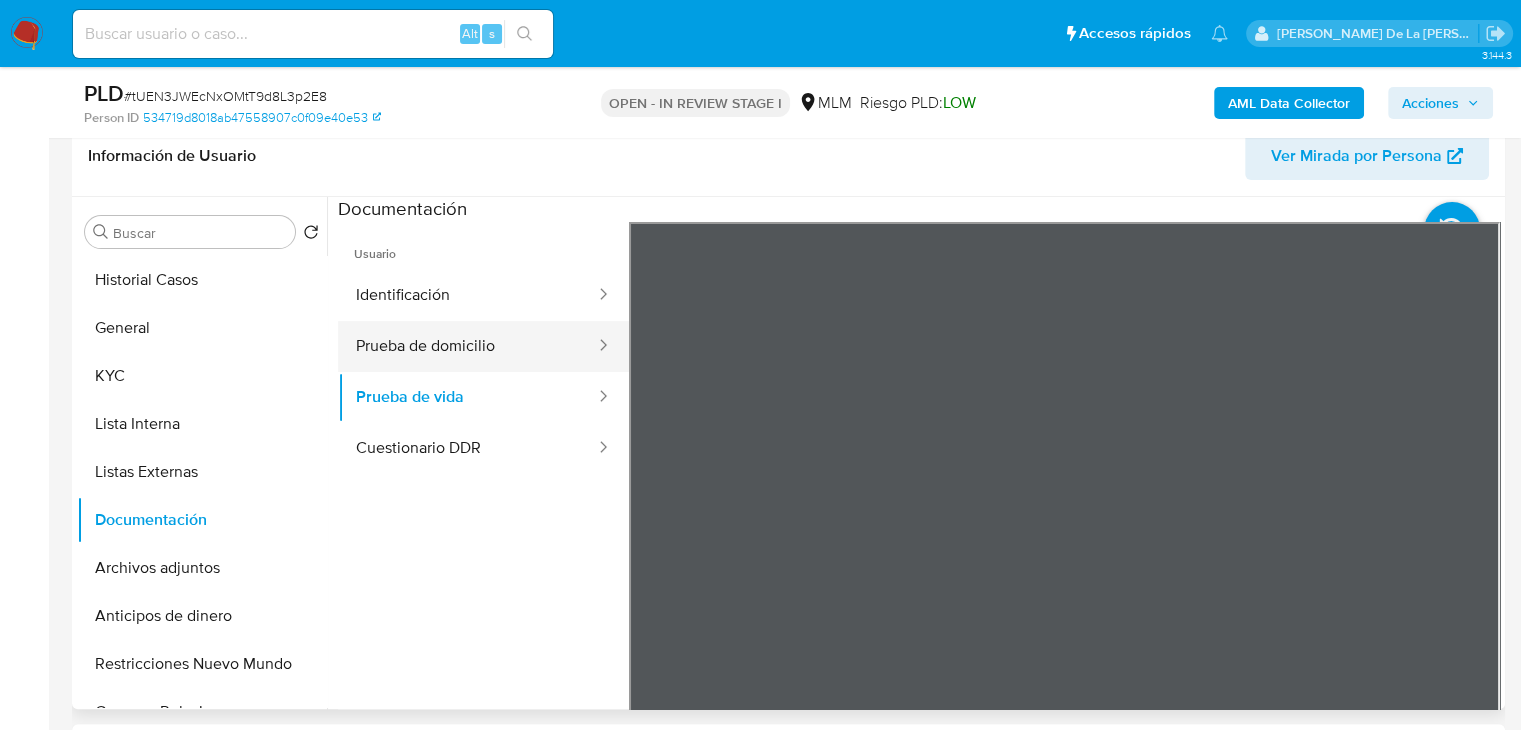 click on "Prueba de domicilio" at bounding box center [467, 346] 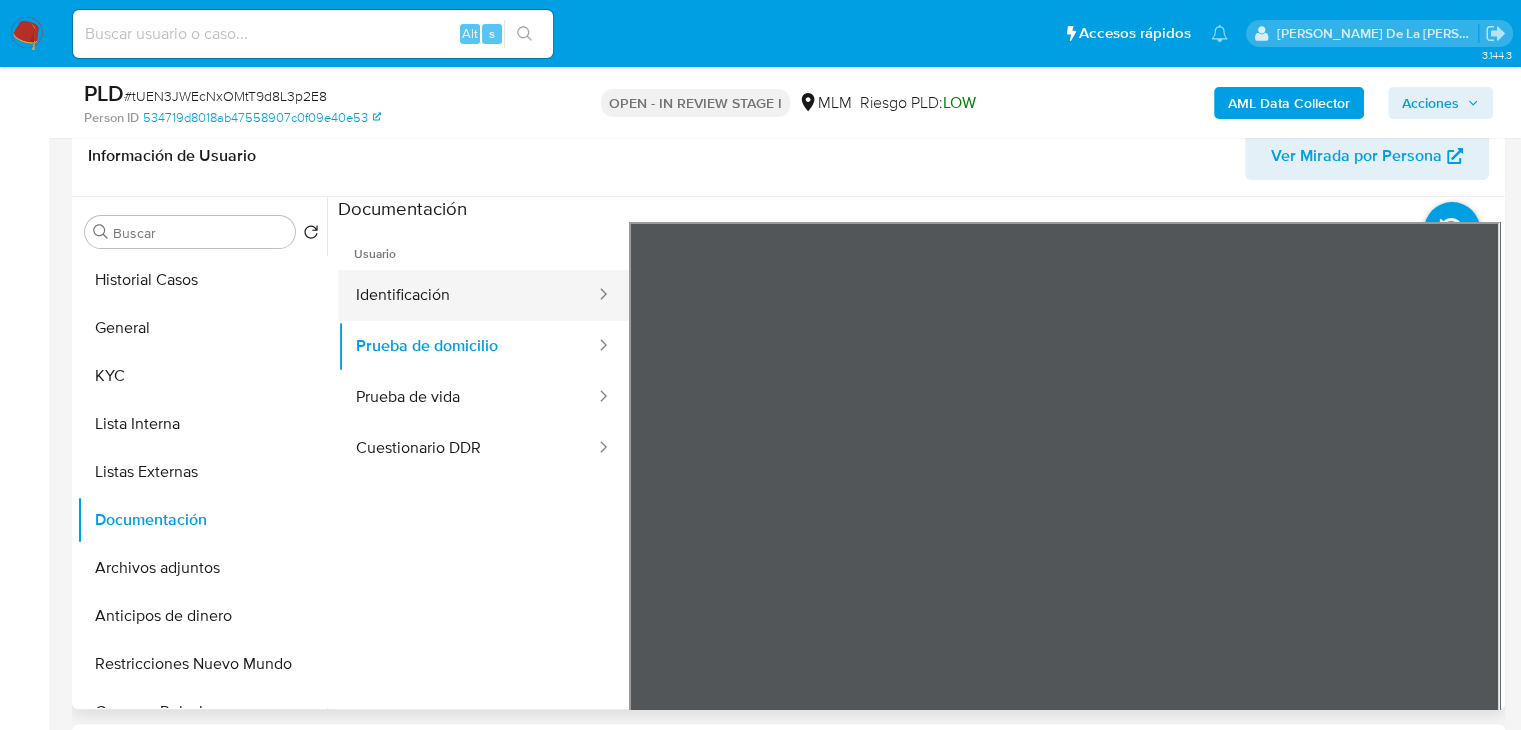 click on "Identificación" at bounding box center [467, 295] 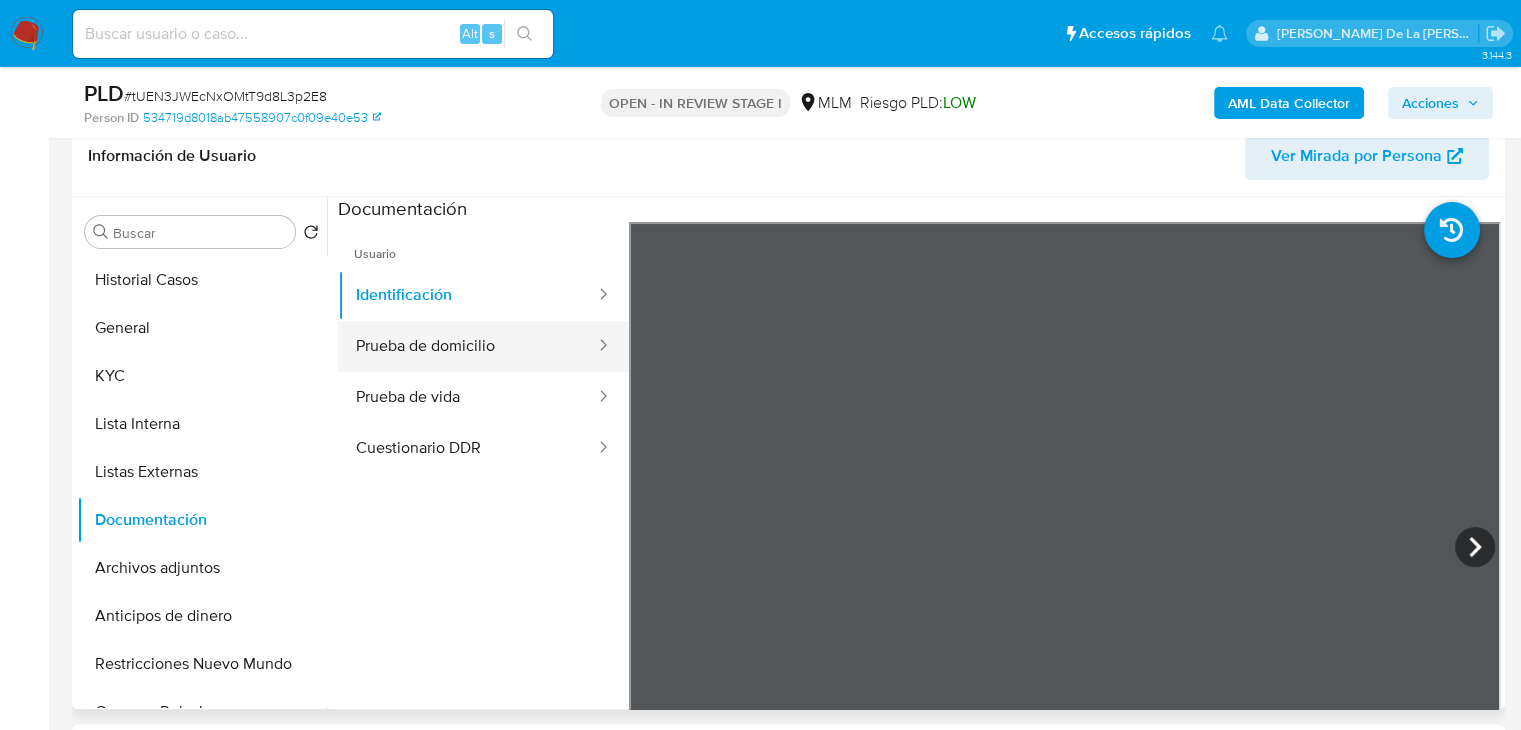 click on "Prueba de domicilio" at bounding box center (467, 346) 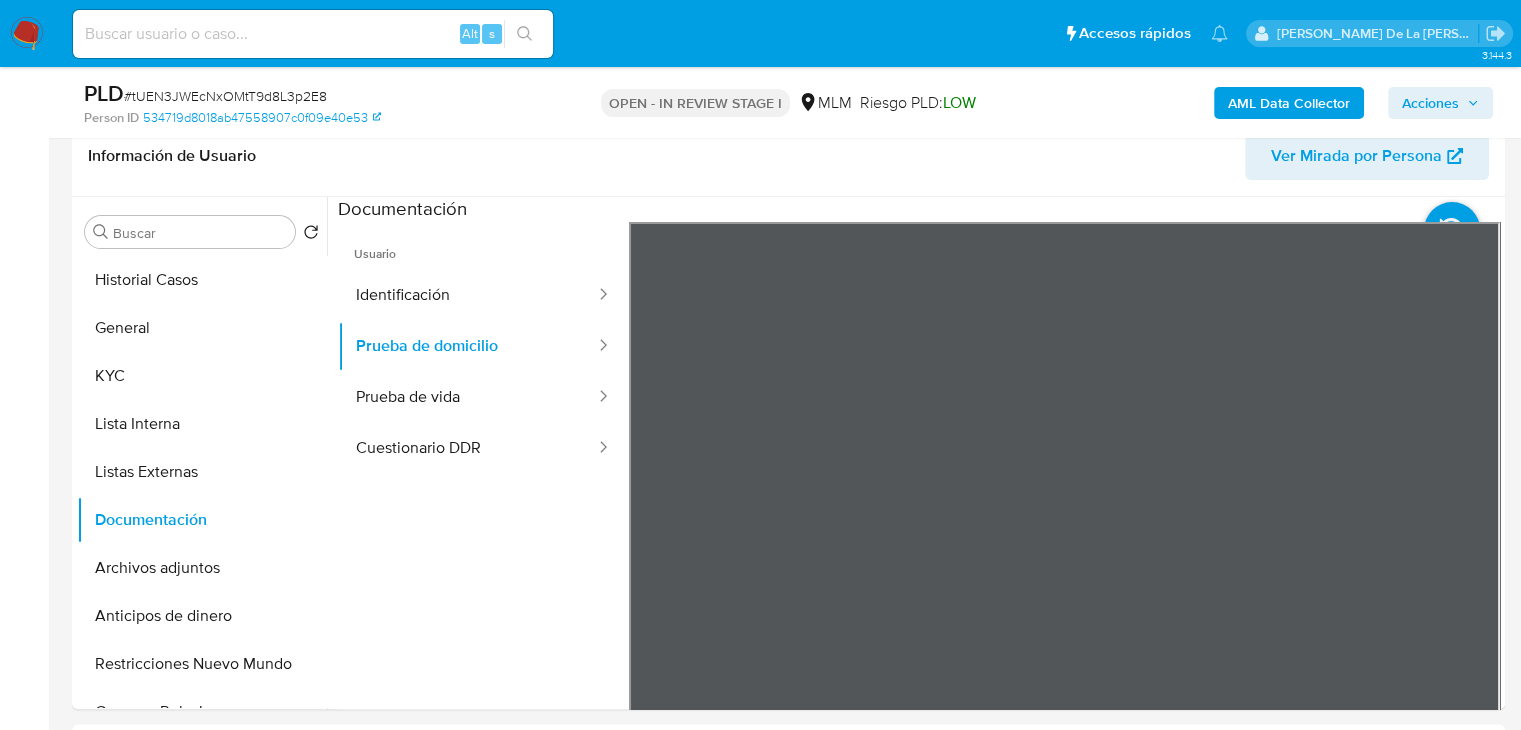 click on "Pausado Ver notificaciones Alt s Accesos rápidos   Presiona las siguientes teclas para acceder a algunas de las funciones Buscar caso o usuario Alt s Volver al home Alt h Agregar un comentario Alt c Ir a la resolucion de un caso Alt r Agregar un archivo adjunto Alt a Solicitar KYC challenge Alt 3 Agregar restricción Alt 4 Eliminar restricción Alt 5 Javier De La Cruz Gutierrez Bandeja Tablero Screening Búsqueda en Listas Watchlist Herramientas Operaciones masivas Reportes Mulan Buscador de personas Consolidado 3.144.3 Asignado a   jagutierrez   Asignado el: 07/07/2025 14:34:00 Creado el: 12/06/2025   Creado el: 12/06/2025 03:11:22 - Vence en un mes   Vence el 11/08/2025 03:11:23 PLD # tUEN3JWEcNxOMtT9d8L3p2E8 Person ID 534719d8018ab47558907c0f09e40e53 OPEN - IN REVIEW STAGE I  MLM Riesgo PLD:  LOW AML Data Collector Acciones Información del caso Eventos ( 1 ) Acciones AUTOMATIC (1) Información de Usuario Ver Mirada por Persona Buscar   Volver al orden por defecto Historial Casos General KYC Lista Interna" at bounding box center (760, 1688) 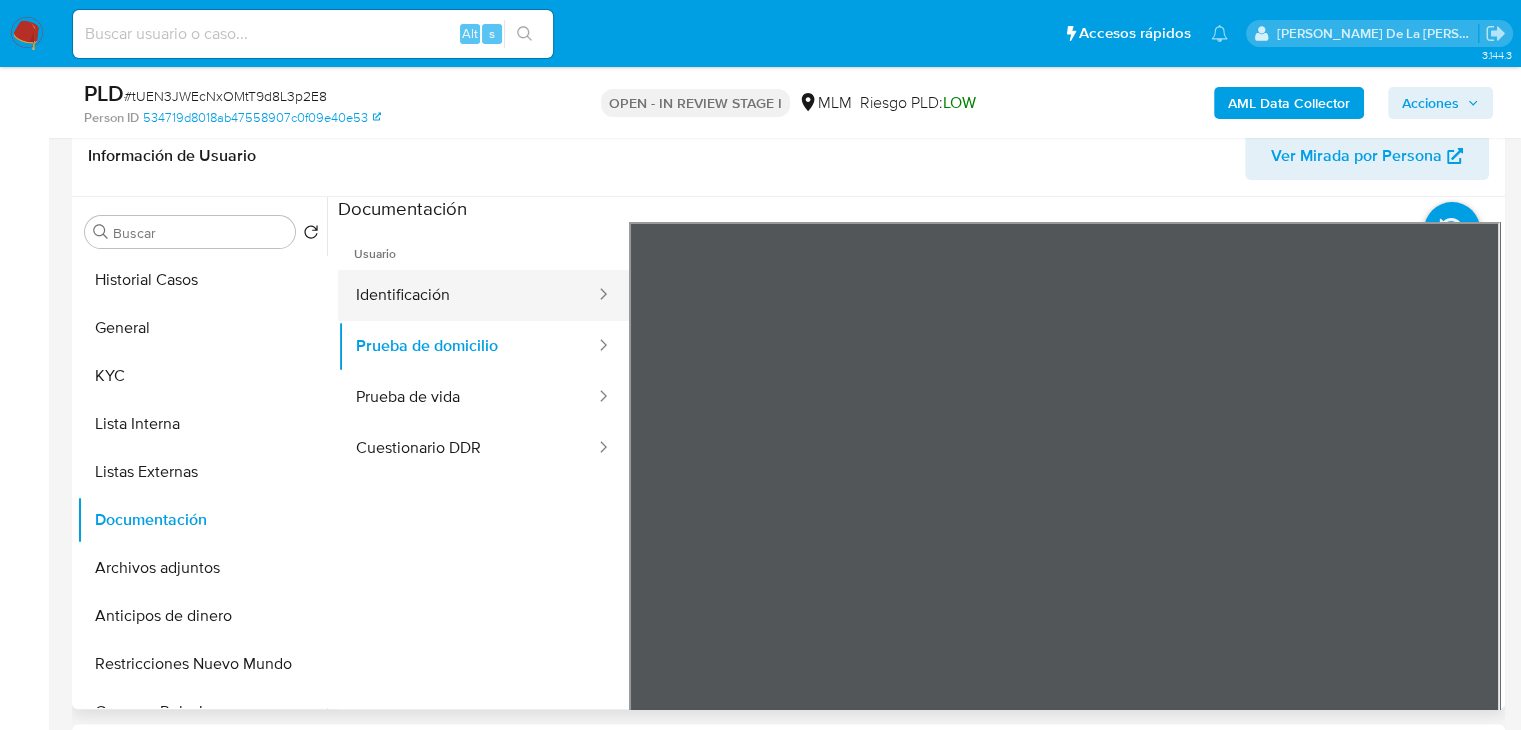 drag, startPoint x: 462, startPoint y: 269, endPoint x: 453, endPoint y: 289, distance: 21.931713 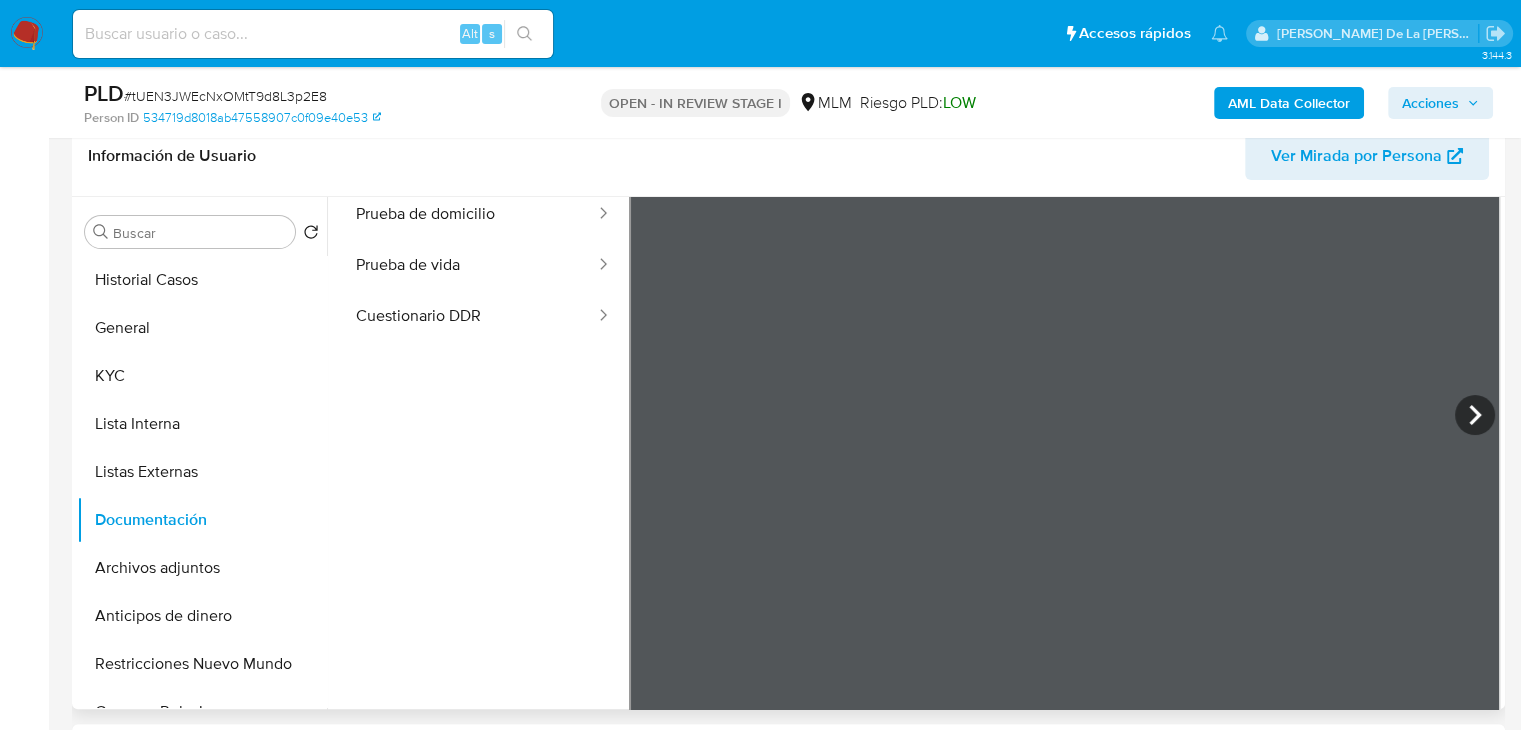 scroll, scrollTop: 168, scrollLeft: 0, axis: vertical 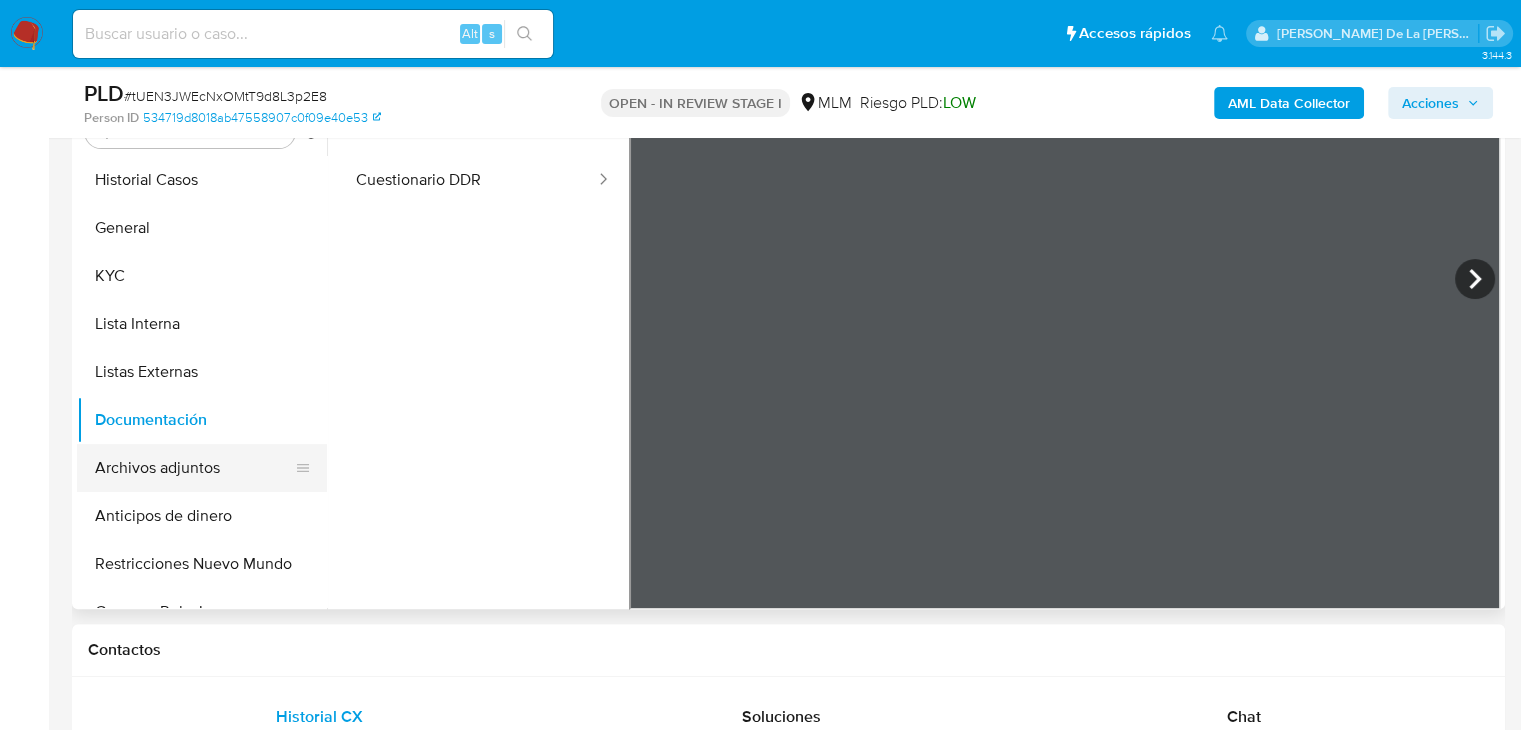 click on "Archivos adjuntos" at bounding box center [194, 468] 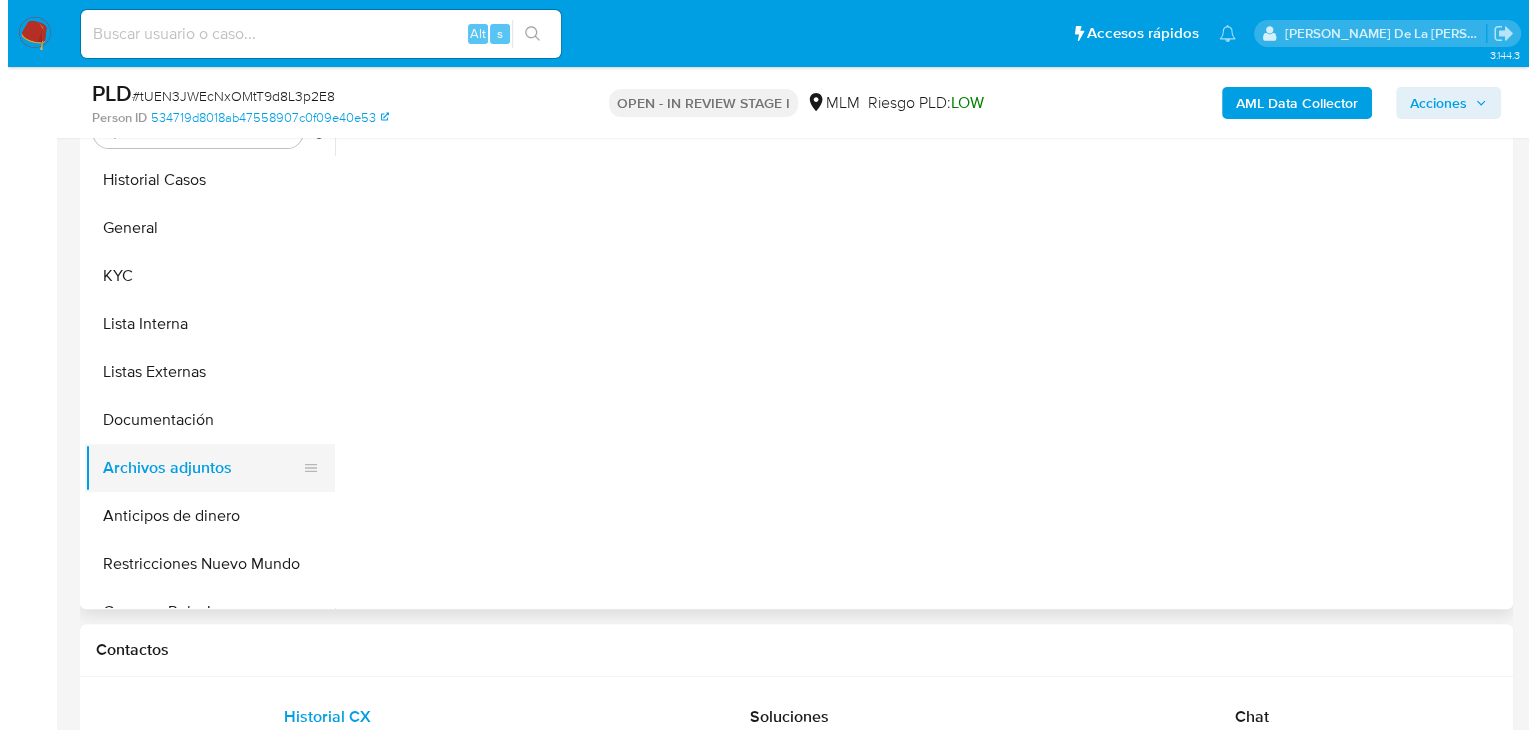 scroll, scrollTop: 0, scrollLeft: 0, axis: both 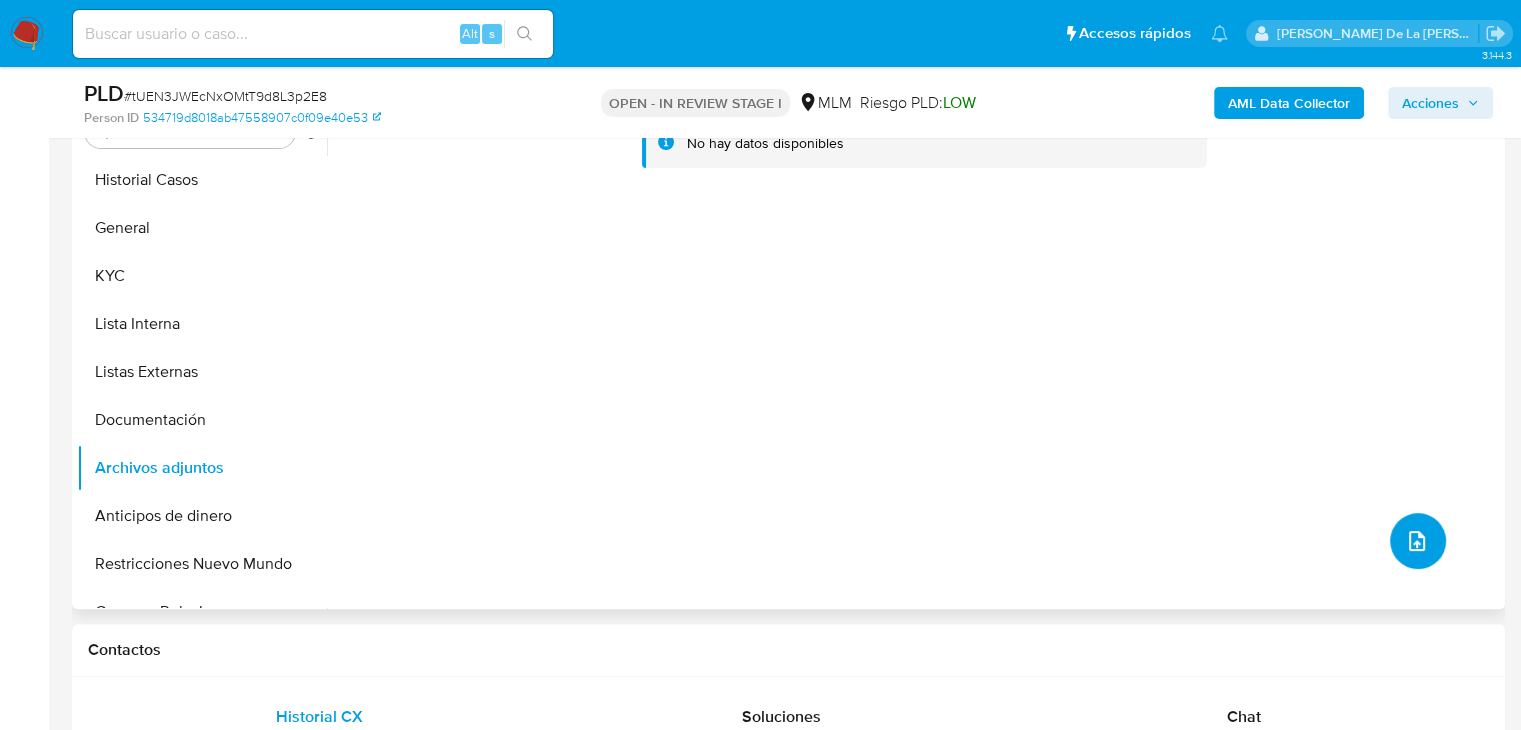 click at bounding box center (1418, 541) 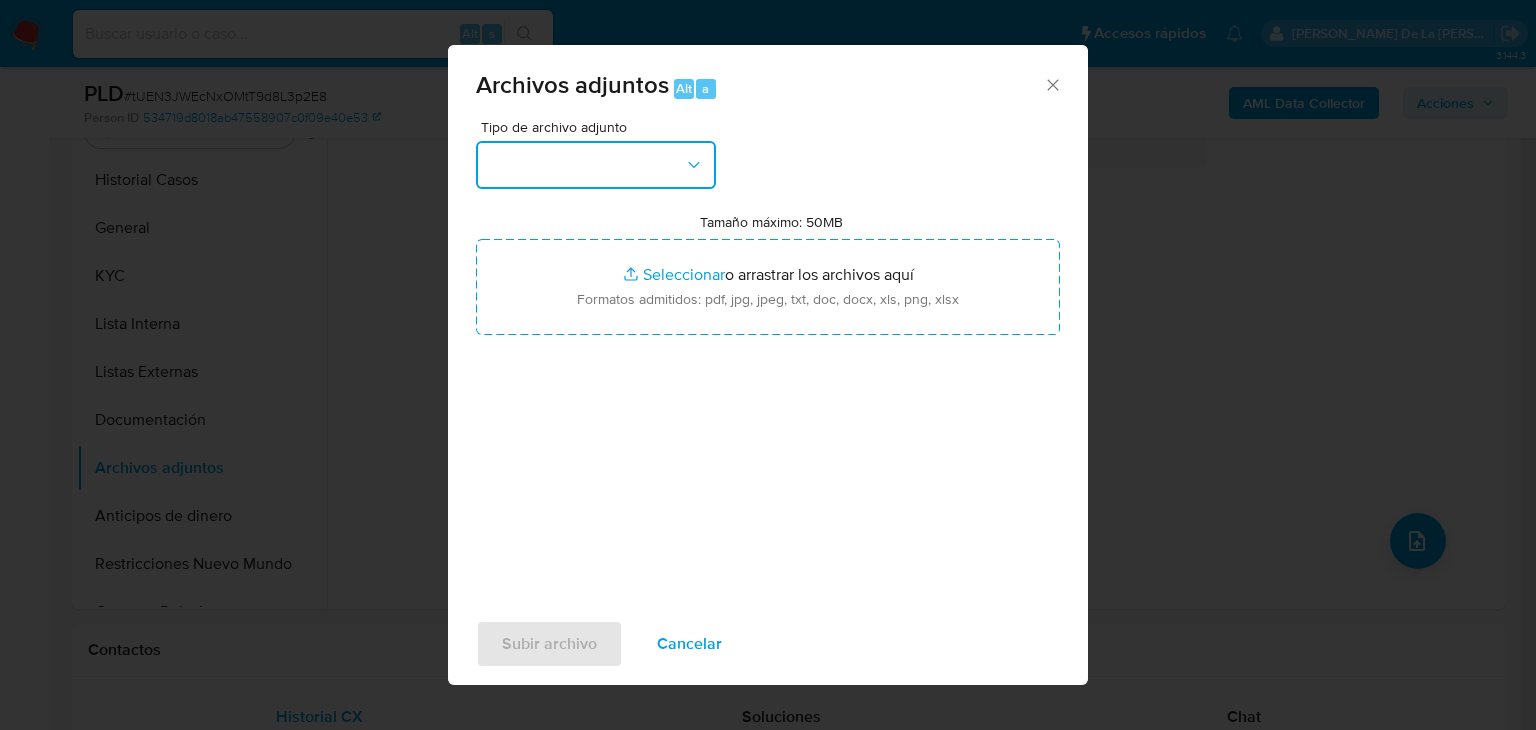 click at bounding box center (596, 165) 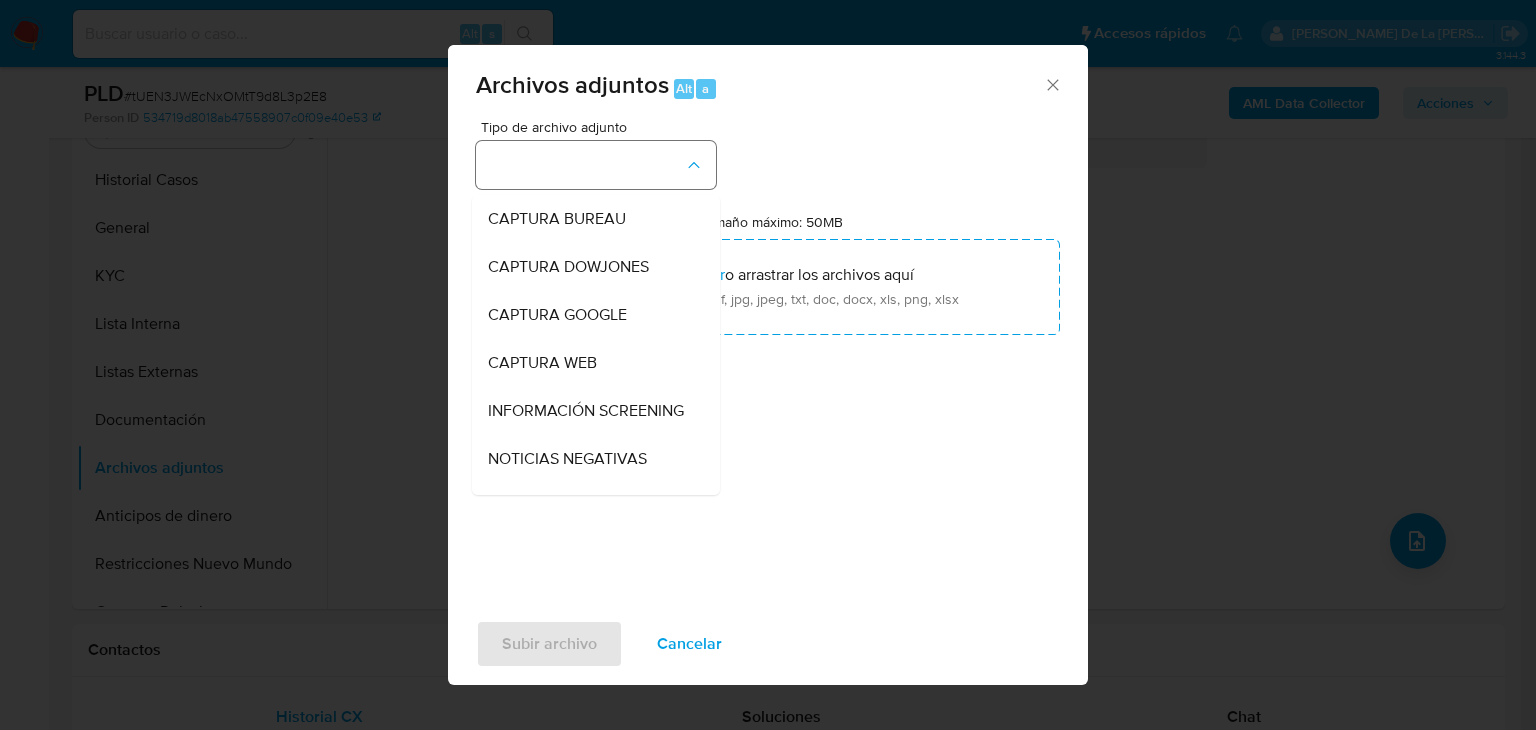 type 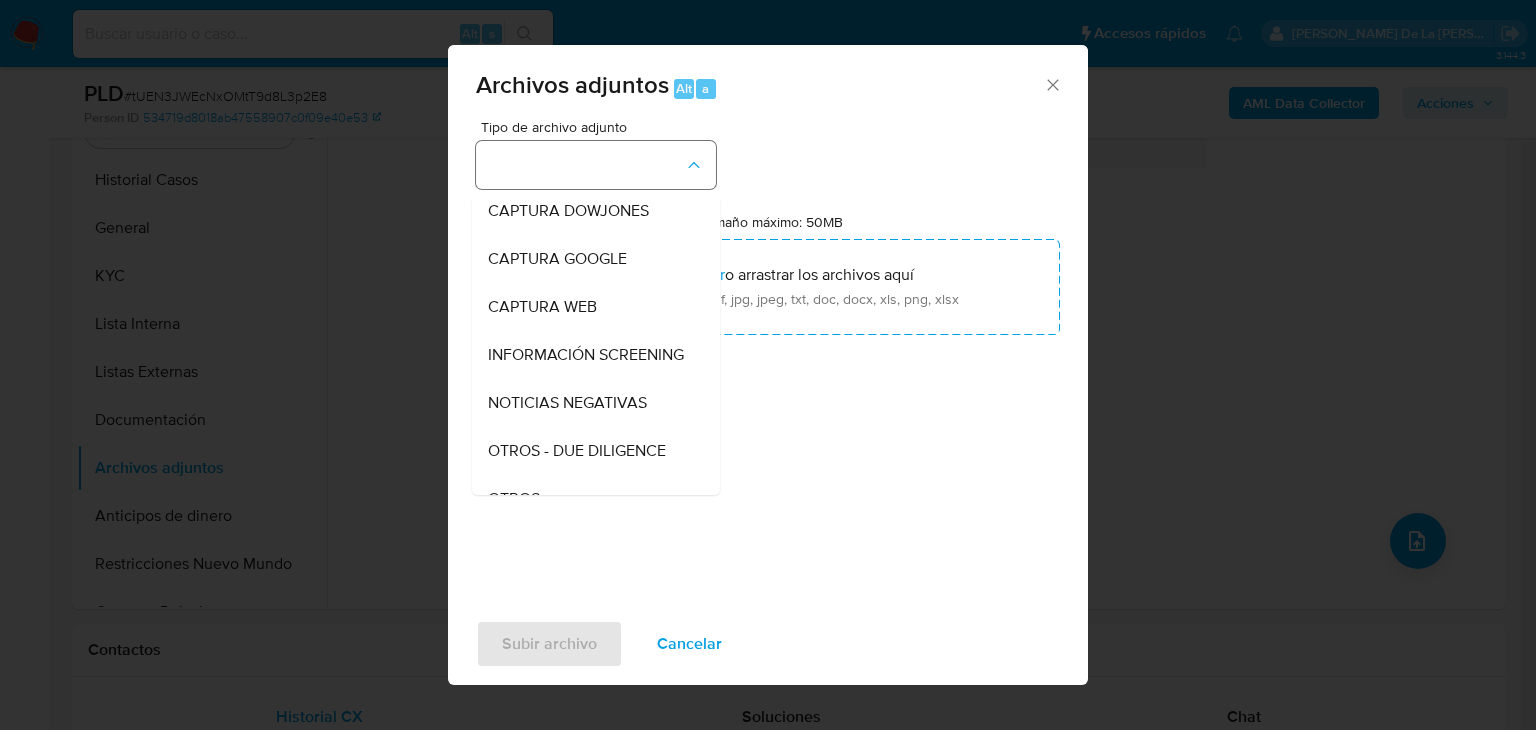 type 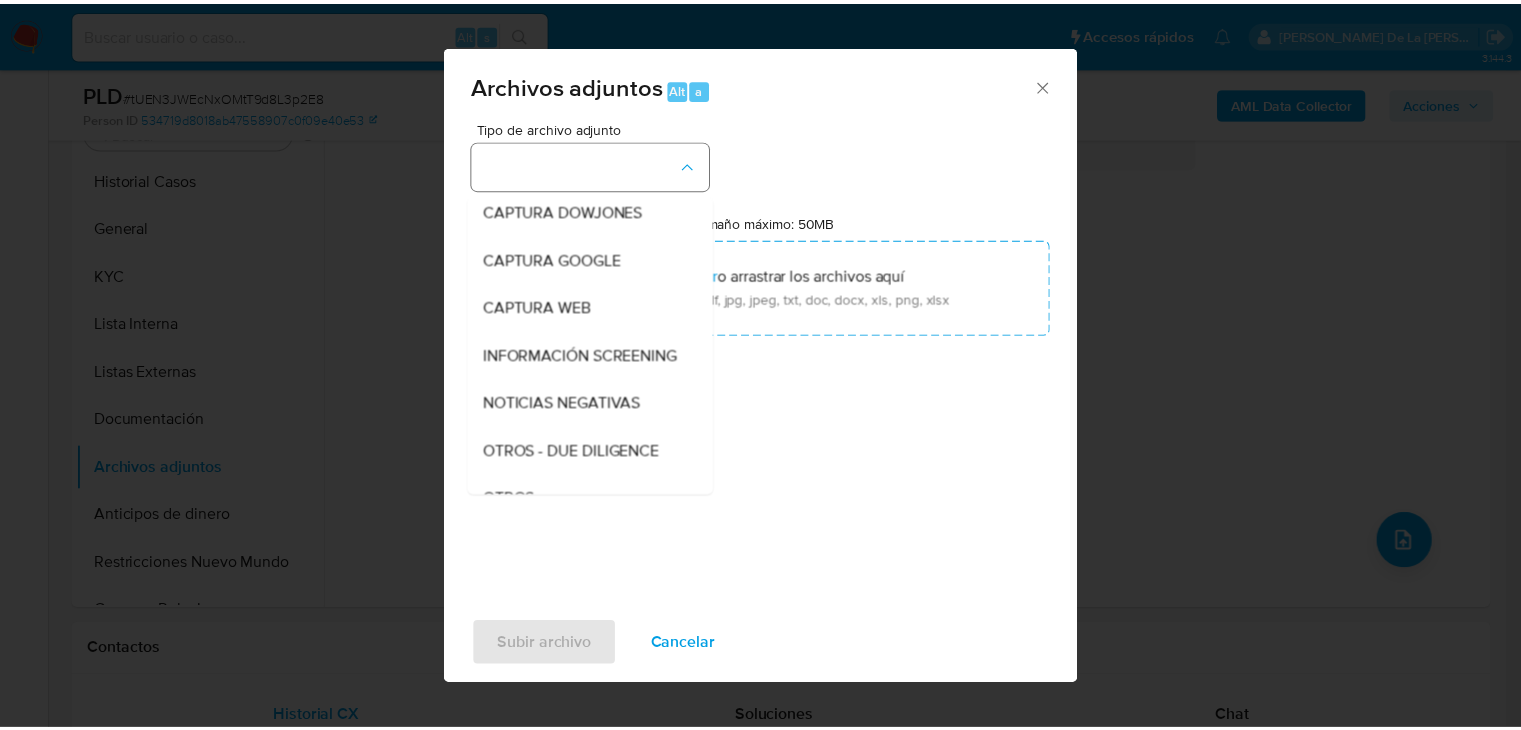 scroll, scrollTop: 104, scrollLeft: 0, axis: vertical 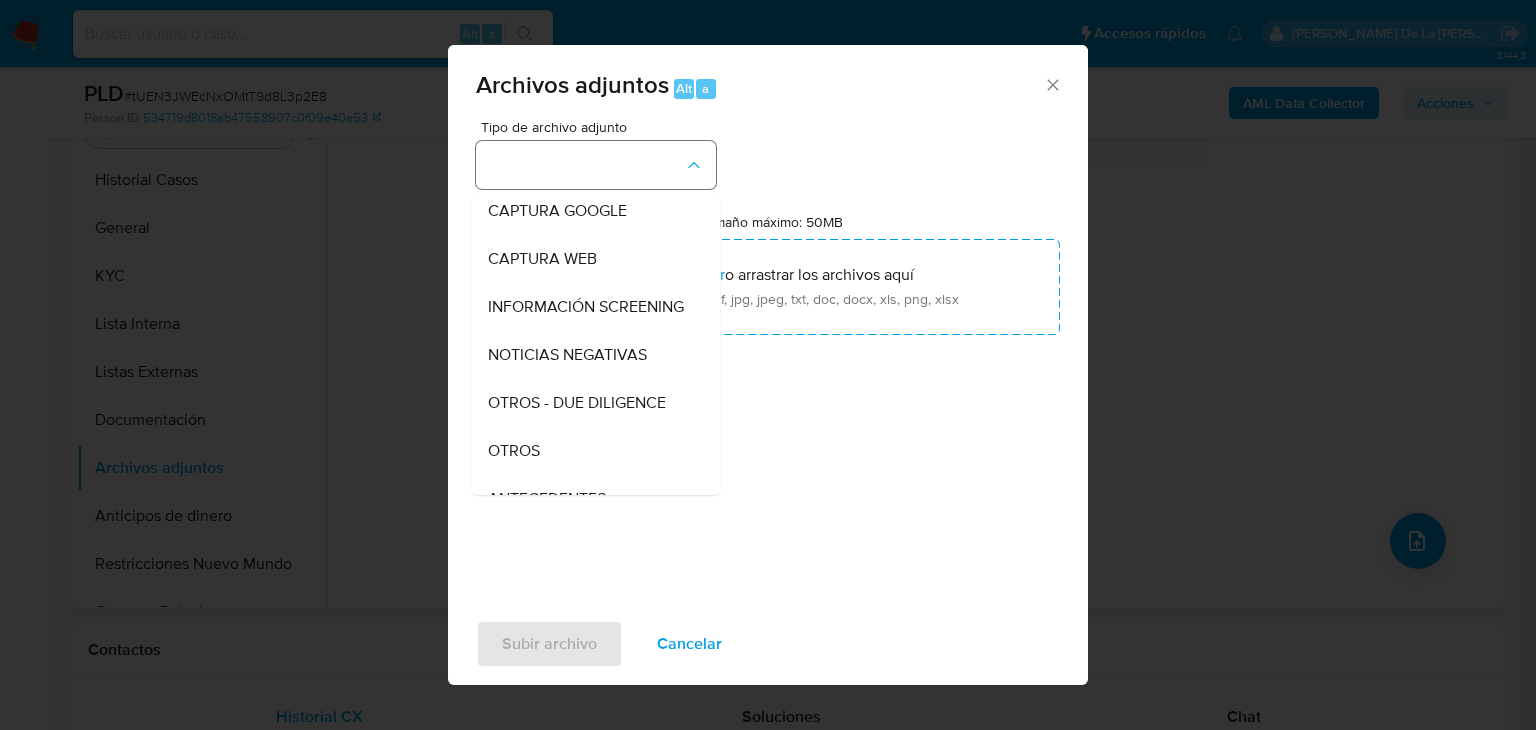 type 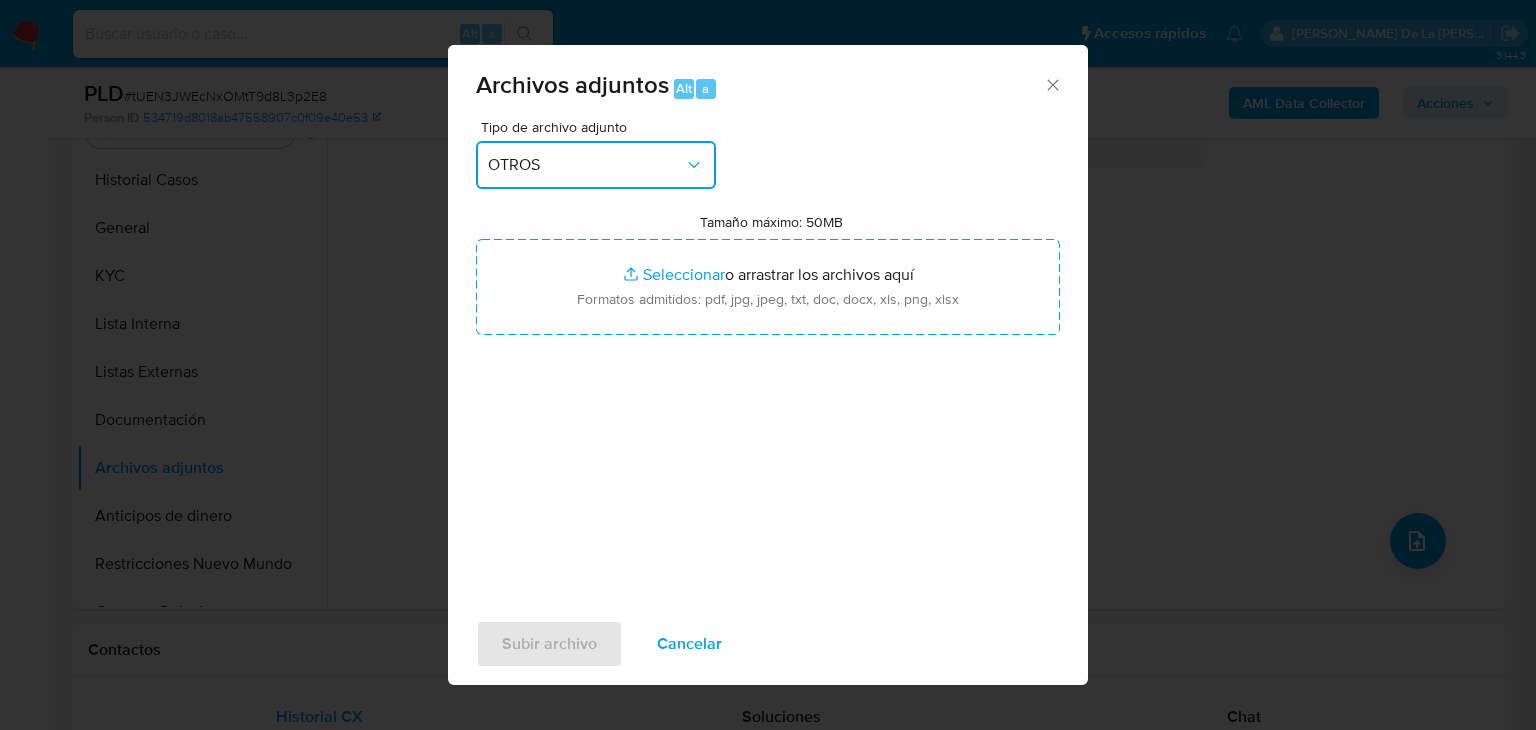 type 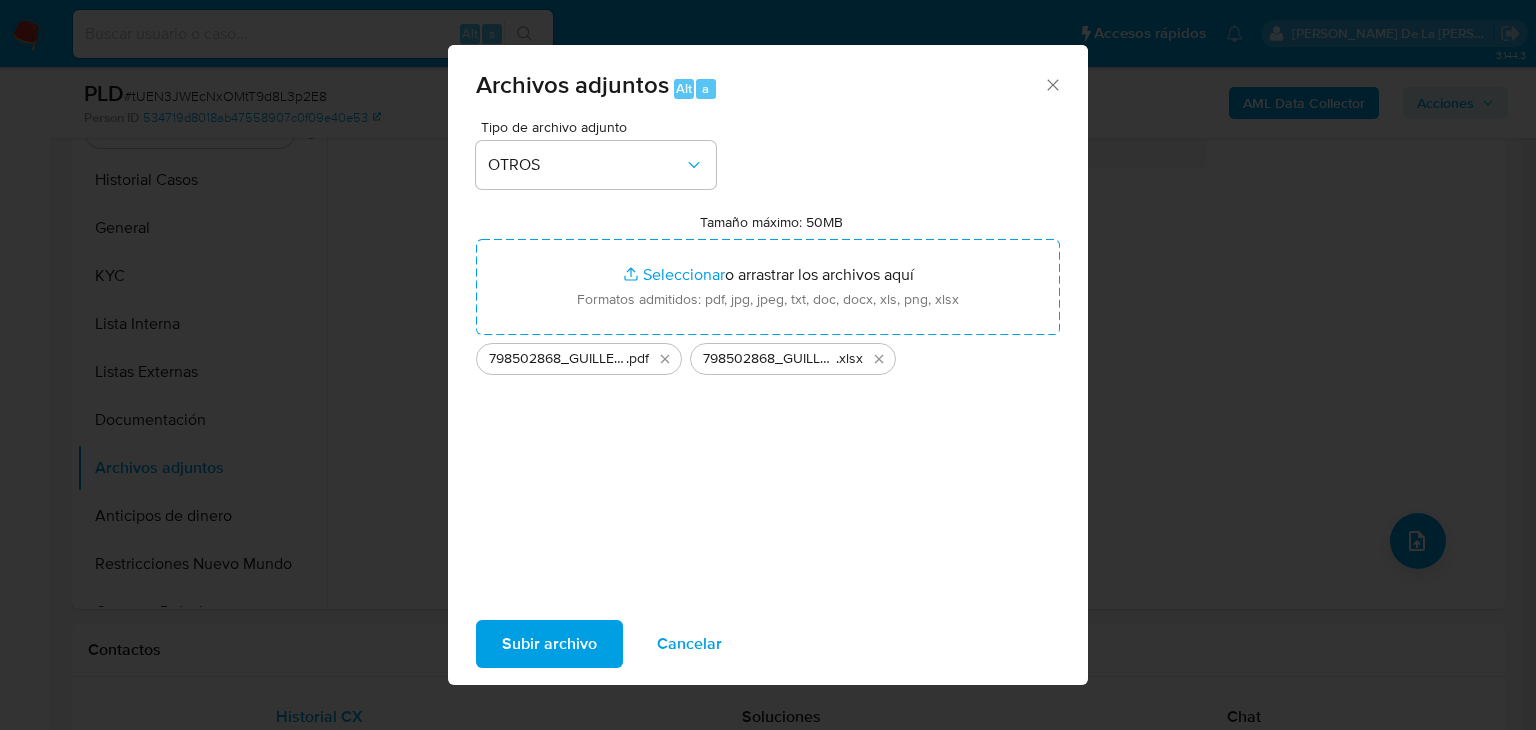 click on "Subir archivo" at bounding box center [549, 644] 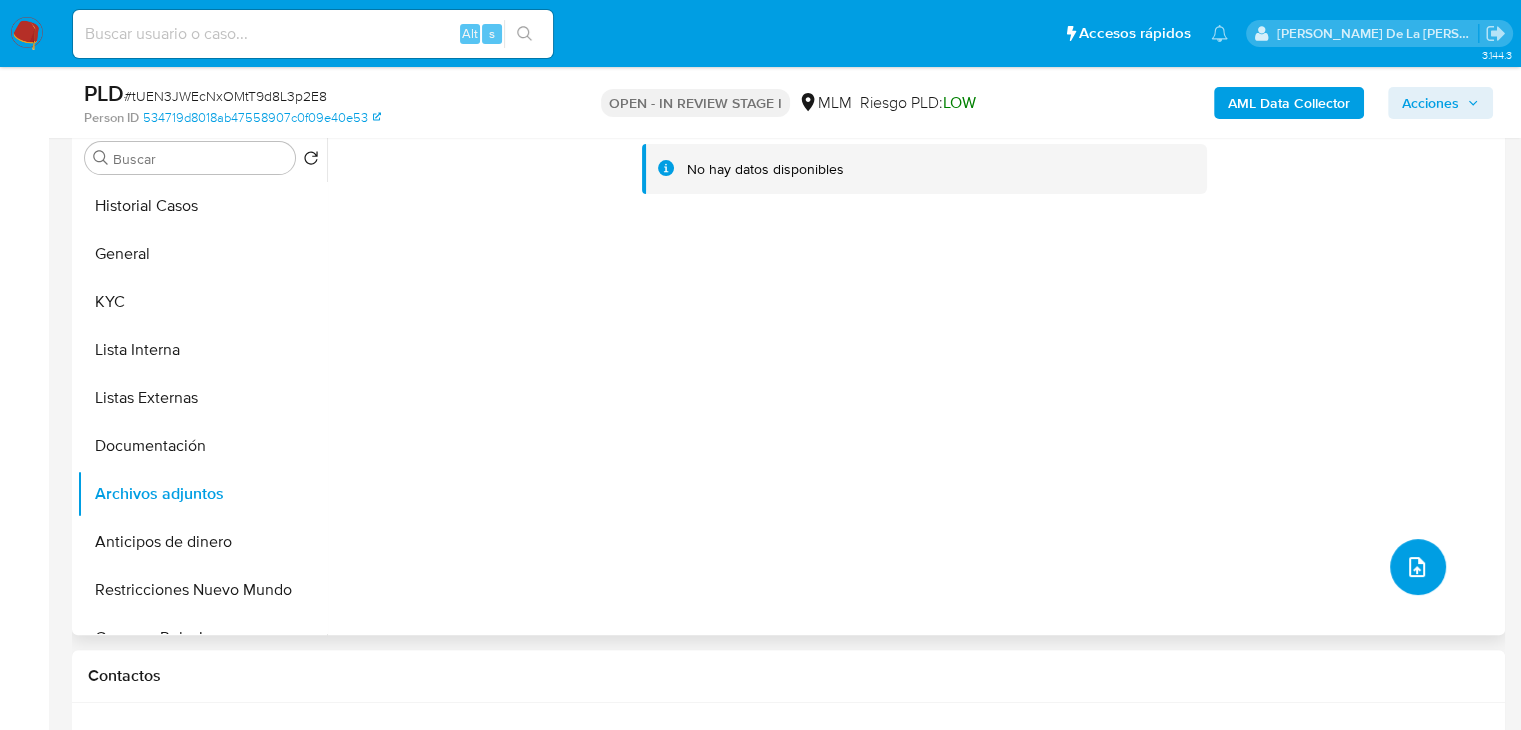 scroll, scrollTop: 322, scrollLeft: 0, axis: vertical 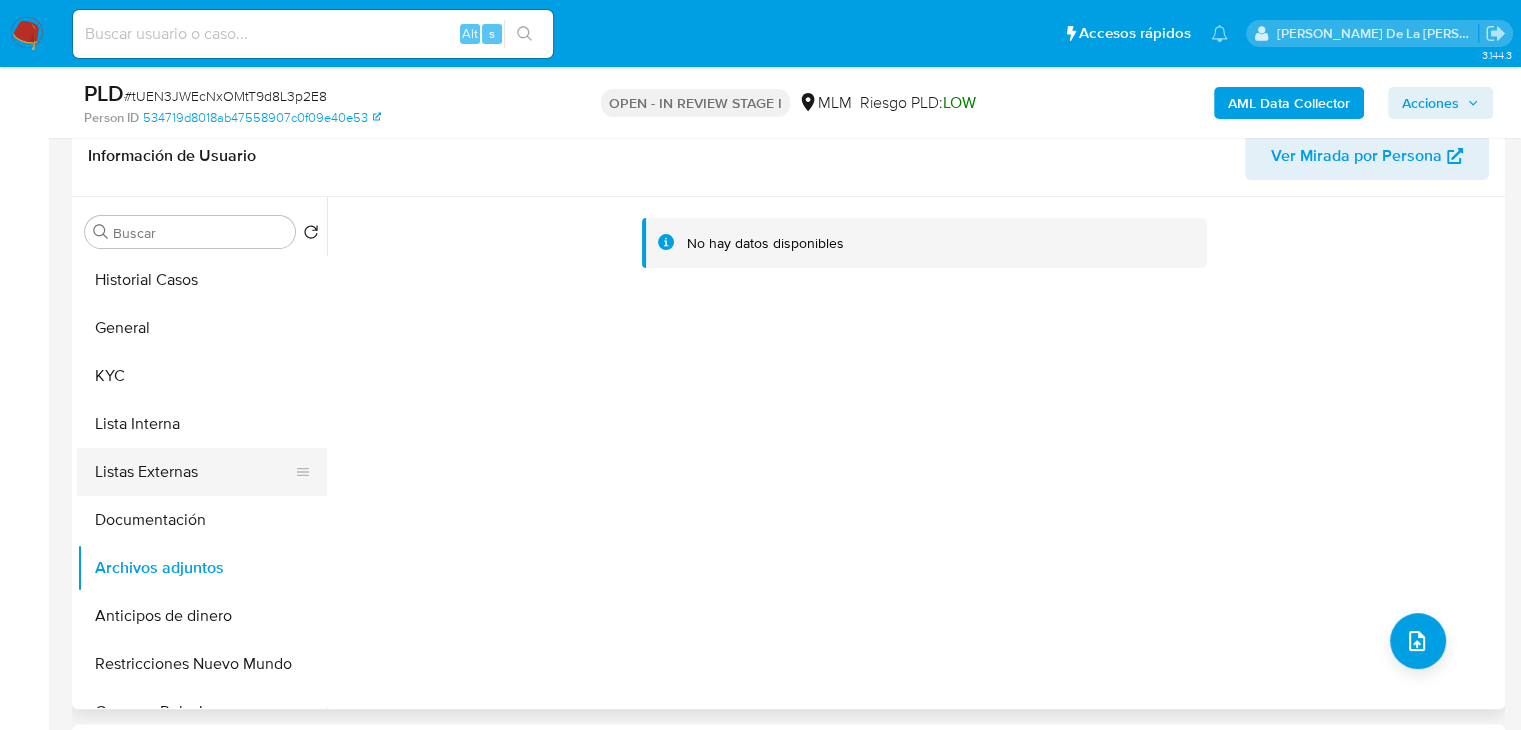 click on "Listas Externas" at bounding box center (194, 472) 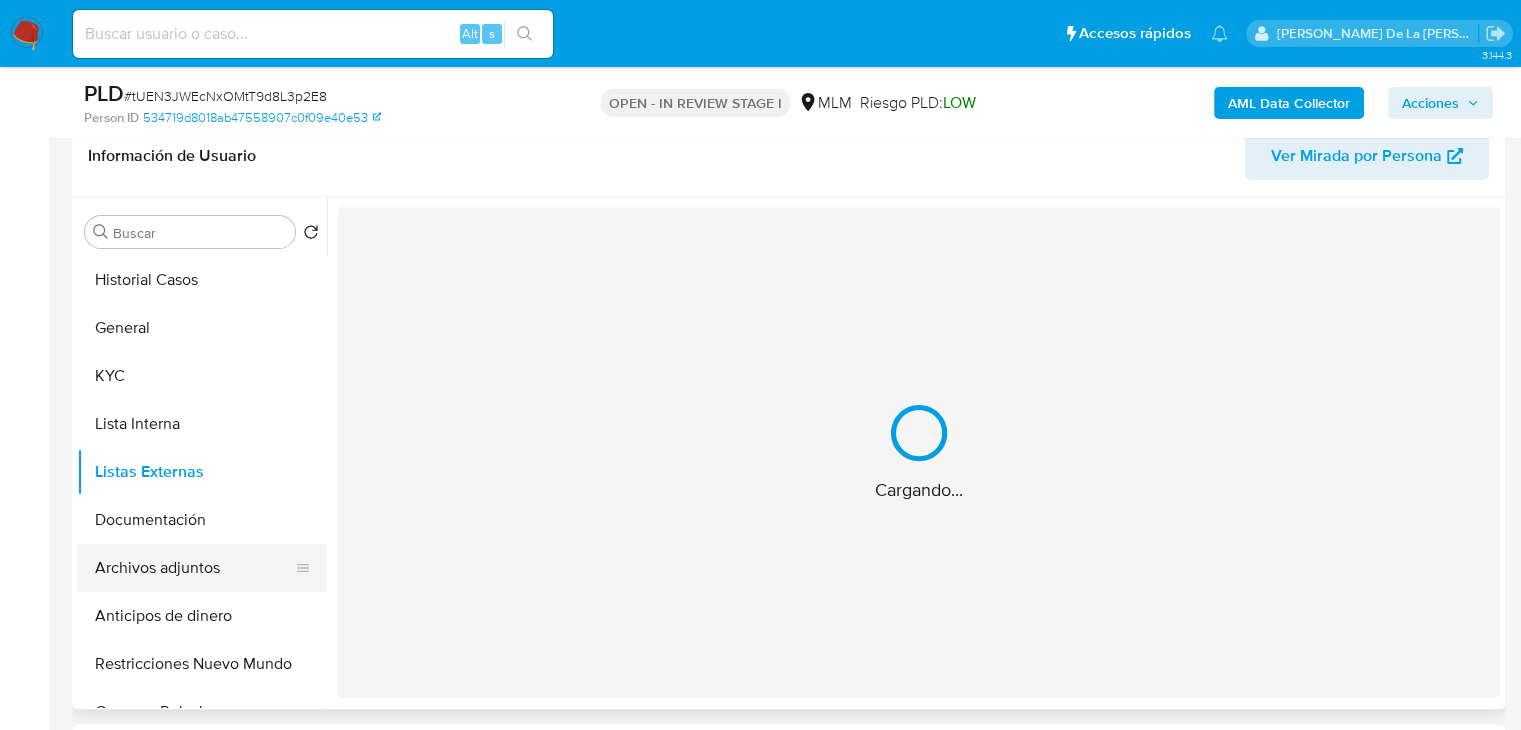 click on "Archivos adjuntos" at bounding box center (194, 568) 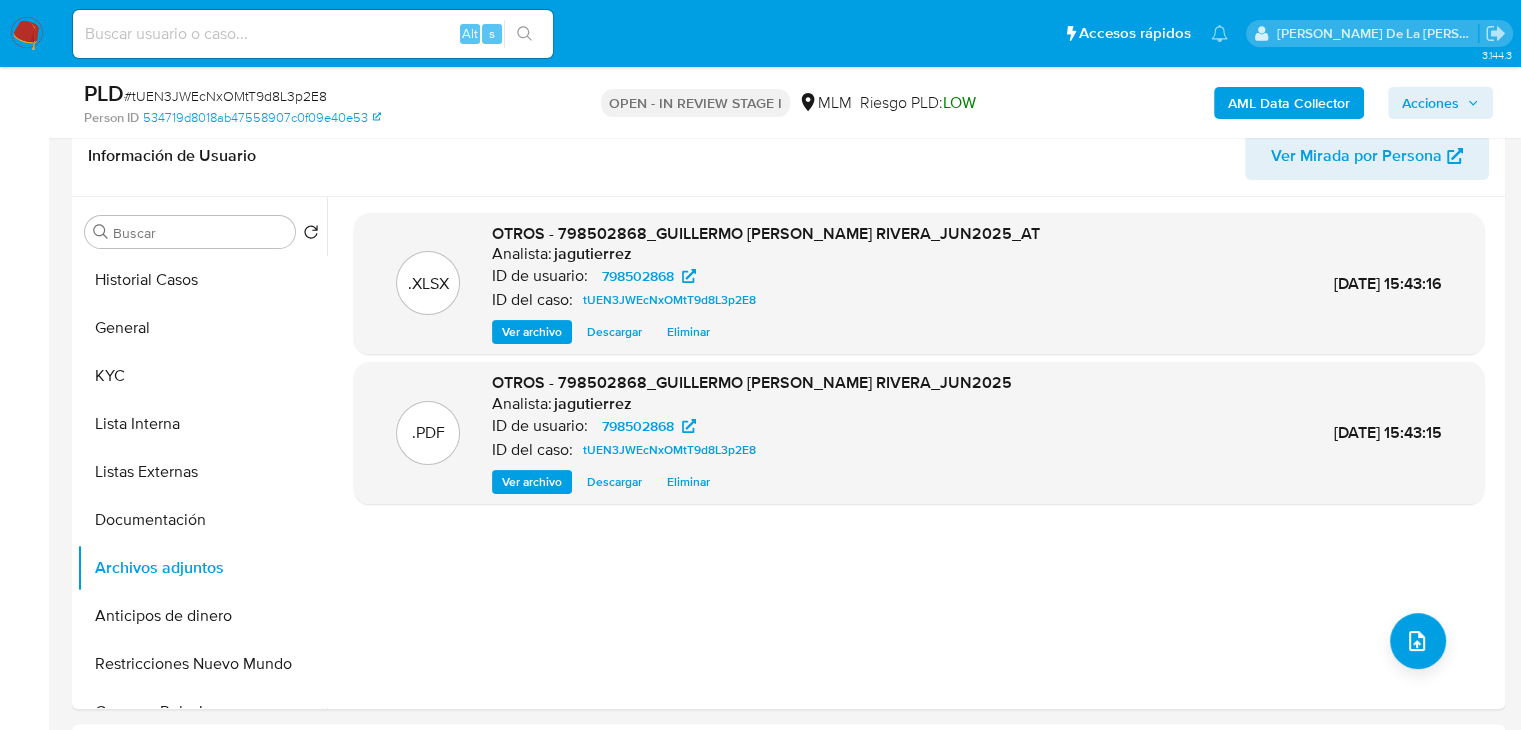 click on "Acciones" at bounding box center [1430, 103] 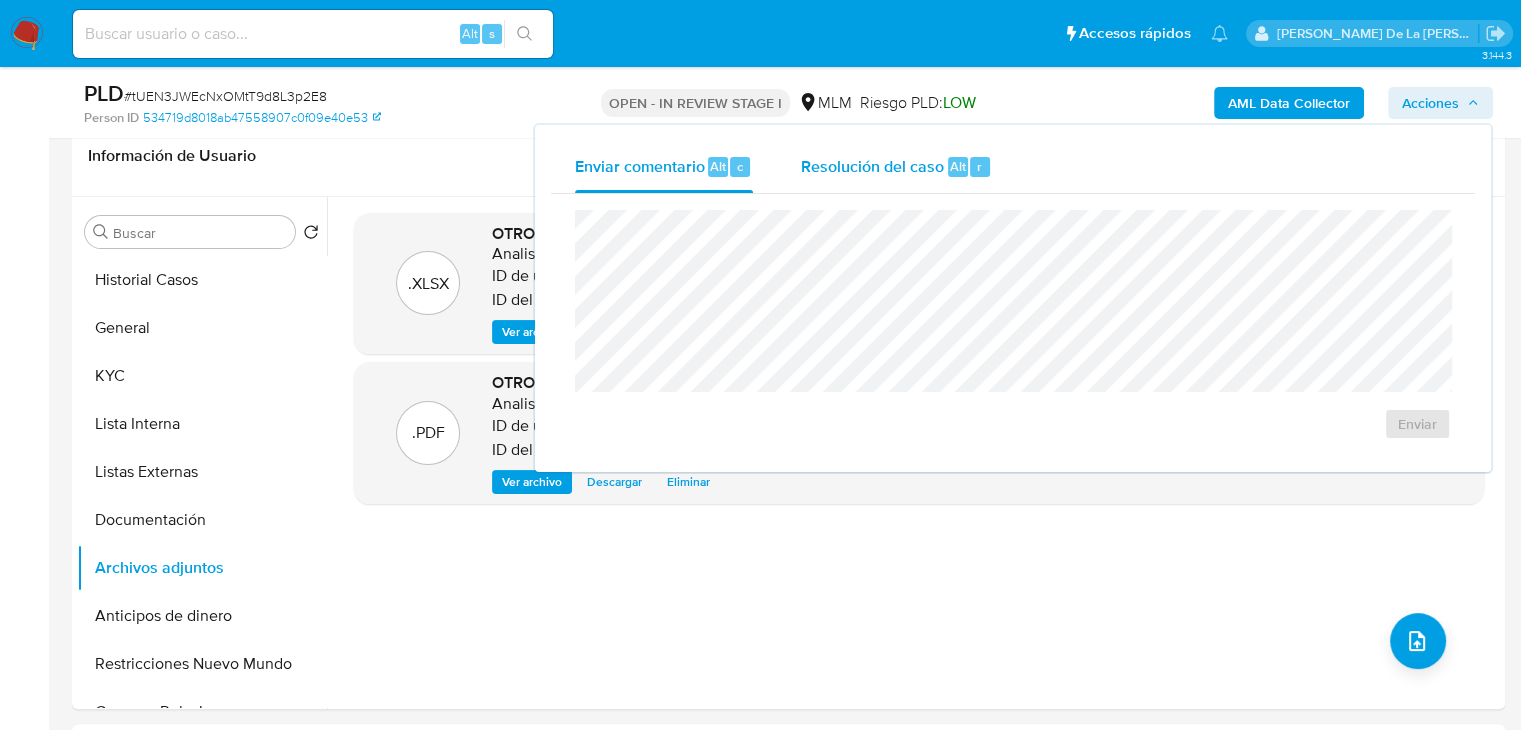 click on "Resolución del caso Alt r" at bounding box center (896, 167) 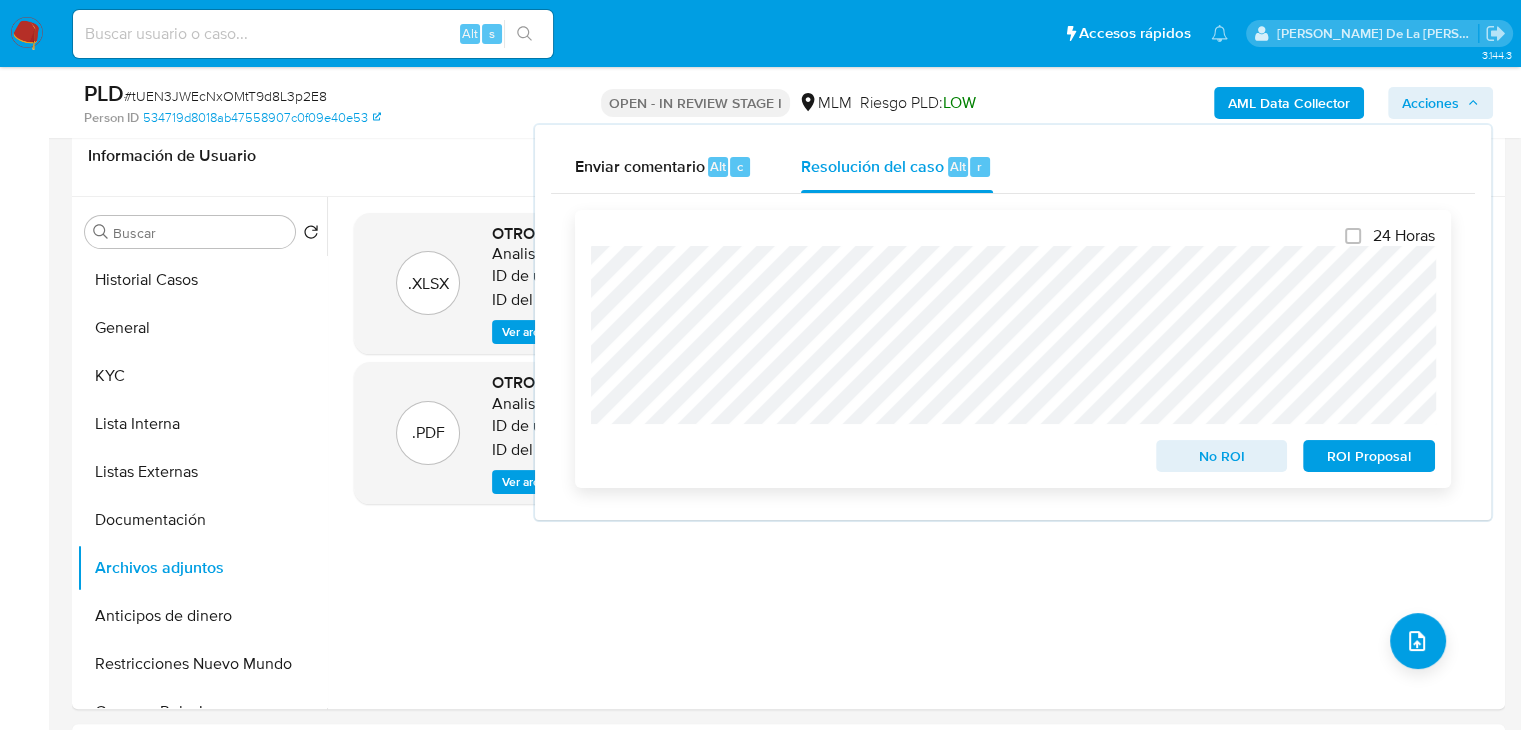 click on "No ROI" at bounding box center (1222, 456) 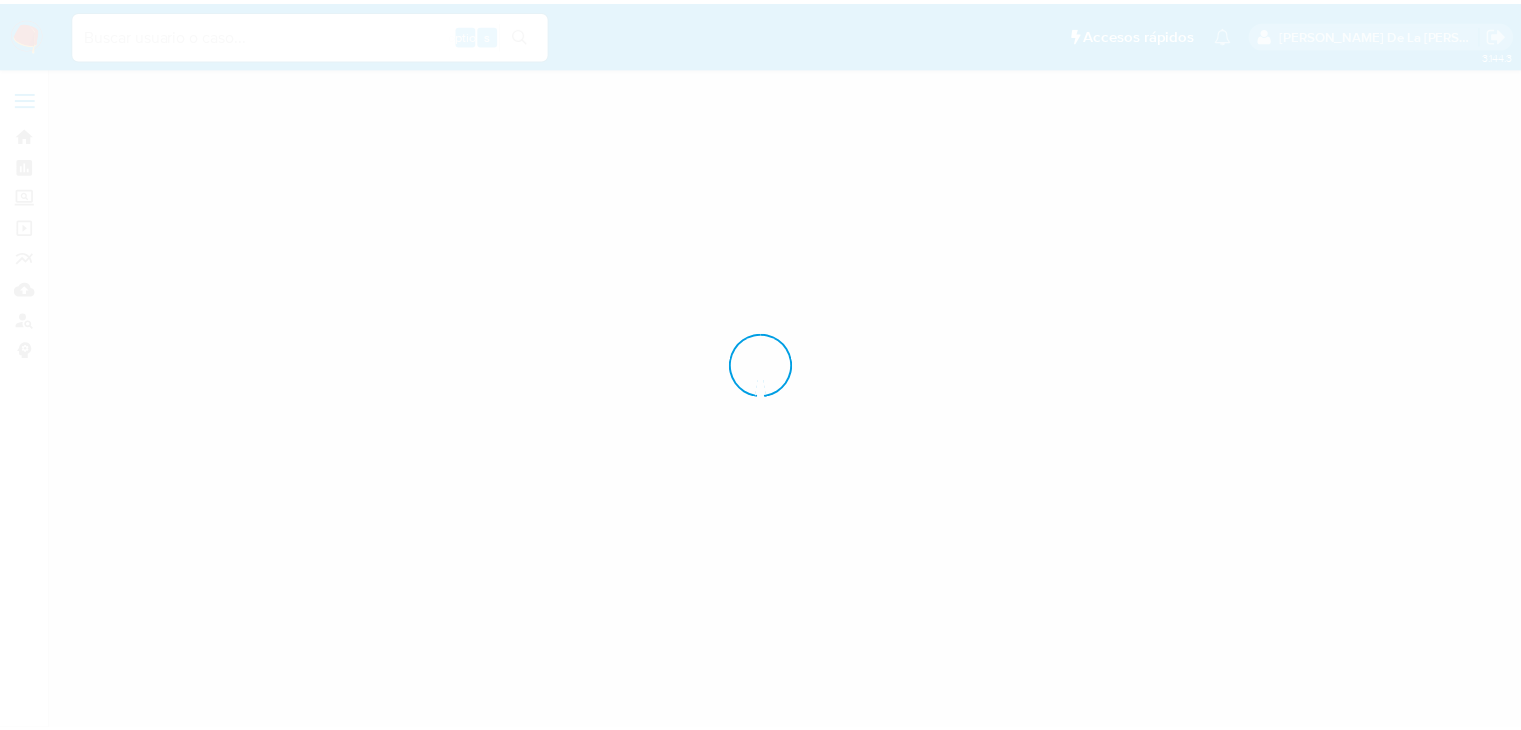scroll, scrollTop: 0, scrollLeft: 0, axis: both 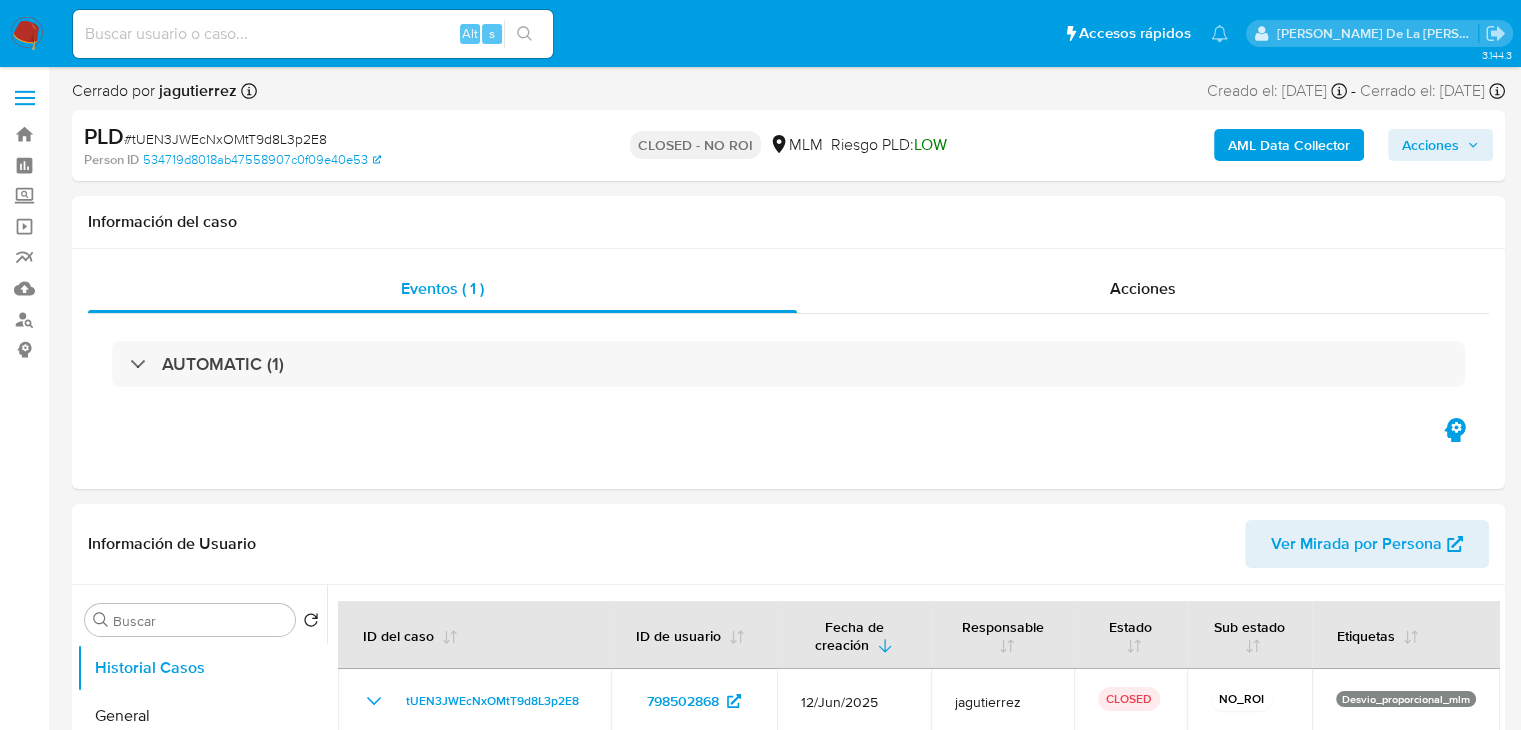 select on "10" 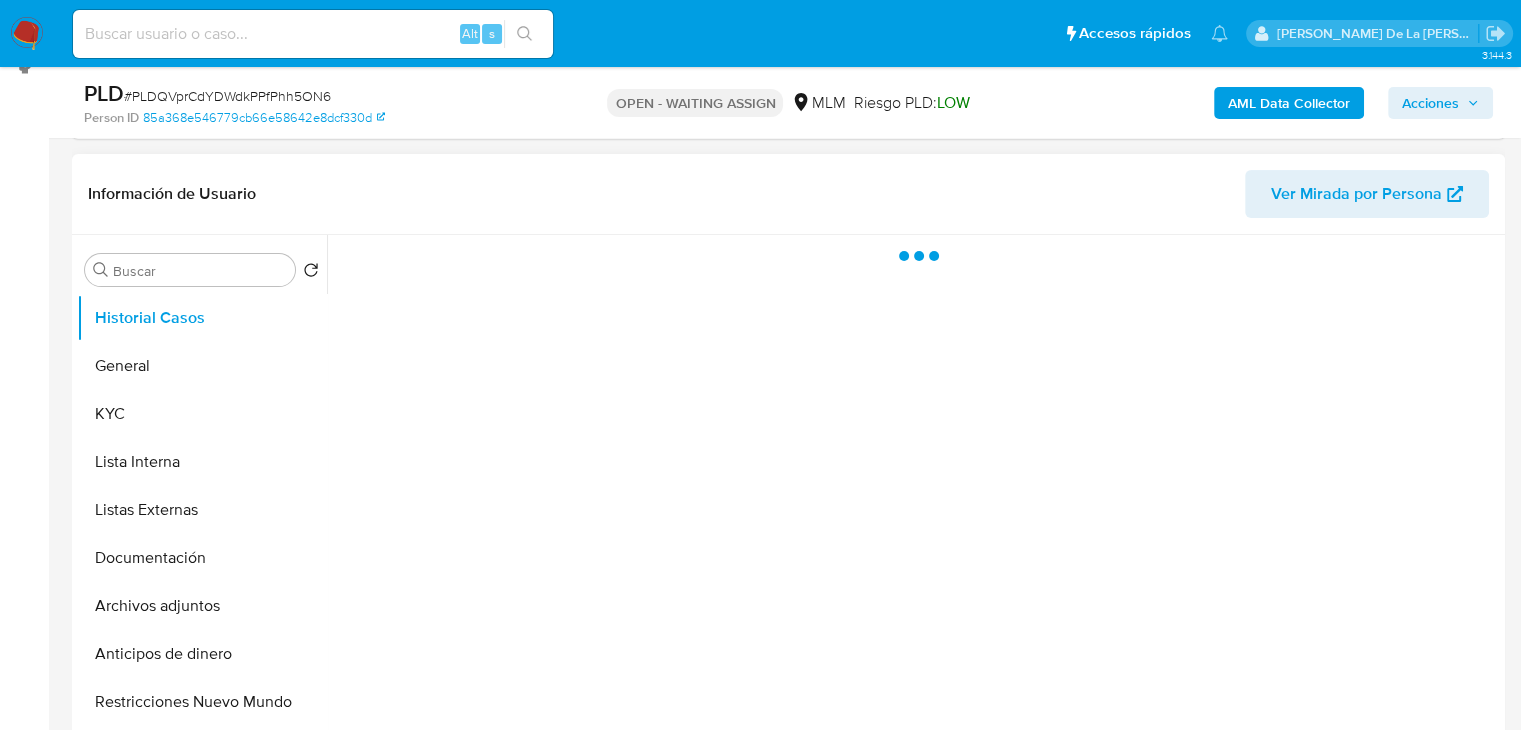 scroll, scrollTop: 300, scrollLeft: 0, axis: vertical 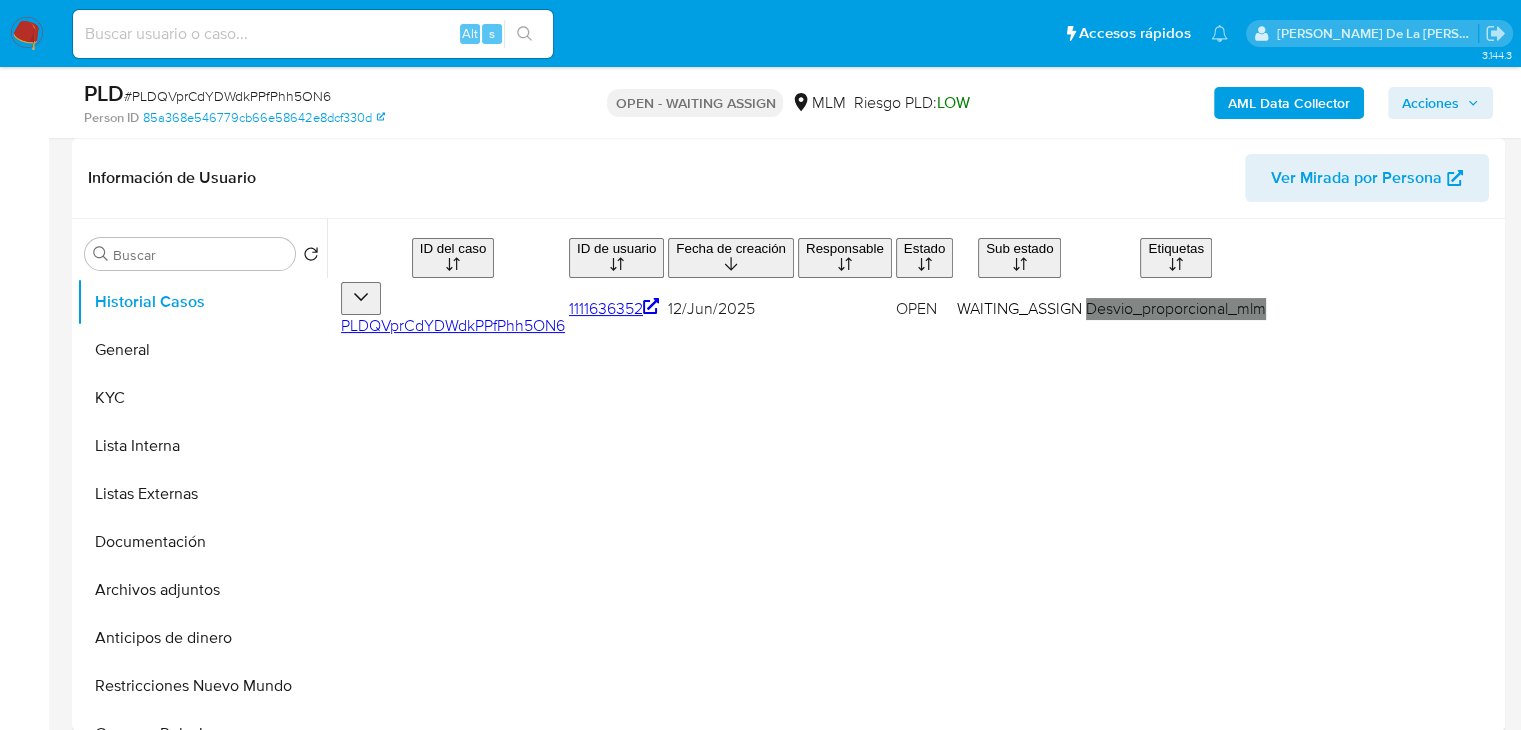 select on "10" 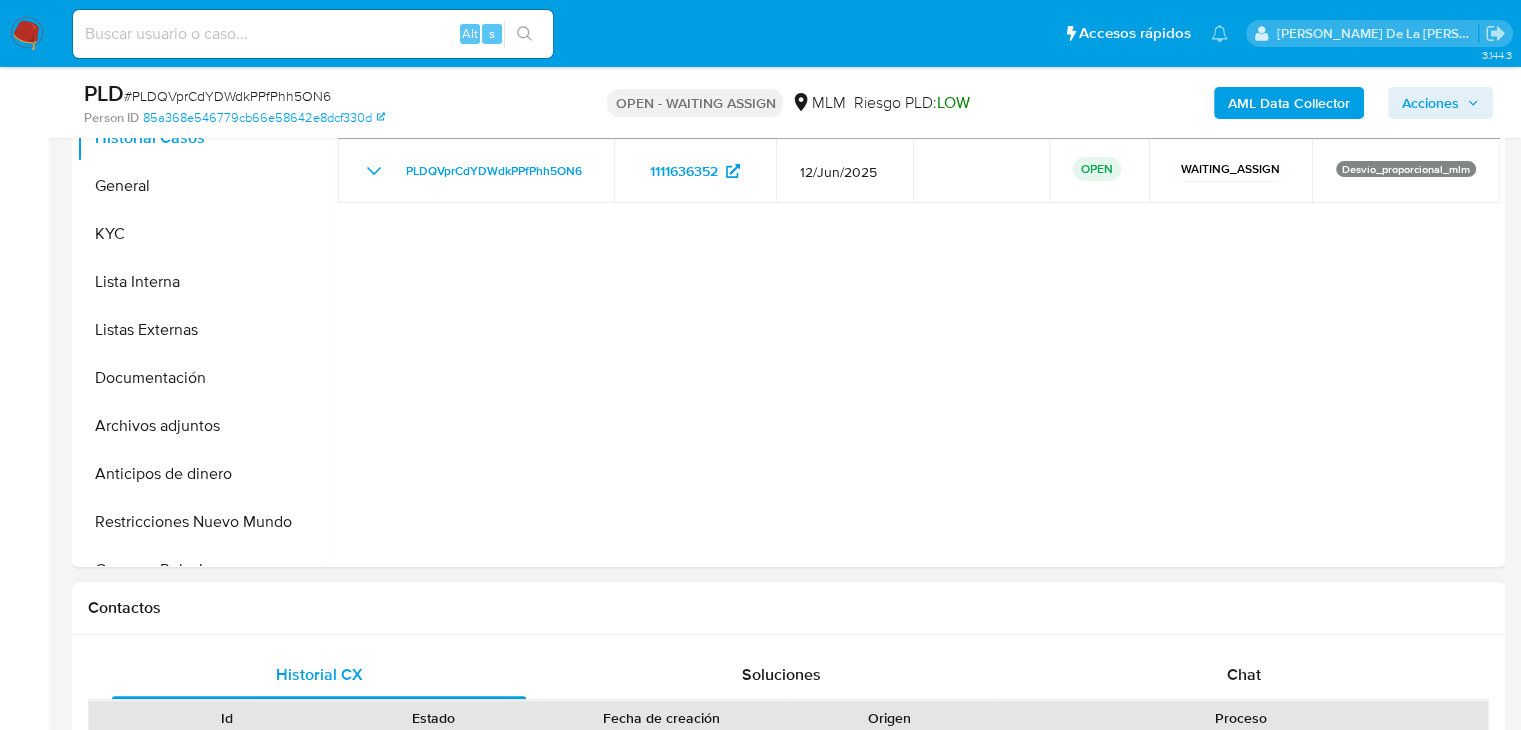 scroll, scrollTop: 700, scrollLeft: 0, axis: vertical 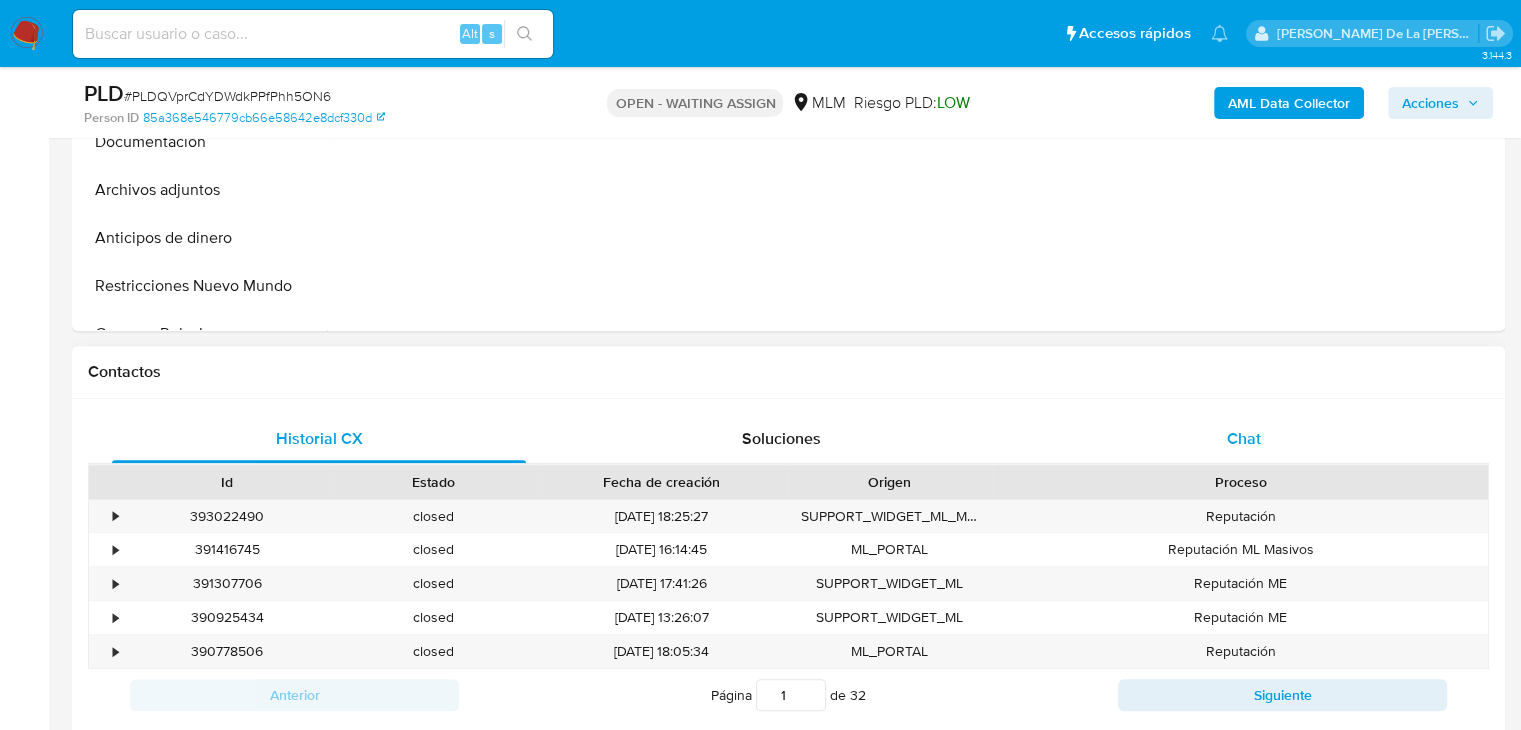 click on "Chat" at bounding box center (1244, 438) 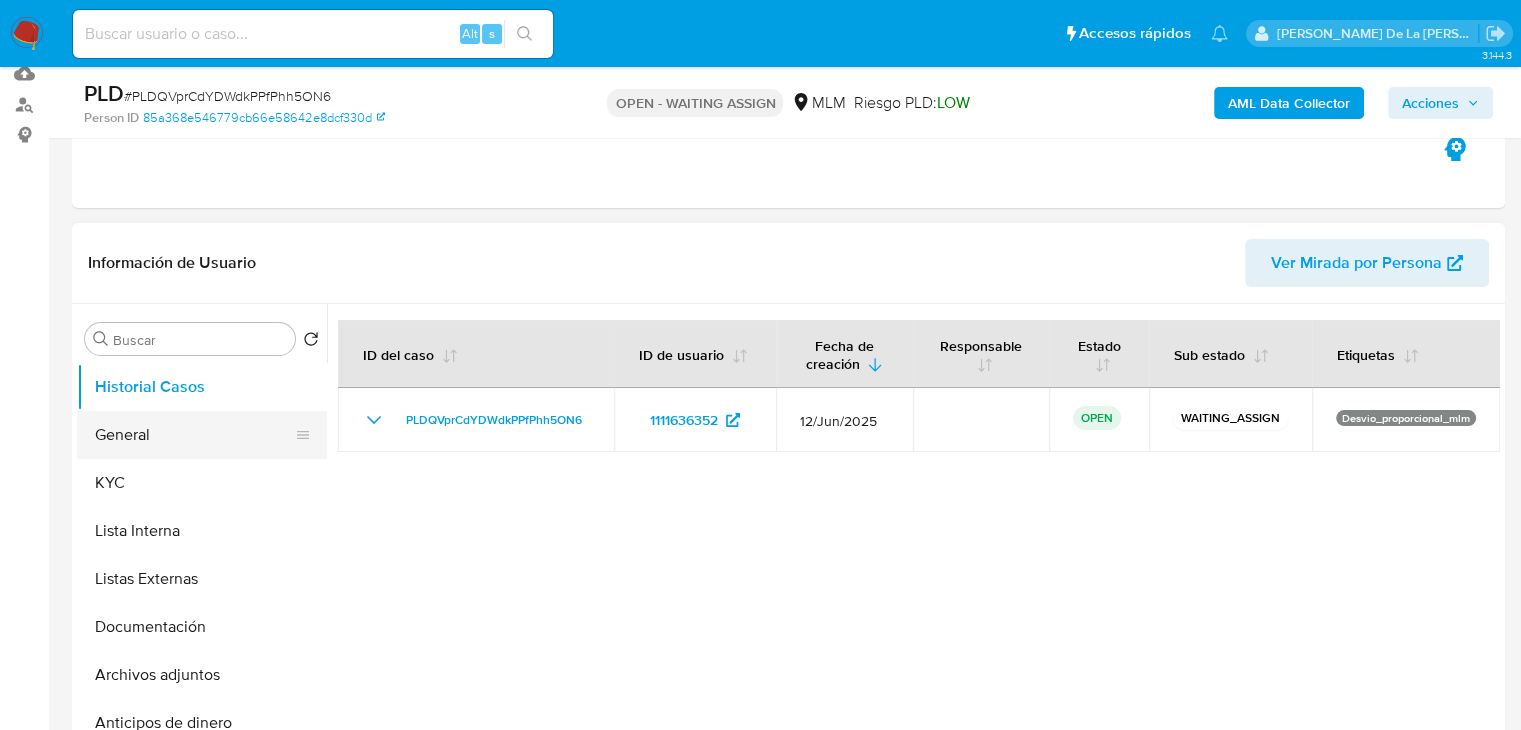 scroll, scrollTop: 200, scrollLeft: 0, axis: vertical 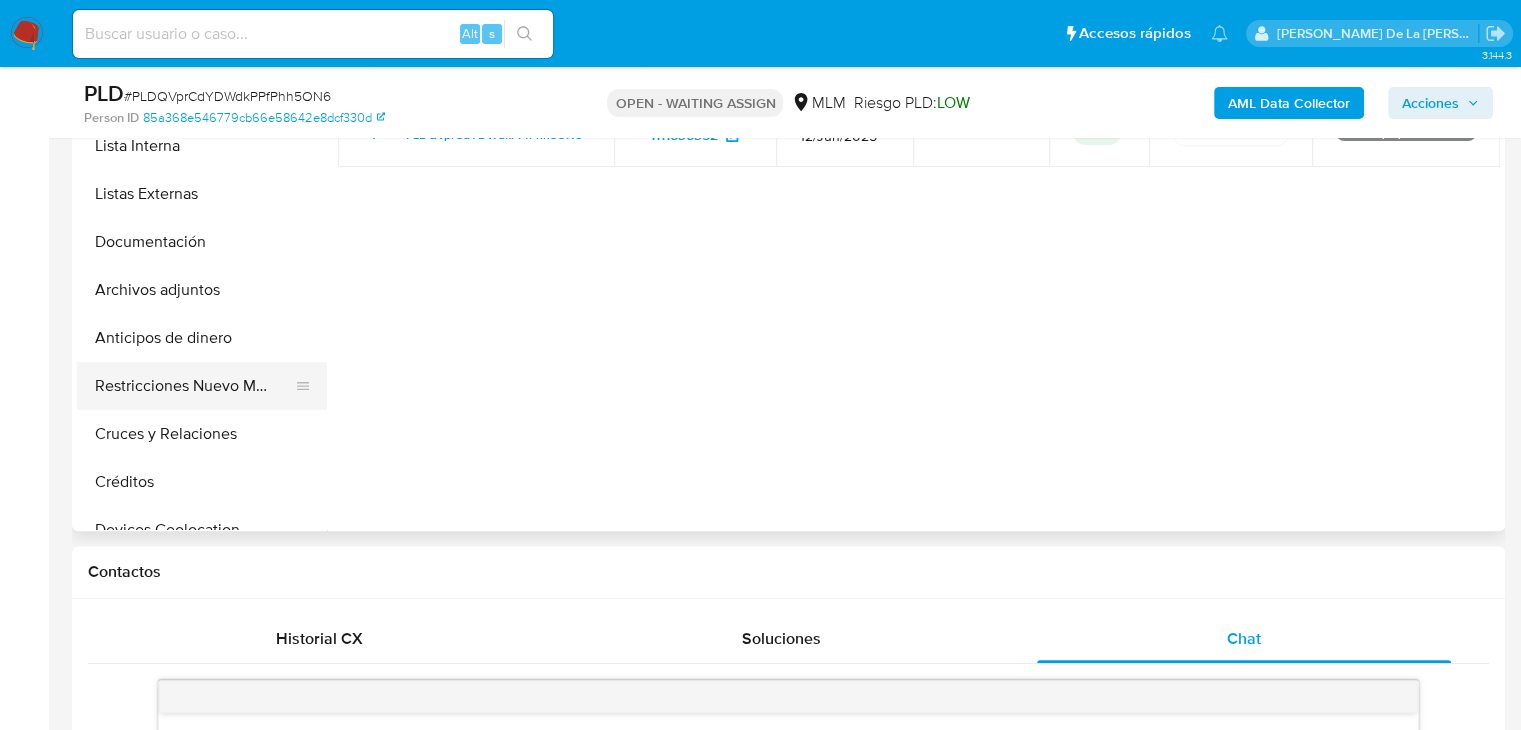 click on "Restricciones Nuevo Mundo" at bounding box center [194, 386] 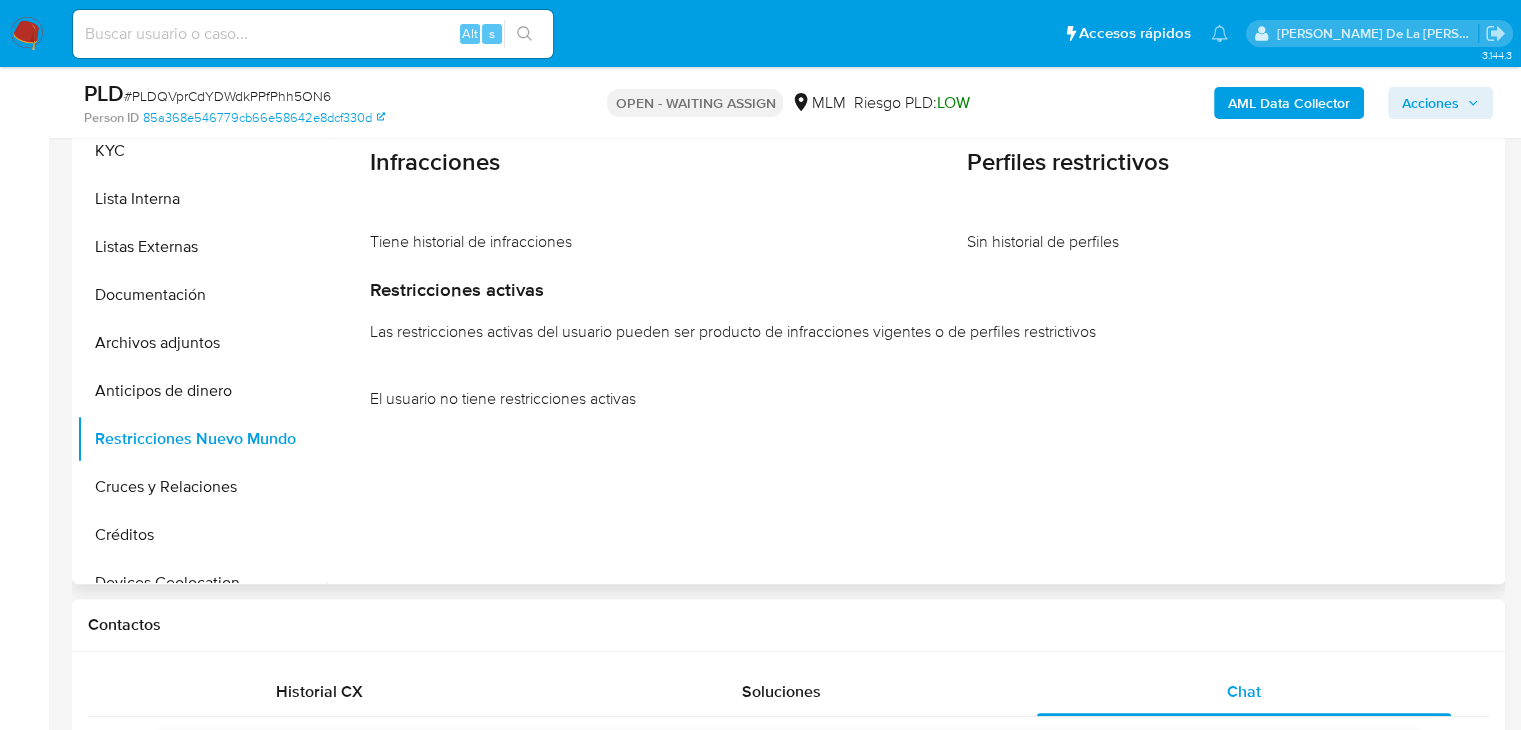 scroll, scrollTop: 400, scrollLeft: 0, axis: vertical 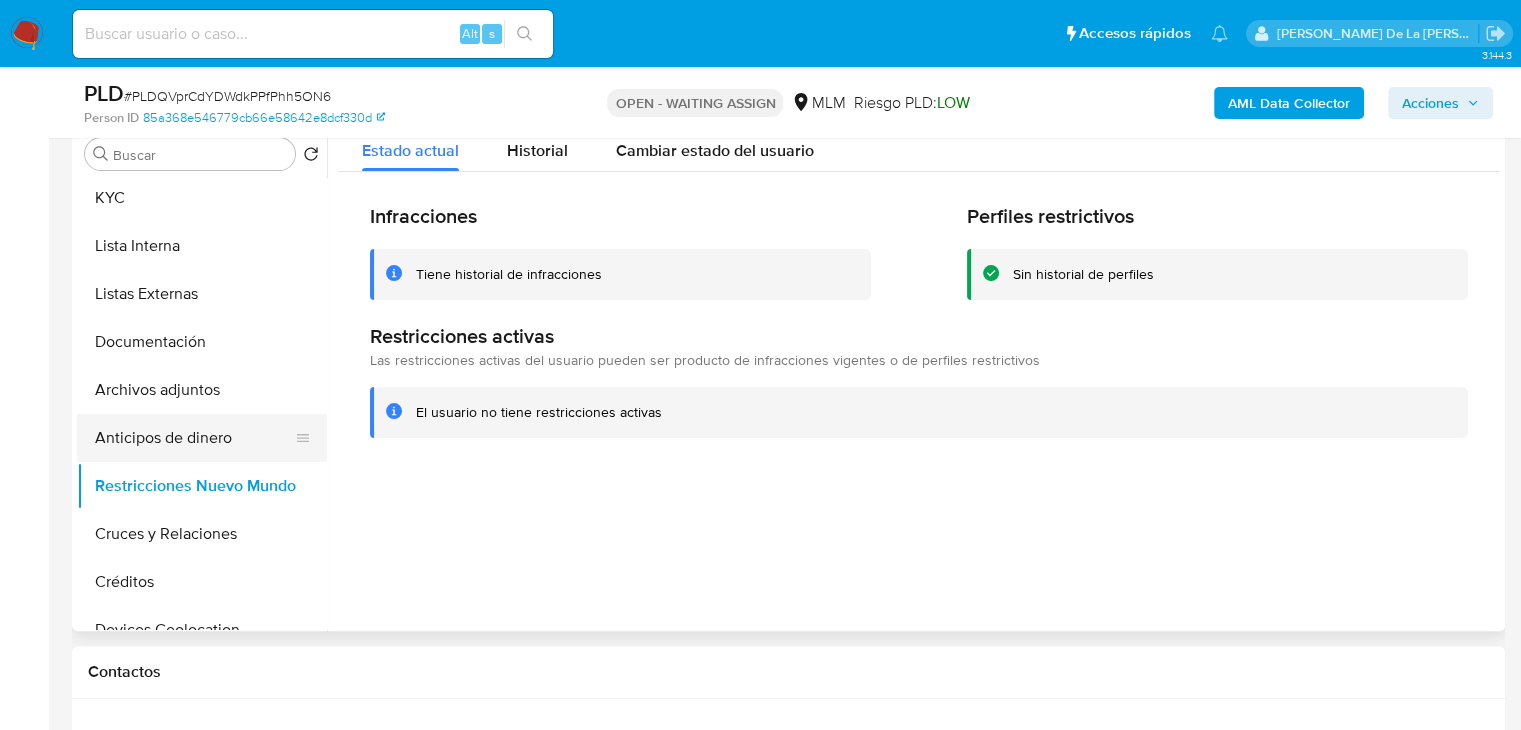 click on "Anticipos de dinero" at bounding box center (194, 438) 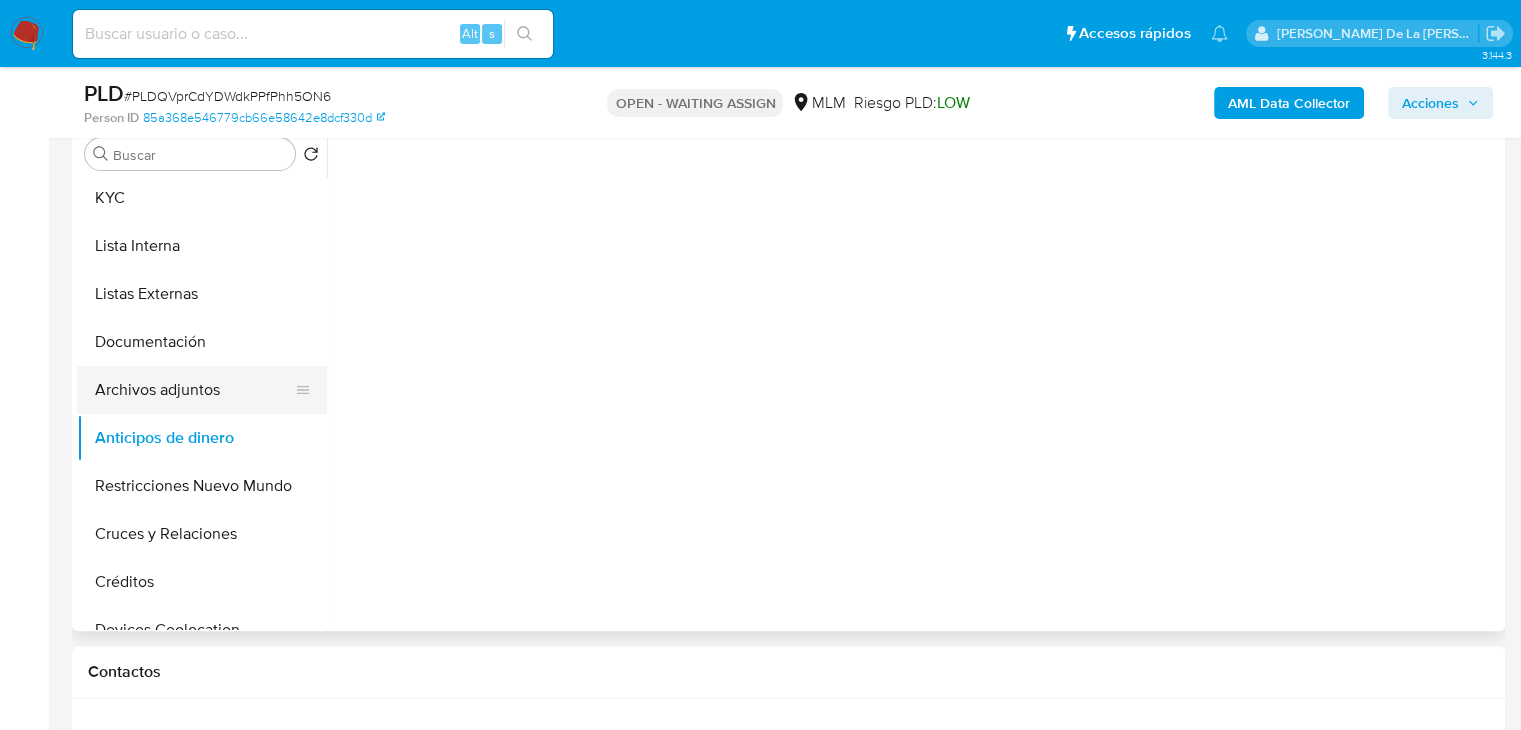 click on "Archivos adjuntos" at bounding box center [194, 390] 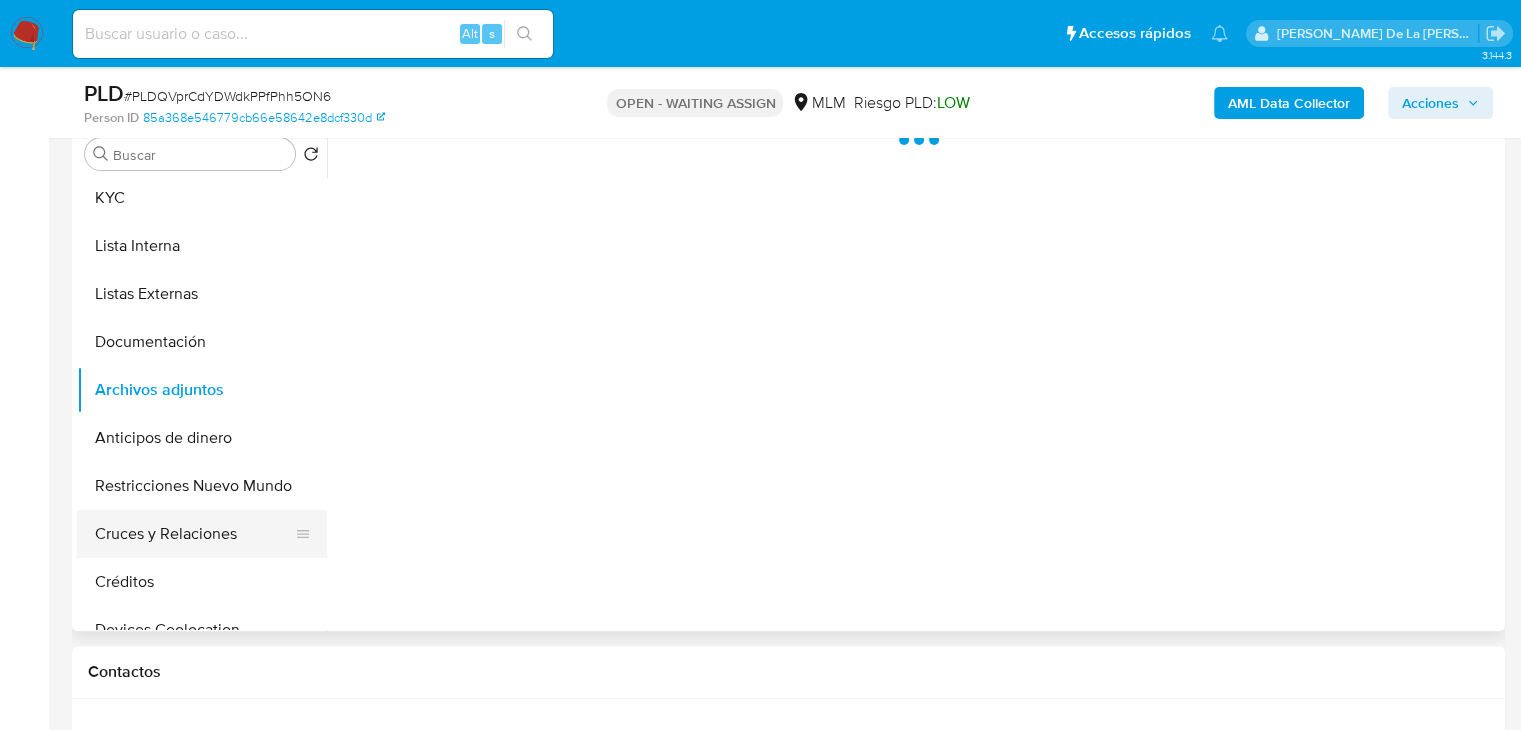 scroll, scrollTop: 200, scrollLeft: 0, axis: vertical 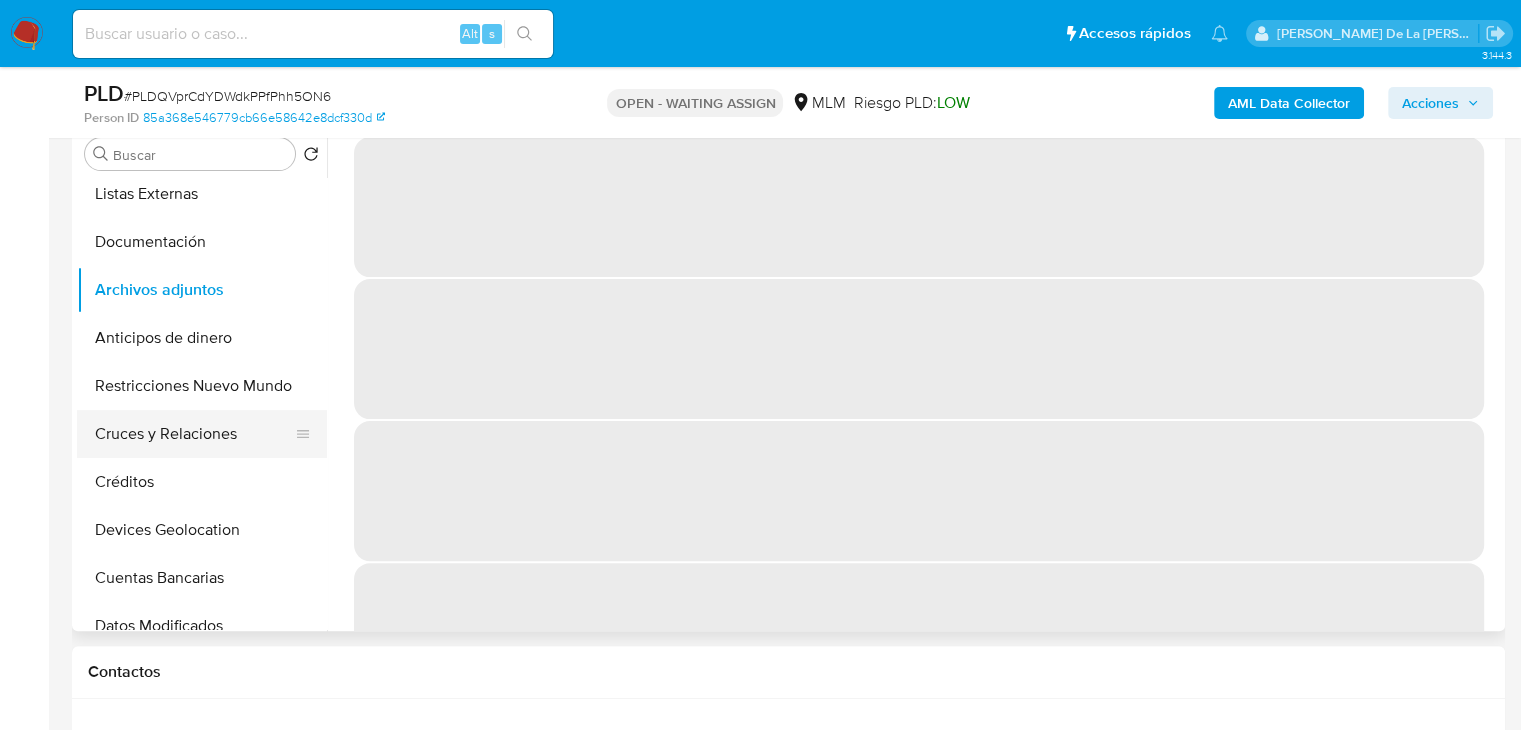 click on "Cruces y Relaciones" at bounding box center [194, 434] 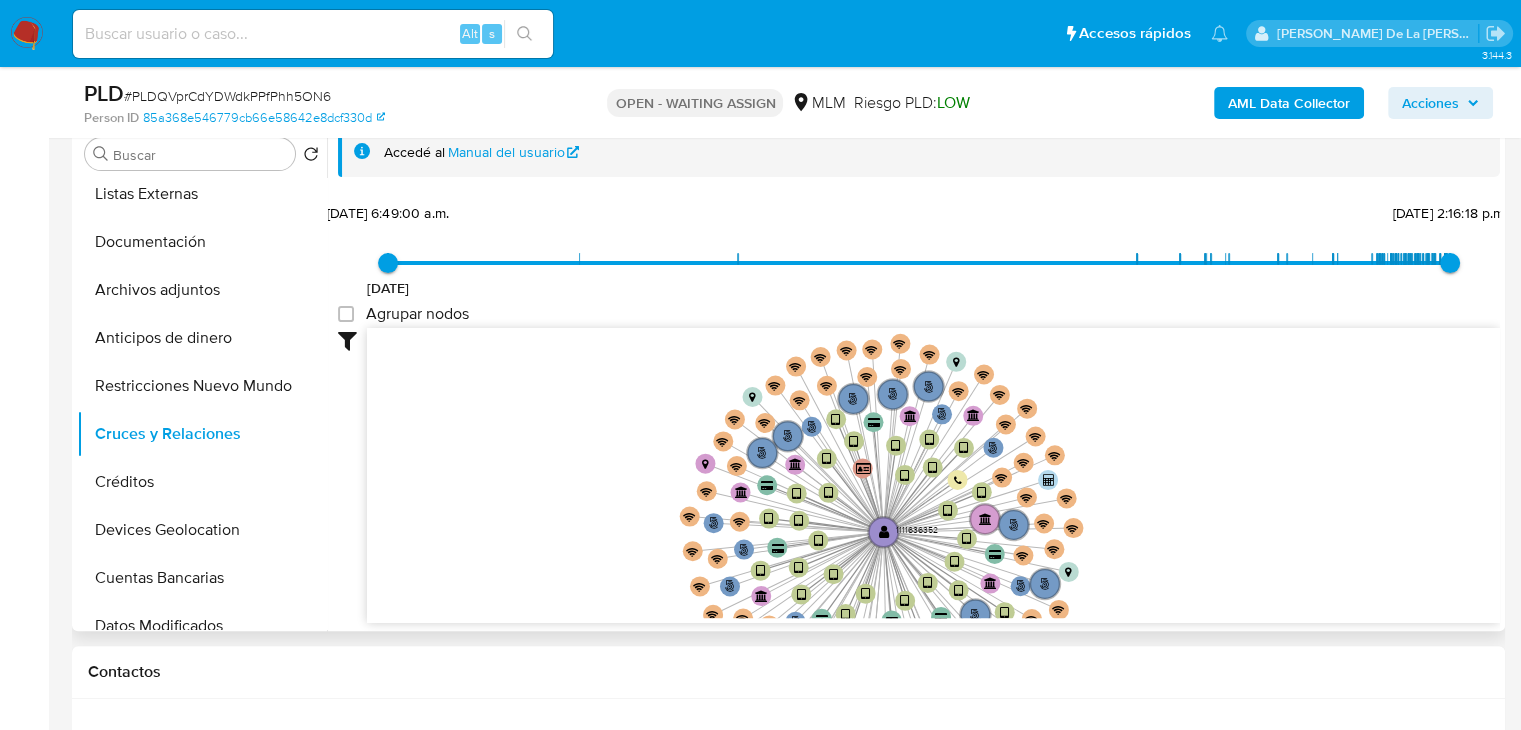 drag, startPoint x: 800, startPoint y: 417, endPoint x: 778, endPoint y: 535, distance: 120.033325 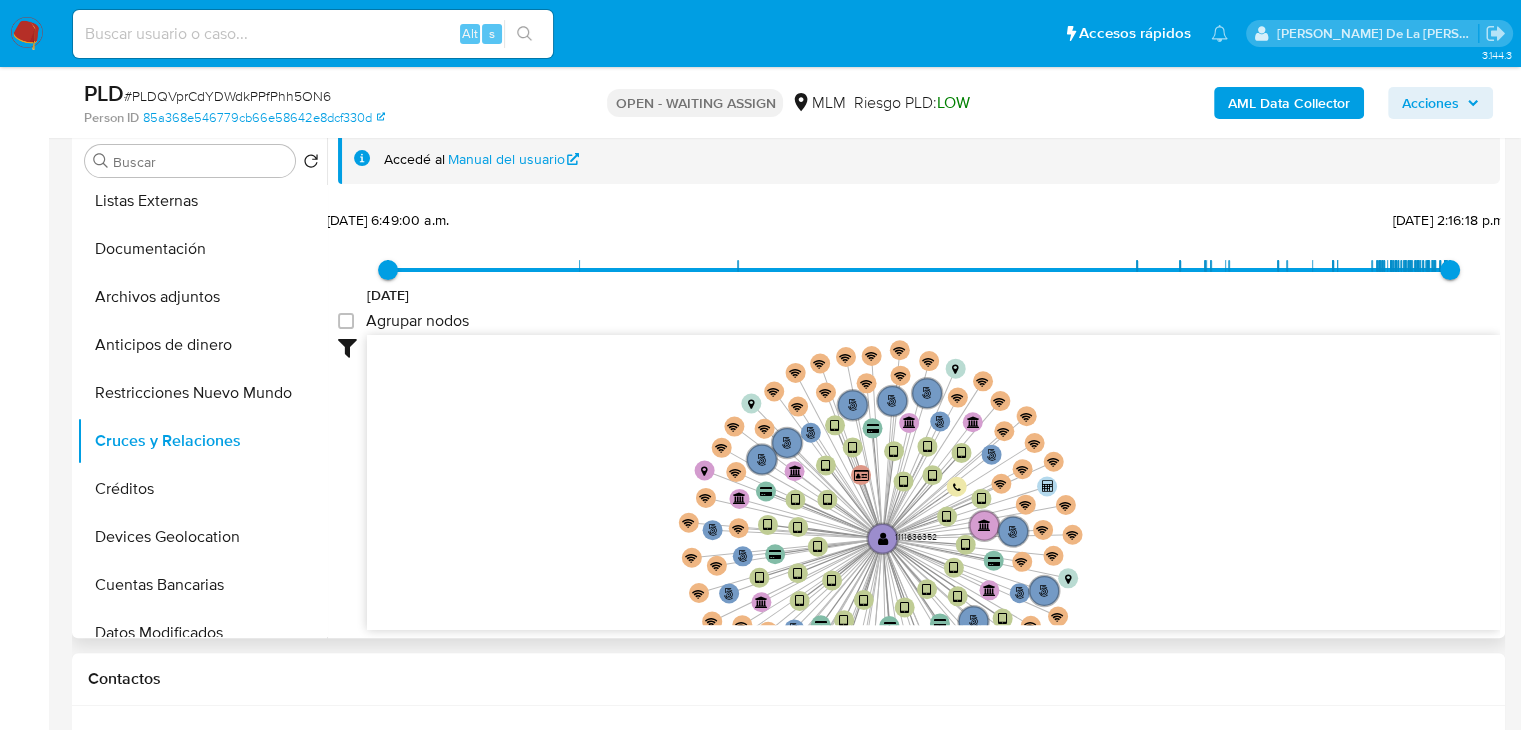 scroll, scrollTop: 200, scrollLeft: 0, axis: vertical 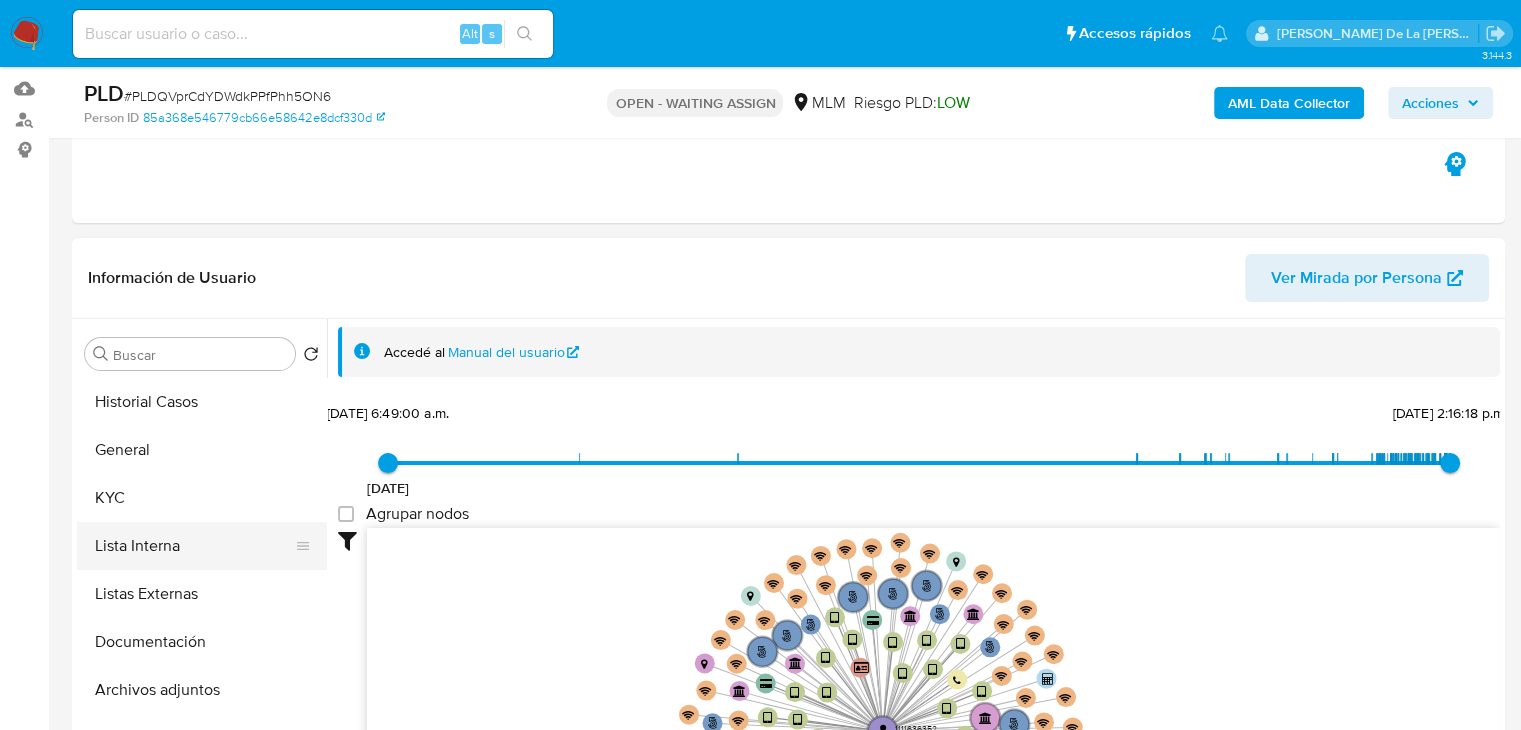 click on "Lista Interna" at bounding box center (194, 546) 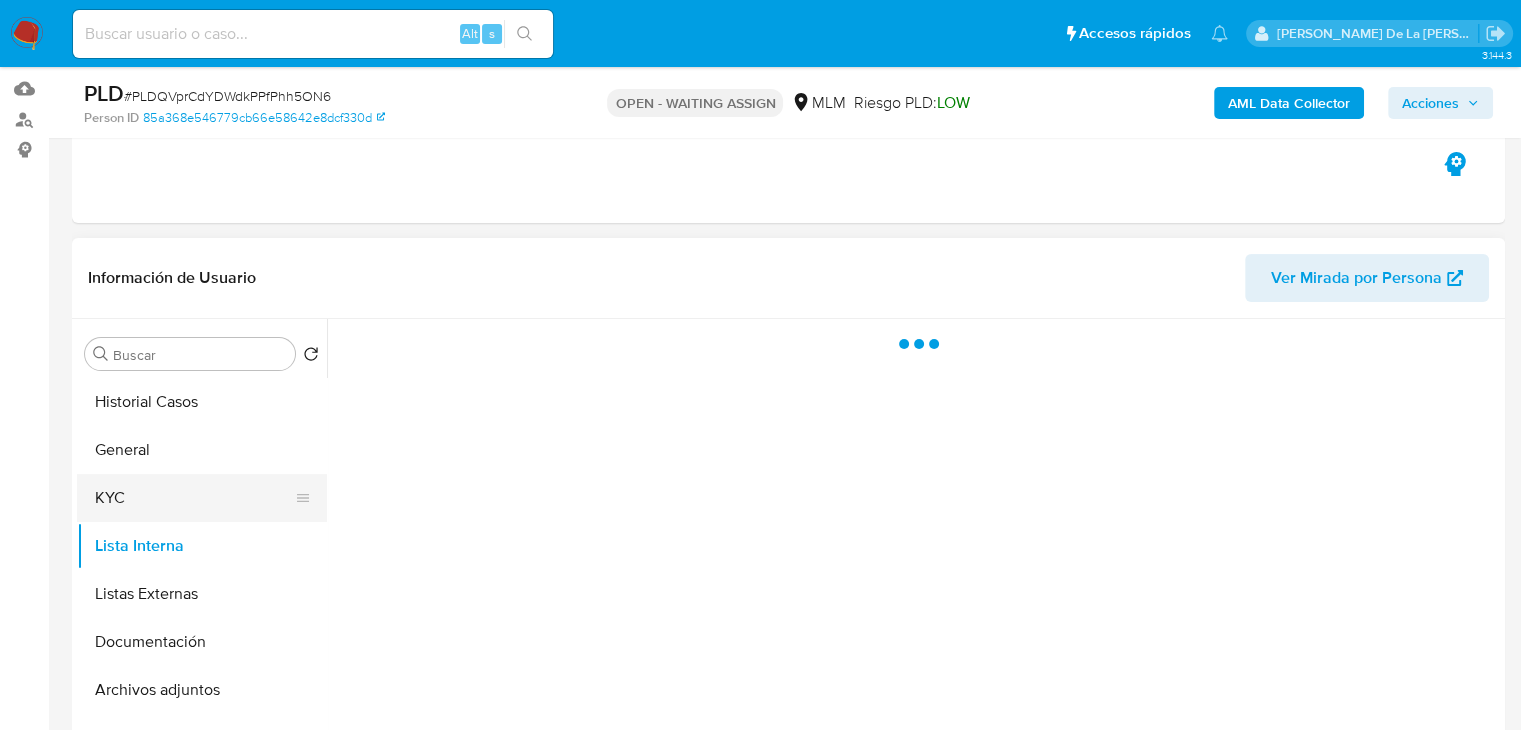 click on "KYC" at bounding box center (194, 498) 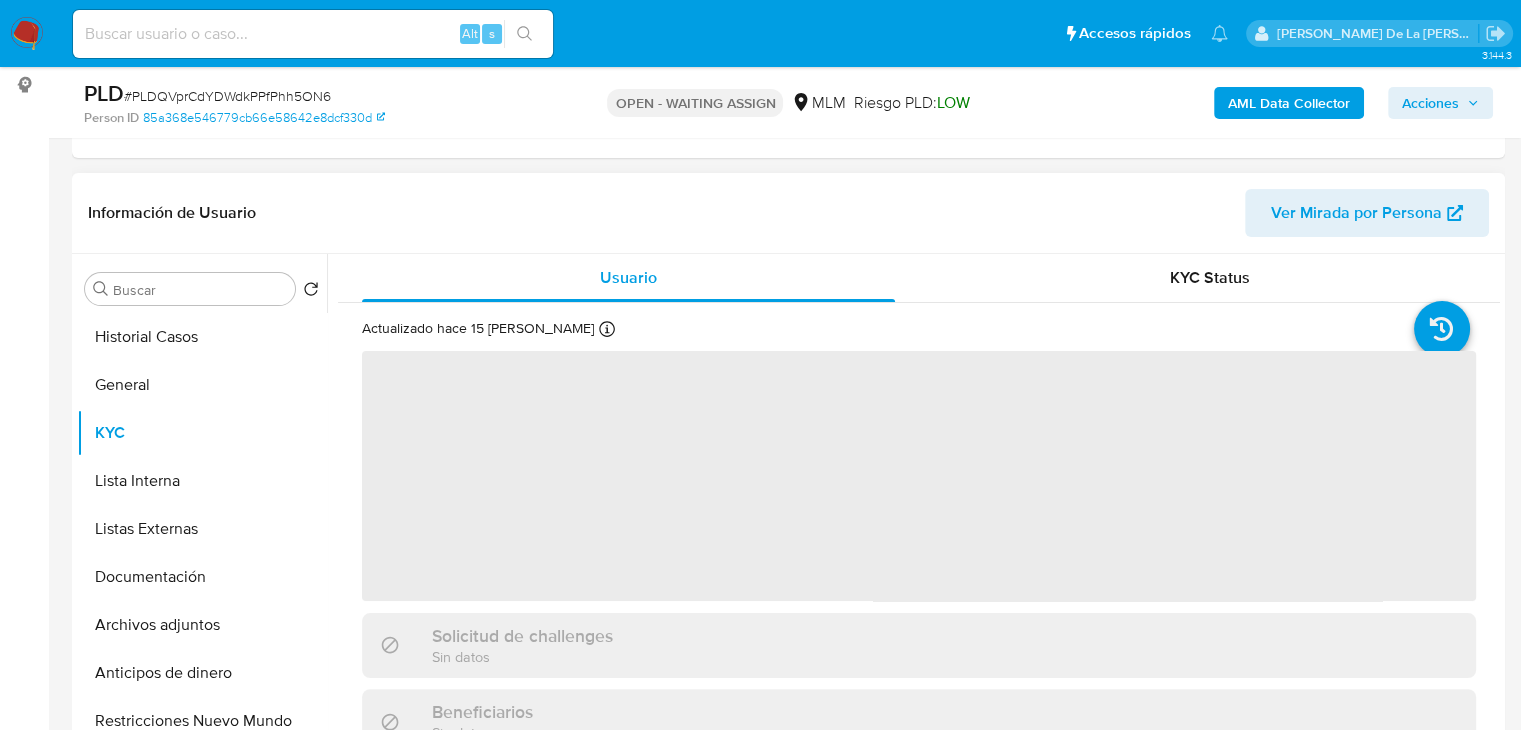 scroll, scrollTop: 300, scrollLeft: 0, axis: vertical 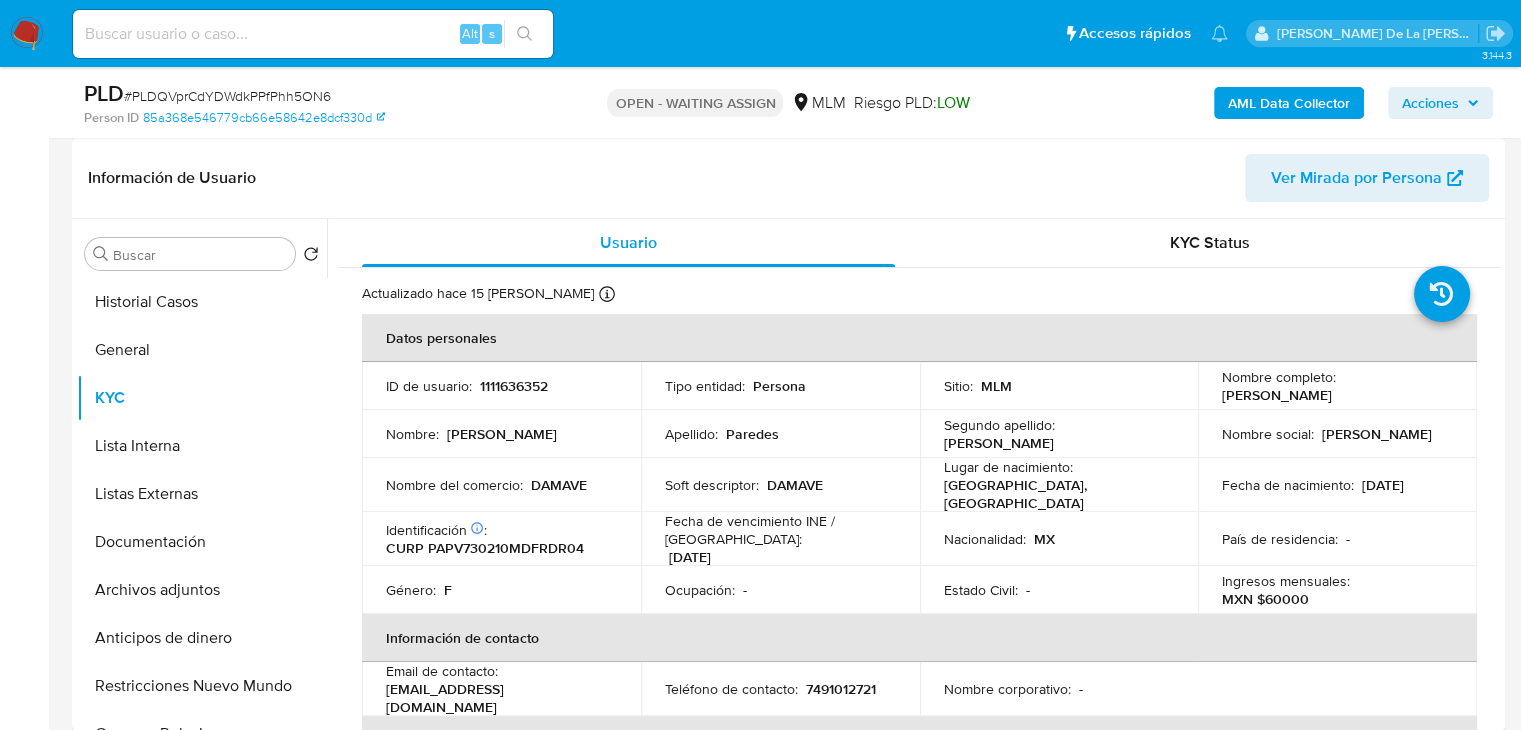 drag, startPoint x: 1212, startPoint y: 393, endPoint x: 1386, endPoint y: 402, distance: 174.2326 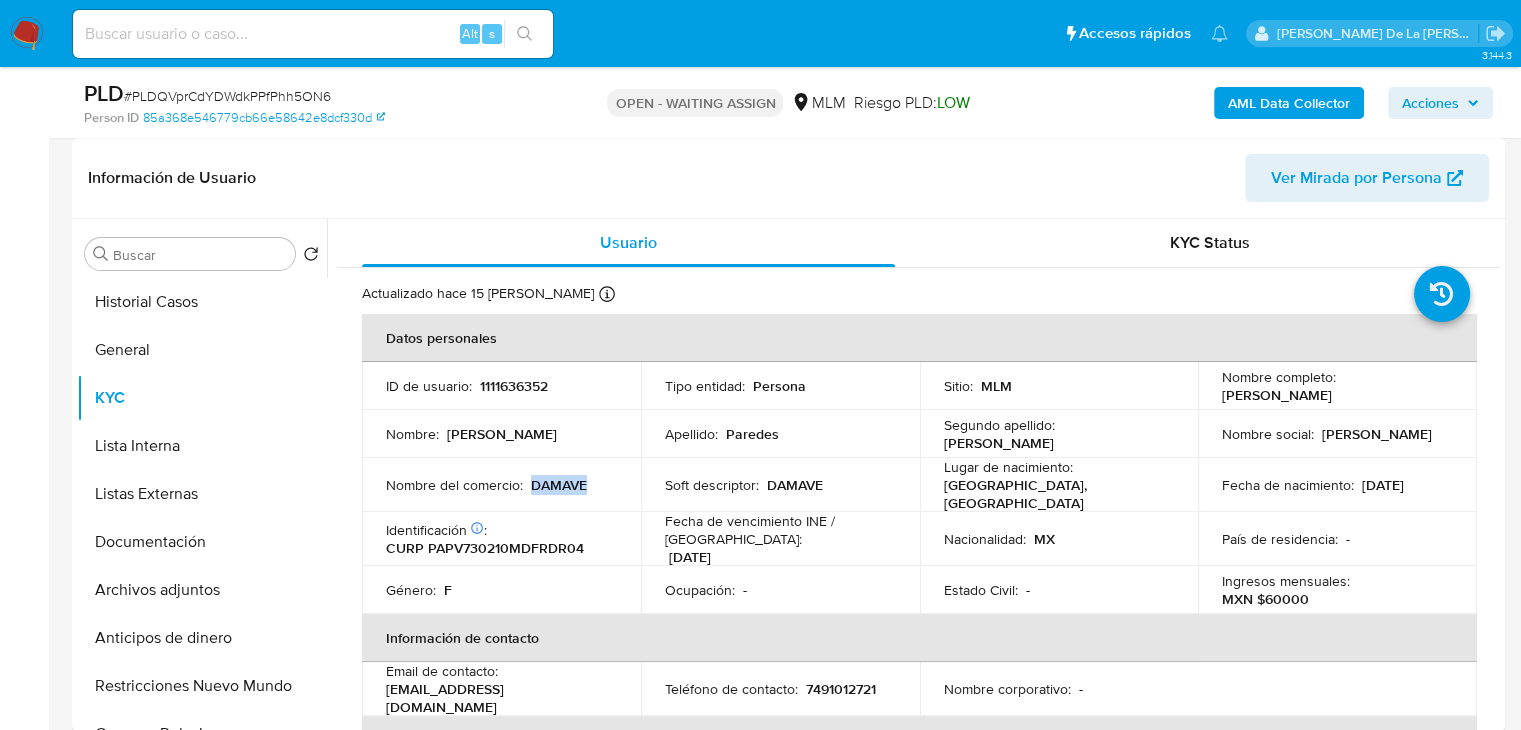 click on "DAMAVE" at bounding box center (559, 485) 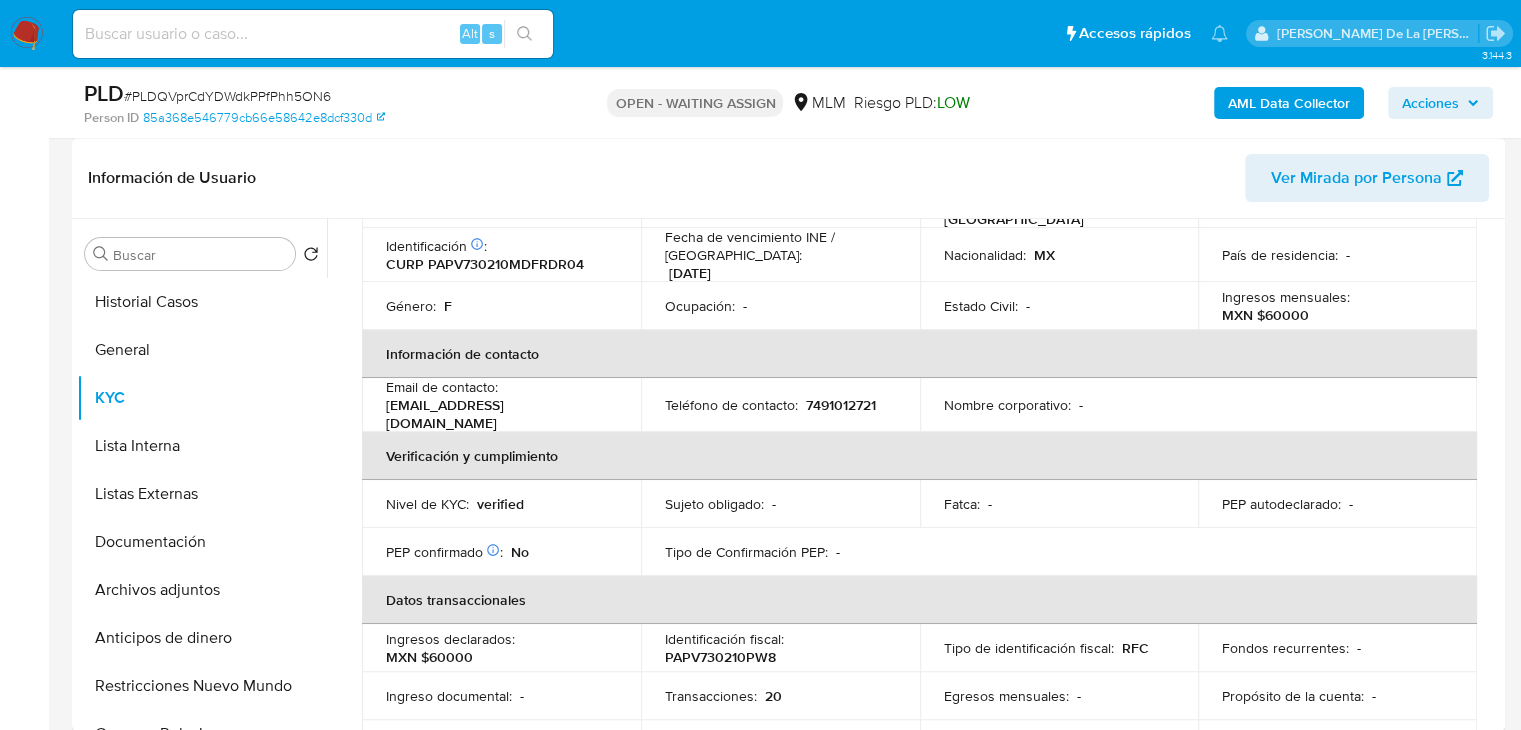 scroll, scrollTop: 300, scrollLeft: 0, axis: vertical 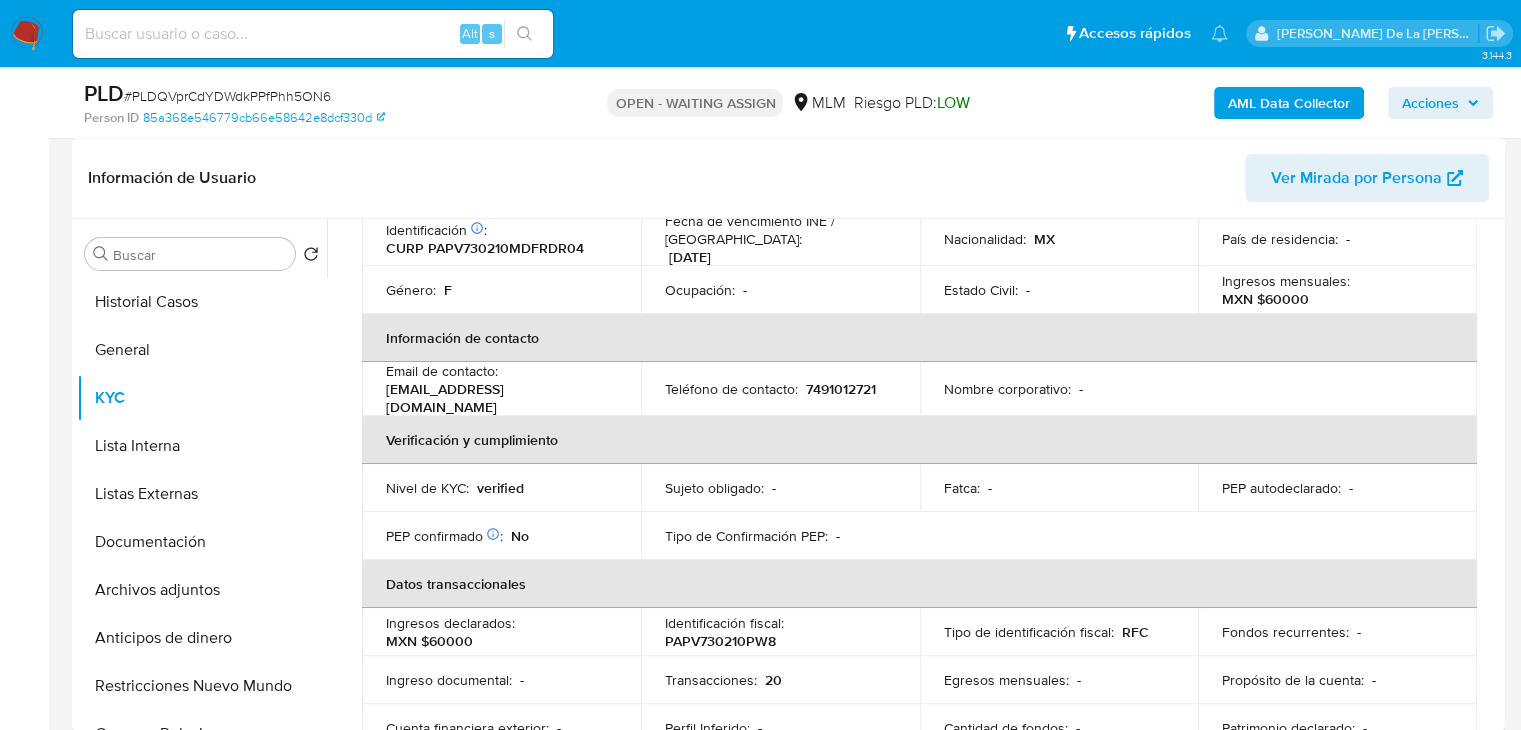click on "veronicaparedespadilla30@gmail.com" at bounding box center (497, 398) 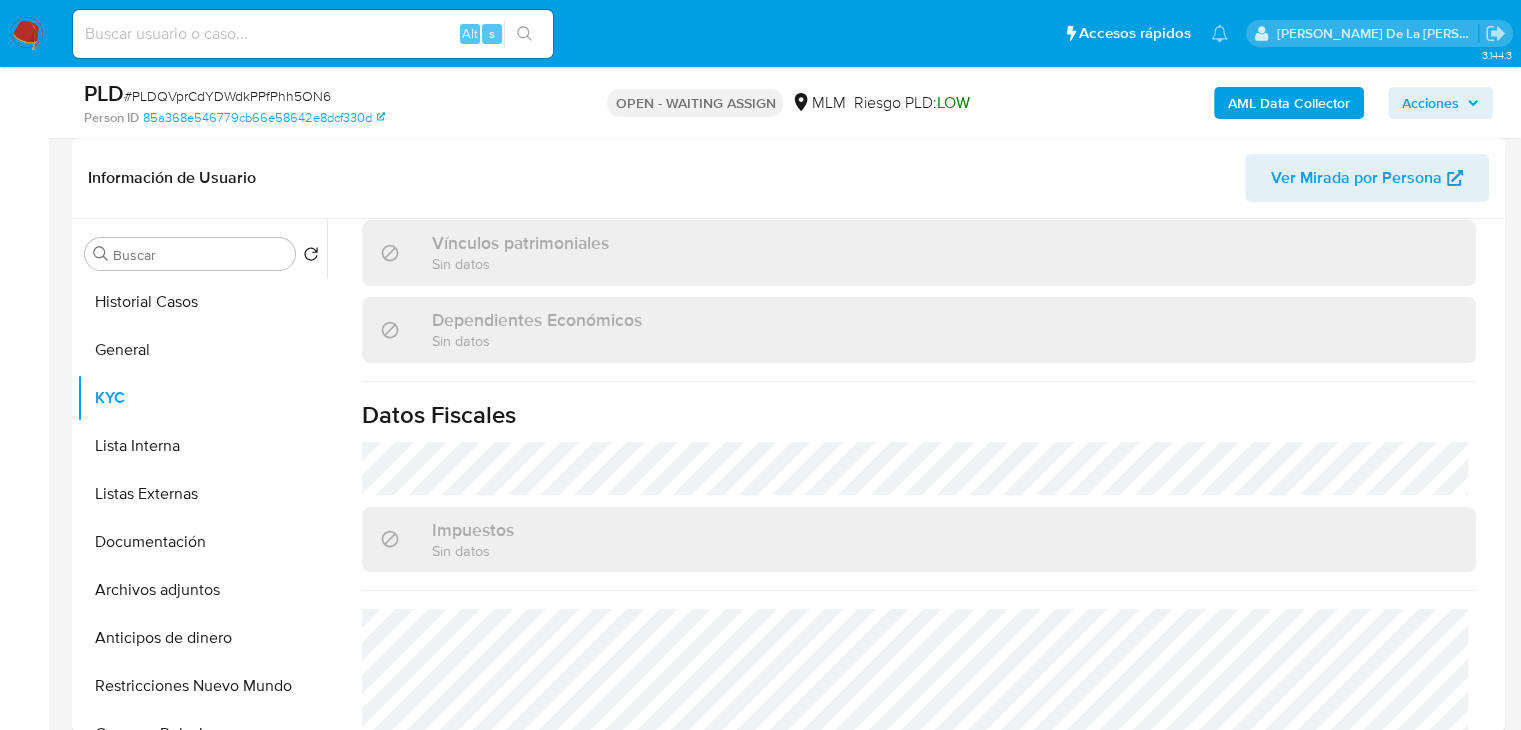 scroll, scrollTop: 1262, scrollLeft: 0, axis: vertical 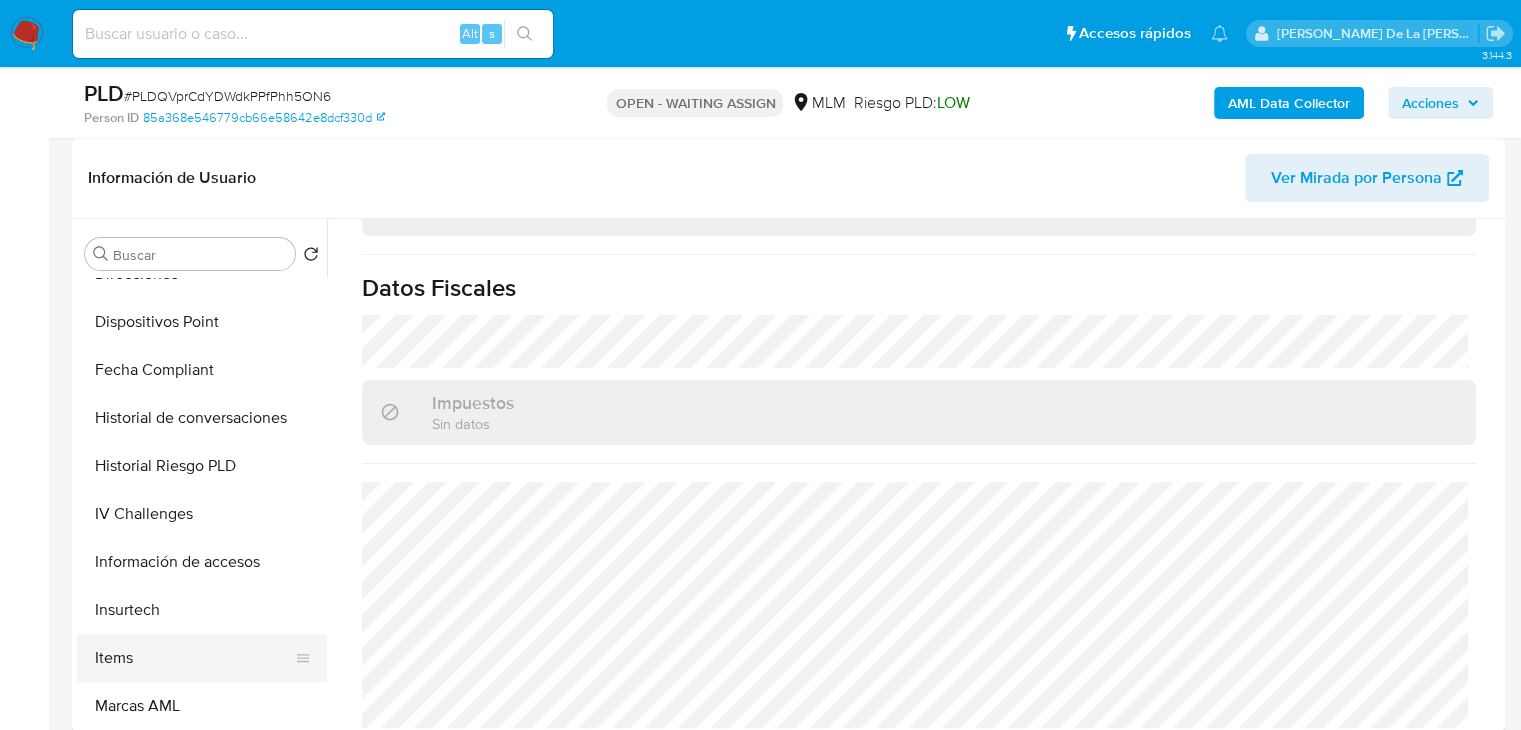 click on "Items" at bounding box center [194, 658] 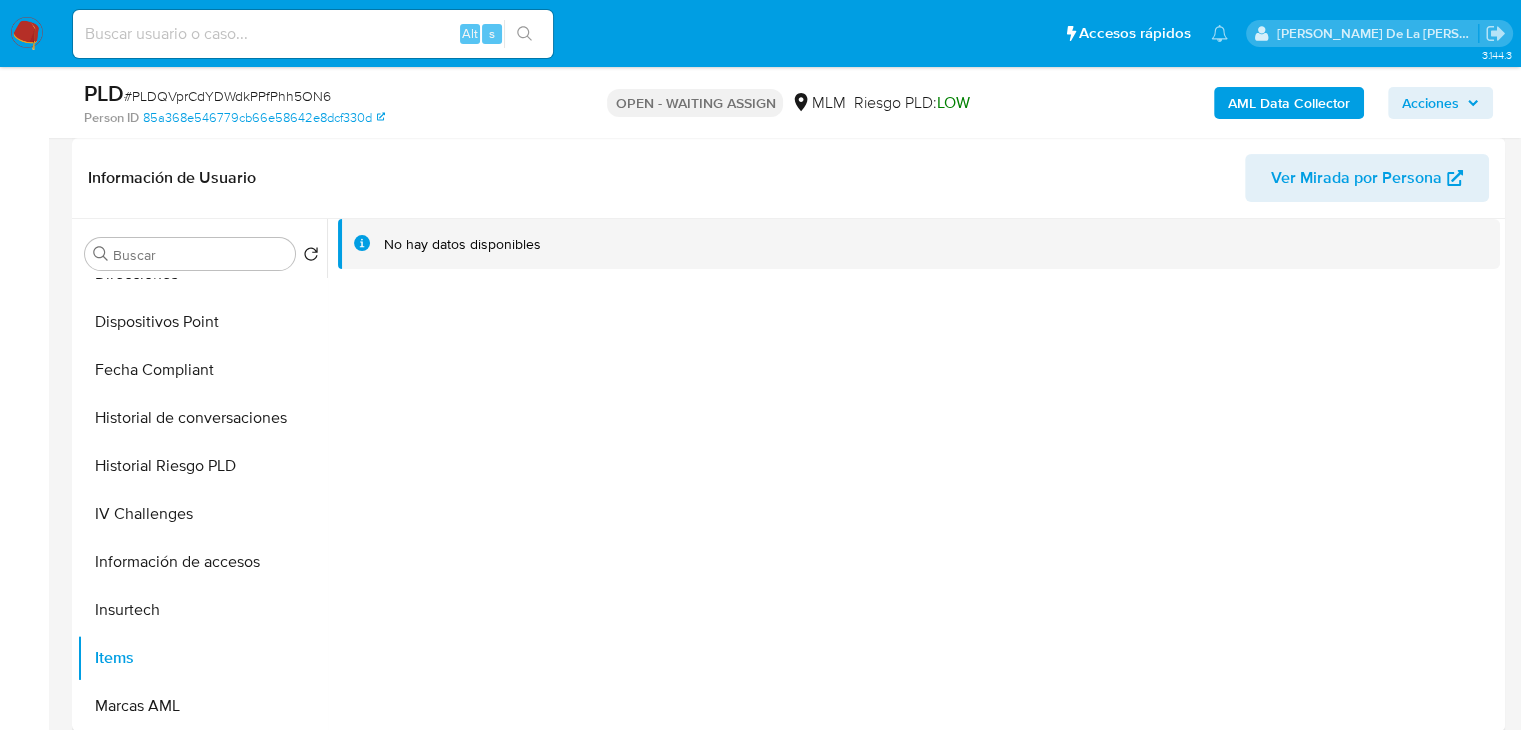 type 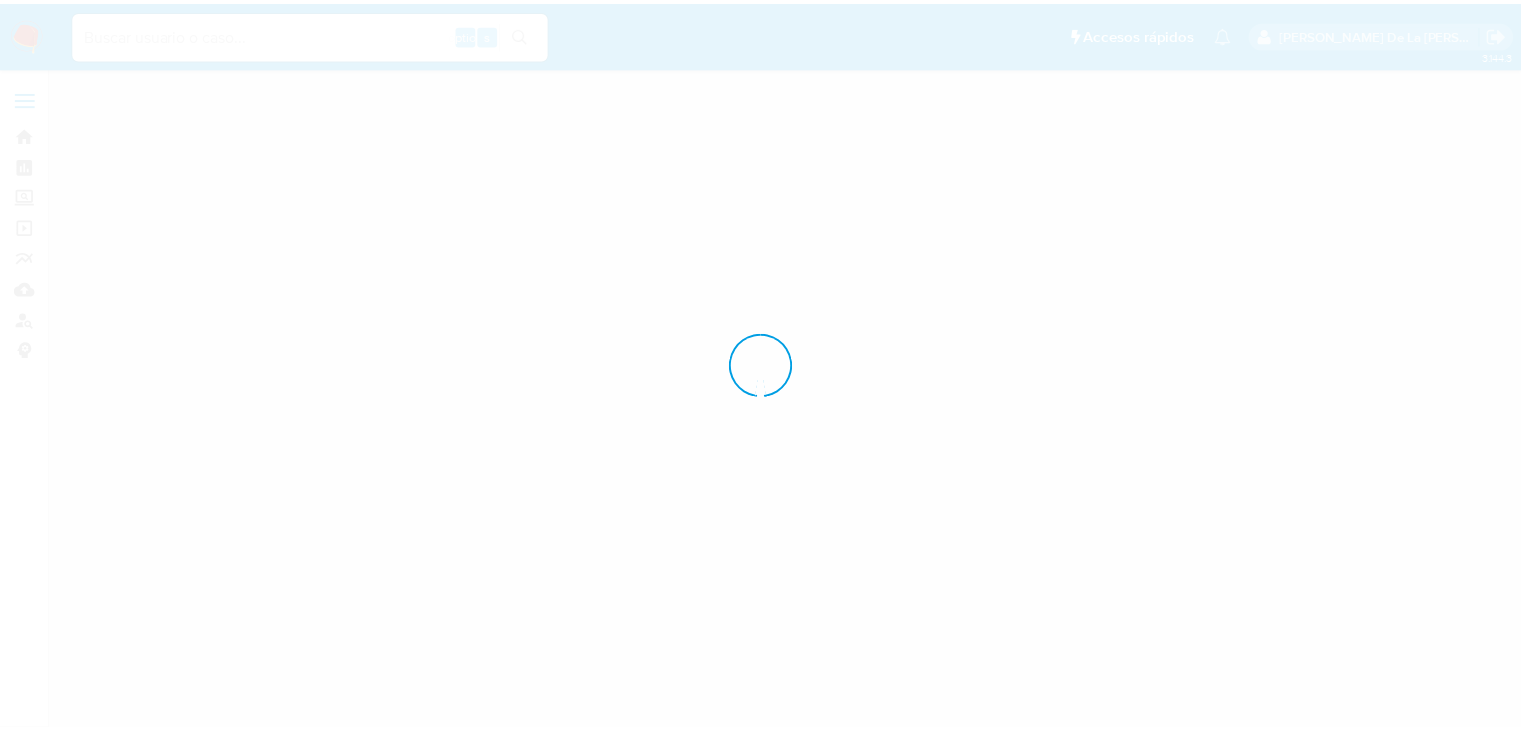 scroll, scrollTop: 0, scrollLeft: 0, axis: both 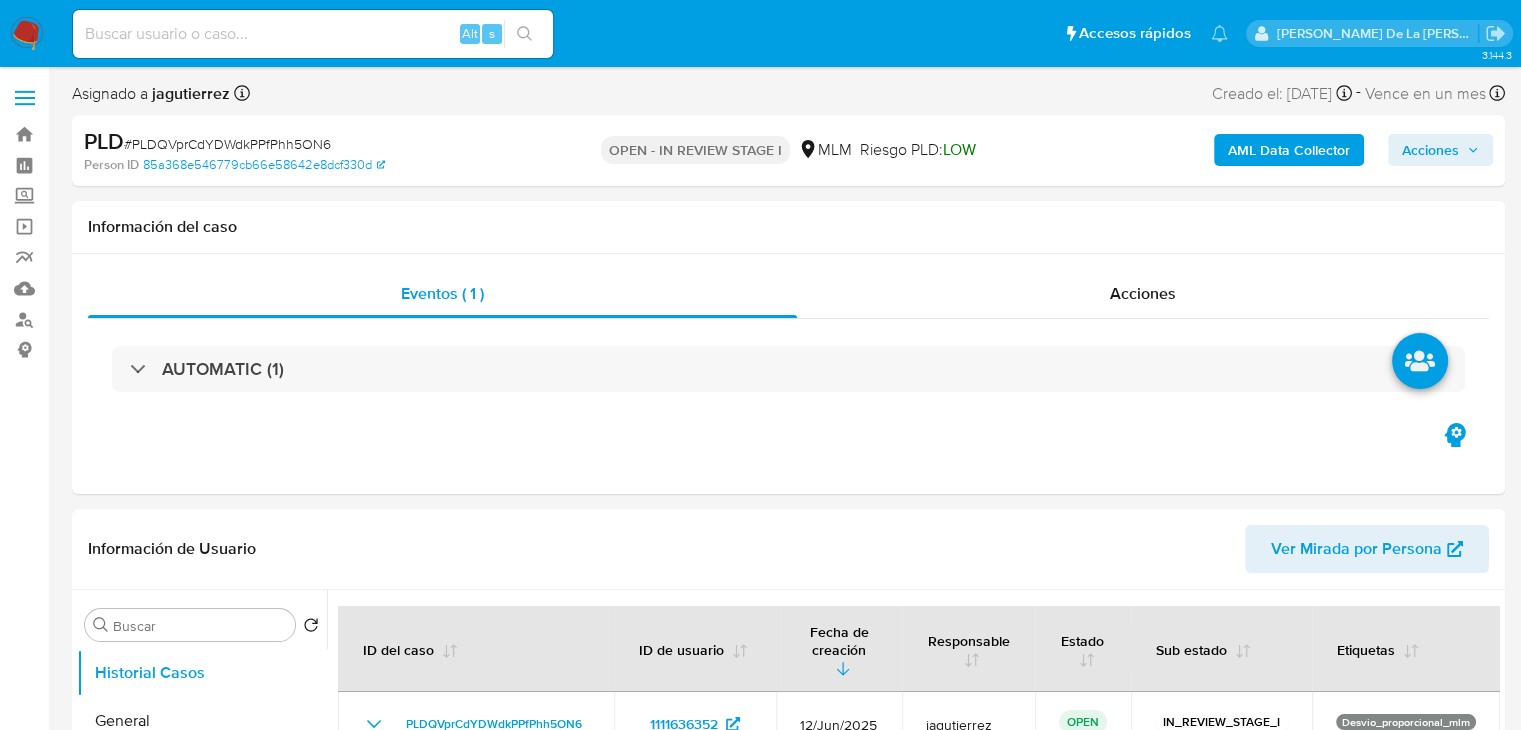 select on "10" 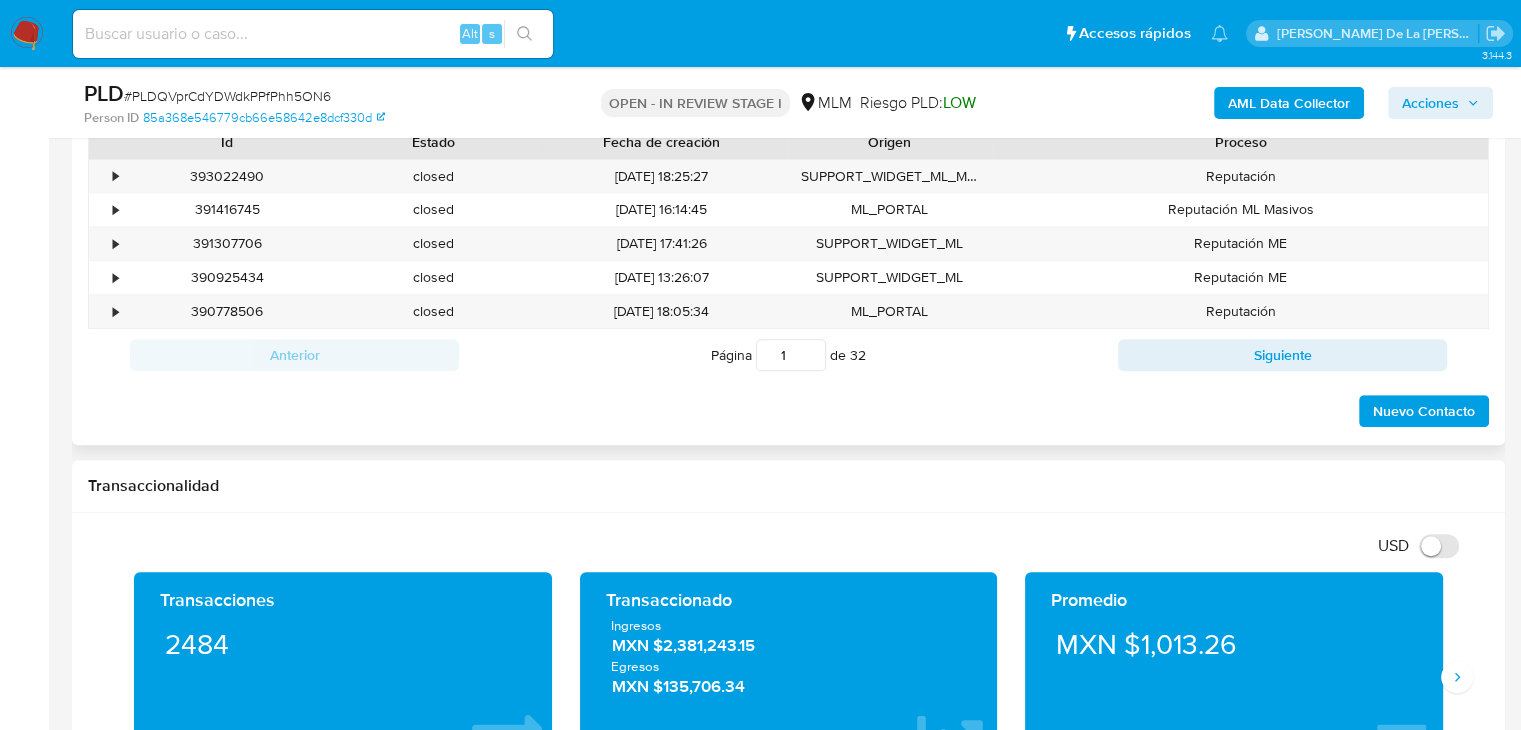 scroll, scrollTop: 900, scrollLeft: 0, axis: vertical 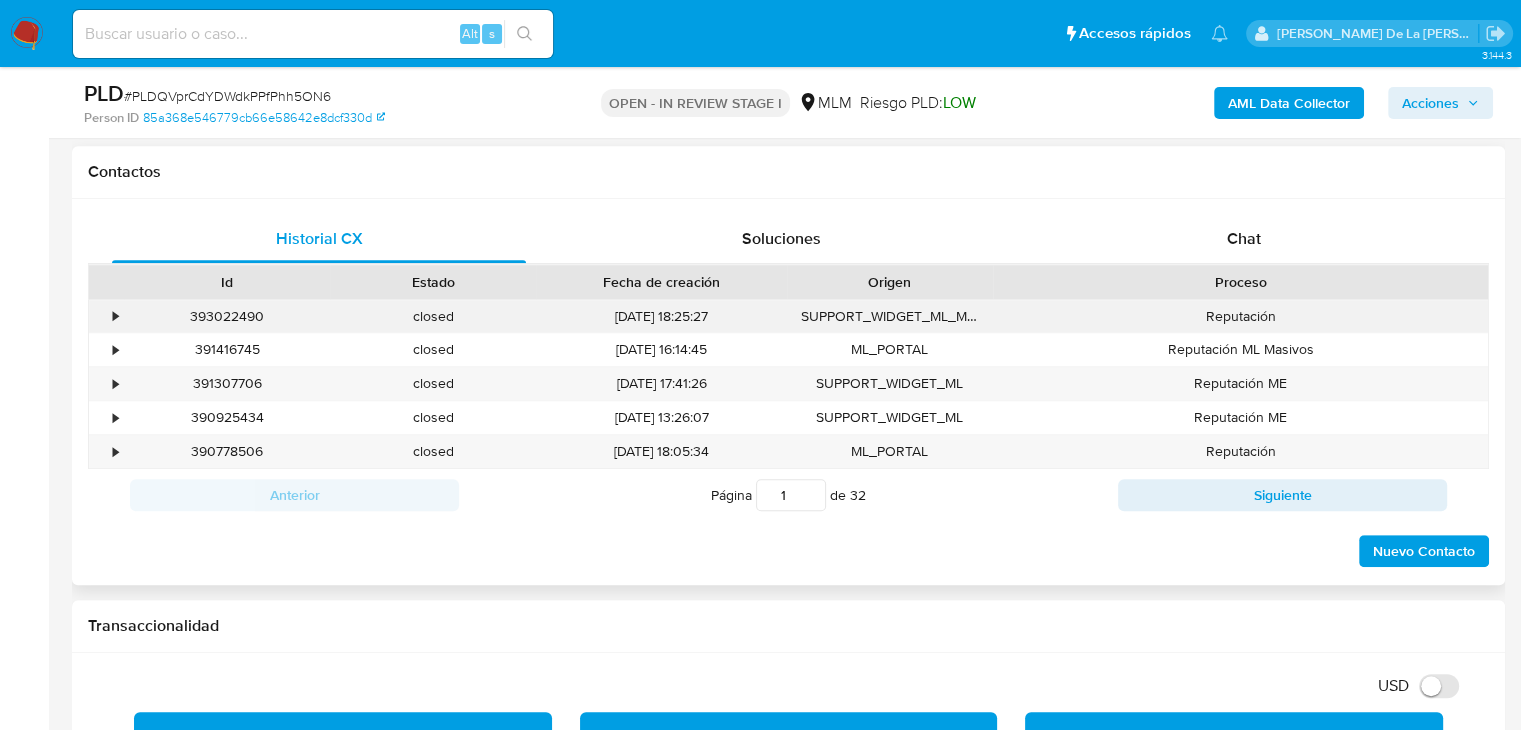 click on "•" at bounding box center (106, 316) 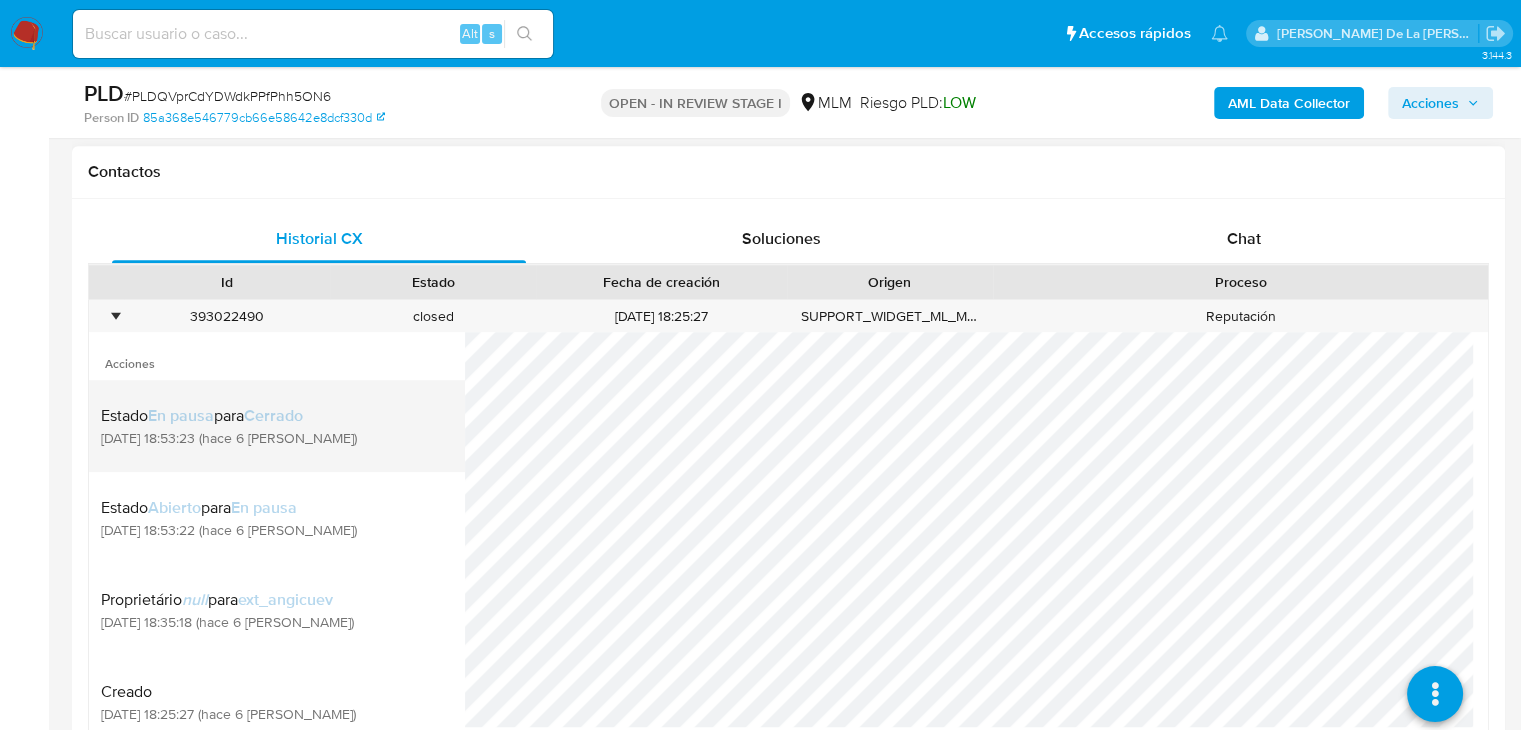 scroll, scrollTop: 100, scrollLeft: 0, axis: vertical 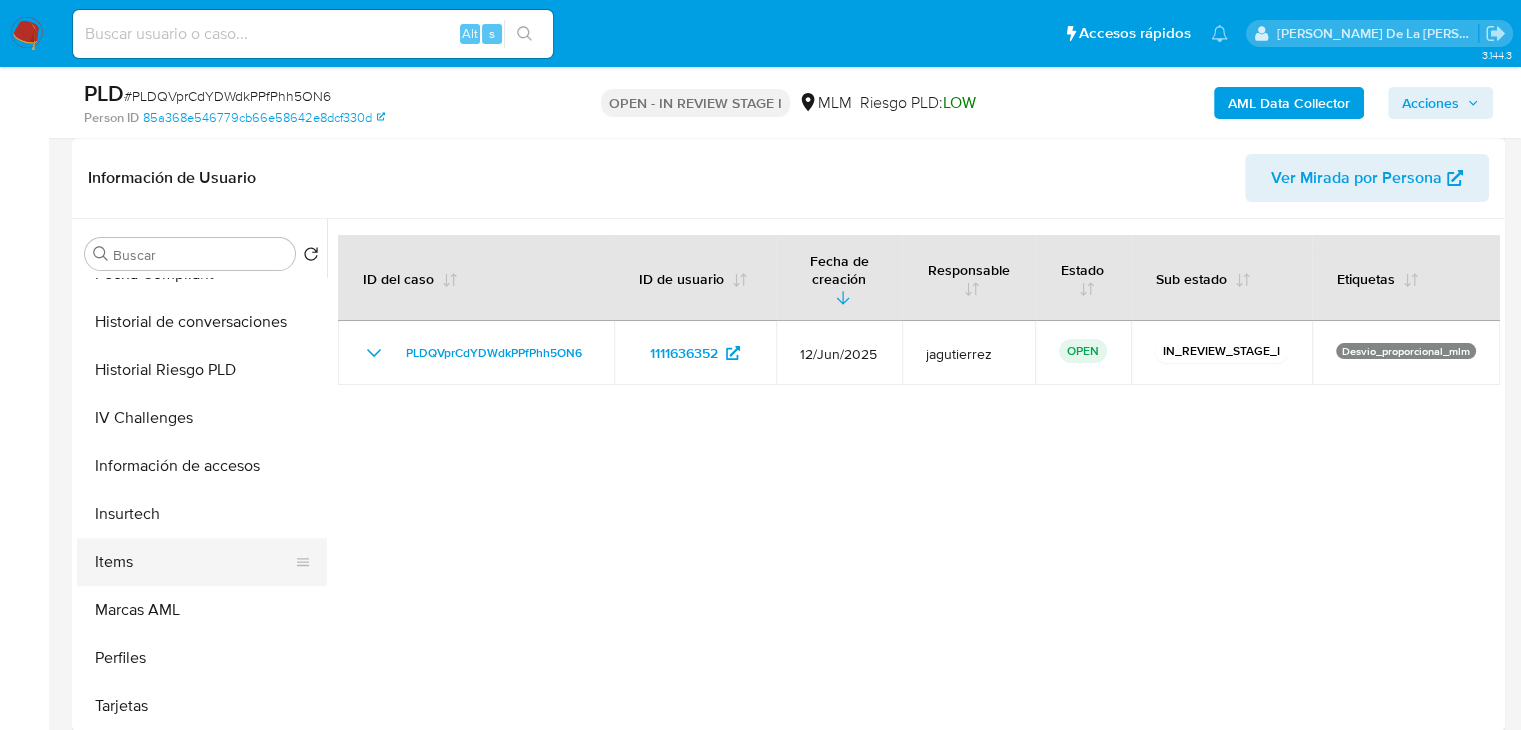 click on "Items" at bounding box center [194, 562] 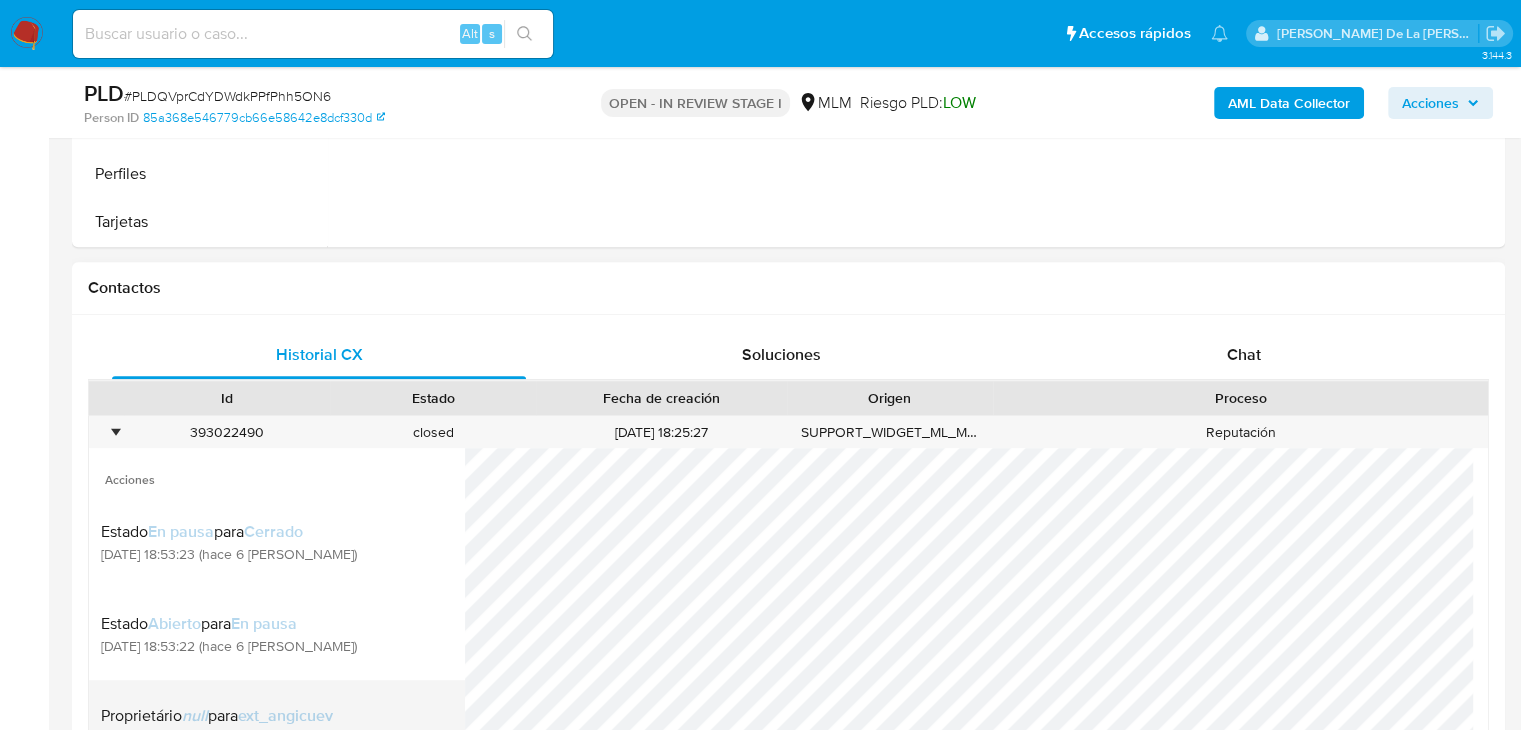 scroll, scrollTop: 900, scrollLeft: 0, axis: vertical 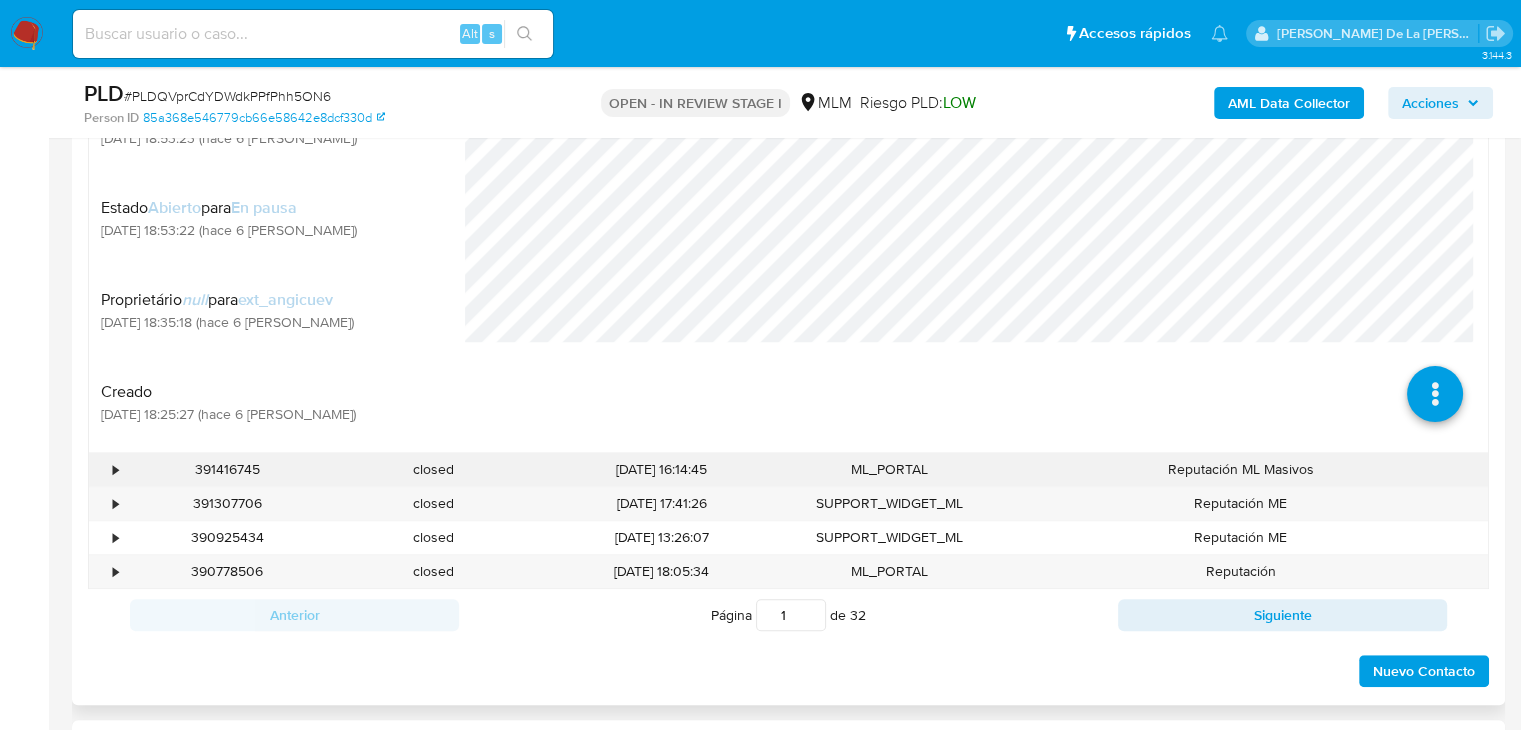 click on "•" at bounding box center [106, 469] 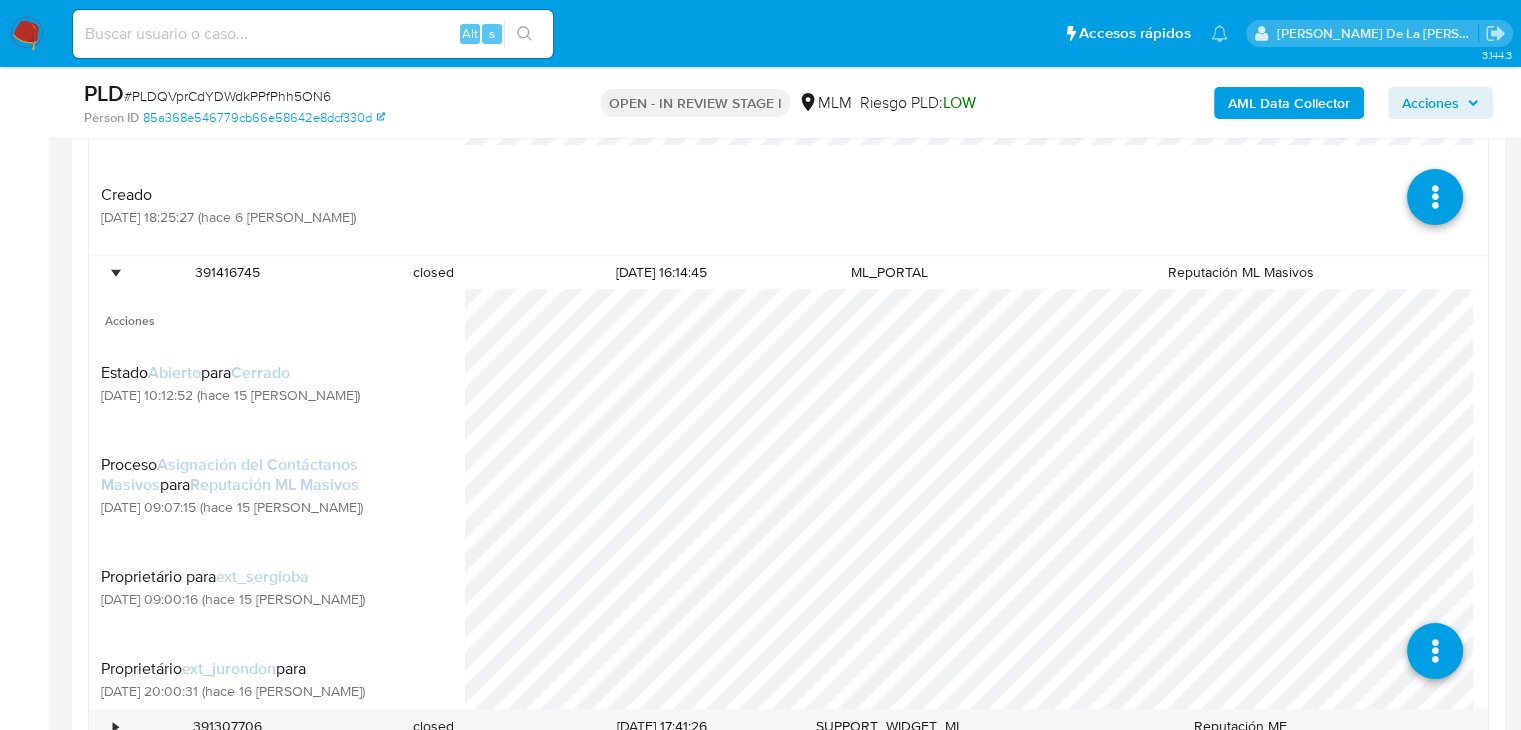 scroll, scrollTop: 1400, scrollLeft: 0, axis: vertical 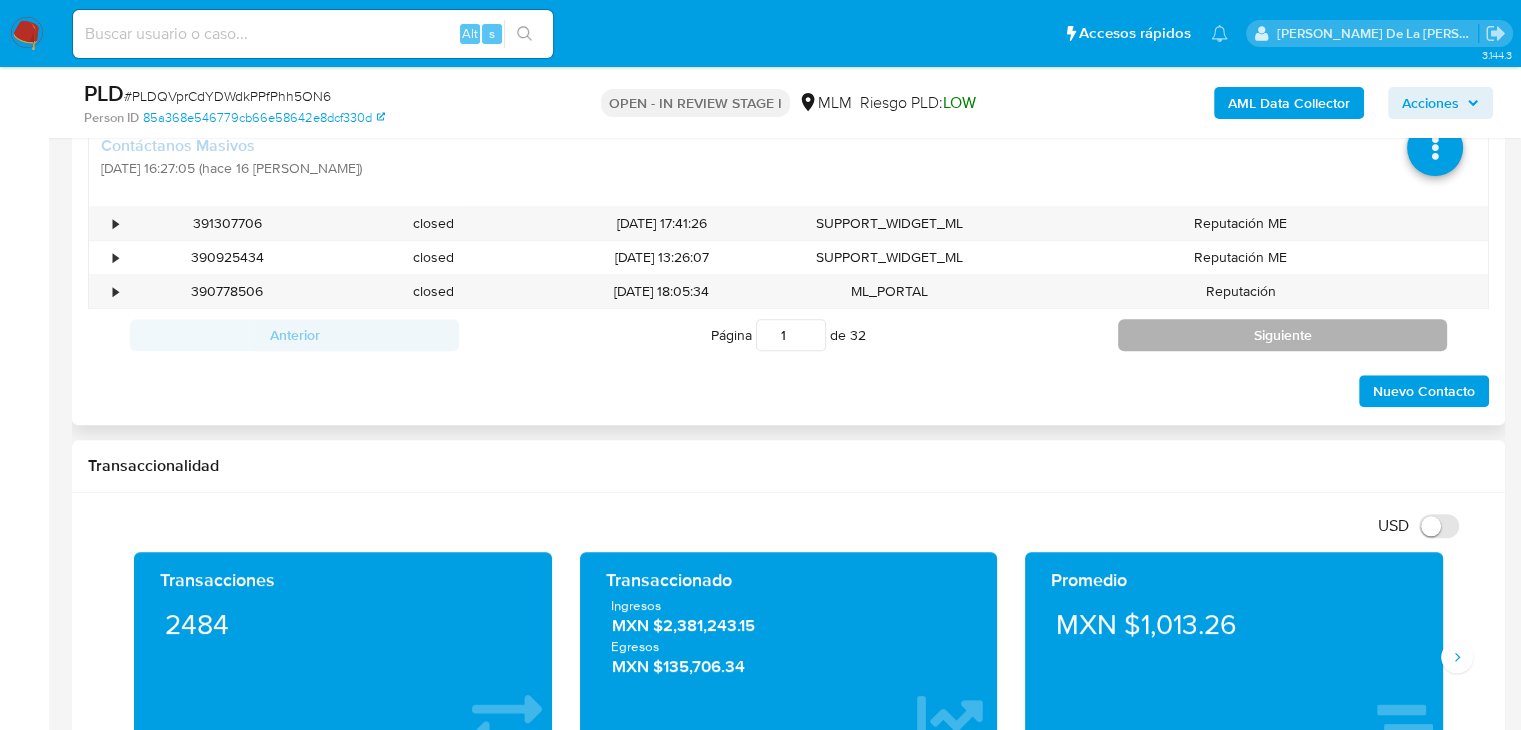 click on "Siguiente" at bounding box center [1282, 335] 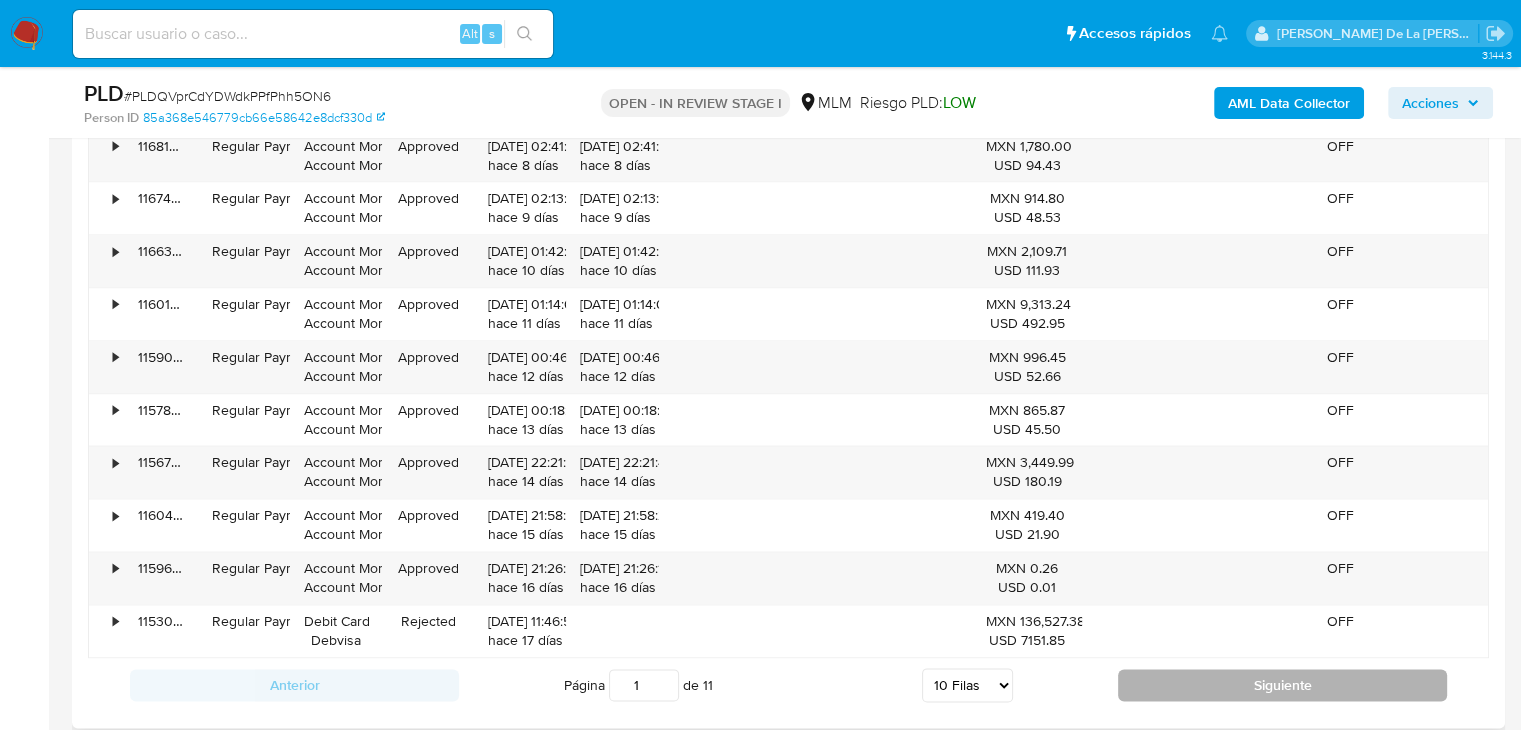 scroll, scrollTop: 2300, scrollLeft: 0, axis: vertical 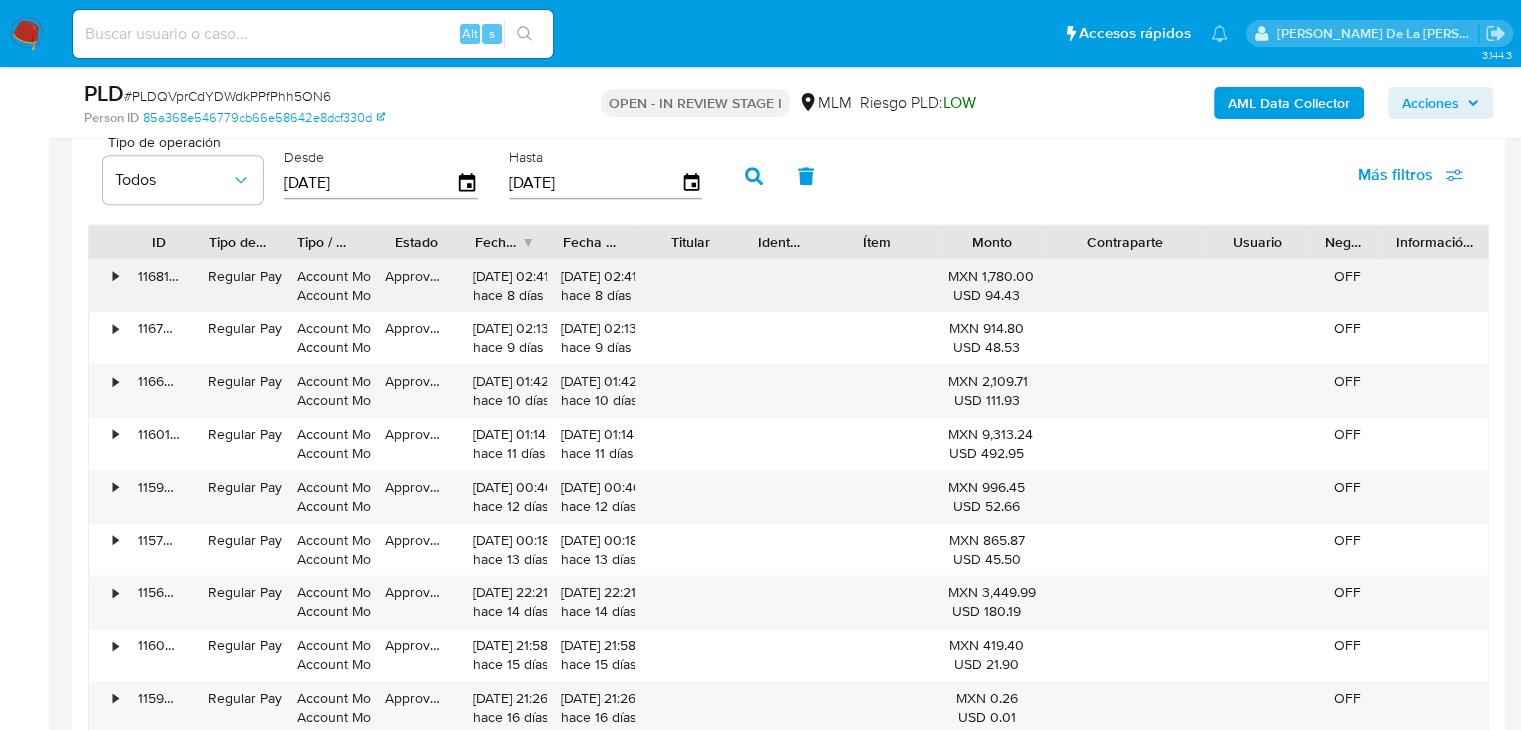 click on "ID Tipo de operación Tipo / Método Estado Fecha de creación Fecha de aprobación Titular Identificación Ítem Monto Contraparte Usuario Negocio Información adicional • 116819989956 Regular Payment Account Money Account Money Approved 30/06/2025 02:41:58 hace 8 días 30/06/2025 02:41:59 hace 8 días MXN 1,780.00 USD 94.43 OFF • 116740879956 Regular Payment Account Money Account Money Approved 29/06/2025 02:13:58 hace 9 días 29/06/2025 02:13:58 hace 9 días MXN 914.80 USD 48.53 OFF • 116632764874 Regular Payment Account Money Account Money Approved 28/06/2025 01:42:01 hace 10 días 28/06/2025 01:42:01 hace 10 días MXN 2,109.71 USD 111.93 OFF • 116015723637 Regular Payment Account Money Account Money Approved 27/06/2025 01:14:02 hace 11 días 27/06/2025 01:14:02 hace 11 días MXN 9,313.24 USD 492.95 OFF • 115900325401 Regular Payment Account Money Account Money Approved 26/06/2025 00:46:36 hace 12 días 26/06/2025 00:46:37 hace 12 días MXN 996.45 USD 52.66 OFF • 115782798197 Approved OFF" at bounding box center (788, 506) 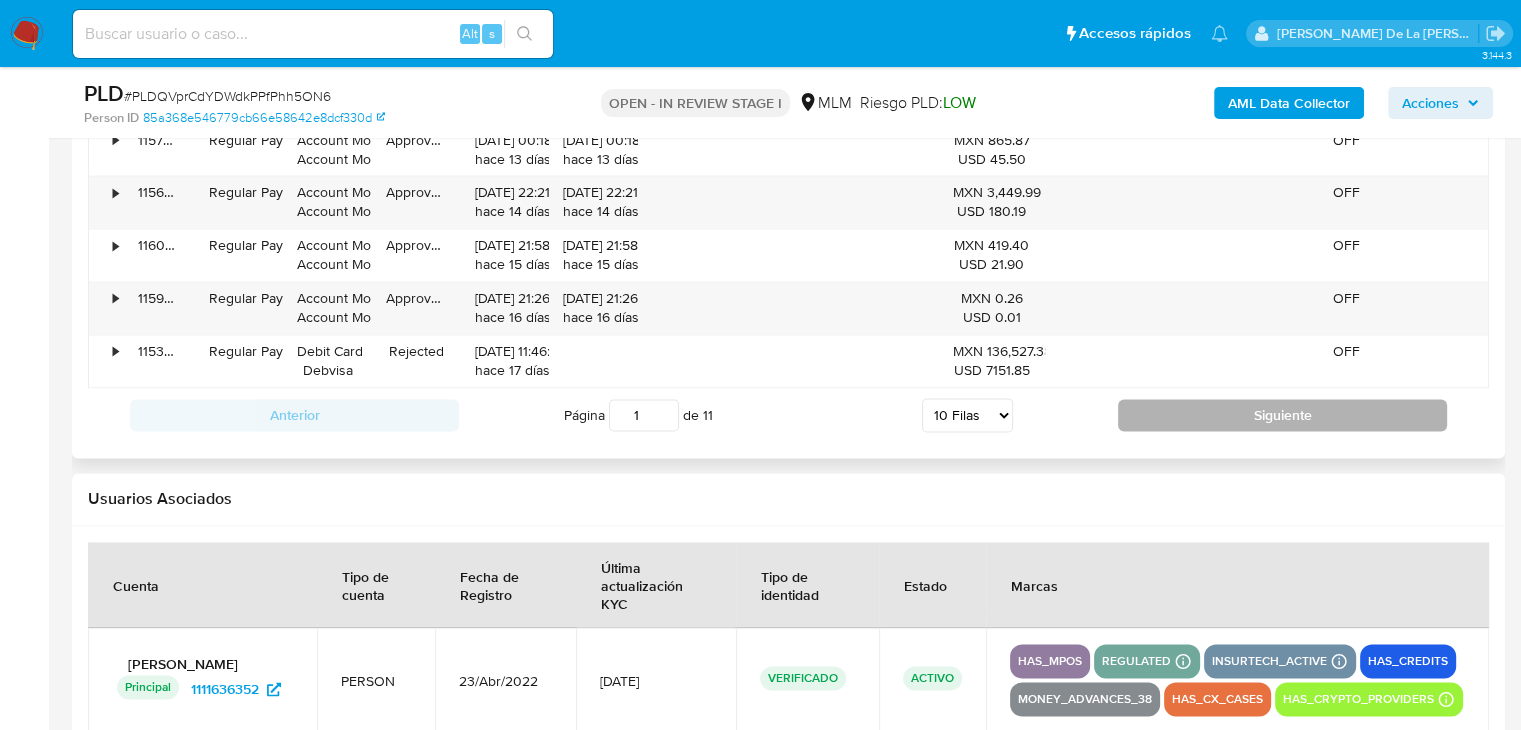 click on "Siguiente" at bounding box center [1282, 415] 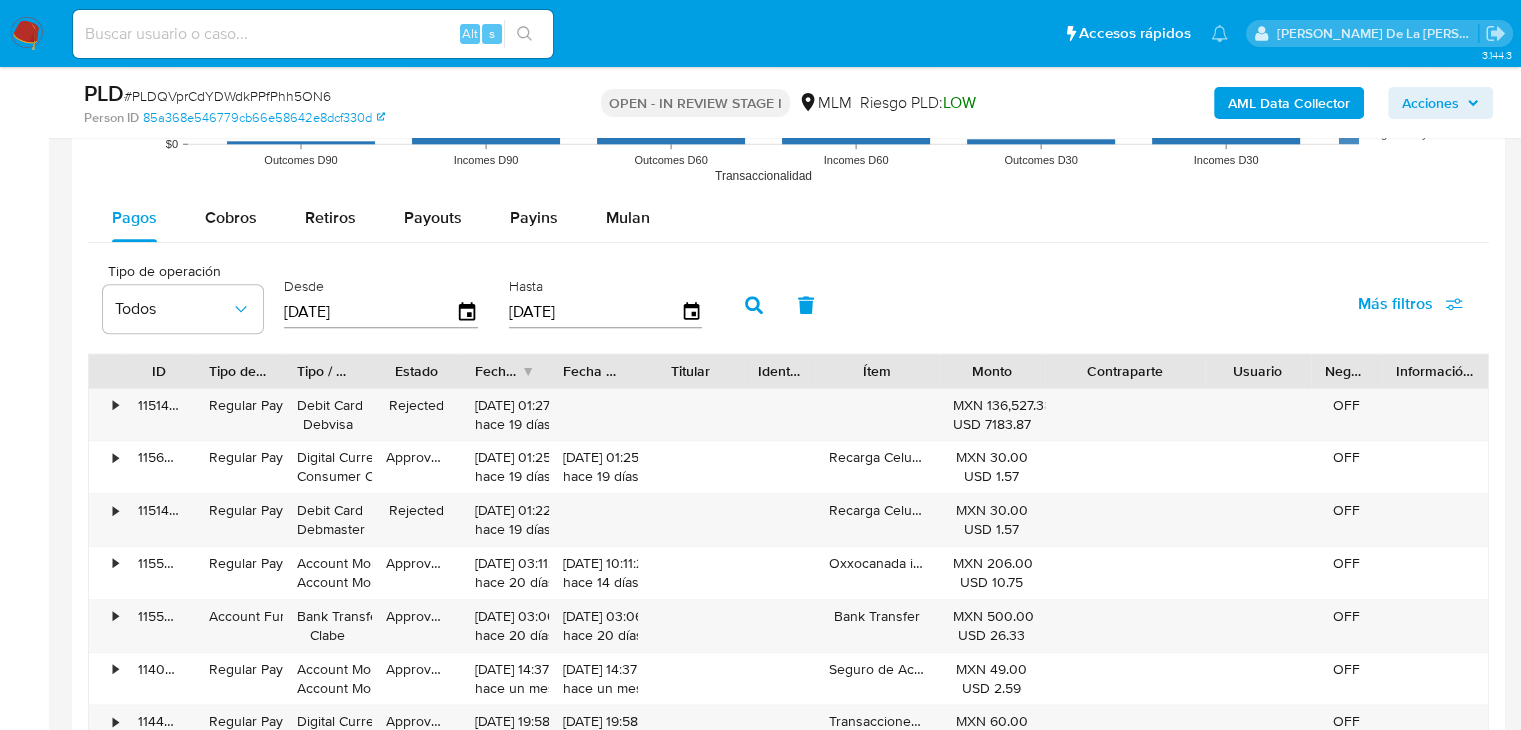scroll, scrollTop: 2000, scrollLeft: 0, axis: vertical 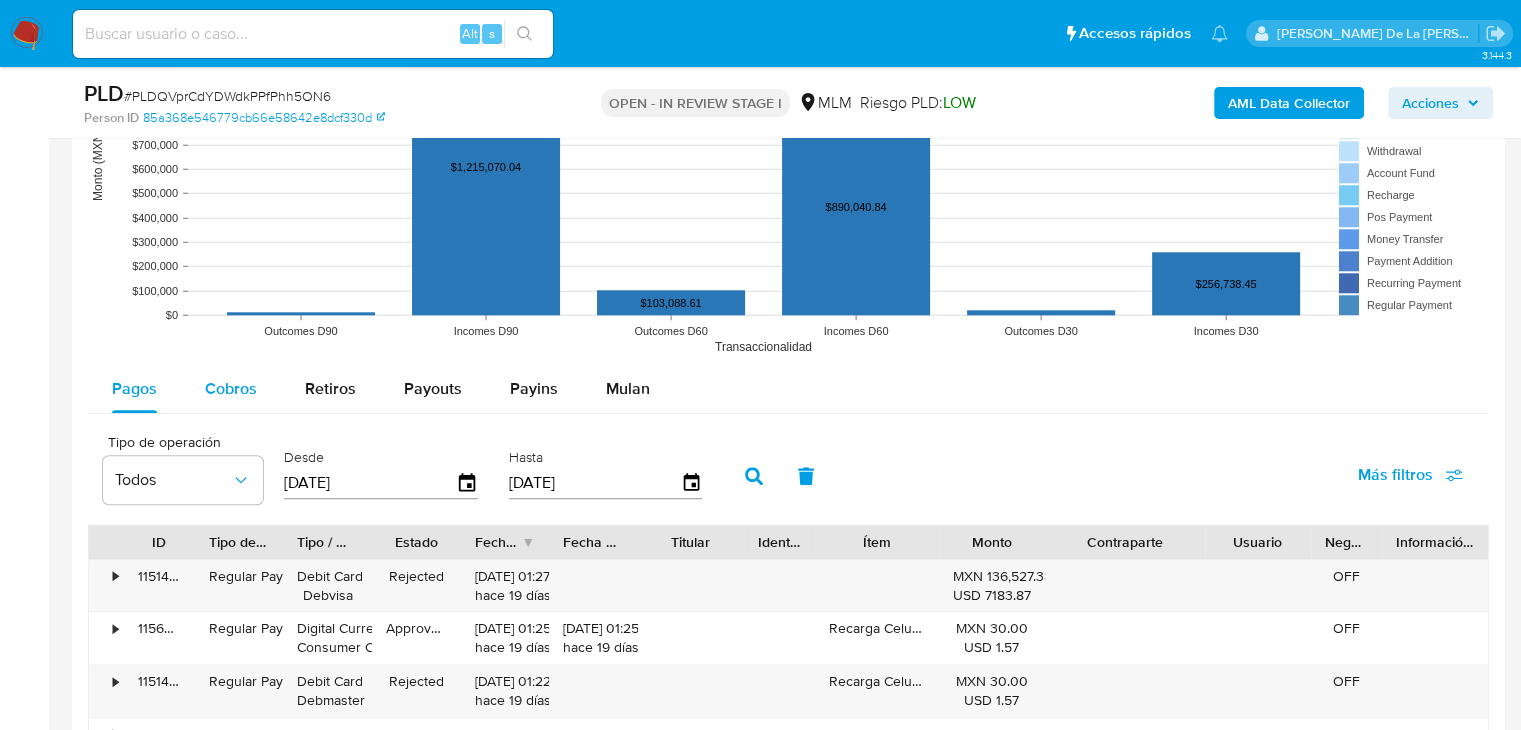 click on "Cobros" at bounding box center [231, 389] 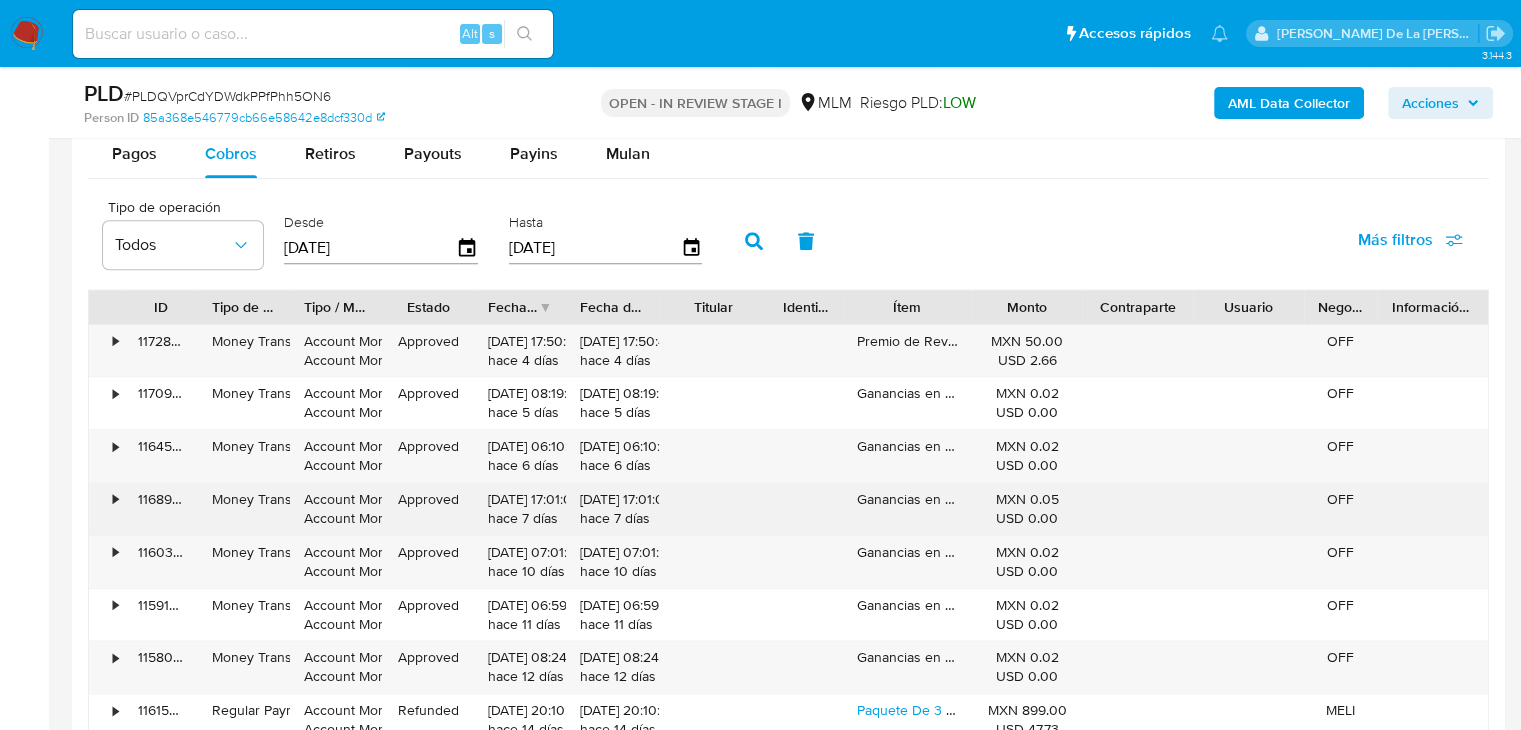 scroll, scrollTop: 2400, scrollLeft: 0, axis: vertical 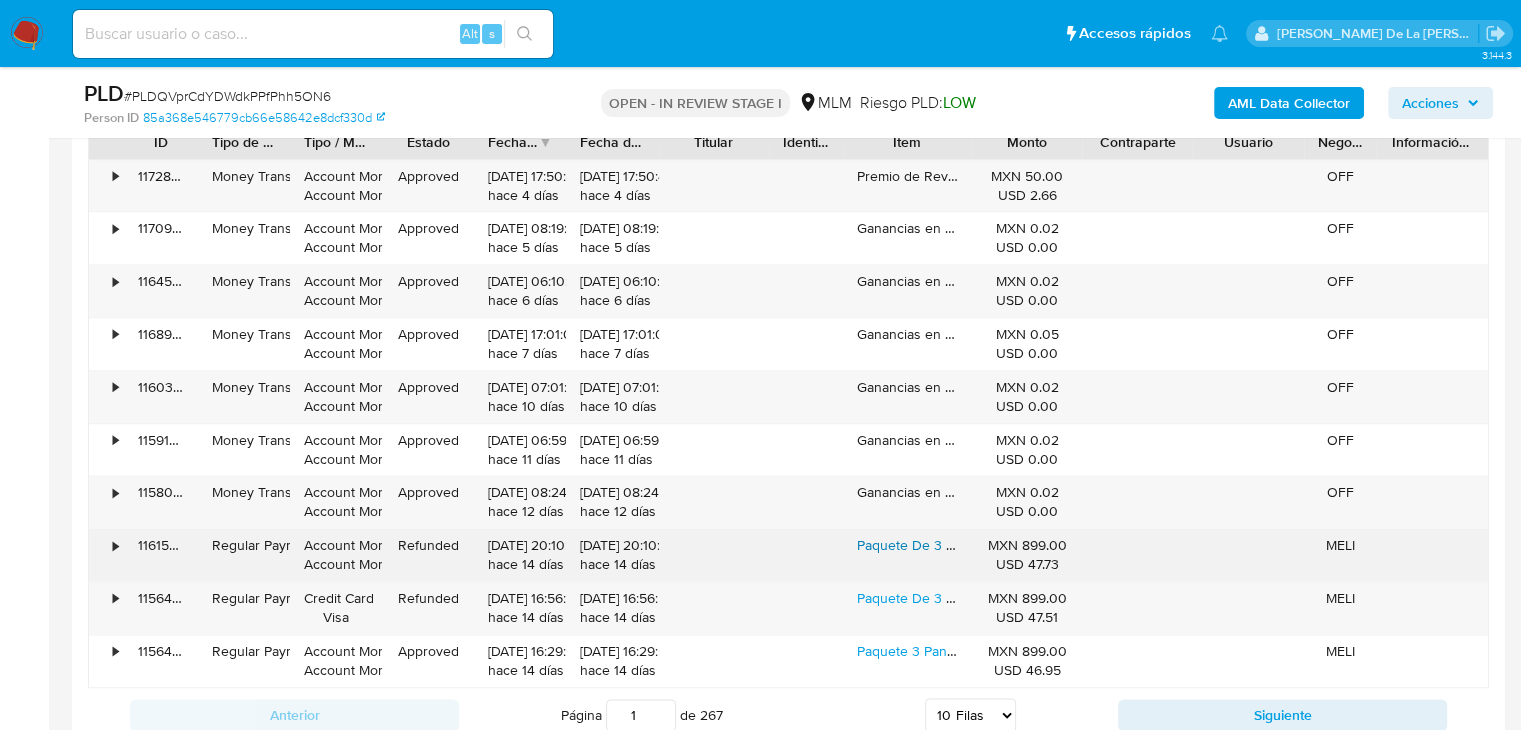 click on "Paquete De 3 Pantalones 501 En Mezclilla Rígida Para Hombre Blench Mezclilla 30" at bounding box center [1112, 545] 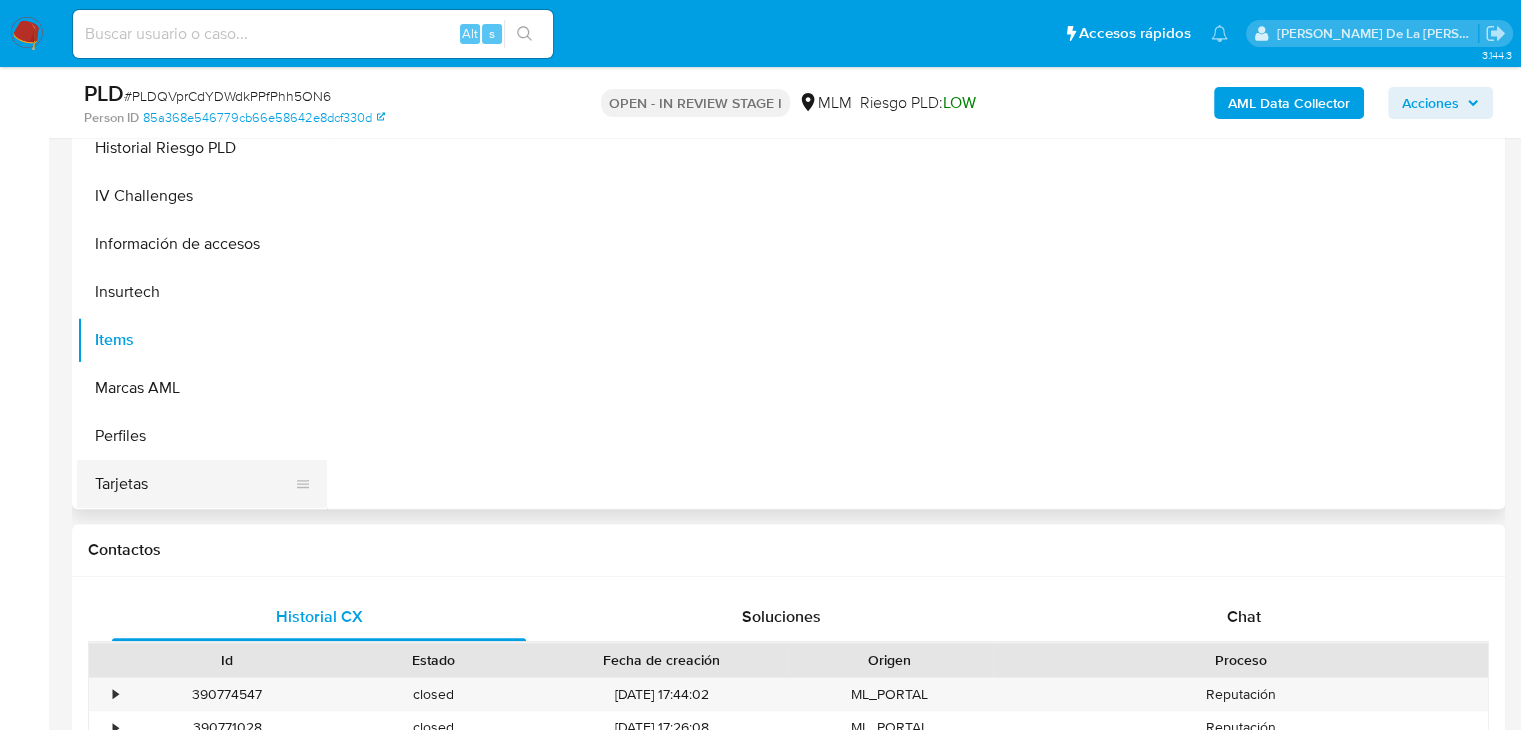 scroll, scrollTop: 400, scrollLeft: 0, axis: vertical 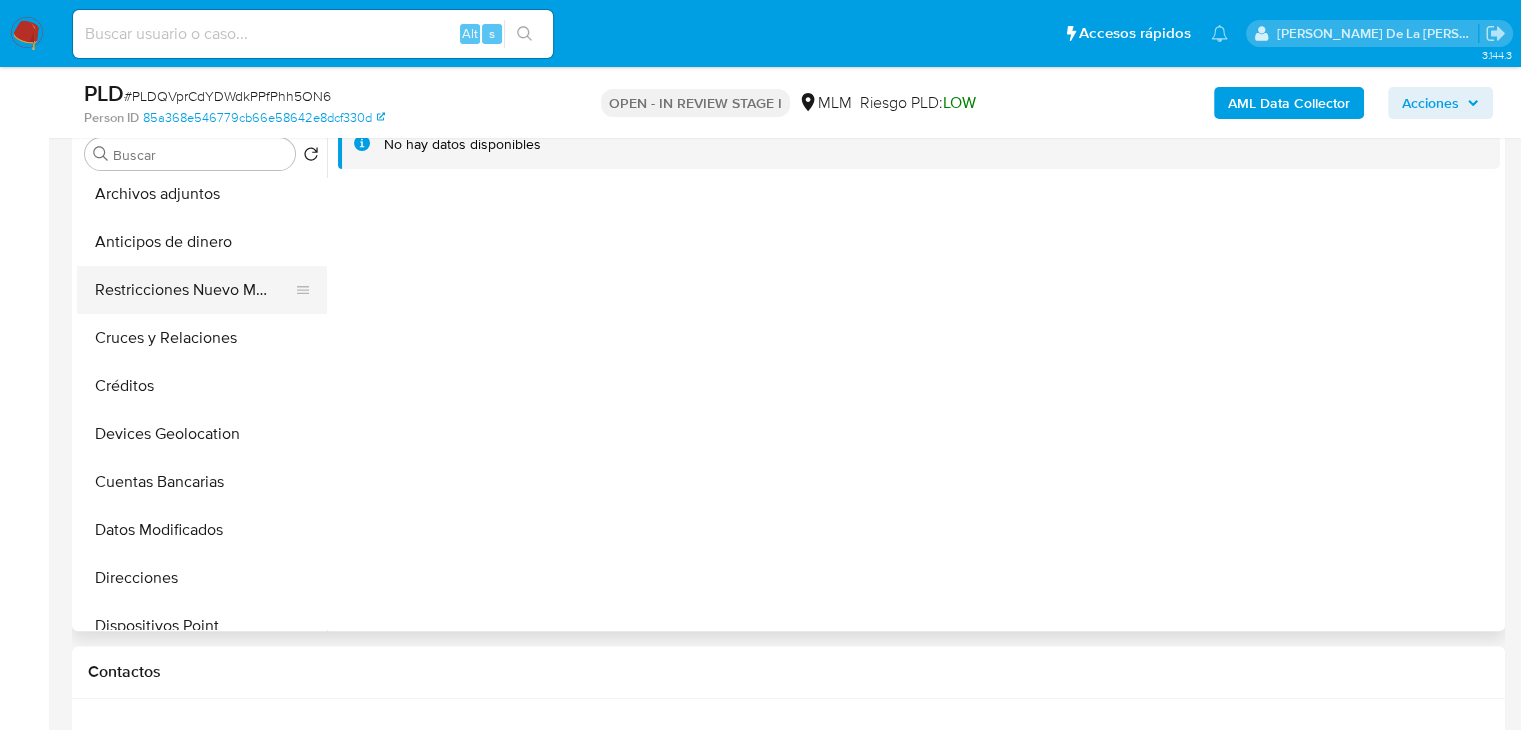 click on "Restricciones Nuevo Mundo" at bounding box center [194, 290] 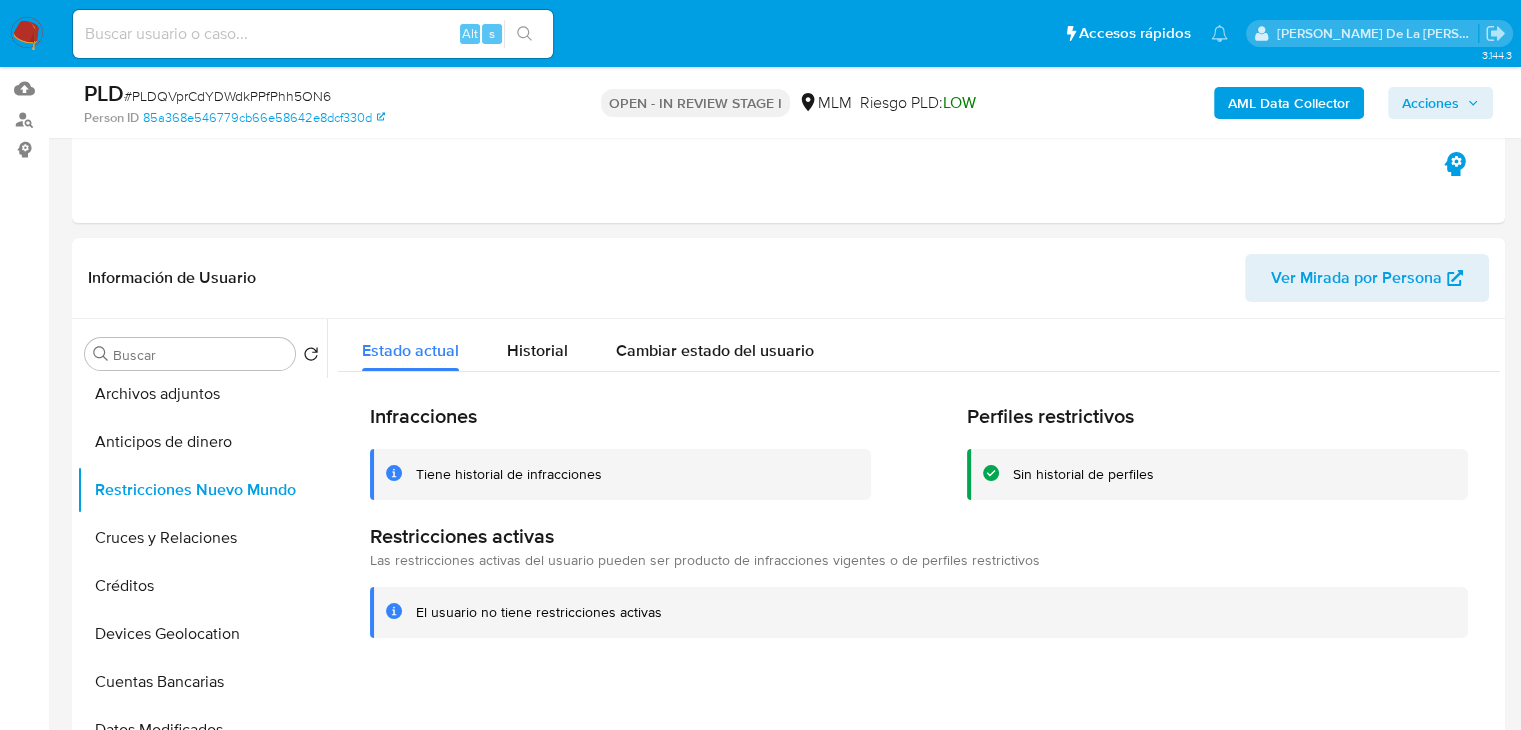 scroll, scrollTop: 300, scrollLeft: 0, axis: vertical 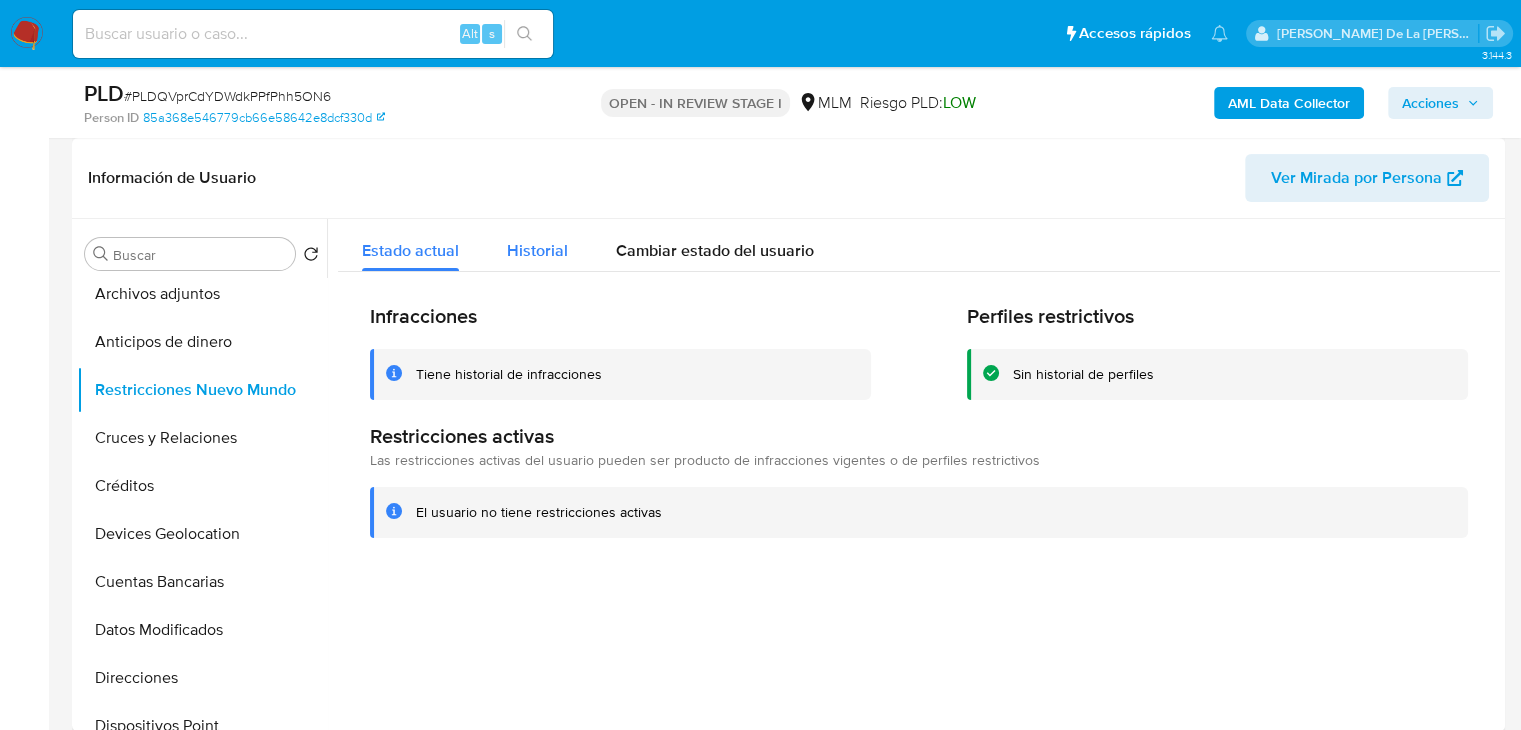 click on "Historial" at bounding box center (537, 250) 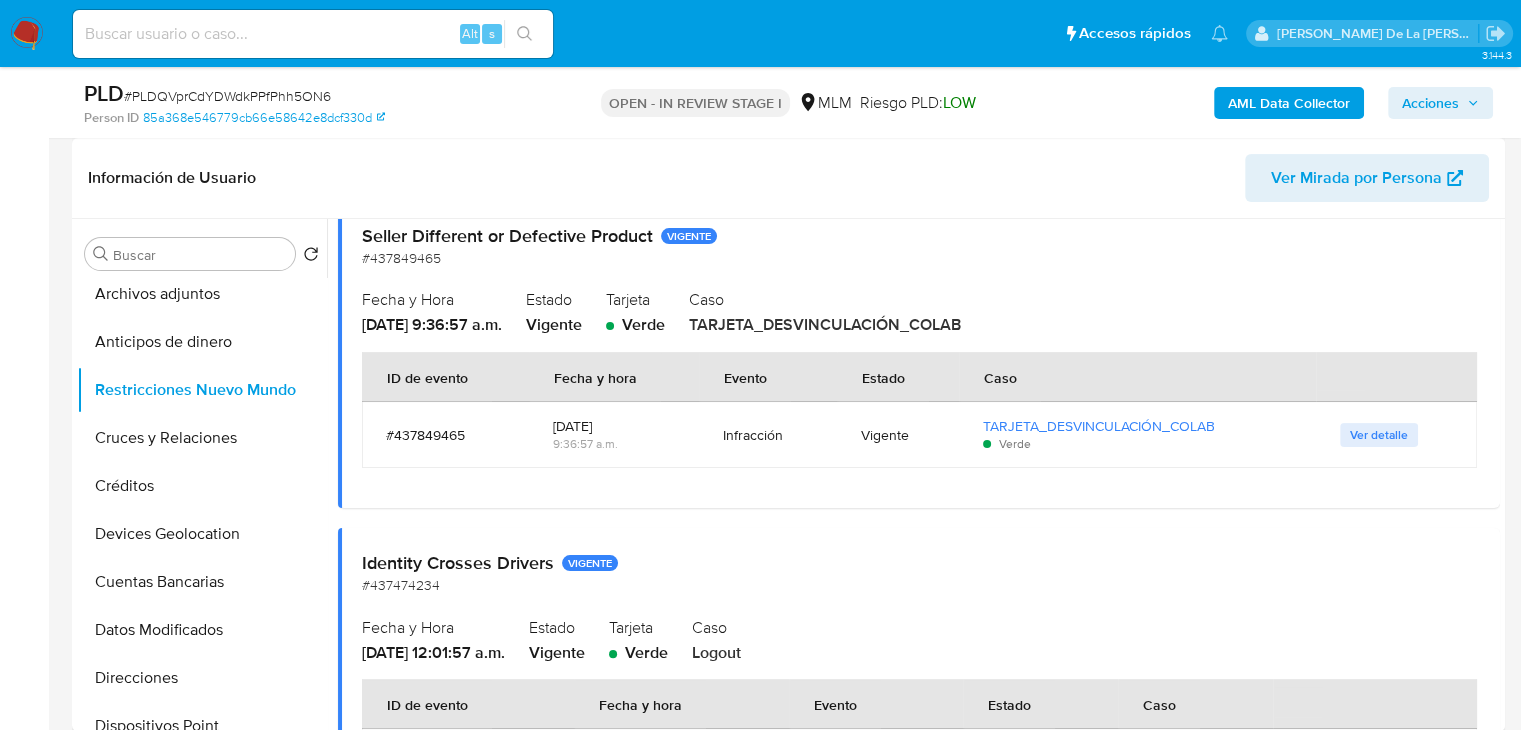 scroll, scrollTop: 700, scrollLeft: 0, axis: vertical 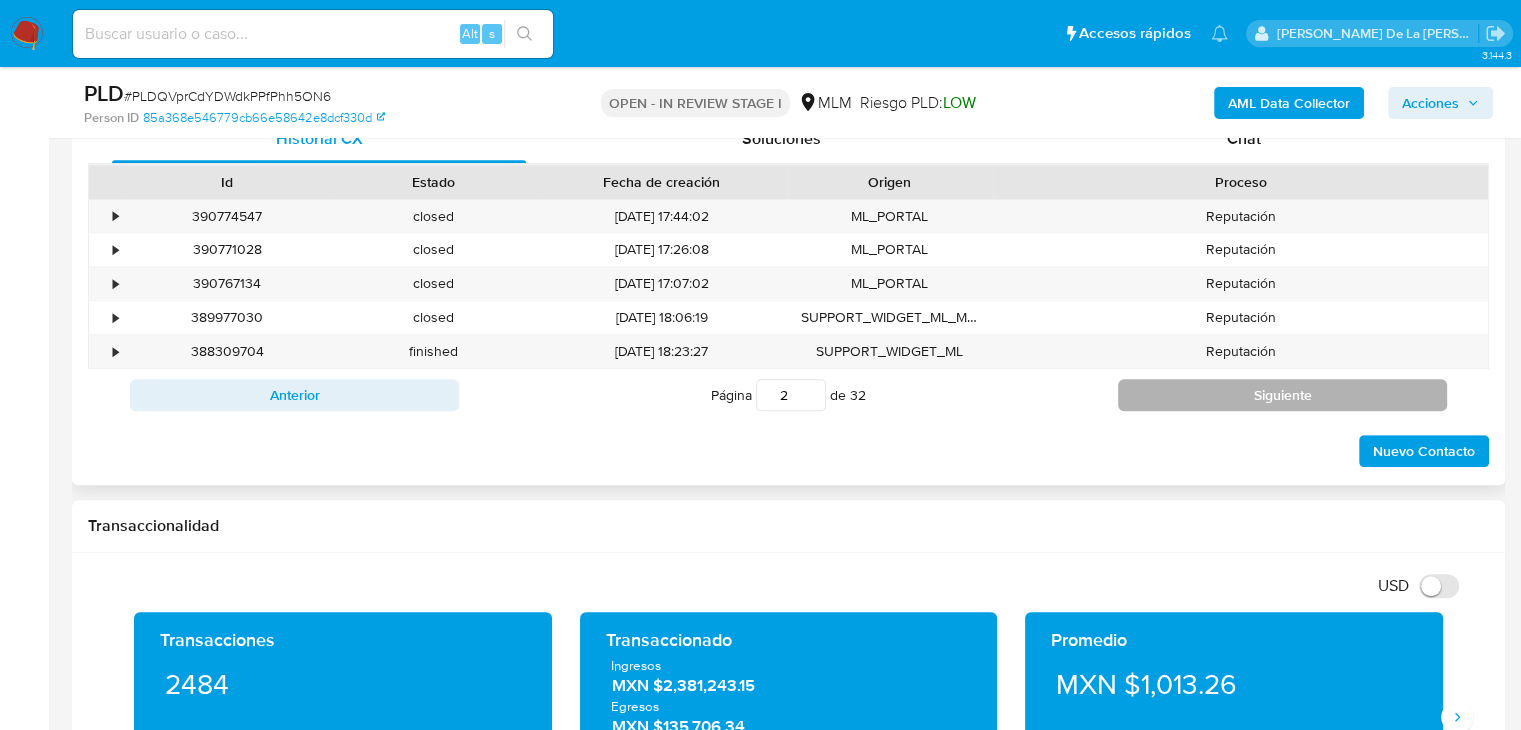 click on "Siguiente" at bounding box center [1282, 395] 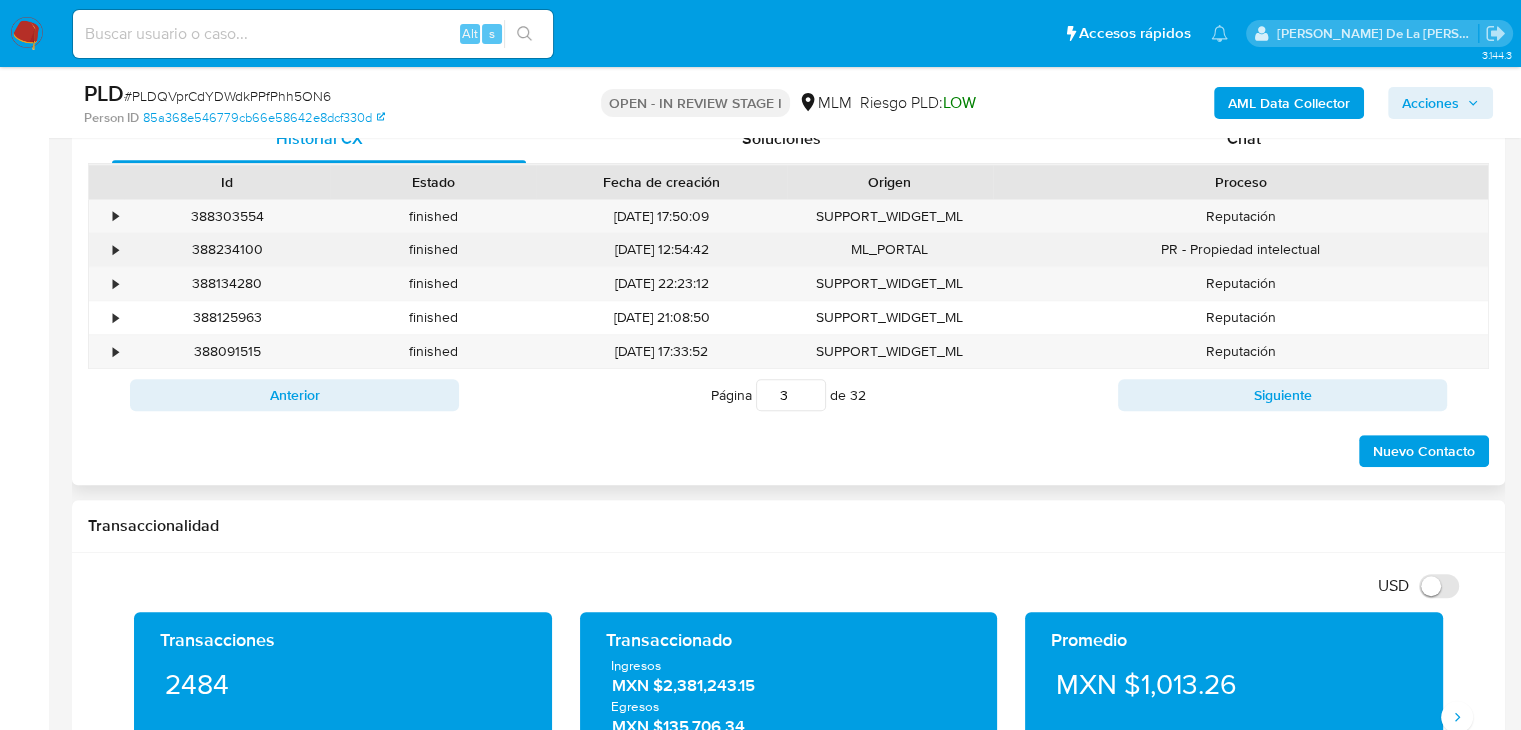 click on "•" at bounding box center [106, 249] 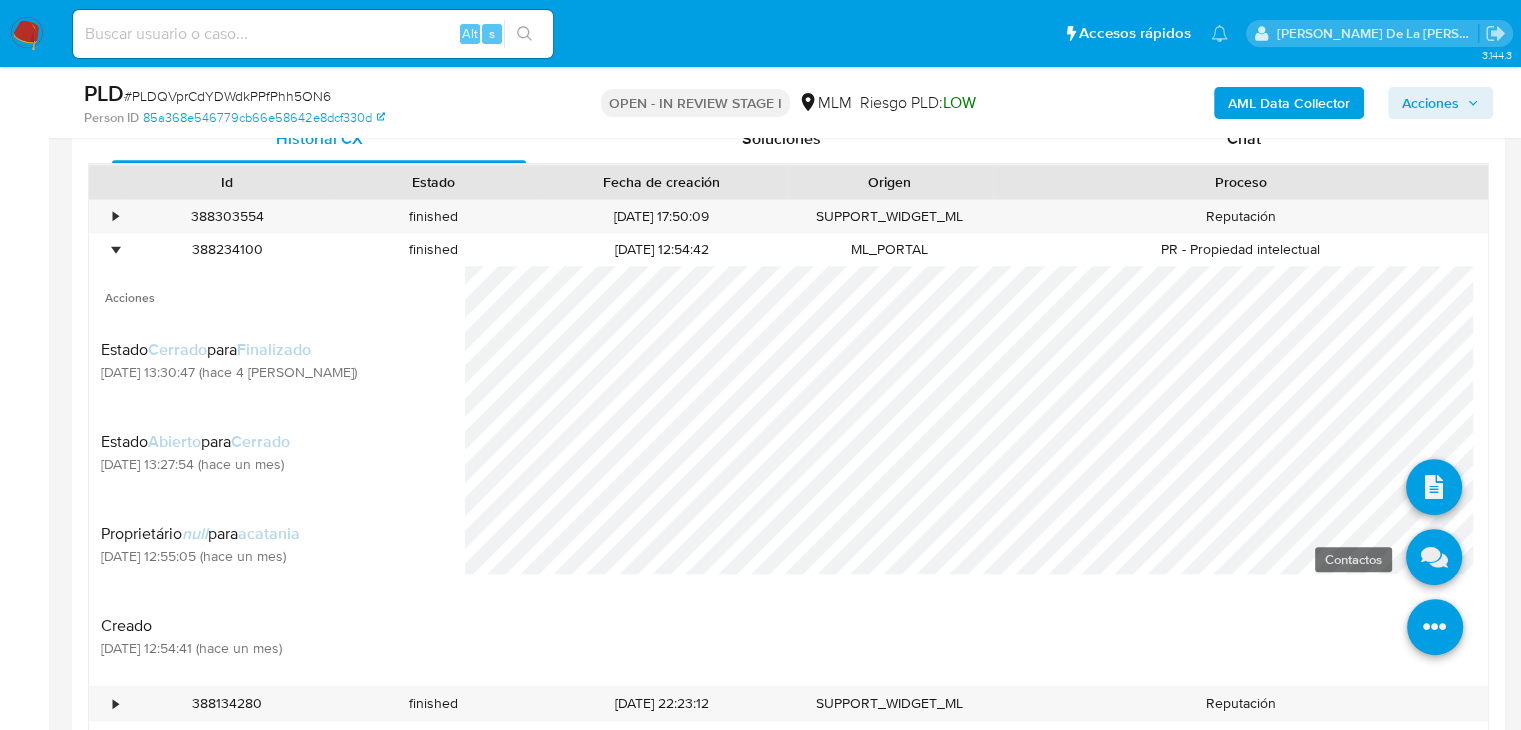 click at bounding box center [1434, 557] 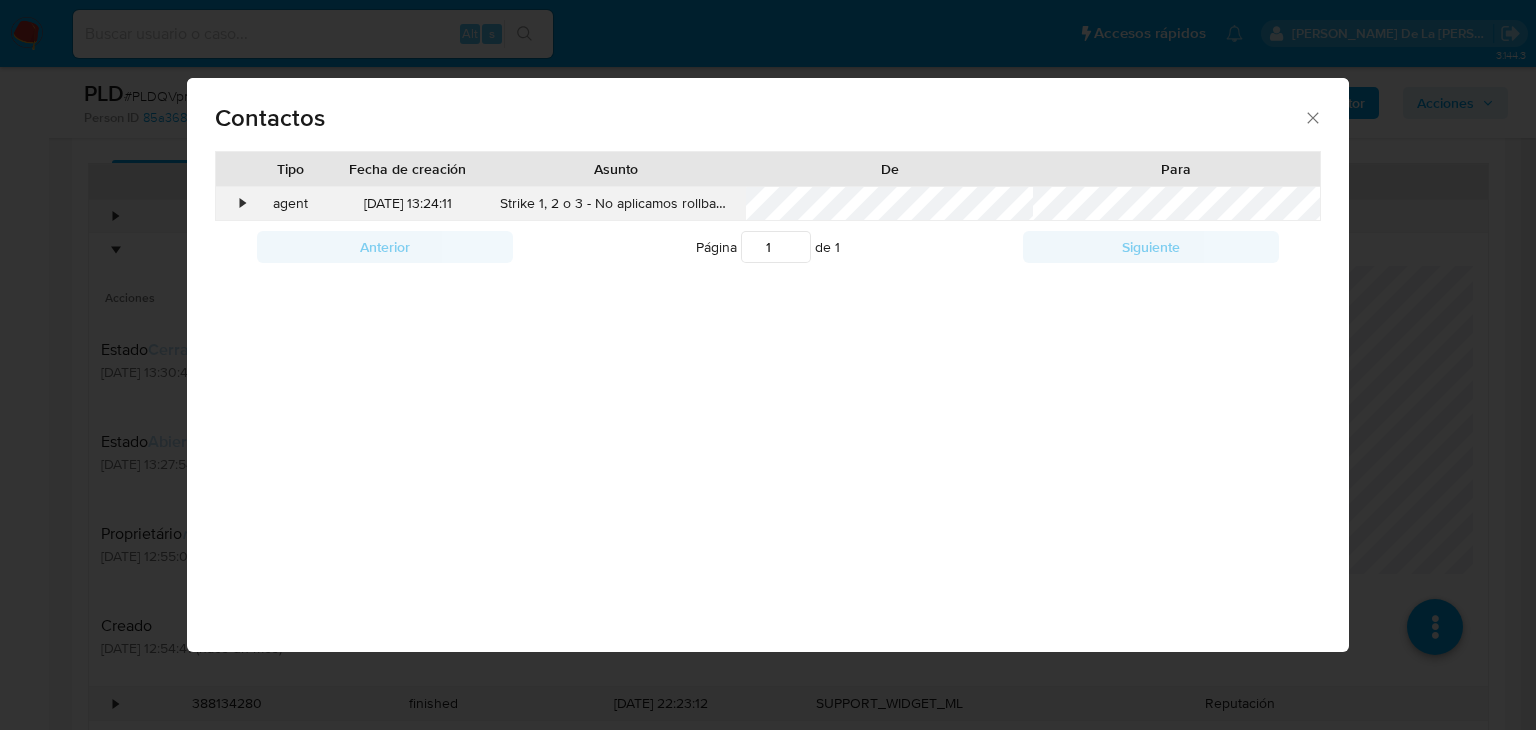 click on "•" at bounding box center [233, 204] 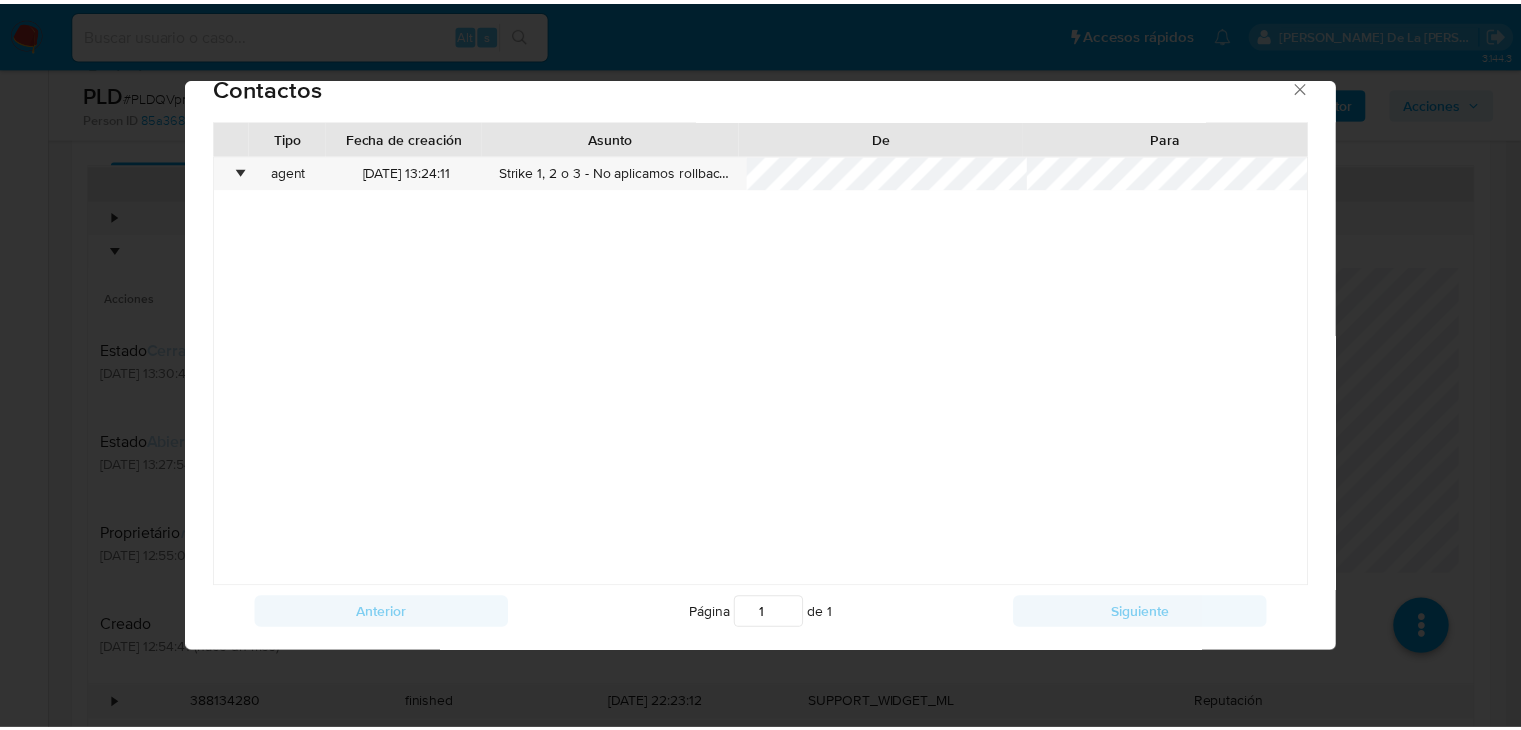 scroll, scrollTop: 47, scrollLeft: 0, axis: vertical 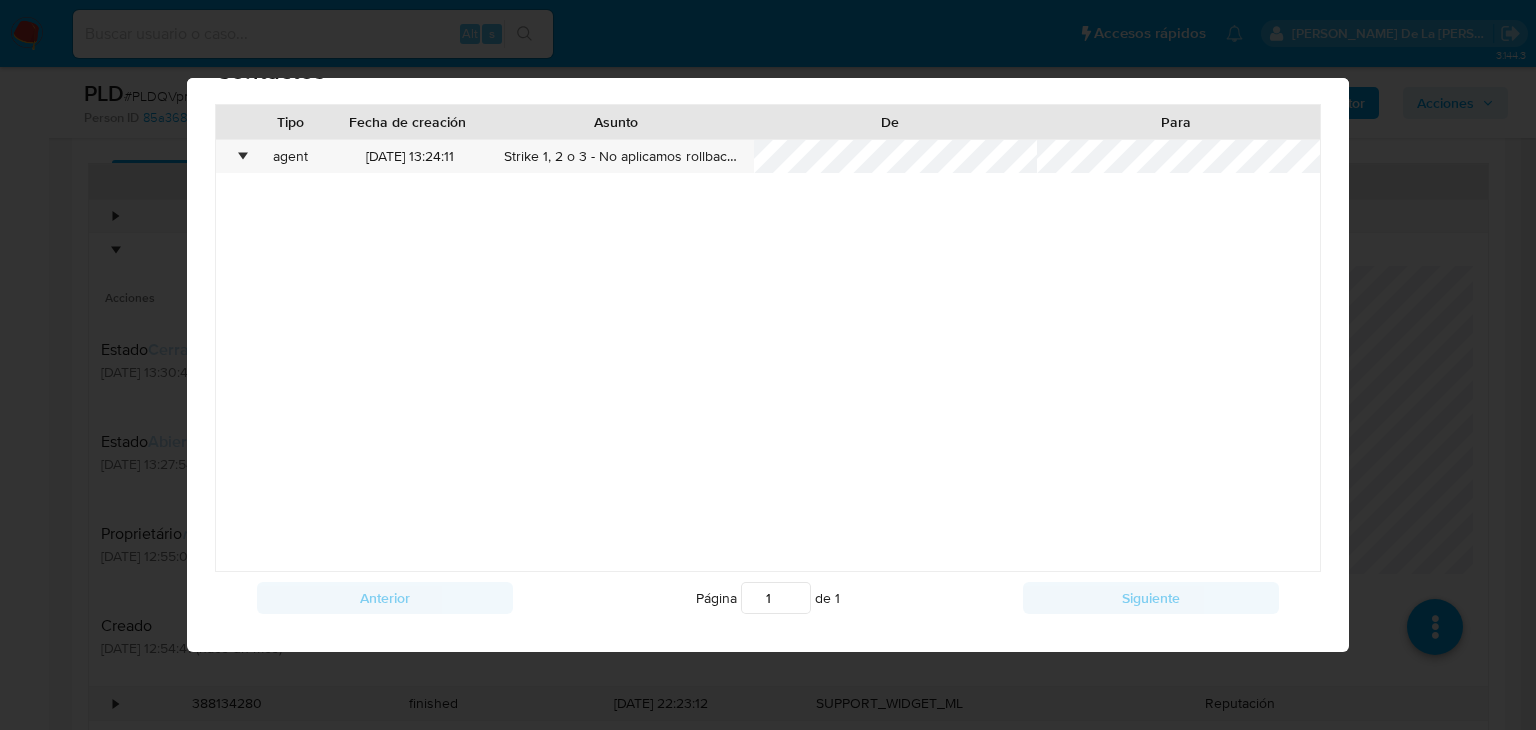 click on "Contactos Tipo Fecha de creación Asunto De Para • agent 03/06/2025 13:24:11 Strike 1, 2 o 3  - No aplicamos rollback (seller judge) Anterior Página   1   de   1 Siguiente Cargando..." at bounding box center (768, 365) 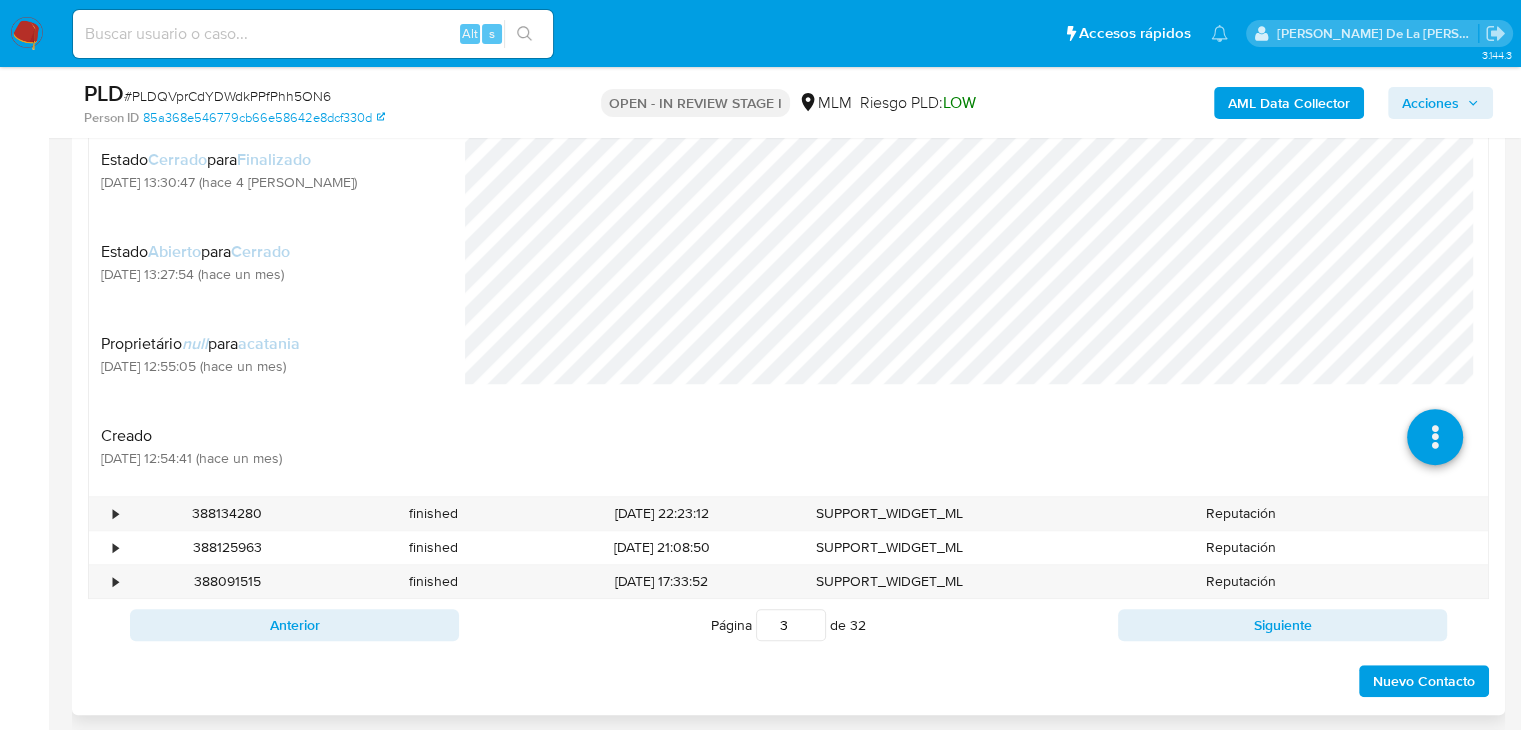 scroll, scrollTop: 1400, scrollLeft: 0, axis: vertical 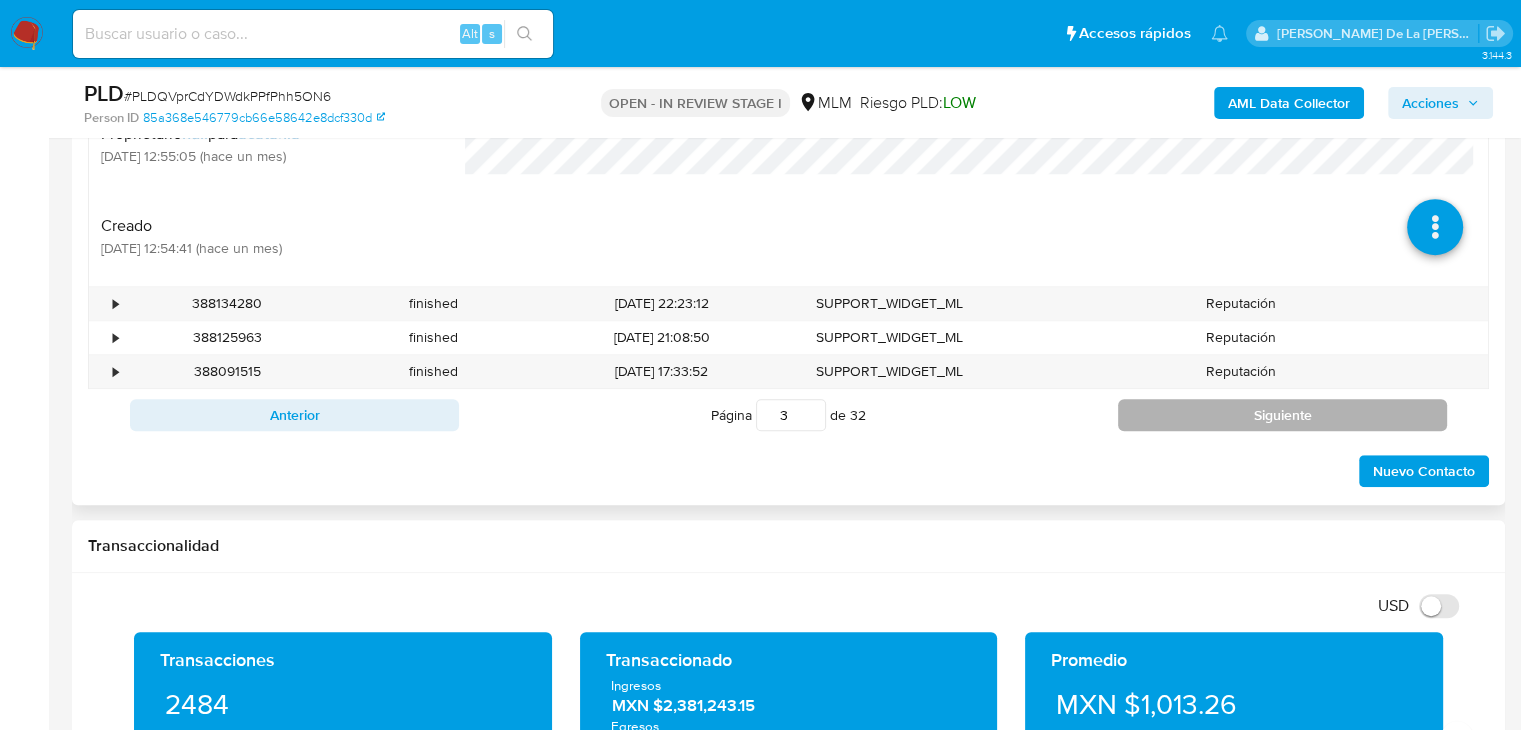 click on "Siguiente" at bounding box center (1282, 415) 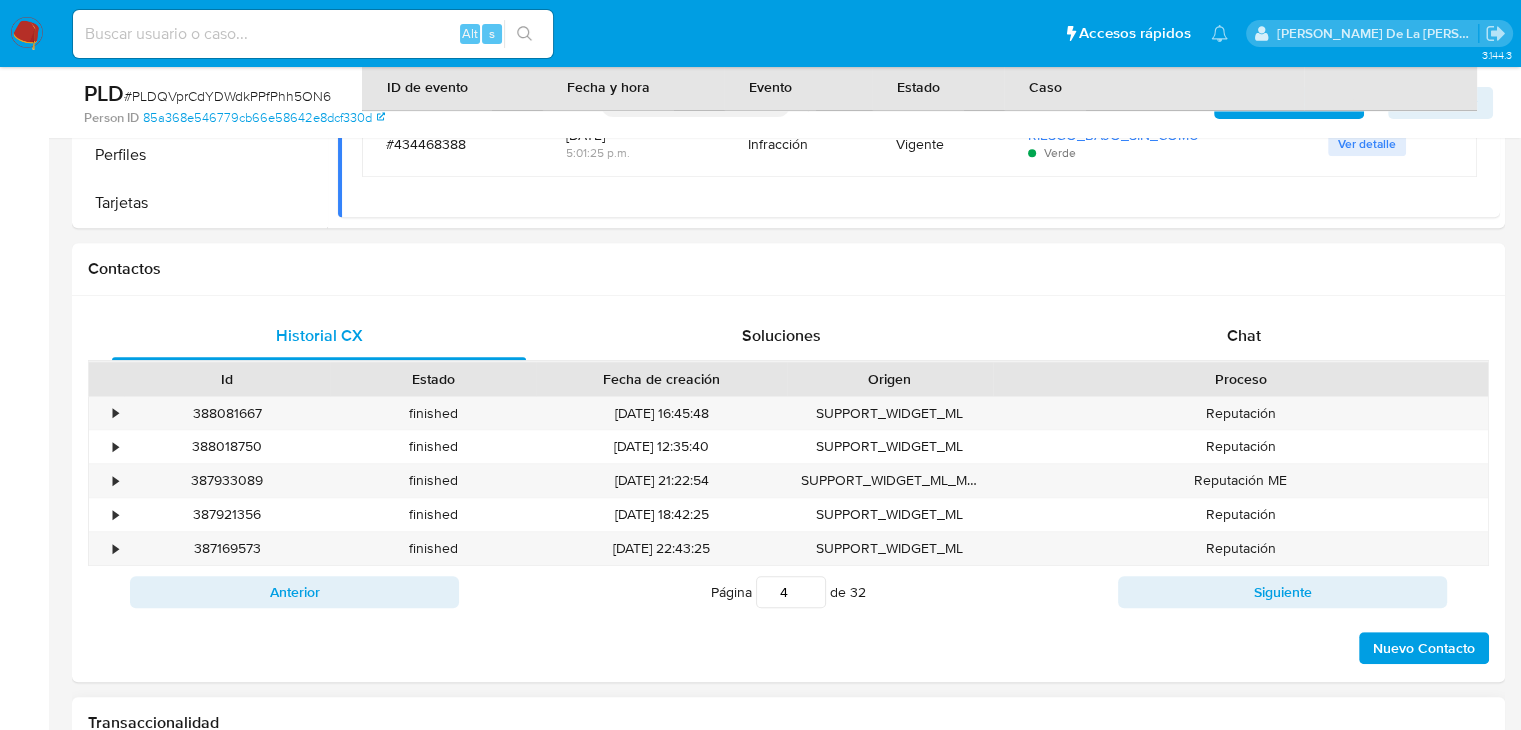 scroll, scrollTop: 800, scrollLeft: 0, axis: vertical 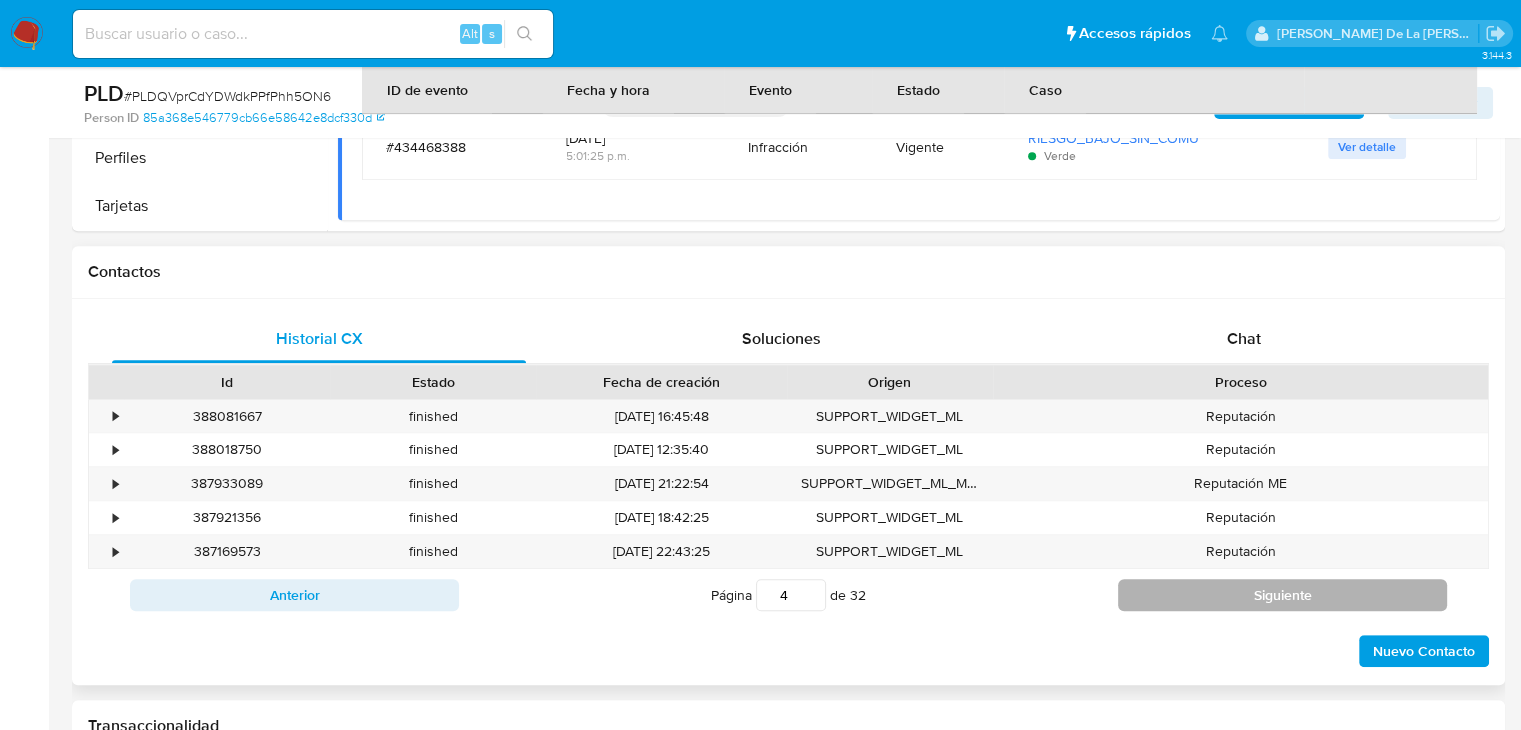 click on "Siguiente" at bounding box center (1282, 595) 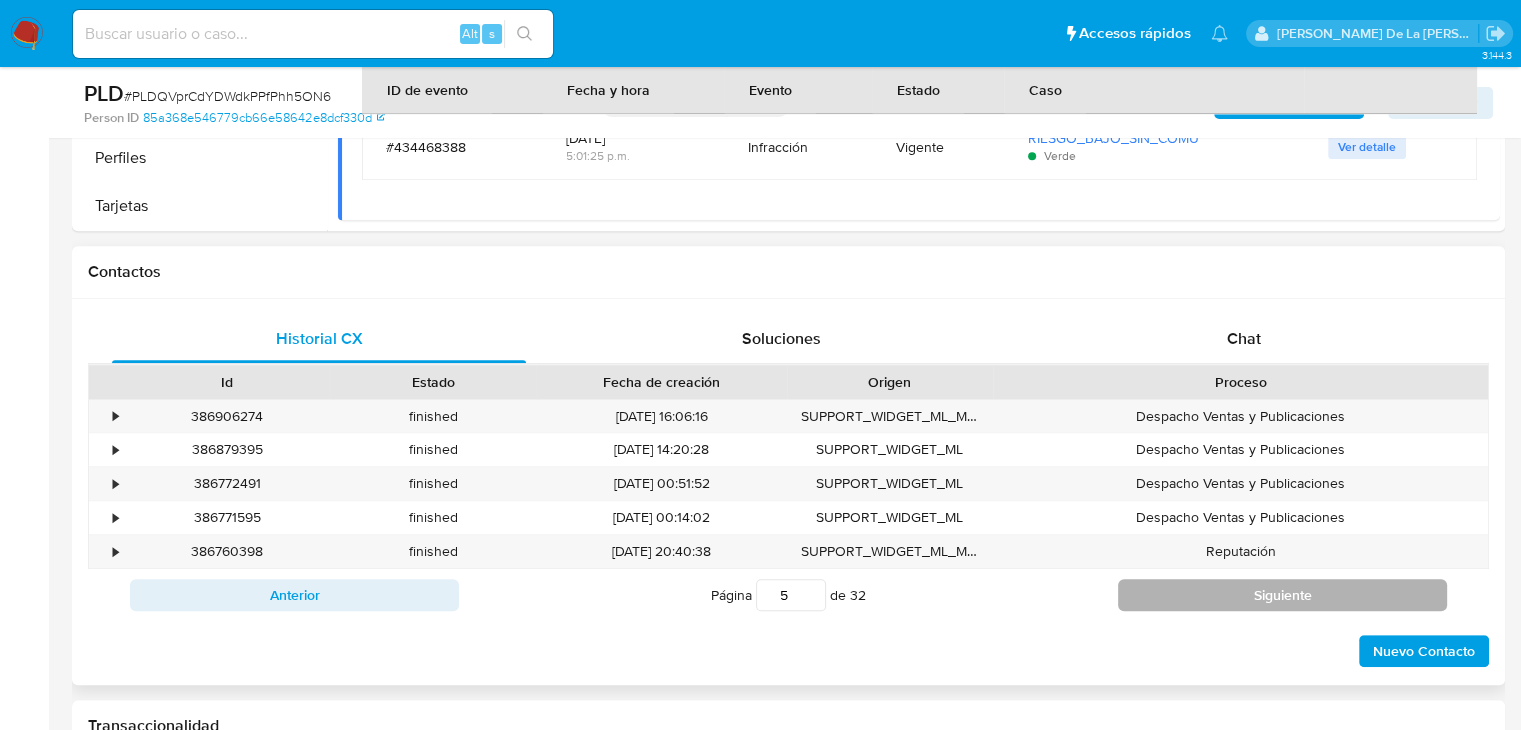 click on "Siguiente" at bounding box center (1282, 595) 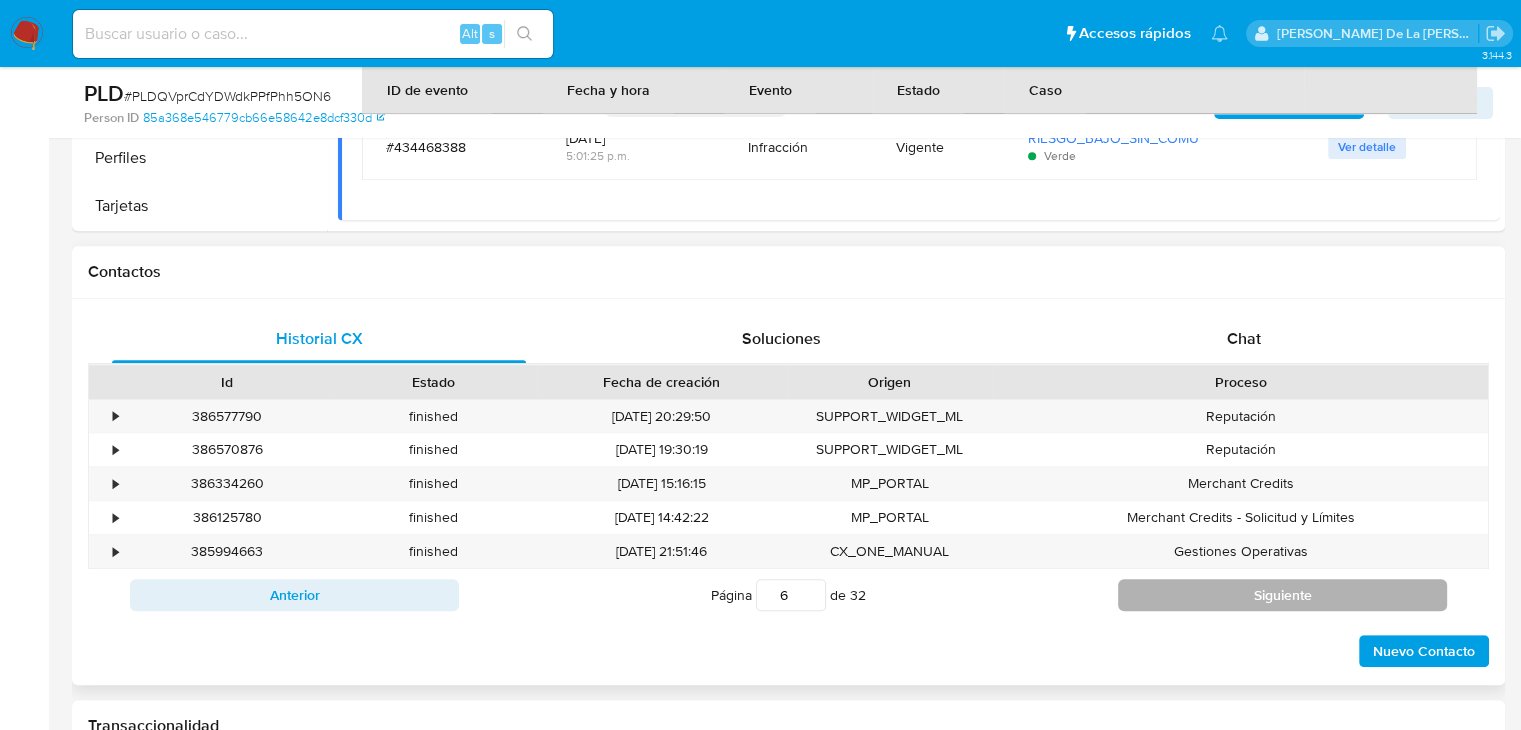 click on "Siguiente" at bounding box center (1282, 595) 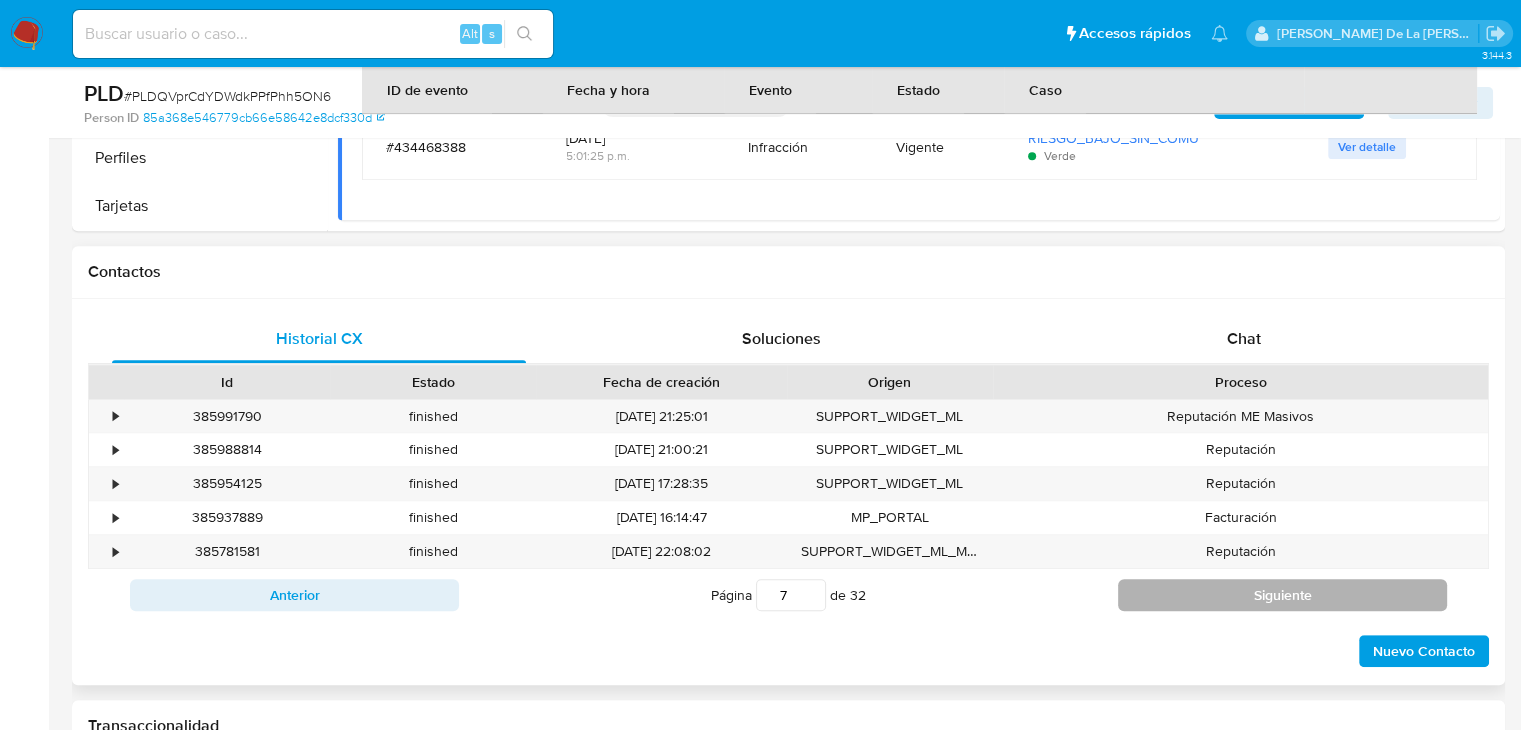 click on "Siguiente" at bounding box center [1282, 595] 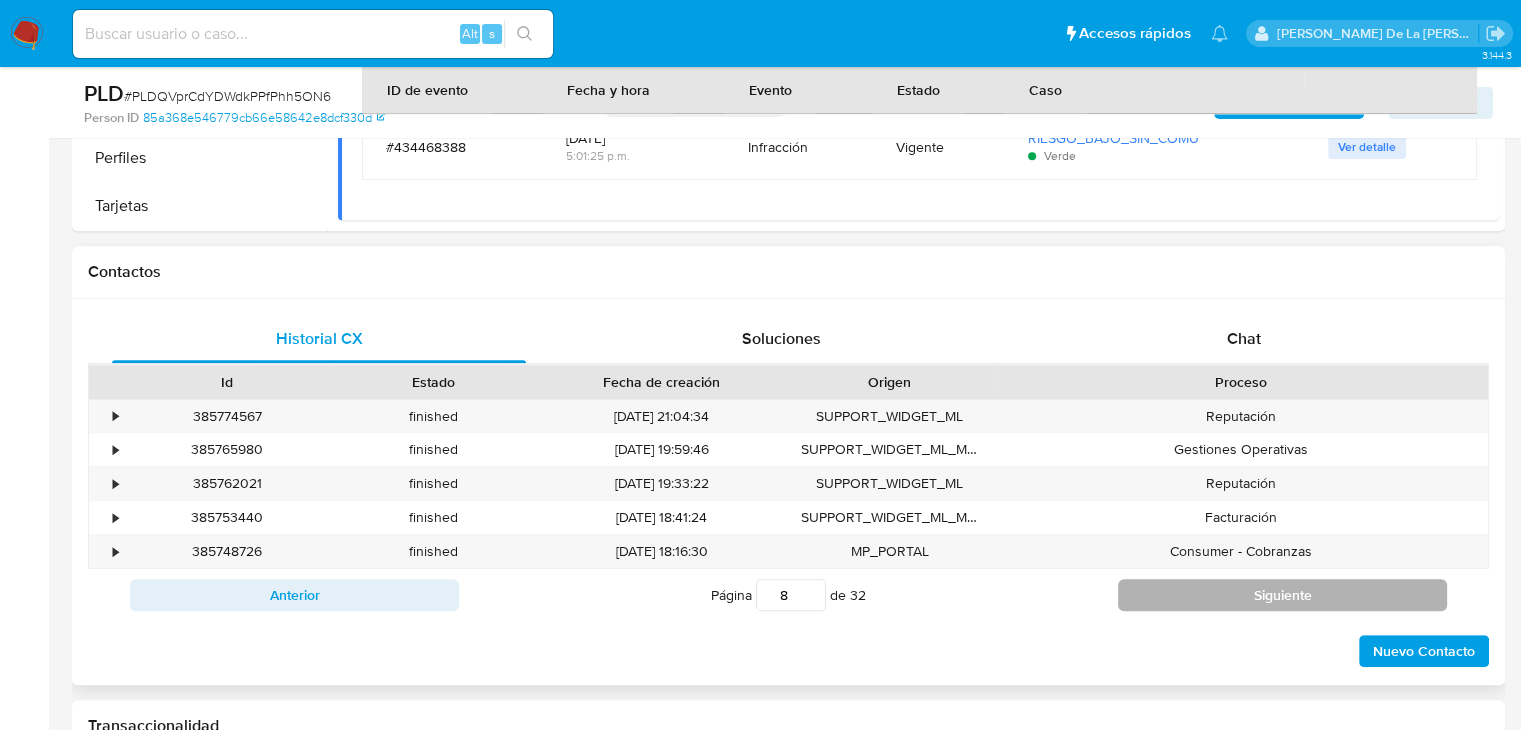click on "Siguiente" at bounding box center (1282, 595) 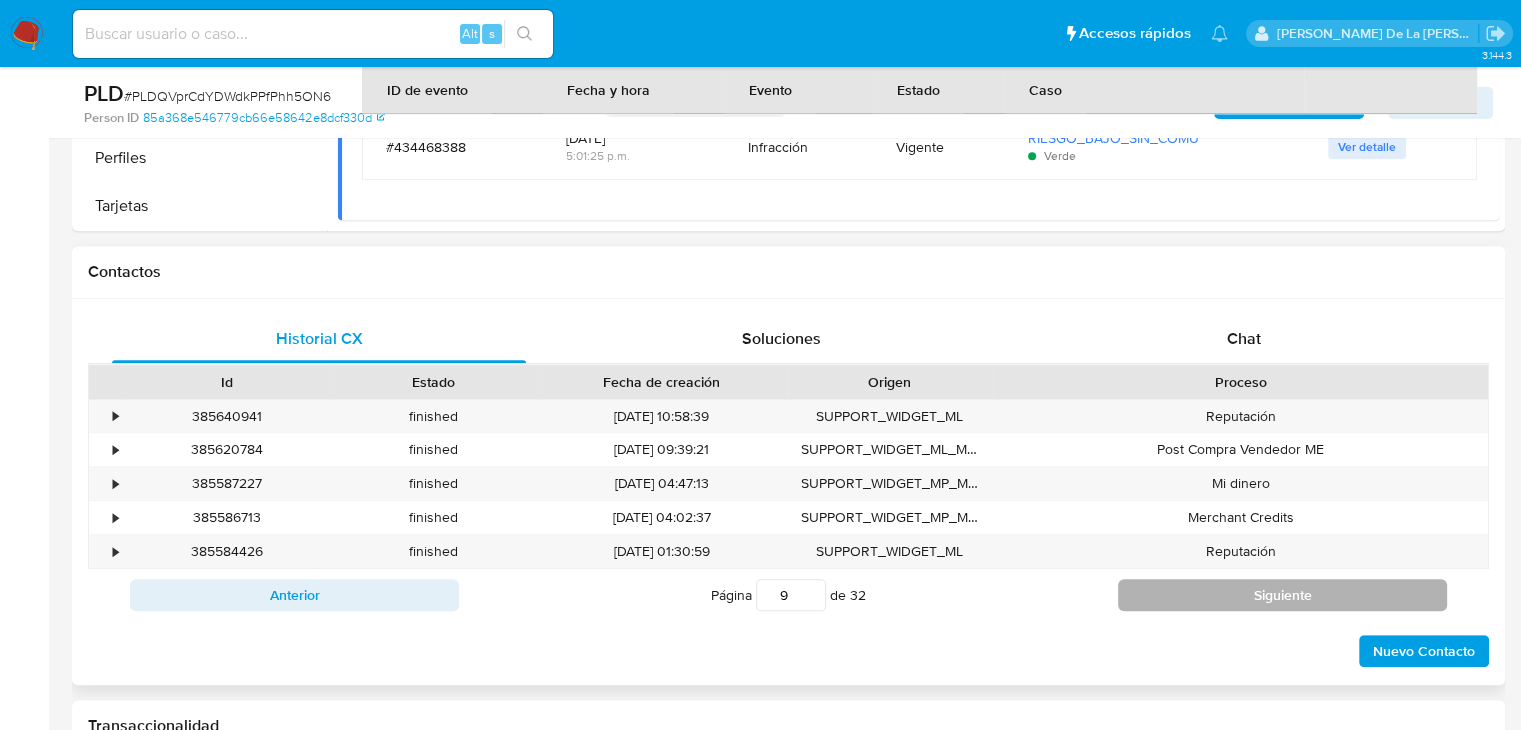 click on "Siguiente" at bounding box center [1282, 595] 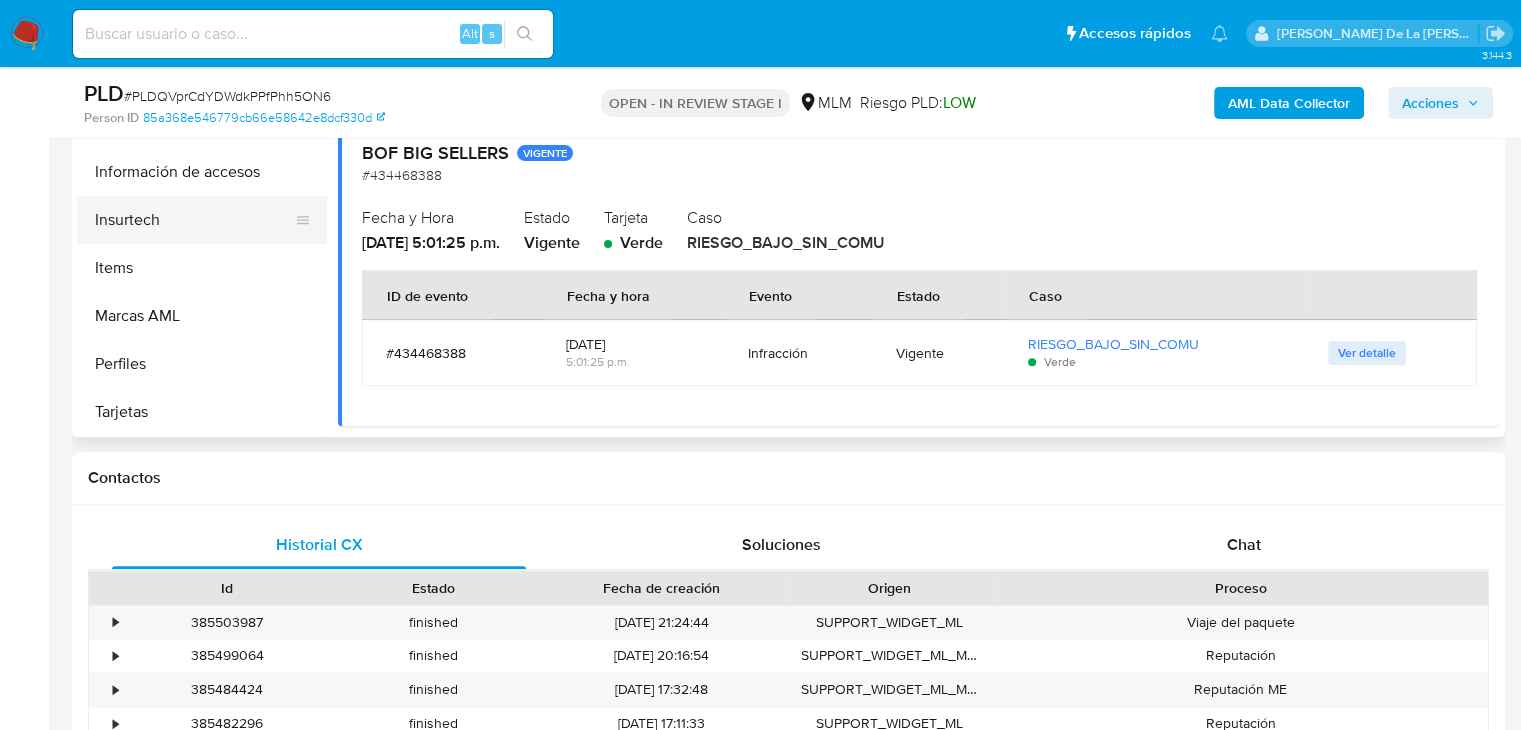 scroll, scrollTop: 400, scrollLeft: 0, axis: vertical 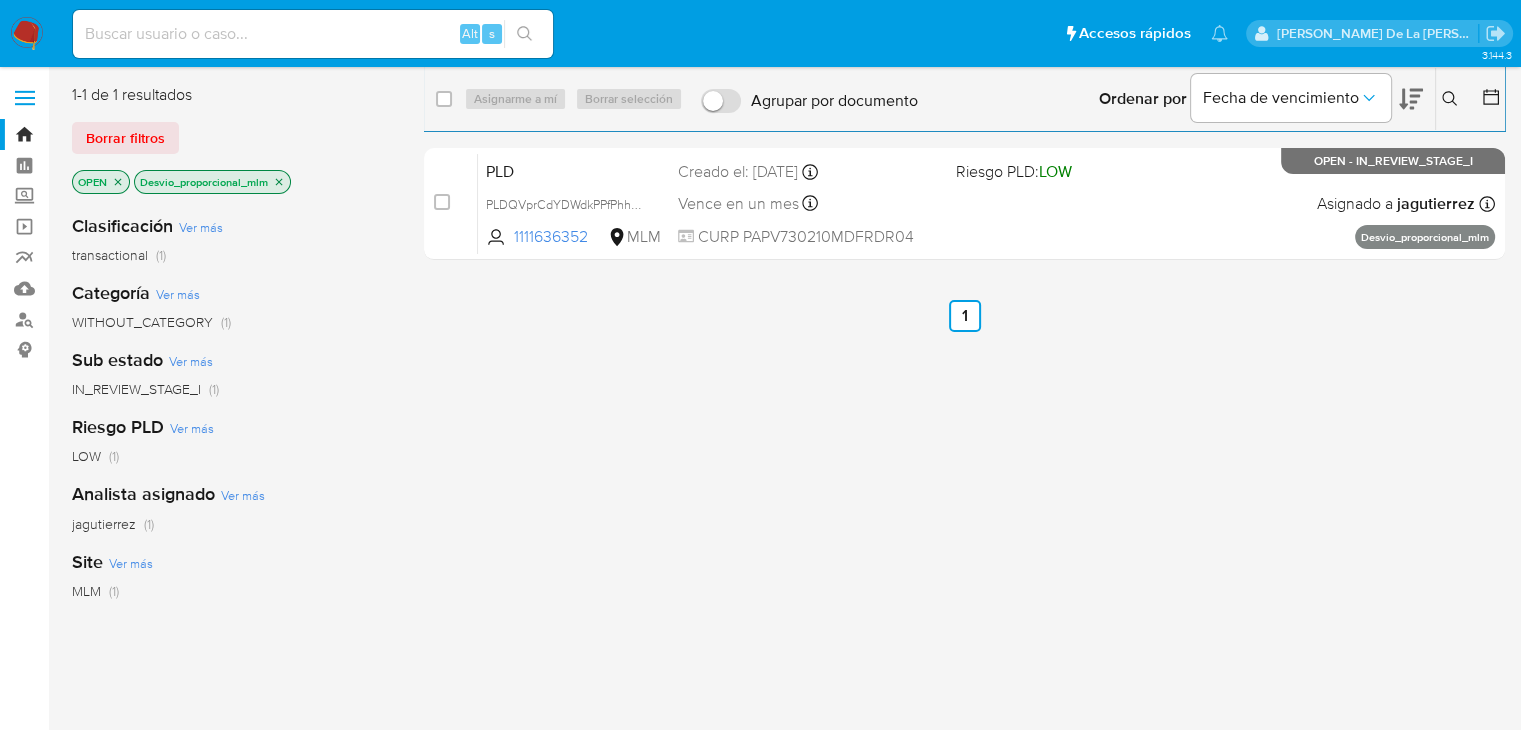 click at bounding box center (27, 34) 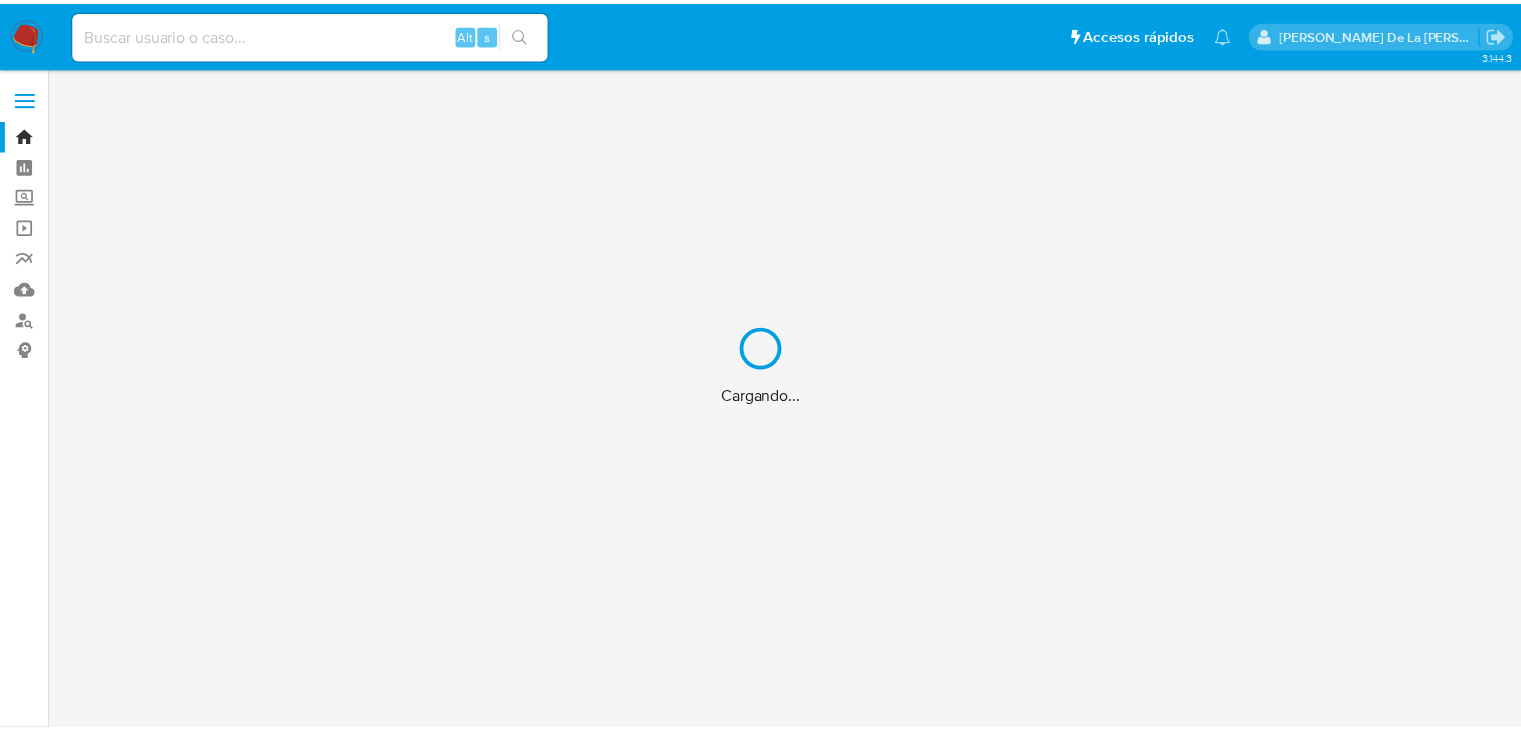 scroll, scrollTop: 0, scrollLeft: 0, axis: both 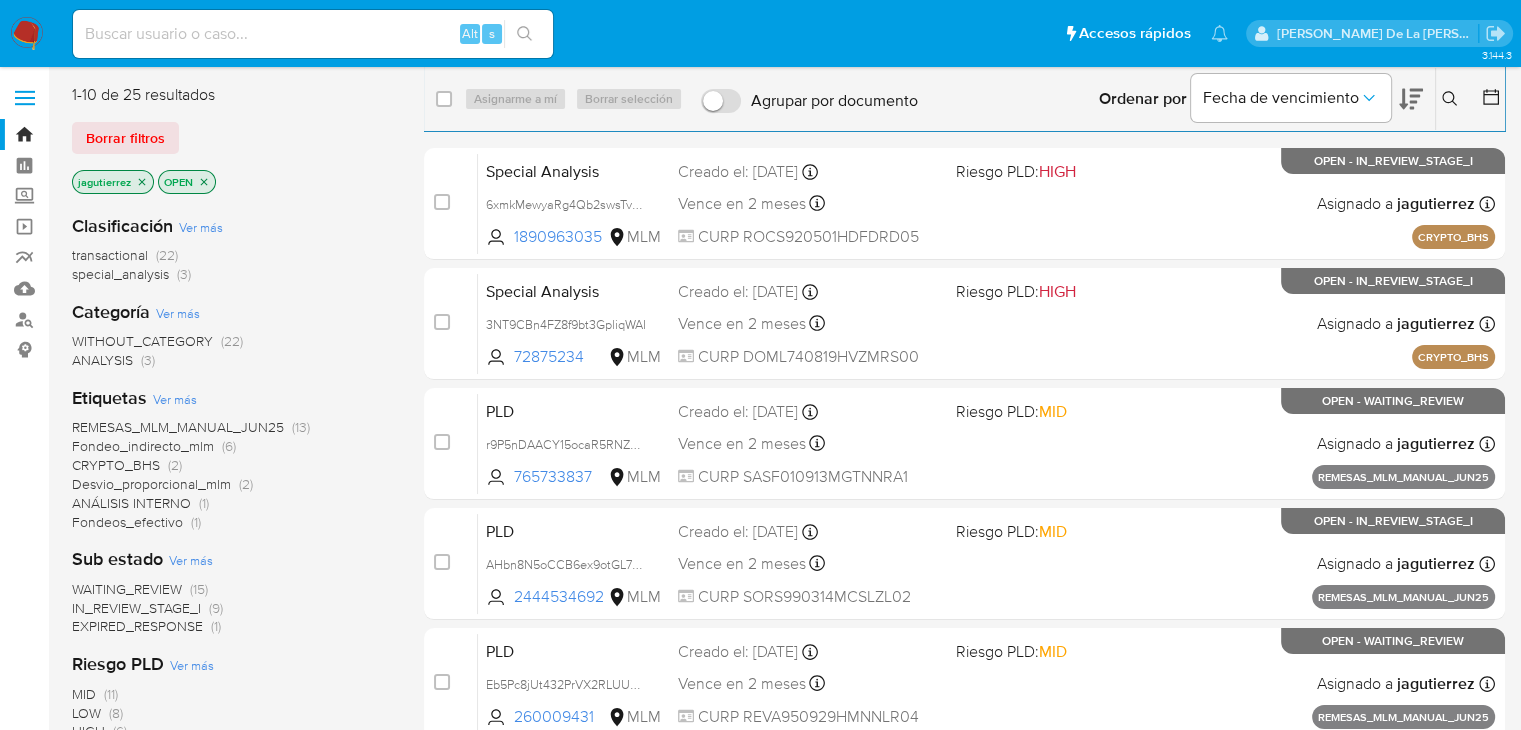 click 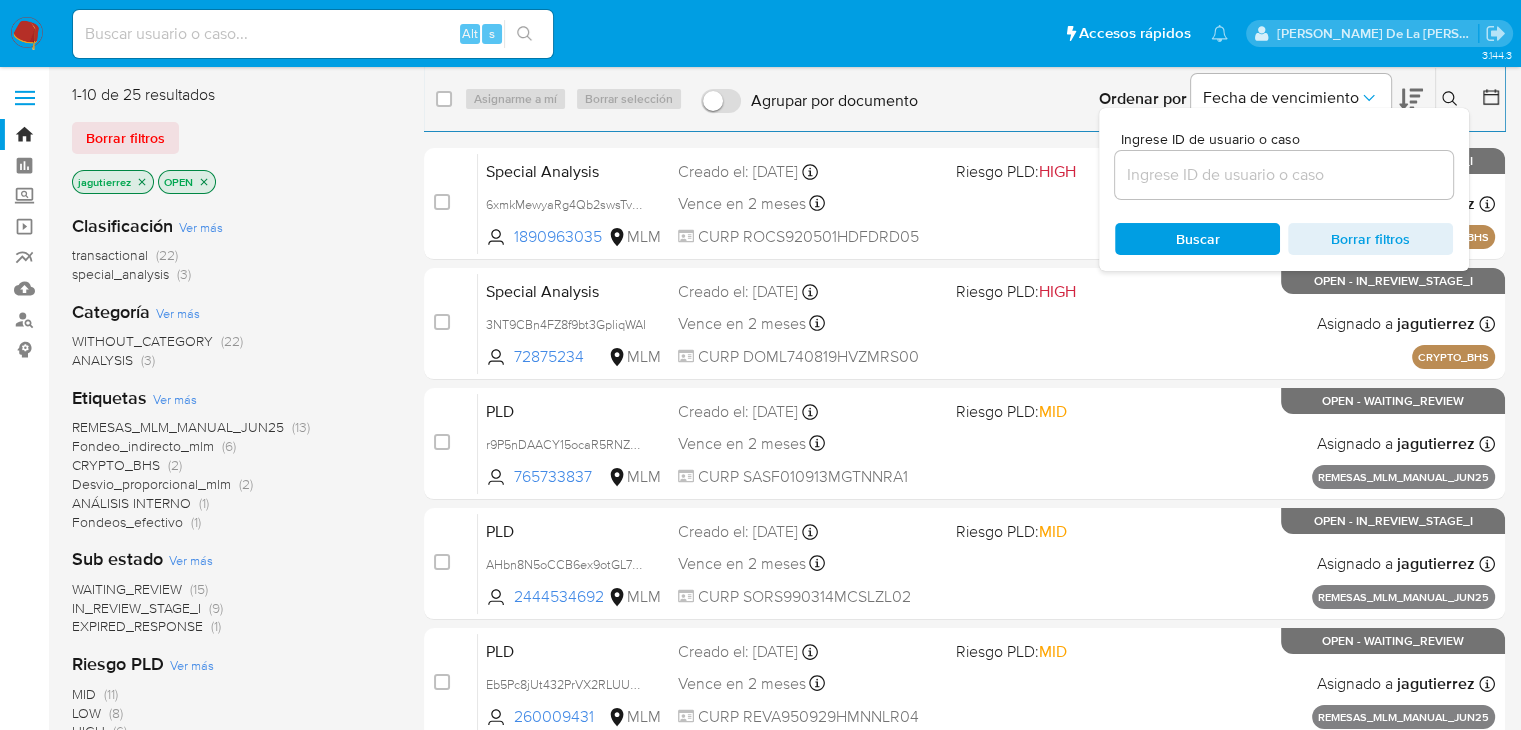 drag, startPoint x: 1396, startPoint y: 210, endPoint x: 1362, endPoint y: 171, distance: 51.739735 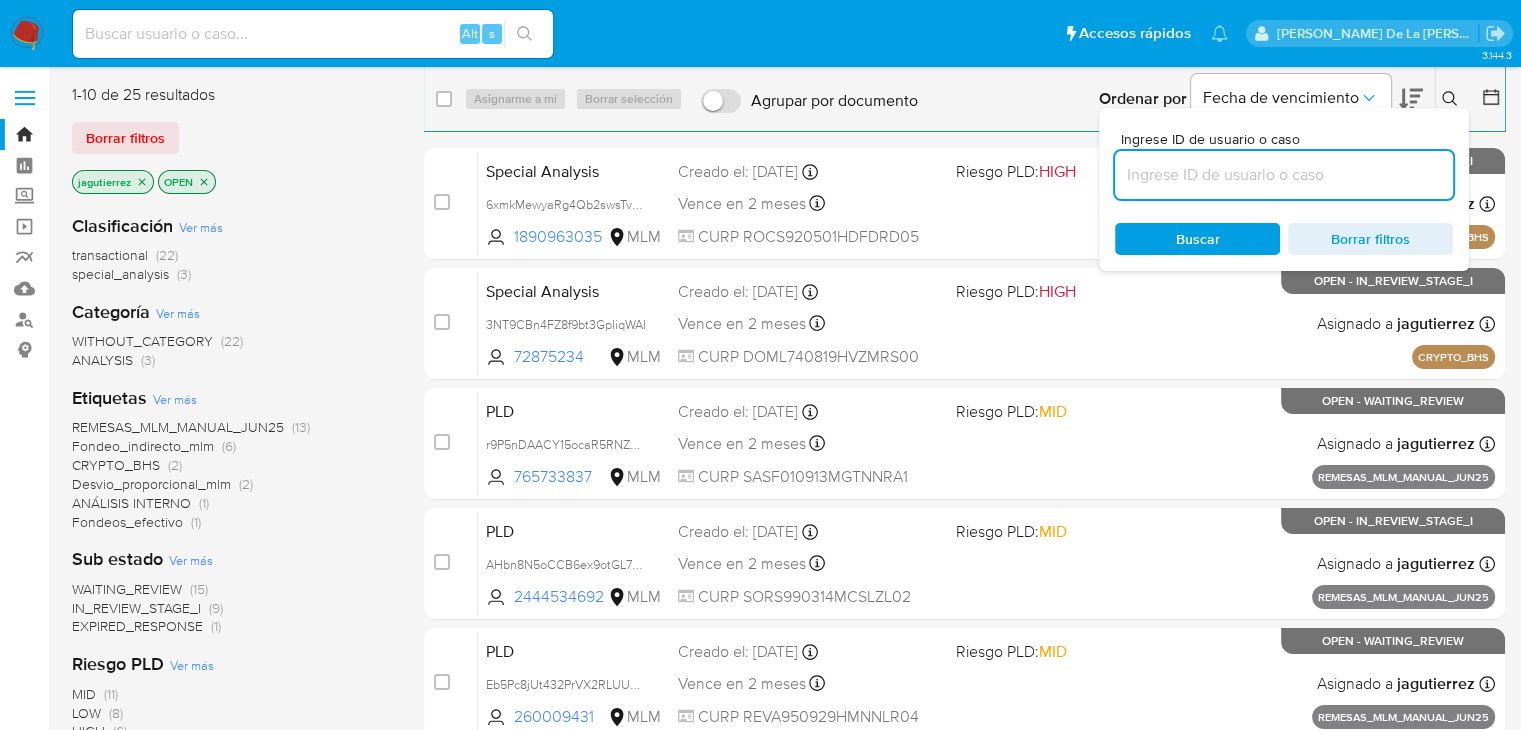 click at bounding box center (1284, 175) 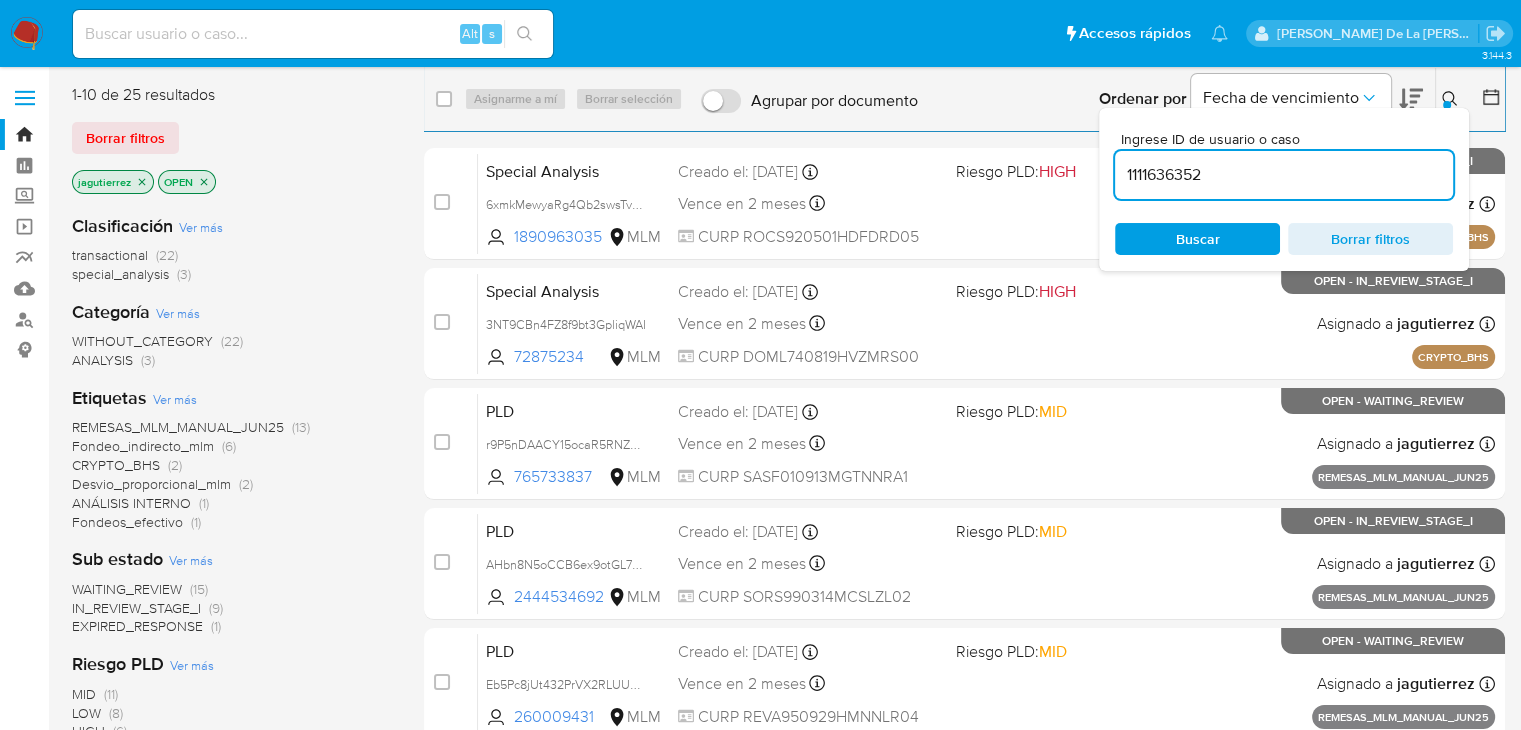 type on "1111636352" 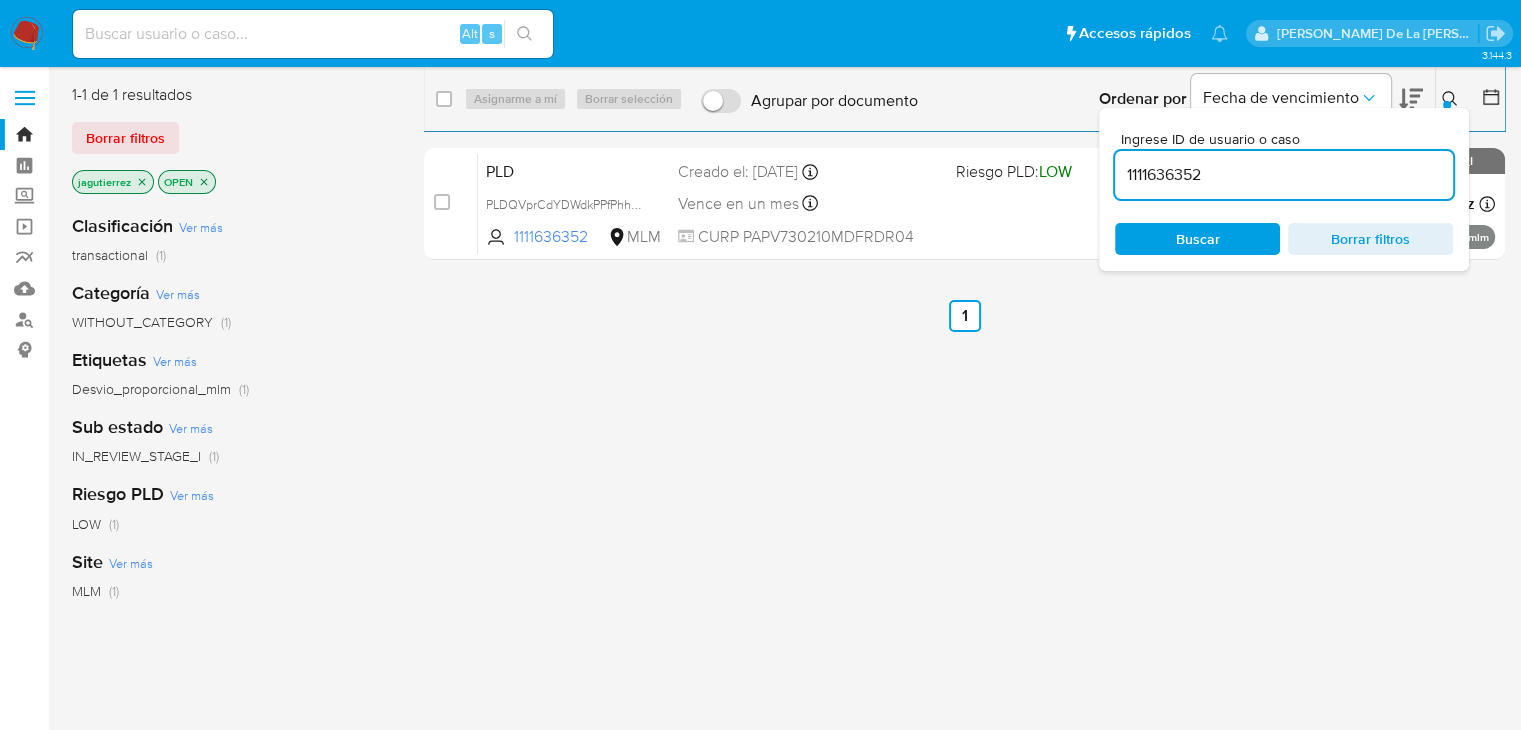 click on "select-all-cases-checkbox Asignarme a mí Borrar selección Agrupar por documento Ordenar por Fecha de vencimiento   No es posible ordenar los resultados mientras se encuentren agrupados. Ingrese ID de usuario o caso 1111636352 Buscar Borrar filtros case-item-checkbox   No es posible asignar el caso PLD PLDQVprCdYDWdkPPfPhh5ON6 1111636352 MLM Riesgo PLD:  LOW Creado el: 12/06/2025   Creado el: 12/06/2025 02:07:13 Vence en un mes   Vence el 11/08/2025 02:07:13 CURP   PAPV730210MDFRDR04 Asignado a   jagutierrez   Asignado el: 07/07/2025 15:45:04 Desvio_proporcional_mlm OPEN - IN_REVIEW_STAGE_I  Anterior 1 Siguiente" at bounding box center [964, 529] 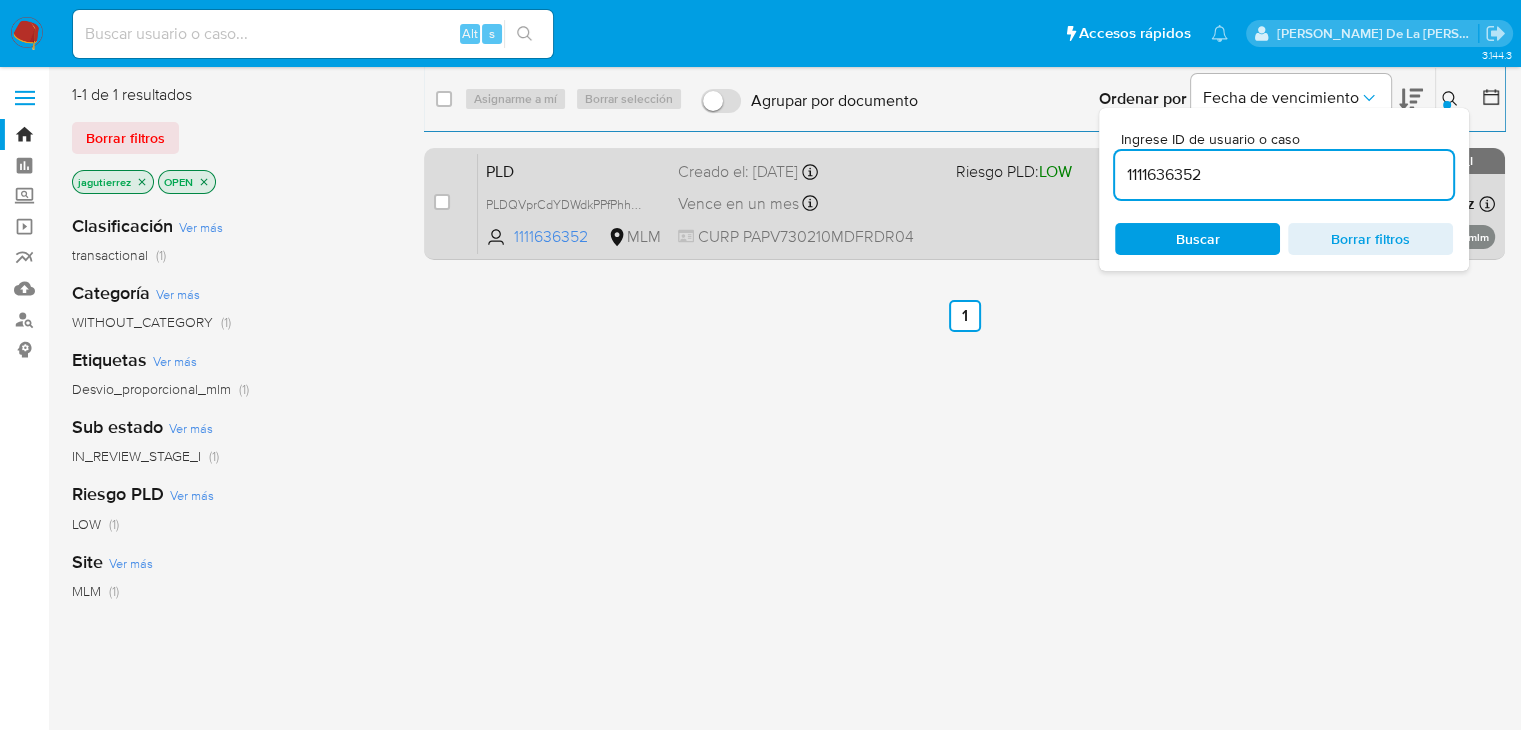 click on "PLD PLDQVprCdYDWdkPPfPhh5ON6 1111636352 MLM Riesgo PLD:  LOW Creado el: 12/06/2025   Creado el: 12/06/2025 02:07:13 Vence en un mes   Vence el 11/08/2025 02:07:13 CURP   PAPV730210MDFRDR04 Asignado a   jagutierrez   Asignado el: 07/07/2025 15:45:04 Desvio_proporcional_mlm OPEN - IN_REVIEW_STAGE_I" at bounding box center [986, 203] 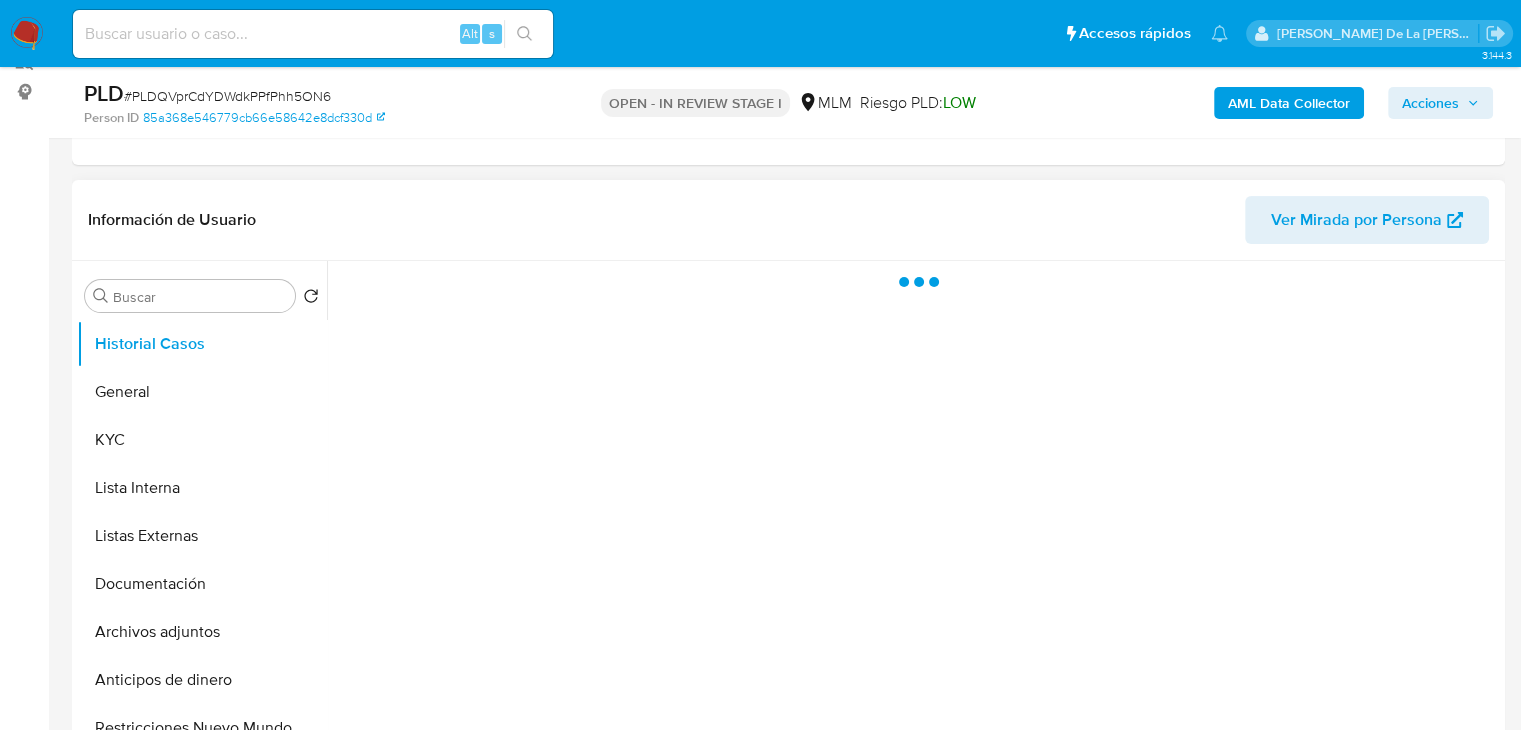 scroll, scrollTop: 300, scrollLeft: 0, axis: vertical 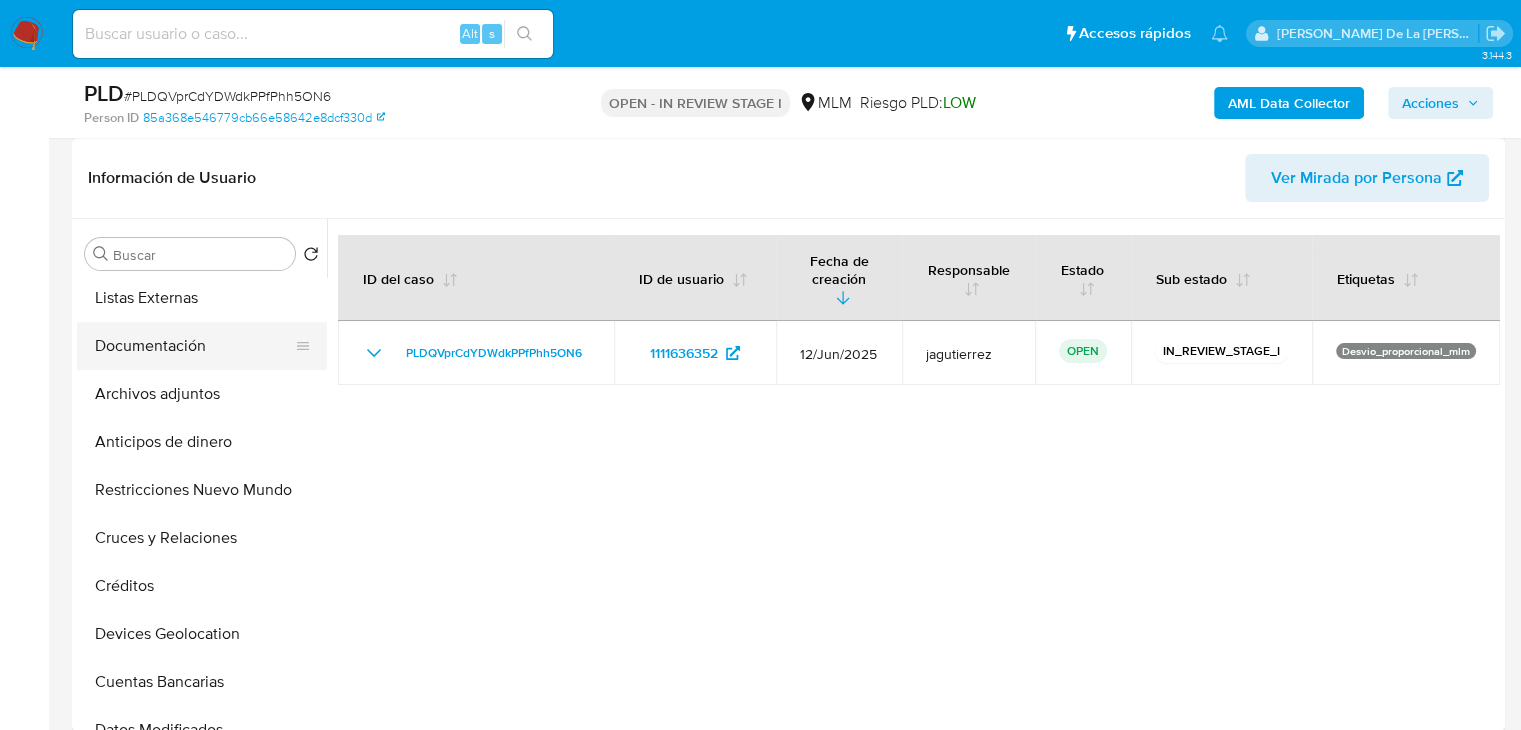 select on "10" 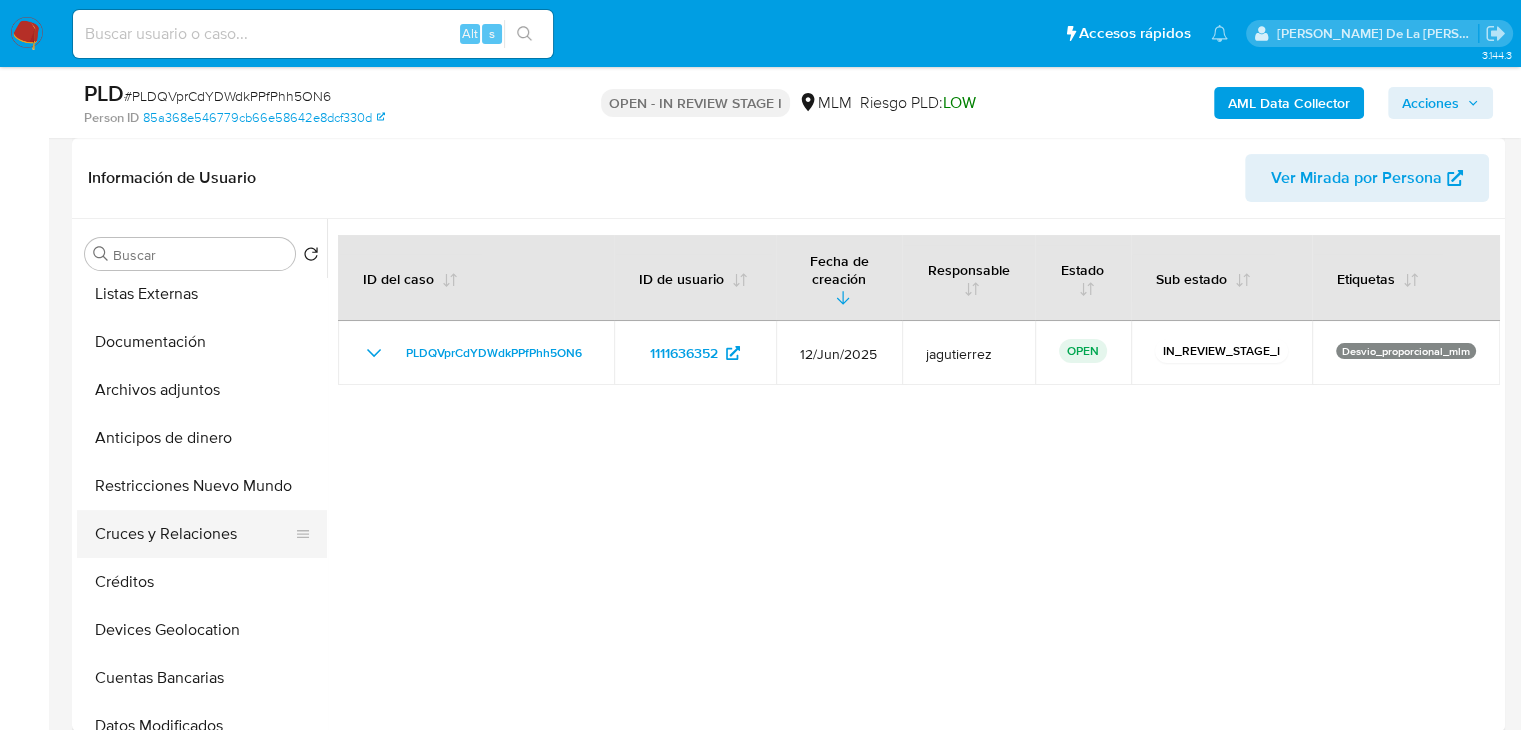 click on "Cruces y Relaciones" at bounding box center [194, 534] 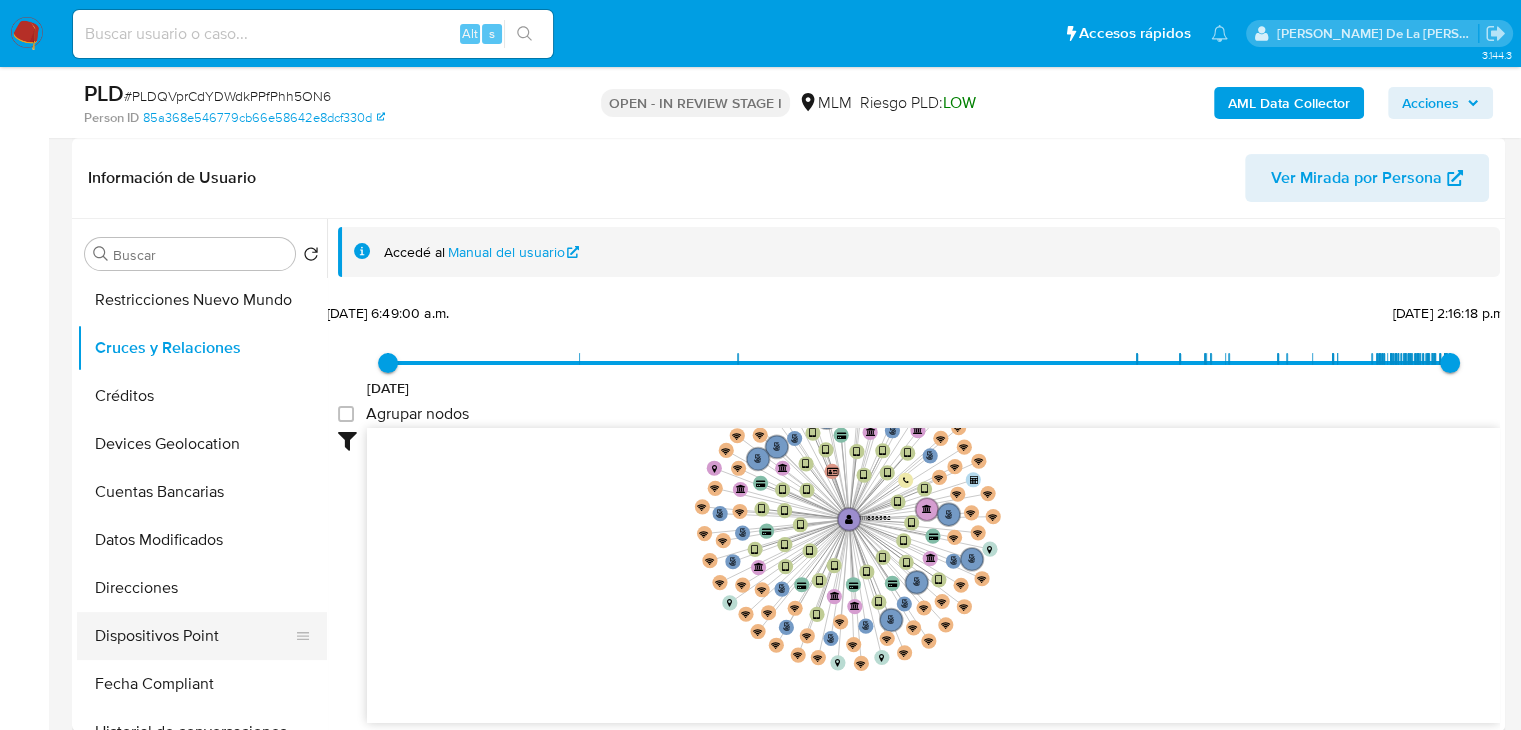 scroll, scrollTop: 500, scrollLeft: 0, axis: vertical 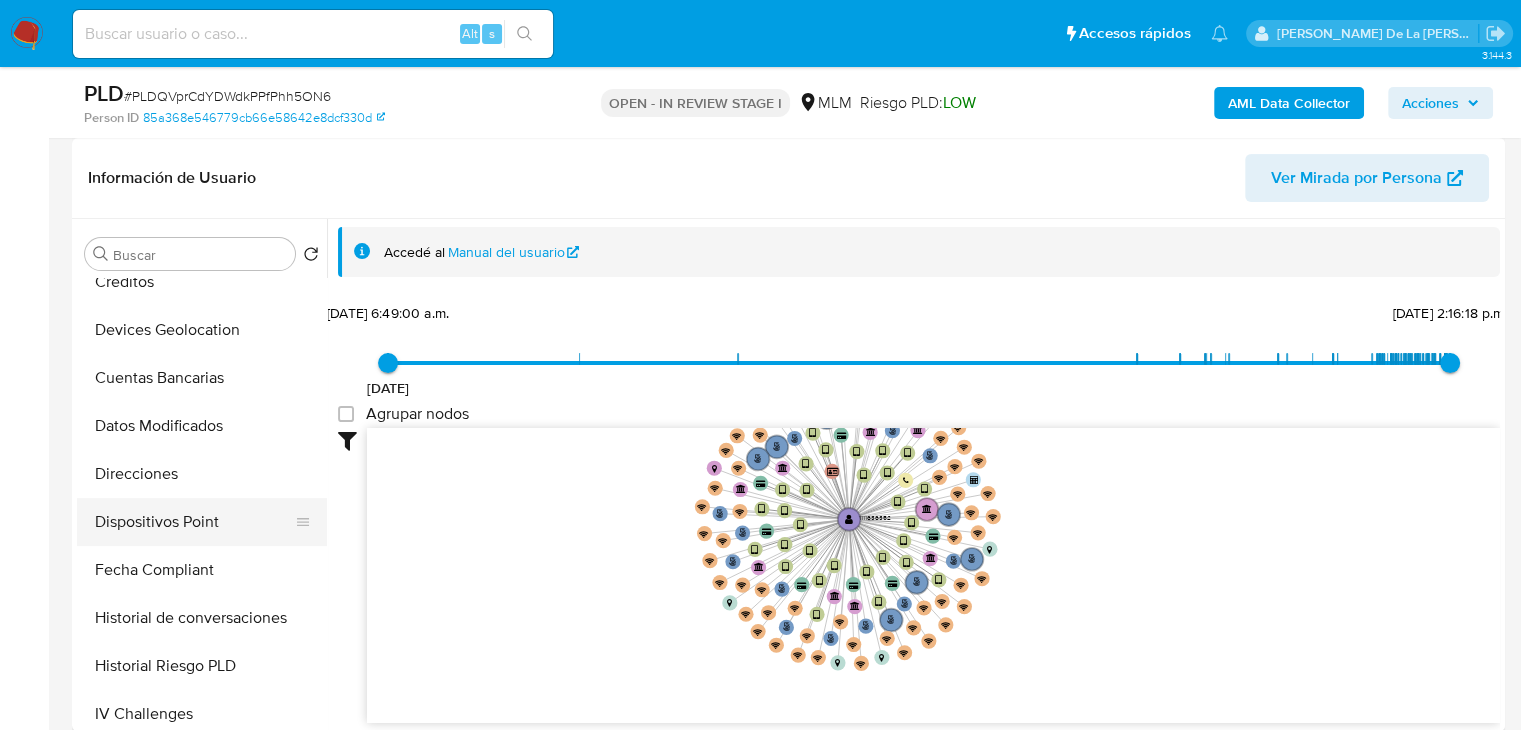 click on "Dispositivos Point" at bounding box center (194, 522) 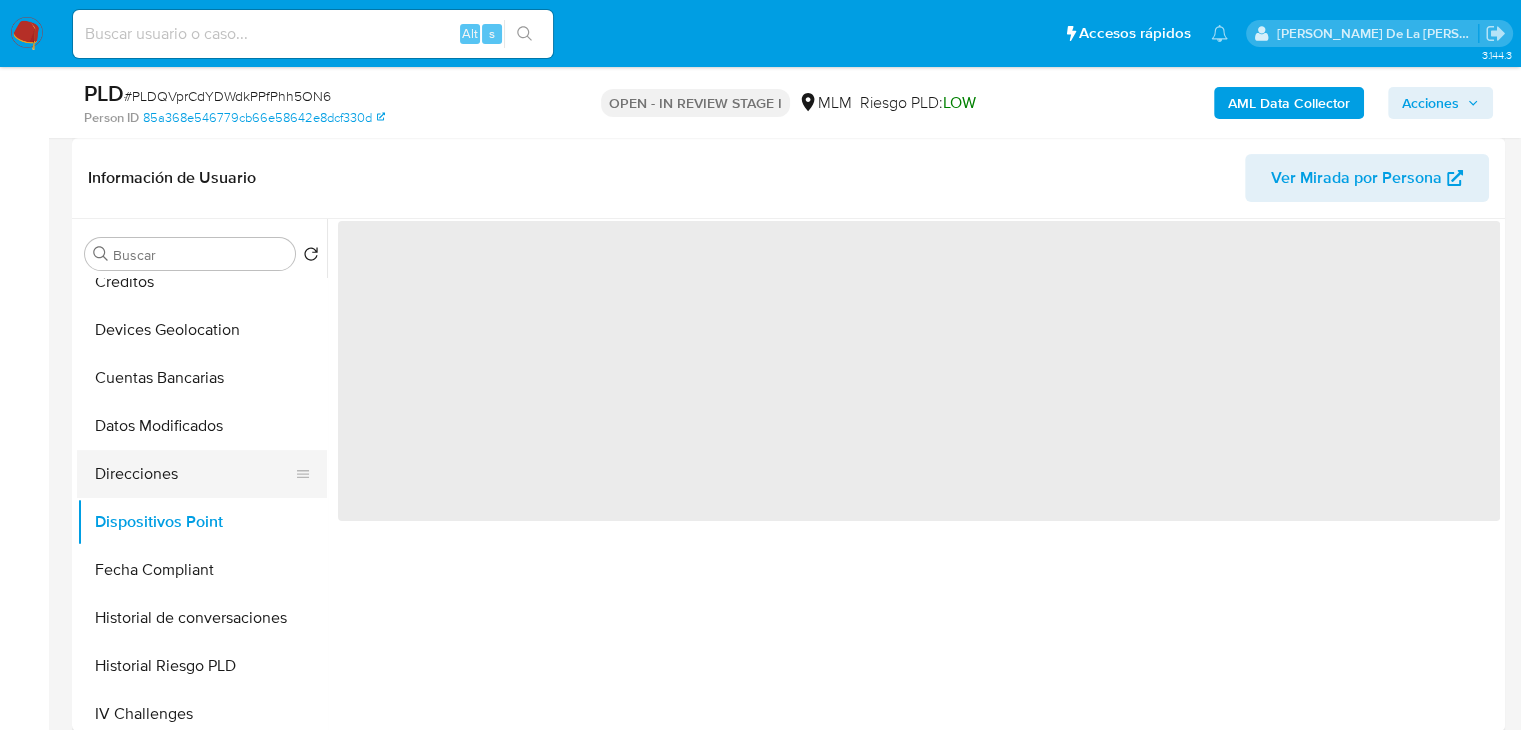 click on "Direcciones" at bounding box center (194, 474) 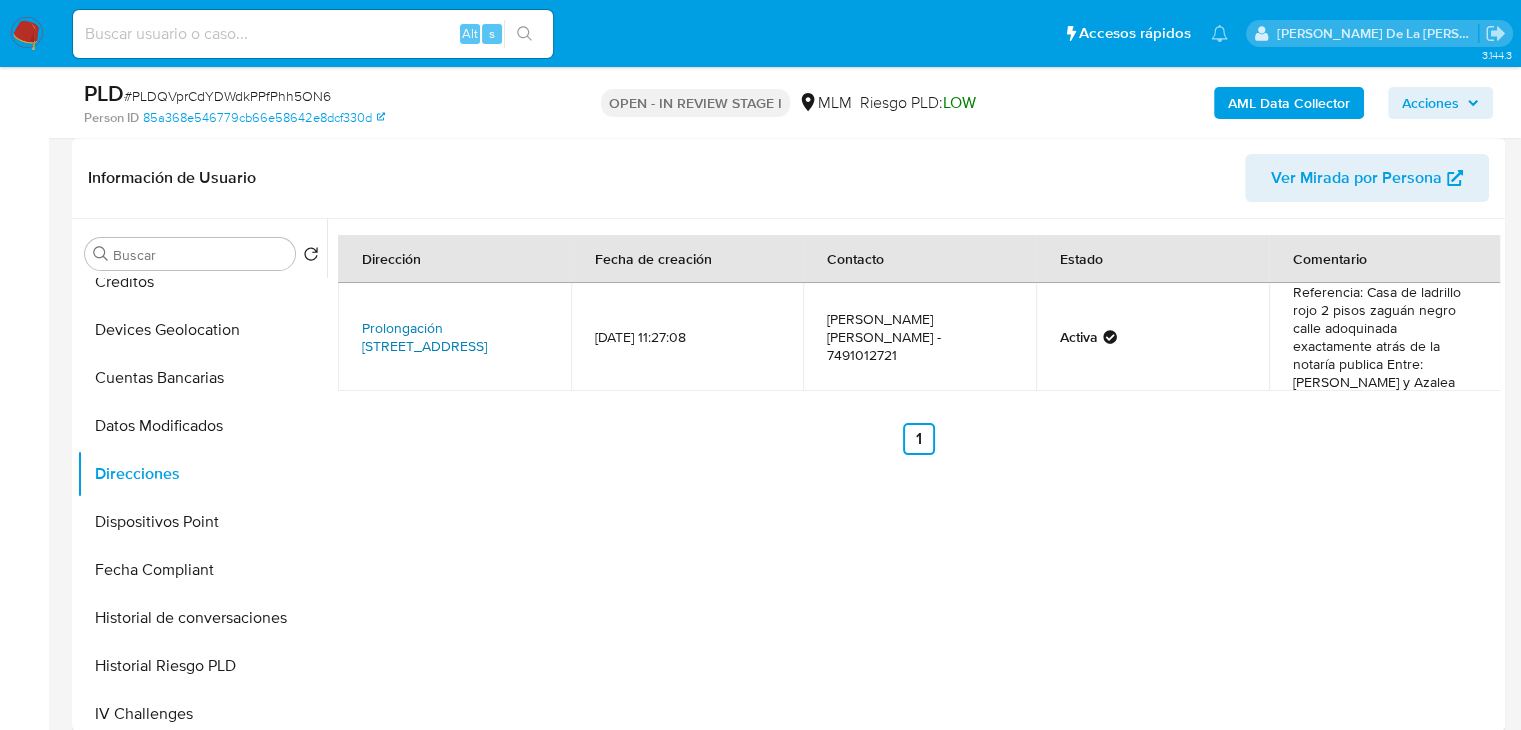 click on "Prolongación [STREET_ADDRESS]" at bounding box center [424, 337] 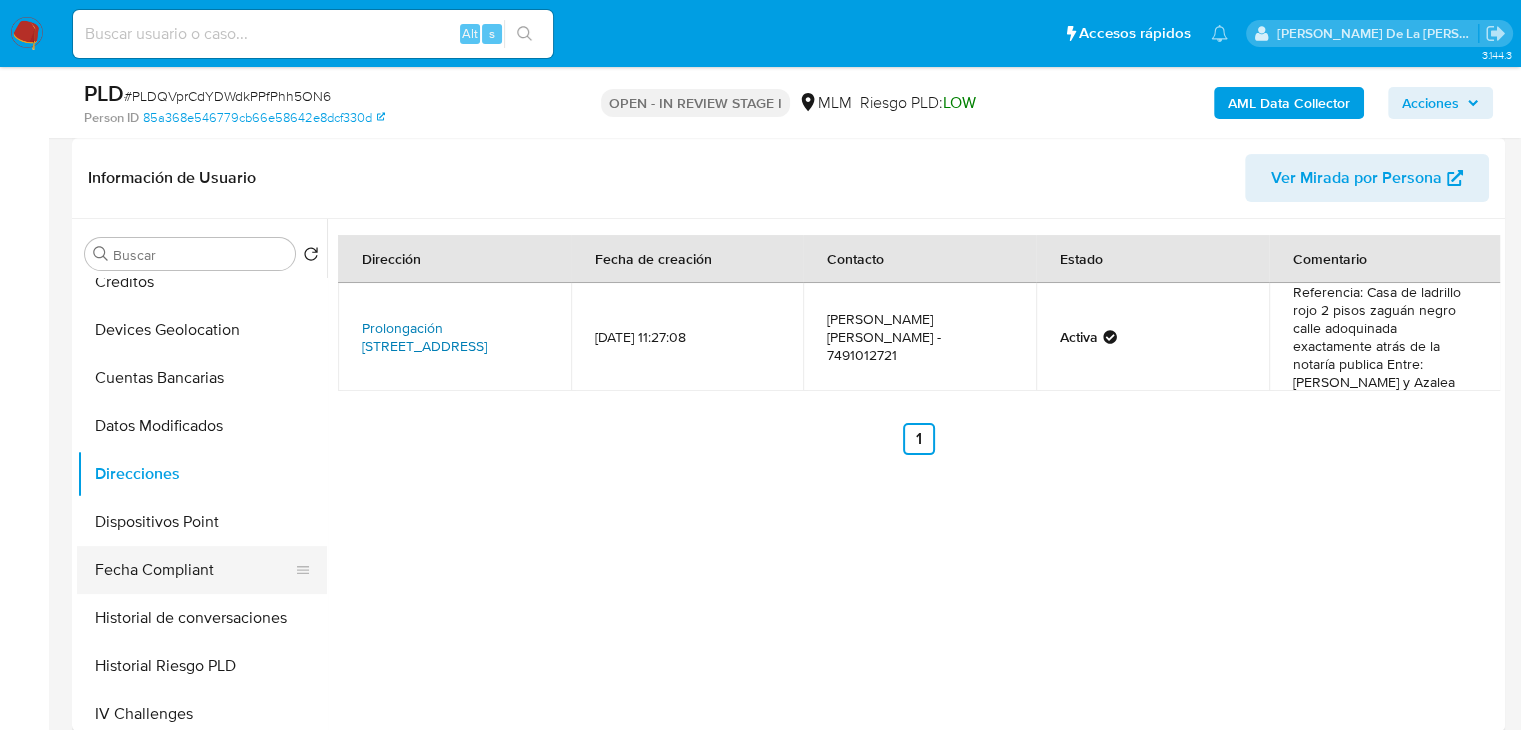 scroll, scrollTop: 796, scrollLeft: 0, axis: vertical 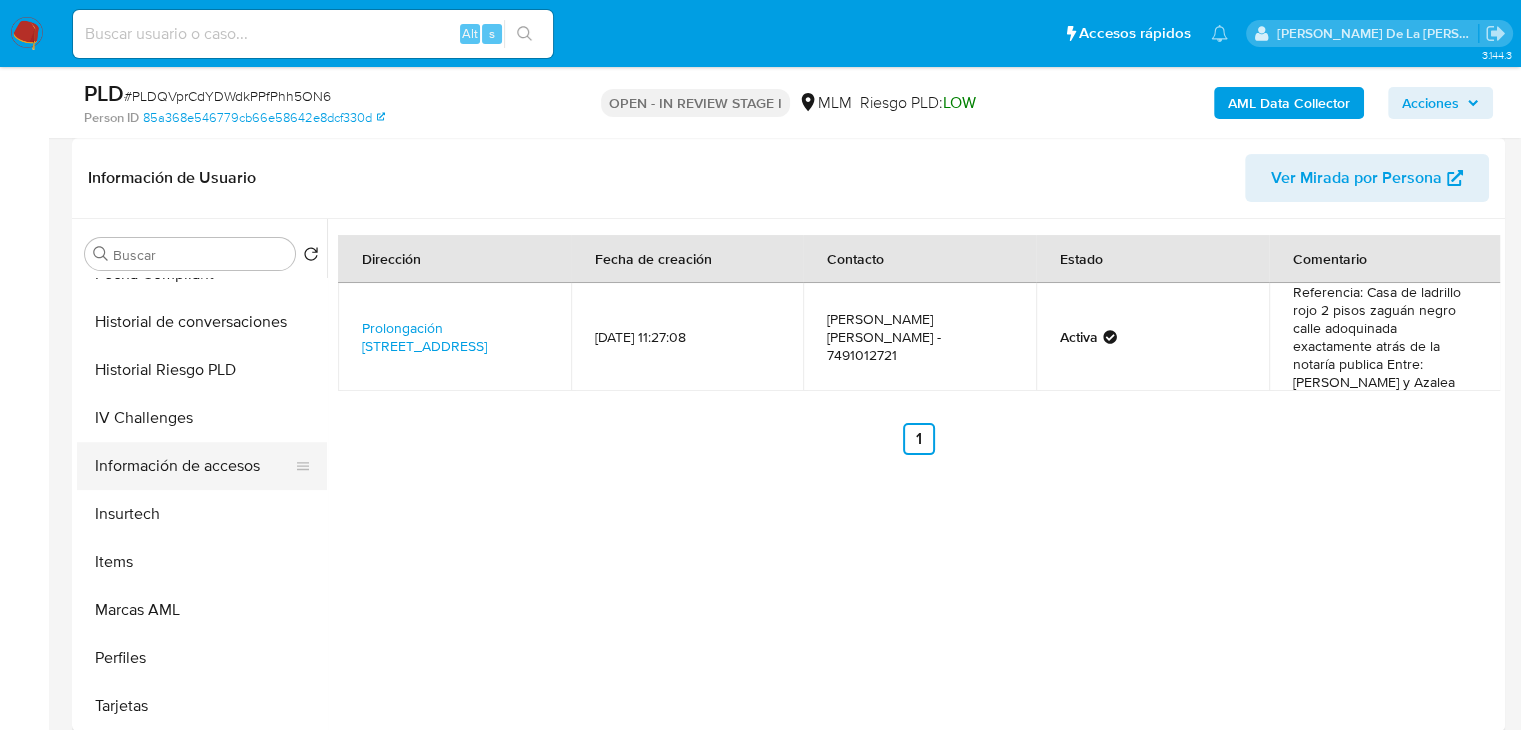 click on "Información de accesos" at bounding box center [194, 466] 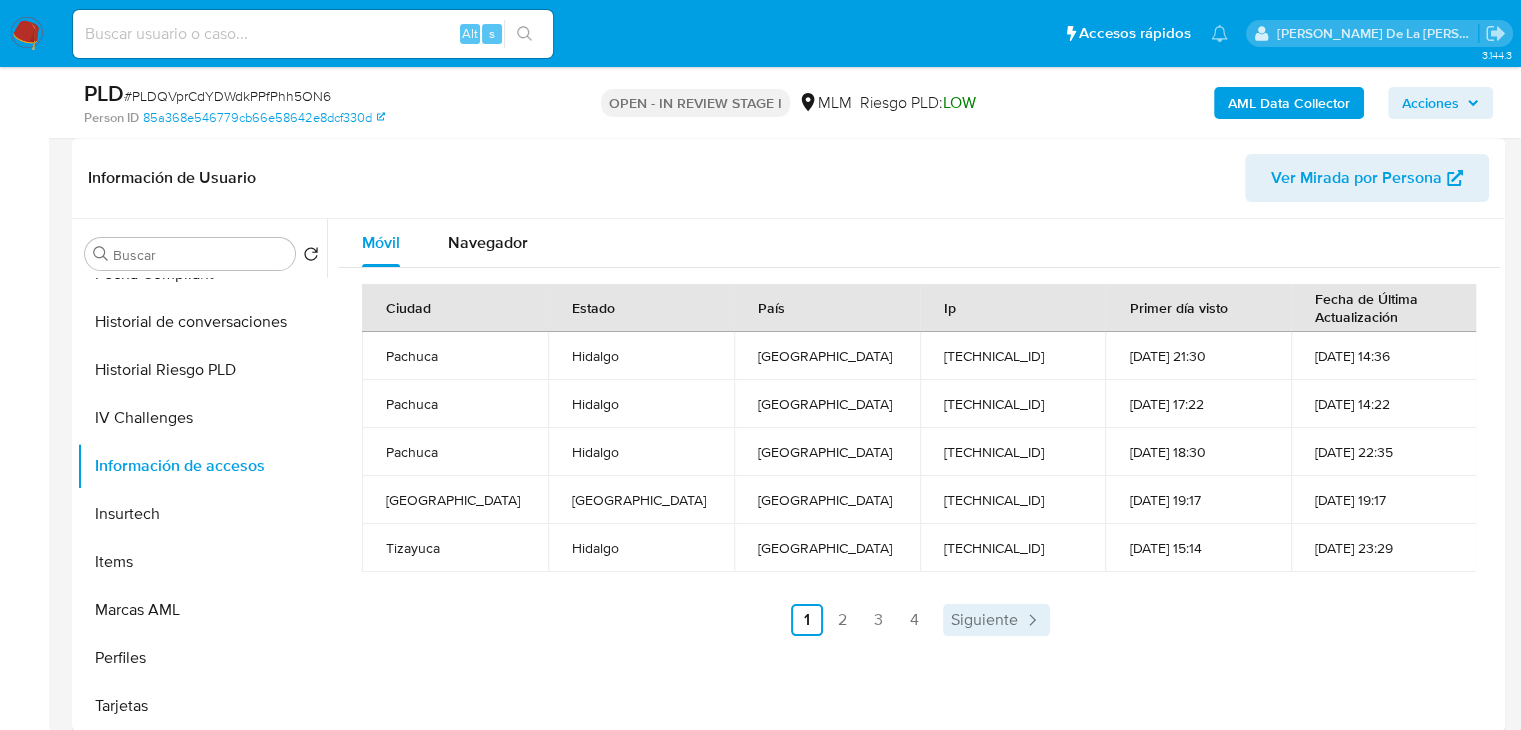 click on "Siguiente" at bounding box center (984, 620) 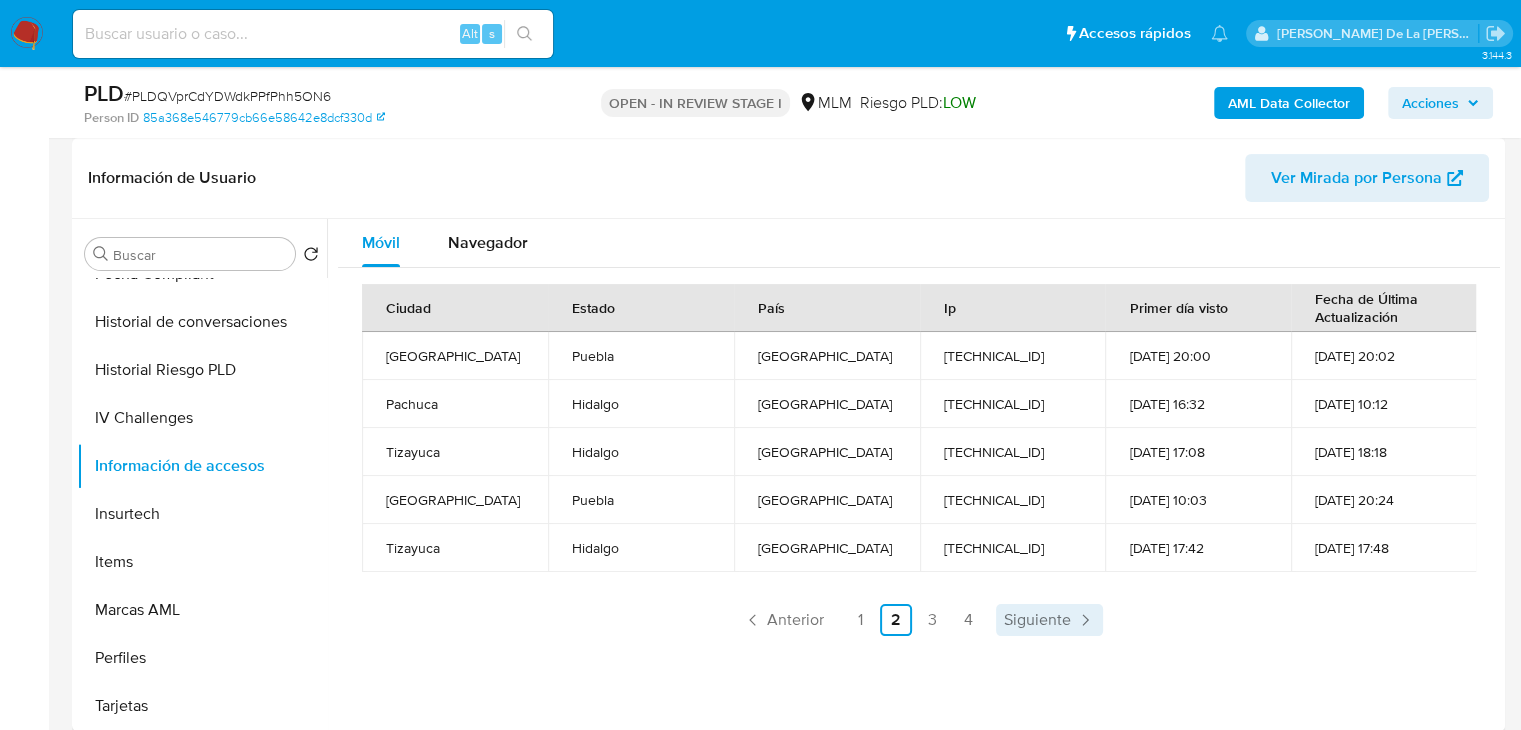 click on "Siguiente" at bounding box center [1037, 620] 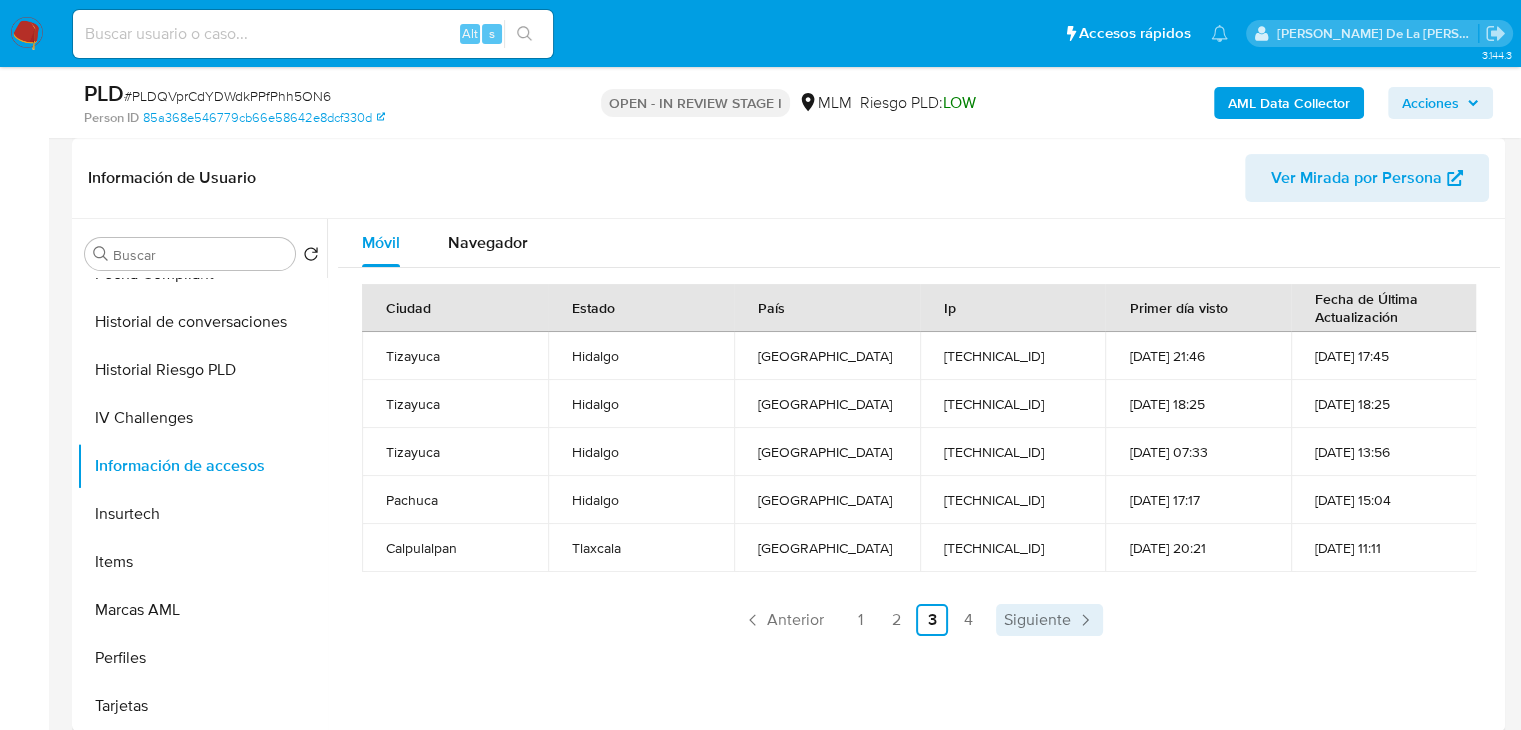 click on "Siguiente" at bounding box center (1037, 620) 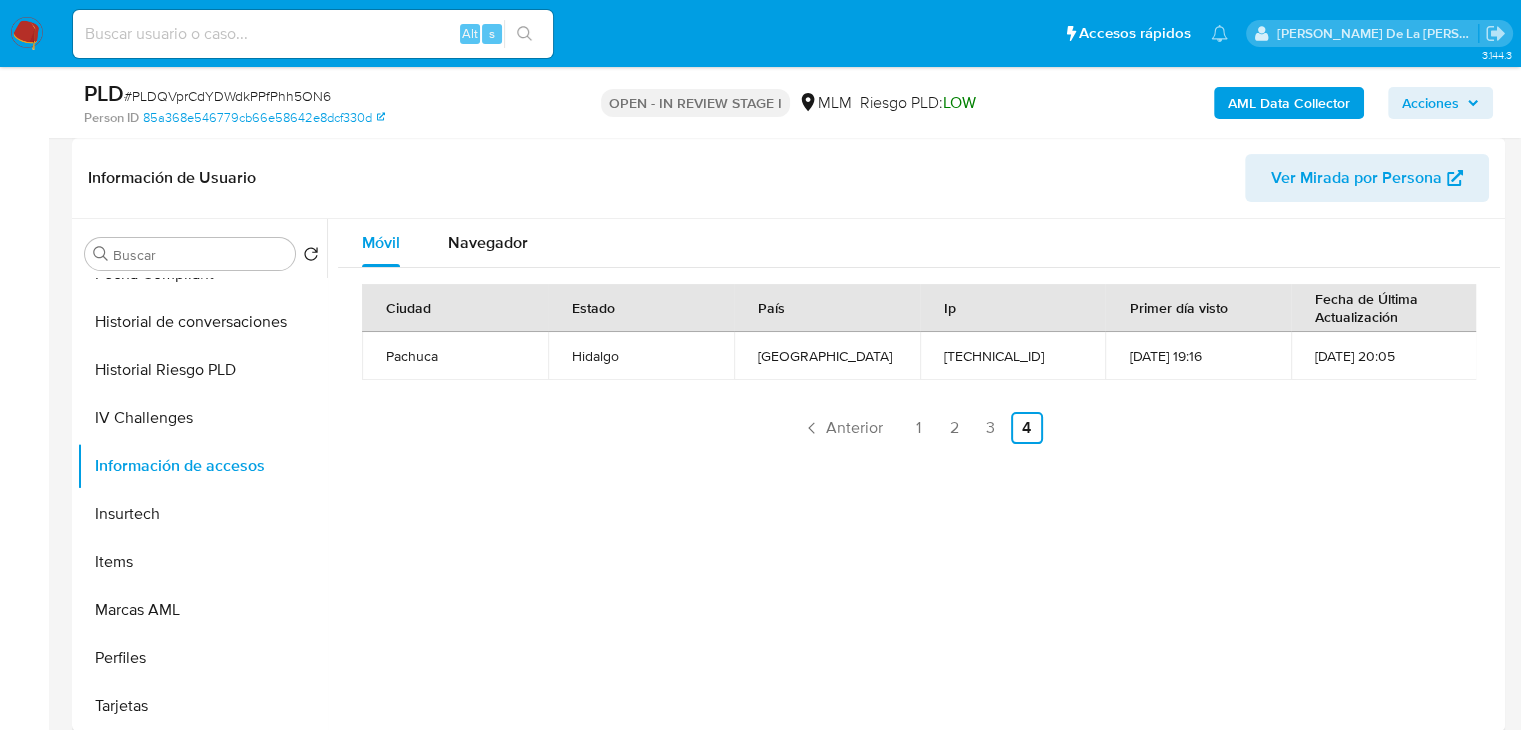 click on "Móvil Navegador Ciudad Estado País Ip Primer día visto Fecha de Última Actualización Pachuca Hidalgo Mexico 187.234.201.28 17-07-2021 19:16 23-10-2024 20:05 Anterior 1 2 3 4 Siguiente" at bounding box center [913, 475] 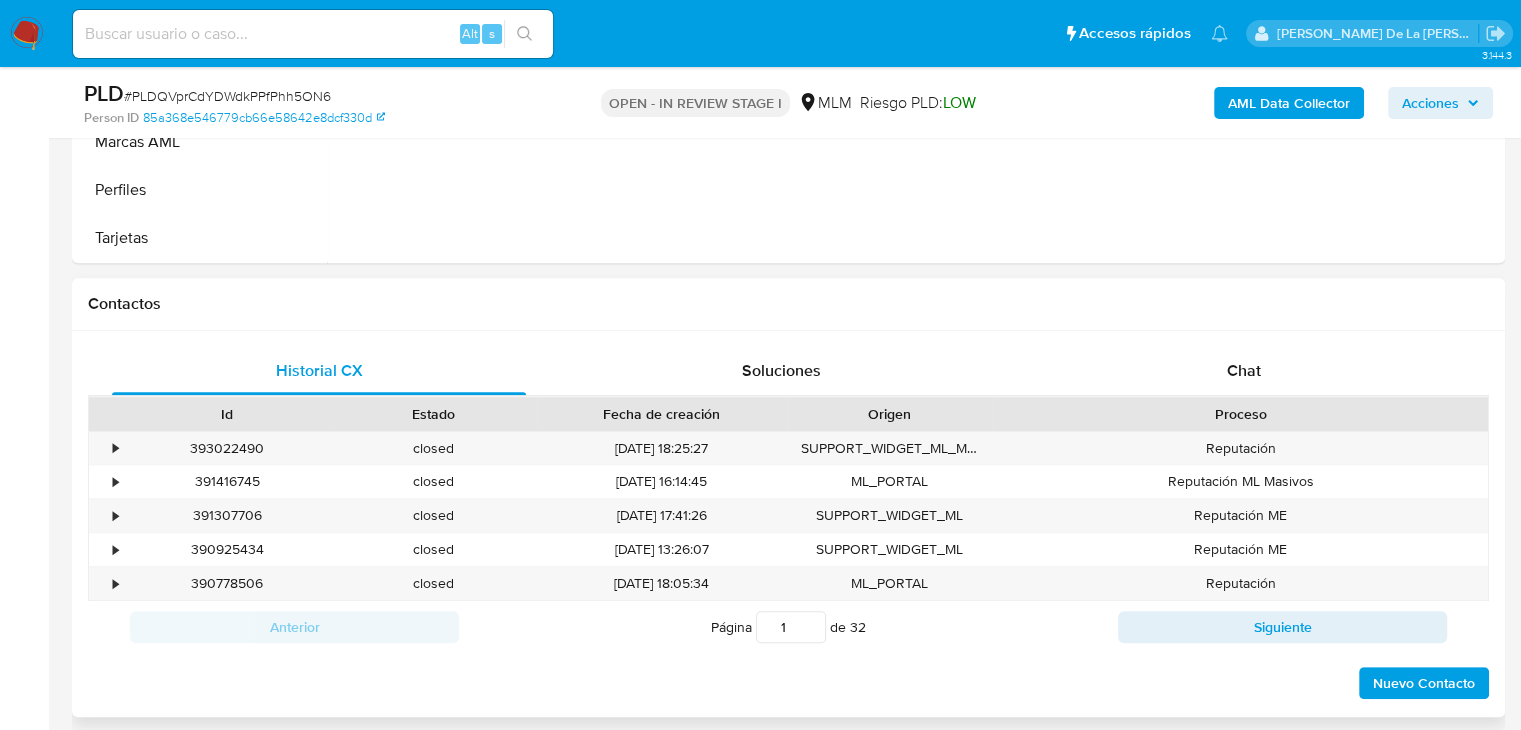 scroll, scrollTop: 800, scrollLeft: 0, axis: vertical 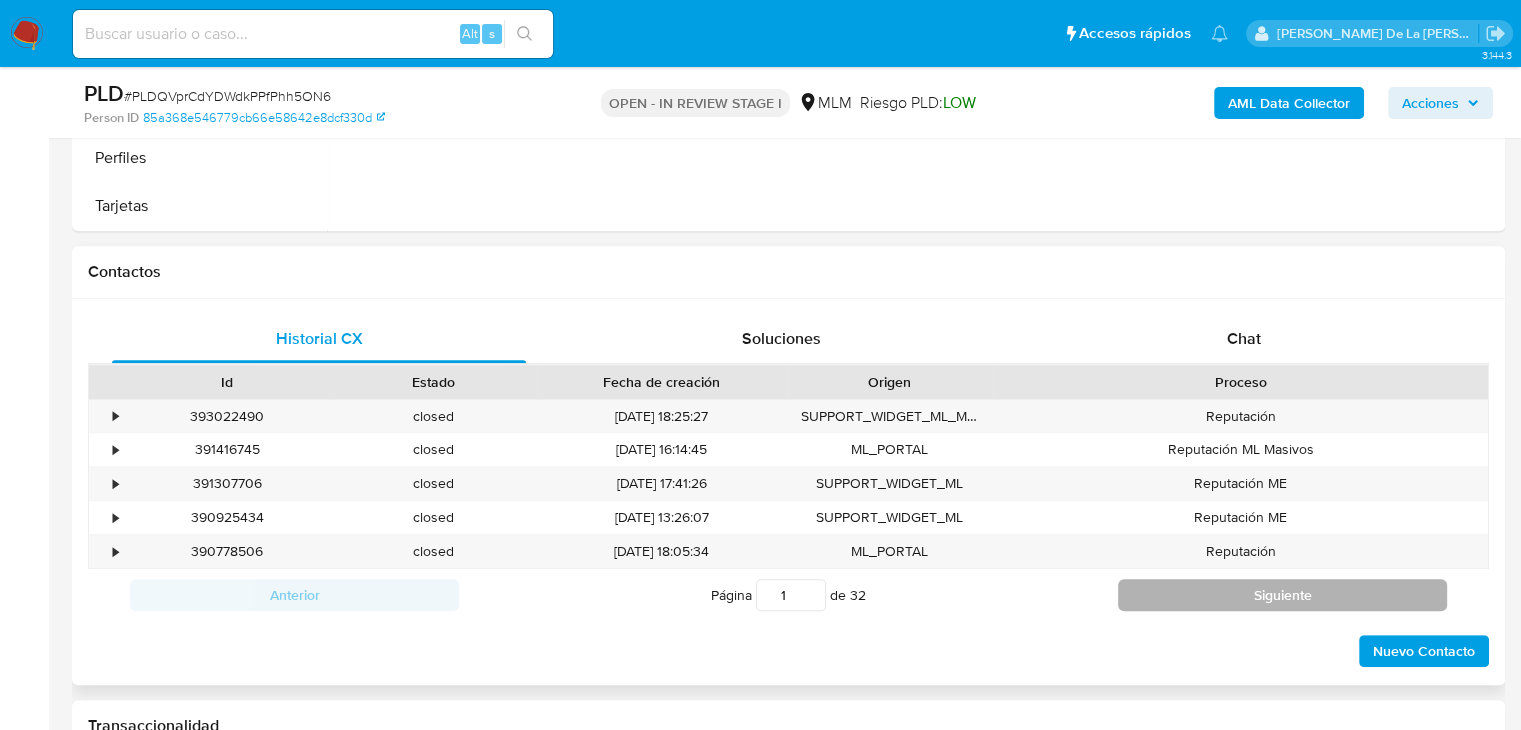 click on "Siguiente" at bounding box center (1282, 595) 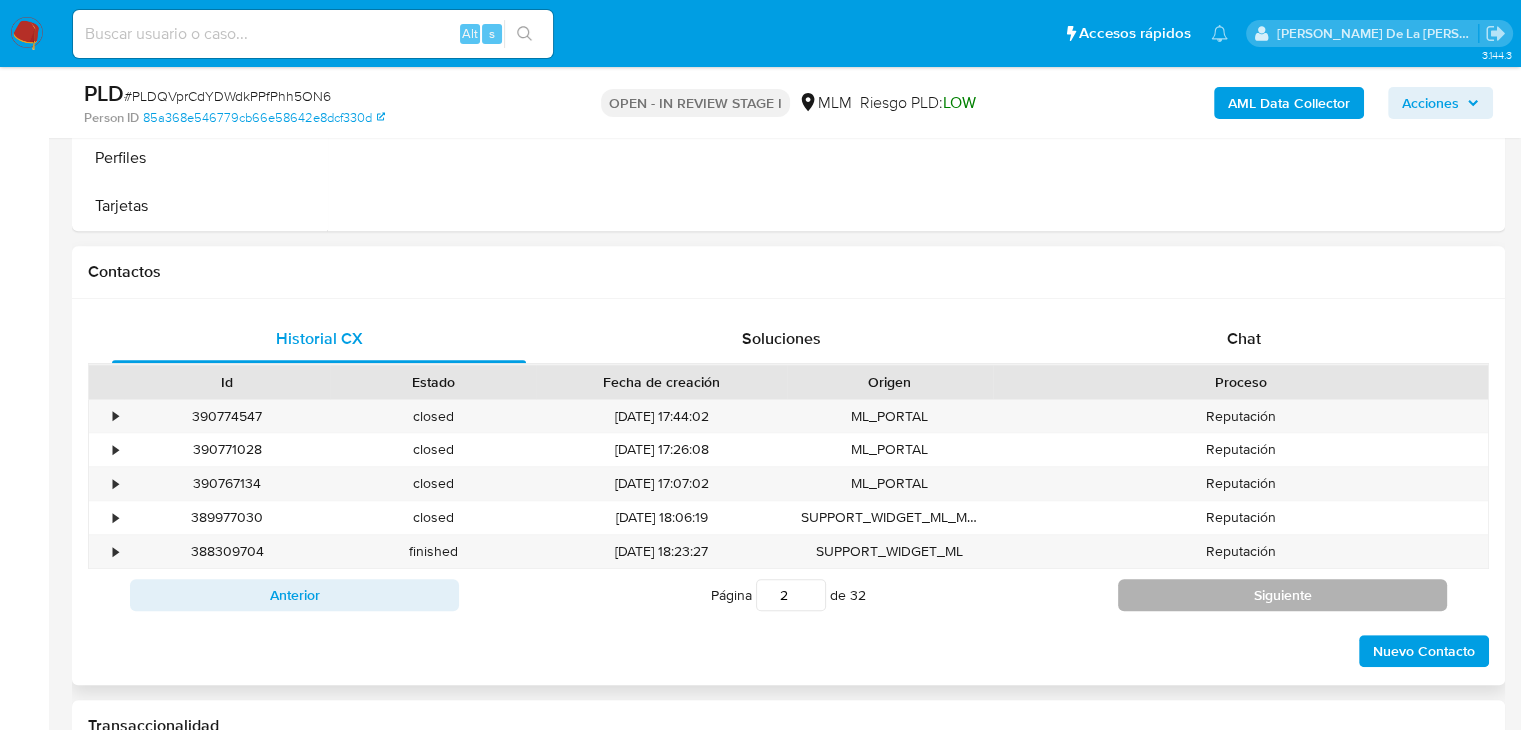 click on "Siguiente" at bounding box center [1282, 595] 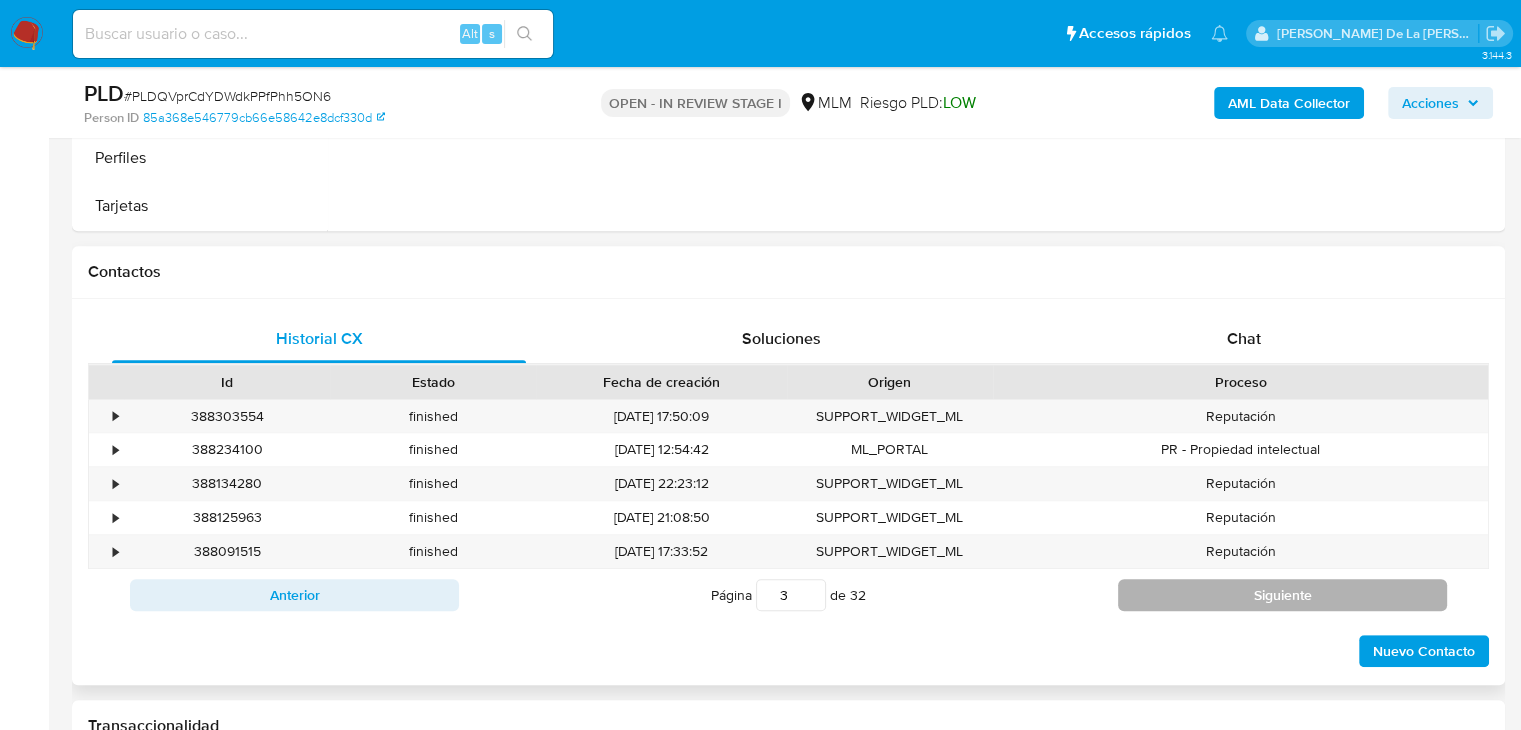 click on "Siguiente" at bounding box center [1282, 595] 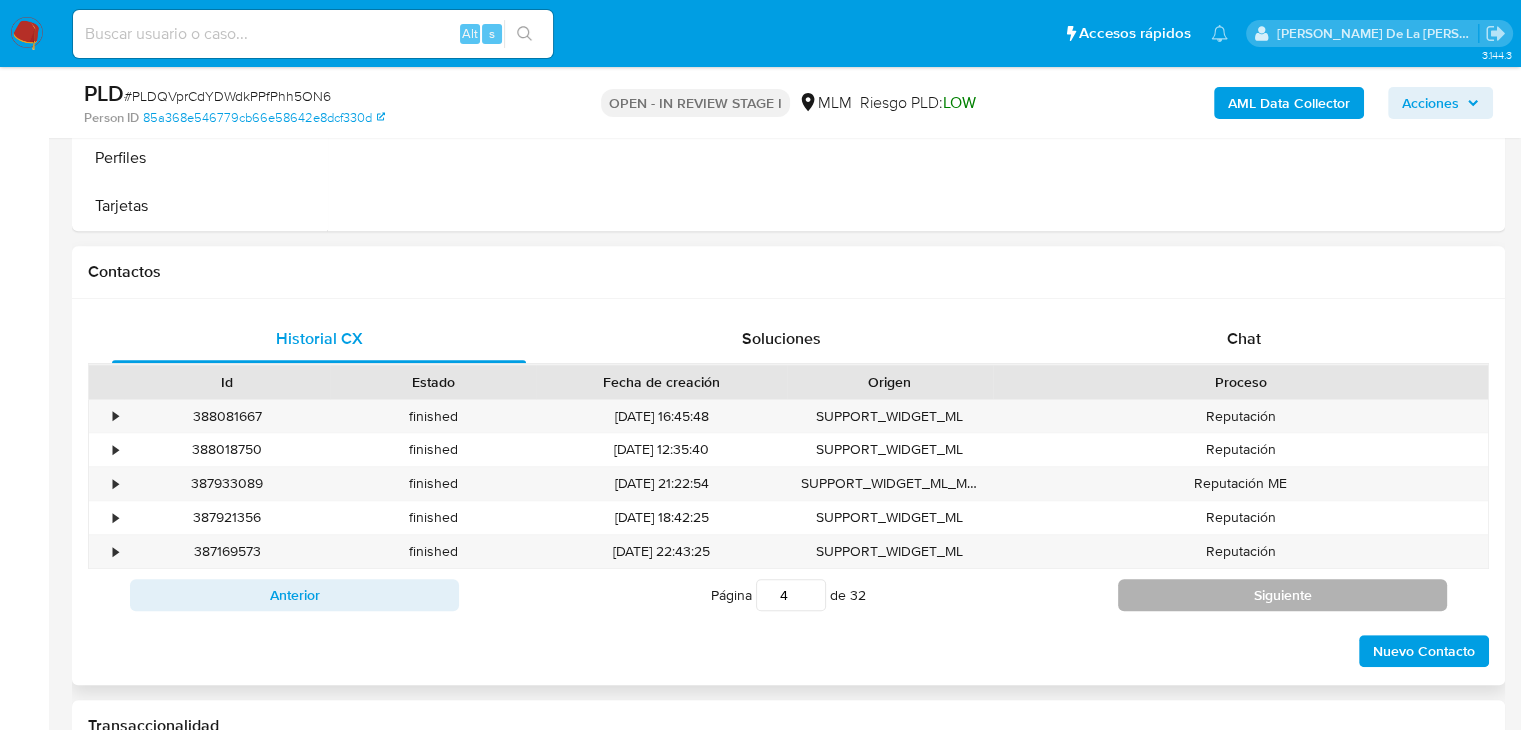click on "Siguiente" at bounding box center [1282, 595] 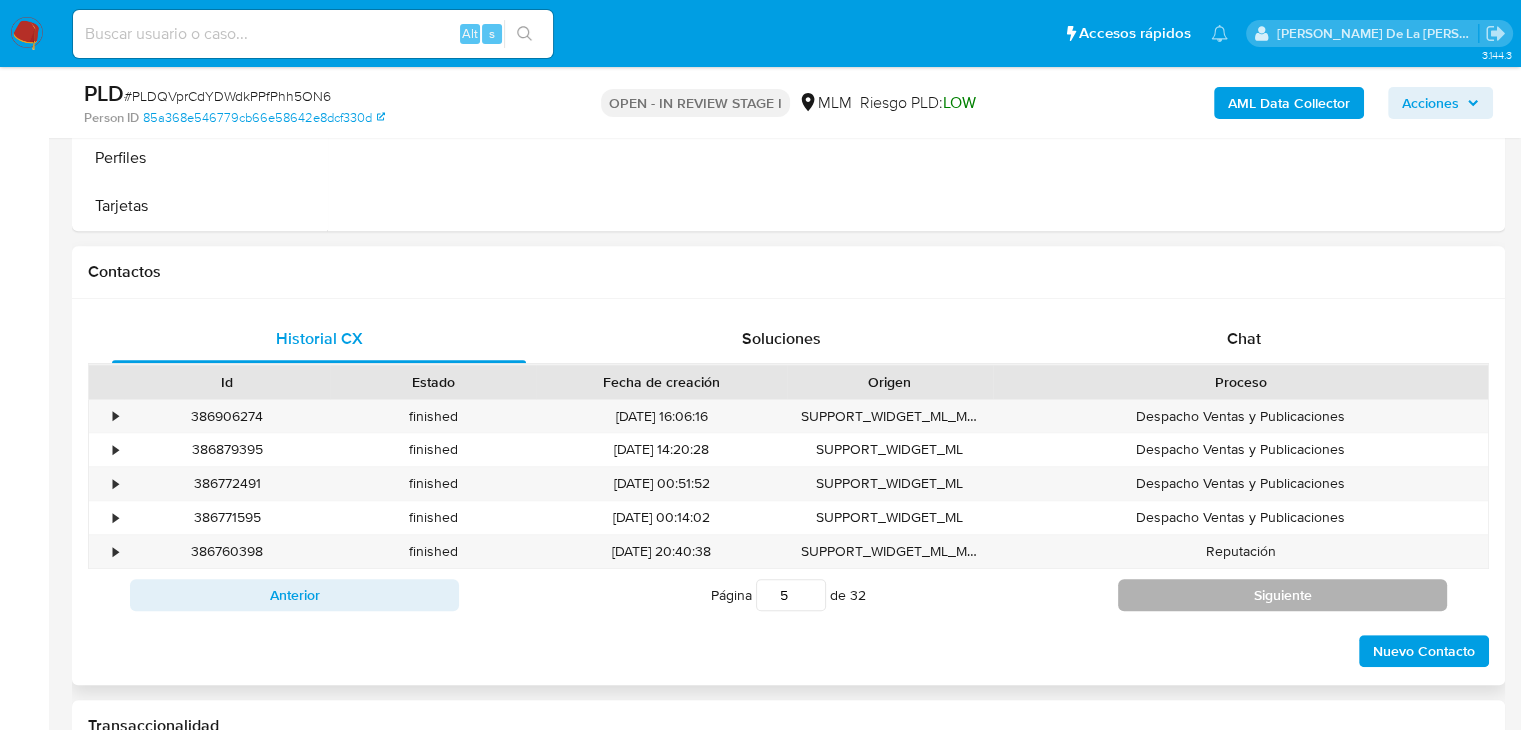 click on "Siguiente" at bounding box center [1282, 595] 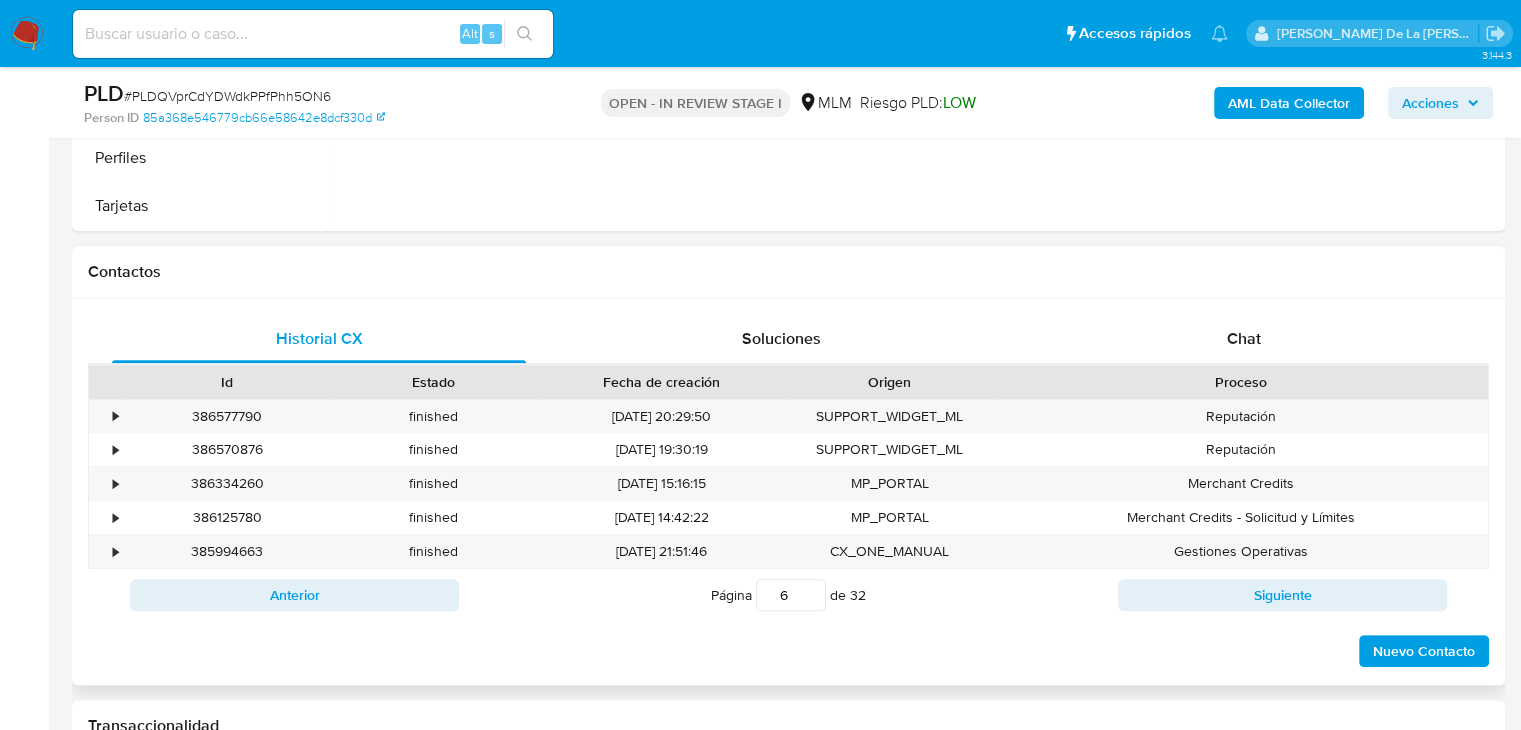 click on "Siguiente" at bounding box center [1282, 595] 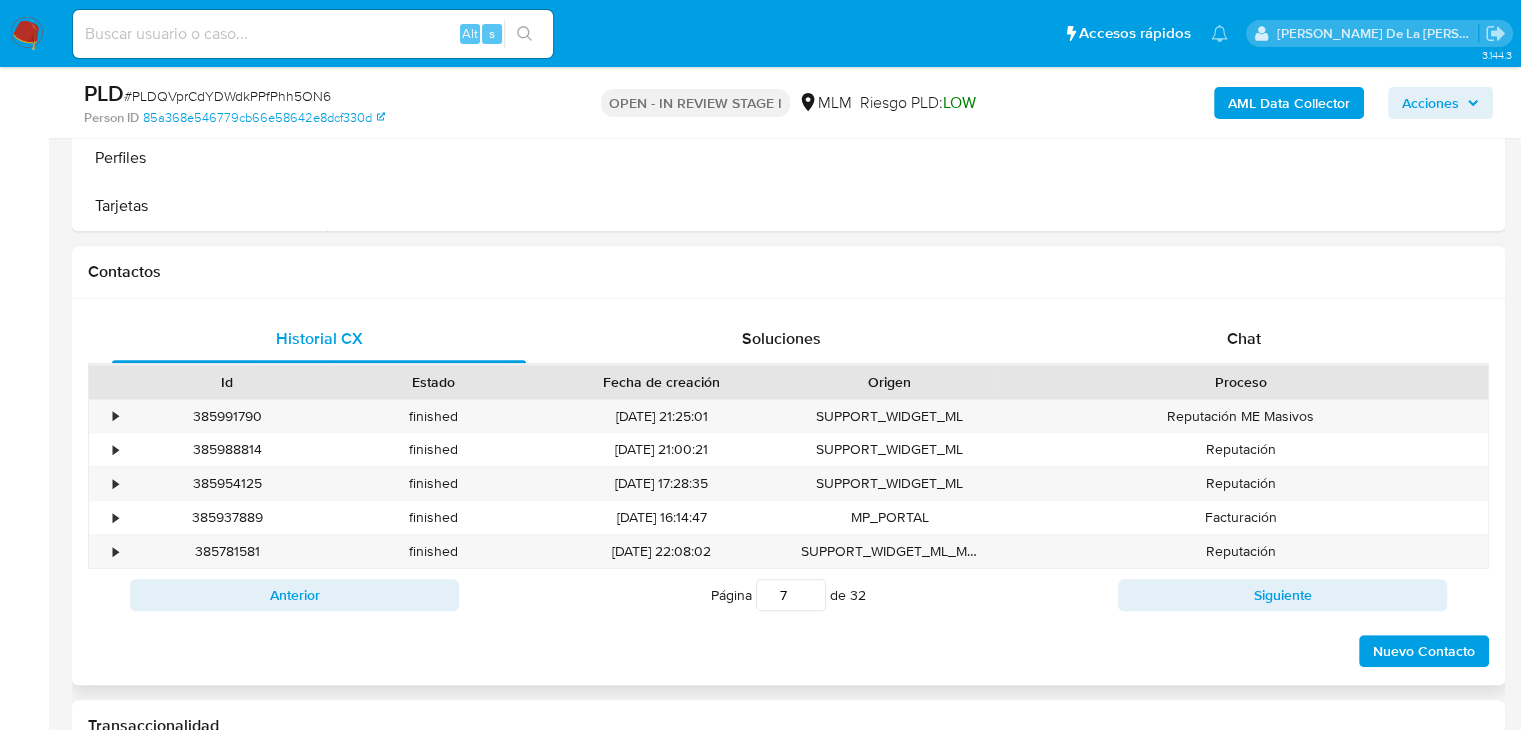 click on "Siguiente" at bounding box center [1282, 595] 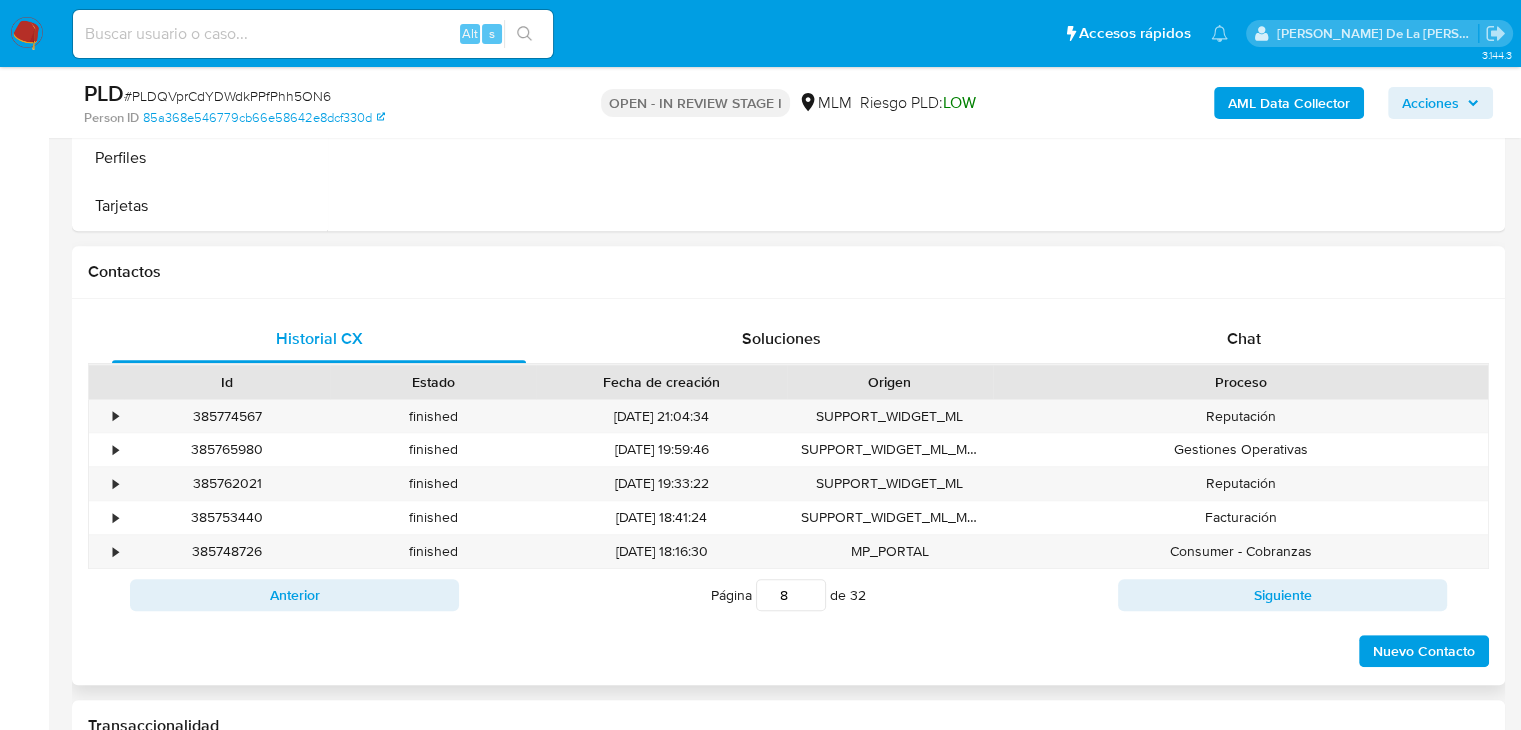 click on "Siguiente" at bounding box center (1282, 595) 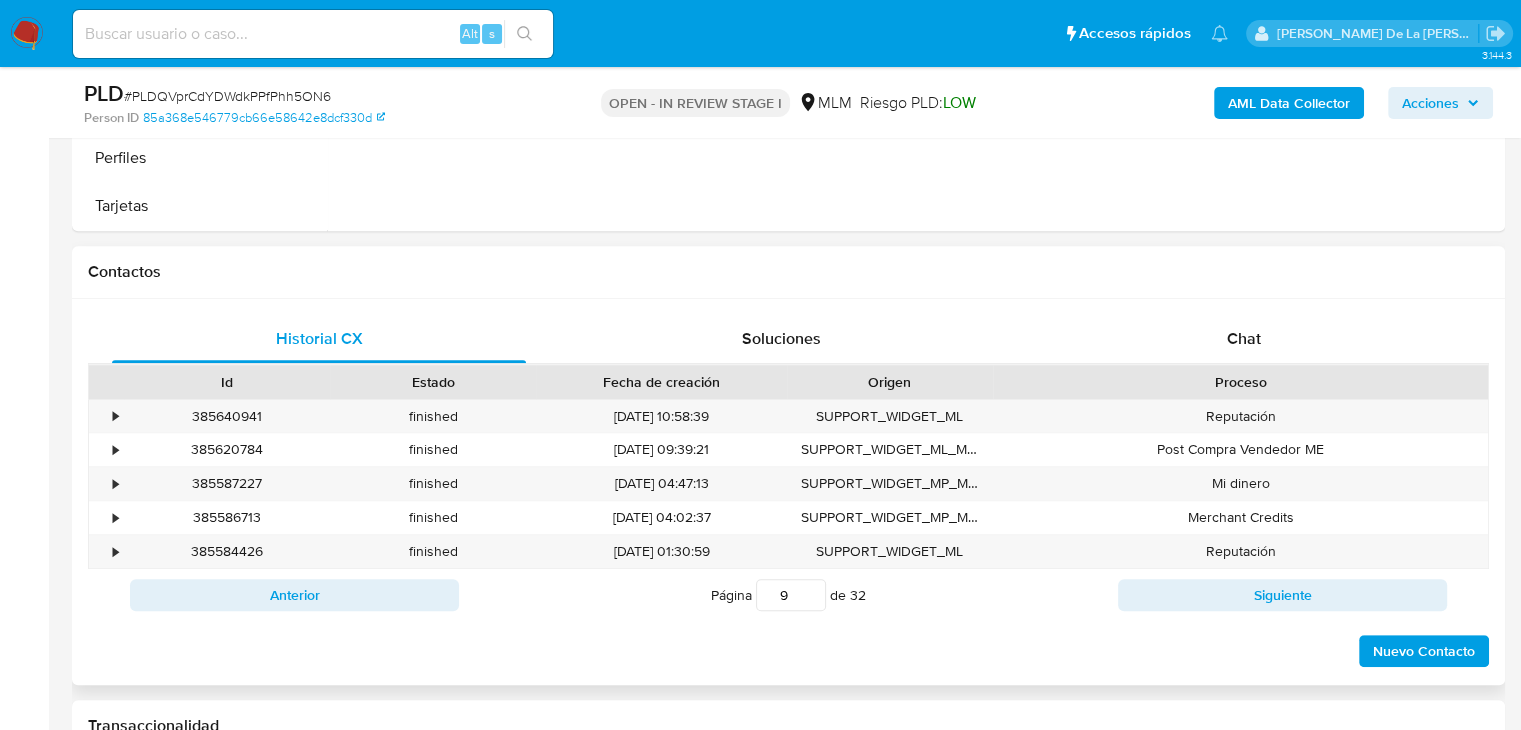 click on "Id Estado Fecha de creación Origen Proceso • 385640941 finished 19/05/2025 10:58:39 SUPPORT_WIDGET_ML Reputación • 385620784 finished 19/05/2025 09:39:21 SUPPORT_WIDGET_ML_MOBILE Post Compra Vendedor ME • 385587227 finished 19/05/2025 04:47:13 SUPPORT_WIDGET_MP_MOBILE Mi dinero • 385586713 finished 19/05/2025 04:02:37 SUPPORT_WIDGET_MP_MOBILE Merchant Credits • 385584426 finished 19/05/2025 01:30:59 SUPPORT_WIDGET_ML Reputación Anterior Página   9   de   32 Siguiente Cargando..." at bounding box center [788, 492] 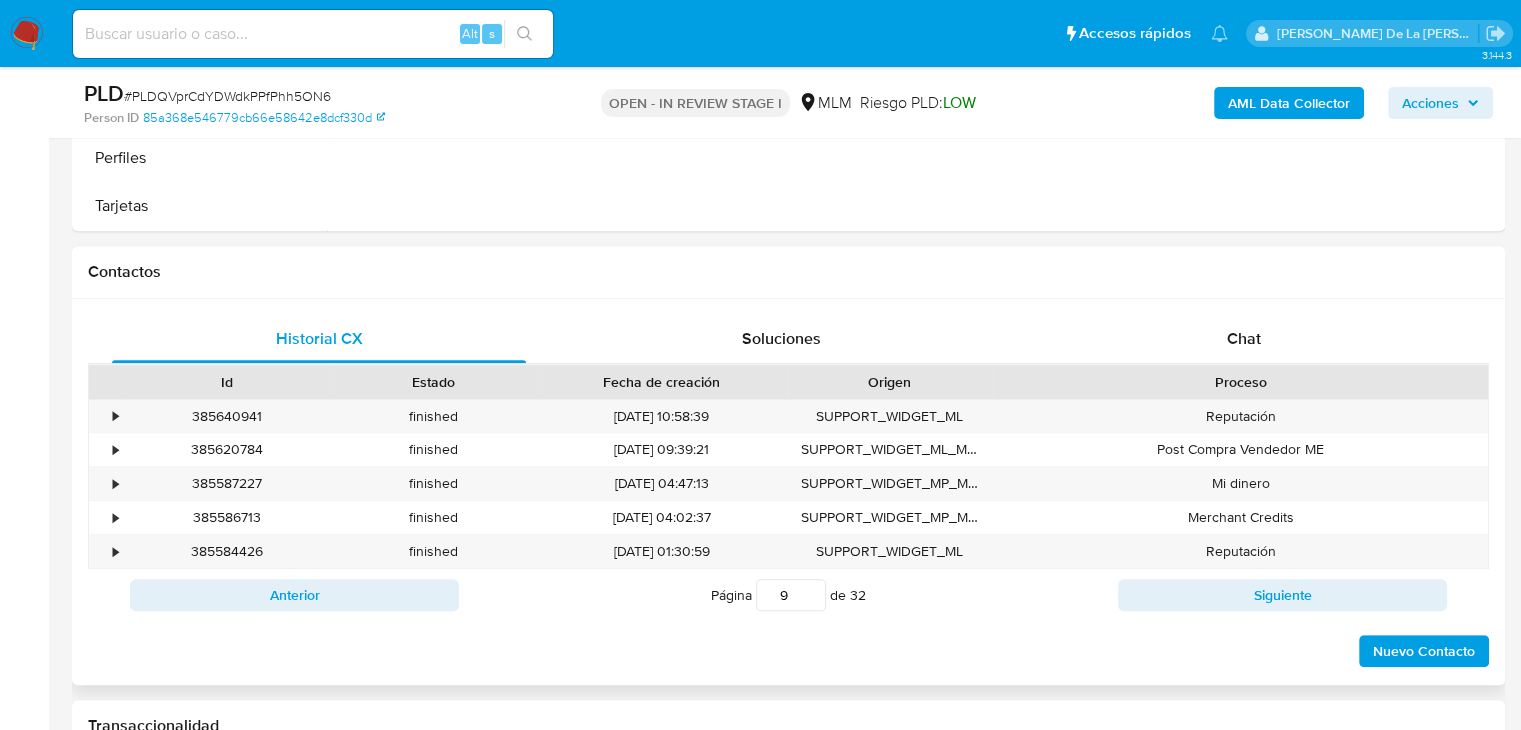 click on "Siguiente" at bounding box center (1282, 595) 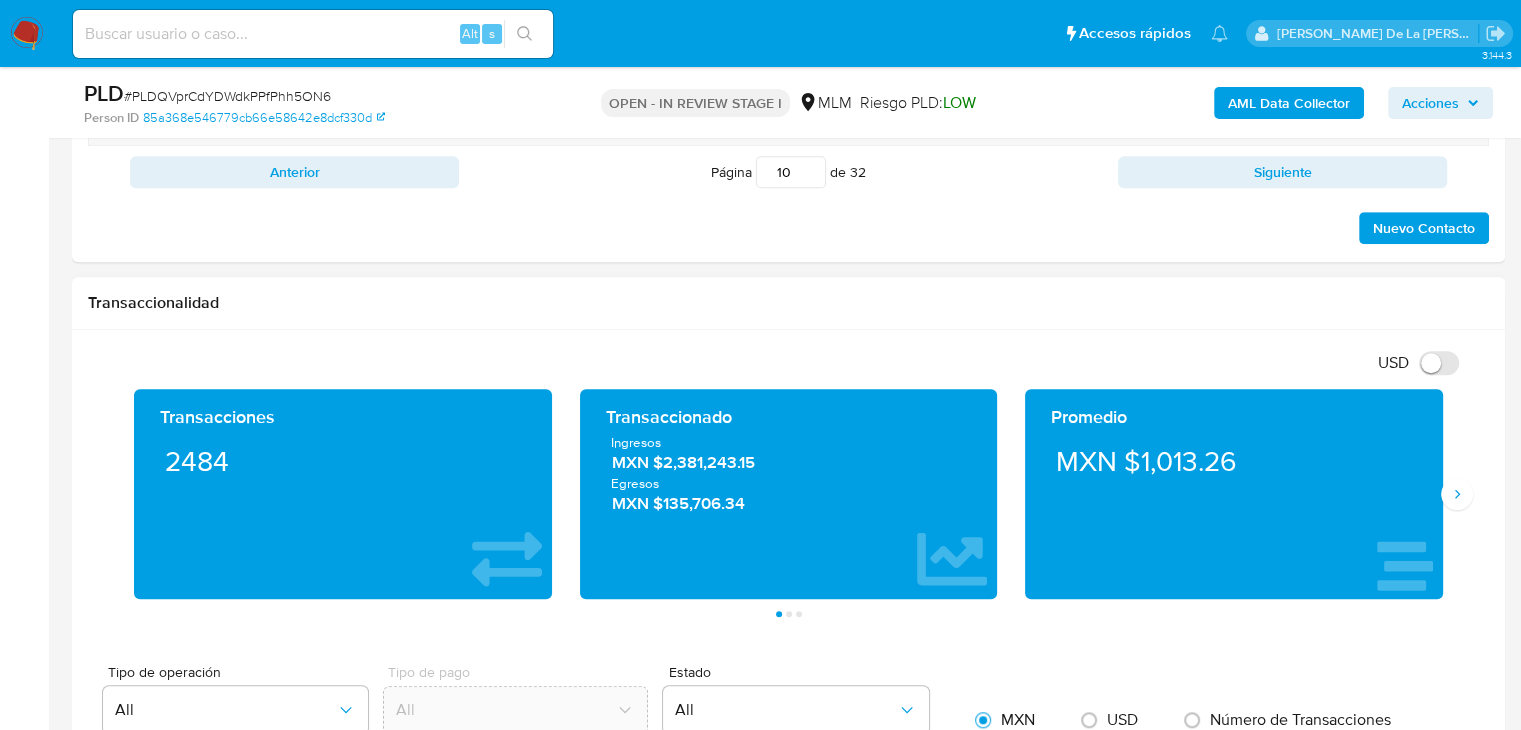 scroll, scrollTop: 1300, scrollLeft: 0, axis: vertical 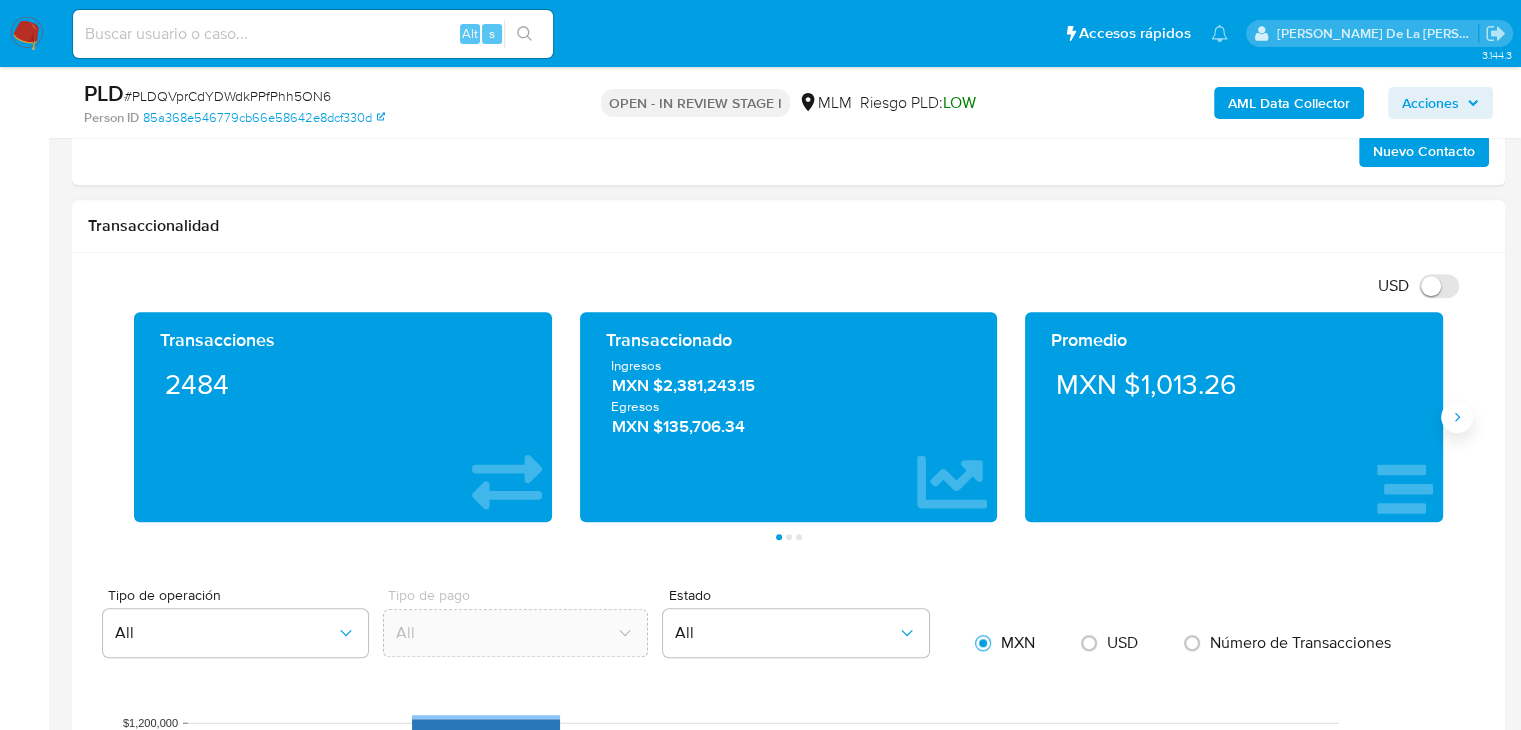 click at bounding box center (1457, 417) 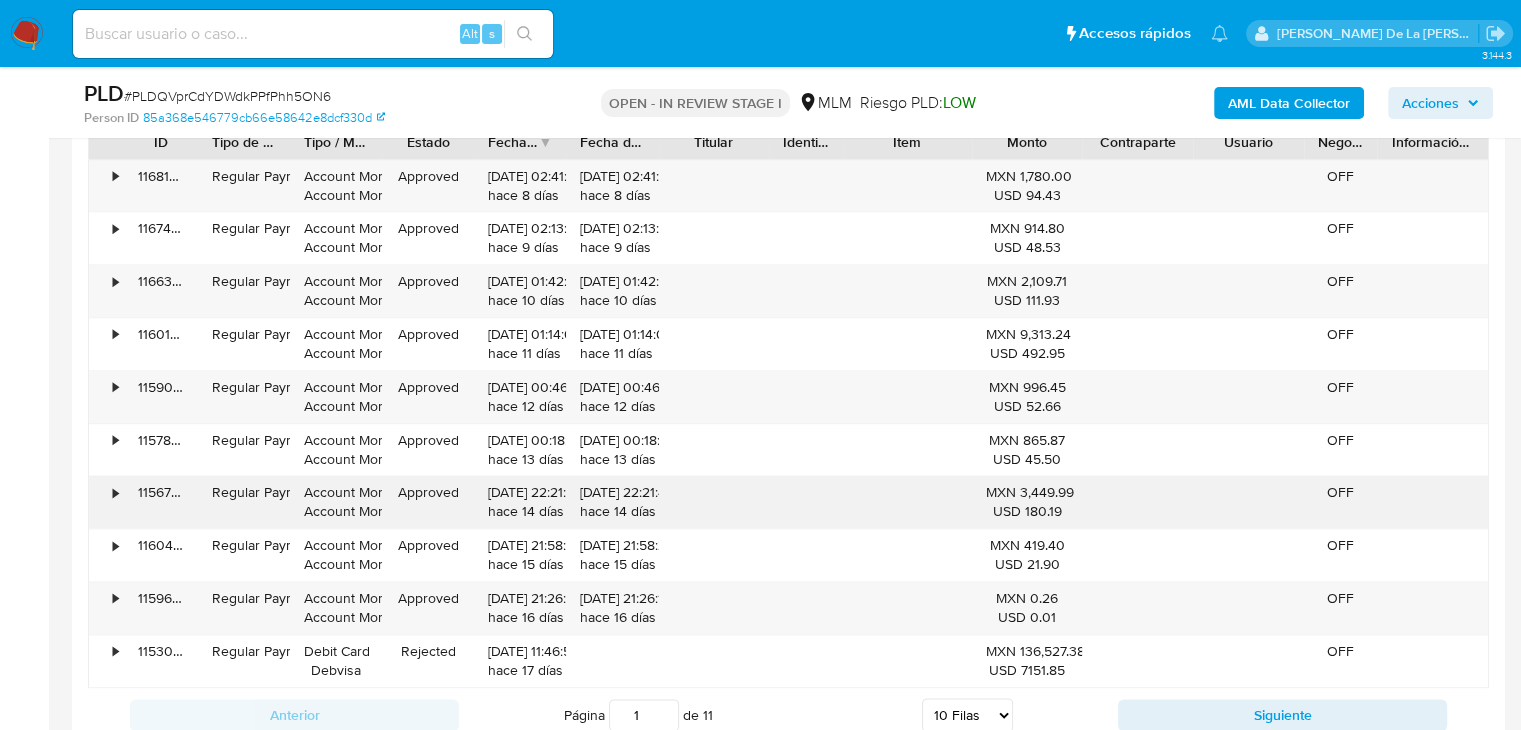 scroll, scrollTop: 2700, scrollLeft: 0, axis: vertical 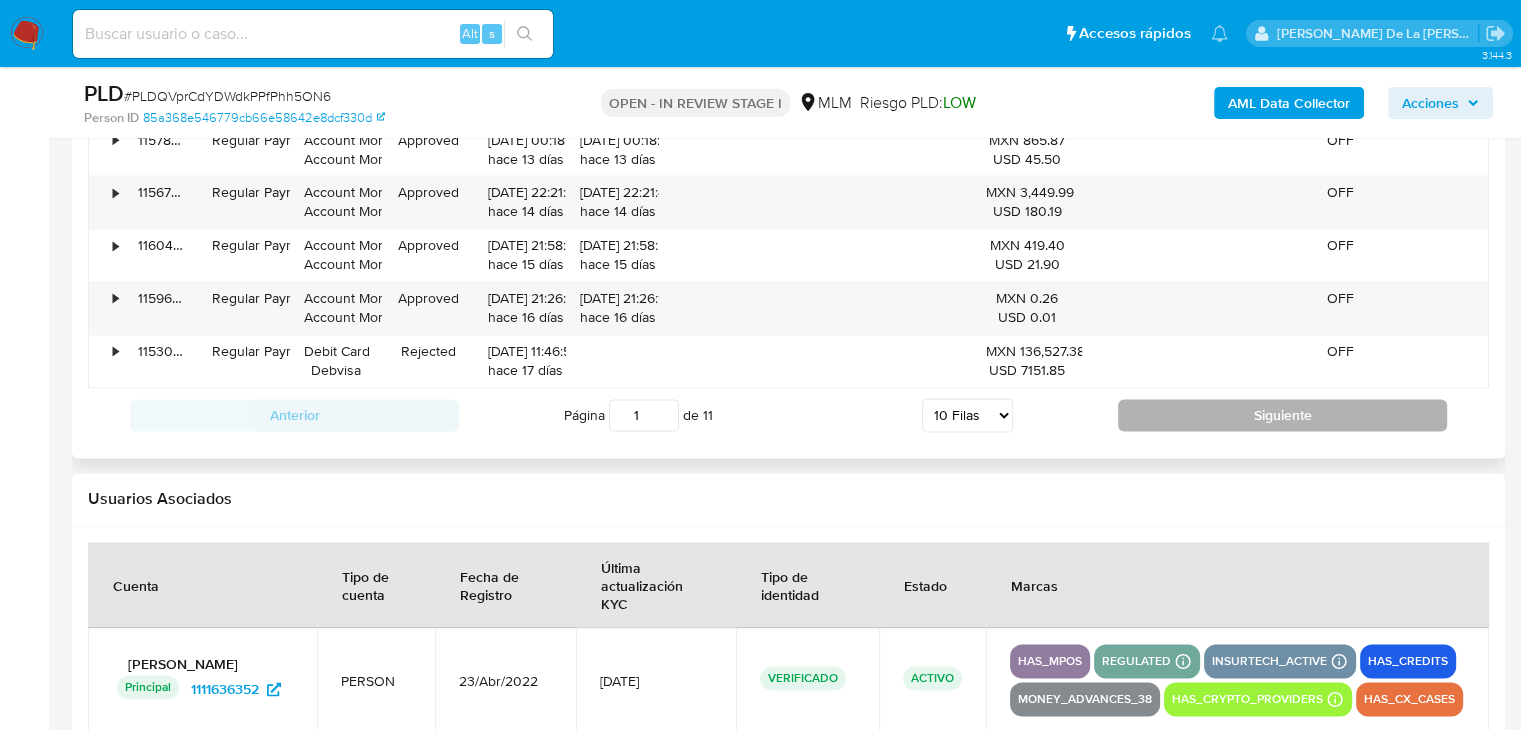 click on "Siguiente" at bounding box center (1282, 415) 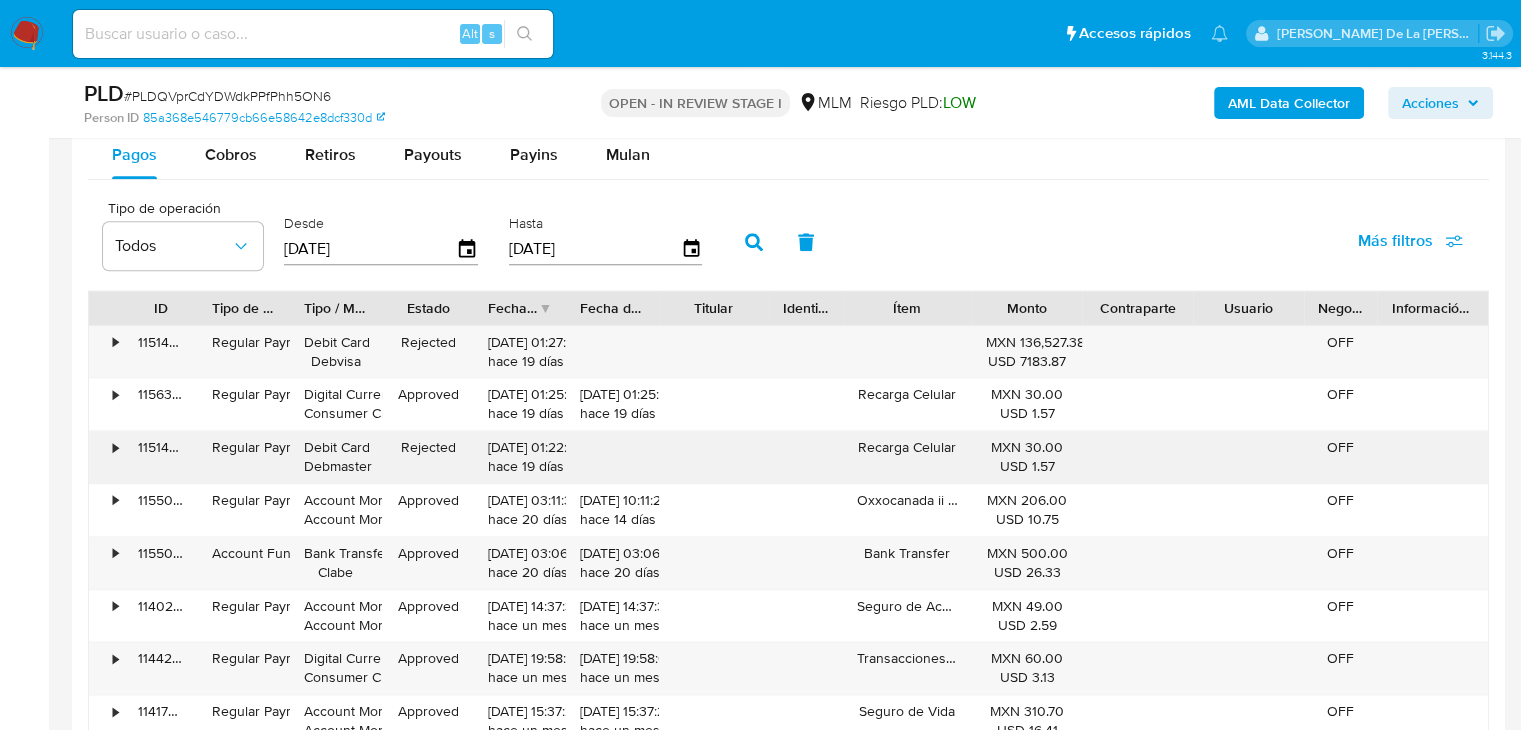 scroll, scrollTop: 2200, scrollLeft: 0, axis: vertical 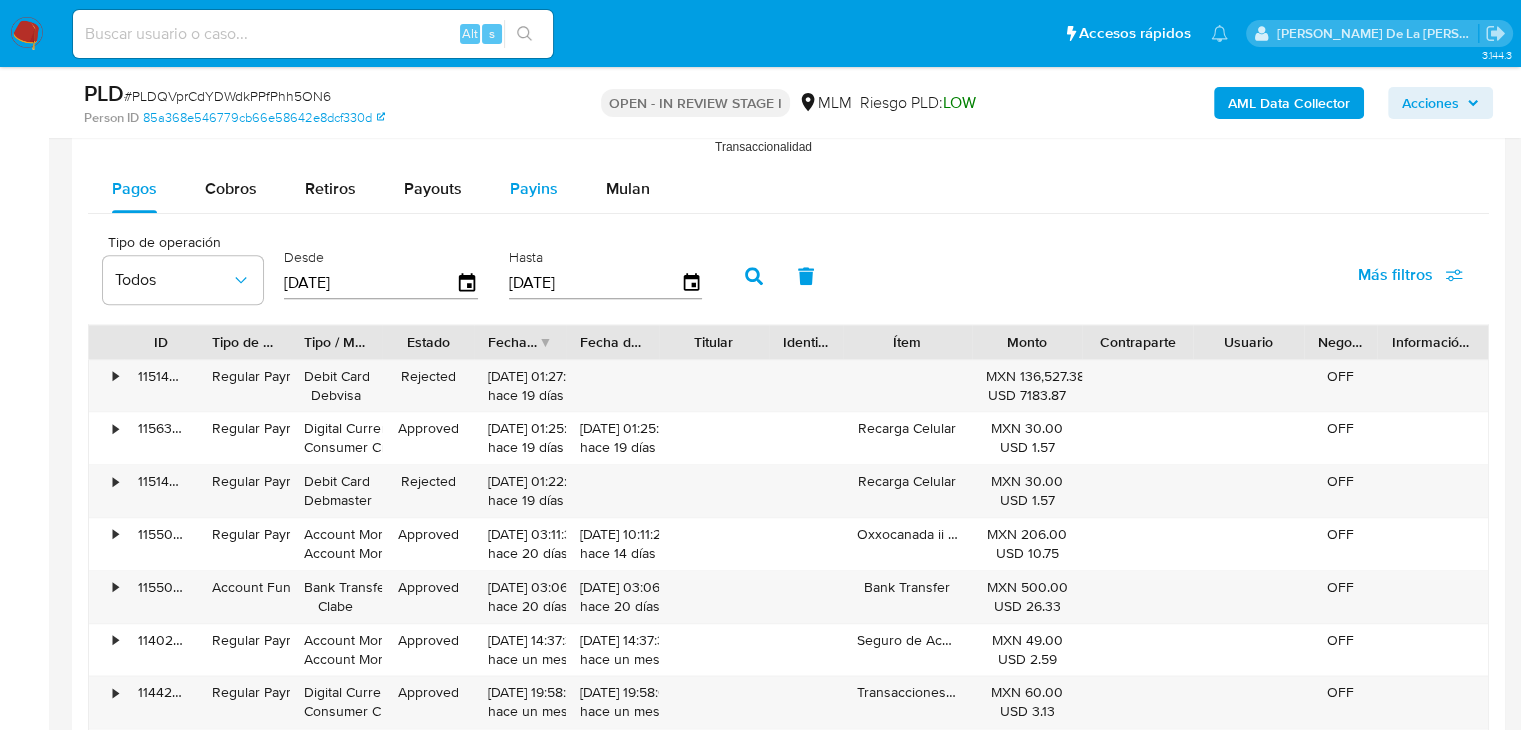 click on "Payins" at bounding box center [534, 188] 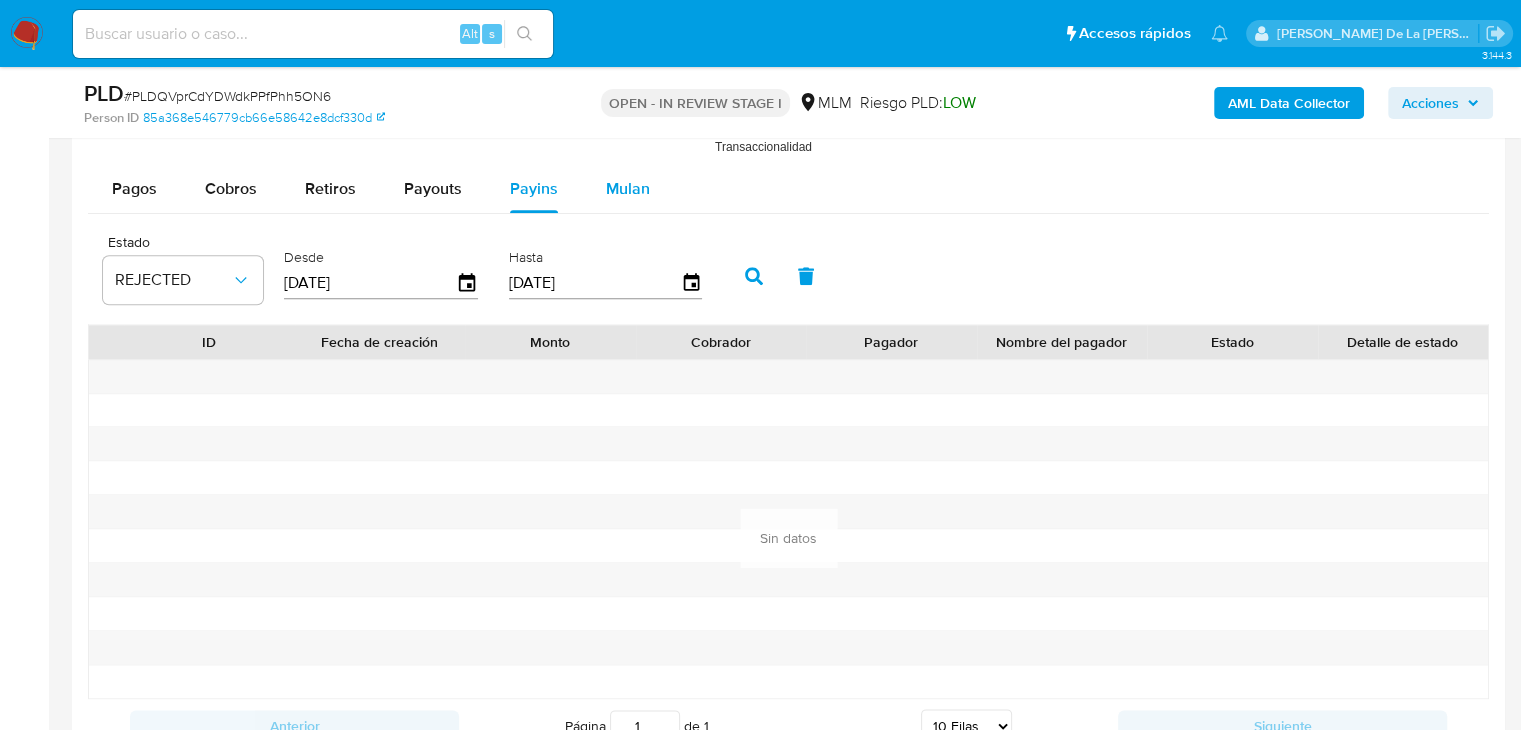 click on "Mulan" at bounding box center [628, 188] 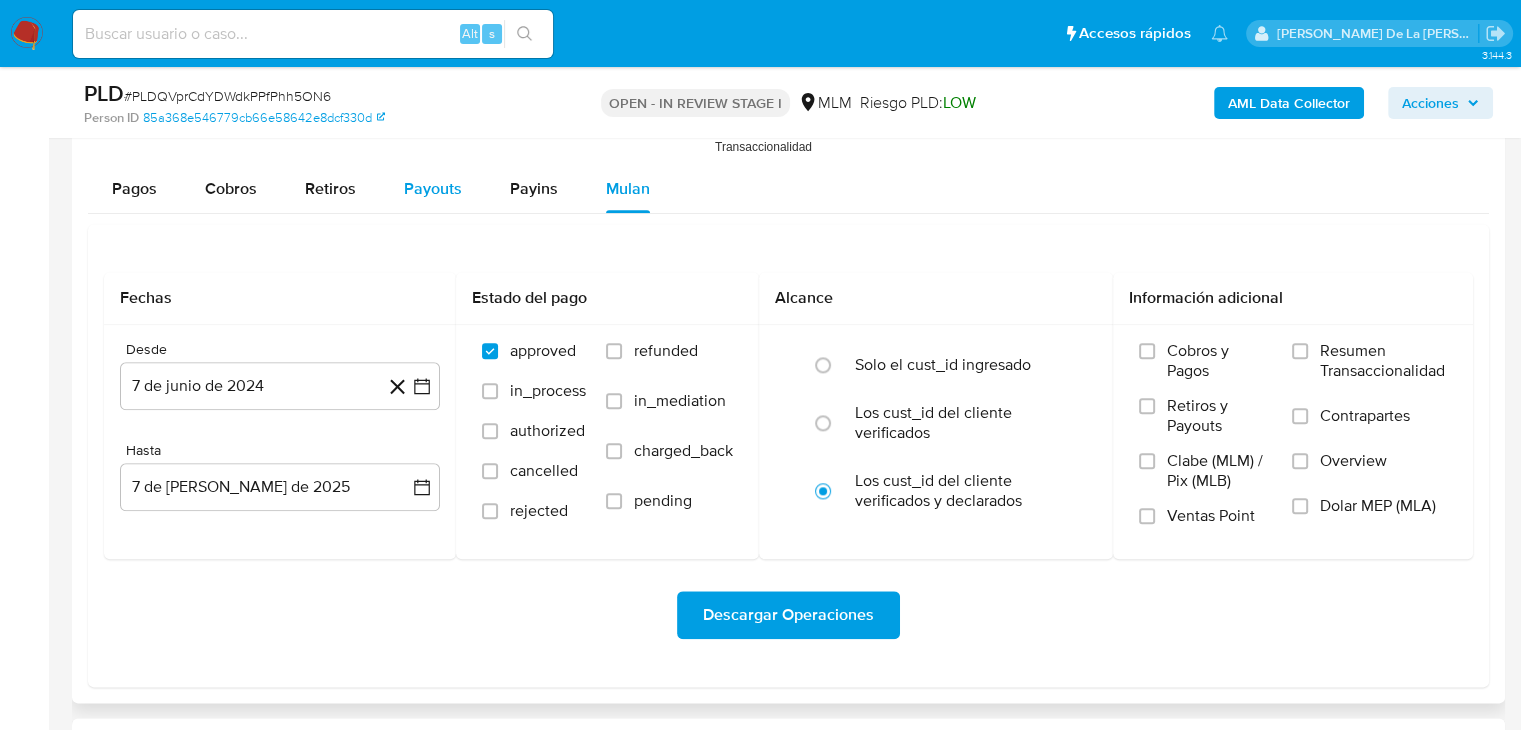 click on "Payouts" at bounding box center (433, 188) 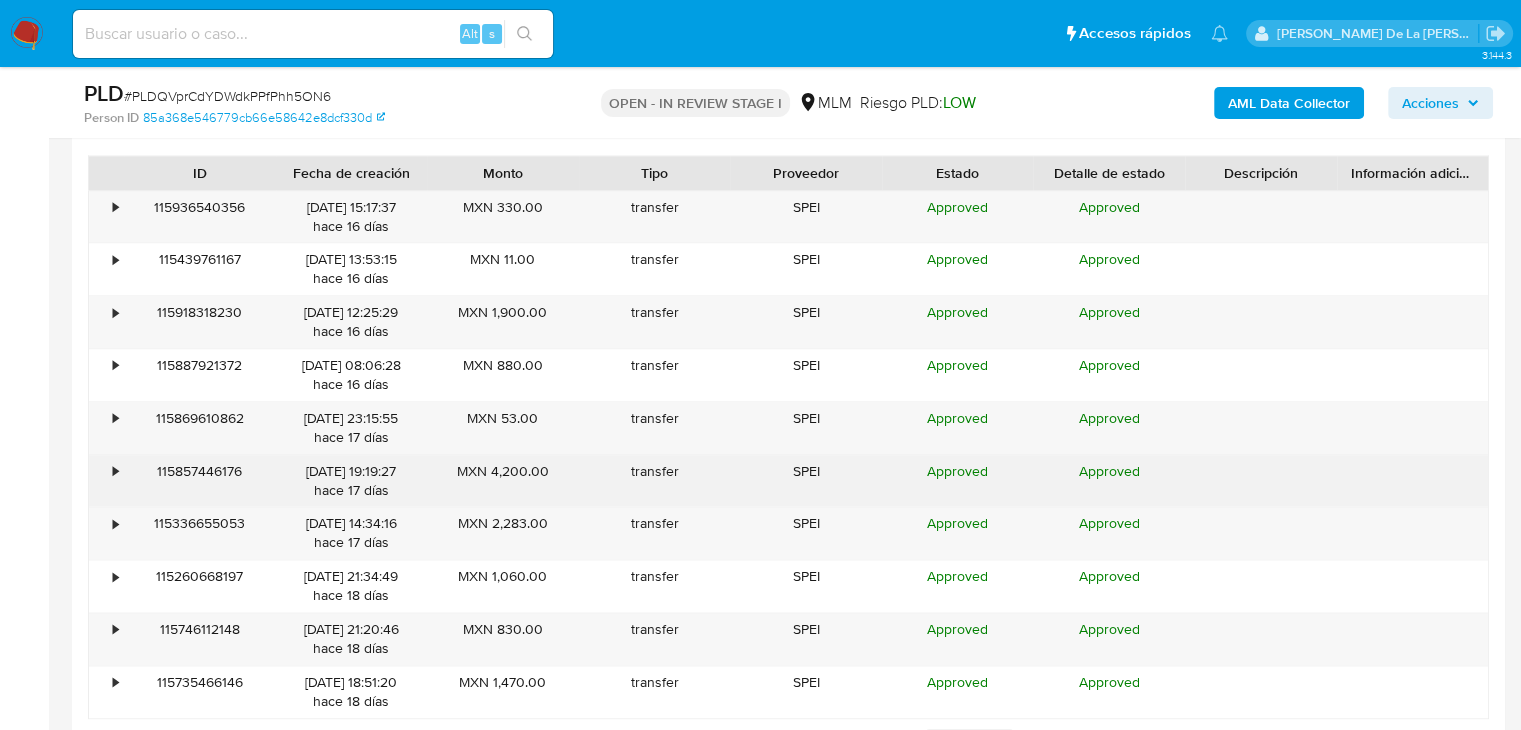 scroll, scrollTop: 2400, scrollLeft: 0, axis: vertical 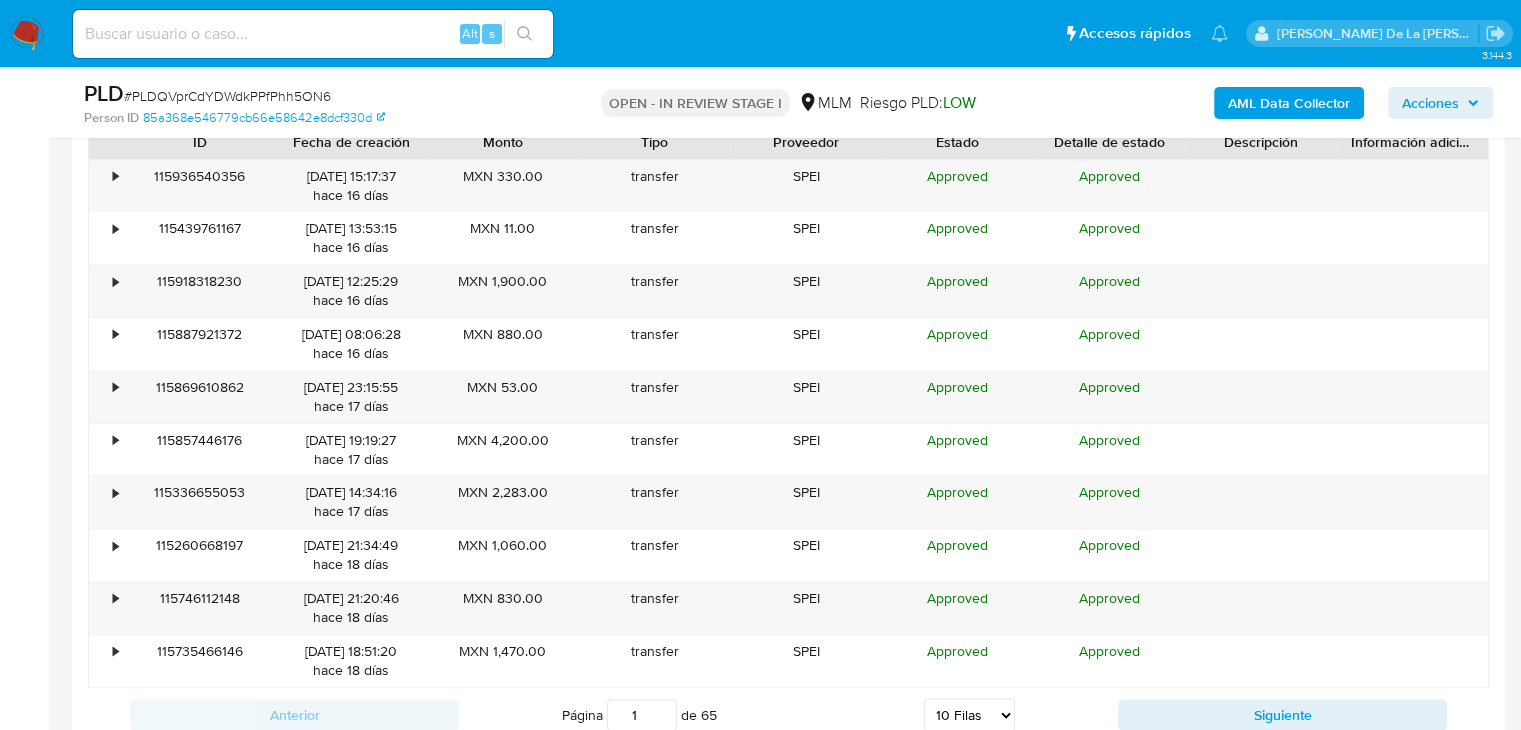 click on "Anterior Página   1   de   65 5   Filas 10   Filas 20   Filas 25   Filas 50   Filas 100   Filas Siguiente" at bounding box center (788, 715) 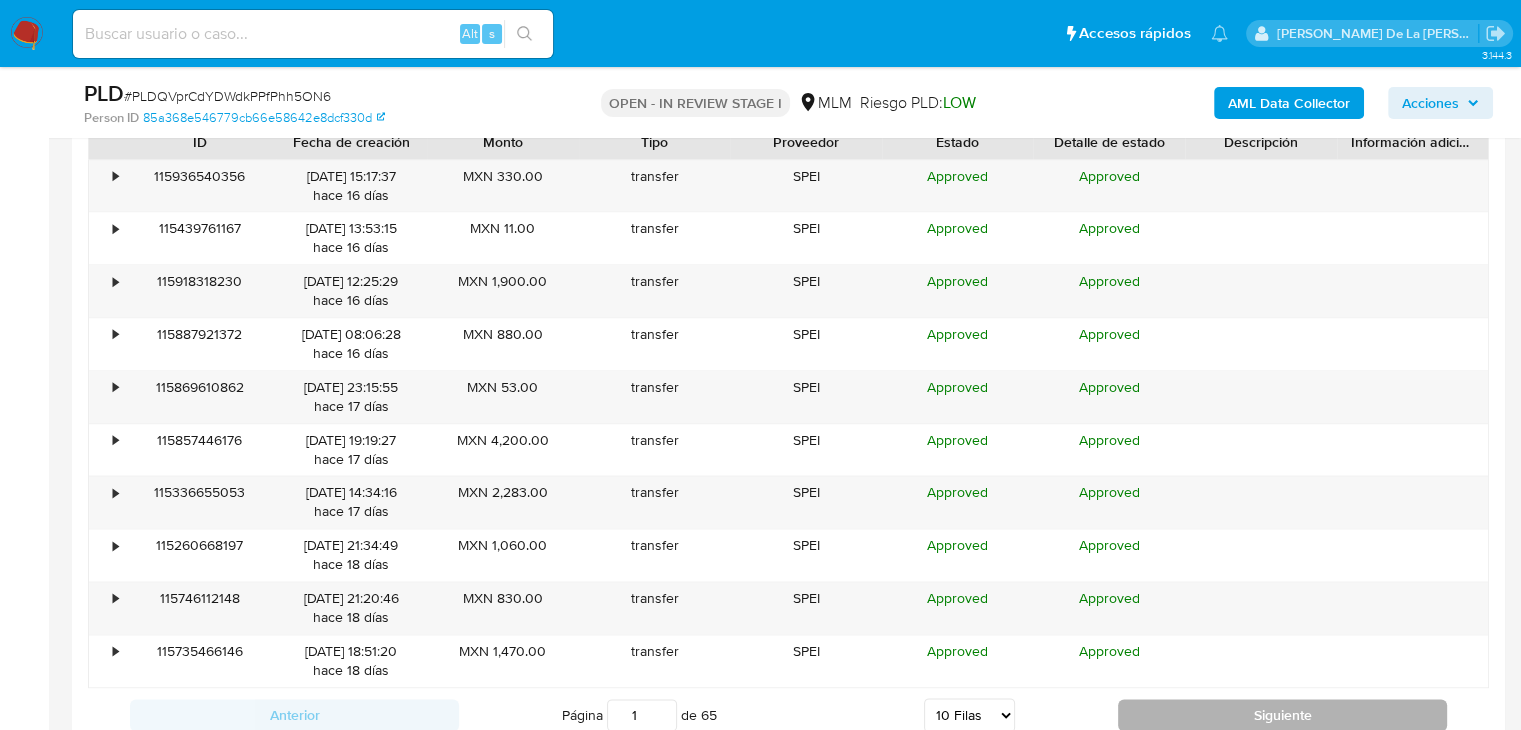click on "Siguiente" at bounding box center [1282, 715] 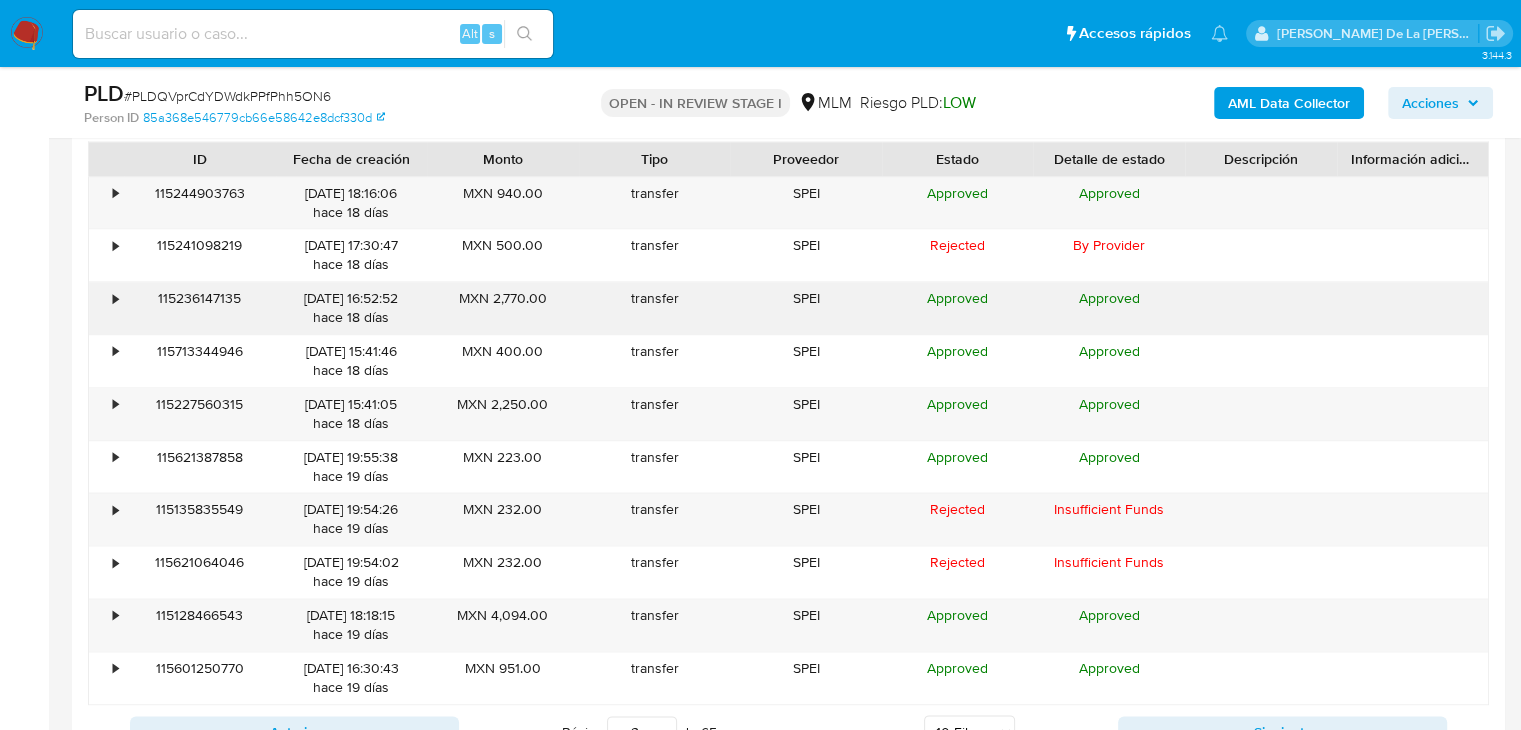 scroll, scrollTop: 2500, scrollLeft: 0, axis: vertical 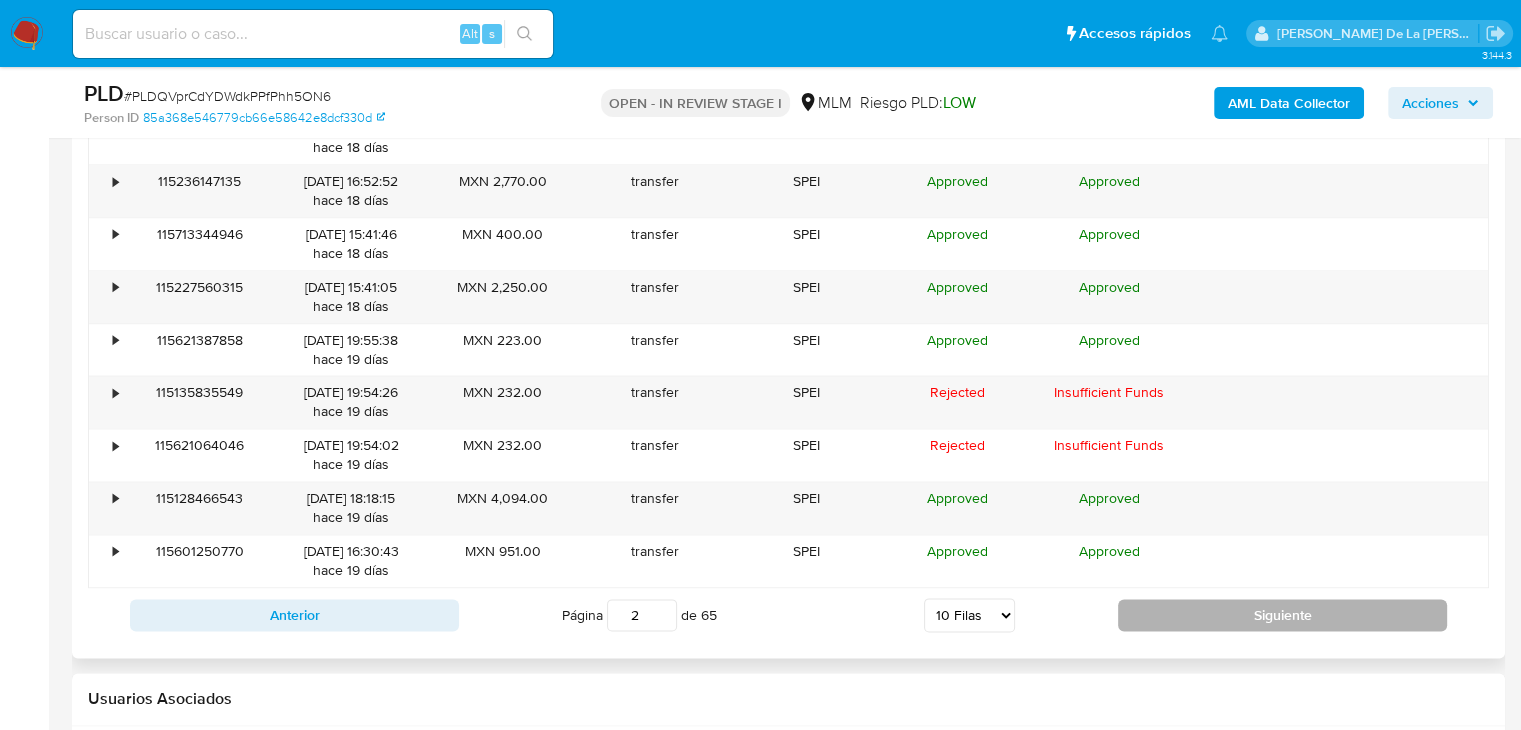 click on "Siguiente" at bounding box center (1282, 615) 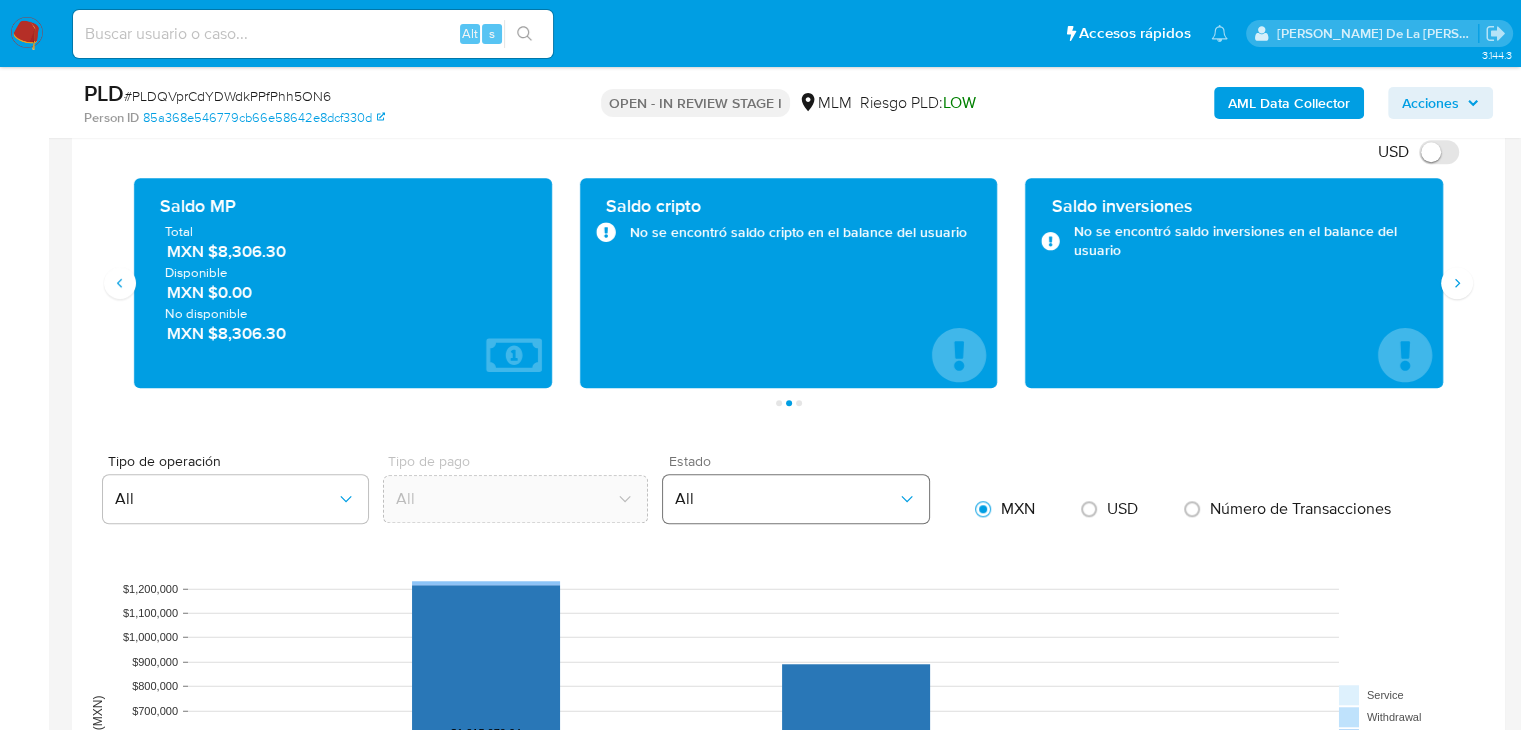 scroll, scrollTop: 1400, scrollLeft: 0, axis: vertical 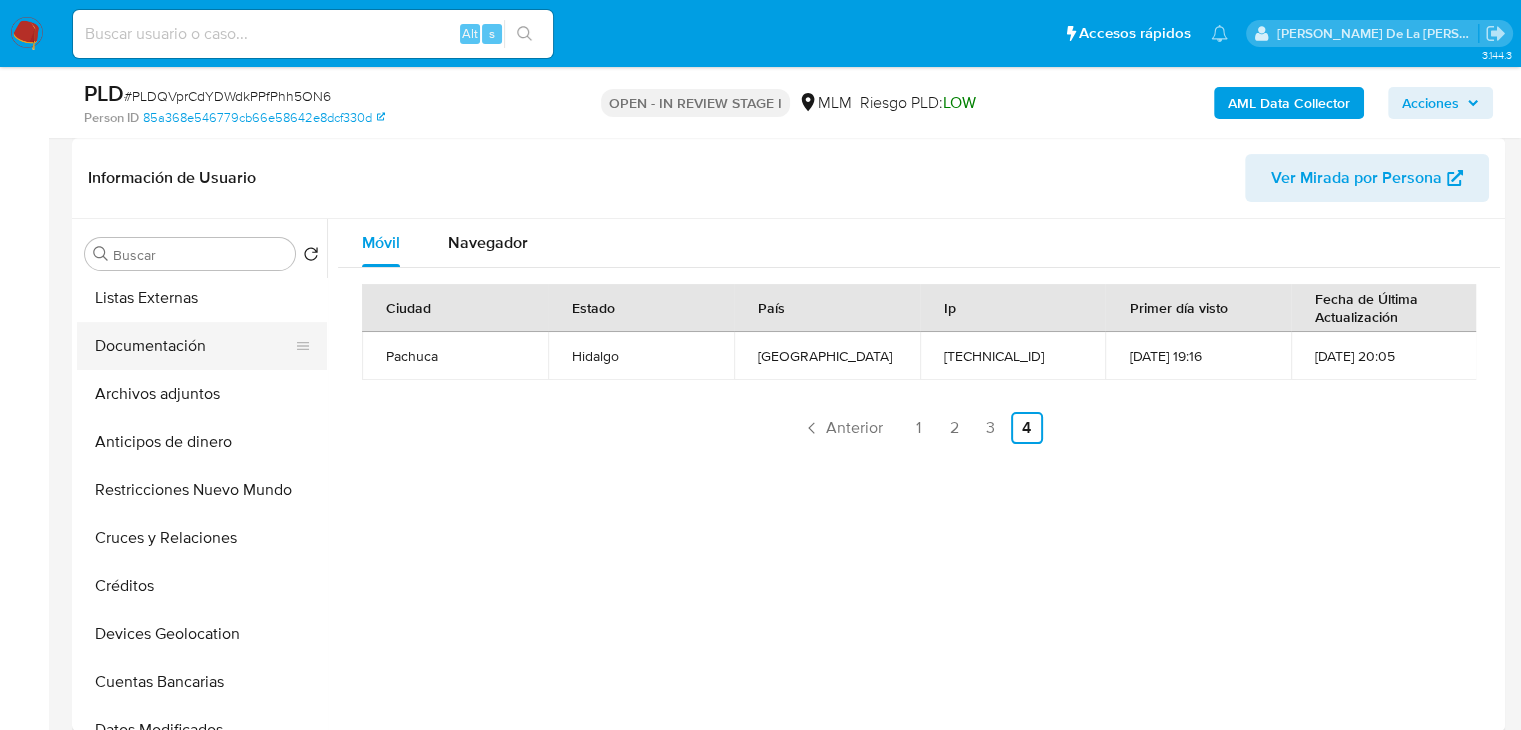 click on "Documentación" at bounding box center [194, 346] 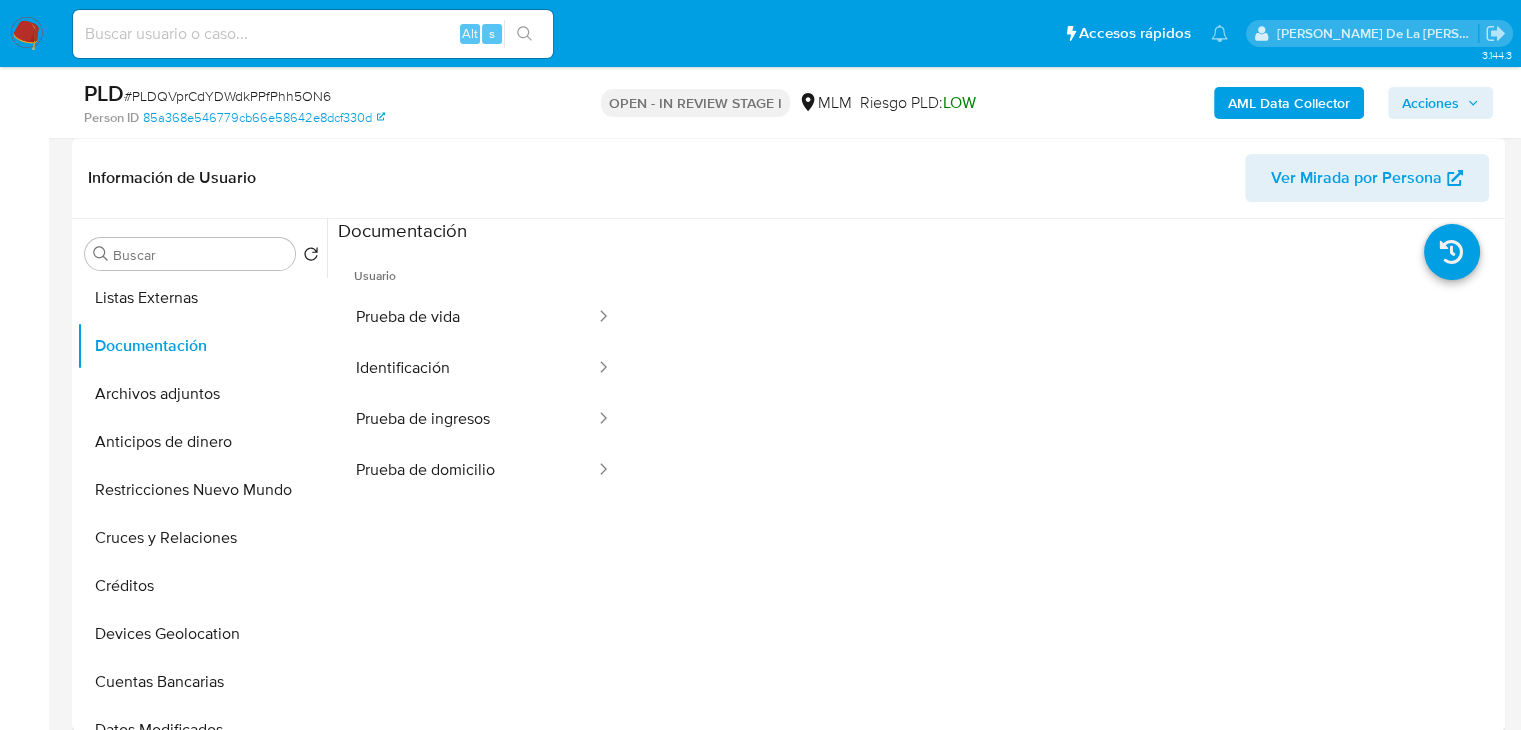 click on "3.144.3 Asignado a   jagutierrez   Asignado el: 07/07/2025 16:45:04 Creado el: 12/06/2025   Creado el: 12/06/2025 03:07:13 - Vence en un mes   Vence el 11/08/2025 03:07:13 PLD # PLDQVprCdYDWdkPPfPhh5ON6 Person ID 85a368e546779cb66e58642e8dcf330d OPEN - IN REVIEW STAGE I  MLM Riesgo PLD:  LOW AML Data Collector Acciones Información del caso Eventos ( 1 ) Acciones AUTOMATIC (1) Información de Usuario Ver Mirada por Persona Buscar   Volver al orden por defecto Historial Casos General KYC Lista Interna Listas Externas Documentación Archivos adjuntos Anticipos de dinero Restricciones Nuevo Mundo Cruces y Relaciones Créditos Devices Geolocation Cuentas Bancarias Datos Modificados Direcciones Dispositivos Point Fecha Compliant Historial de conversaciones Historial Riesgo PLD IV Challenges Información de accesos Insurtech Items Marcas AML Perfiles Tarjetas Contactos Historial CX Soluciones Chat Id Estado Fecha de creación Origen Proceso • 385503987 finished 17/05/2025 21:24:44 SUPPORT_WIDGET_ML • 385499064" at bounding box center (760, 1724) 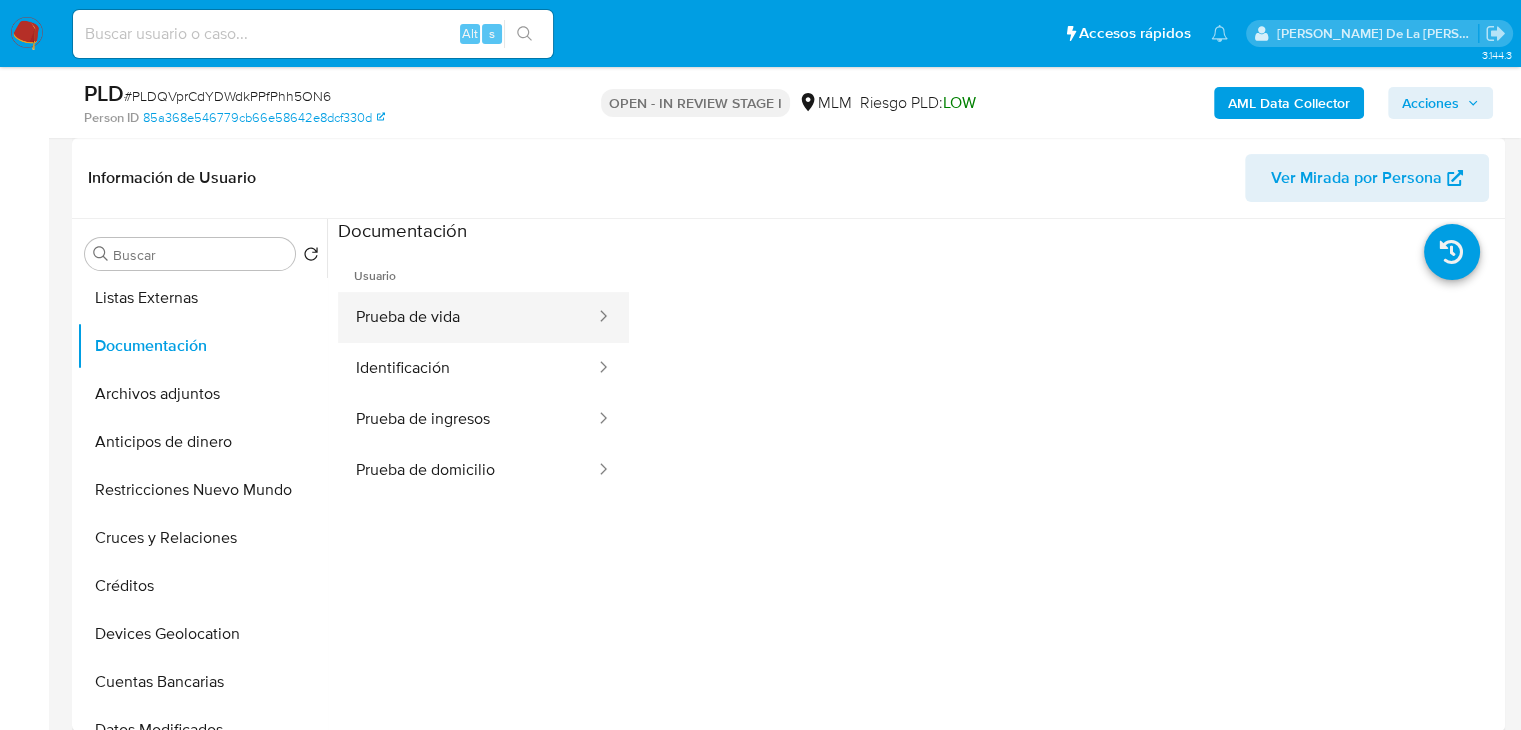click on "Prueba de vida" at bounding box center [467, 317] 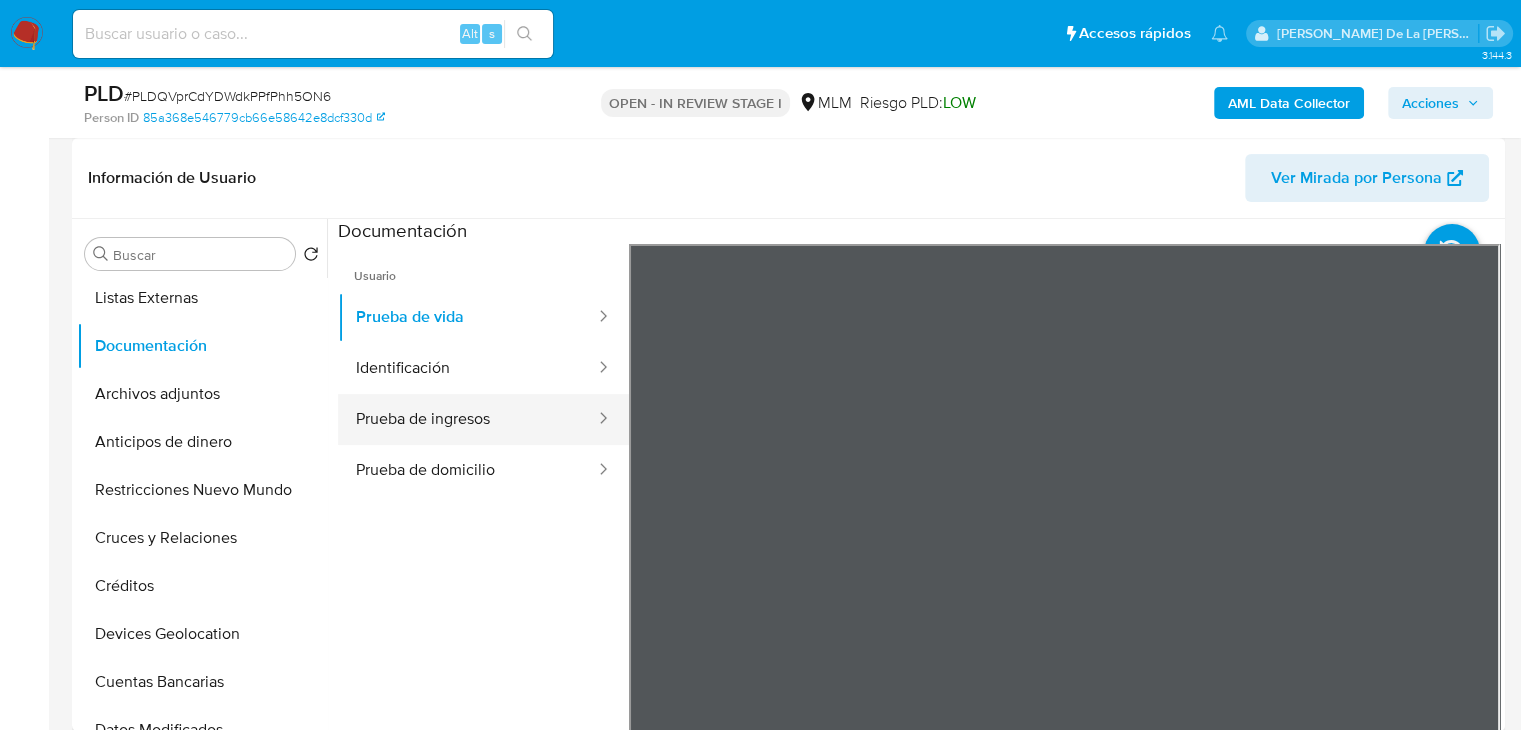 click on "Prueba de ingresos" at bounding box center [467, 419] 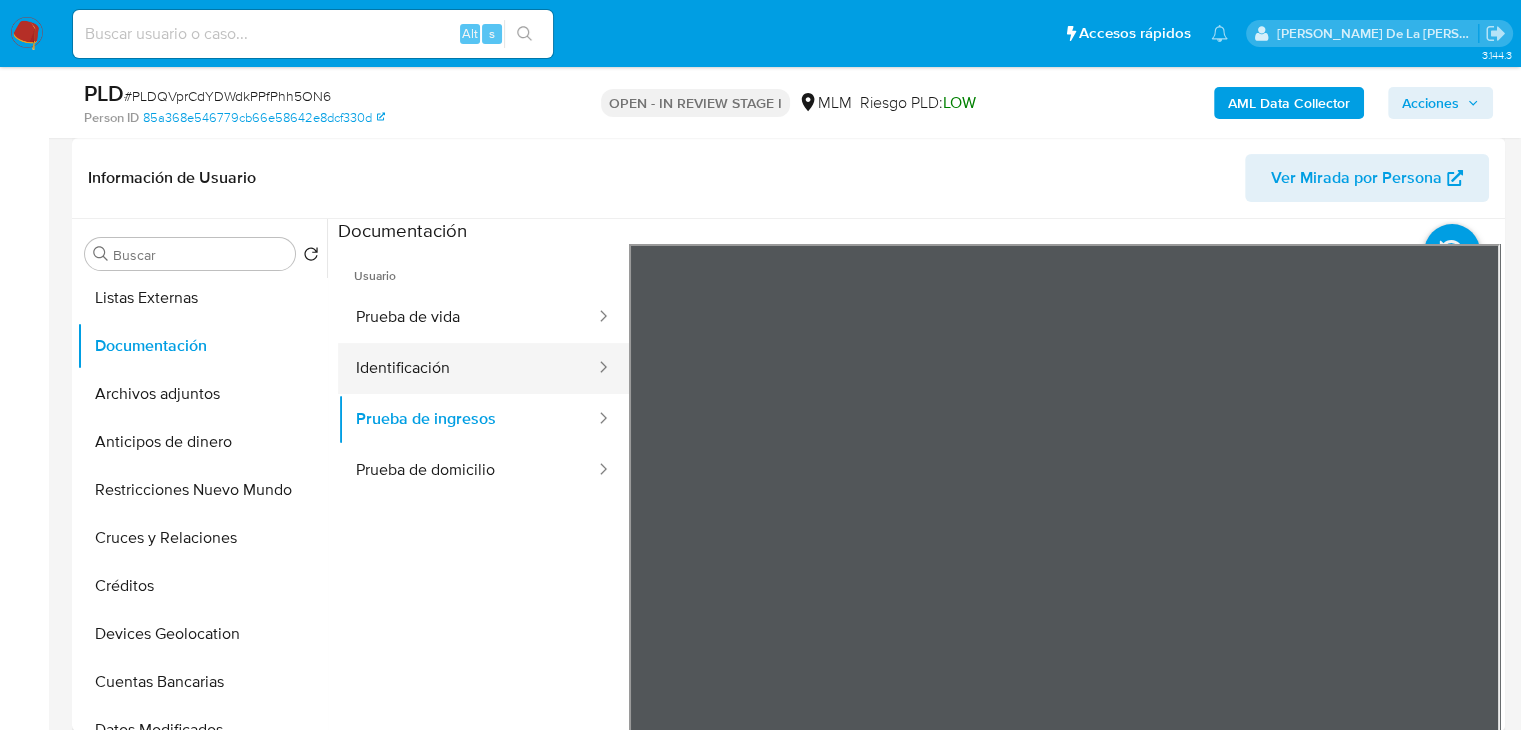 click on "Identificación" at bounding box center [467, 368] 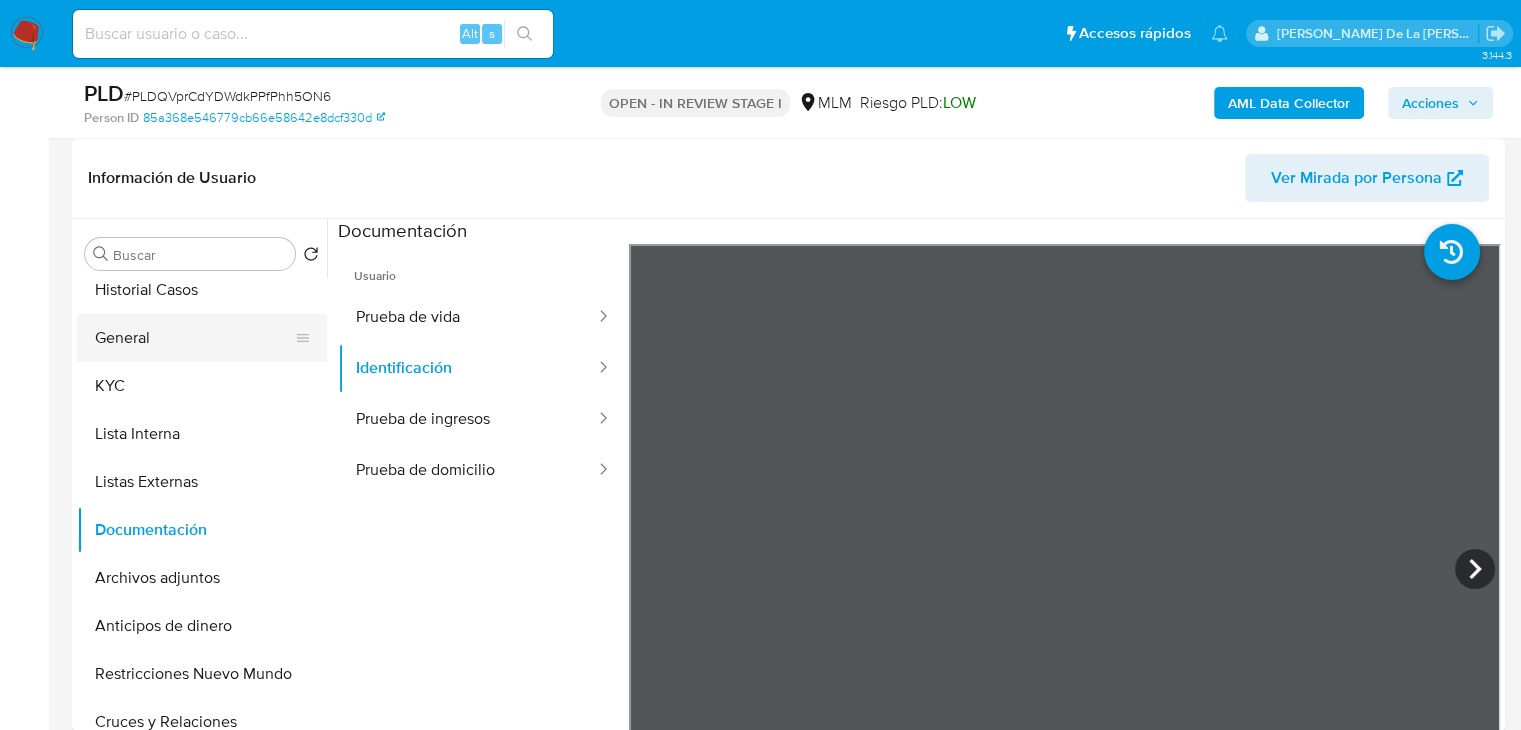 scroll, scrollTop: 0, scrollLeft: 0, axis: both 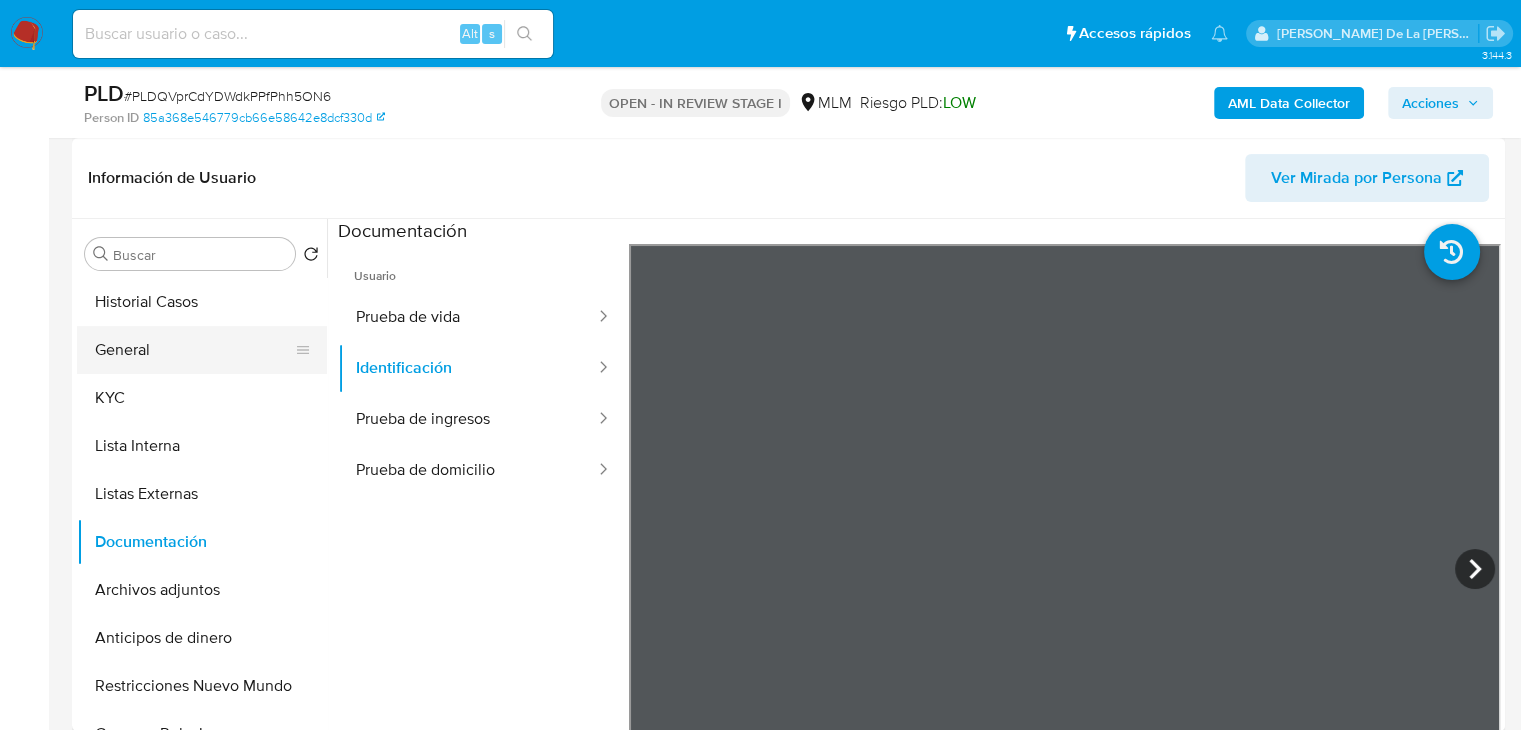 click on "General" at bounding box center [194, 350] 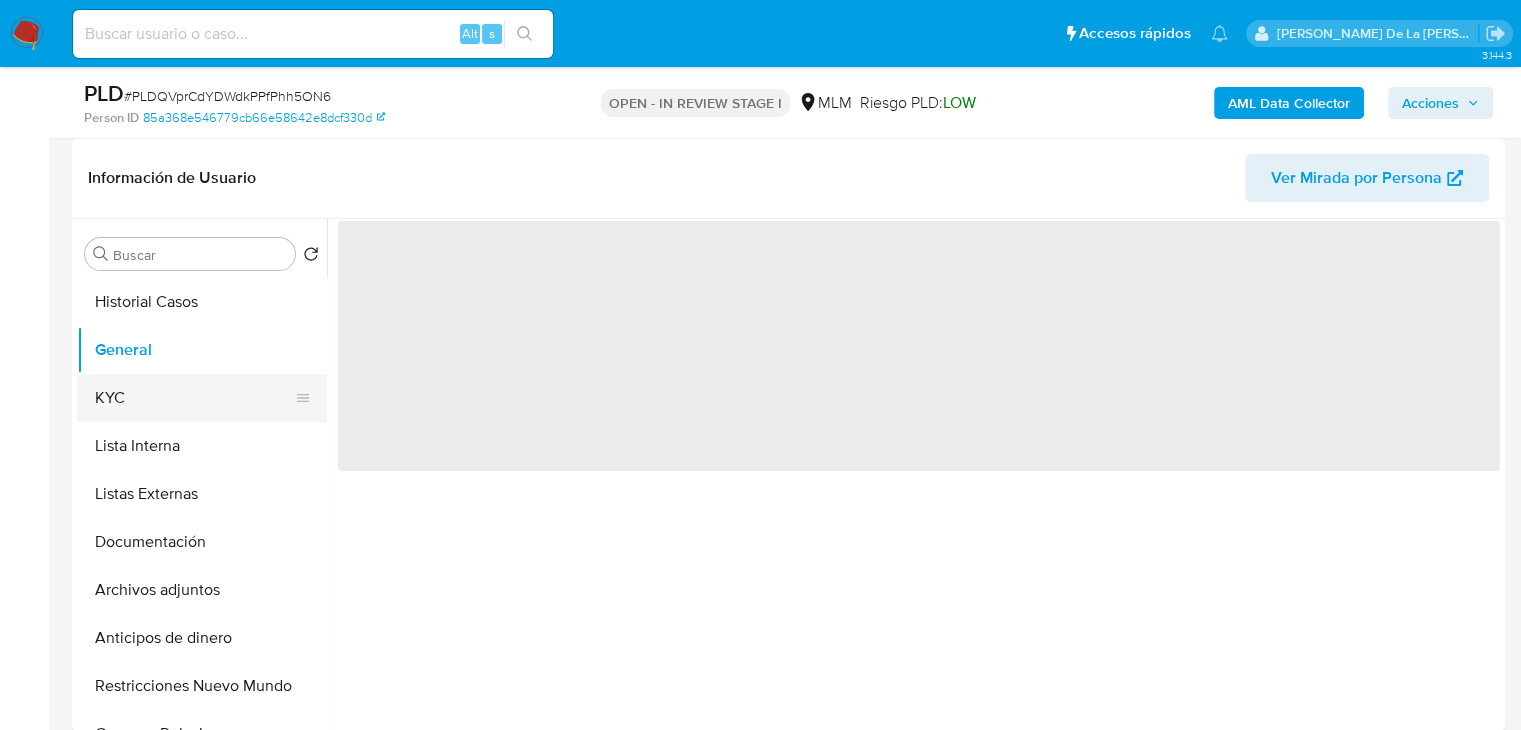 click on "KYC" at bounding box center (194, 398) 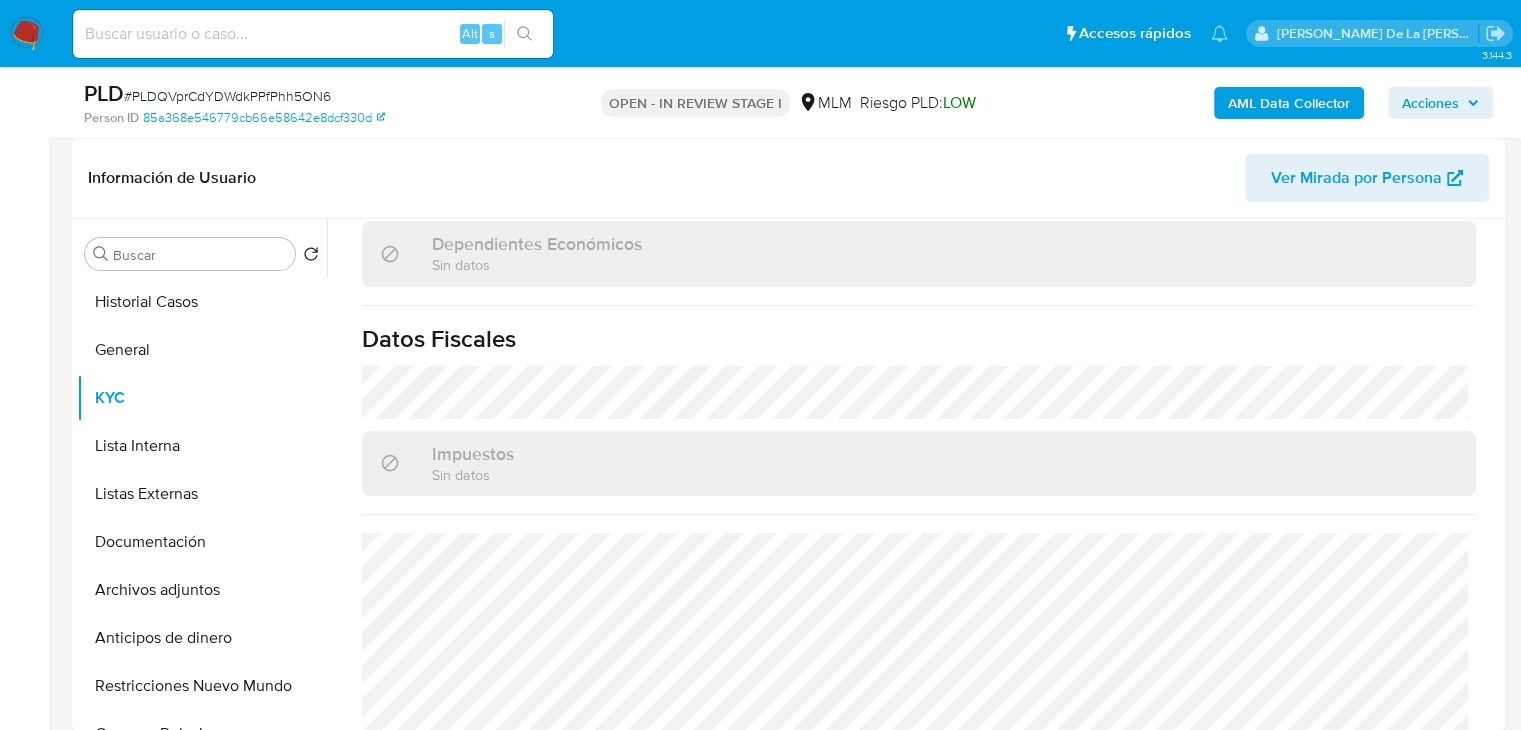scroll, scrollTop: 1262, scrollLeft: 0, axis: vertical 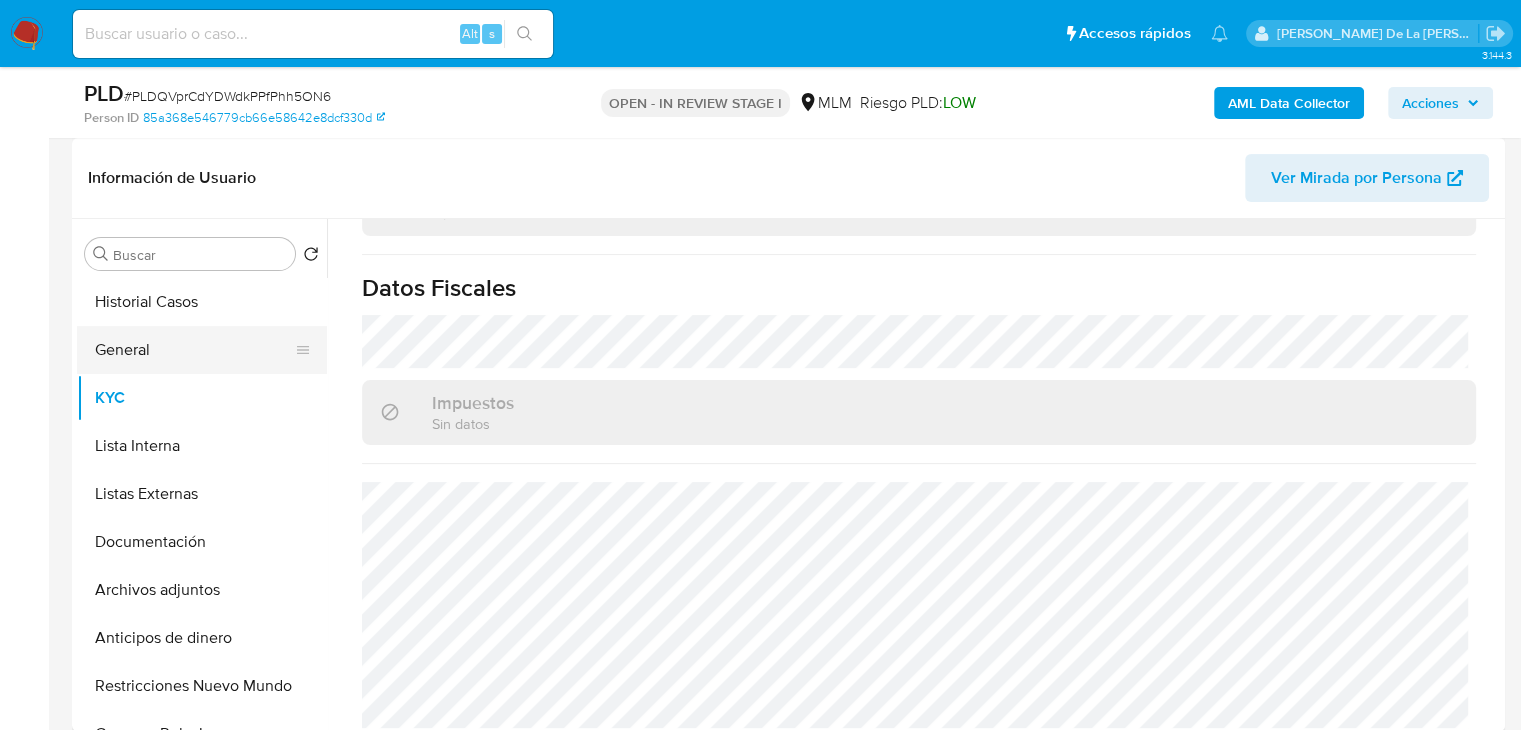 click on "General" at bounding box center (194, 350) 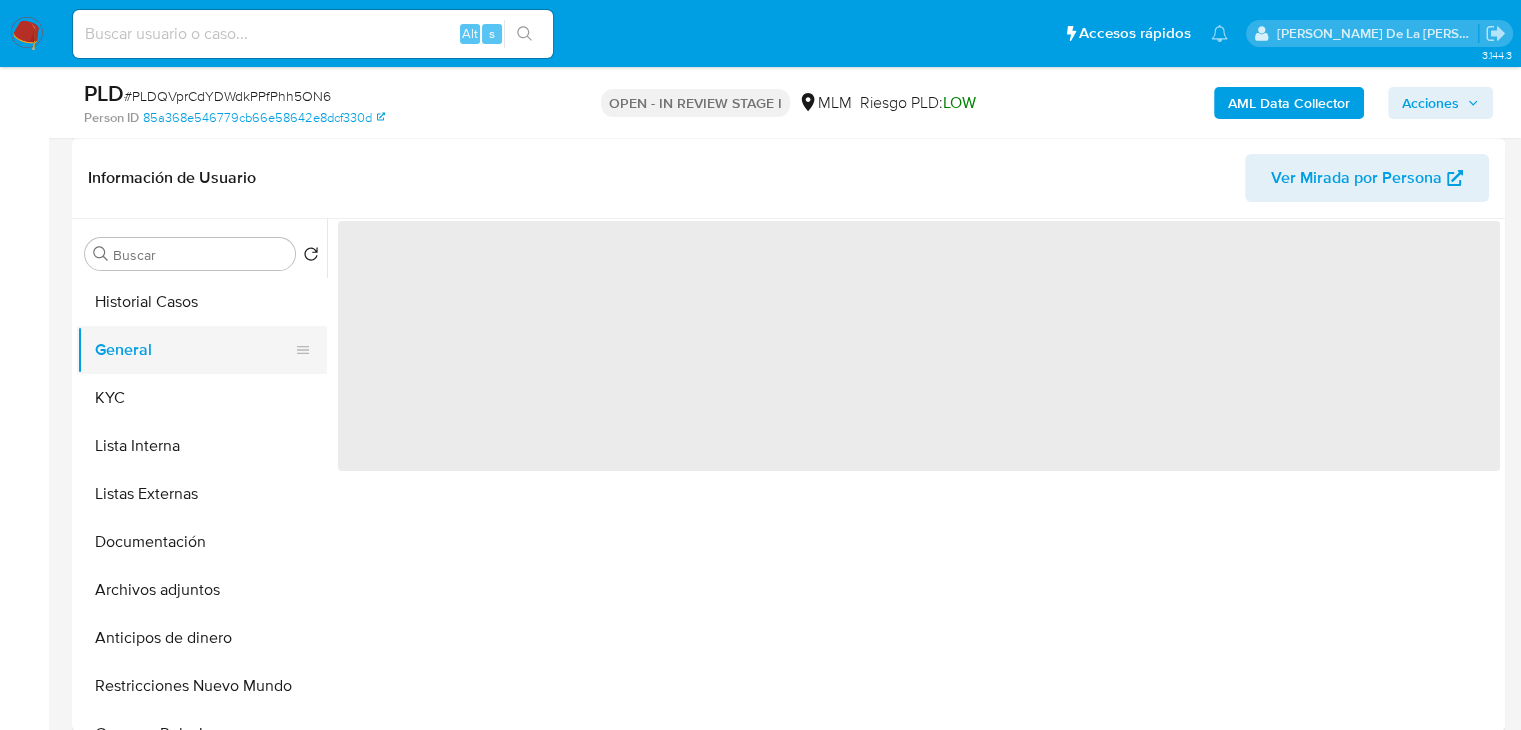 scroll, scrollTop: 0, scrollLeft: 0, axis: both 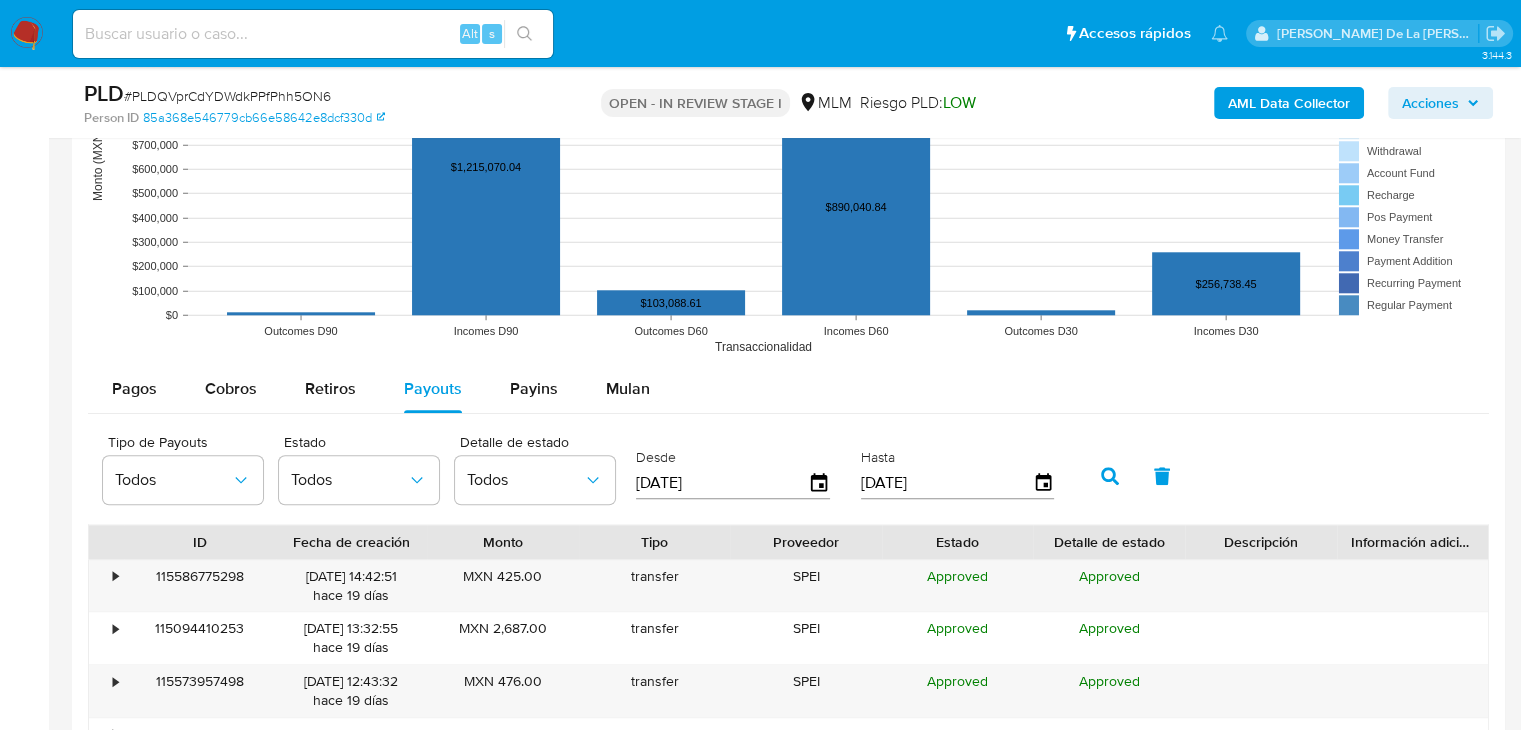click 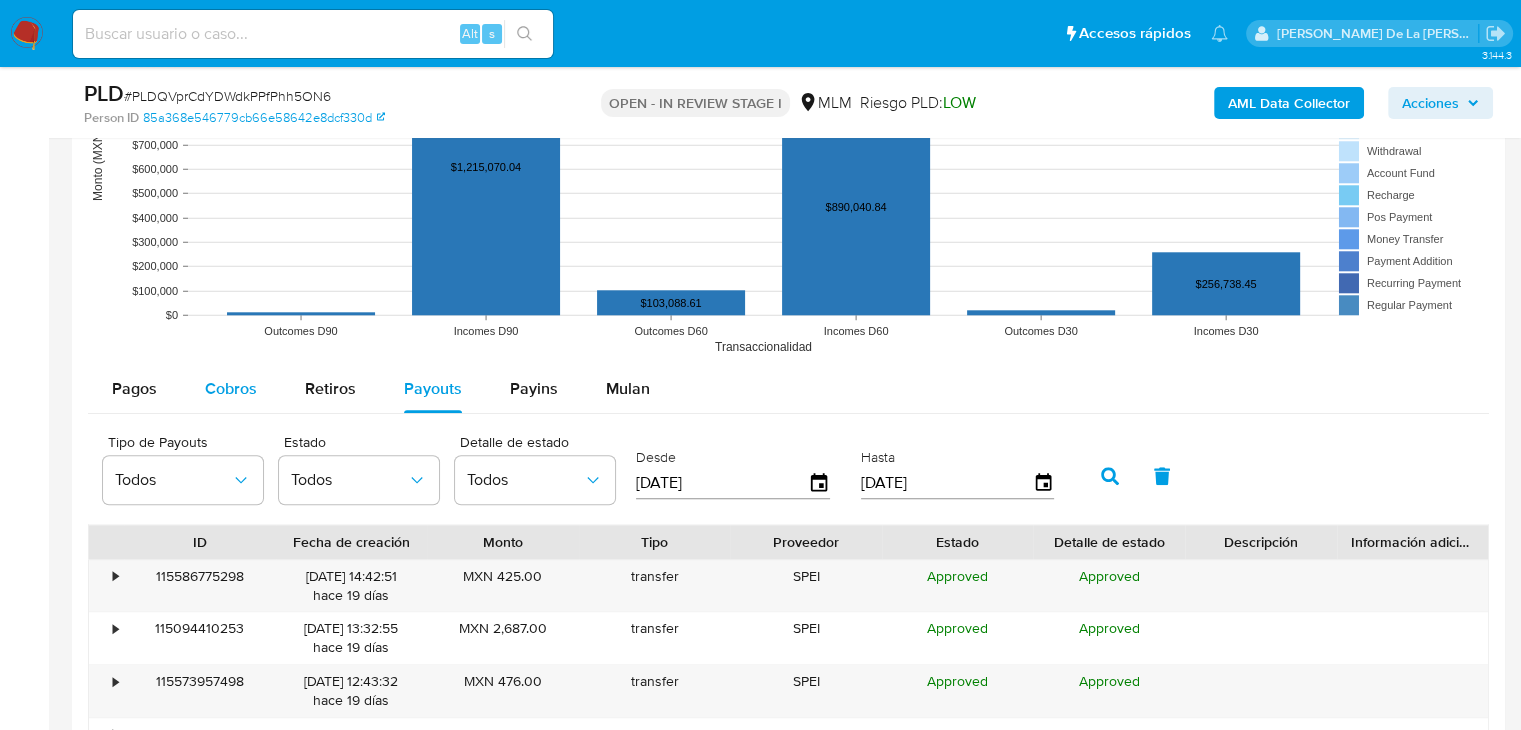 click on "Cobros" at bounding box center (231, 389) 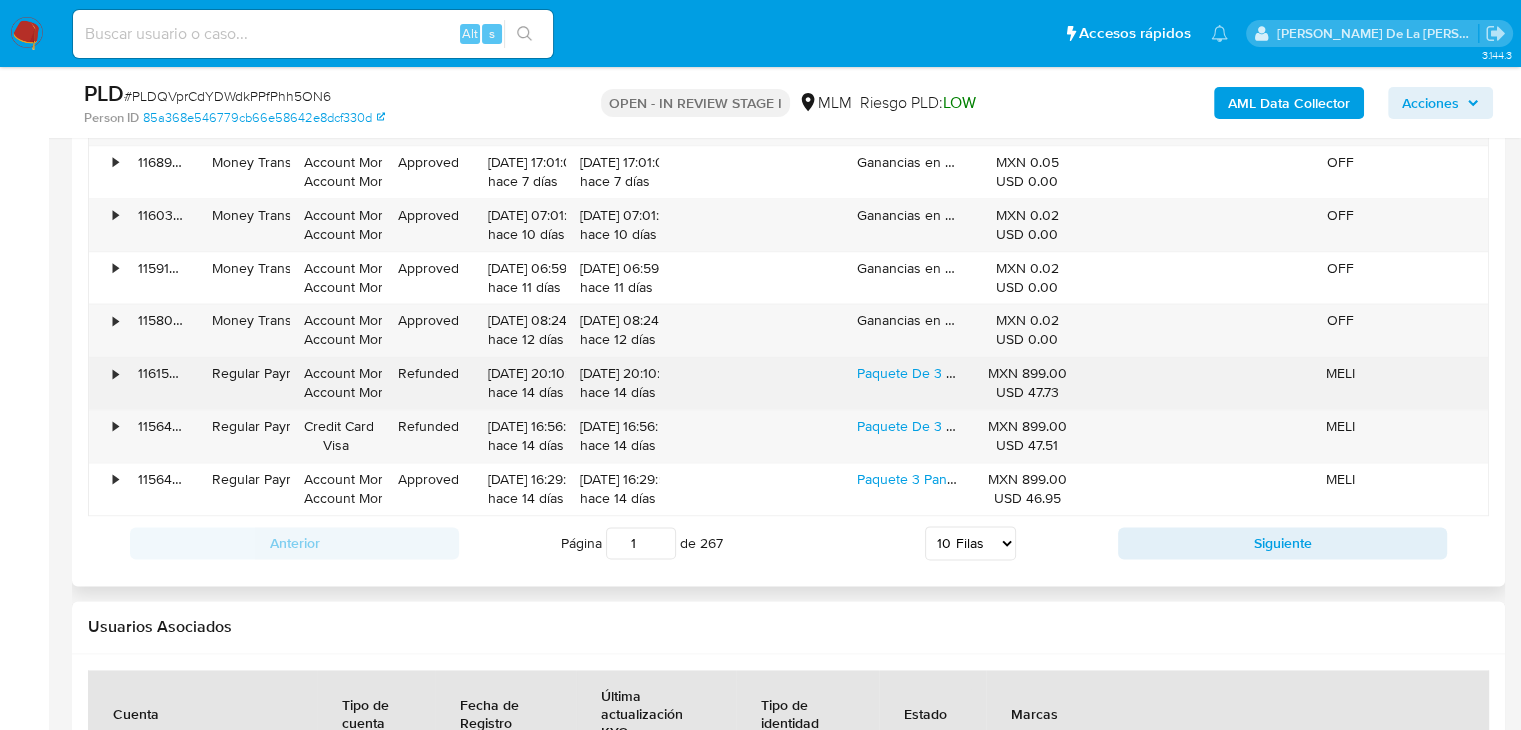 scroll, scrollTop: 2600, scrollLeft: 0, axis: vertical 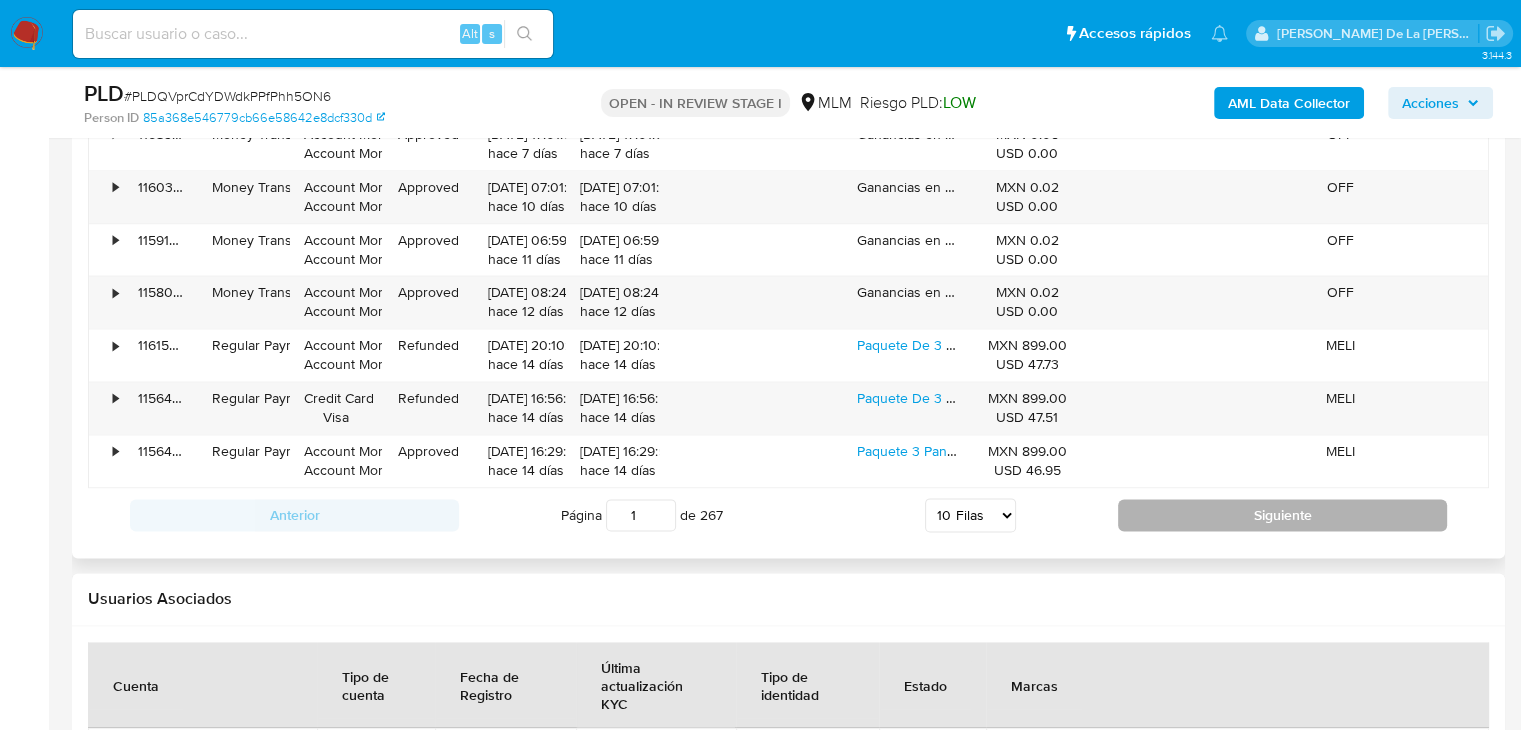 click on "Siguiente" at bounding box center (1282, 515) 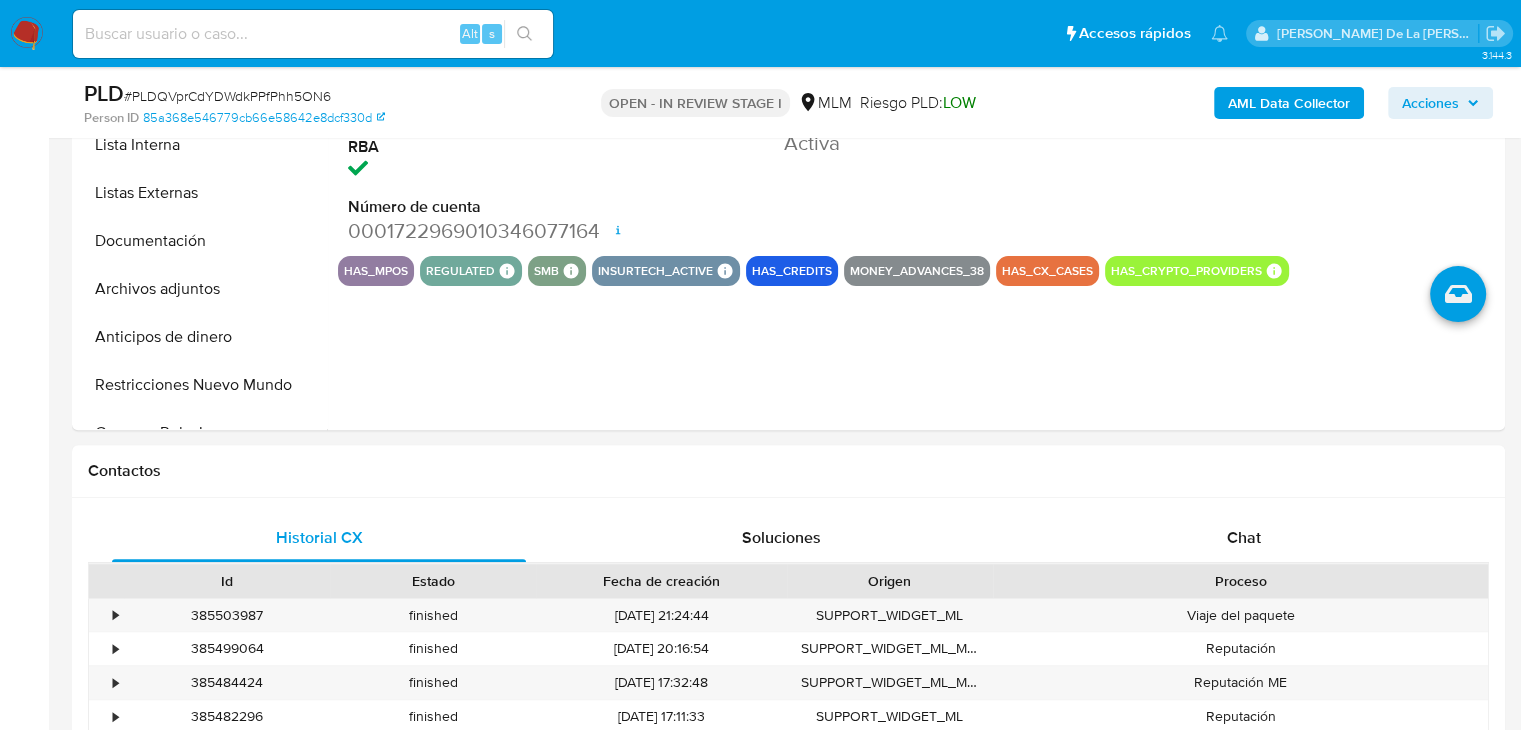 scroll, scrollTop: 500, scrollLeft: 0, axis: vertical 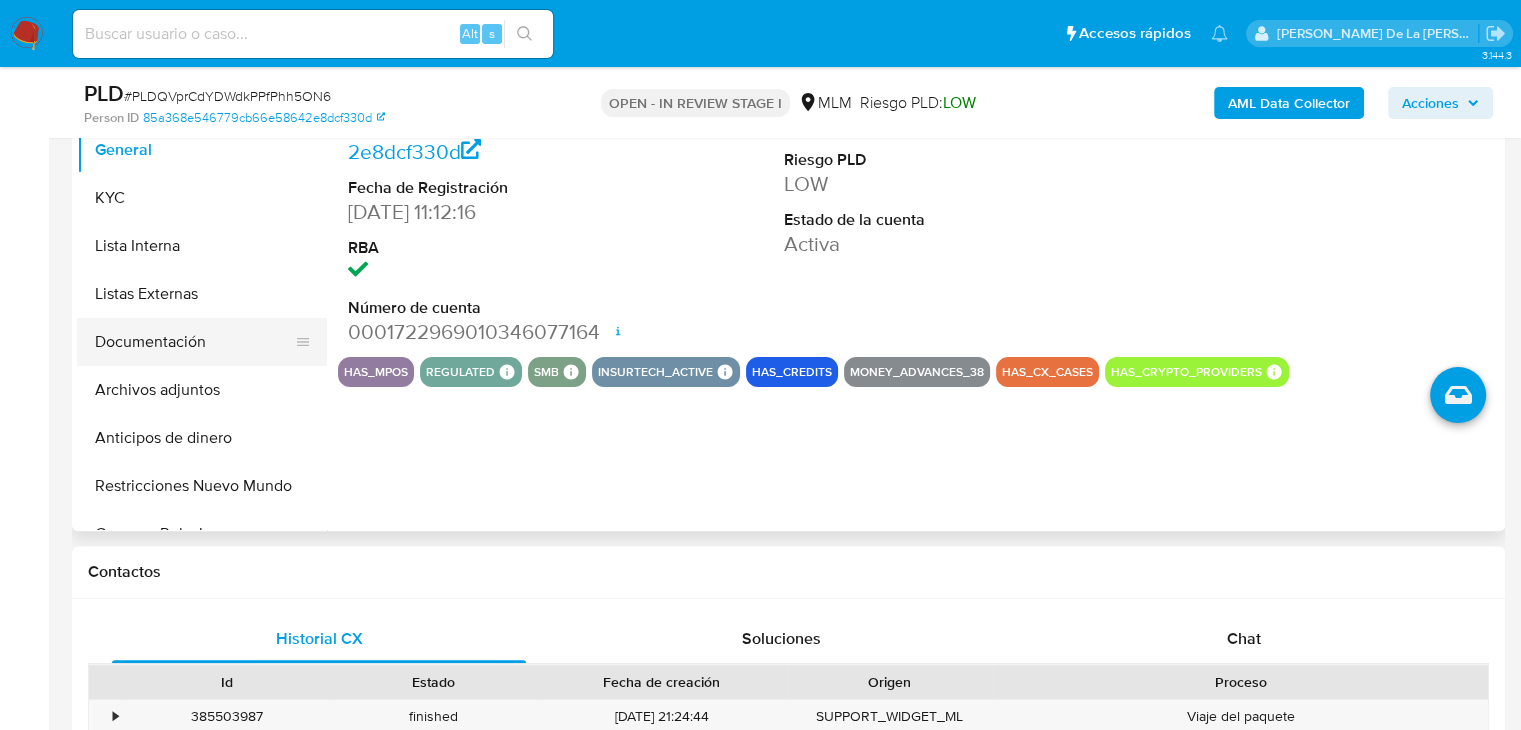 click on "Documentación" at bounding box center (194, 342) 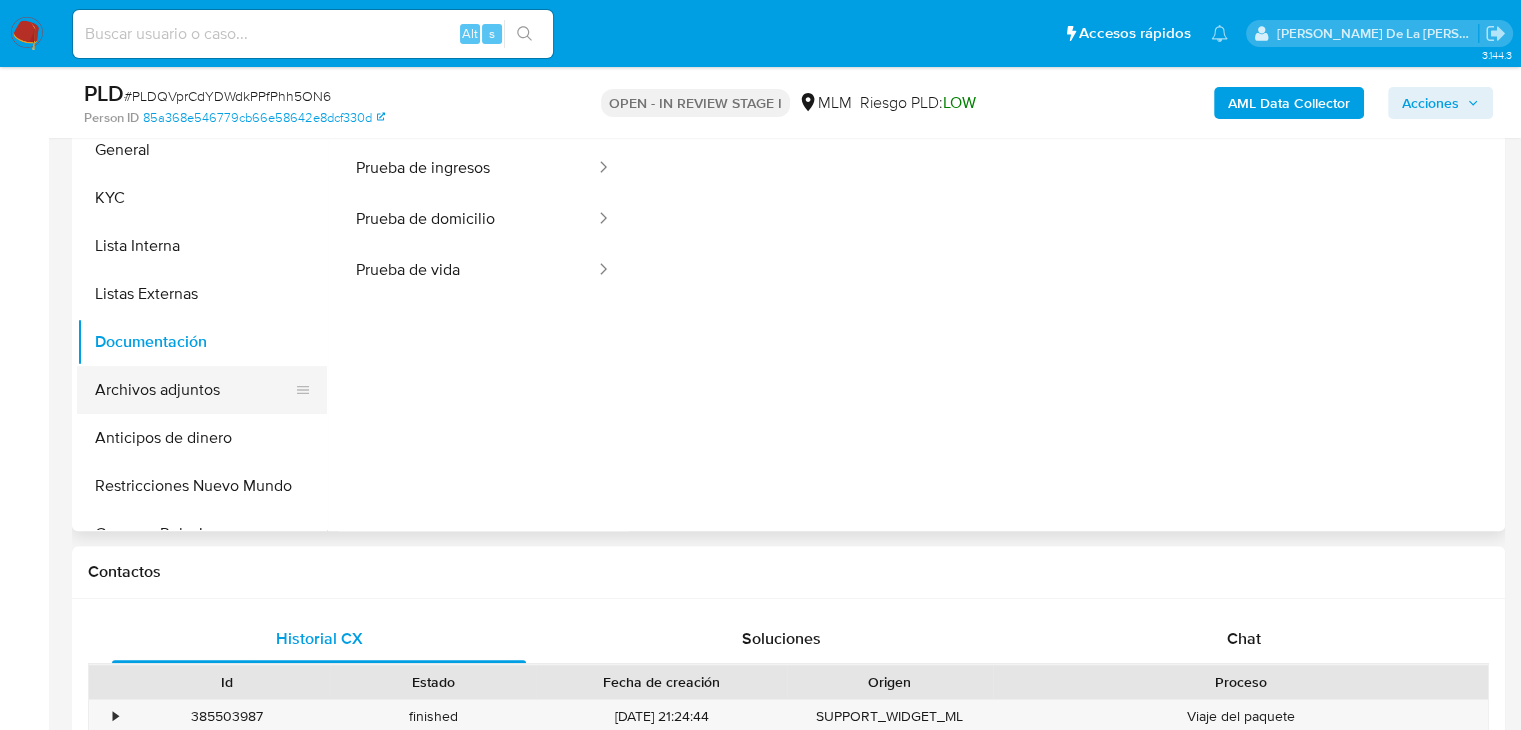 click on "Archivos adjuntos" at bounding box center [194, 390] 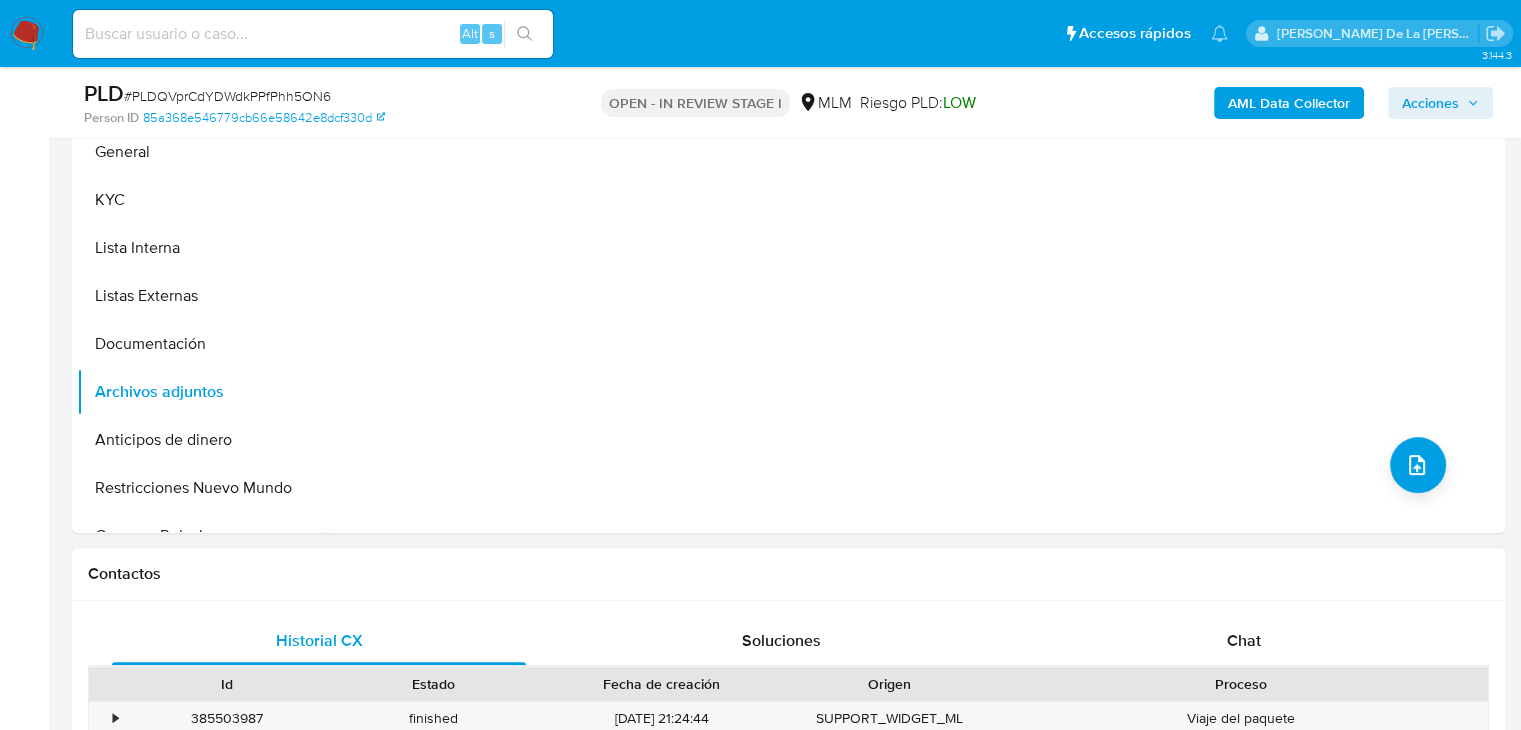 scroll, scrollTop: 400, scrollLeft: 0, axis: vertical 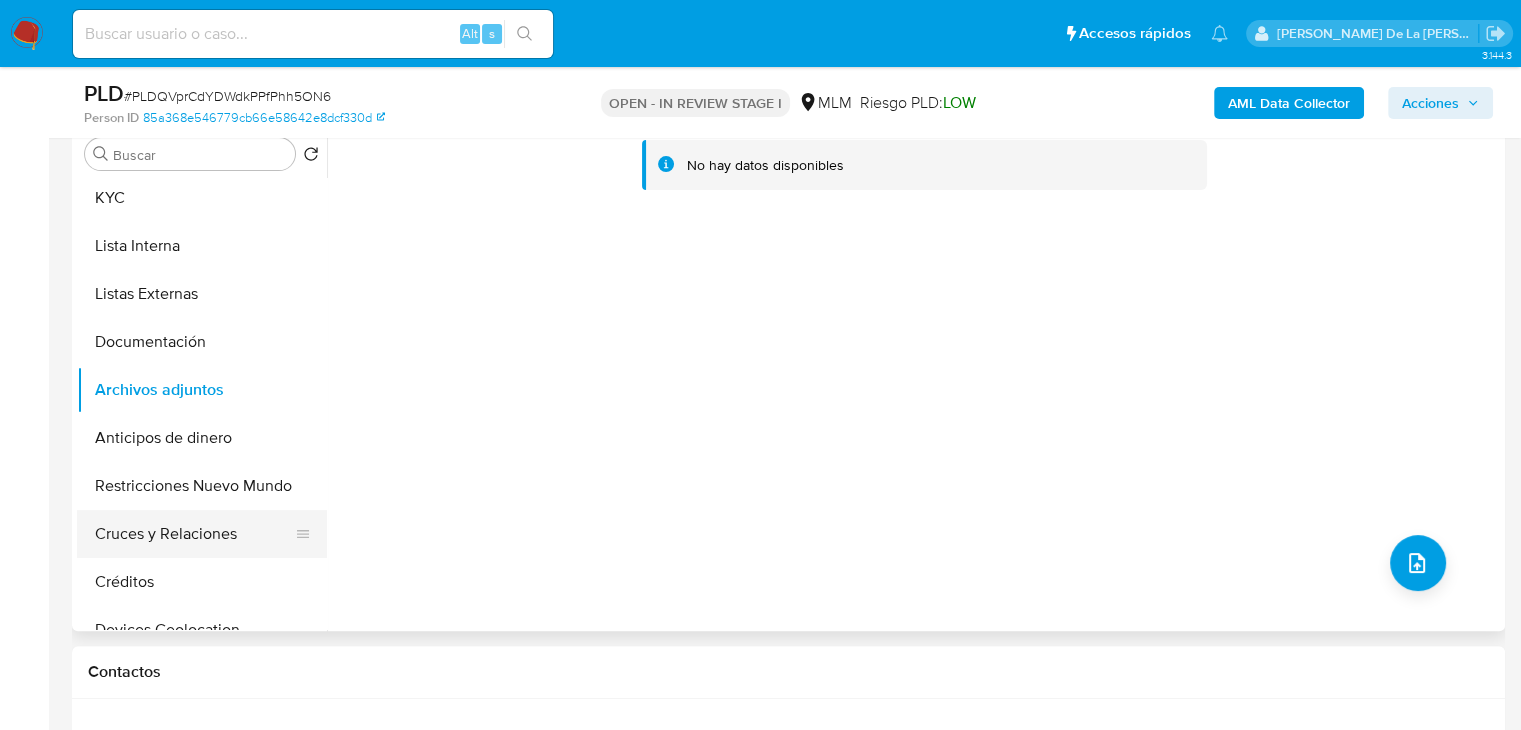 click on "Cruces y Relaciones" at bounding box center (194, 534) 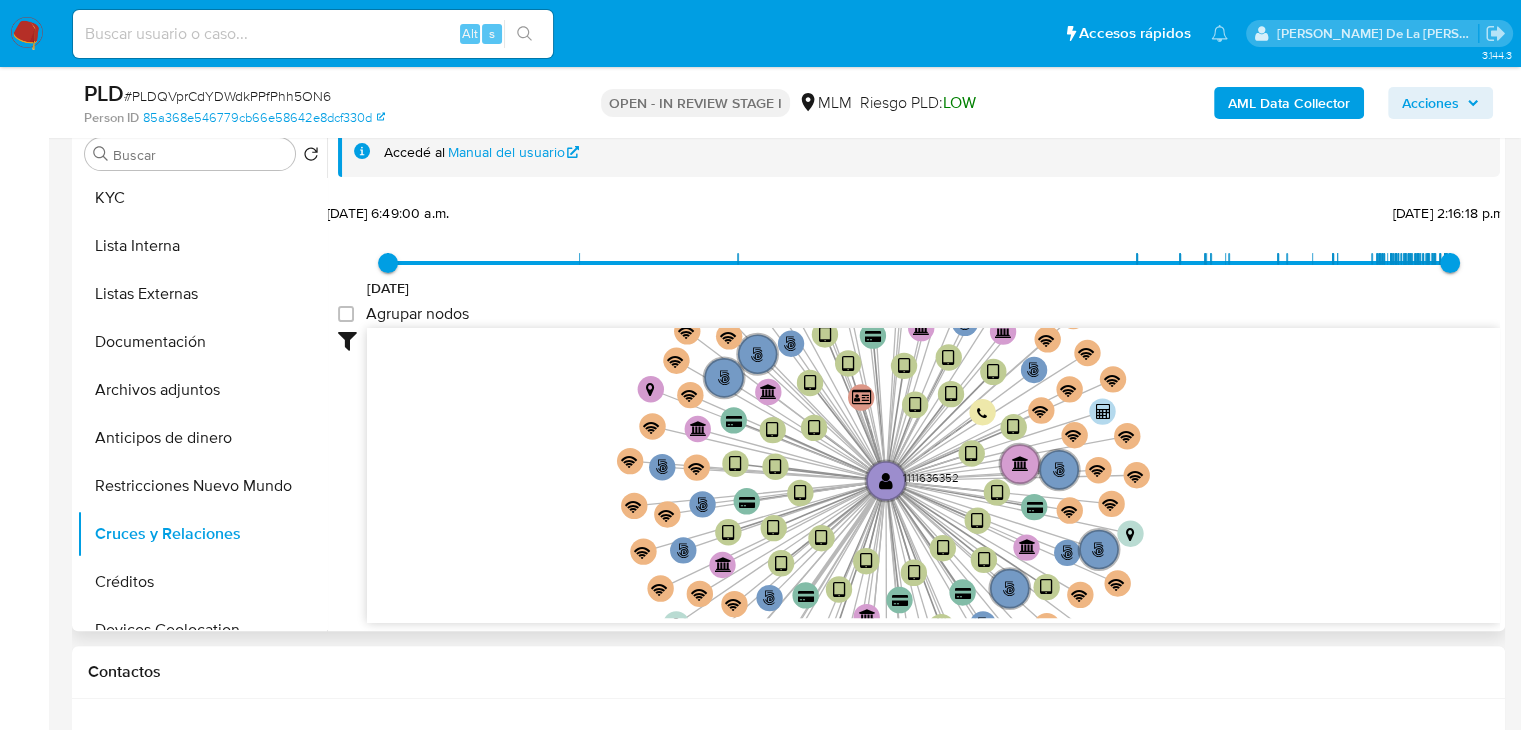 drag, startPoint x: 914, startPoint y: 441, endPoint x: 856, endPoint y: 485, distance: 72.8011 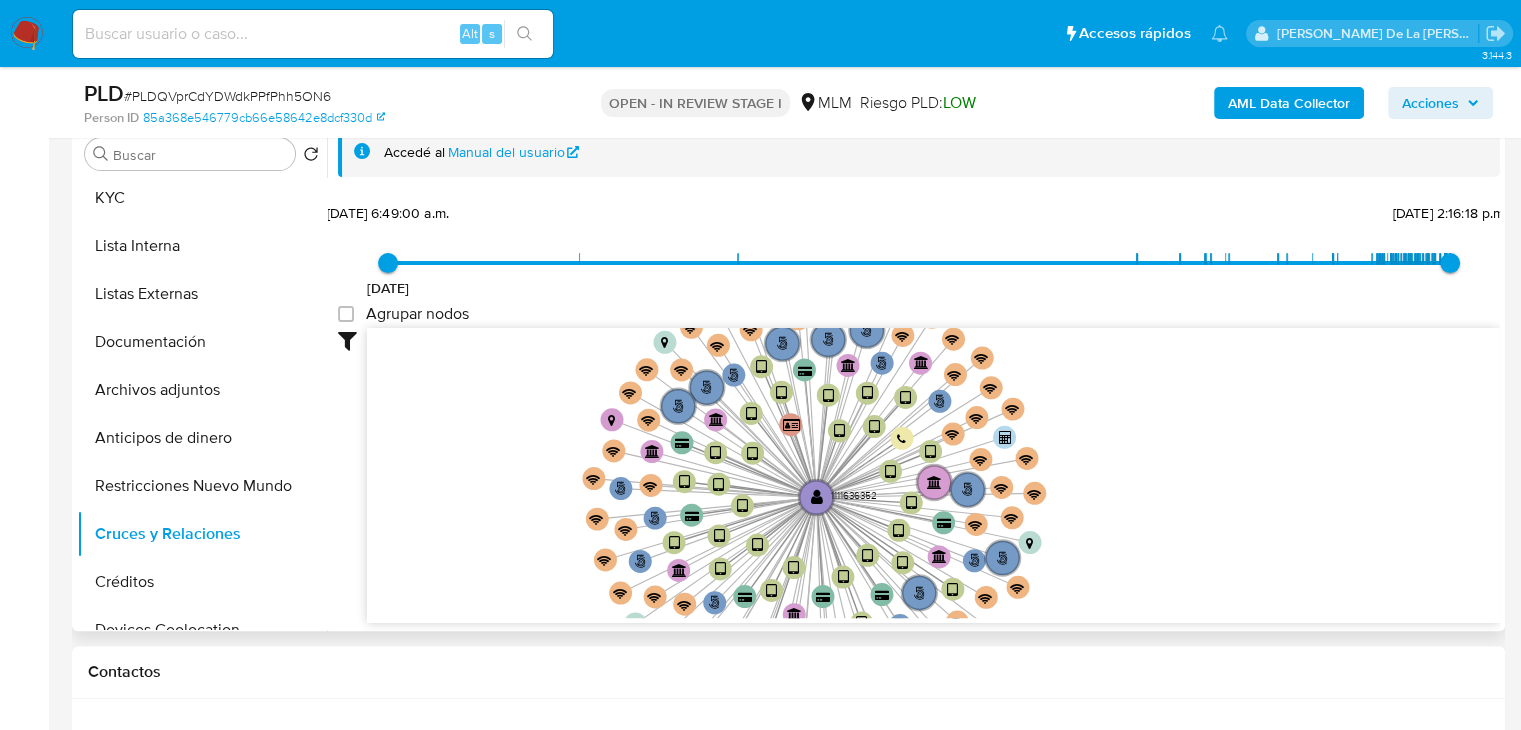 drag, startPoint x: 1229, startPoint y: 441, endPoint x: 883, endPoint y: 411, distance: 347.29816 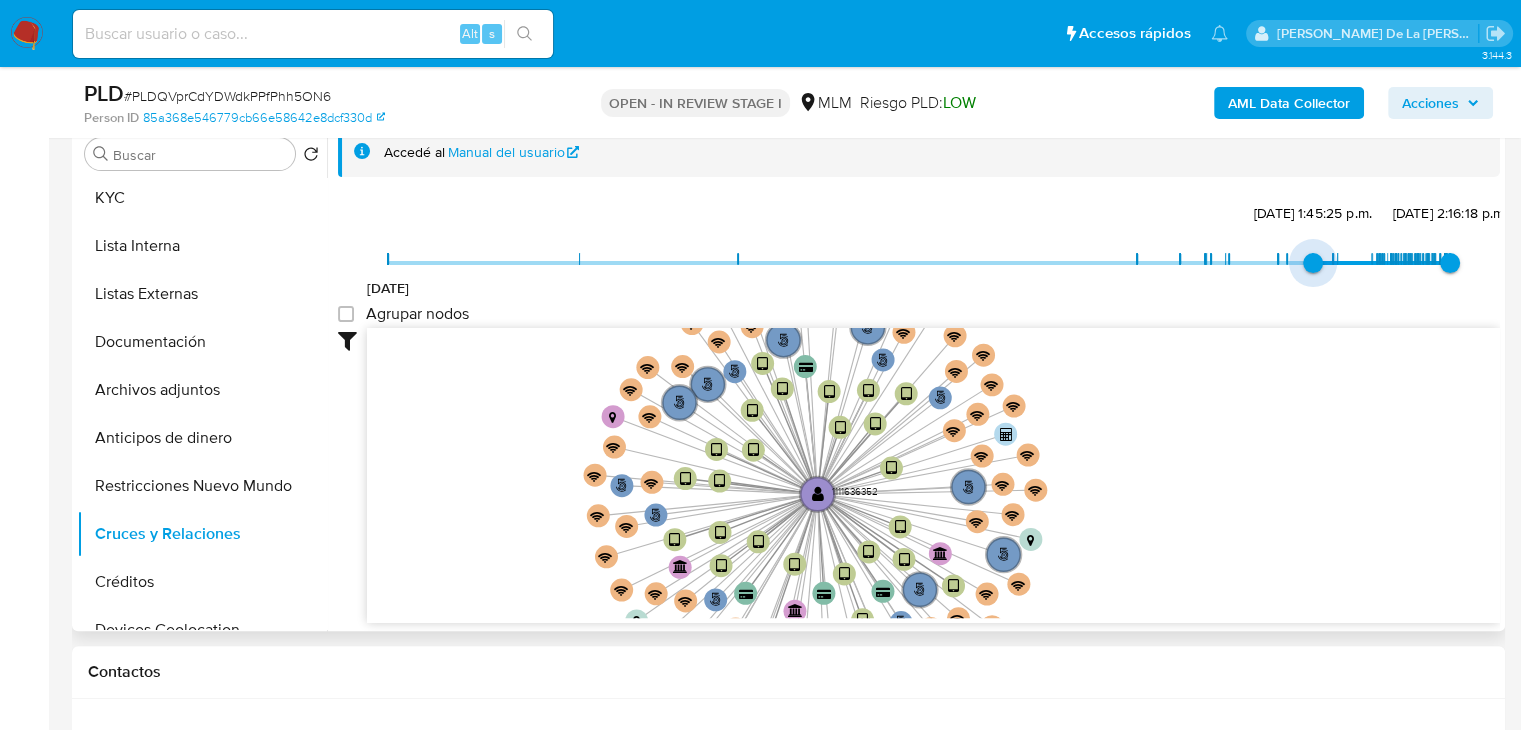 type on "1735182589000" 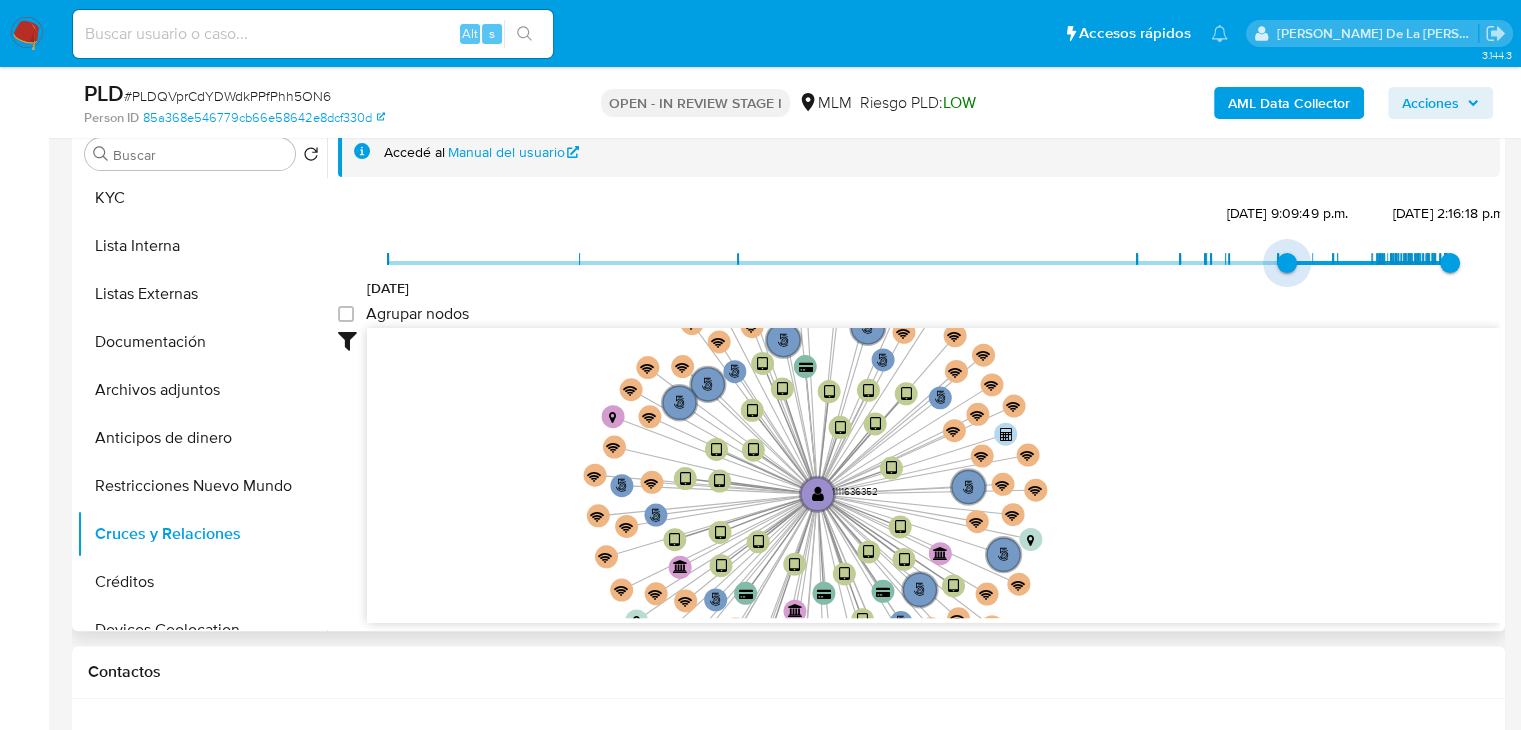 drag, startPoint x: 388, startPoint y: 252, endPoint x: 1288, endPoint y: 253, distance: 900.00055 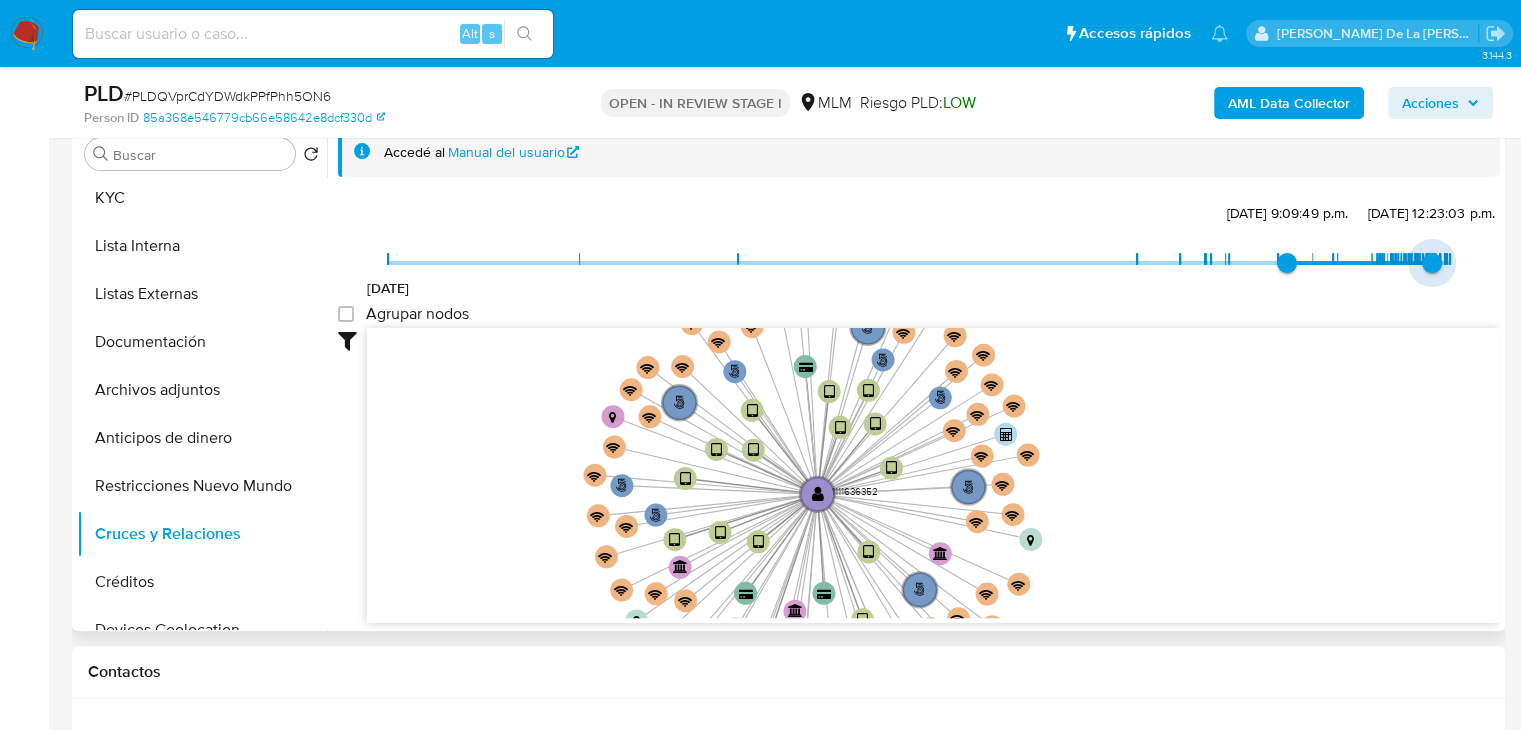 type on "1748387456000" 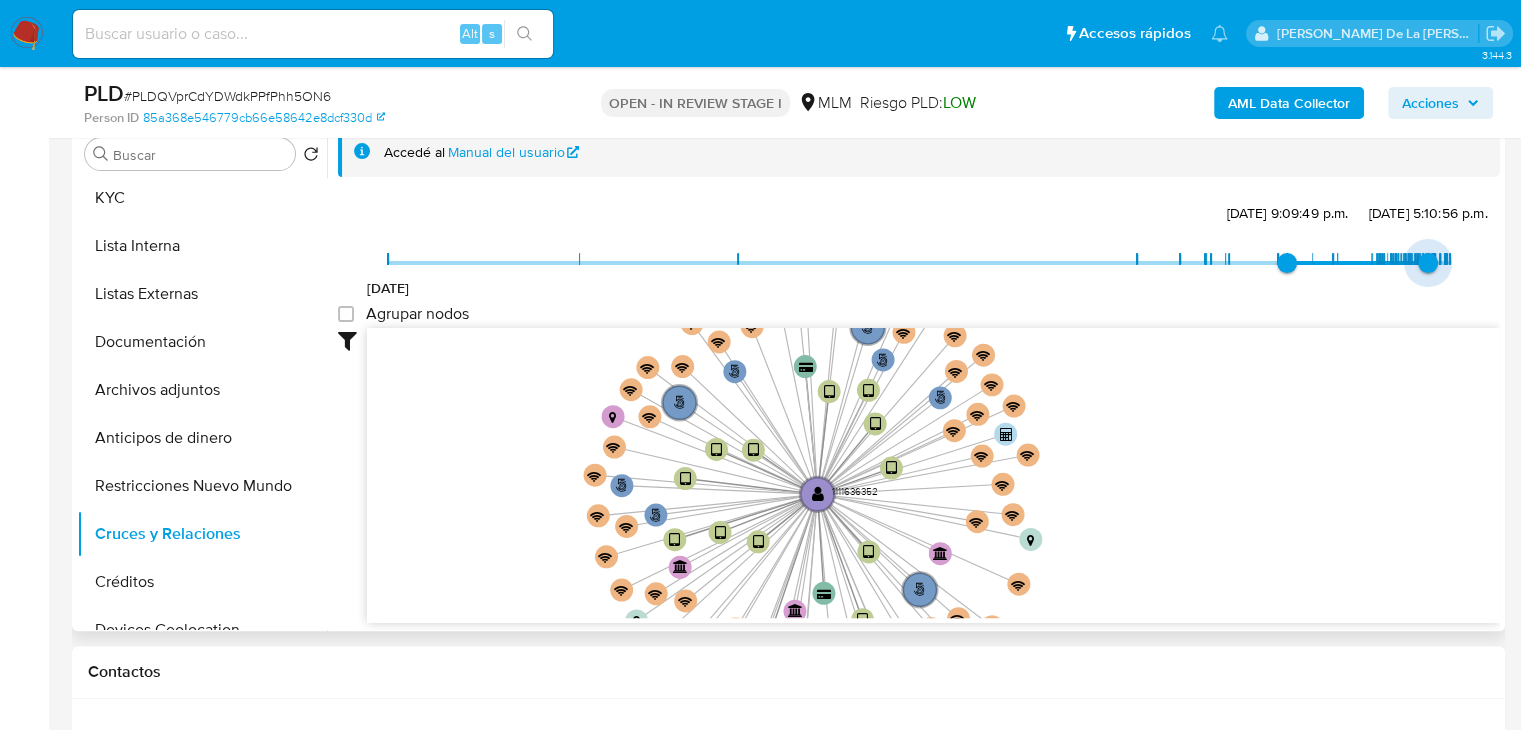 drag, startPoint x: 1440, startPoint y: 265, endPoint x: 1420, endPoint y: 265, distance: 20 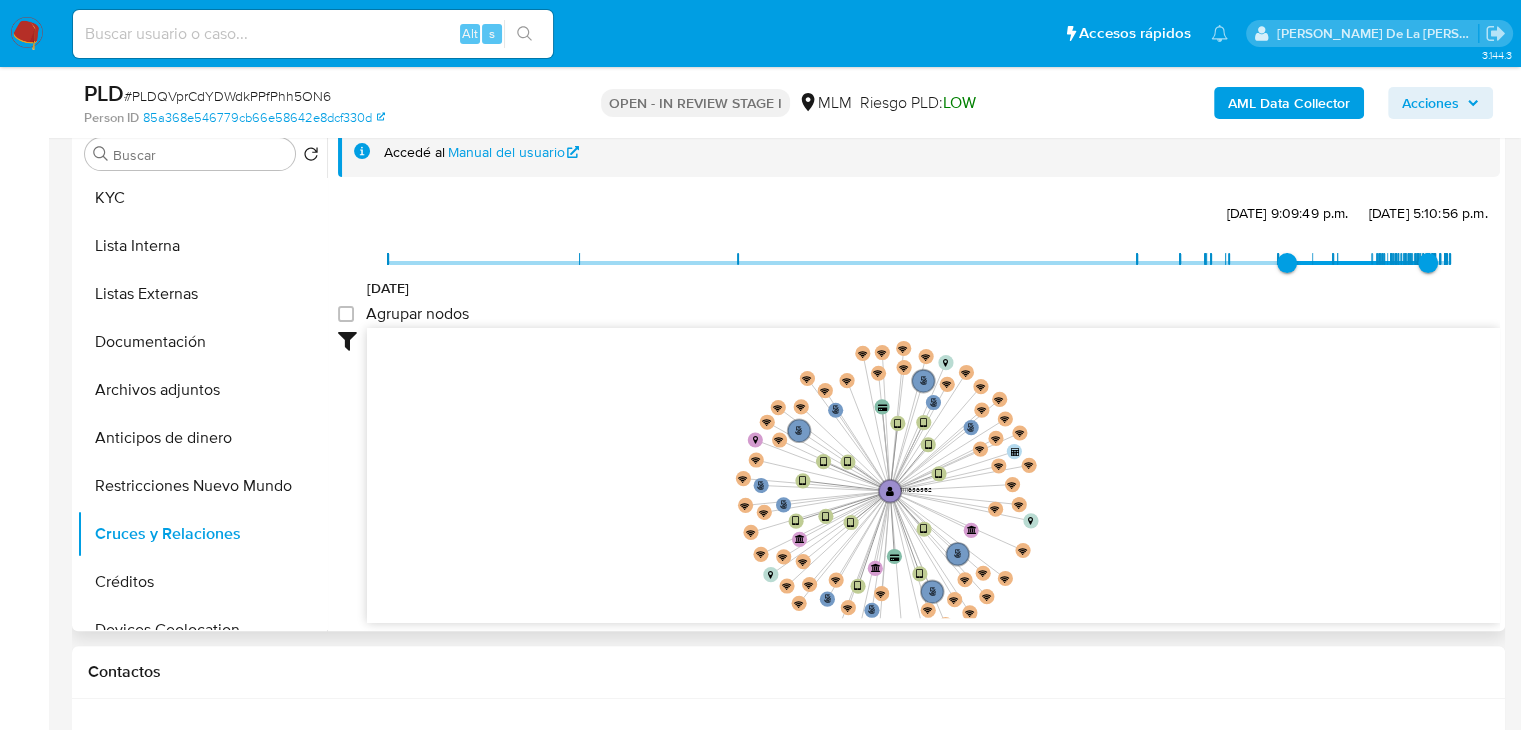drag, startPoint x: 1288, startPoint y: 410, endPoint x: 1193, endPoint y: 419, distance: 95.42536 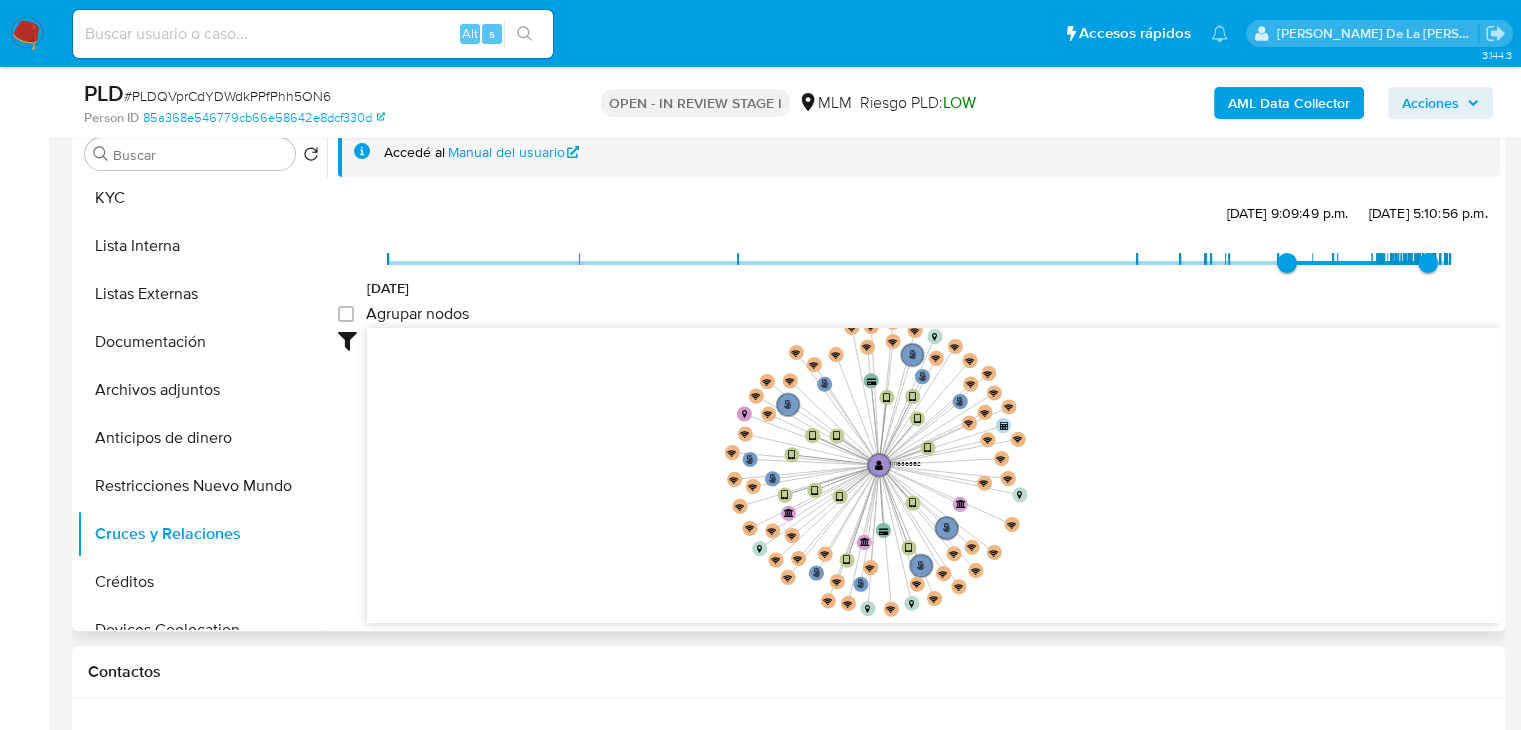 drag, startPoint x: 1148, startPoint y: 497, endPoint x: 1144, endPoint y: 484, distance: 13.601471 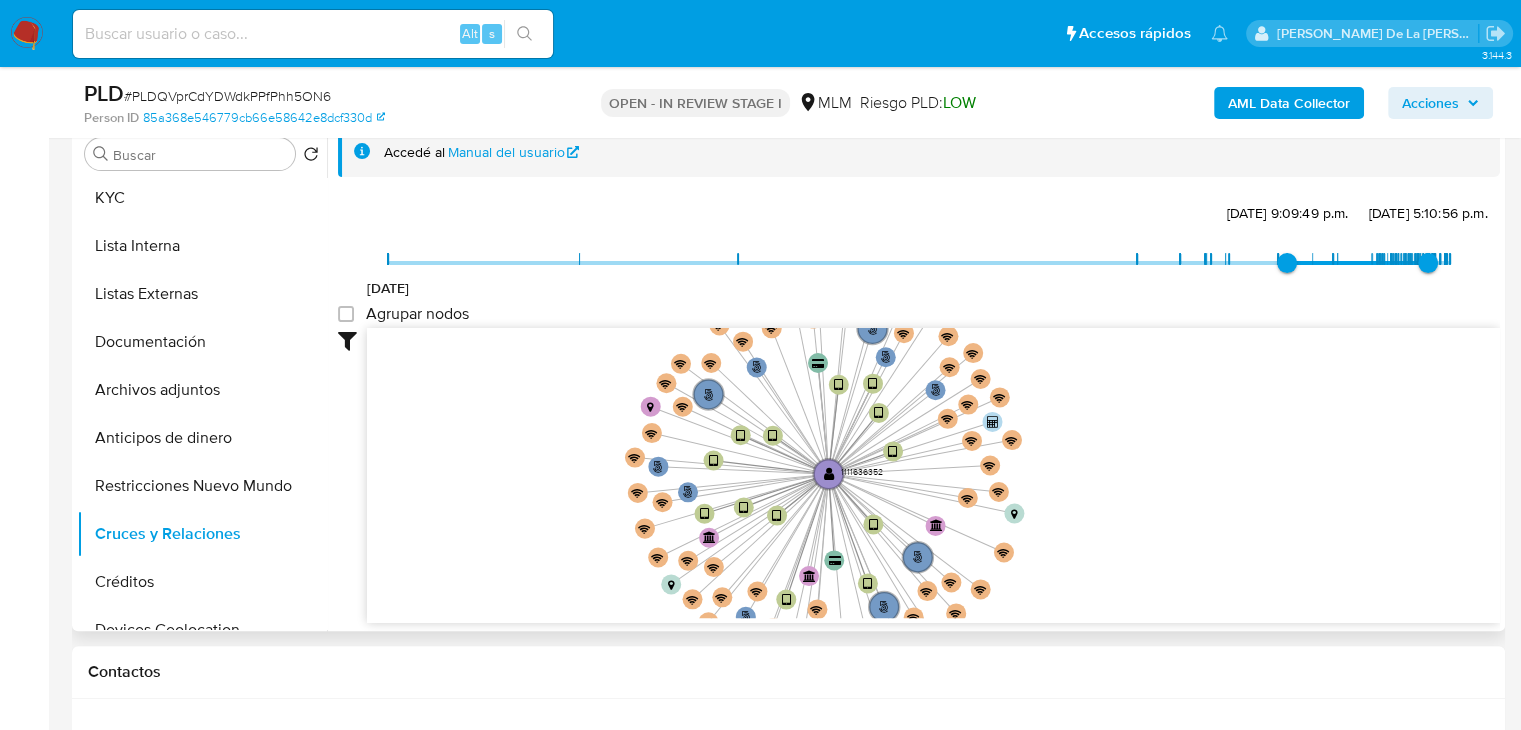 drag, startPoint x: 1182, startPoint y: 492, endPoint x: 1235, endPoint y: 500, distance: 53.600372 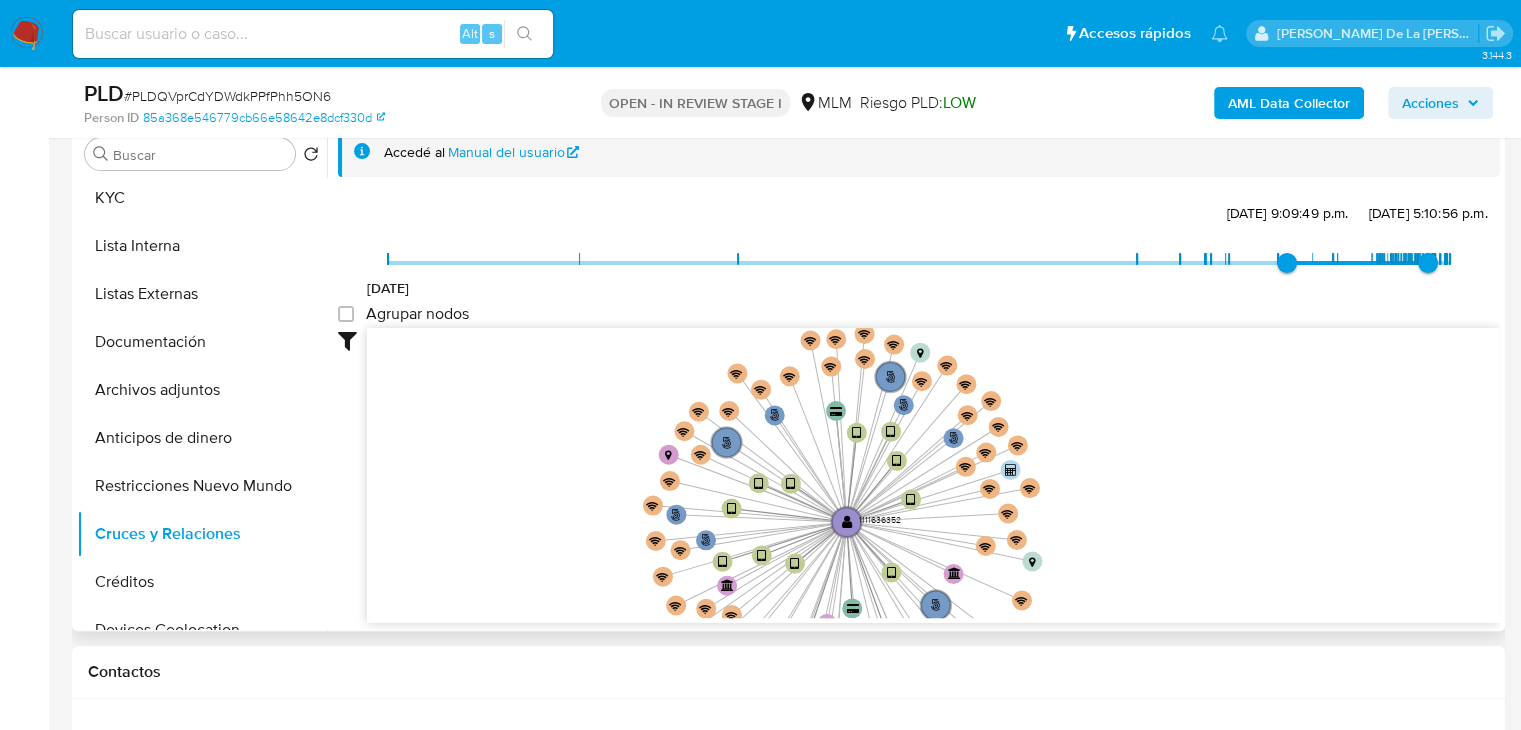 drag, startPoint x: 1216, startPoint y: 488, endPoint x: 1223, endPoint y: 341, distance: 147.16656 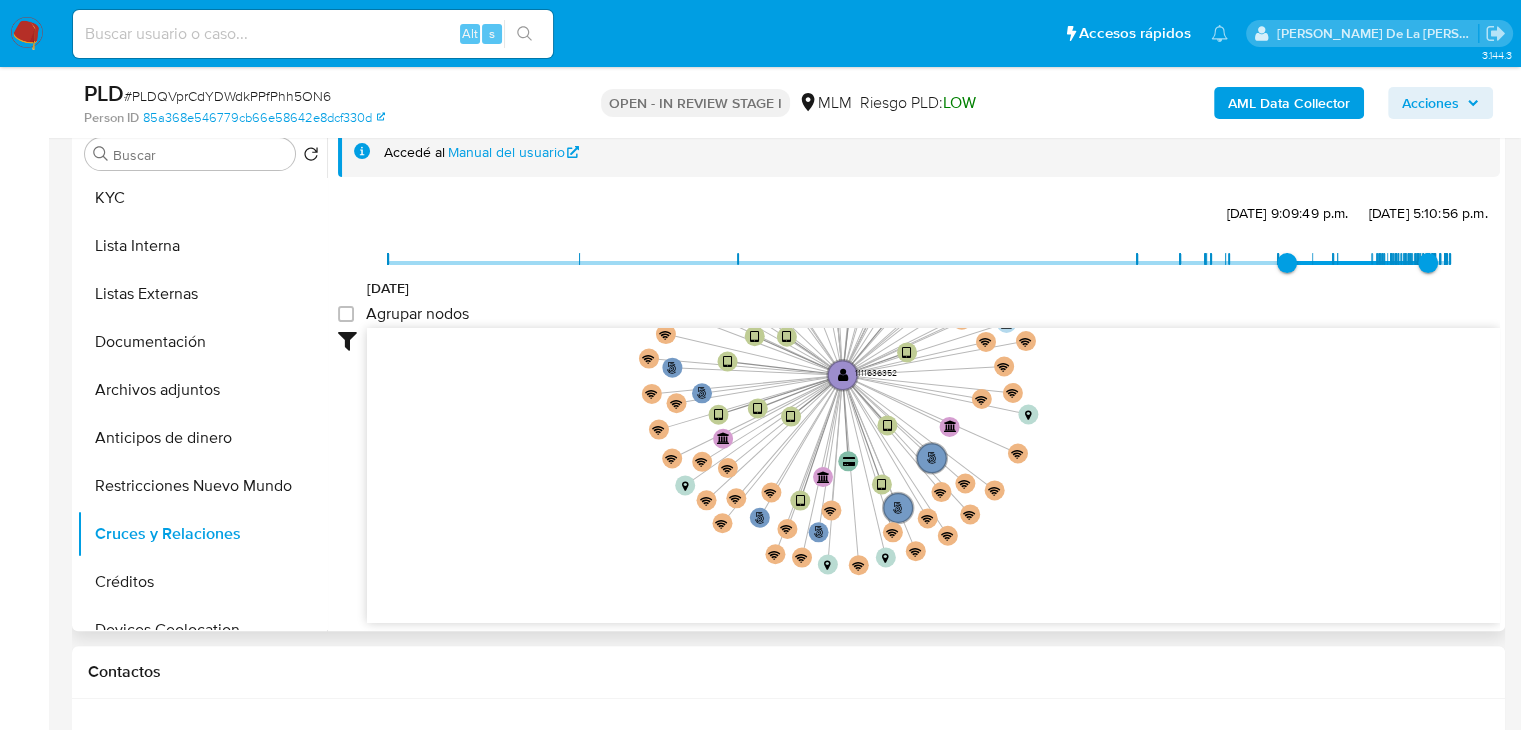 drag, startPoint x: 1191, startPoint y: 474, endPoint x: 1207, endPoint y: 623, distance: 149.8566 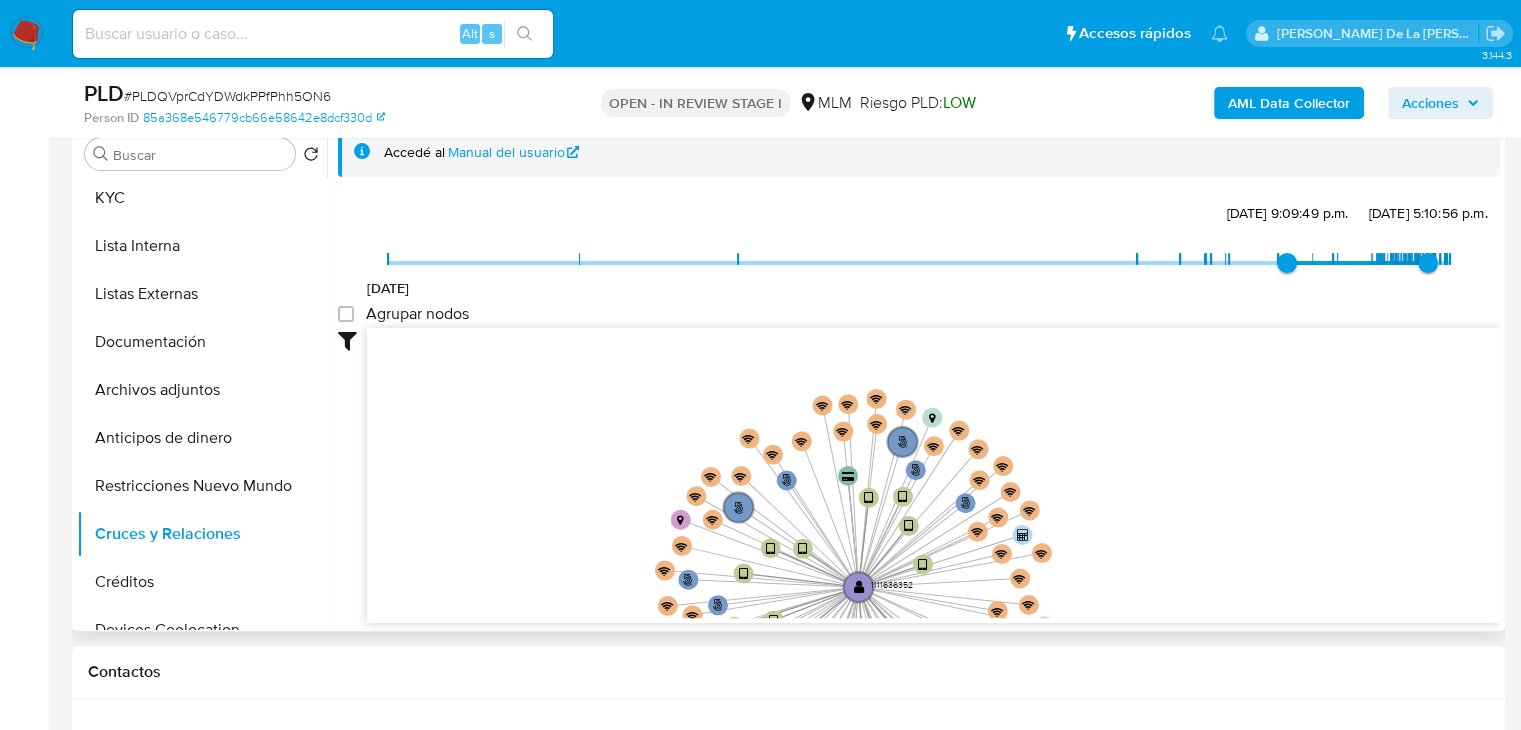 drag, startPoint x: 1189, startPoint y: 351, endPoint x: 1189, endPoint y: 453, distance: 102 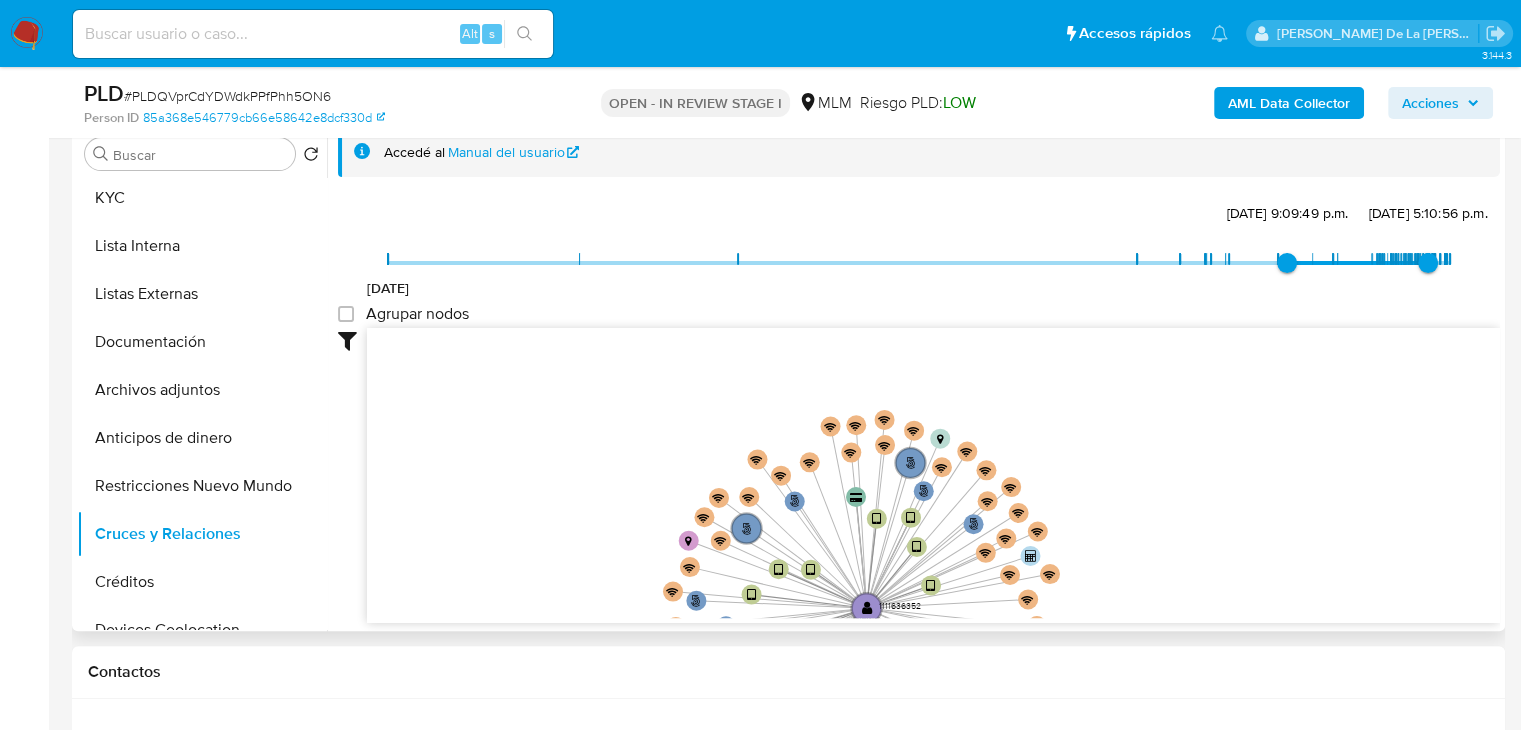 drag, startPoint x: 1179, startPoint y: 503, endPoint x: 1278, endPoint y: 361, distance: 173.10402 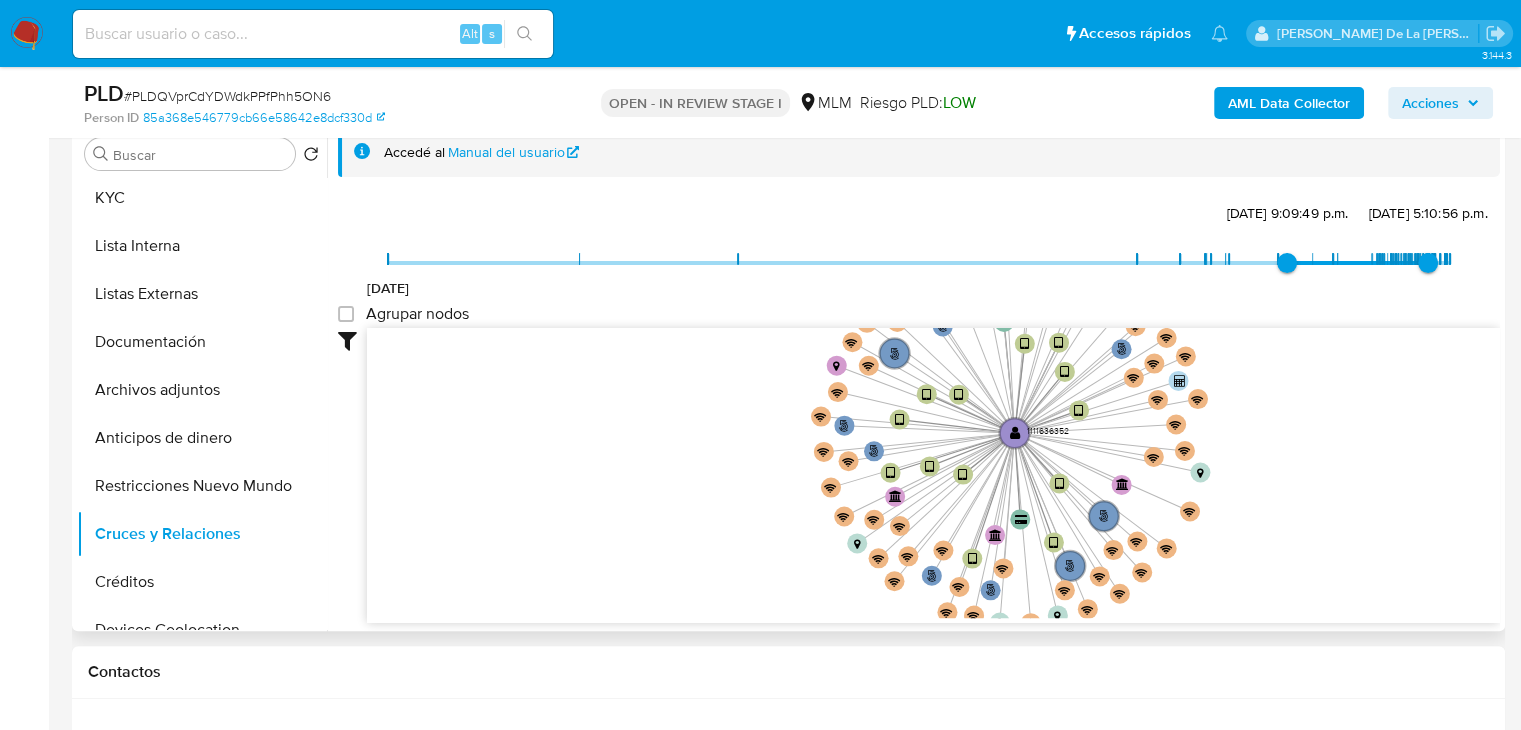 drag, startPoint x: 1257, startPoint y: 540, endPoint x: 1309, endPoint y: 485, distance: 75.690155 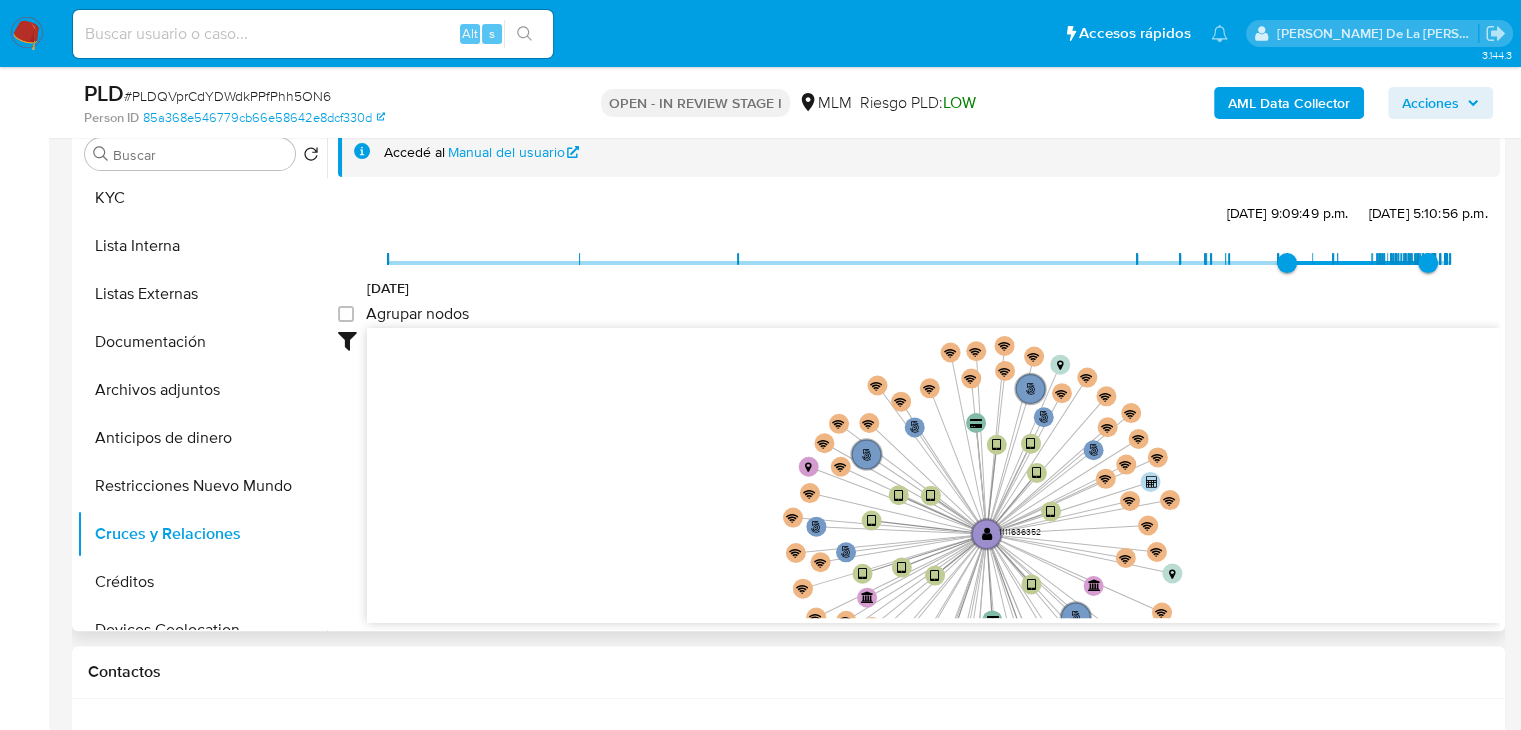drag, startPoint x: 1311, startPoint y: 485, endPoint x: 1279, endPoint y: 589, distance: 108.81177 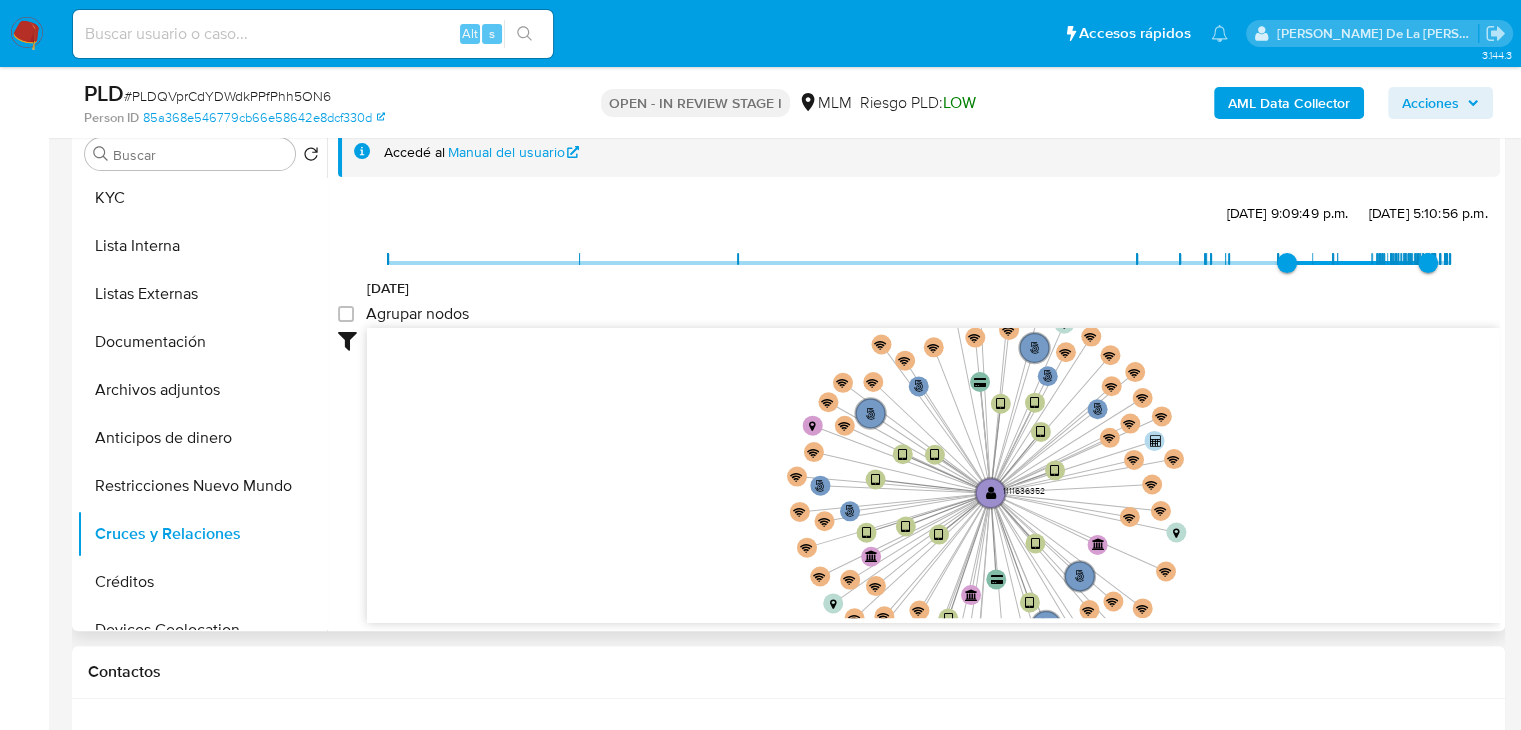 drag, startPoint x: 1276, startPoint y: 566, endPoint x: 1283, endPoint y: 459, distance: 107.22873 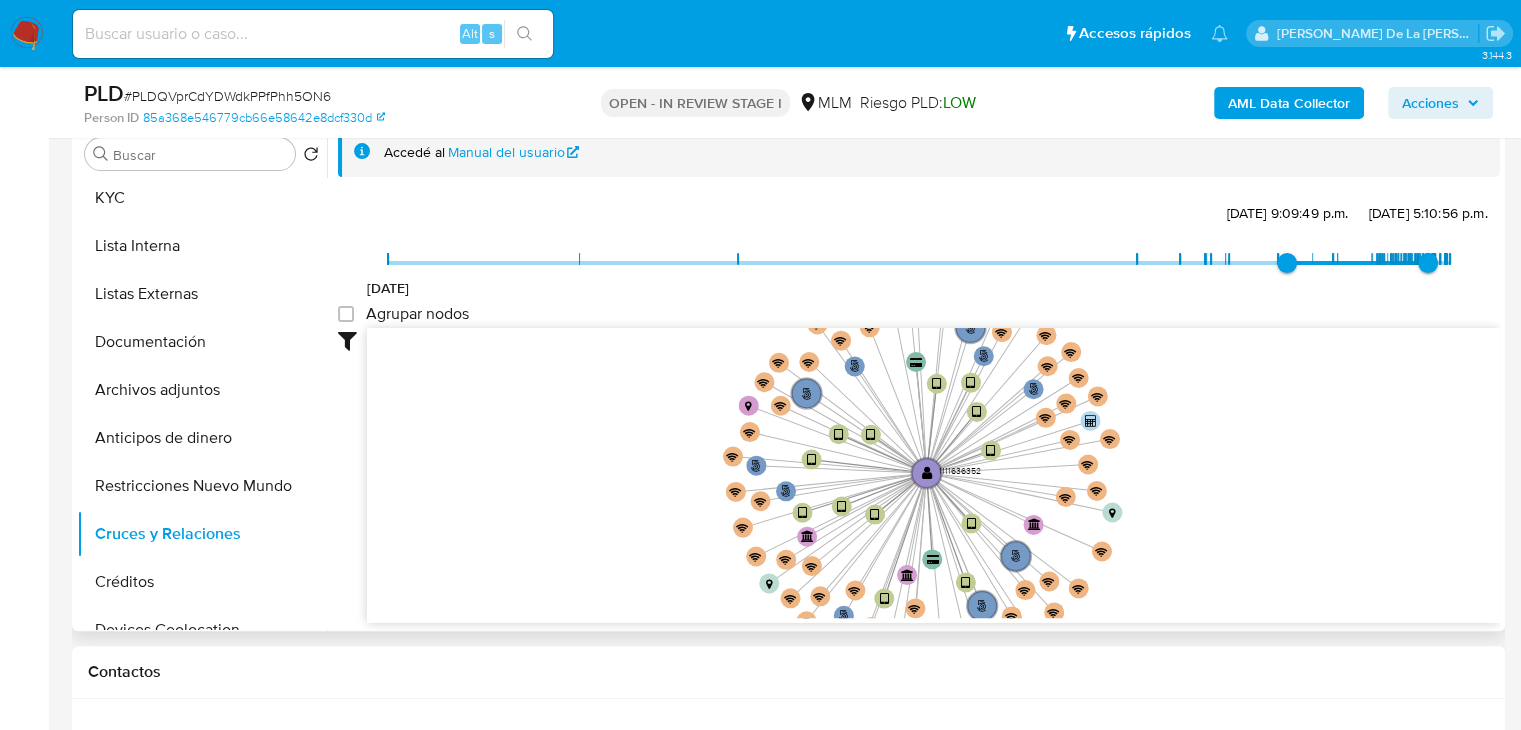 drag, startPoint x: 1283, startPoint y: 459, endPoint x: 1211, endPoint y: 506, distance: 85.98256 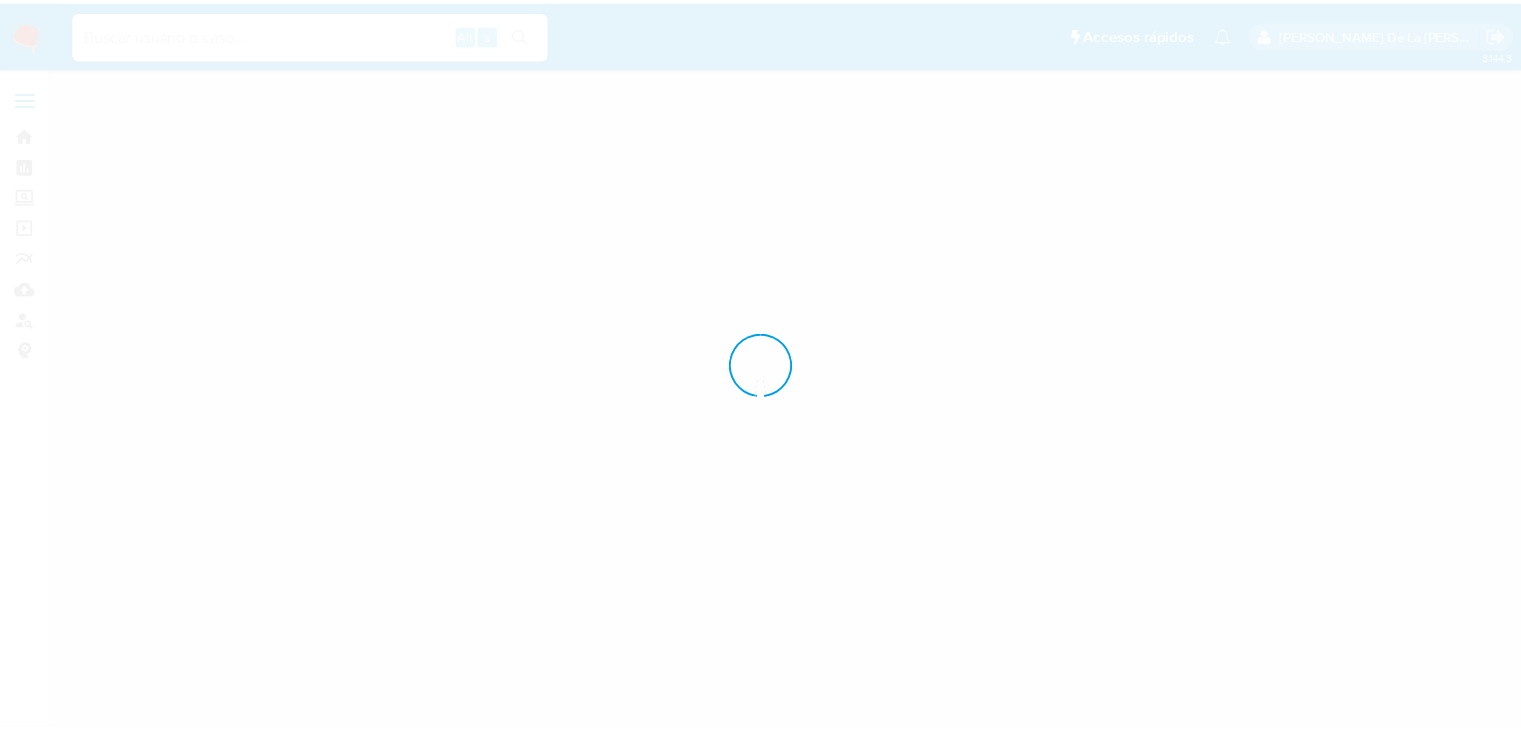 scroll, scrollTop: 0, scrollLeft: 0, axis: both 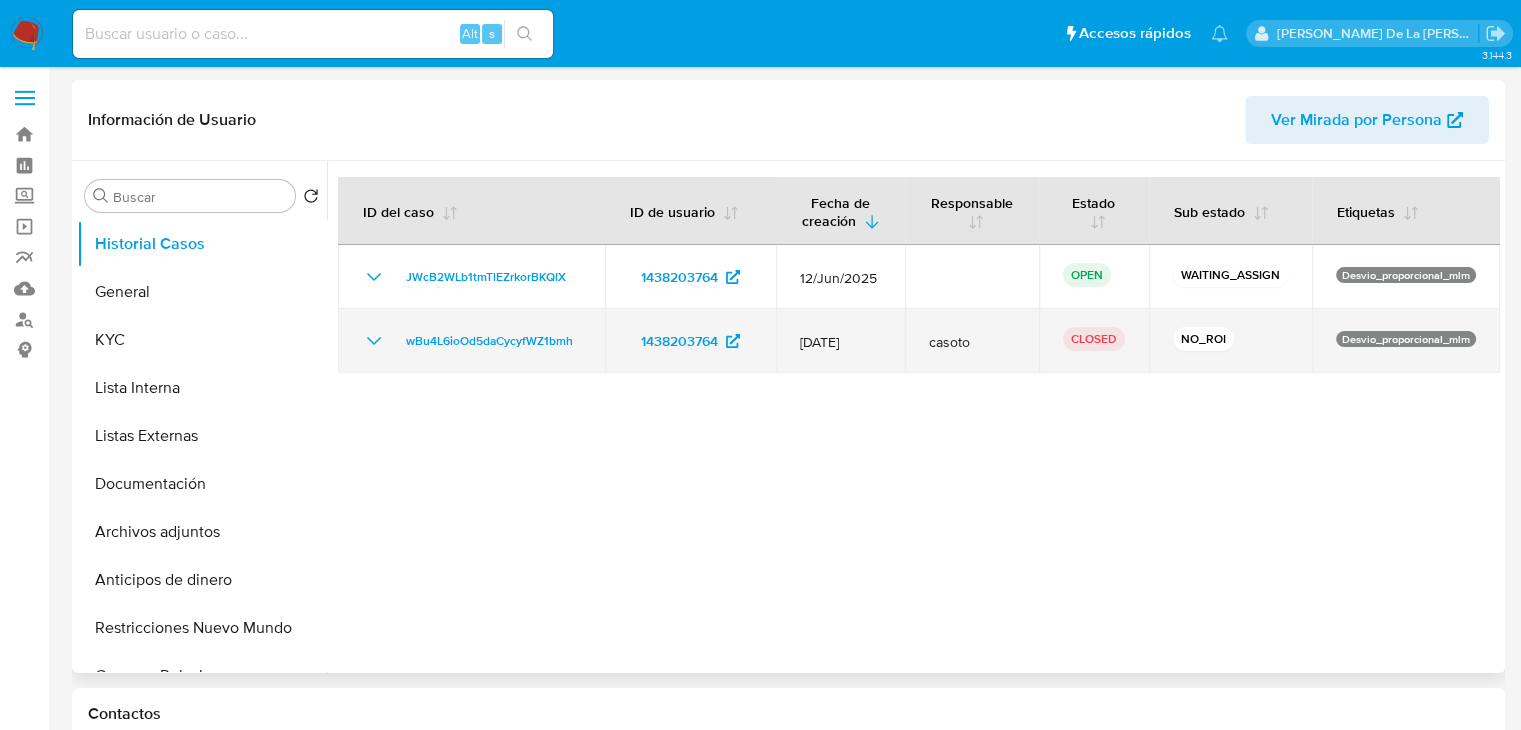 select on "10" 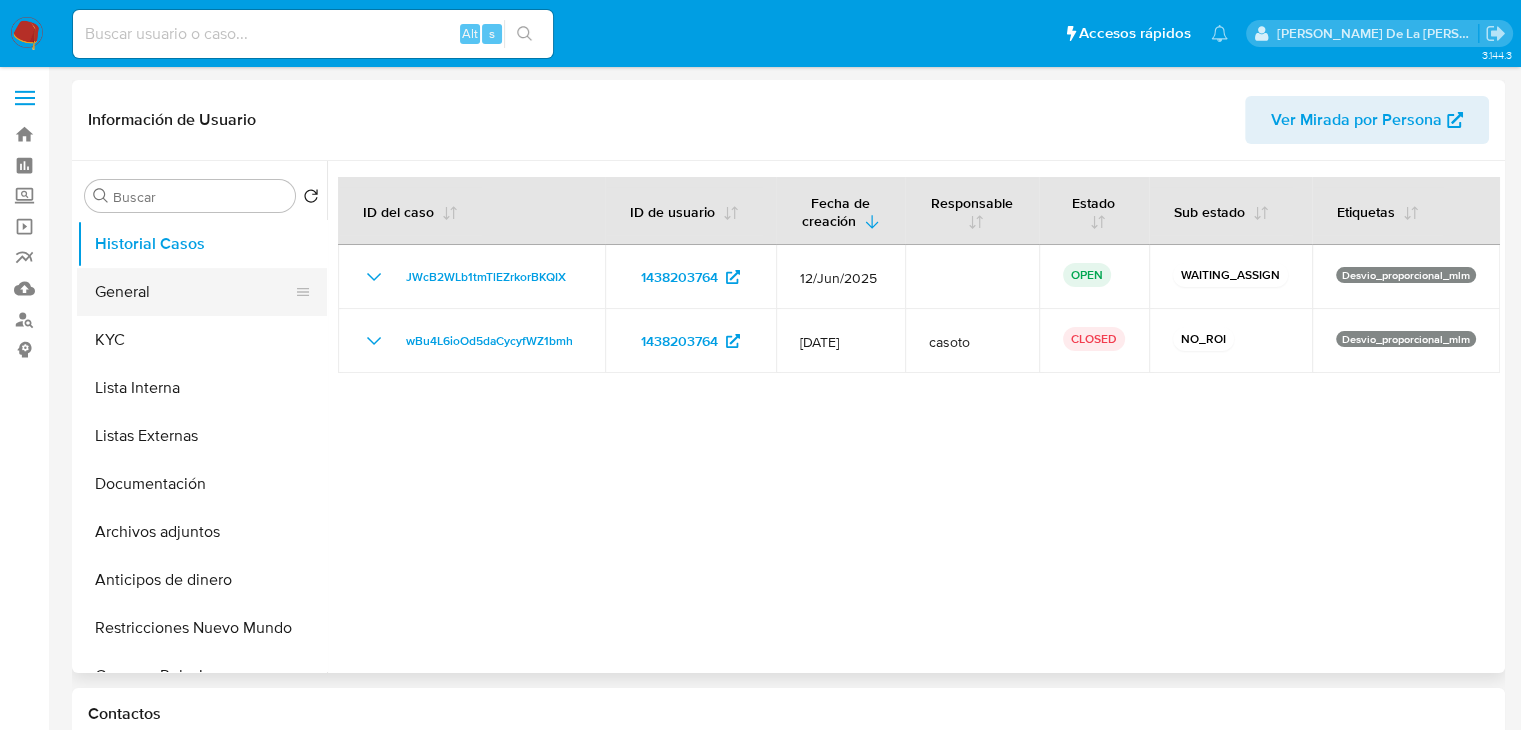 click on "General" at bounding box center [194, 292] 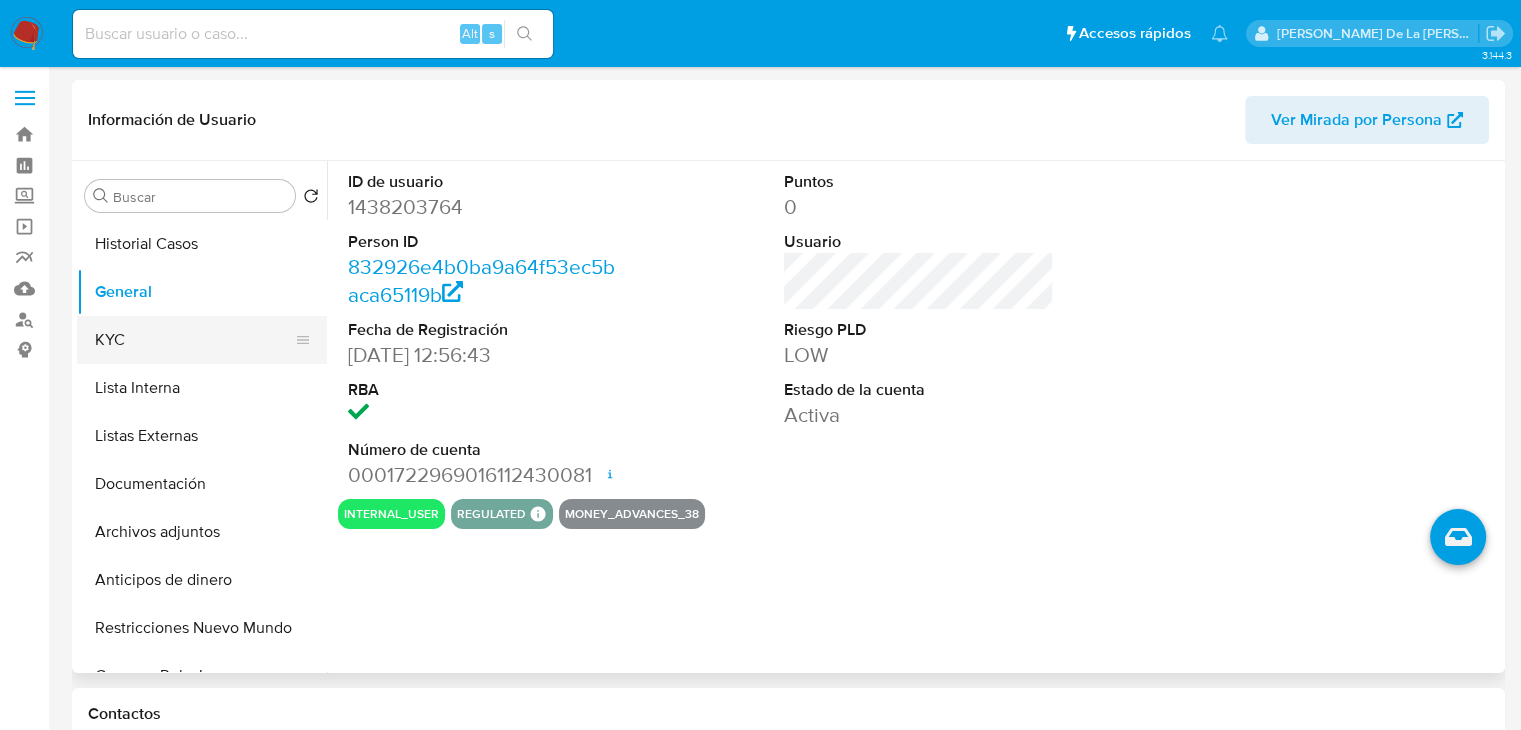 click on "KYC" at bounding box center [194, 340] 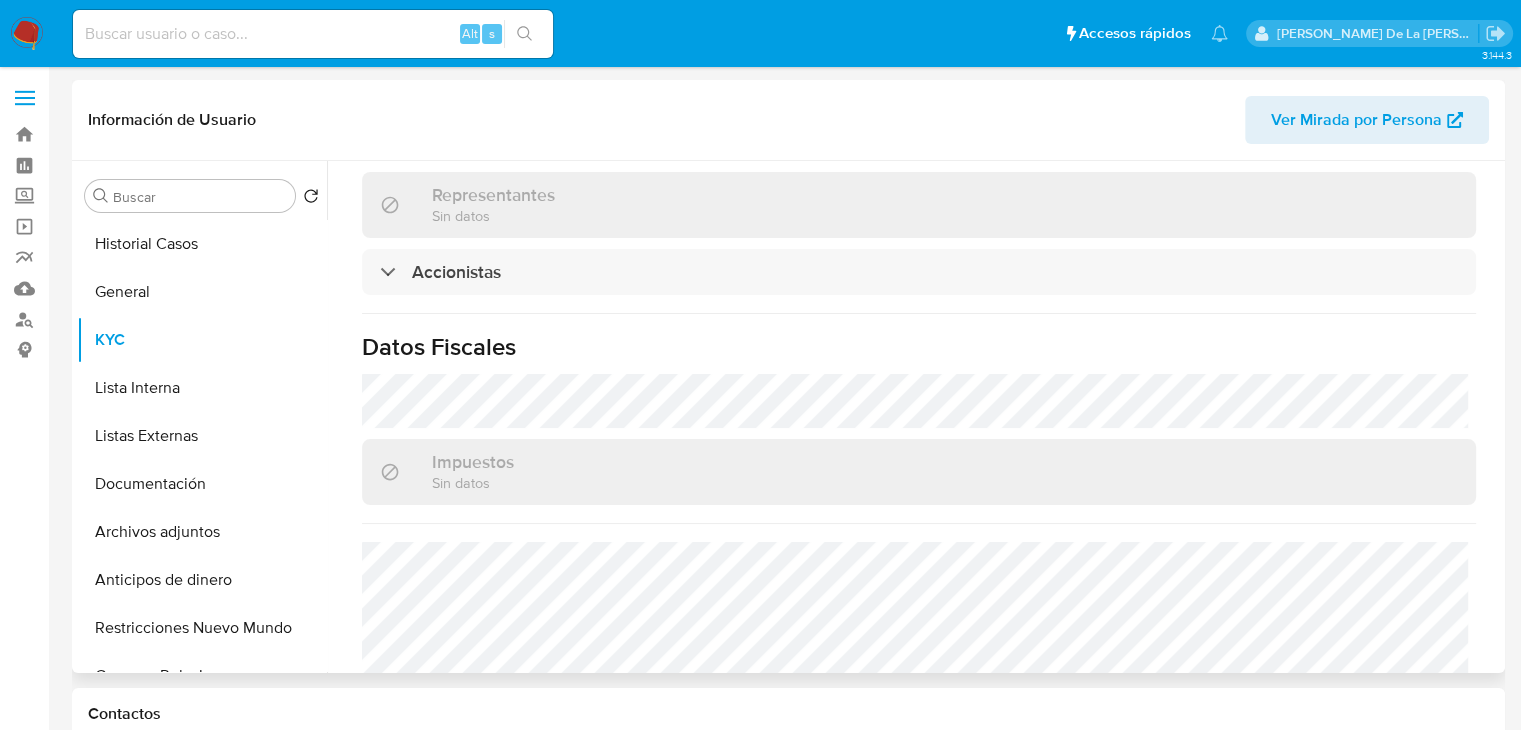 scroll, scrollTop: 1487, scrollLeft: 0, axis: vertical 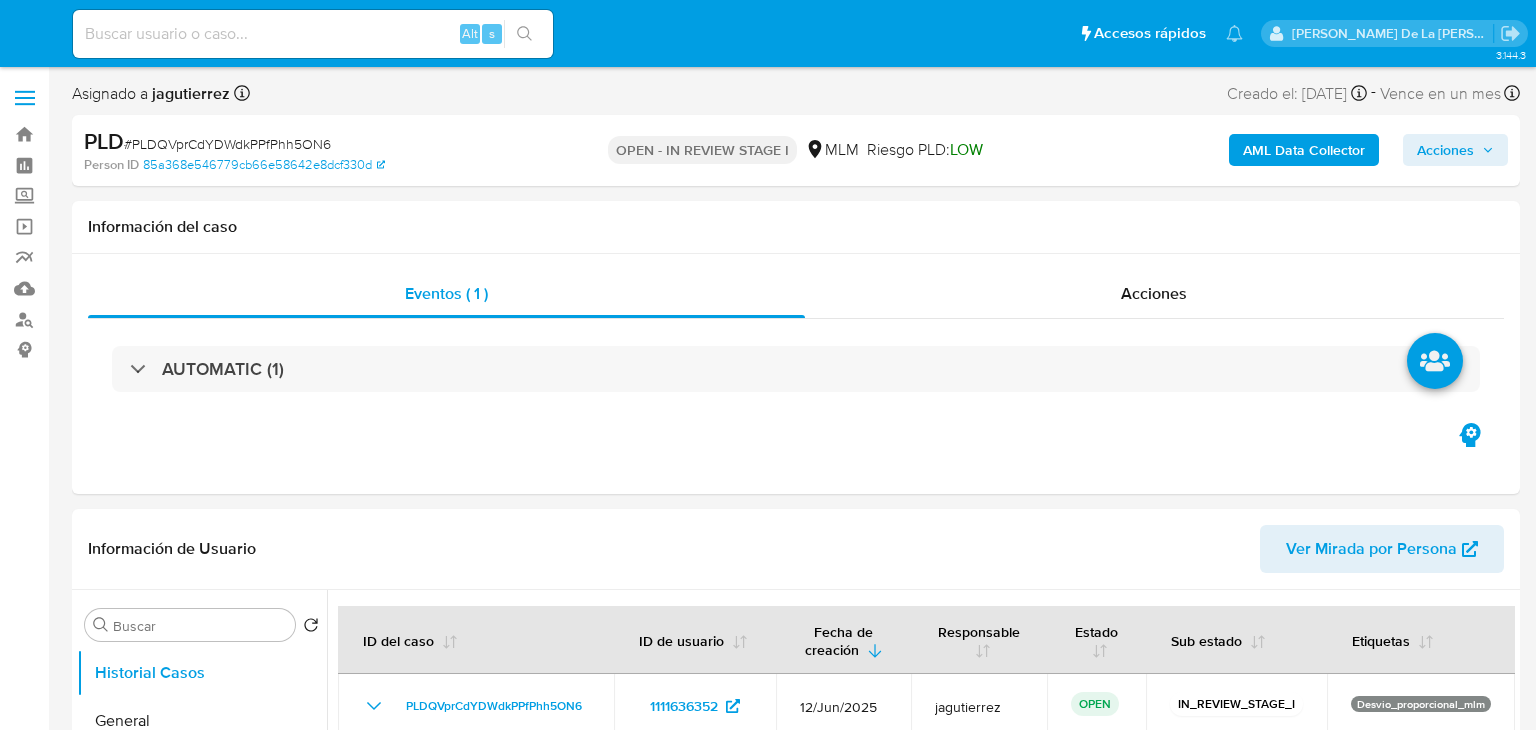 select on "10" 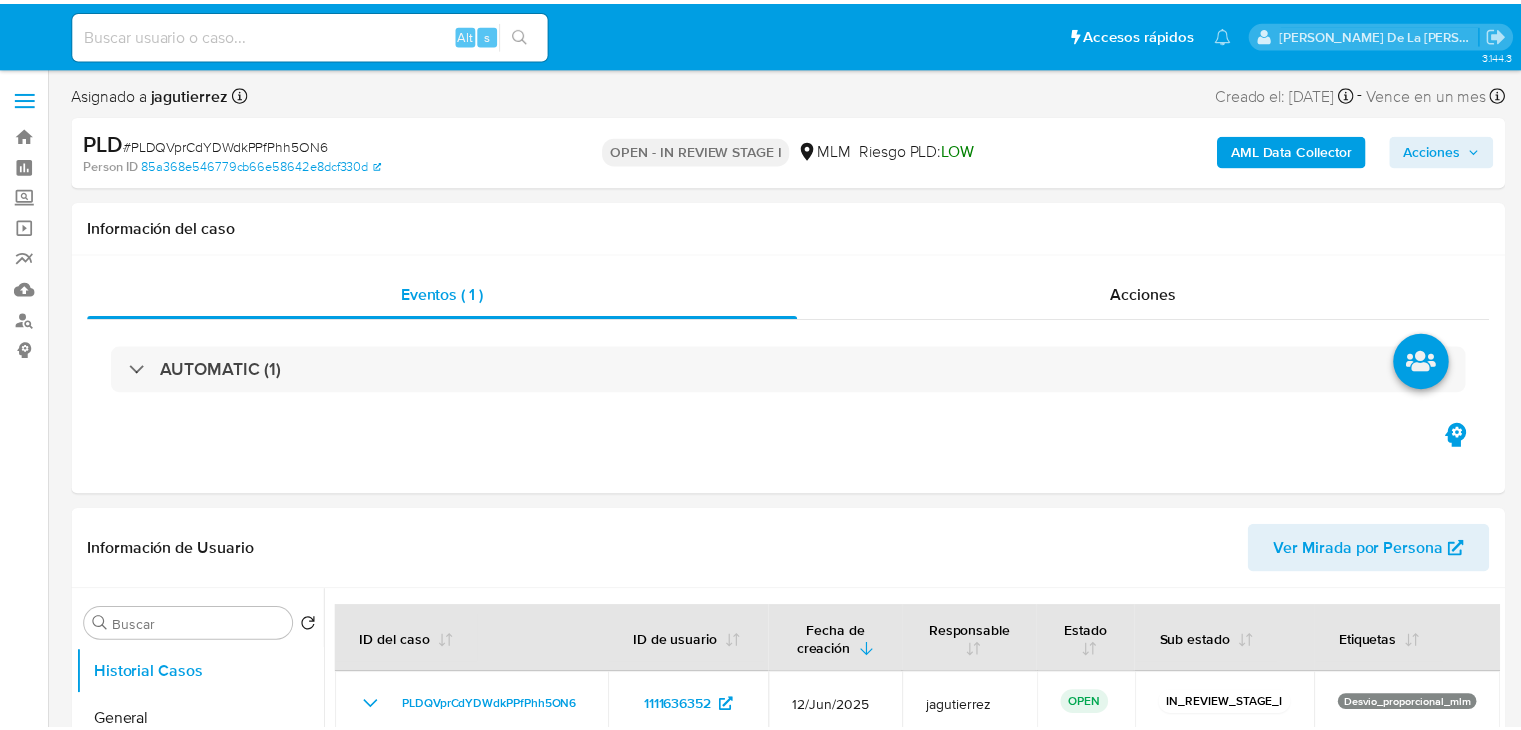 scroll, scrollTop: 0, scrollLeft: 0, axis: both 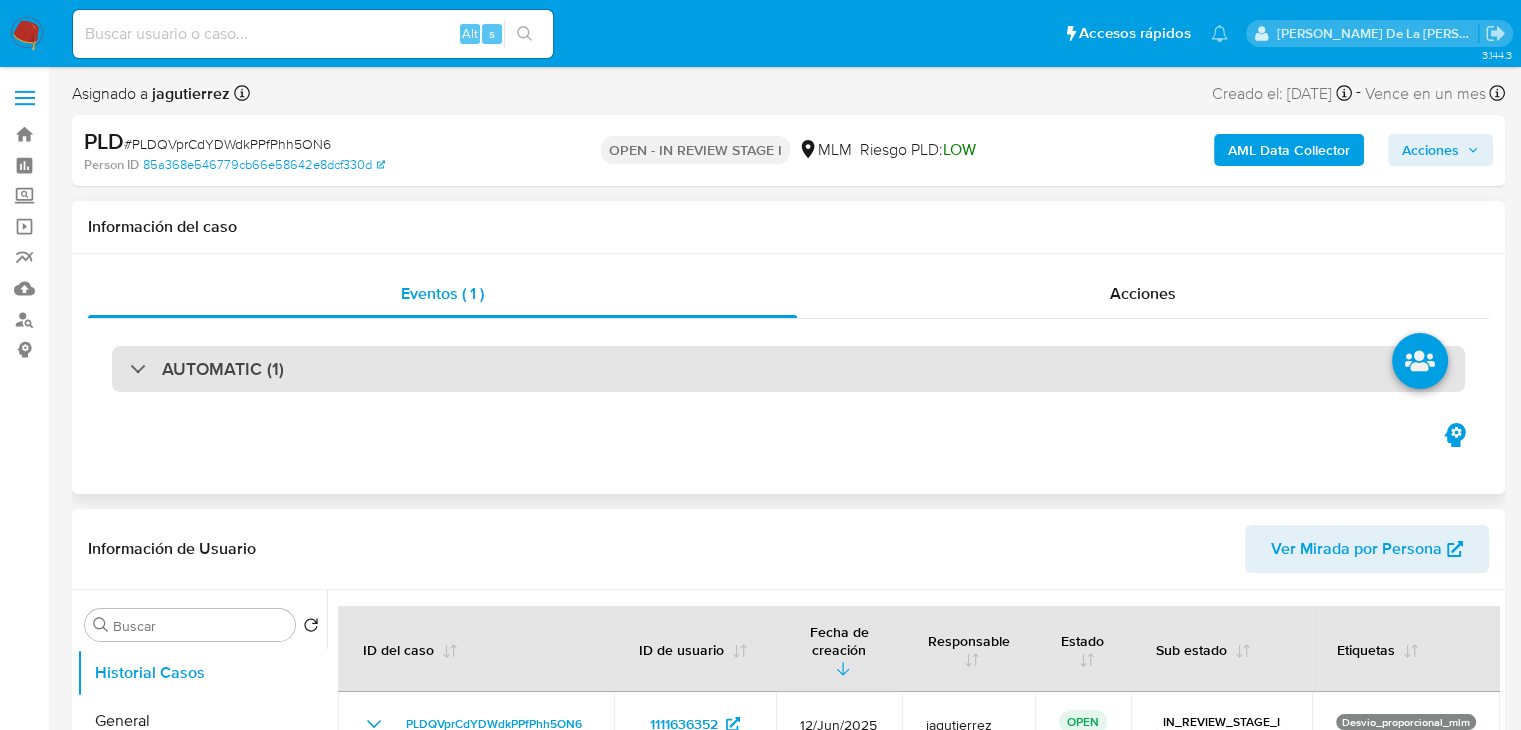 click on "AUTOMATIC (1)" at bounding box center [788, 369] 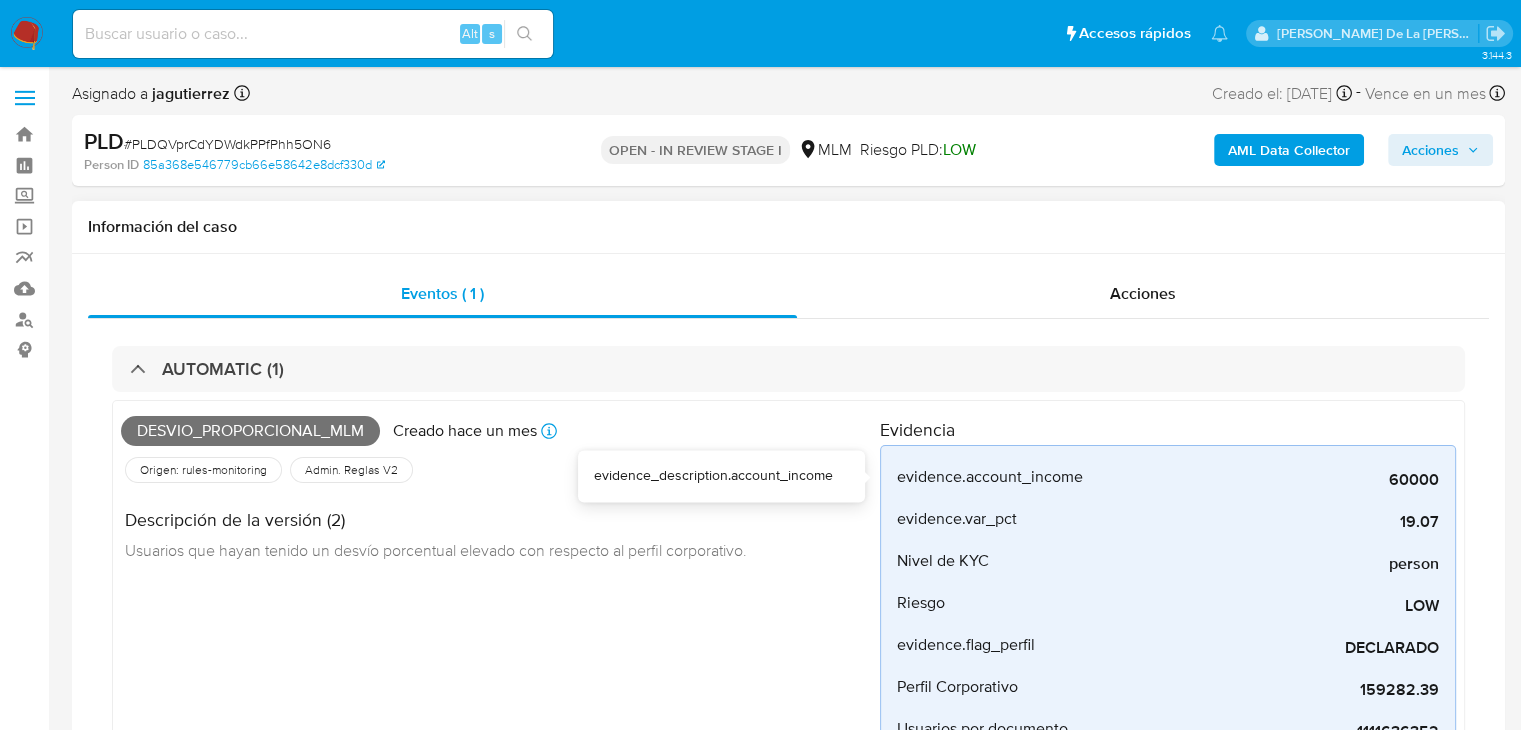 scroll, scrollTop: 200, scrollLeft: 0, axis: vertical 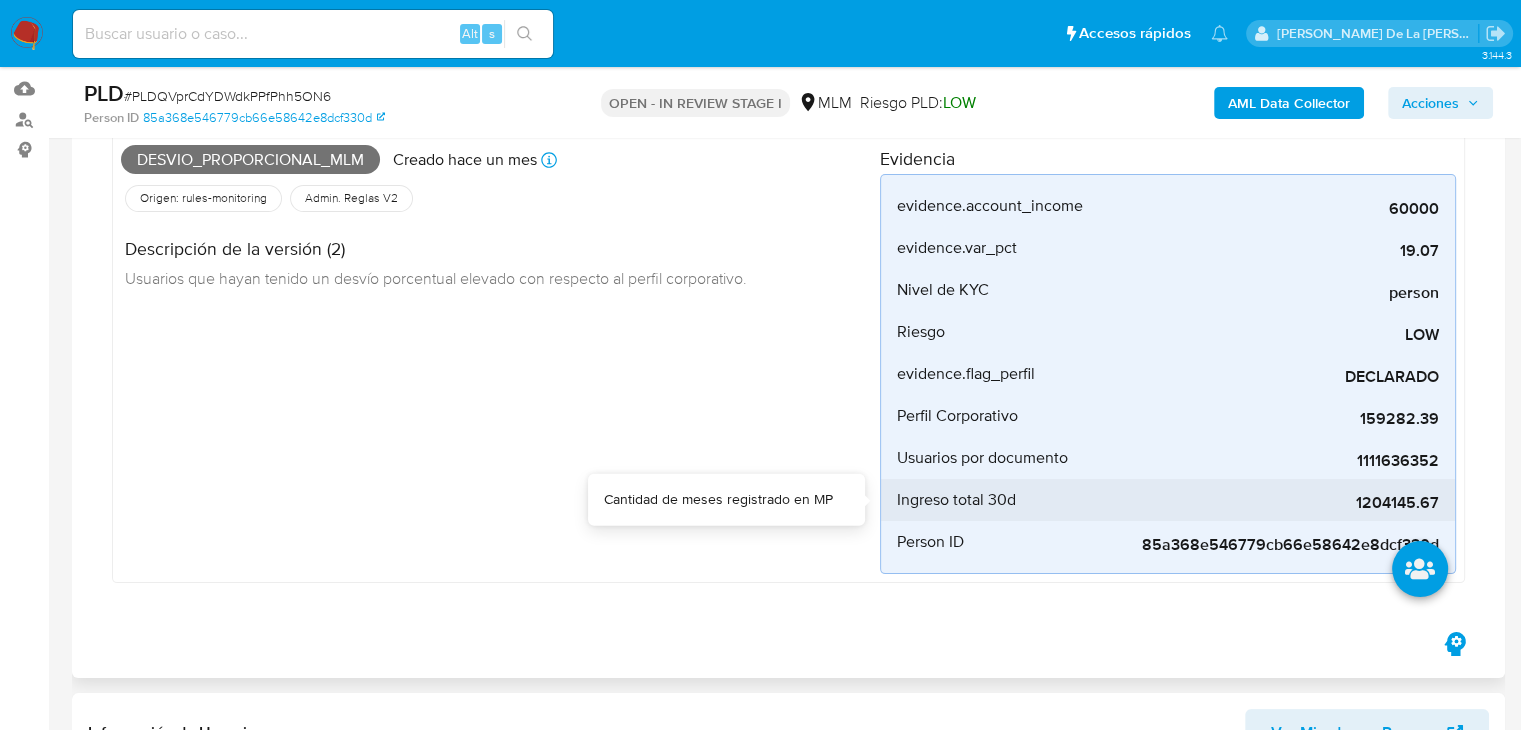 click on "1204145.67" at bounding box center [1289, 503] 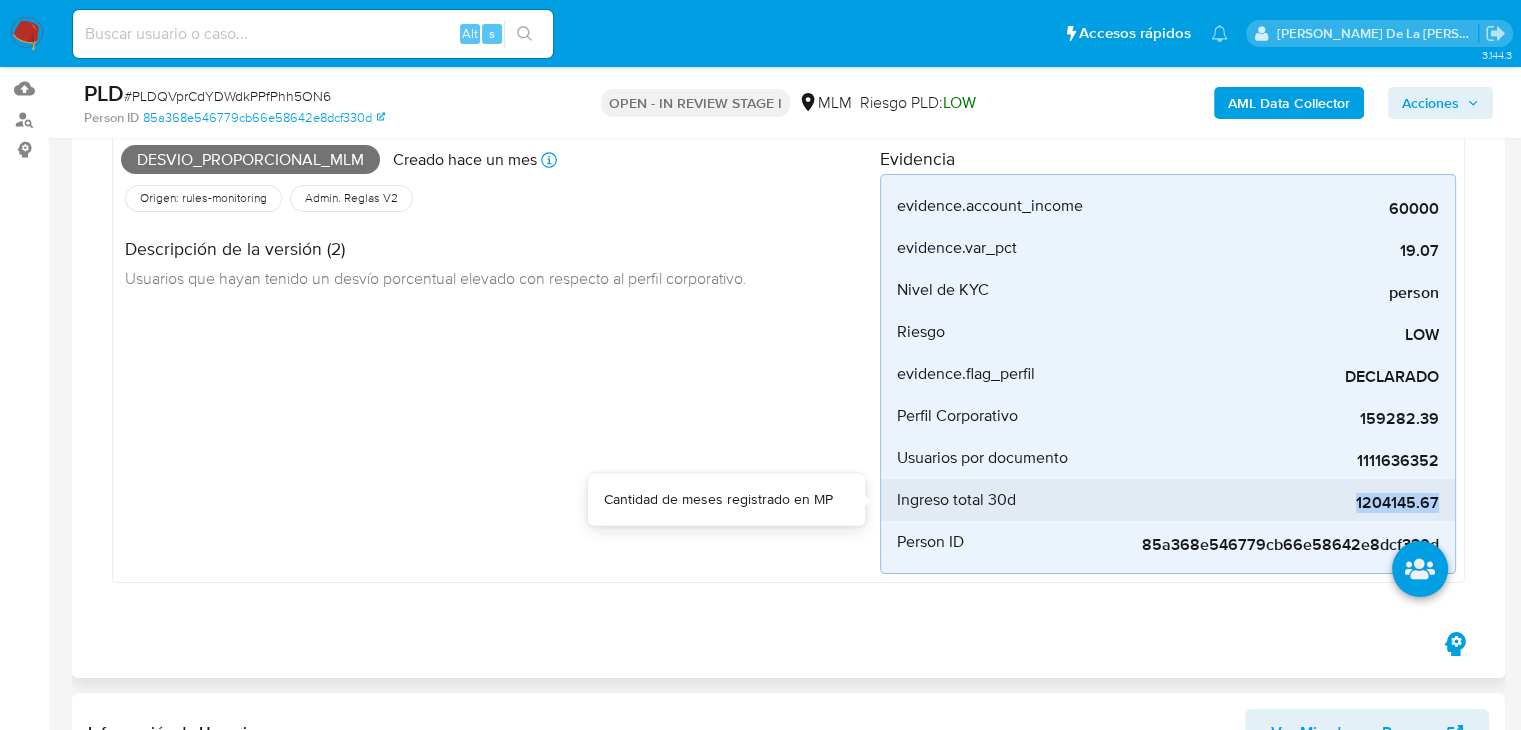 click on "1204145.67" at bounding box center [1289, 503] 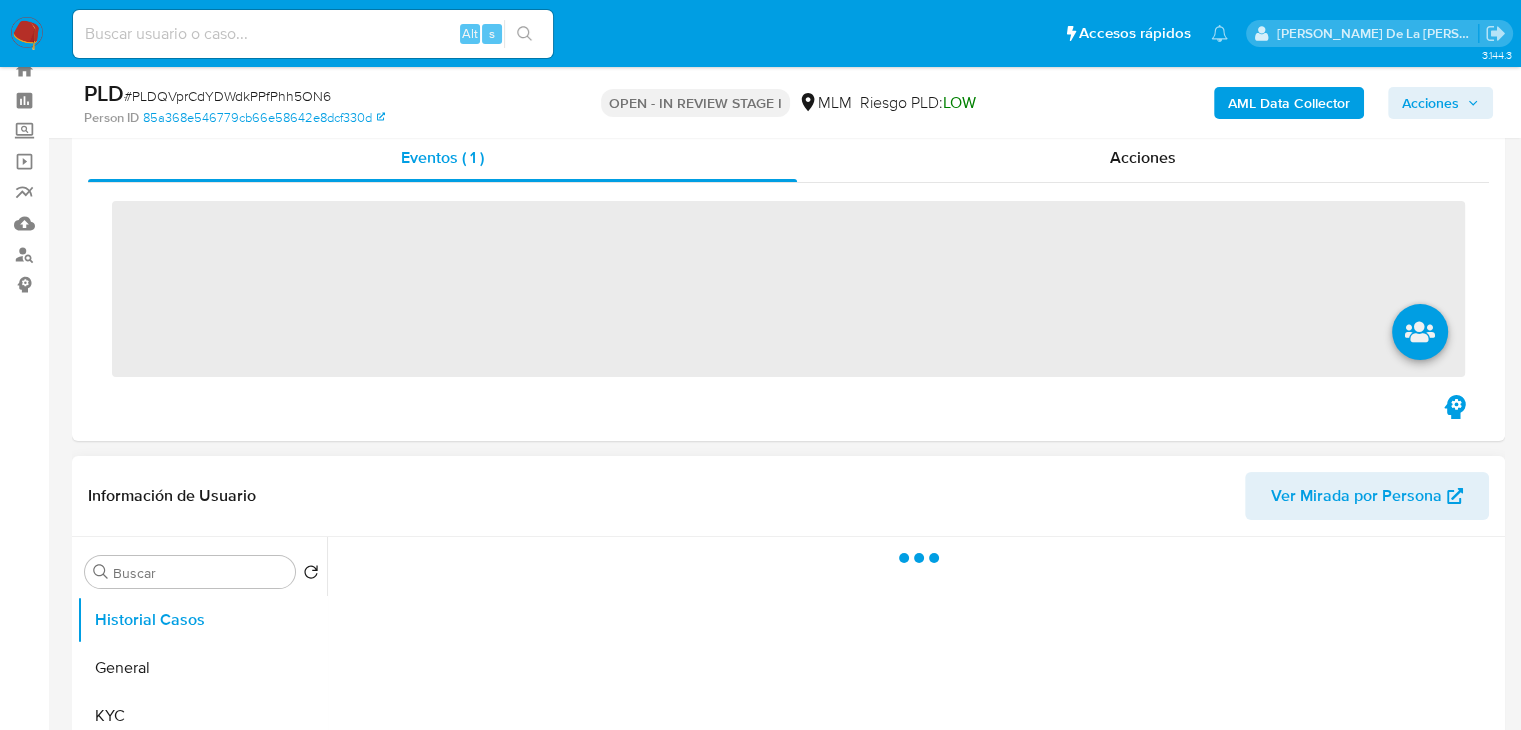 scroll, scrollTop: 100, scrollLeft: 0, axis: vertical 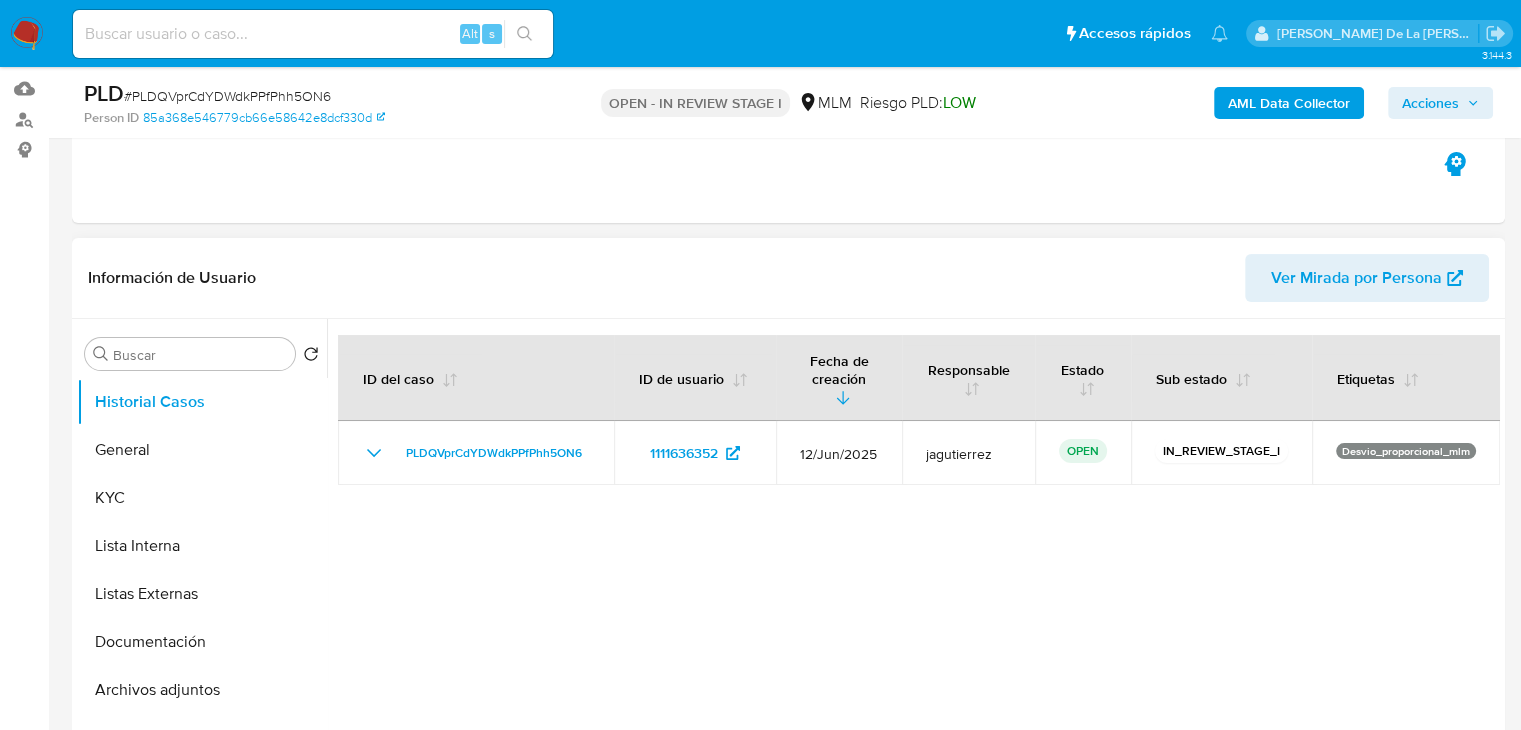 select on "10" 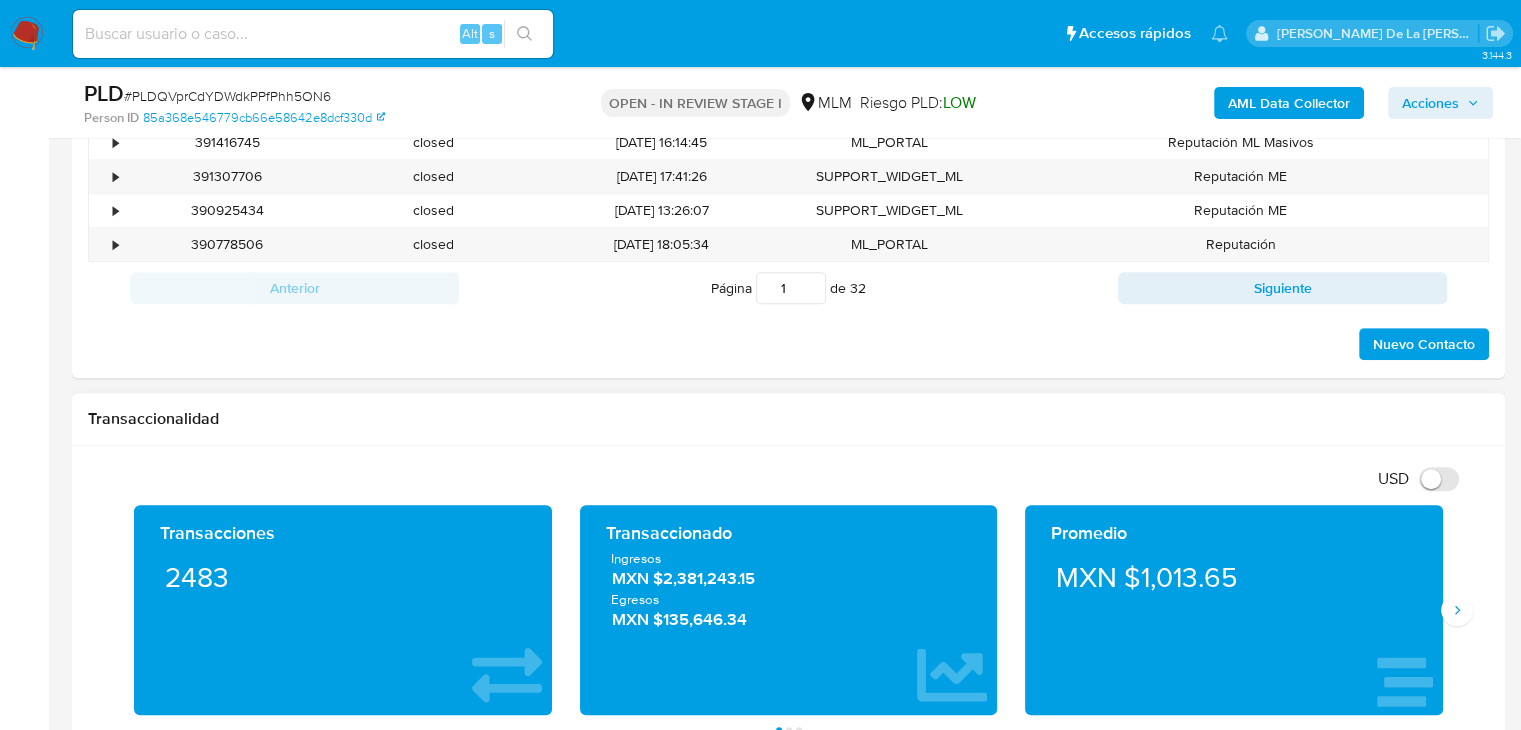 scroll, scrollTop: 1200, scrollLeft: 0, axis: vertical 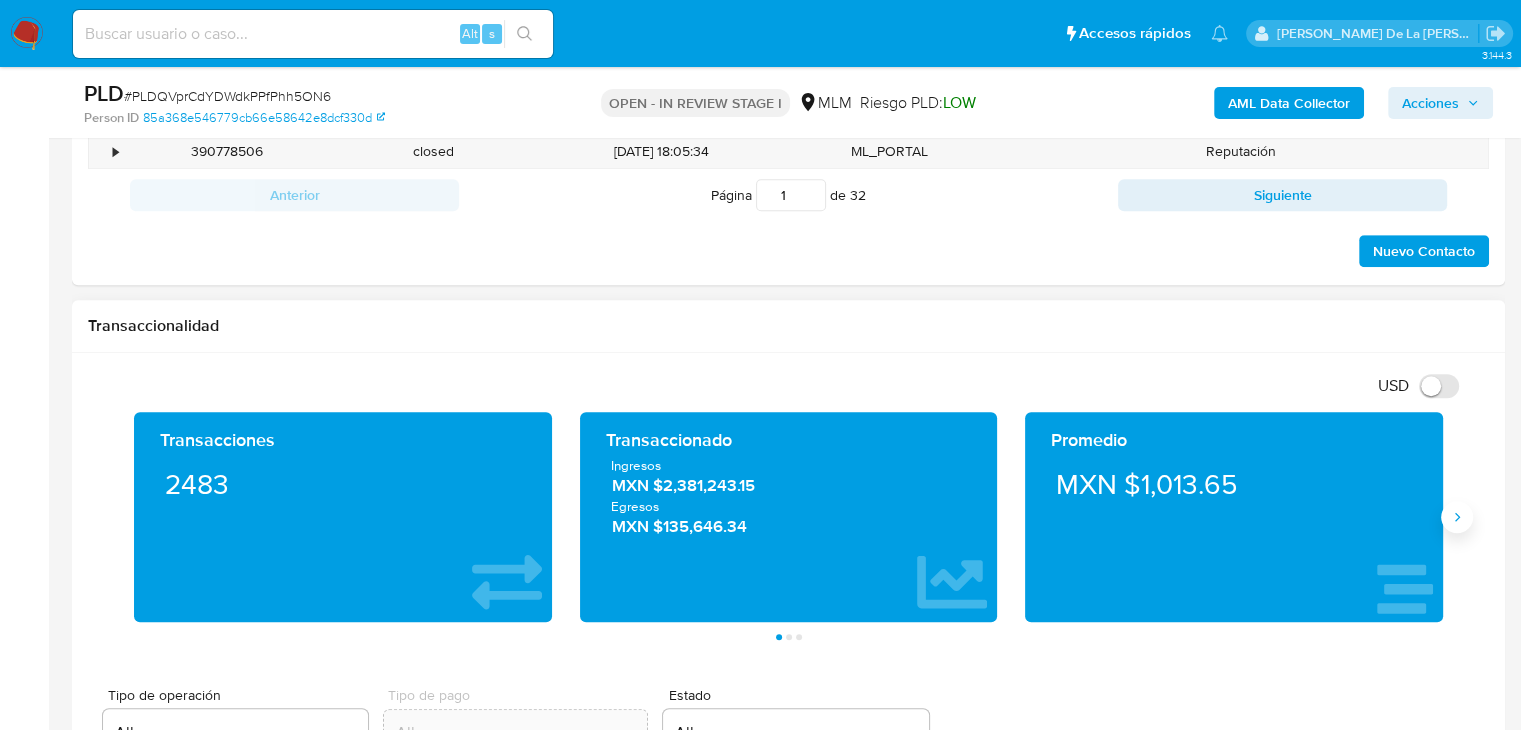 click 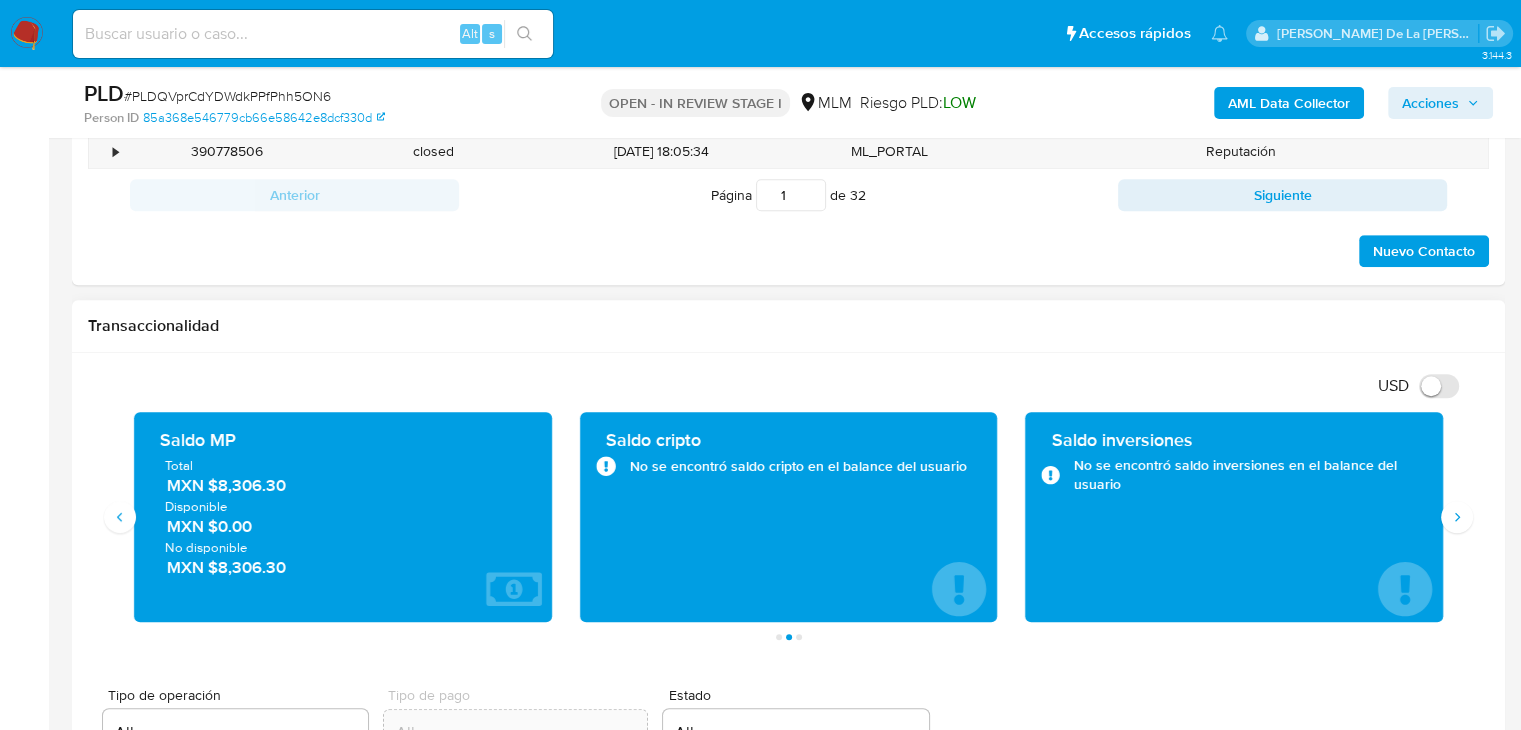 click on "MXN $8,306.30" at bounding box center (344, 485) 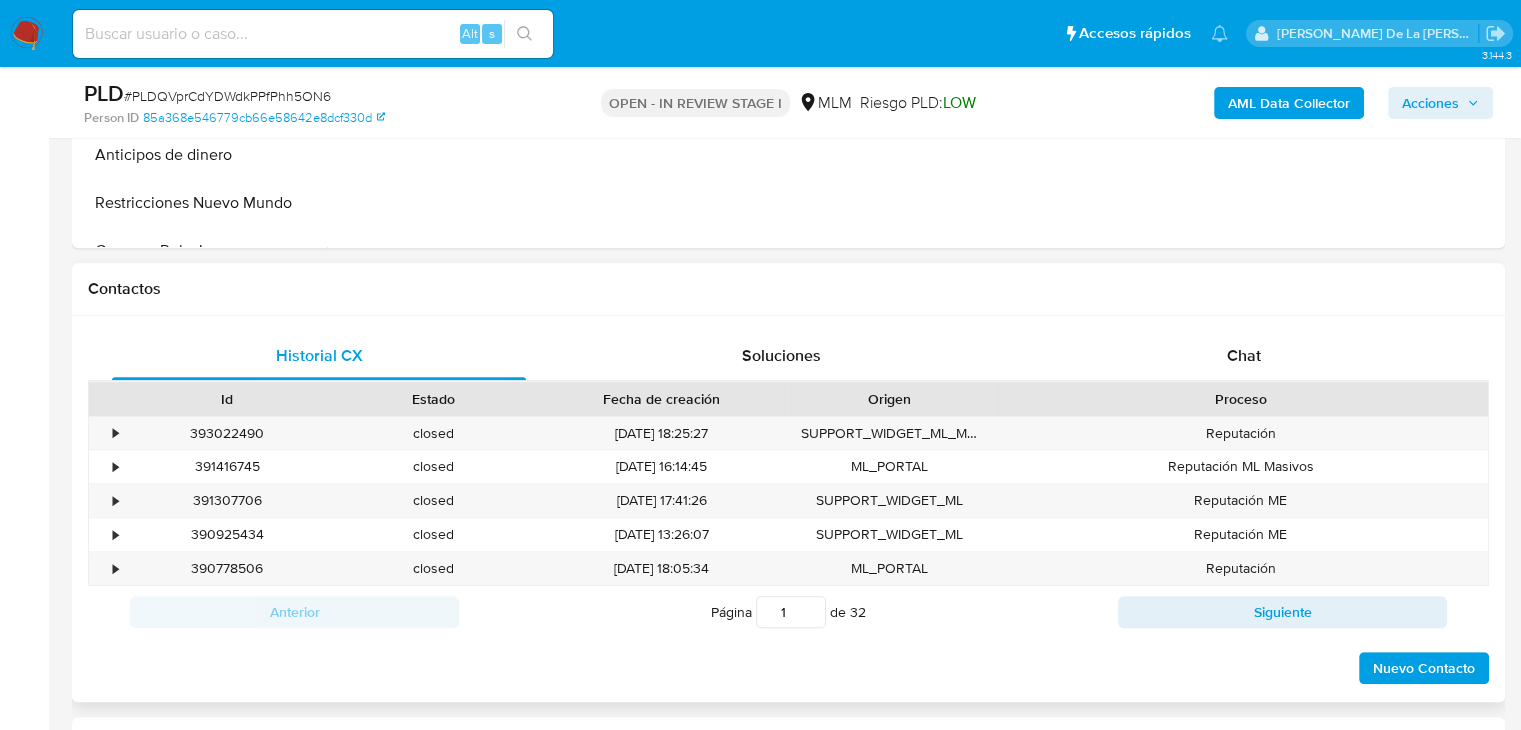 scroll, scrollTop: 400, scrollLeft: 0, axis: vertical 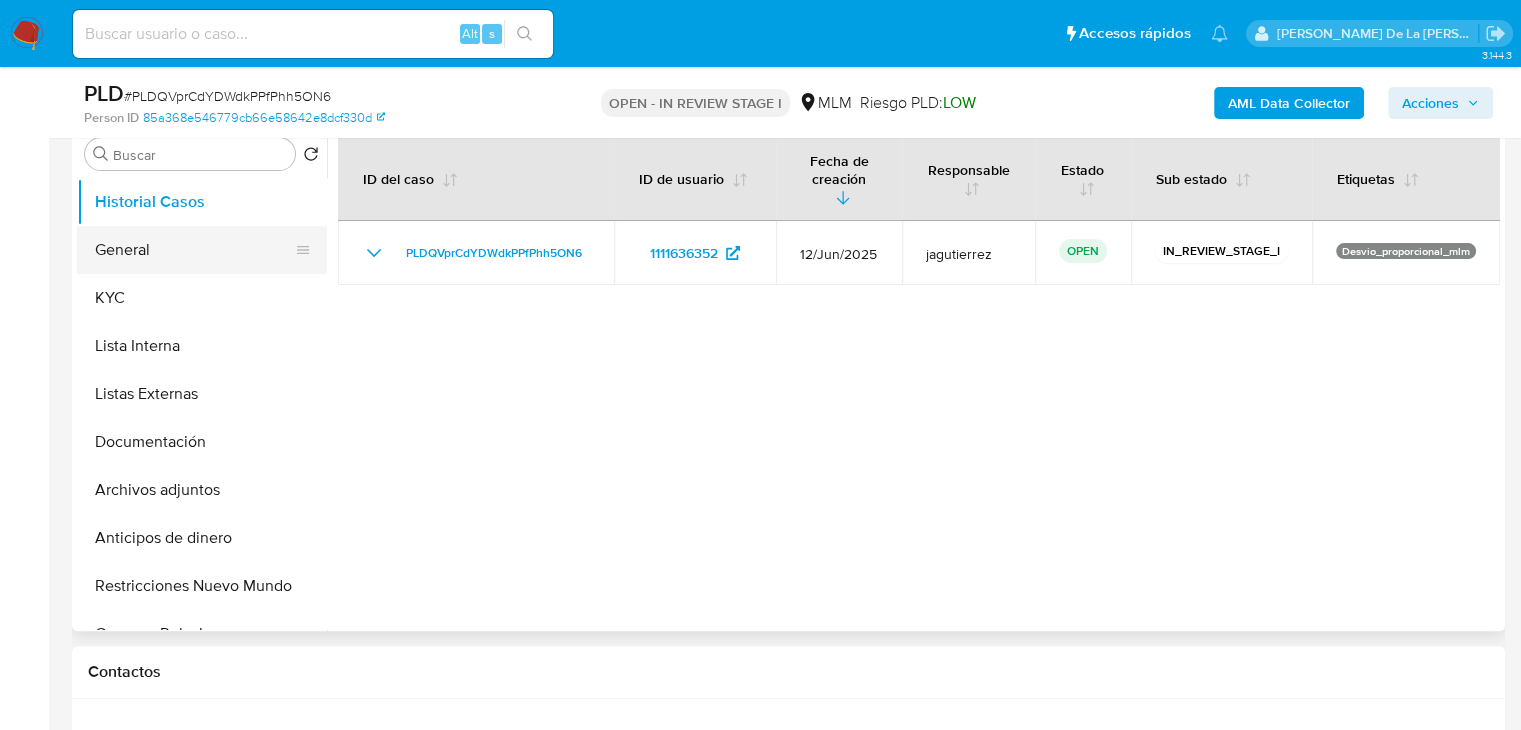 click on "General" at bounding box center [194, 250] 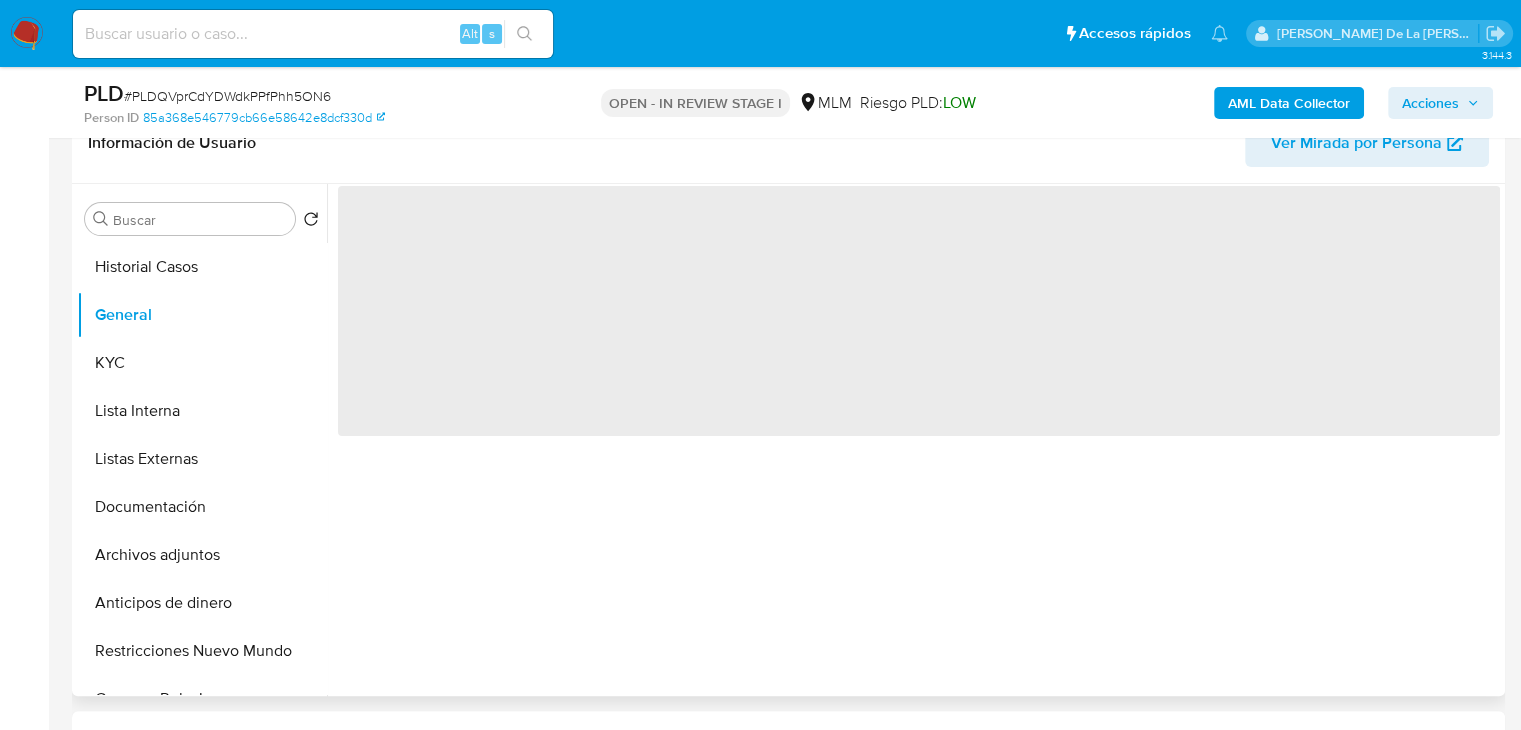 scroll, scrollTop: 300, scrollLeft: 0, axis: vertical 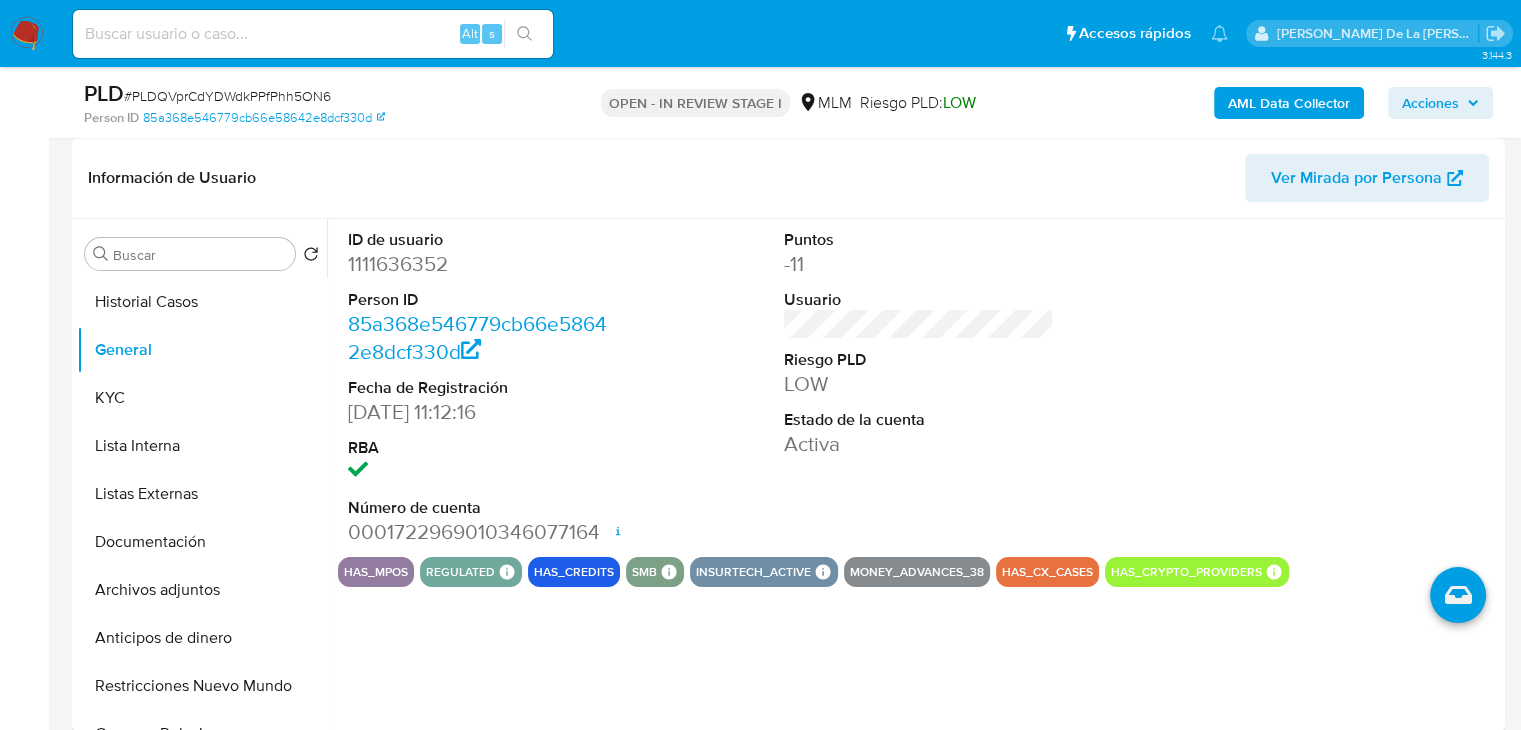 type 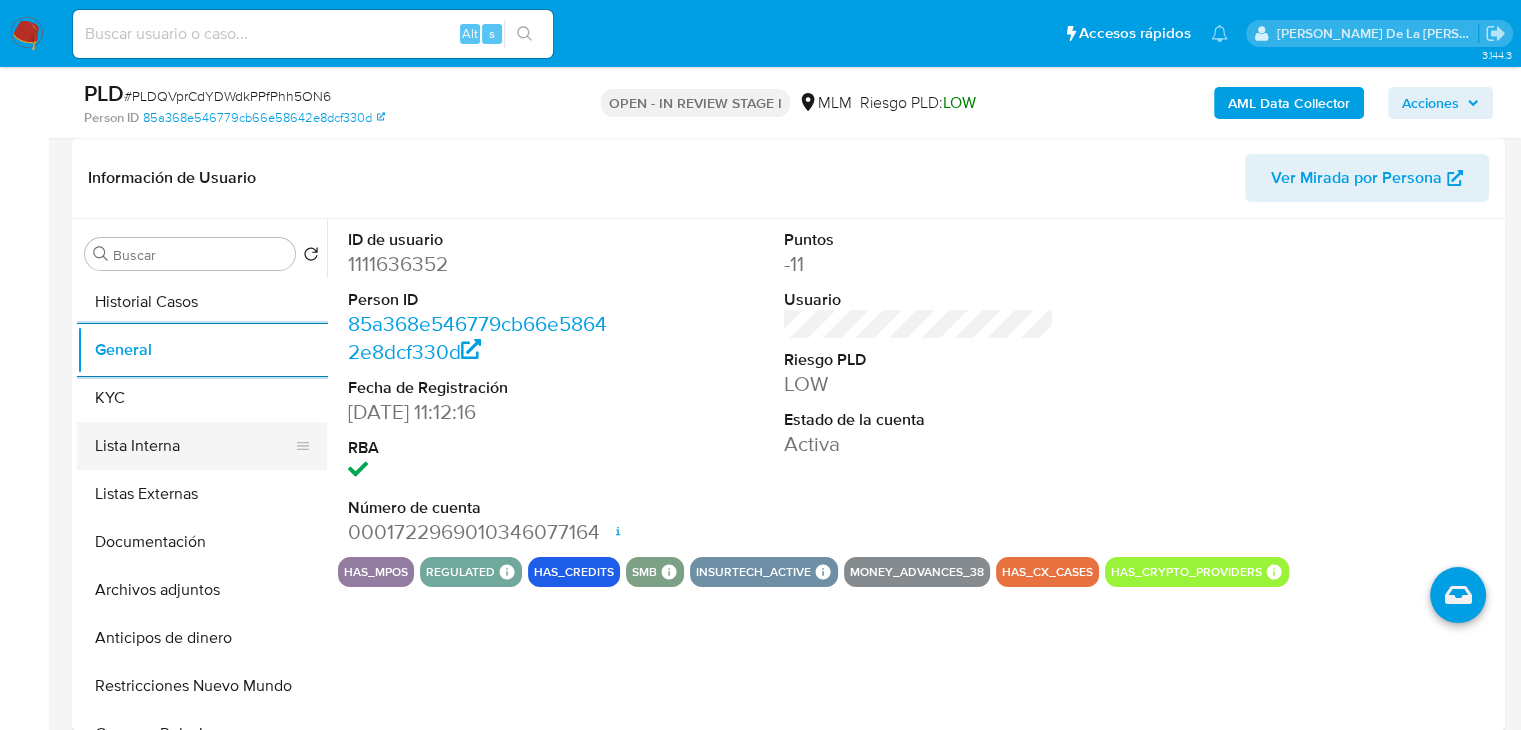 click on "Lista Interna" at bounding box center (194, 446) 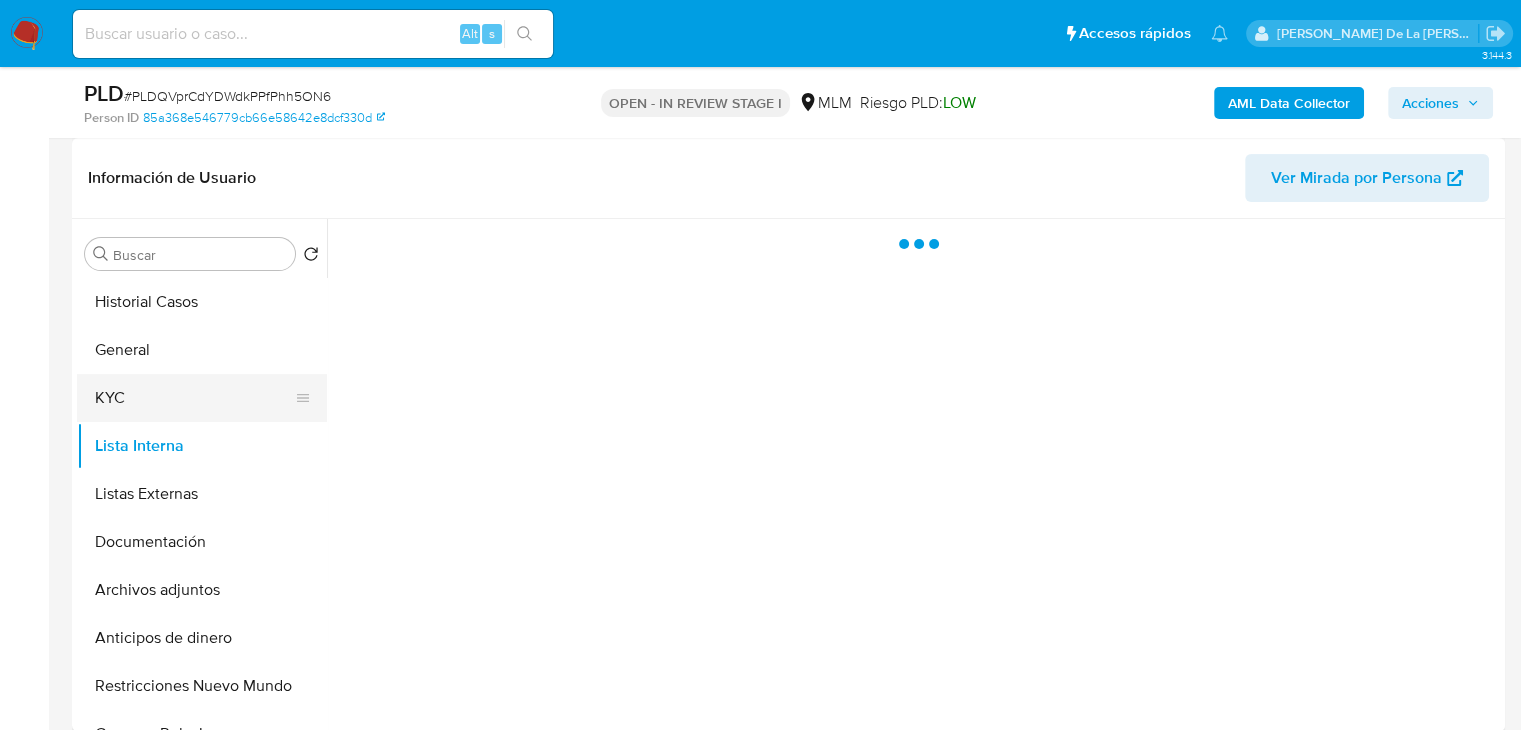 click on "KYC" at bounding box center [194, 398] 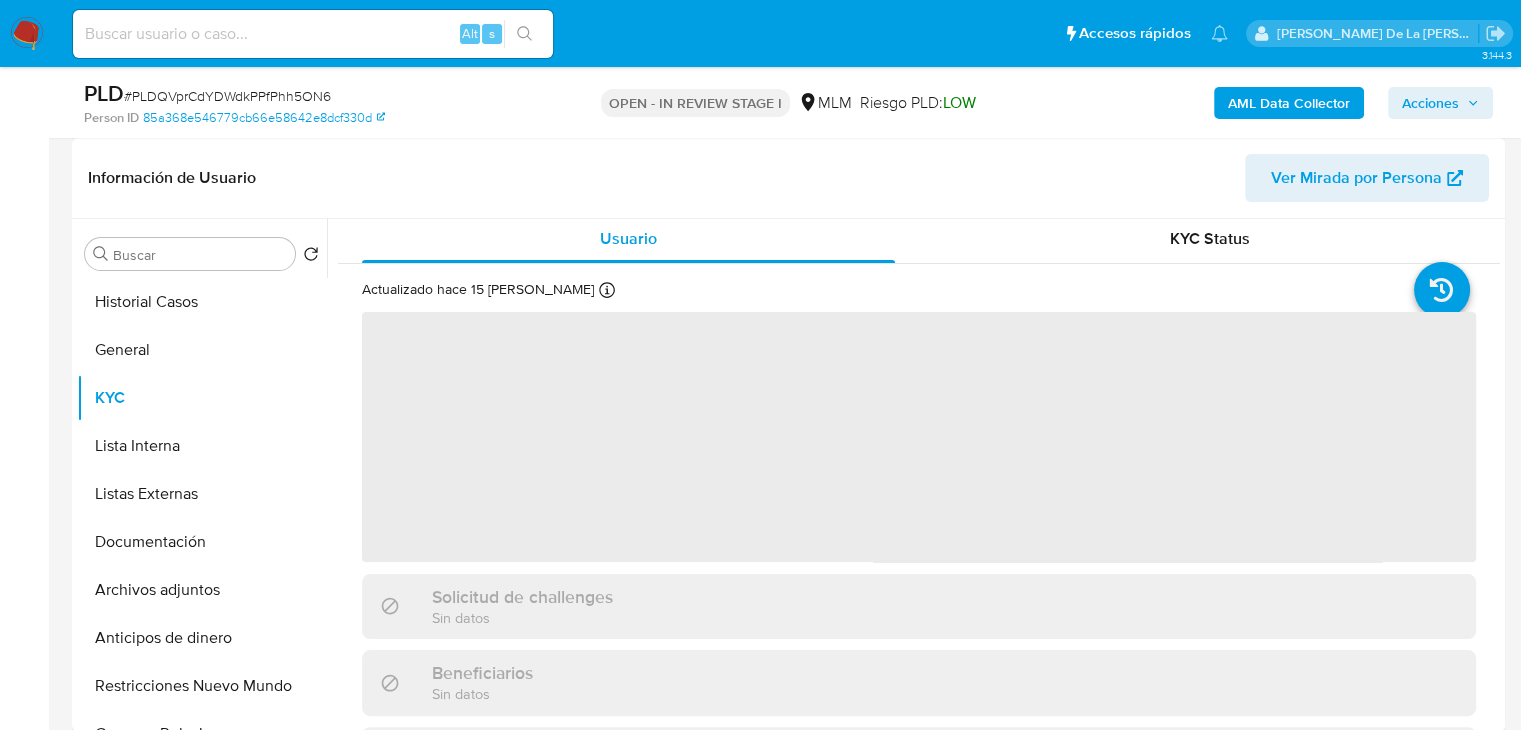 scroll, scrollTop: 0, scrollLeft: 0, axis: both 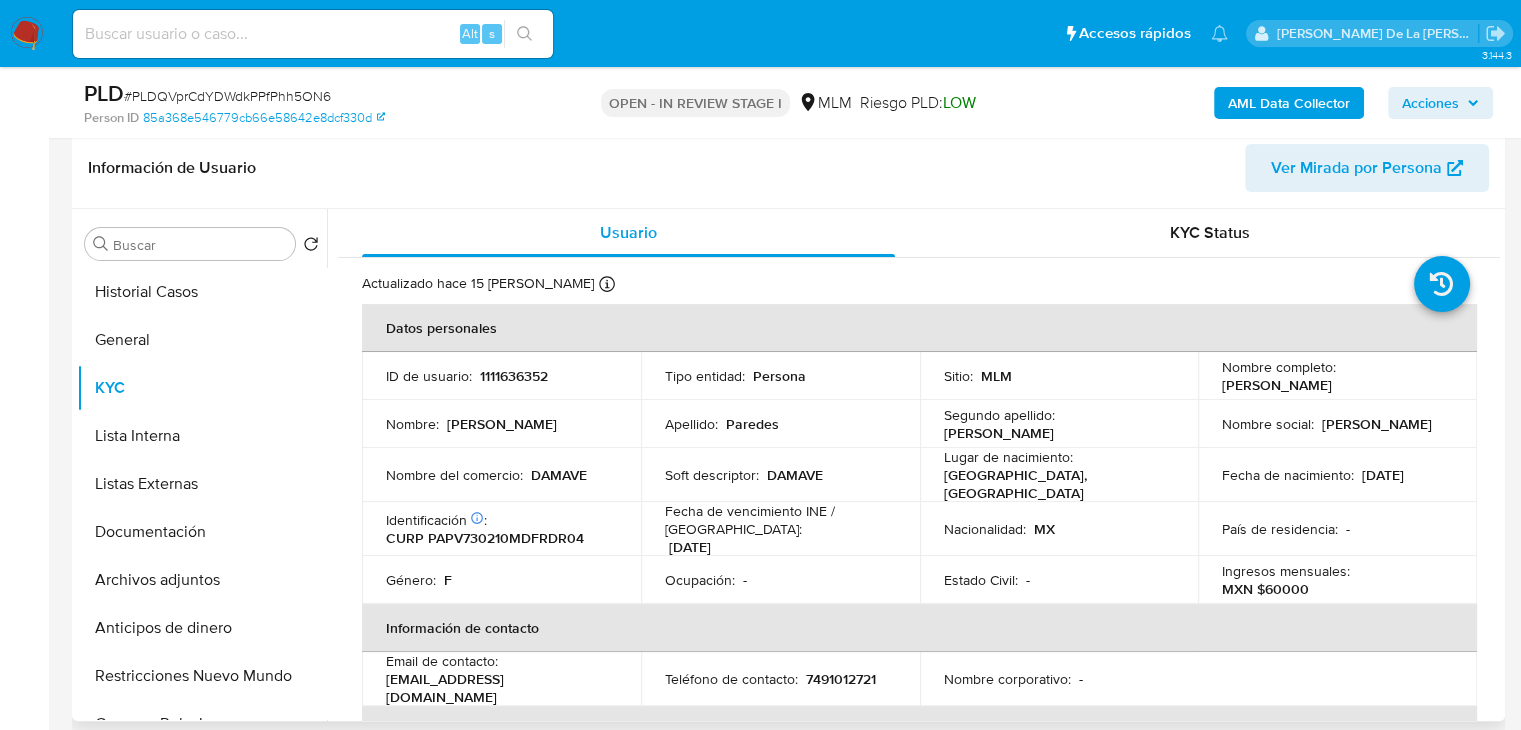type 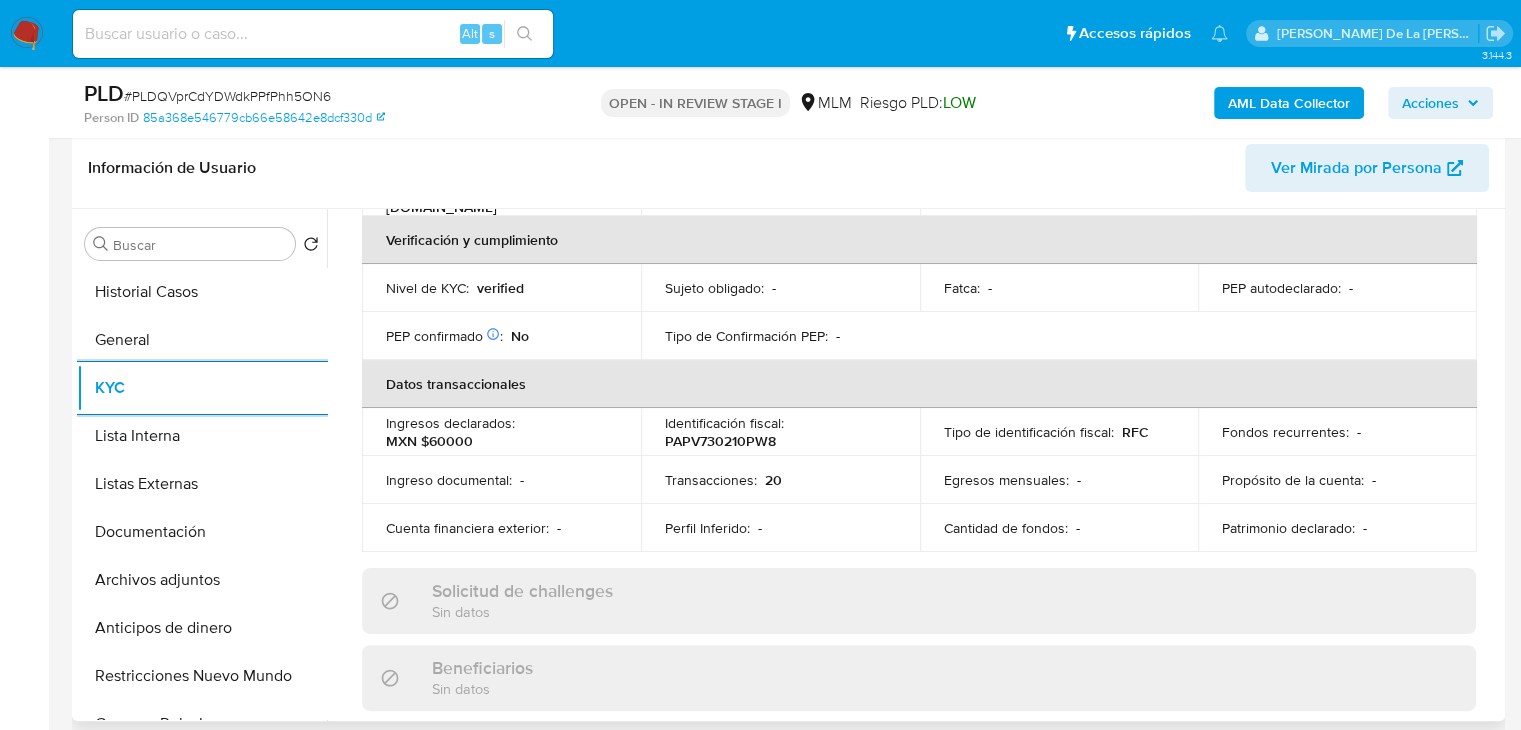 scroll, scrollTop: 488, scrollLeft: 0, axis: vertical 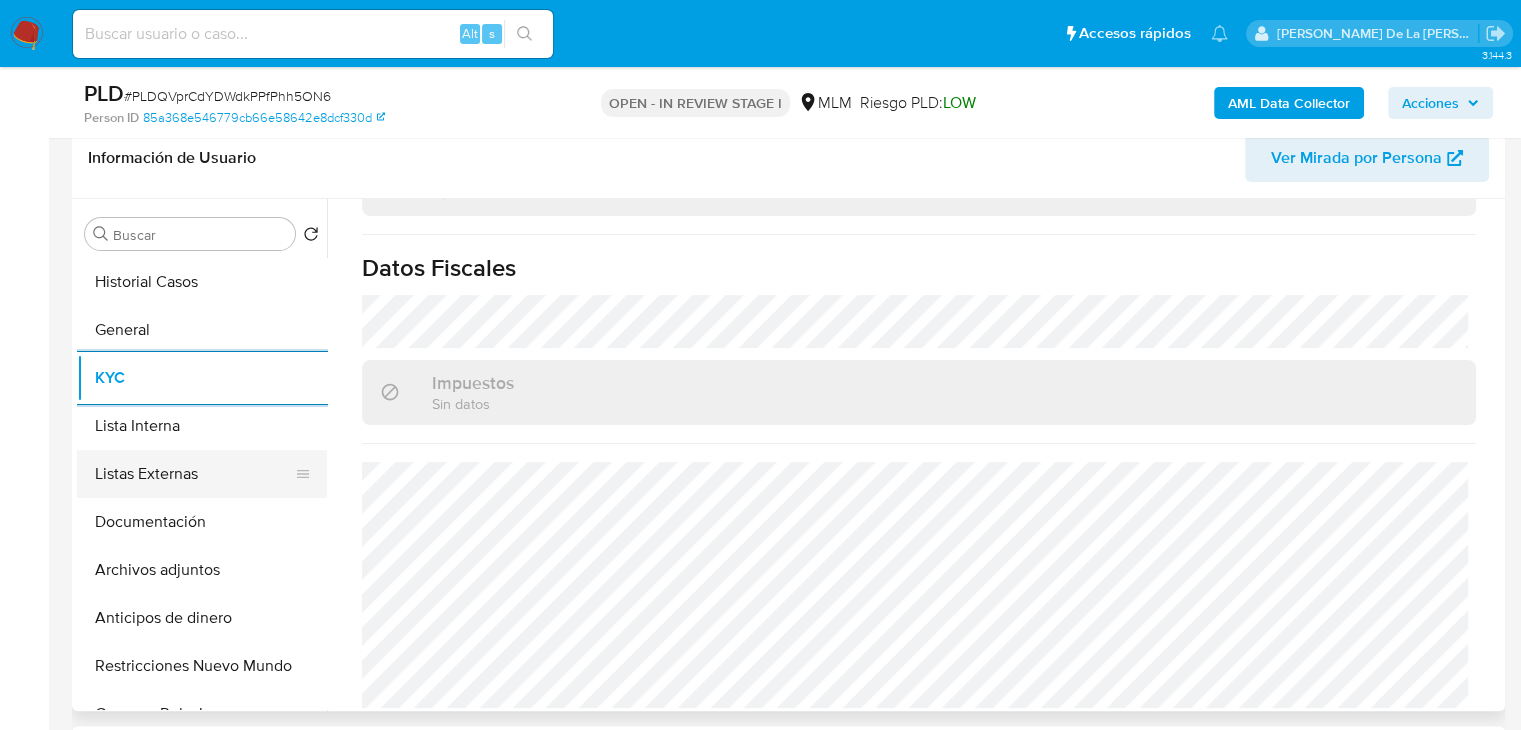 click on "Listas Externas" at bounding box center [194, 474] 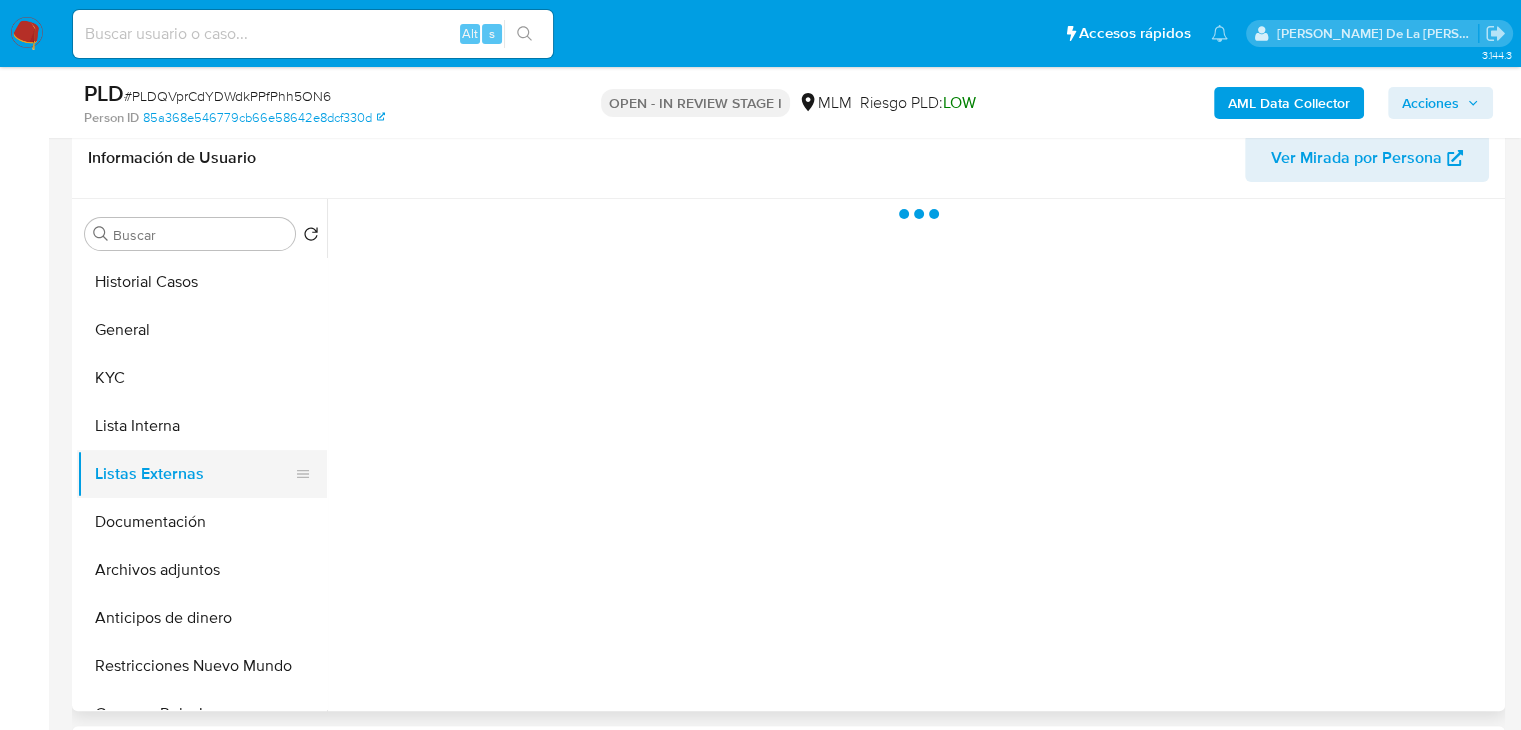 scroll, scrollTop: 0, scrollLeft: 0, axis: both 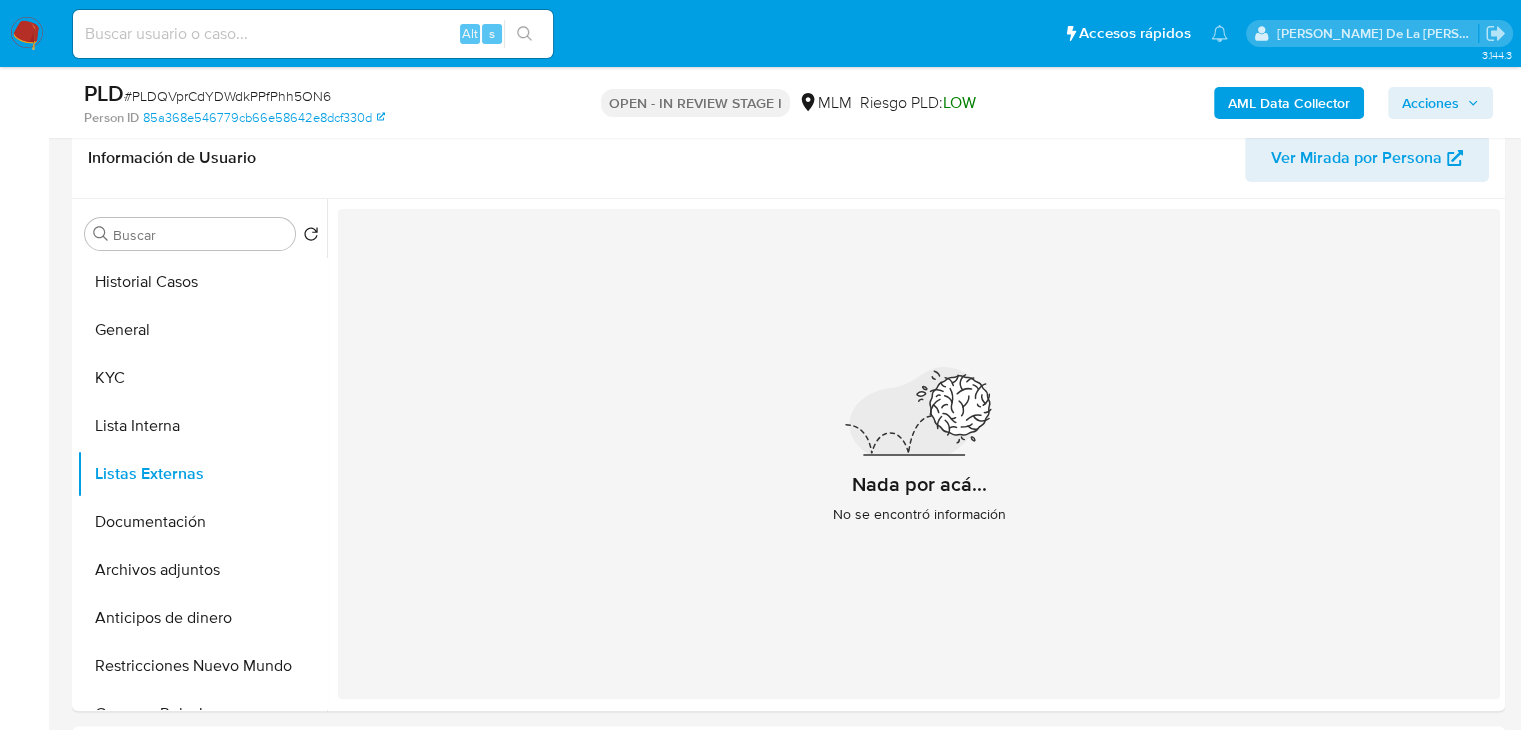 type 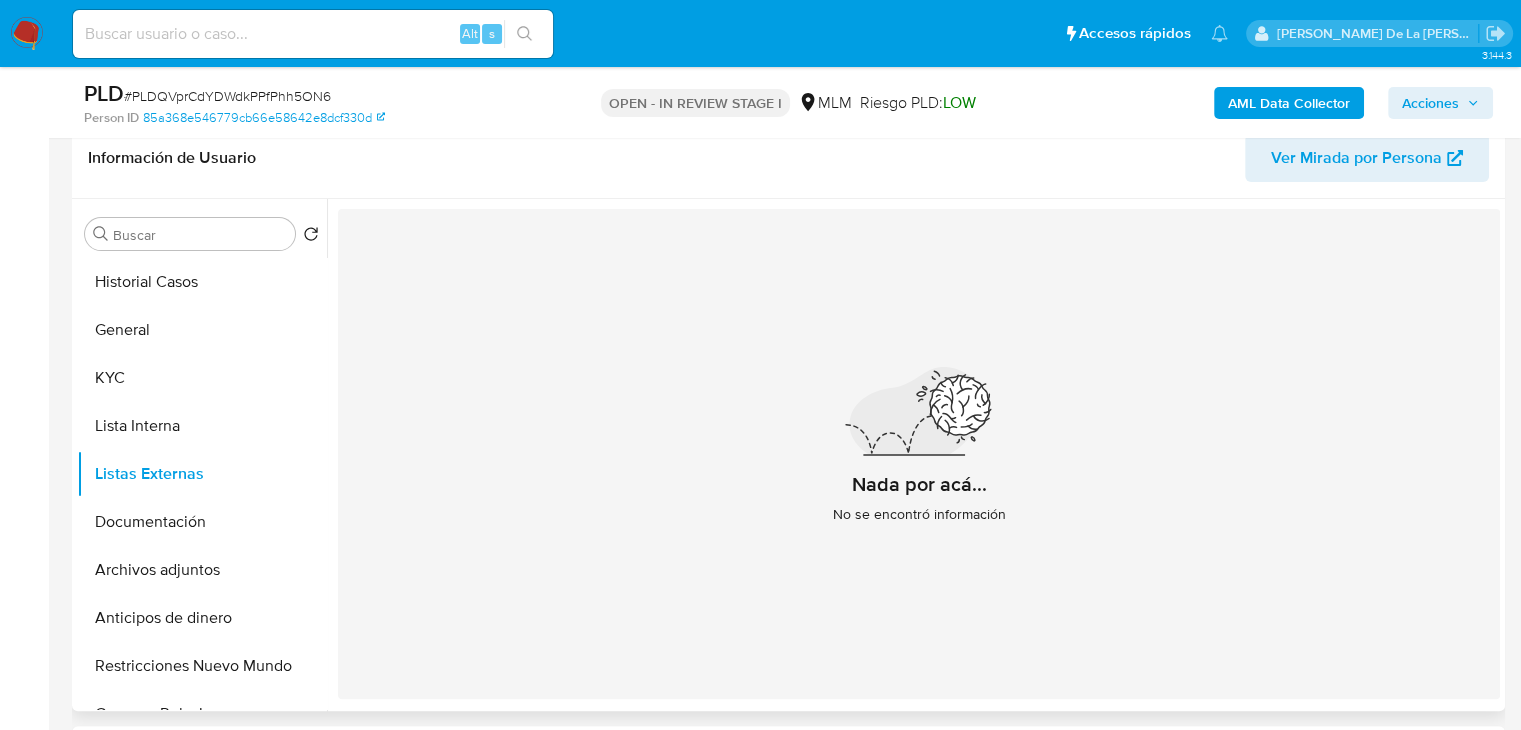 click 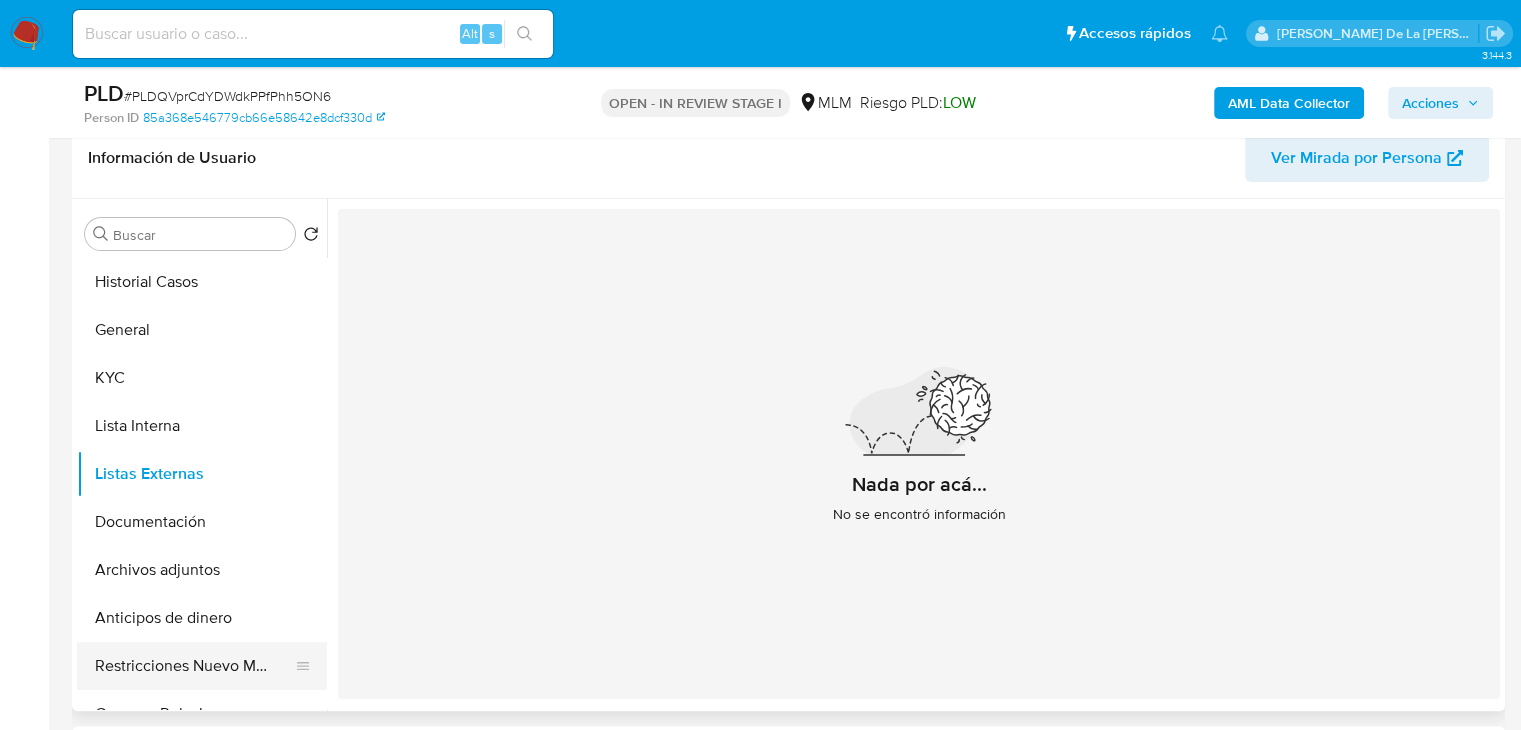 click on "Restricciones Nuevo Mundo" at bounding box center [194, 666] 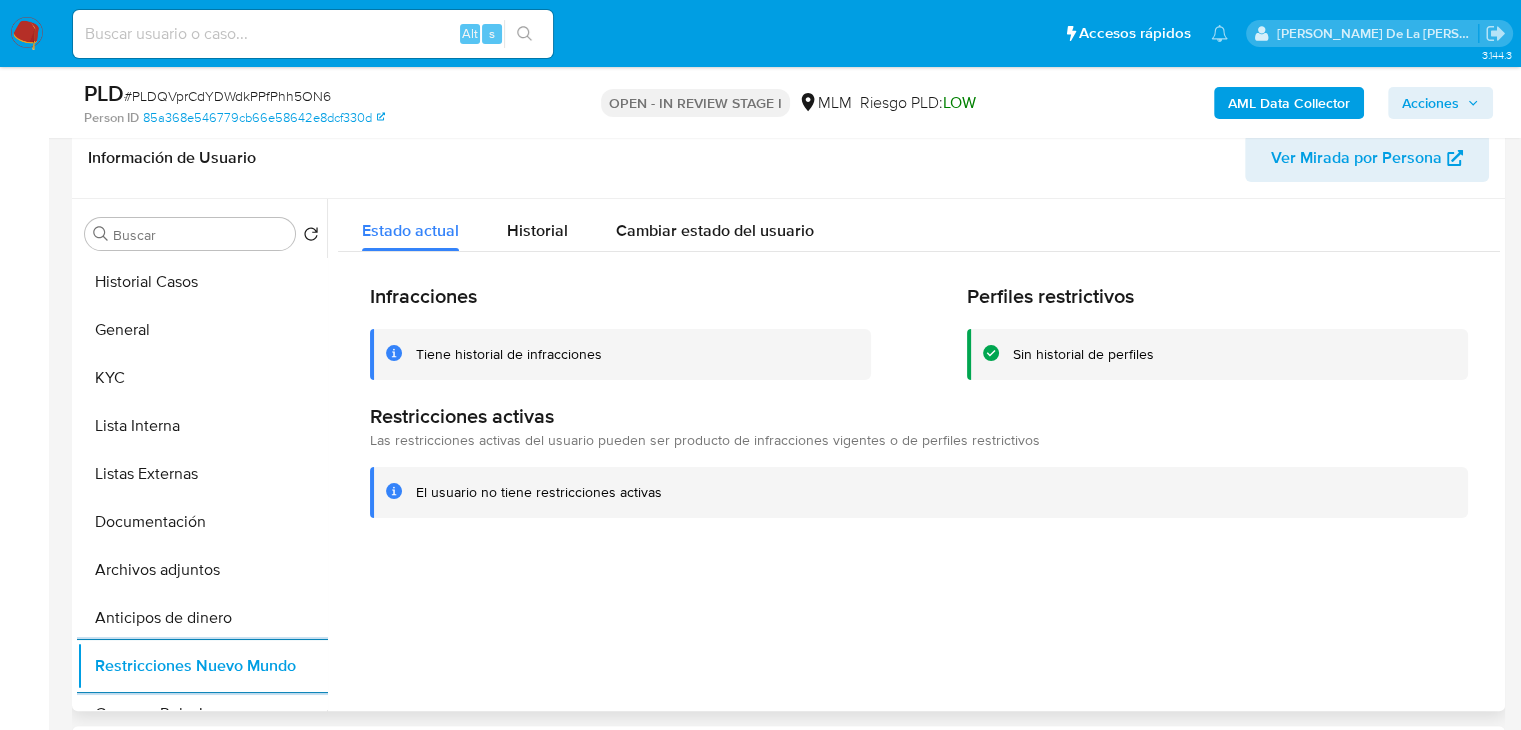 click on "El usuario no tiene restricciones activas" at bounding box center [919, 492] 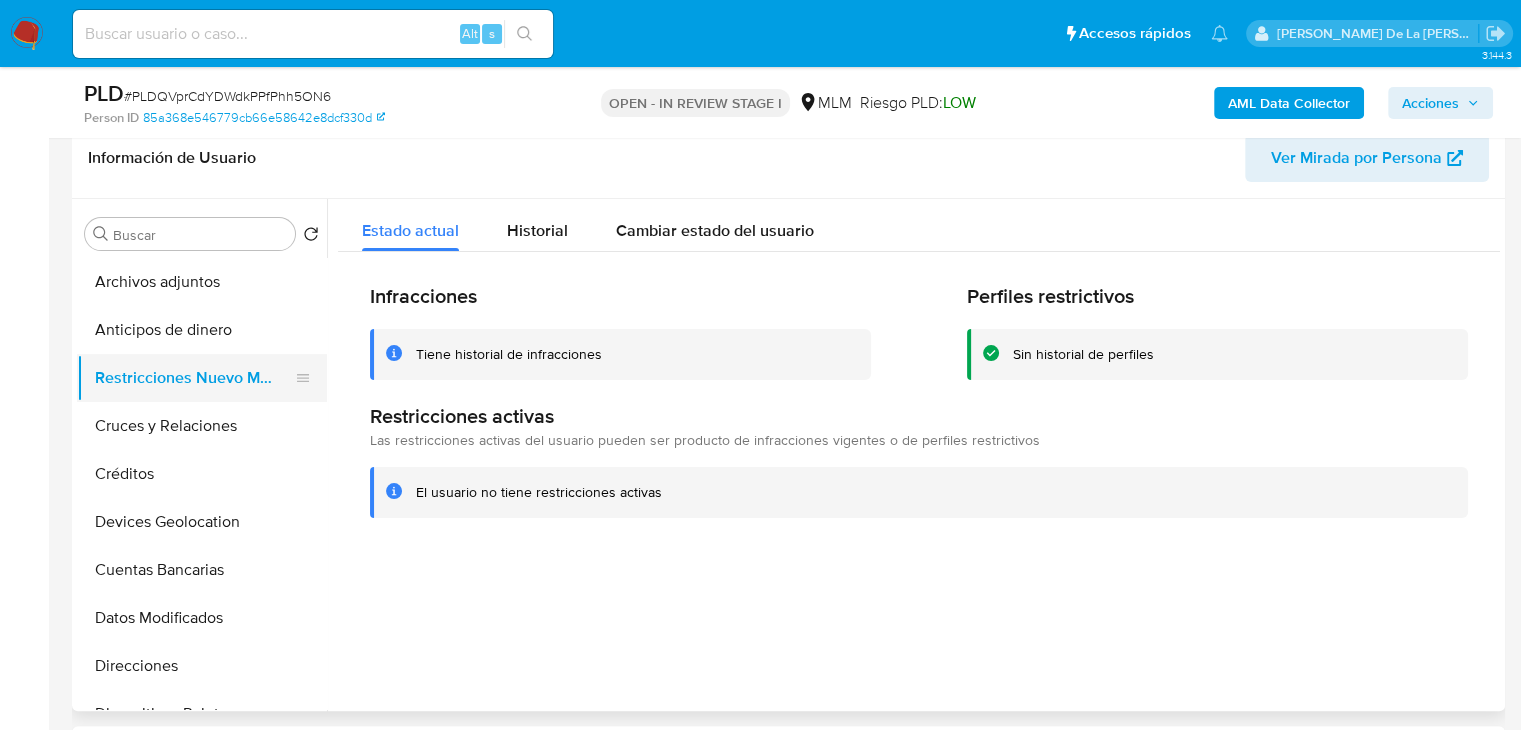 scroll, scrollTop: 288, scrollLeft: 0, axis: vertical 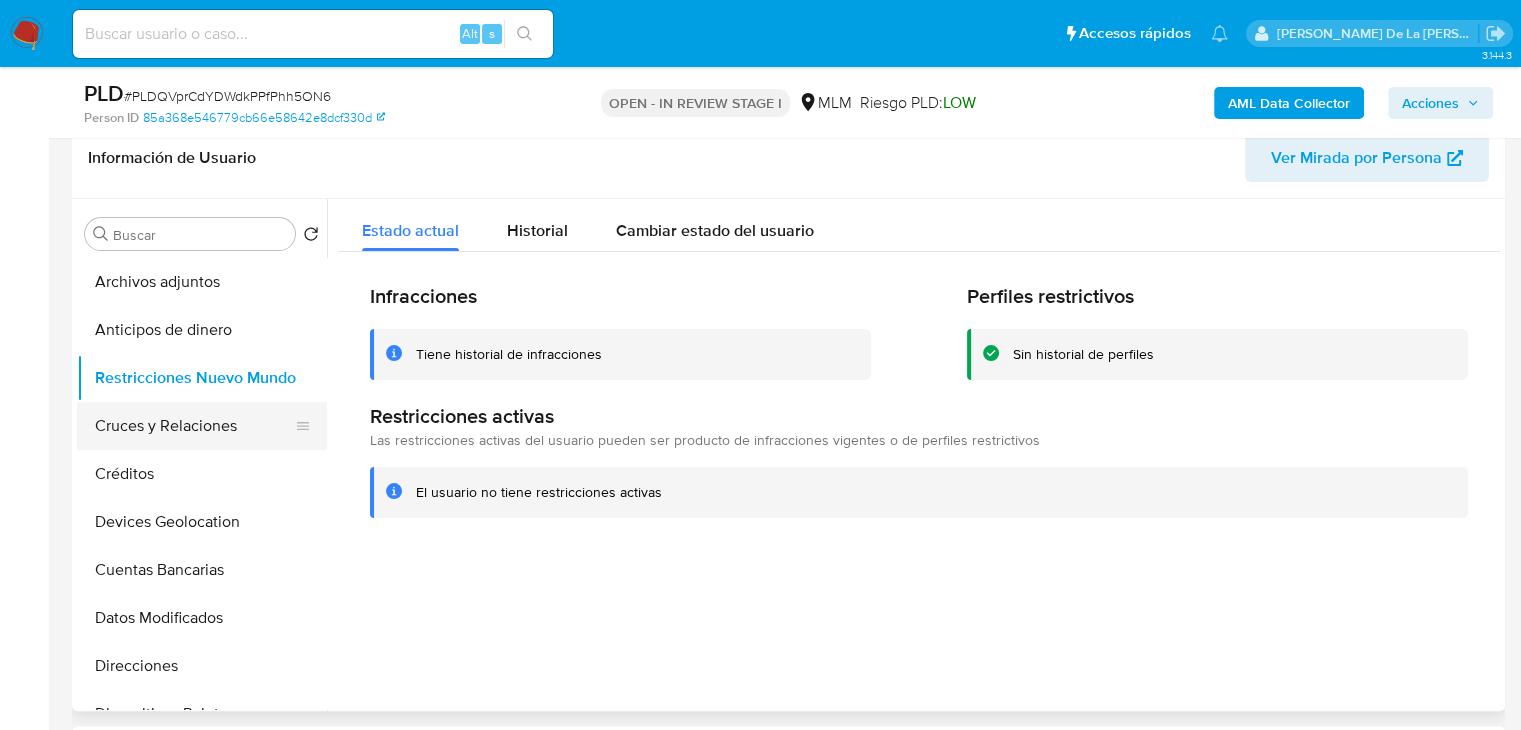 click on "Cruces y Relaciones" at bounding box center (194, 426) 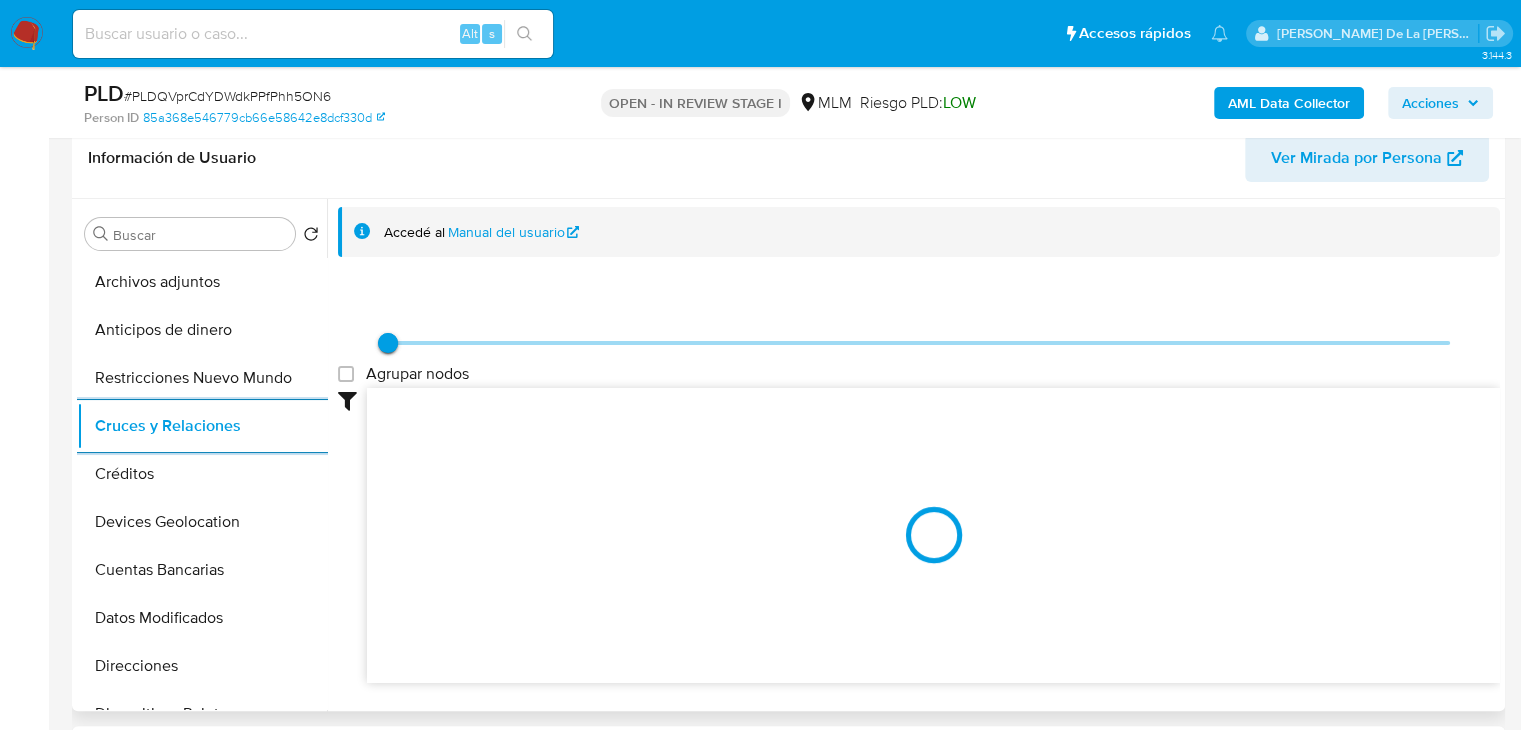 click at bounding box center (933, 536) 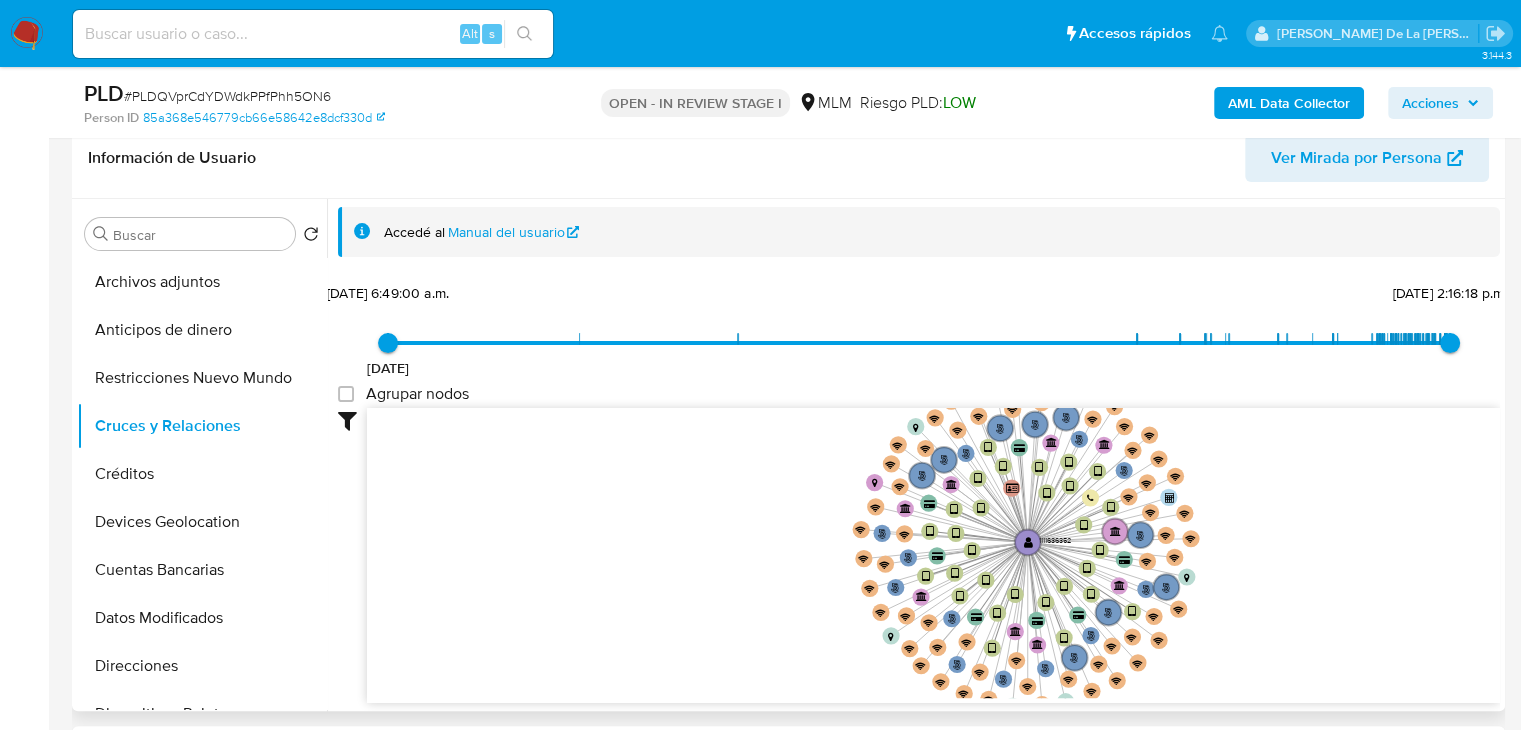 drag, startPoint x: 1389, startPoint y: 427, endPoint x: 1364, endPoint y: 504, distance: 80.95678 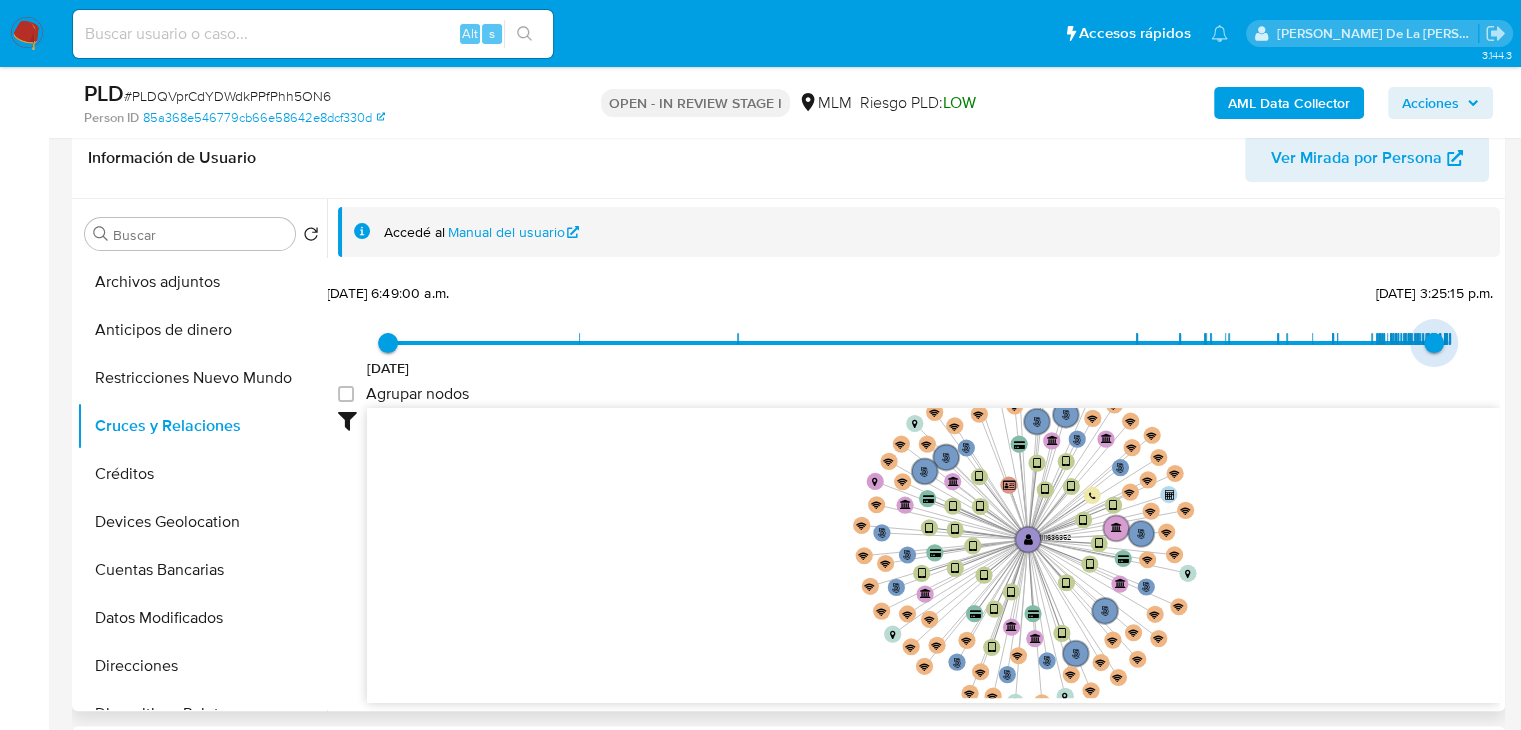 type on "1748715783000" 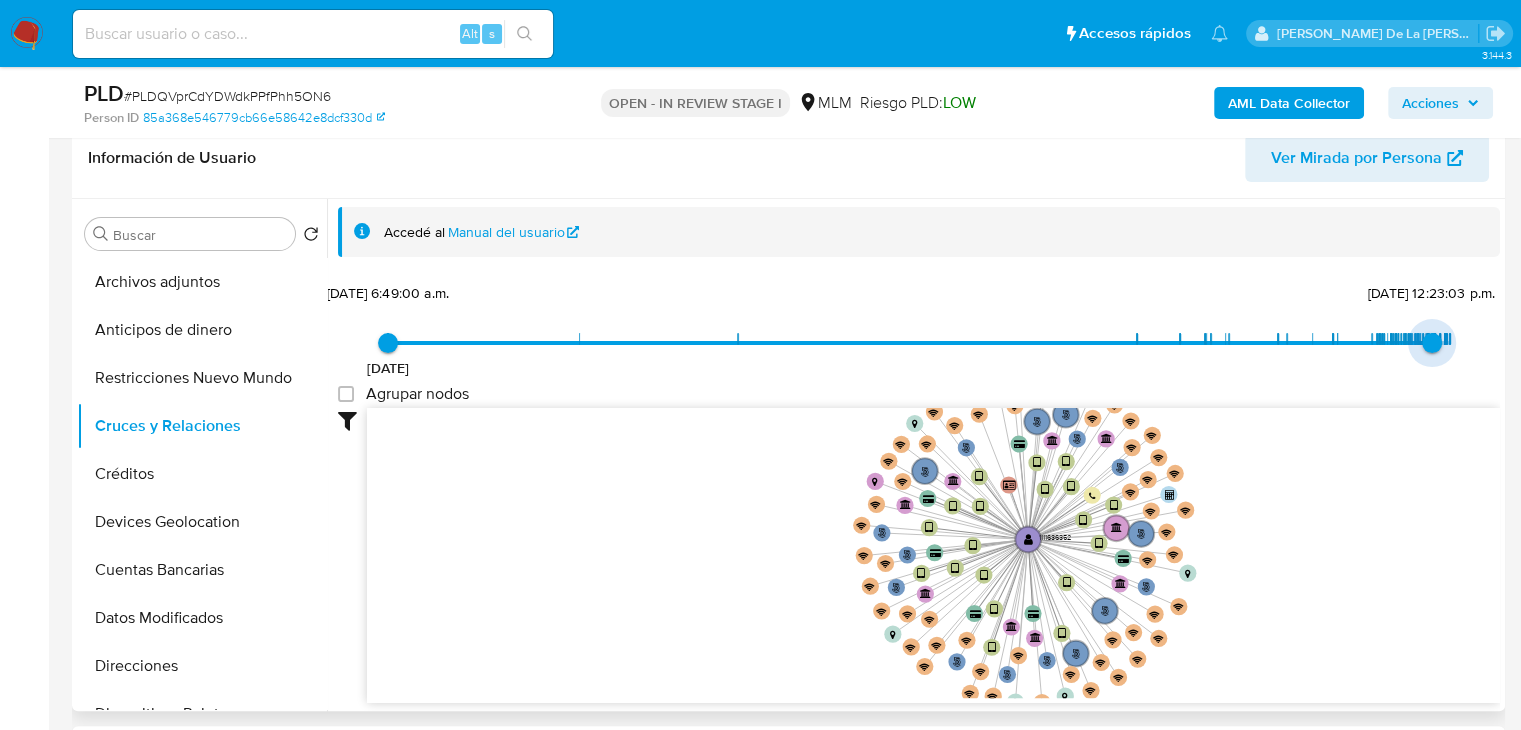 drag, startPoint x: 1440, startPoint y: 341, endPoint x: 1424, endPoint y: 341, distance: 16 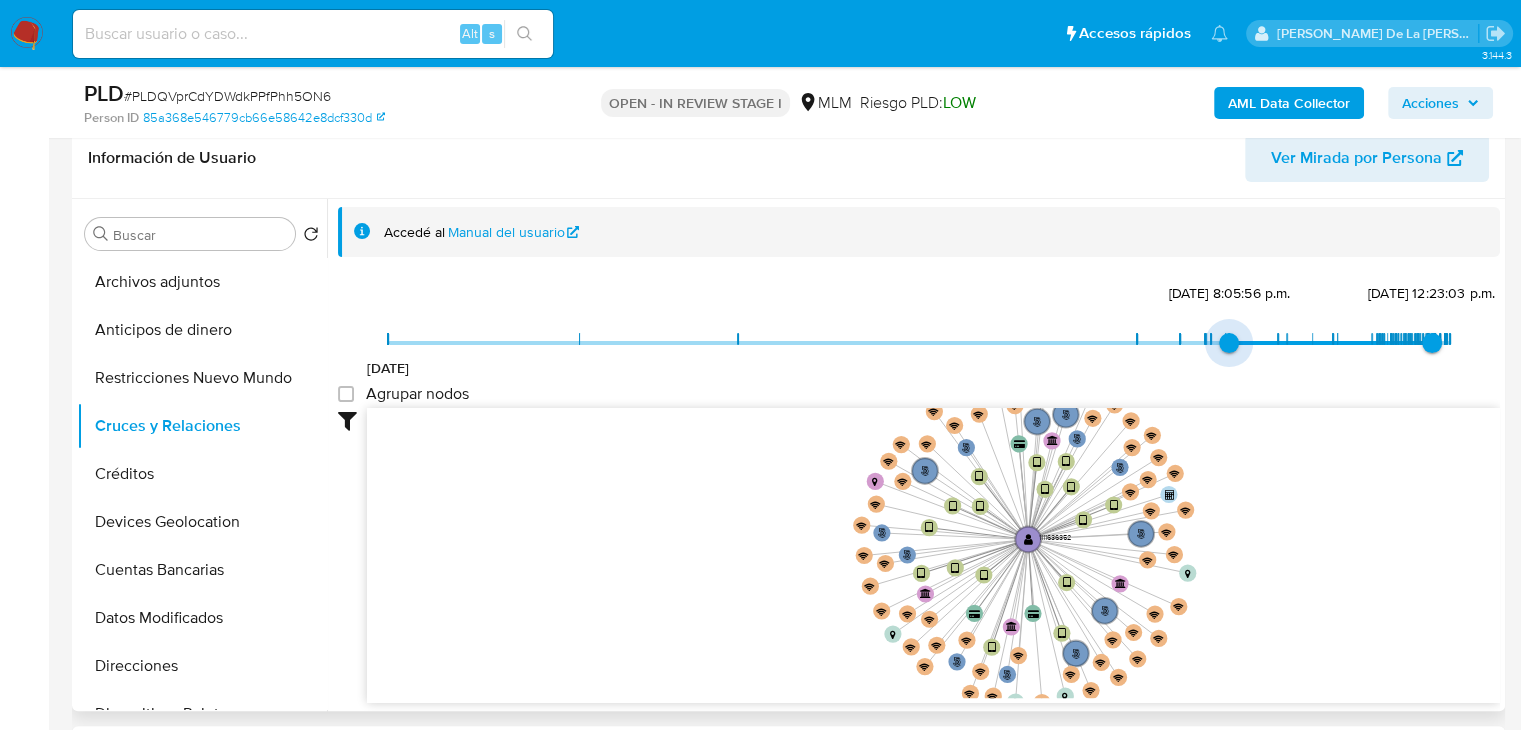 type on "1734324788000" 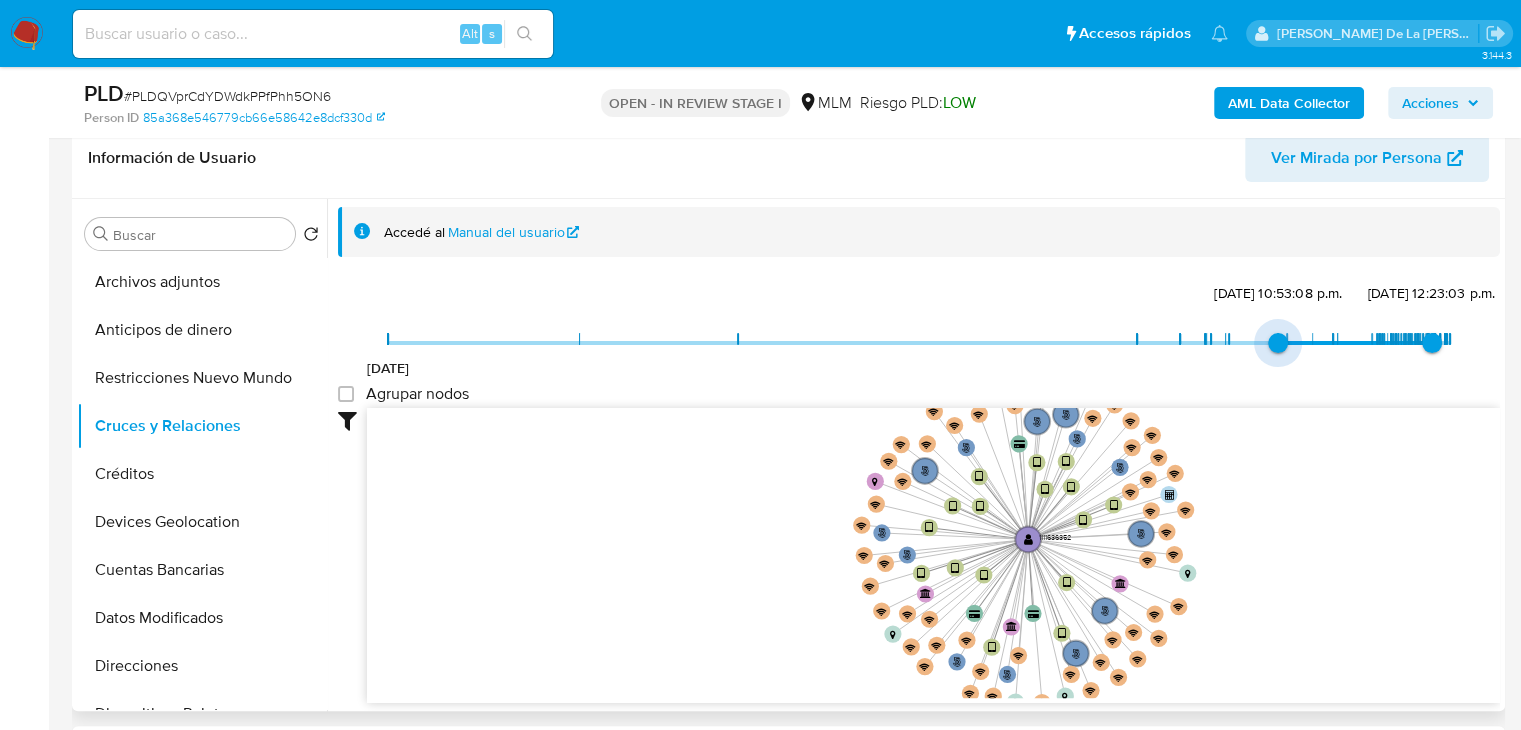 drag, startPoint x: 398, startPoint y: 344, endPoint x: 1266, endPoint y: 433, distance: 872.55084 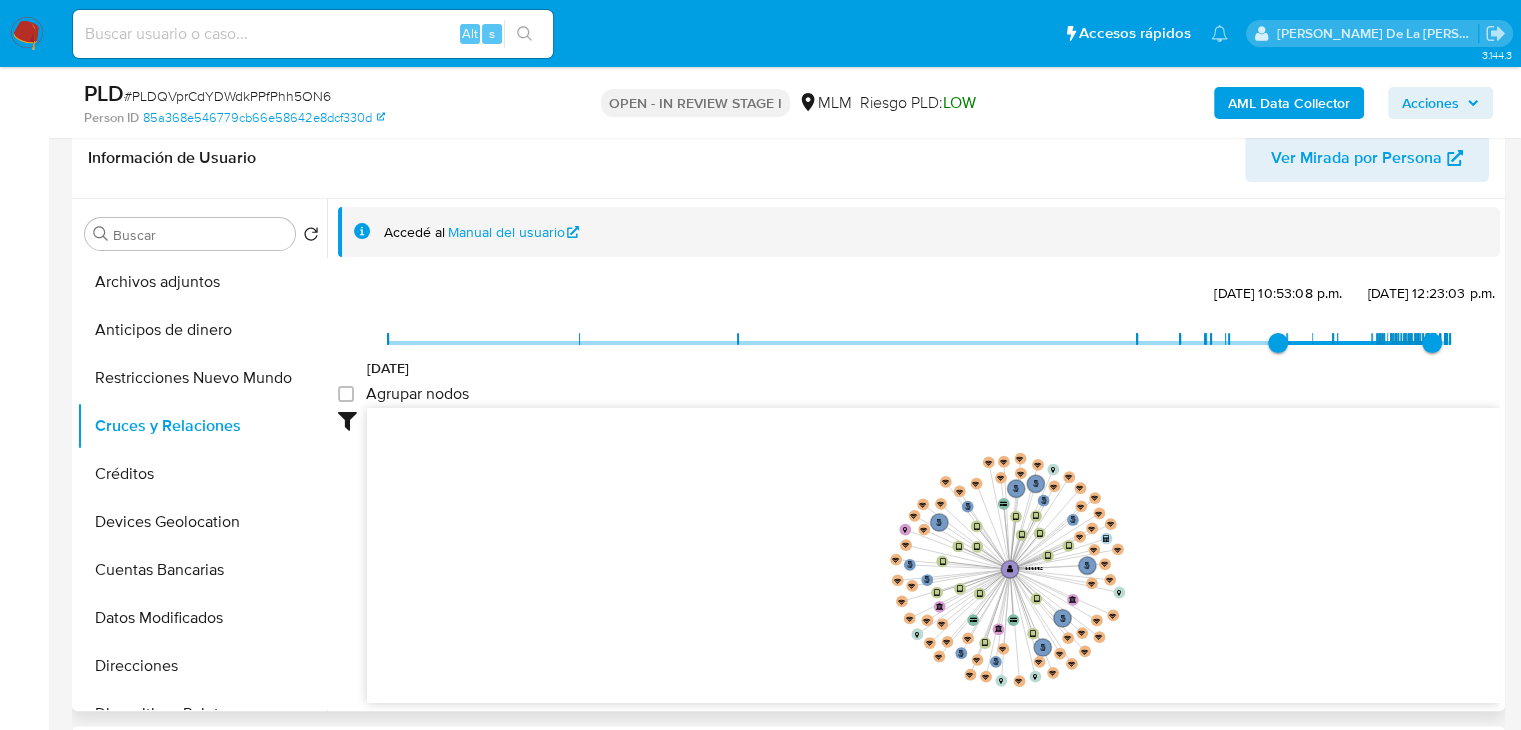 drag, startPoint x: 1224, startPoint y: 517, endPoint x: 1136, endPoint y: 556, distance: 96.25487 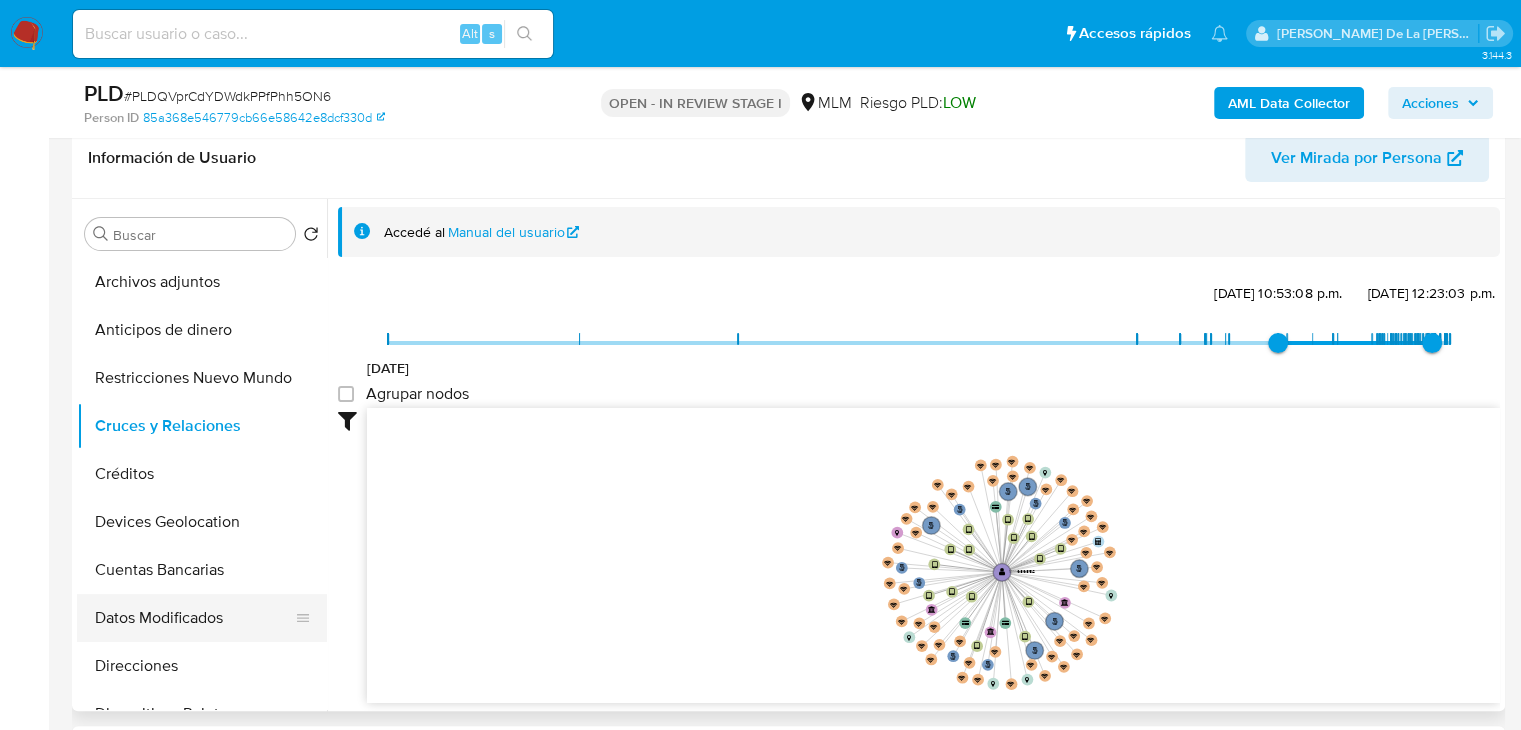 scroll, scrollTop: 796, scrollLeft: 0, axis: vertical 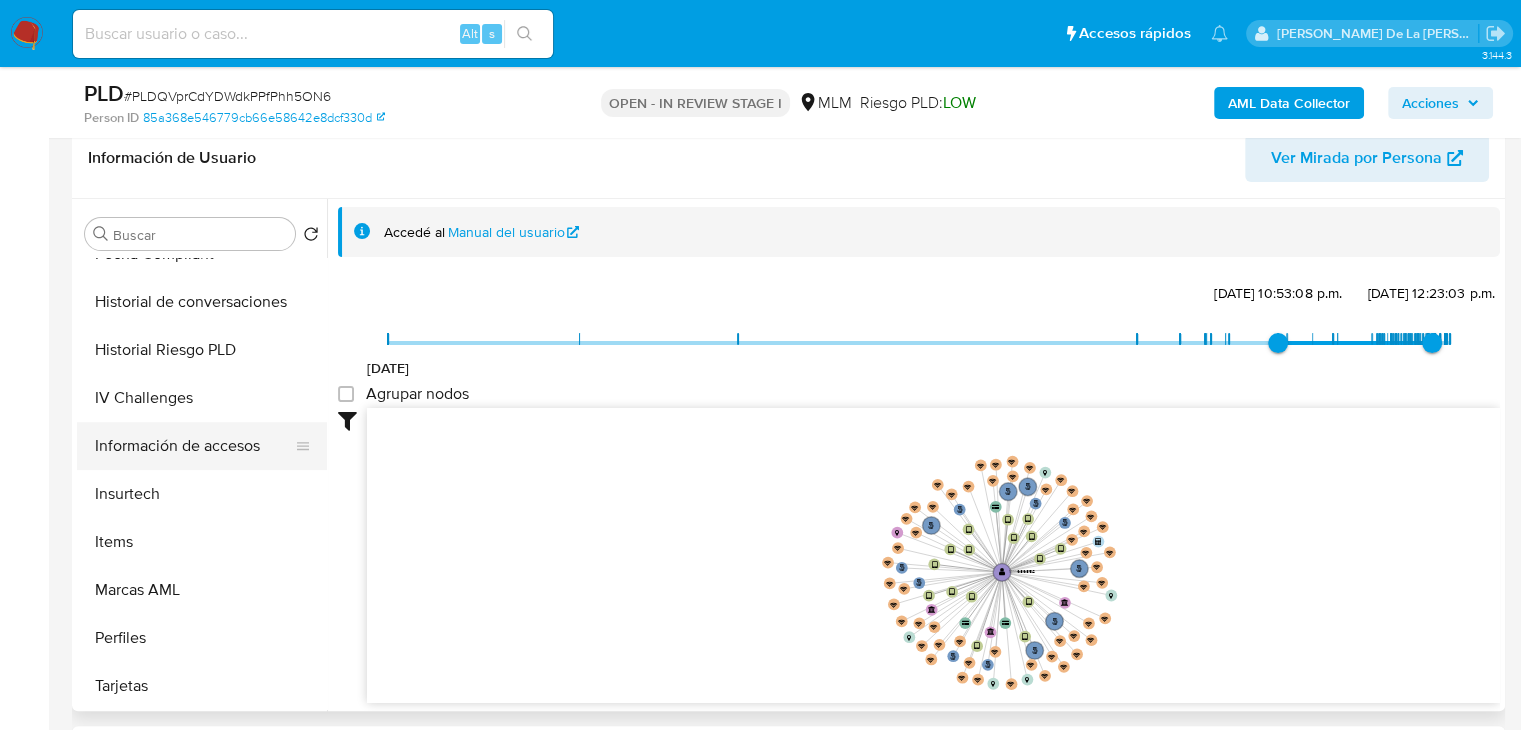 click on "Información de accesos" at bounding box center (194, 446) 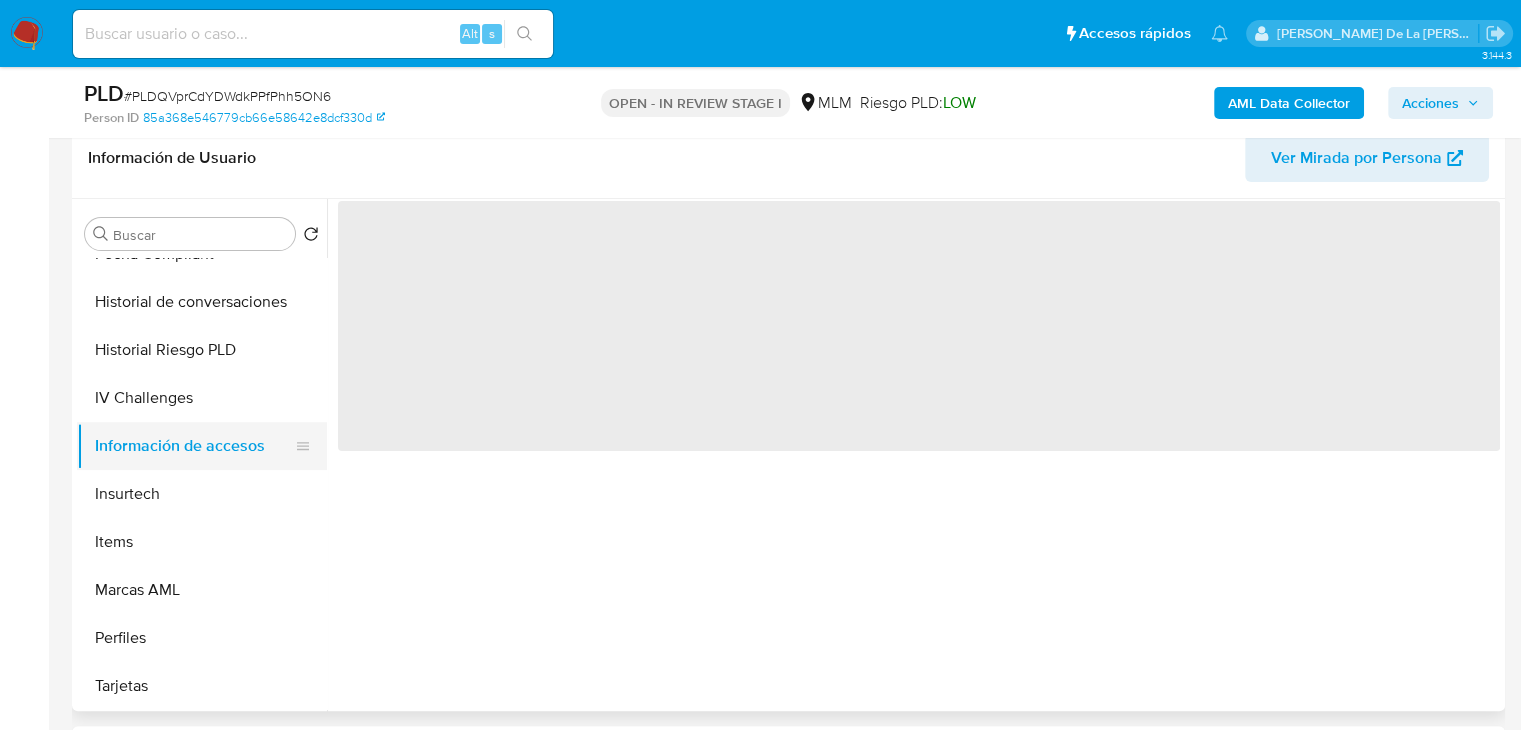 click on "Información de accesos" at bounding box center (194, 446) 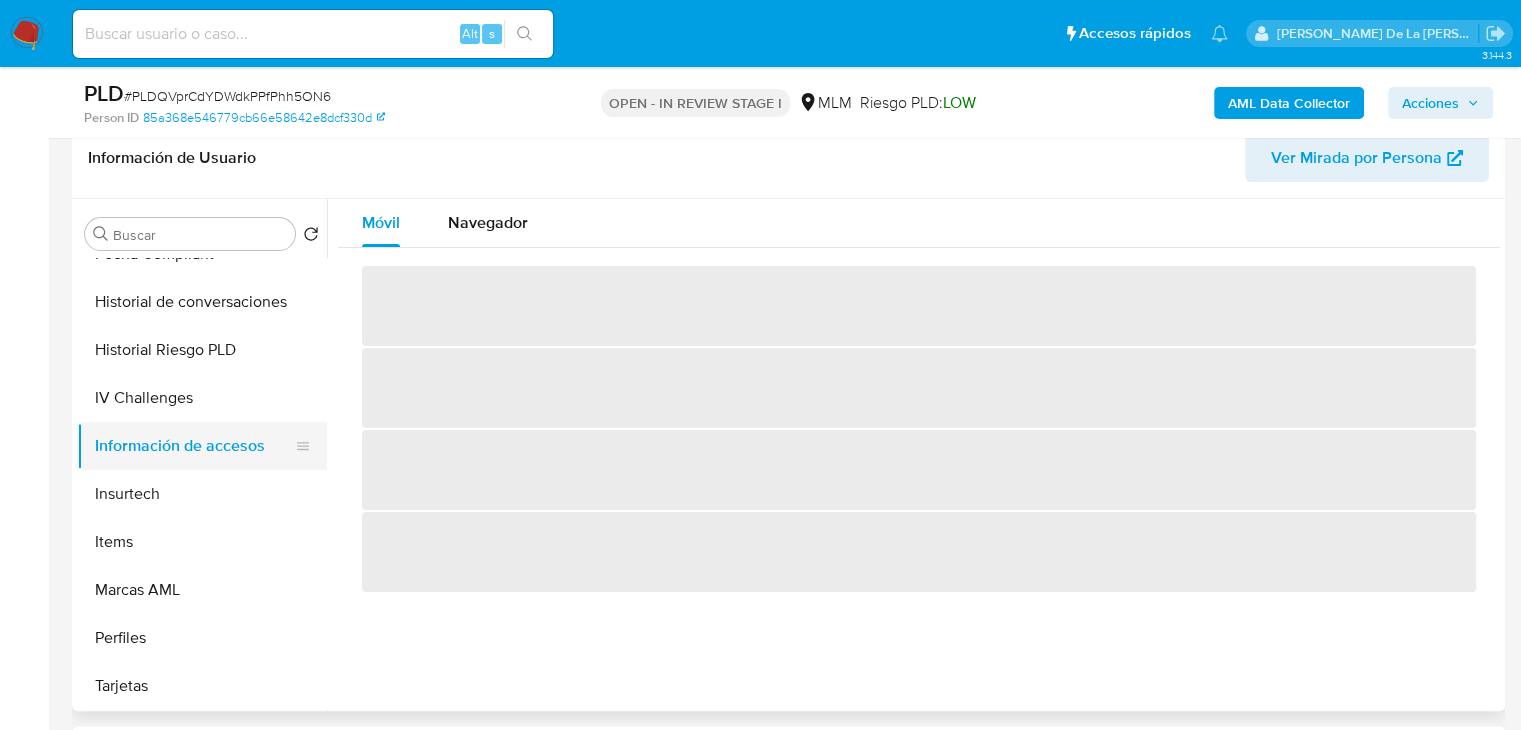 click on "Información de accesos" at bounding box center [194, 446] 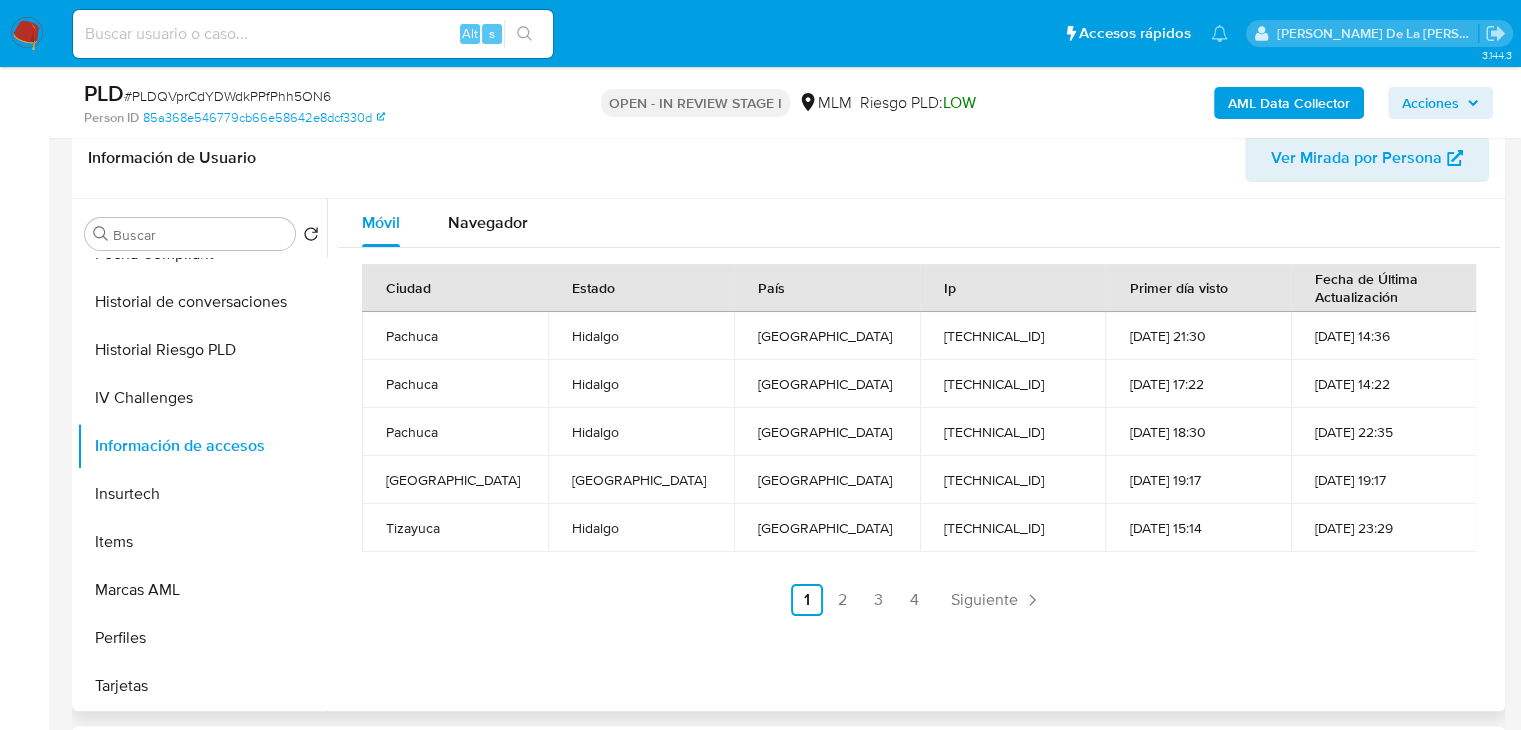 click on "Móvil Navegador" at bounding box center (919, 223) 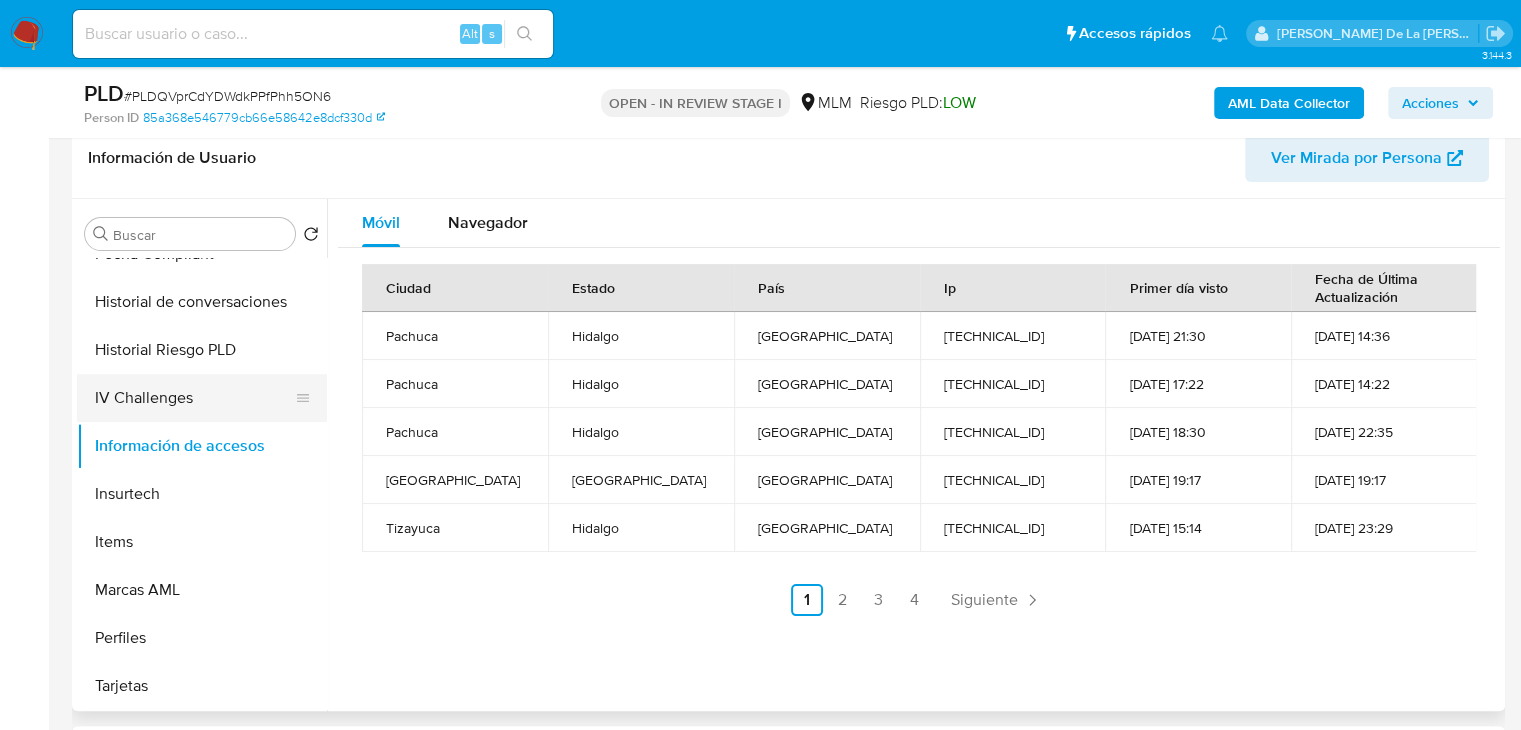 scroll, scrollTop: 0, scrollLeft: 0, axis: both 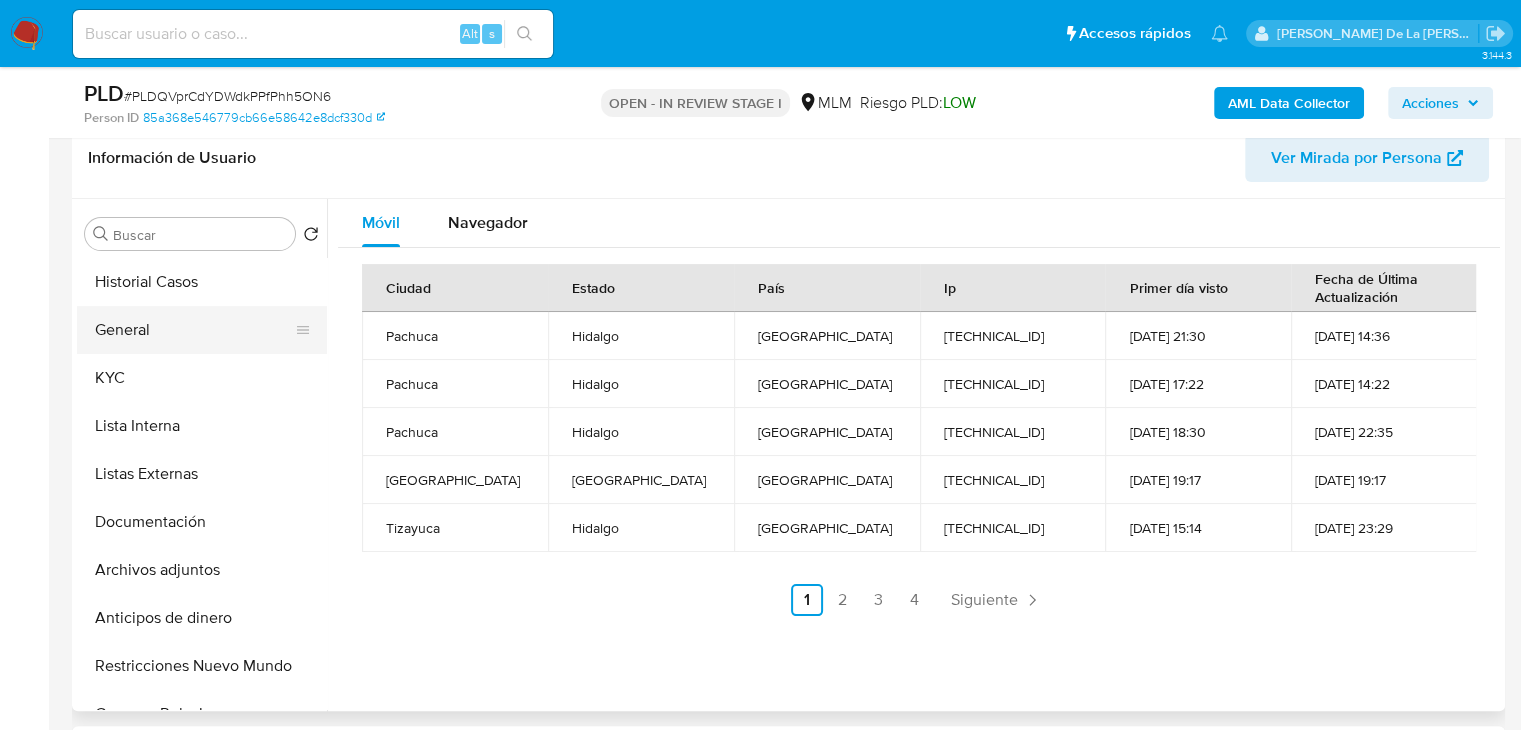 click on "General" at bounding box center (194, 330) 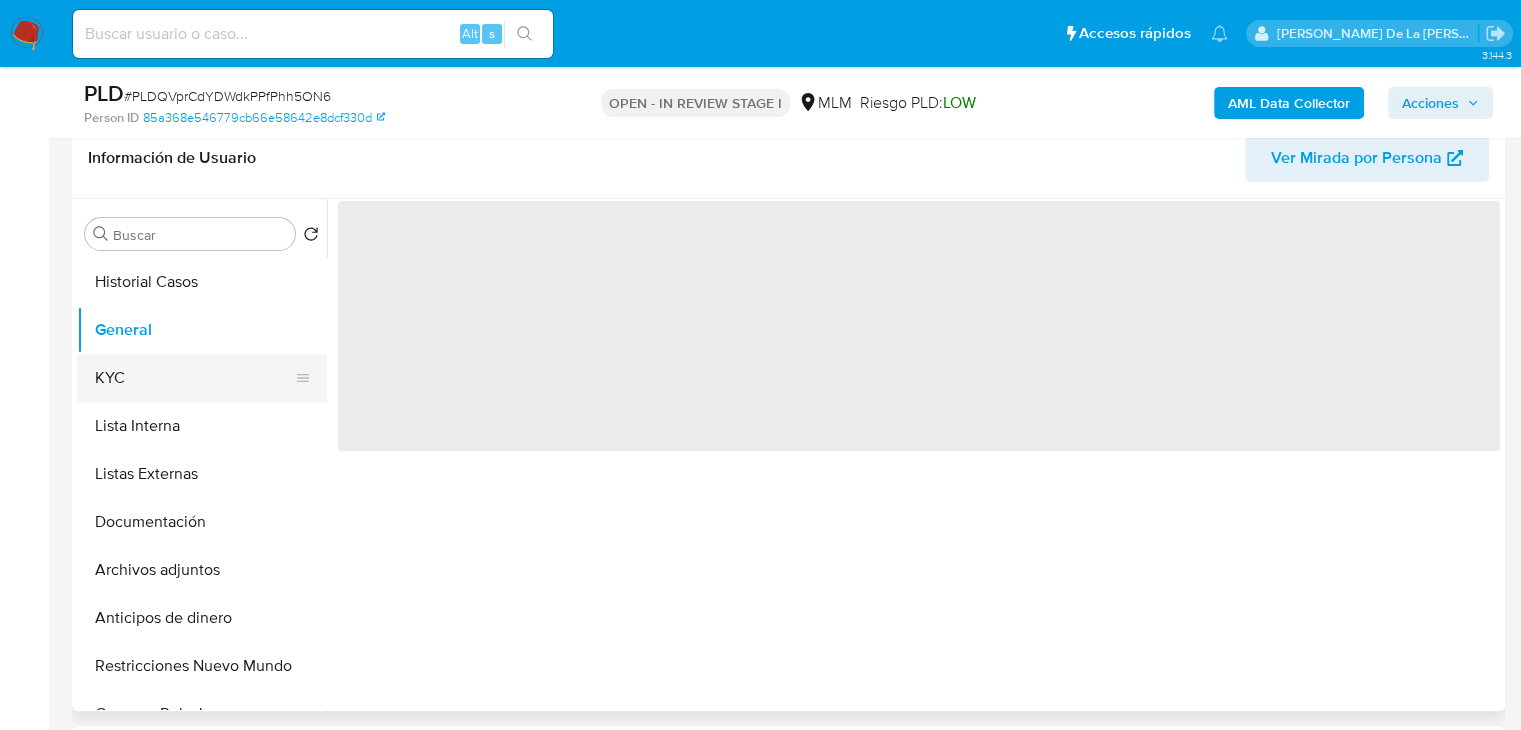 click on "KYC" at bounding box center (194, 378) 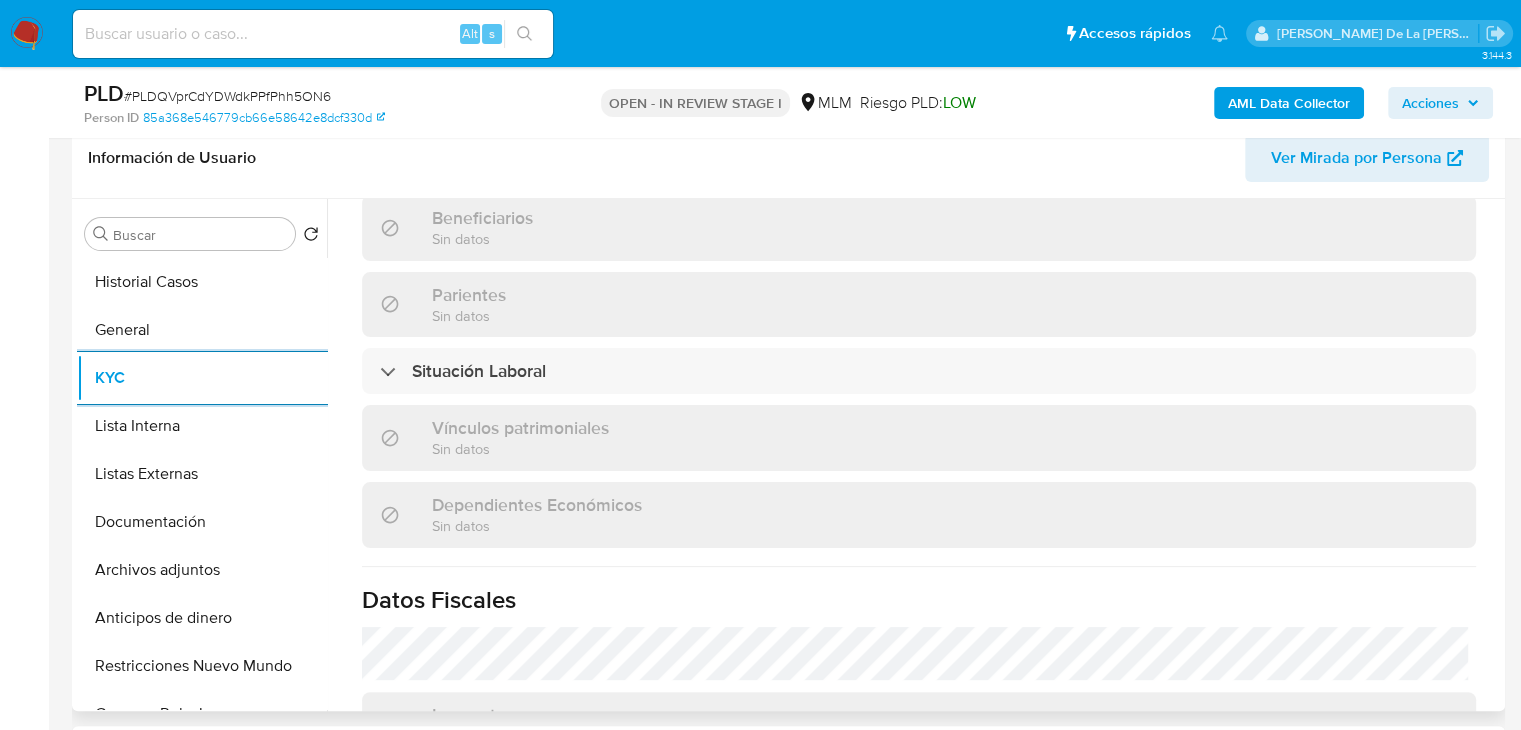scroll, scrollTop: 1262, scrollLeft: 0, axis: vertical 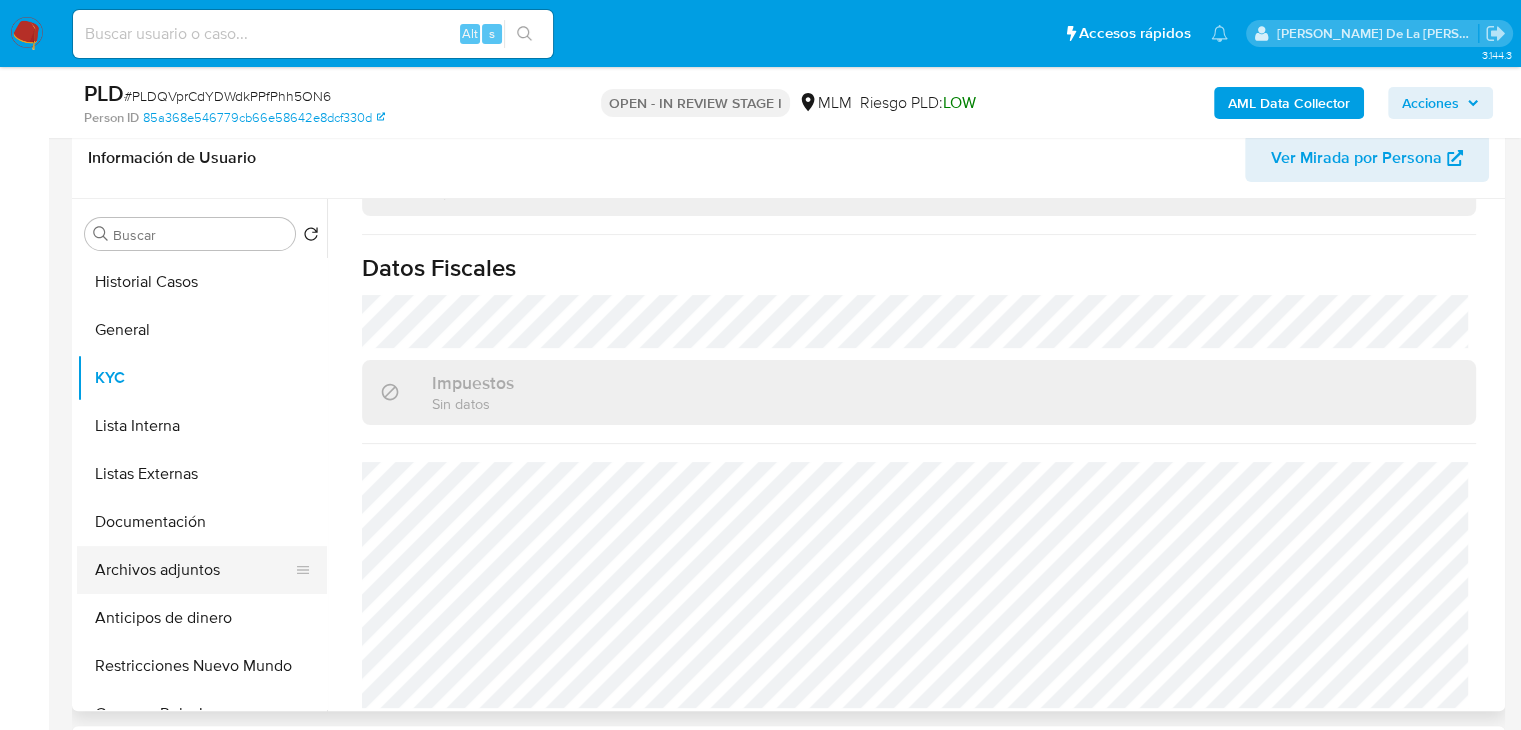 click on "Documentación" at bounding box center [202, 522] 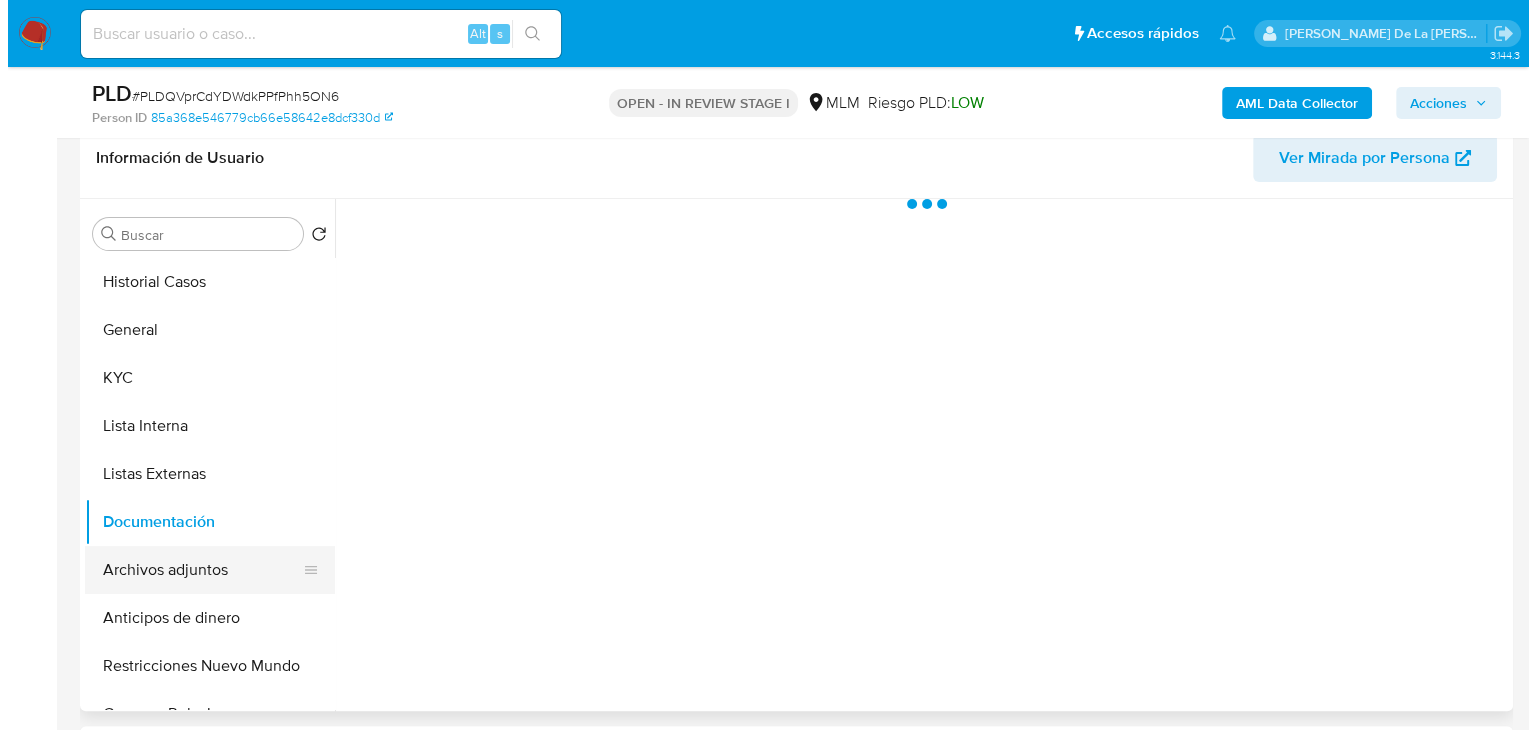 scroll, scrollTop: 0, scrollLeft: 0, axis: both 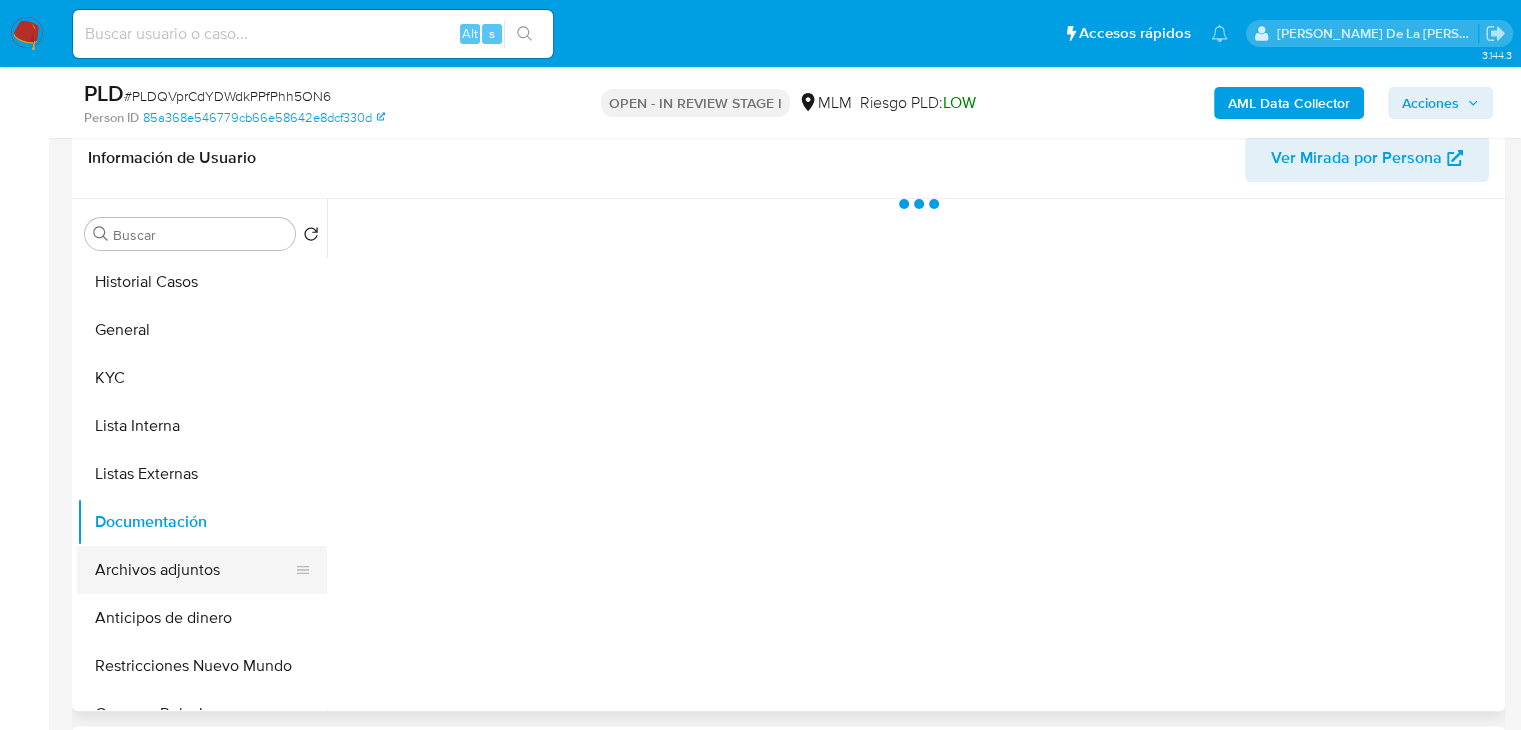 click on "Archivos adjuntos" at bounding box center (194, 570) 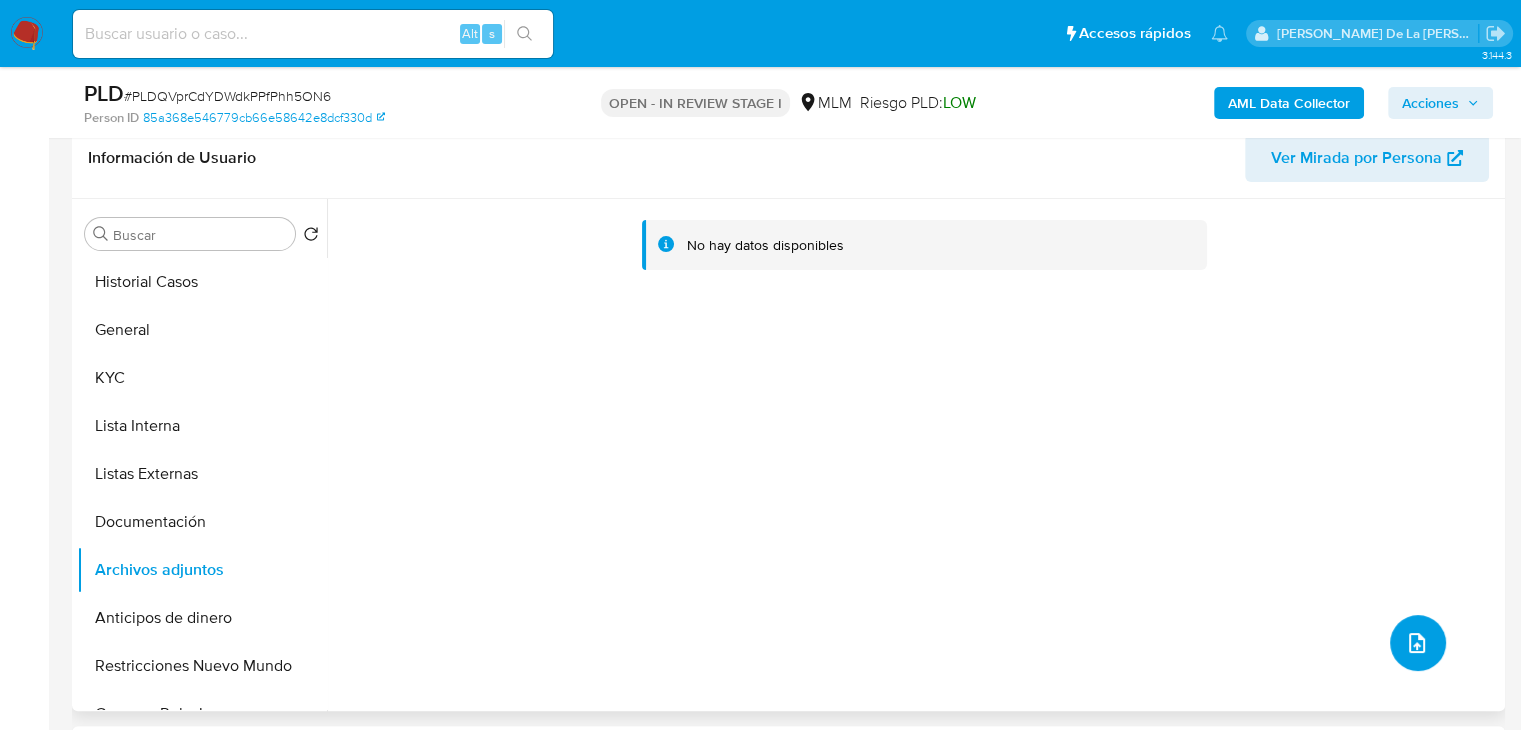 click at bounding box center [1418, 643] 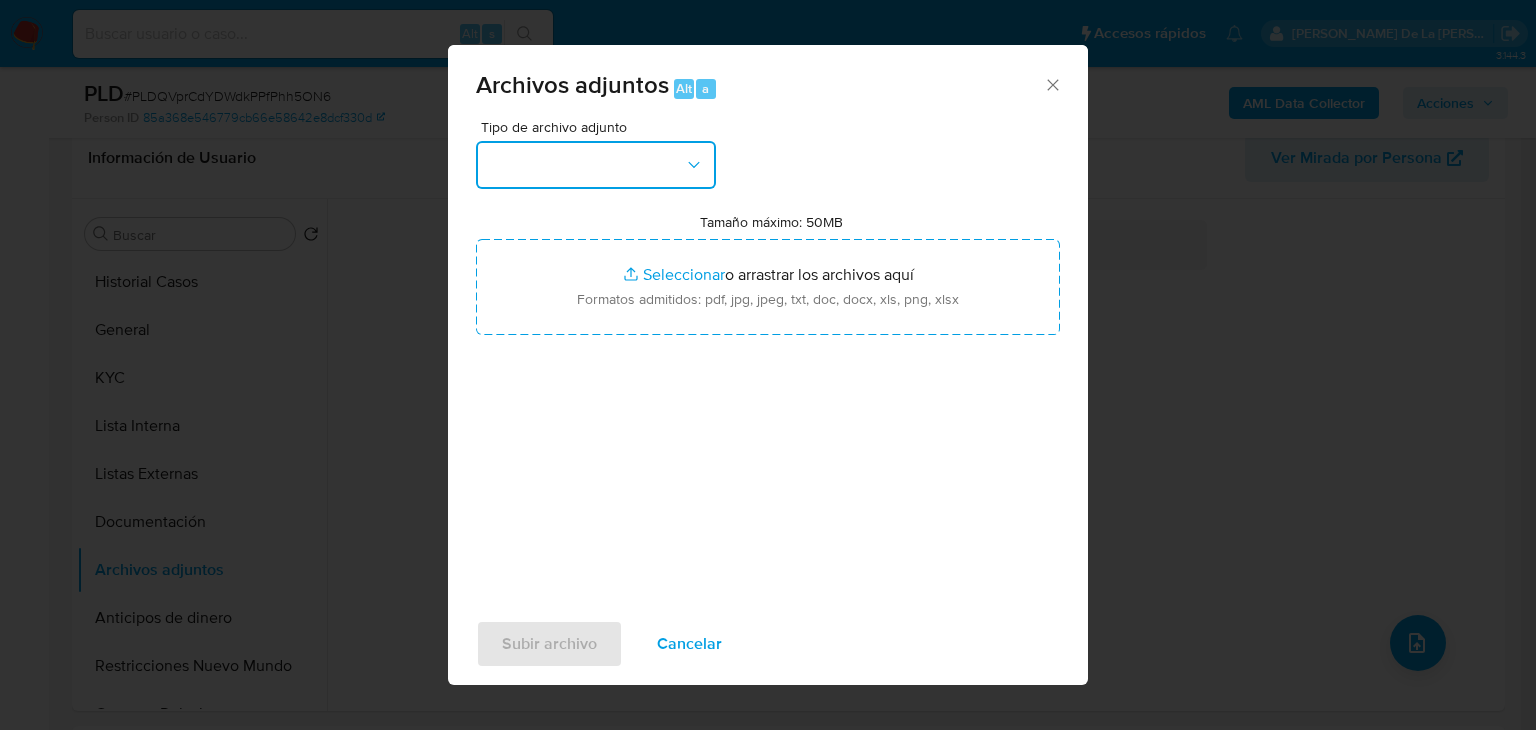 click at bounding box center [596, 165] 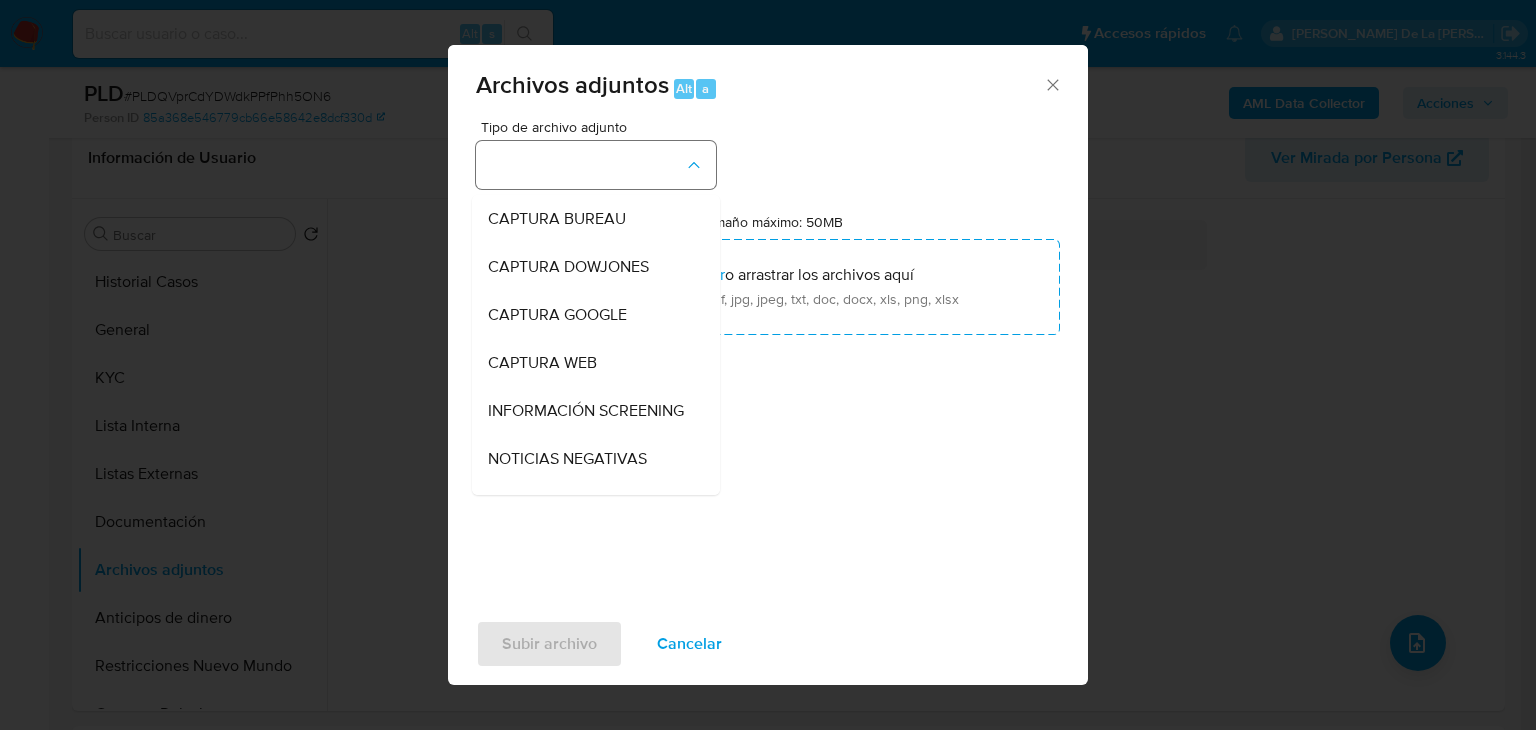 type 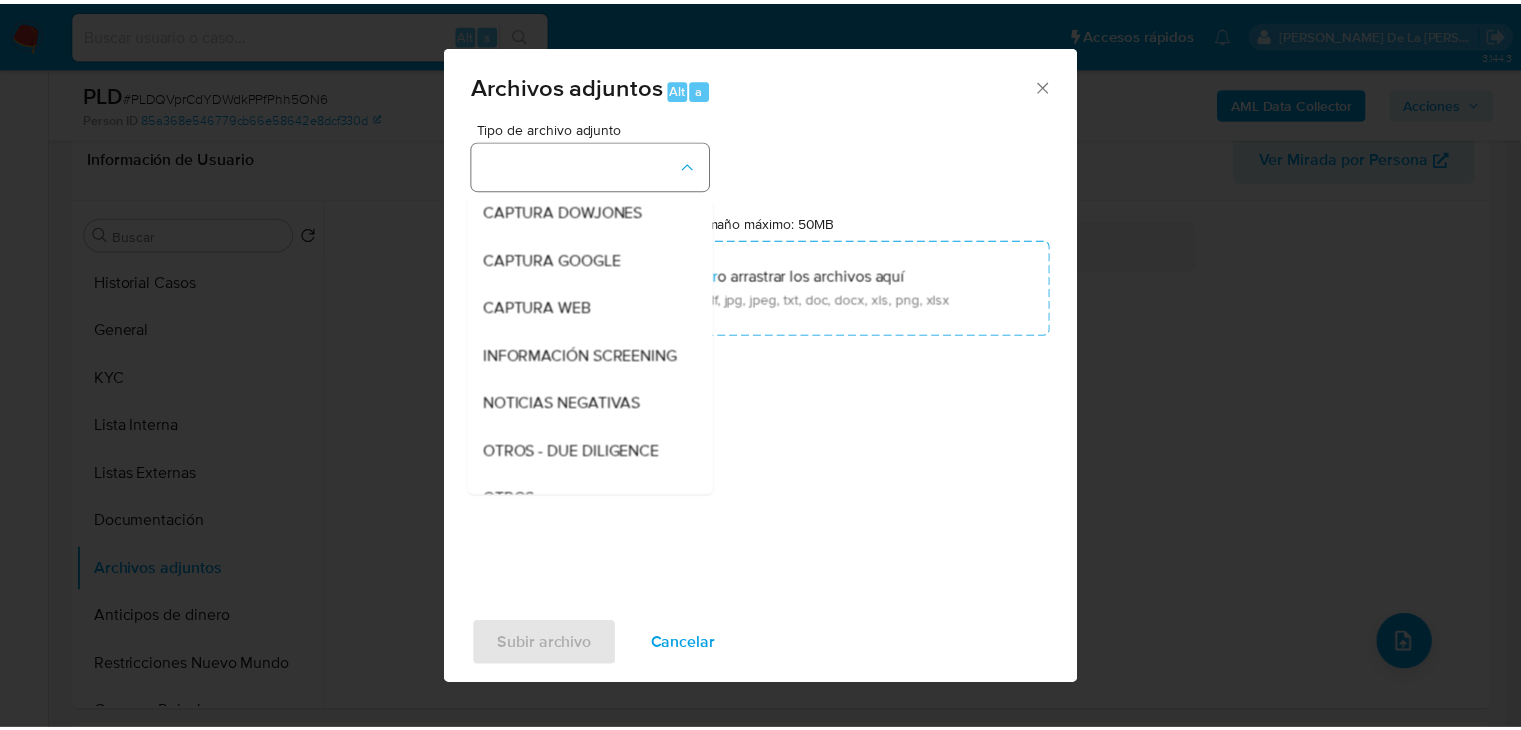 scroll, scrollTop: 104, scrollLeft: 0, axis: vertical 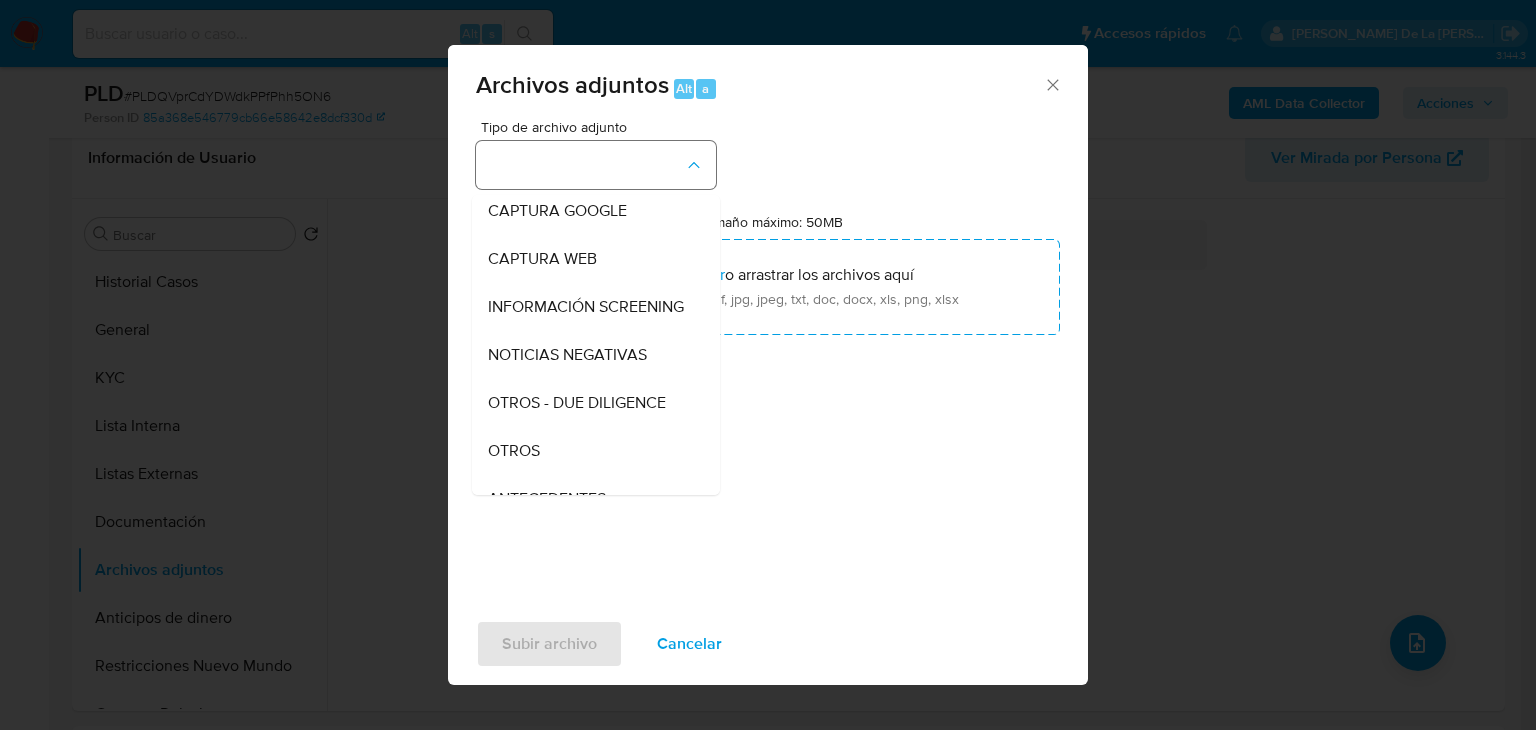 type 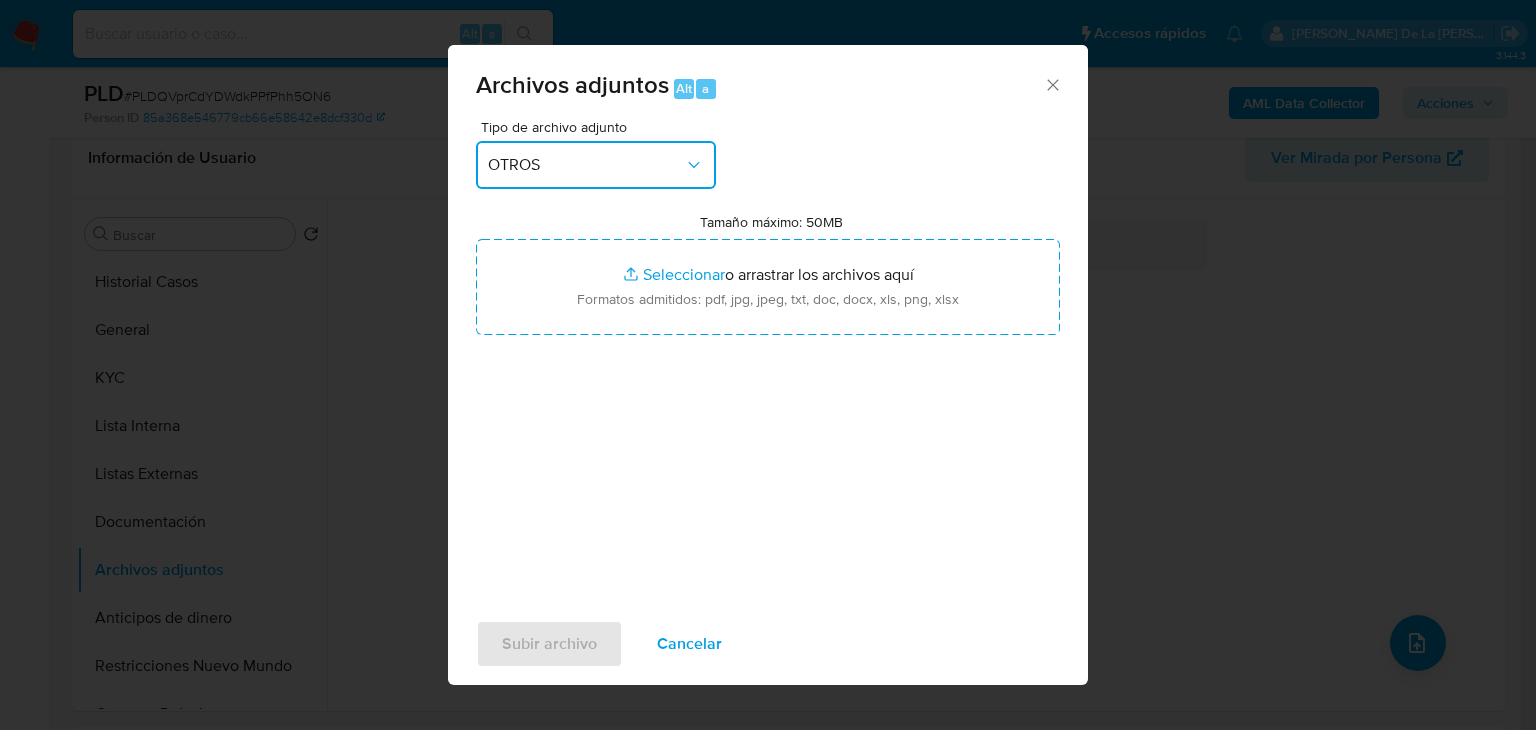 type 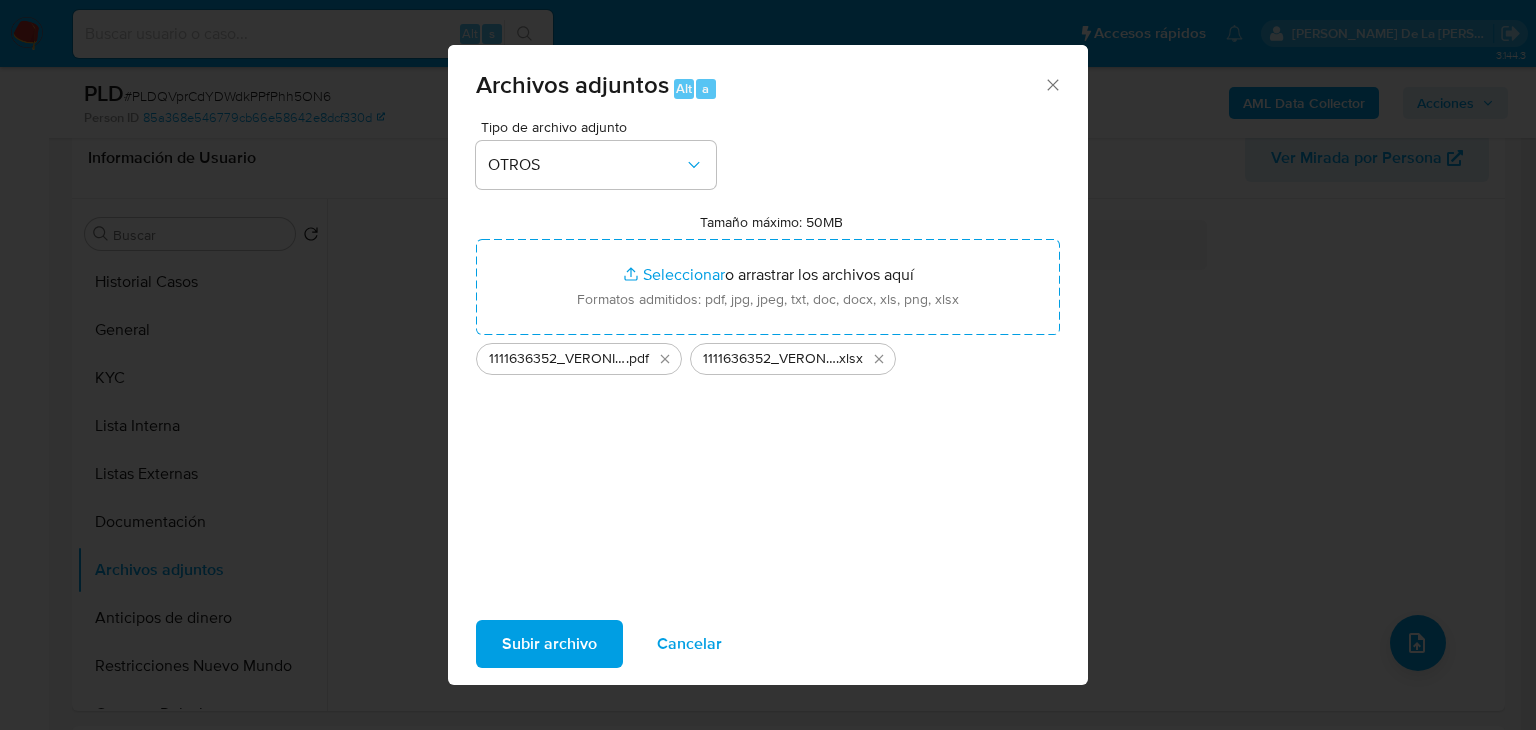 click on "Subir archivo" at bounding box center (549, 644) 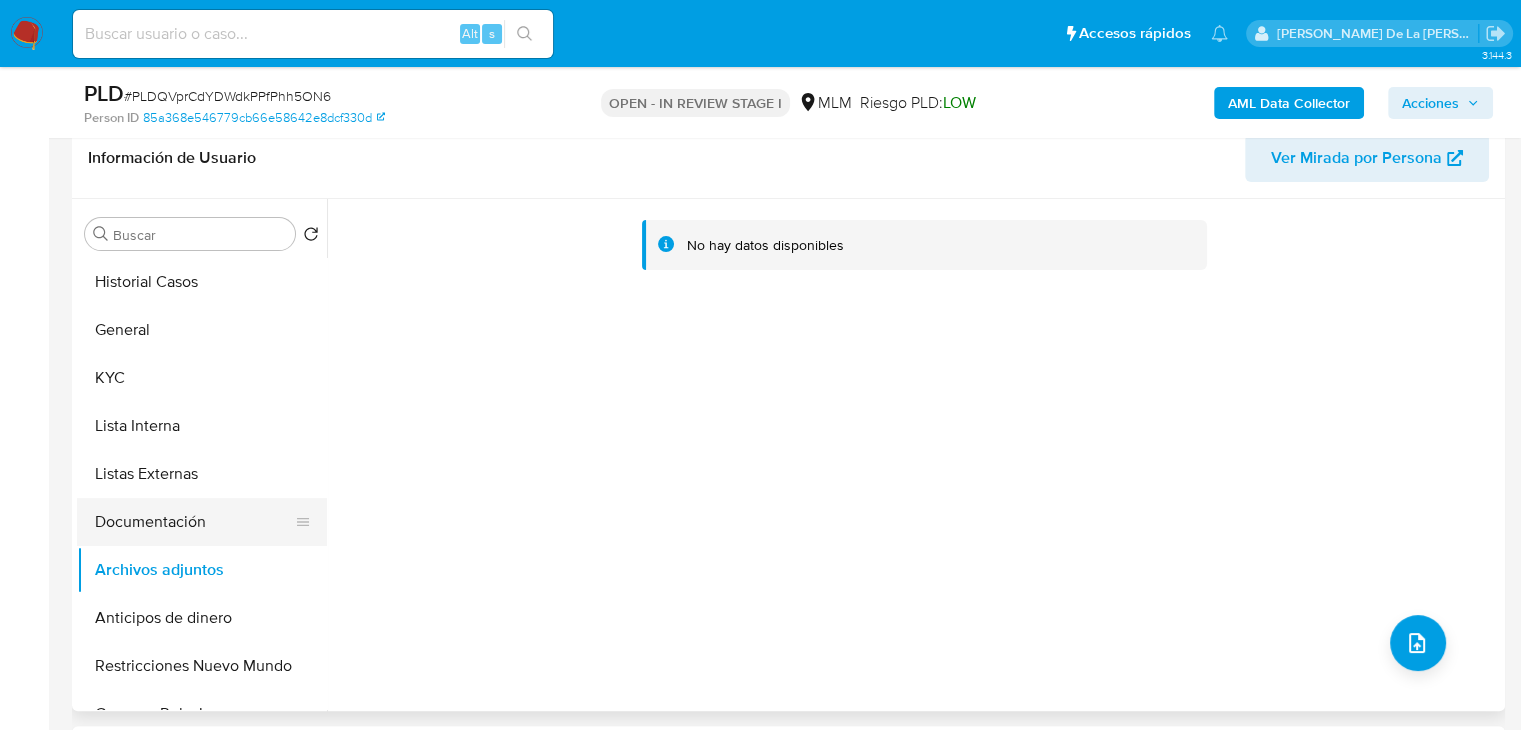 click on "Documentación" at bounding box center (194, 522) 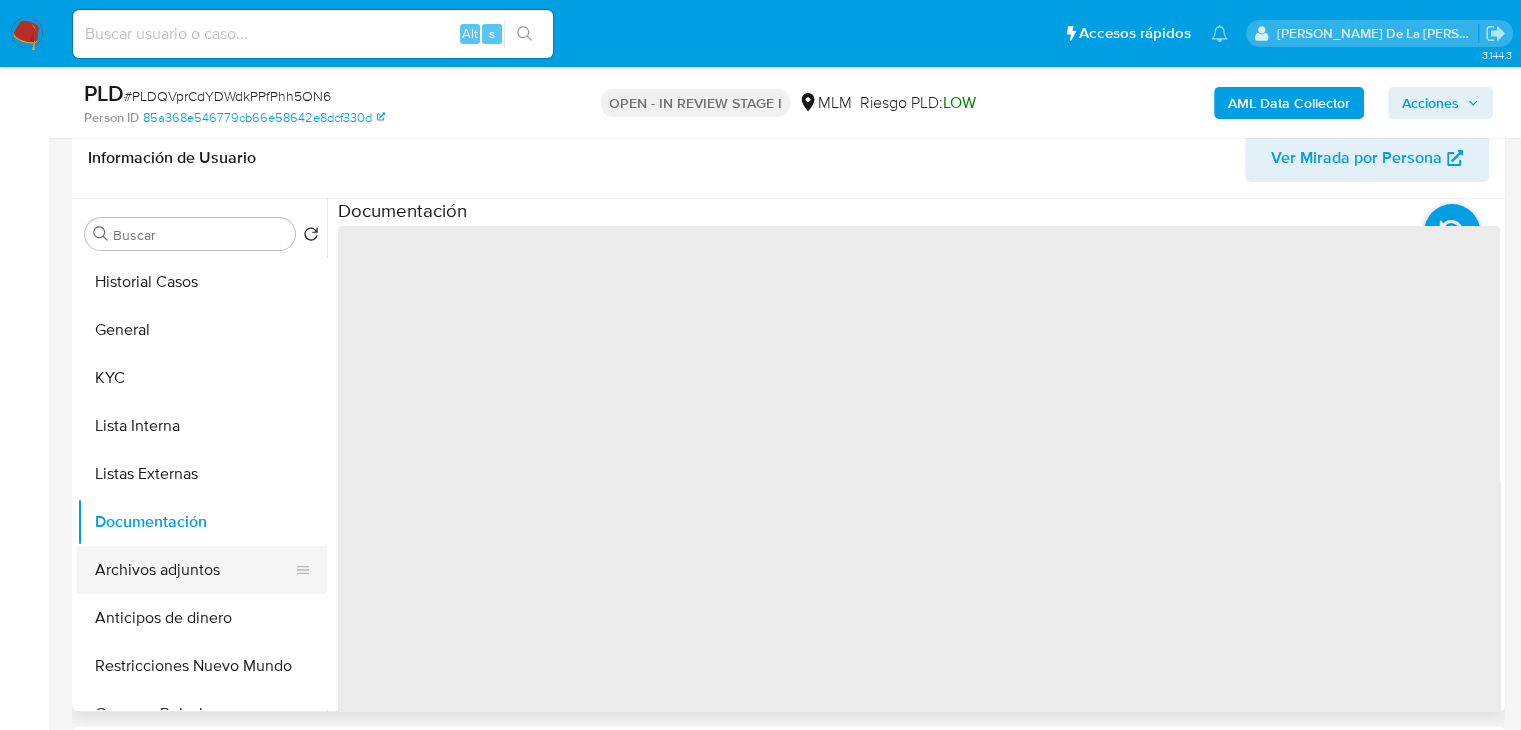 click on "Archivos adjuntos" at bounding box center (194, 570) 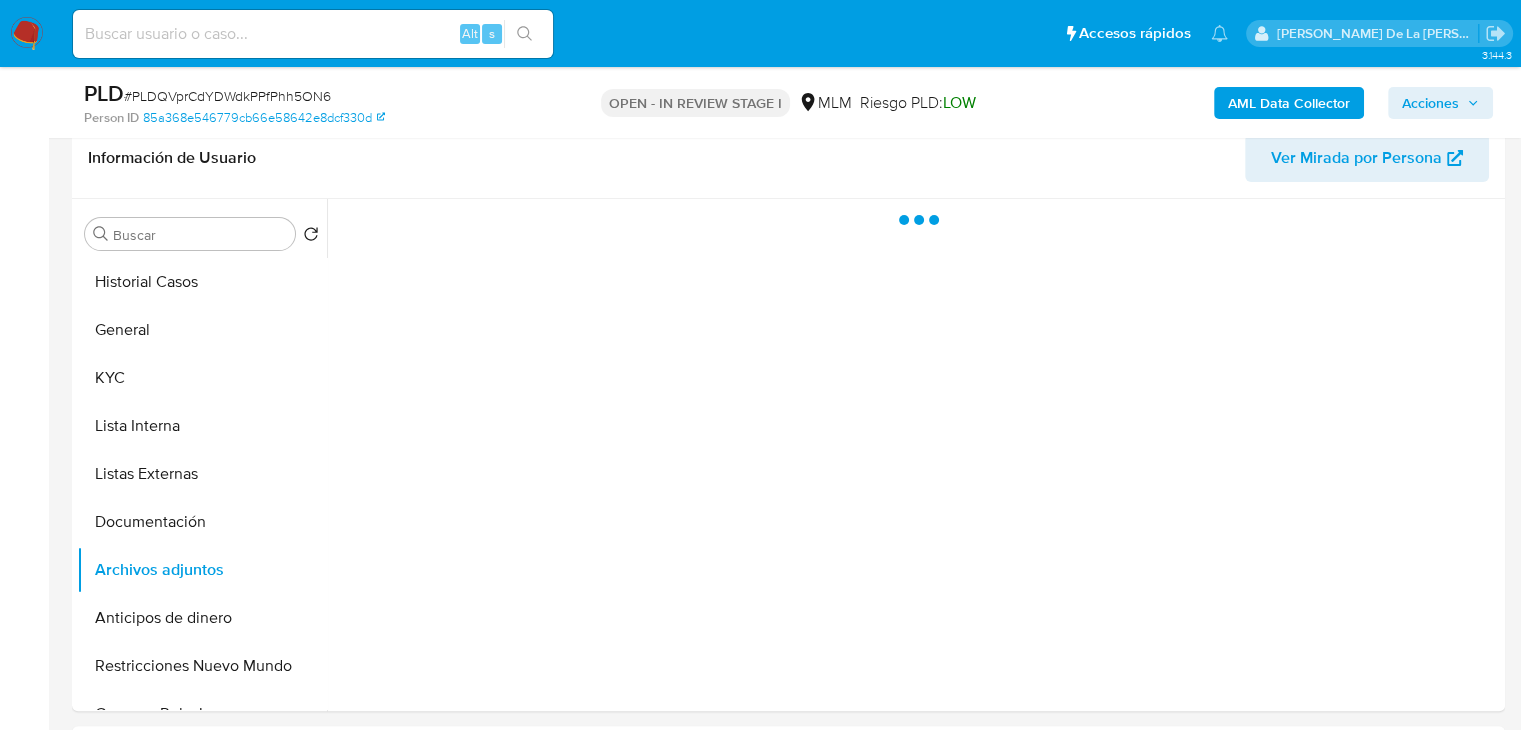 click on "Acciones" at bounding box center [1430, 103] 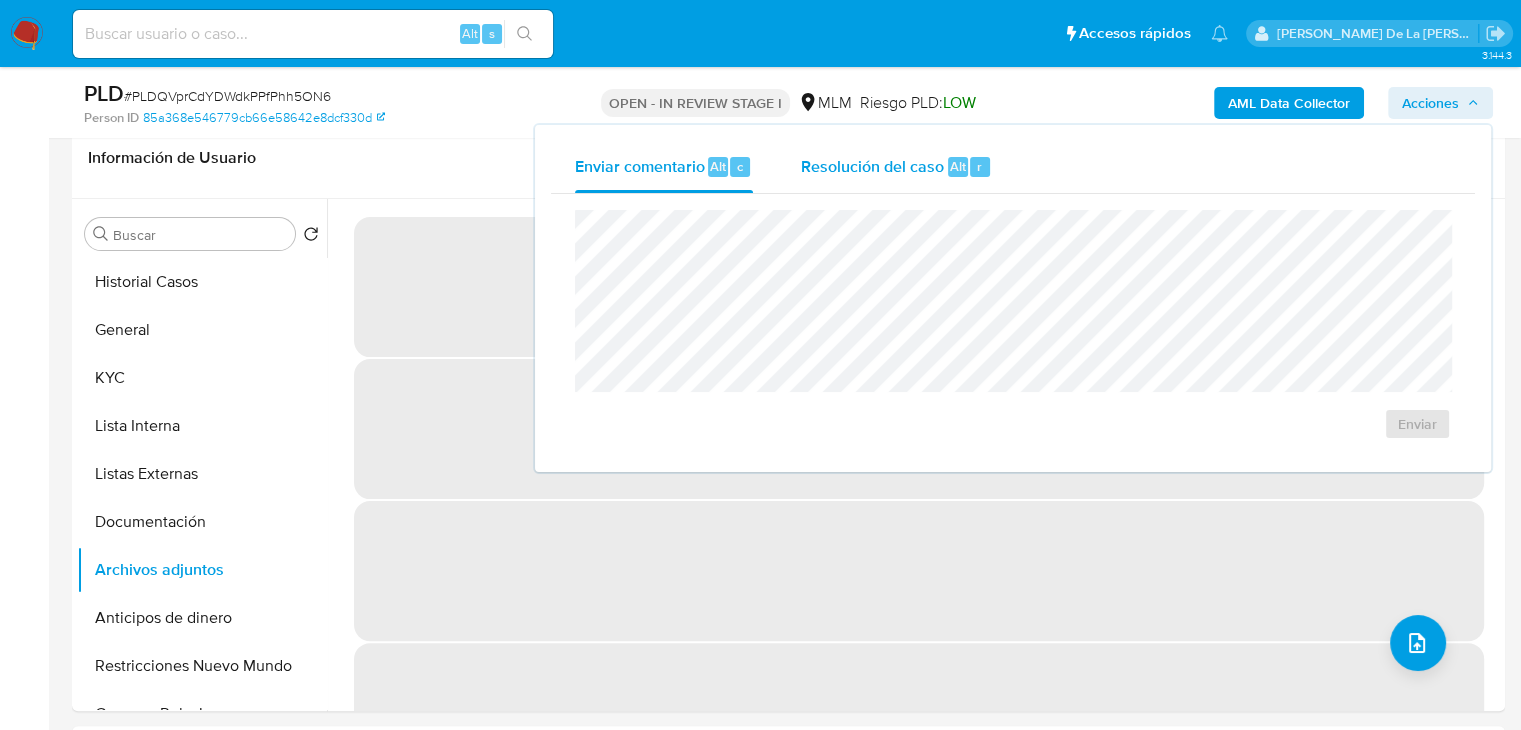 click on "Resolución del caso" at bounding box center [872, 165] 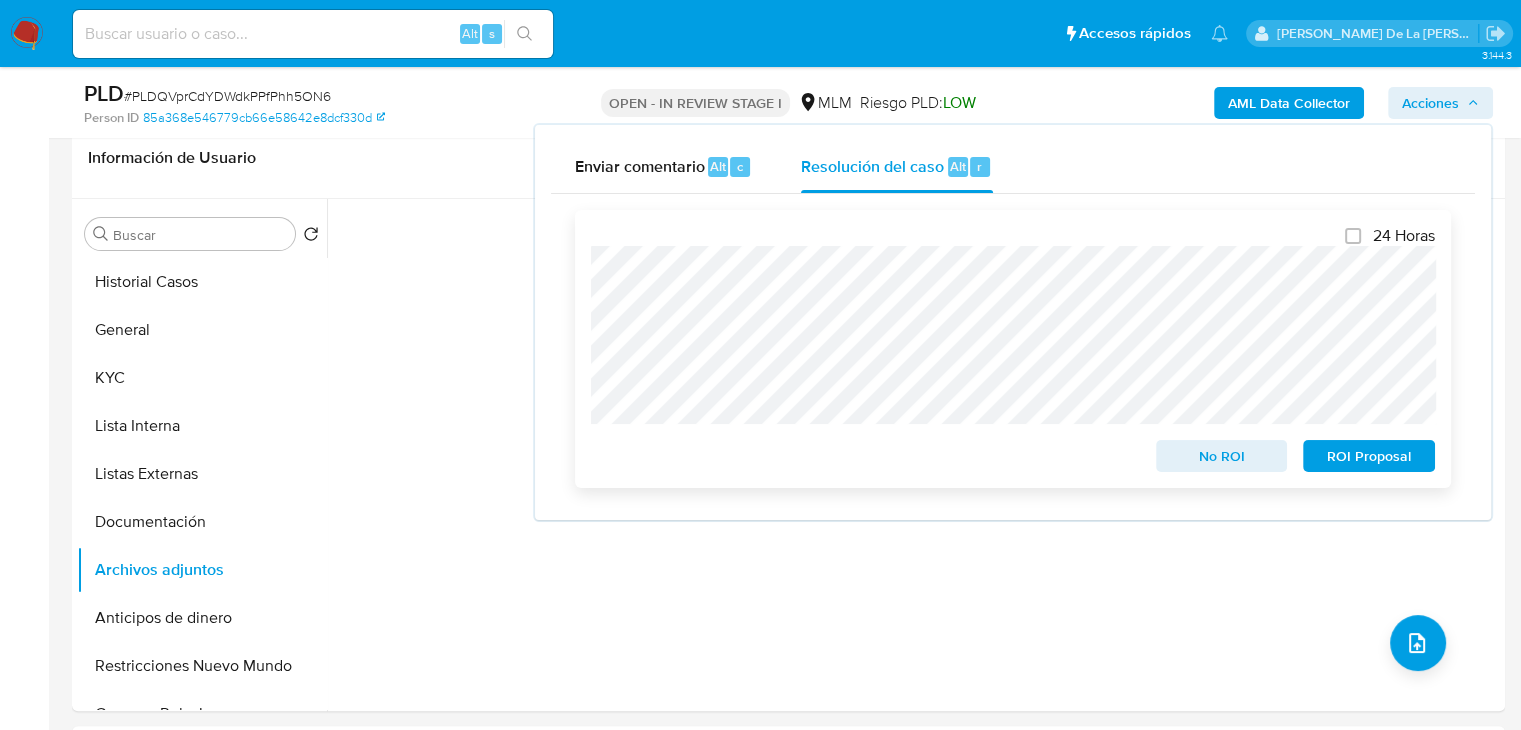 click on "No ROI" at bounding box center [1222, 456] 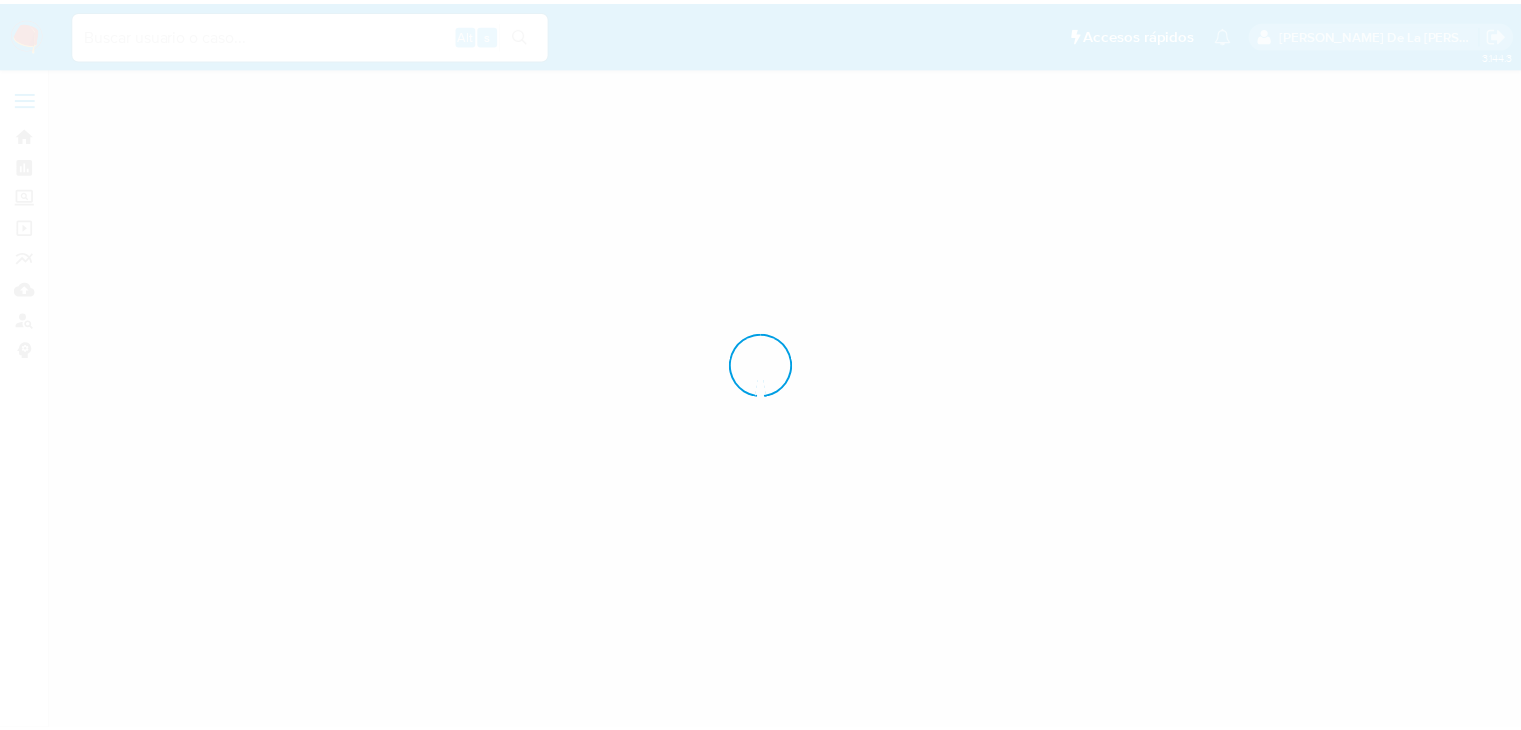 scroll, scrollTop: 0, scrollLeft: 0, axis: both 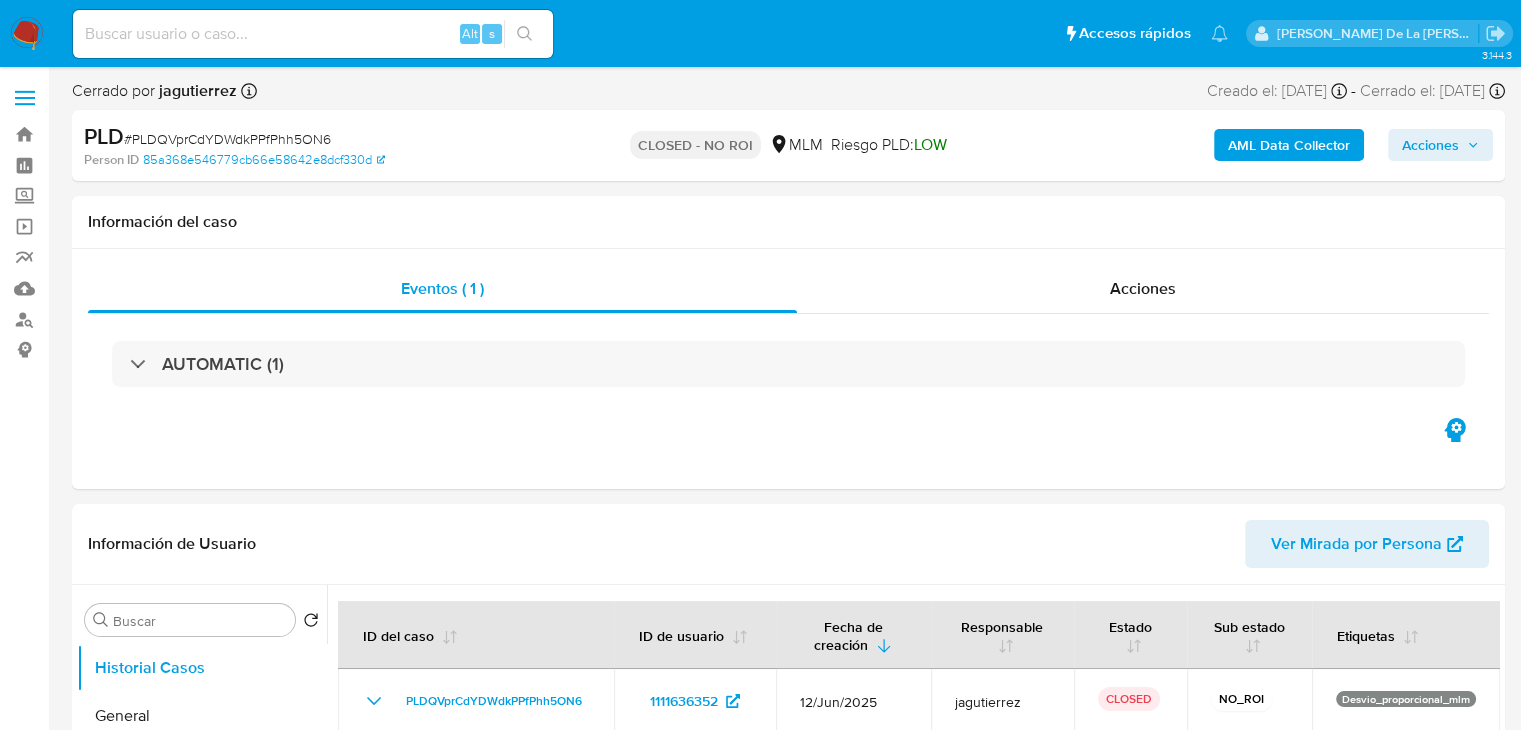 select on "10" 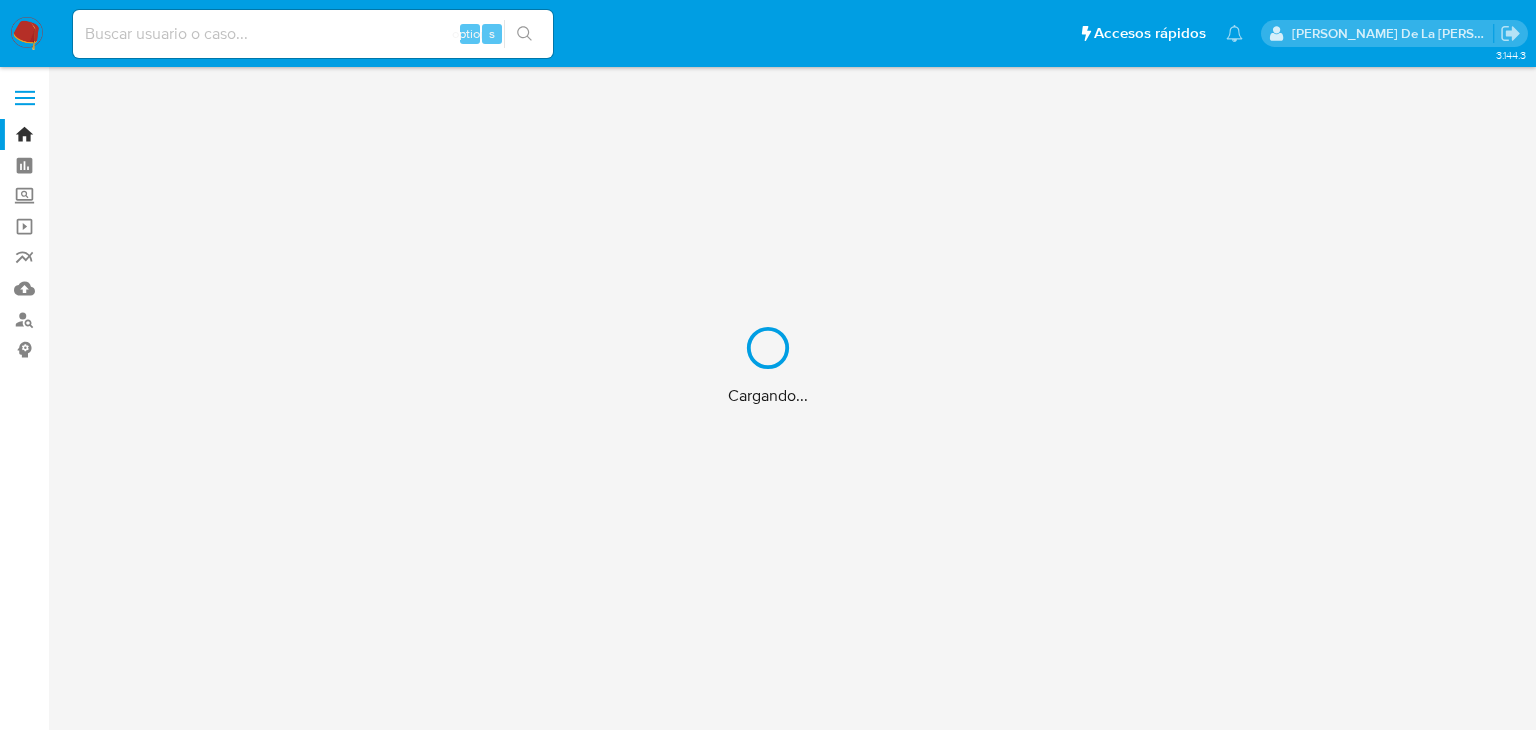 scroll, scrollTop: 0, scrollLeft: 0, axis: both 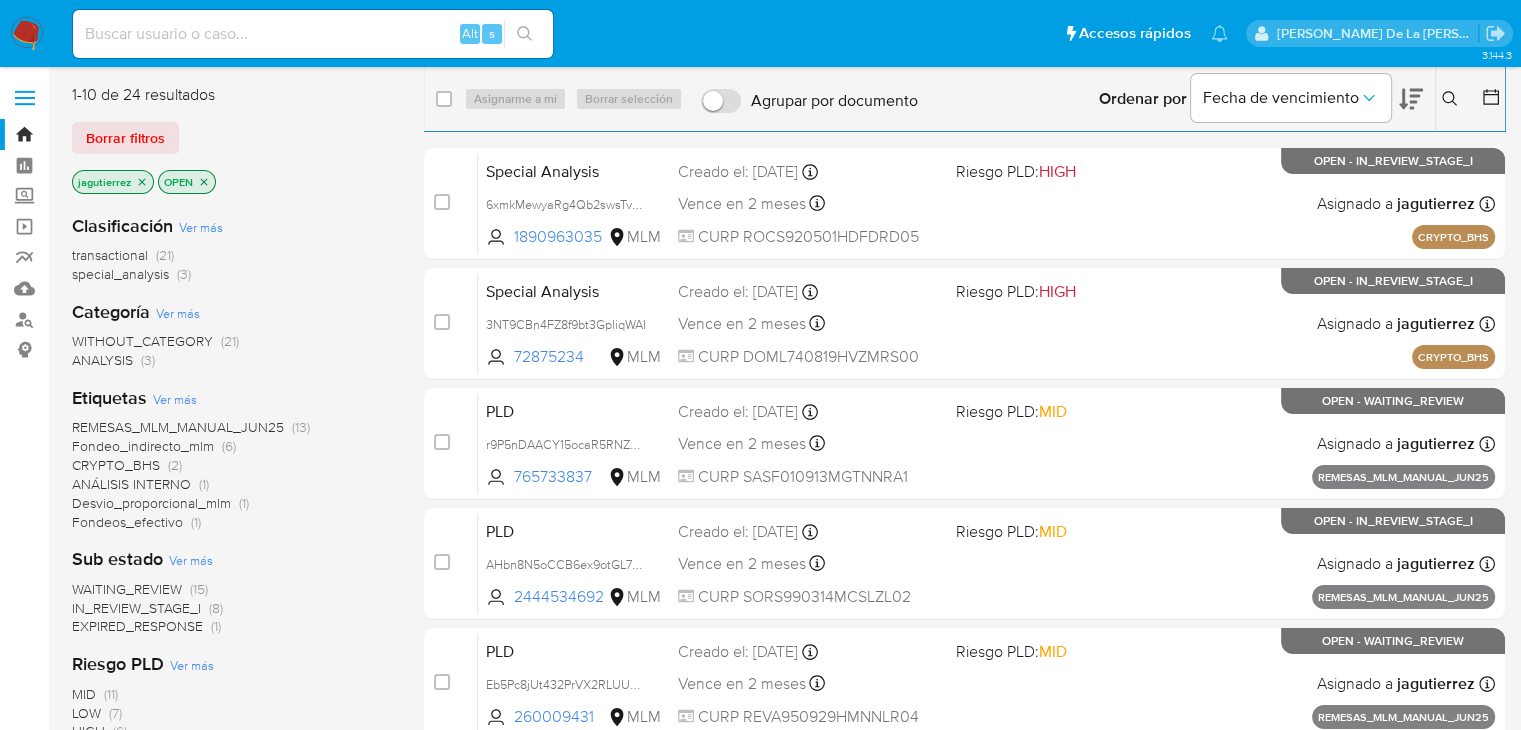 click 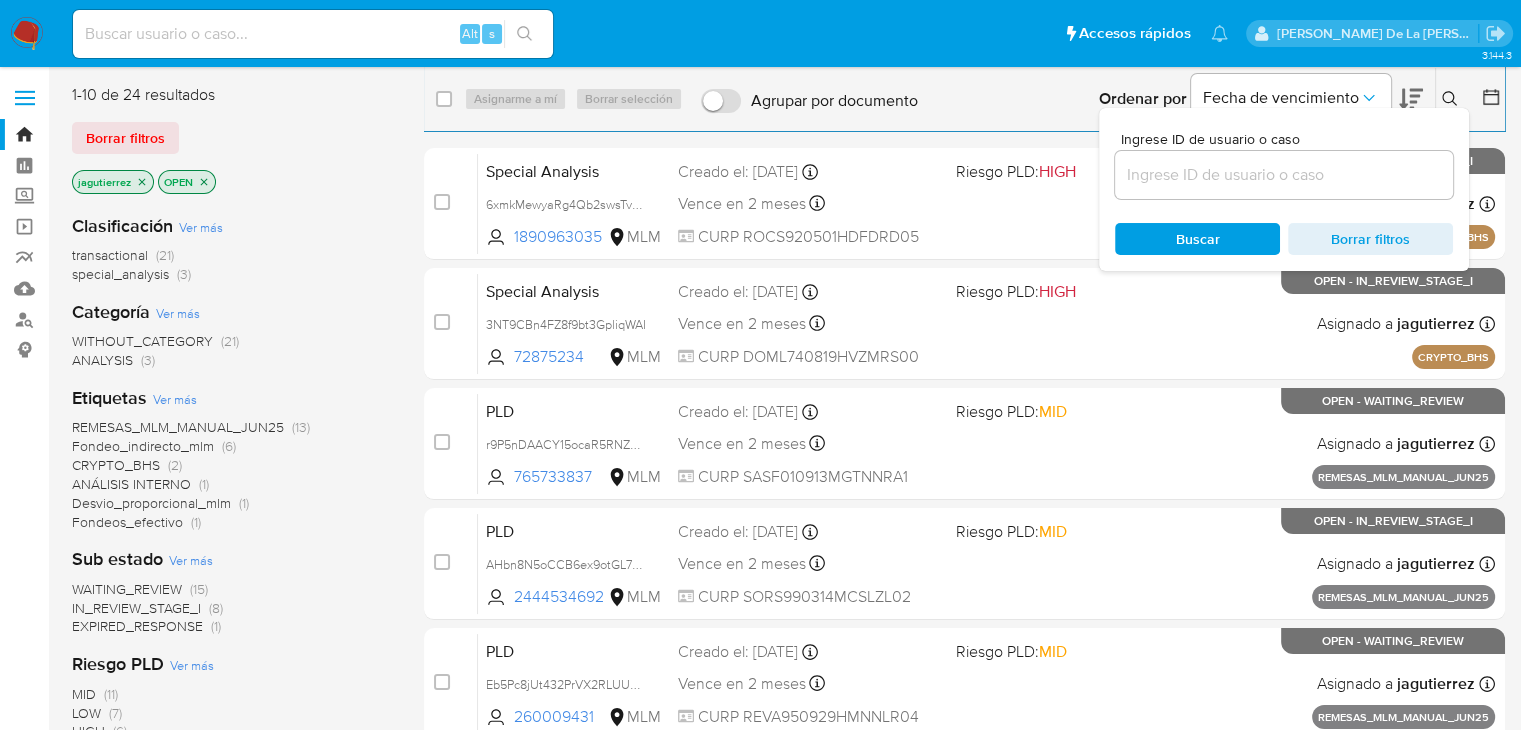 click on "Ingrese ID de usuario o caso Buscar Borrar filtros" at bounding box center [1284, 189] 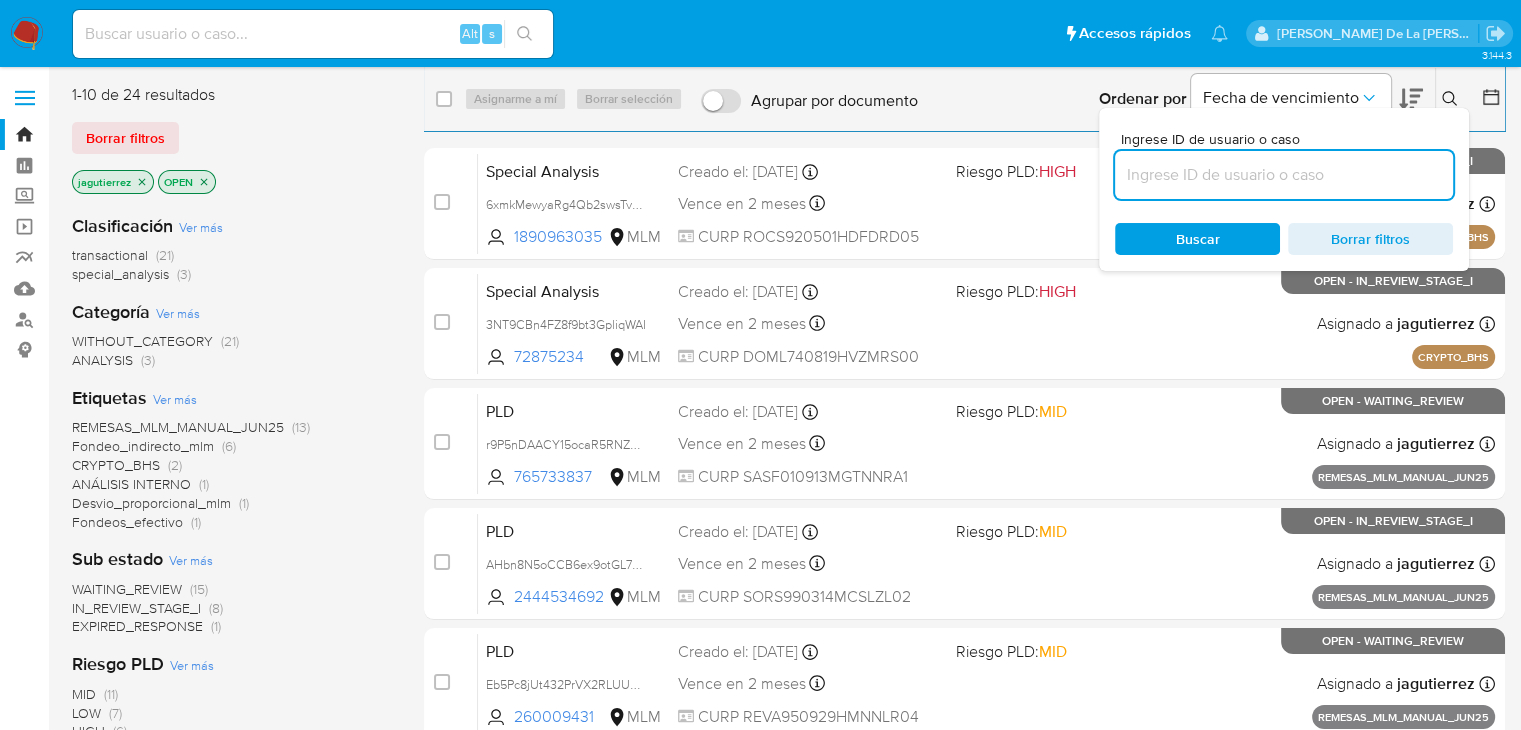 paste on "1195455133" 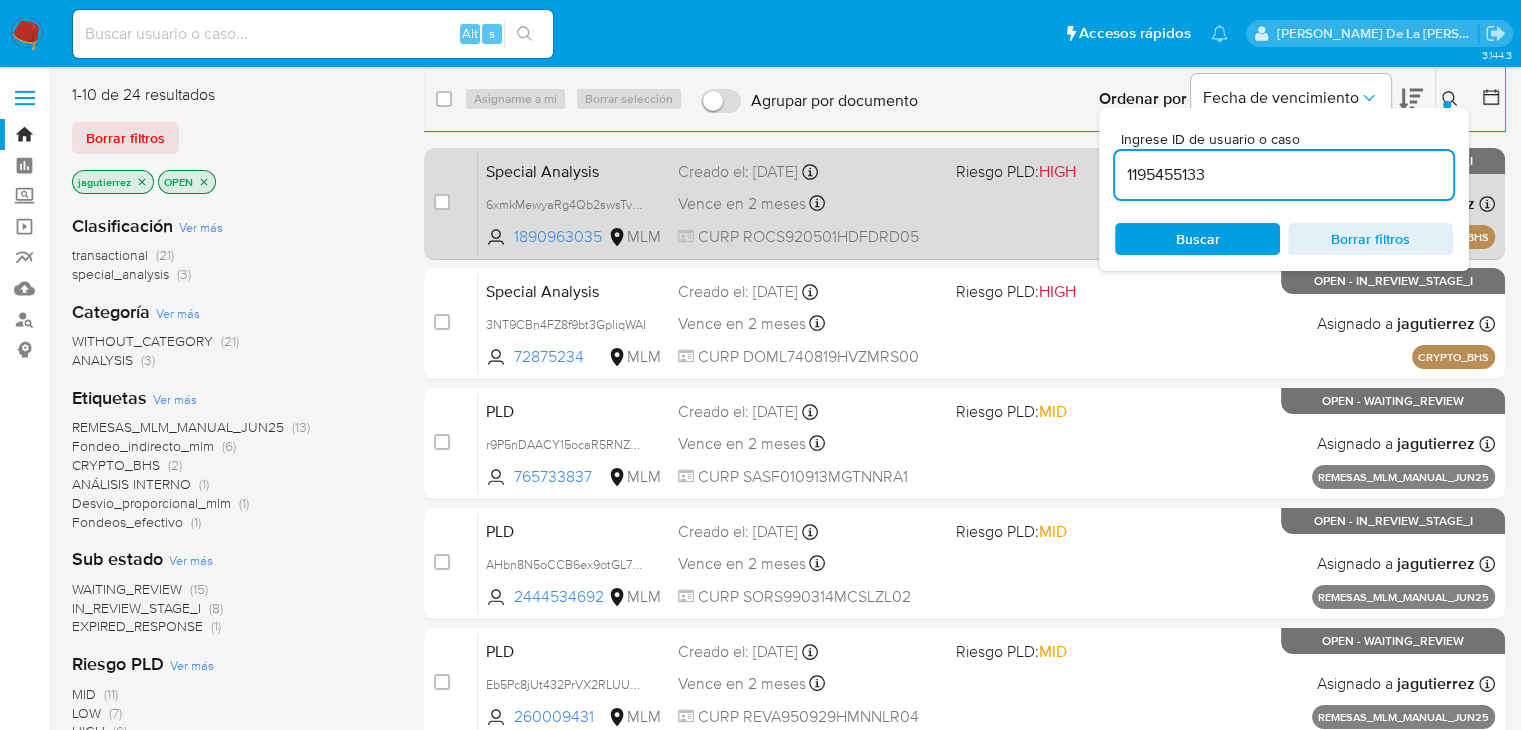 type on "1195455133" 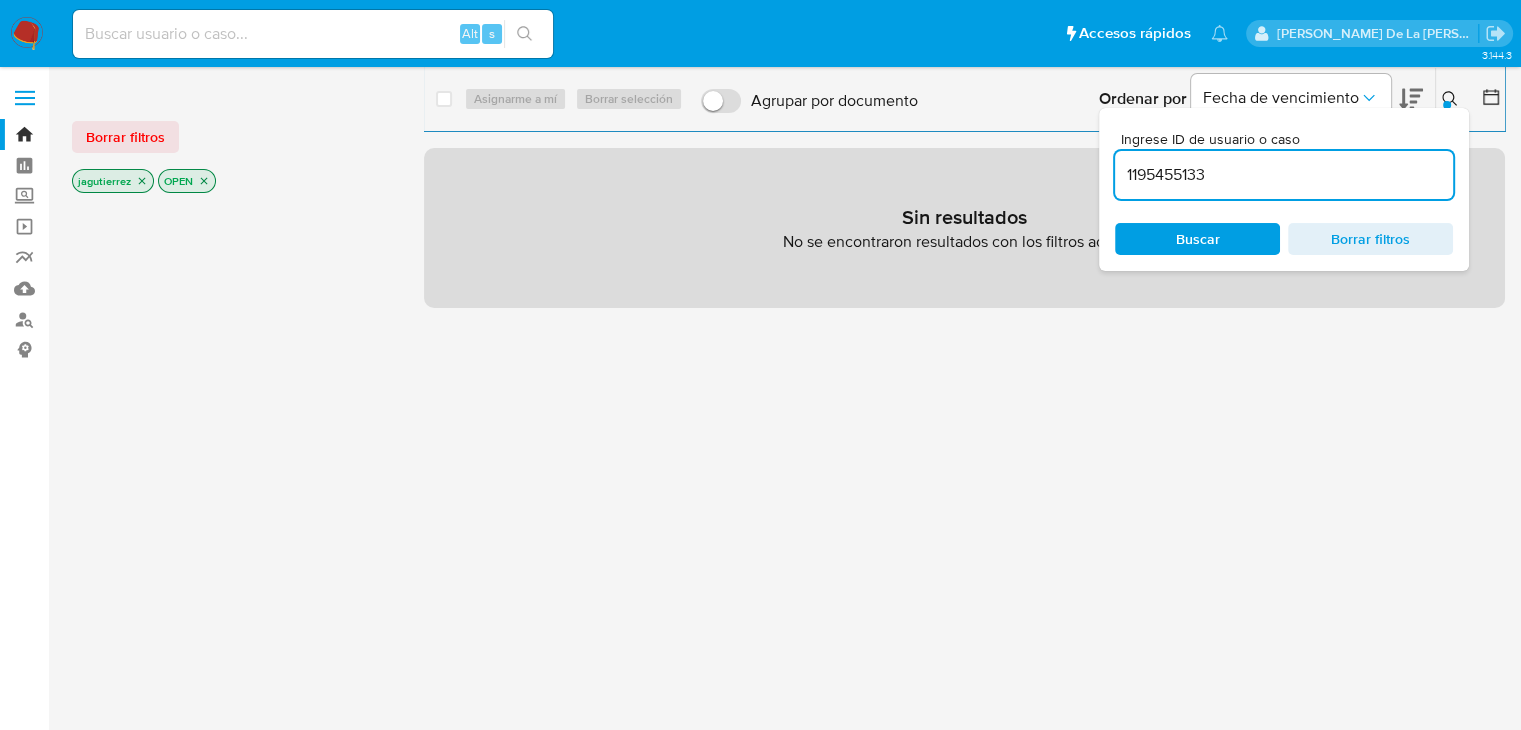 click 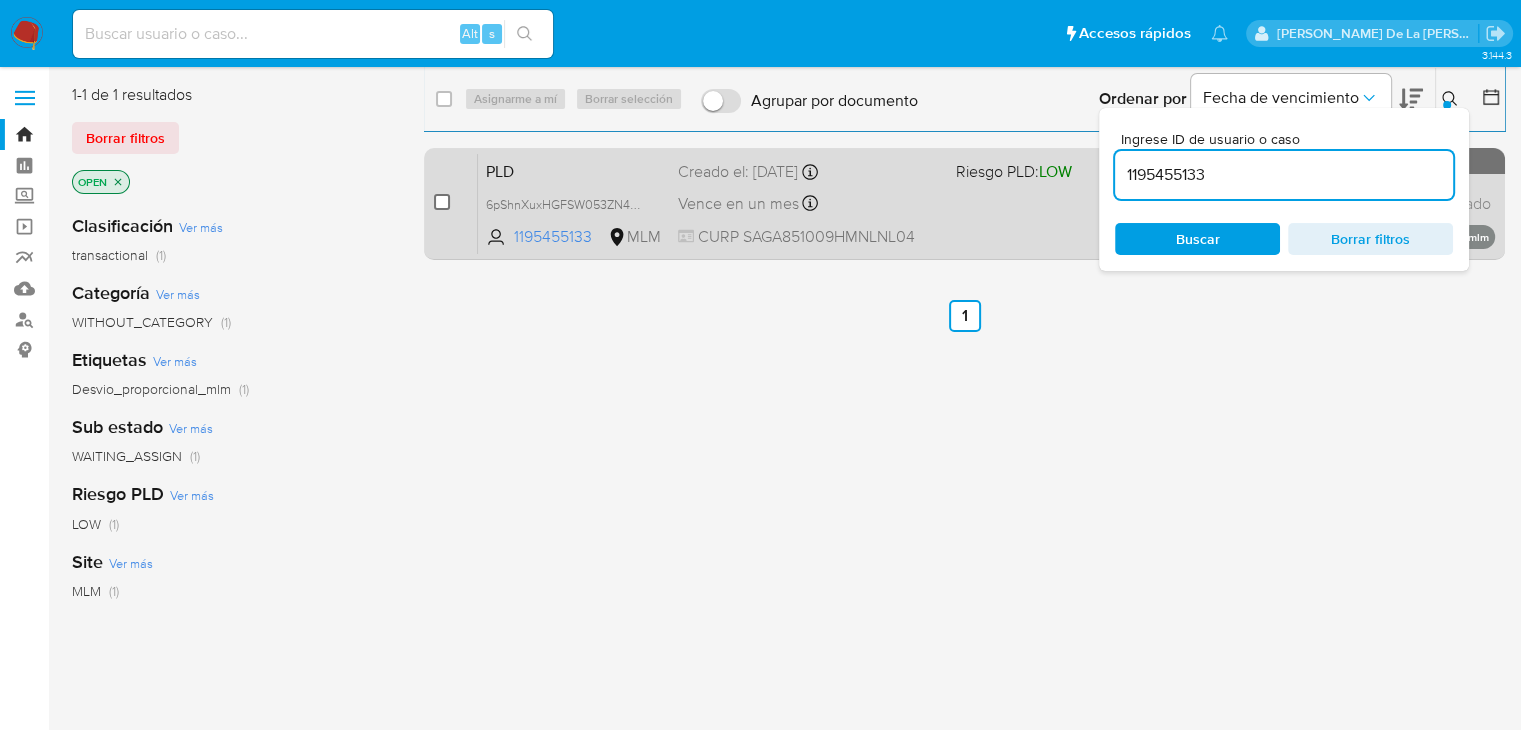 click at bounding box center [442, 202] 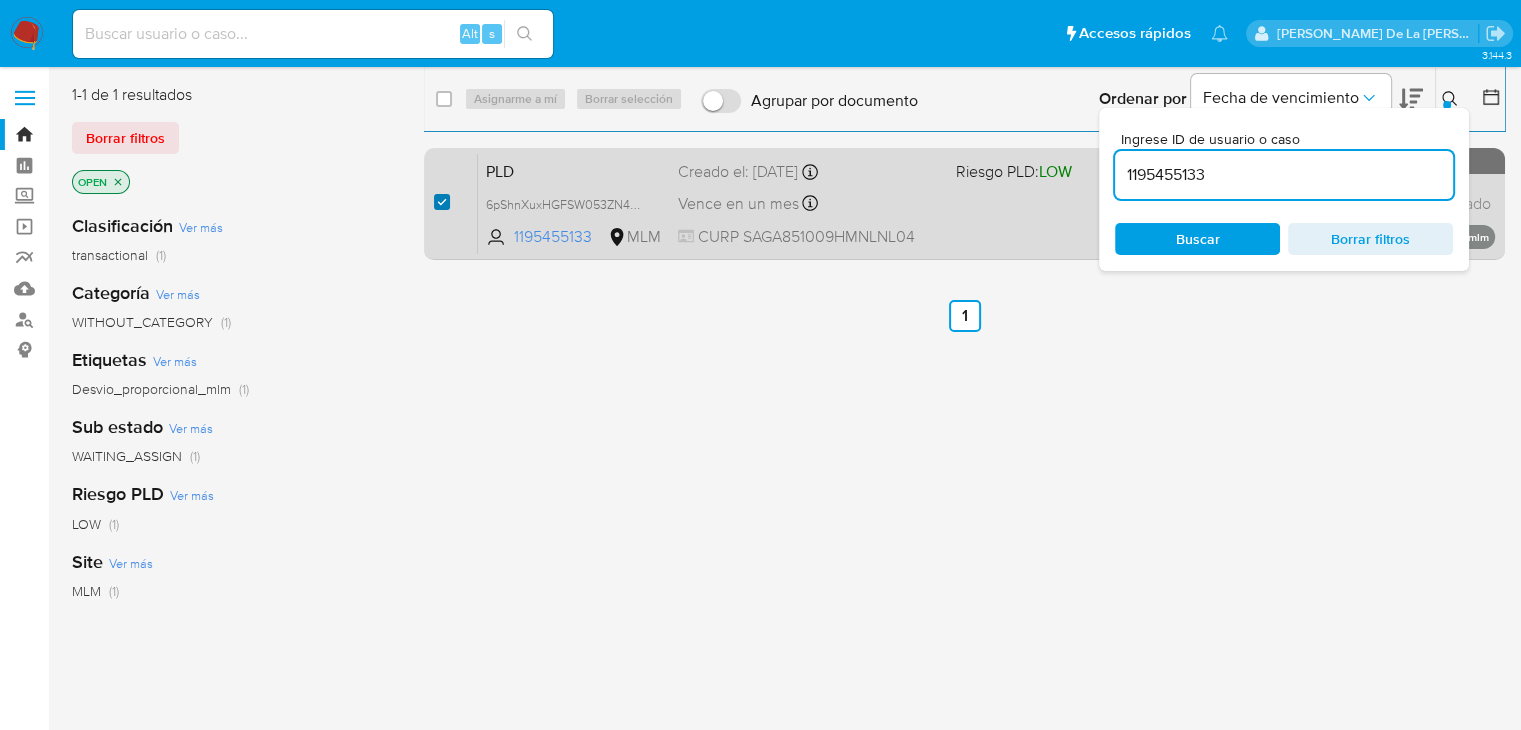 checkbox on "true" 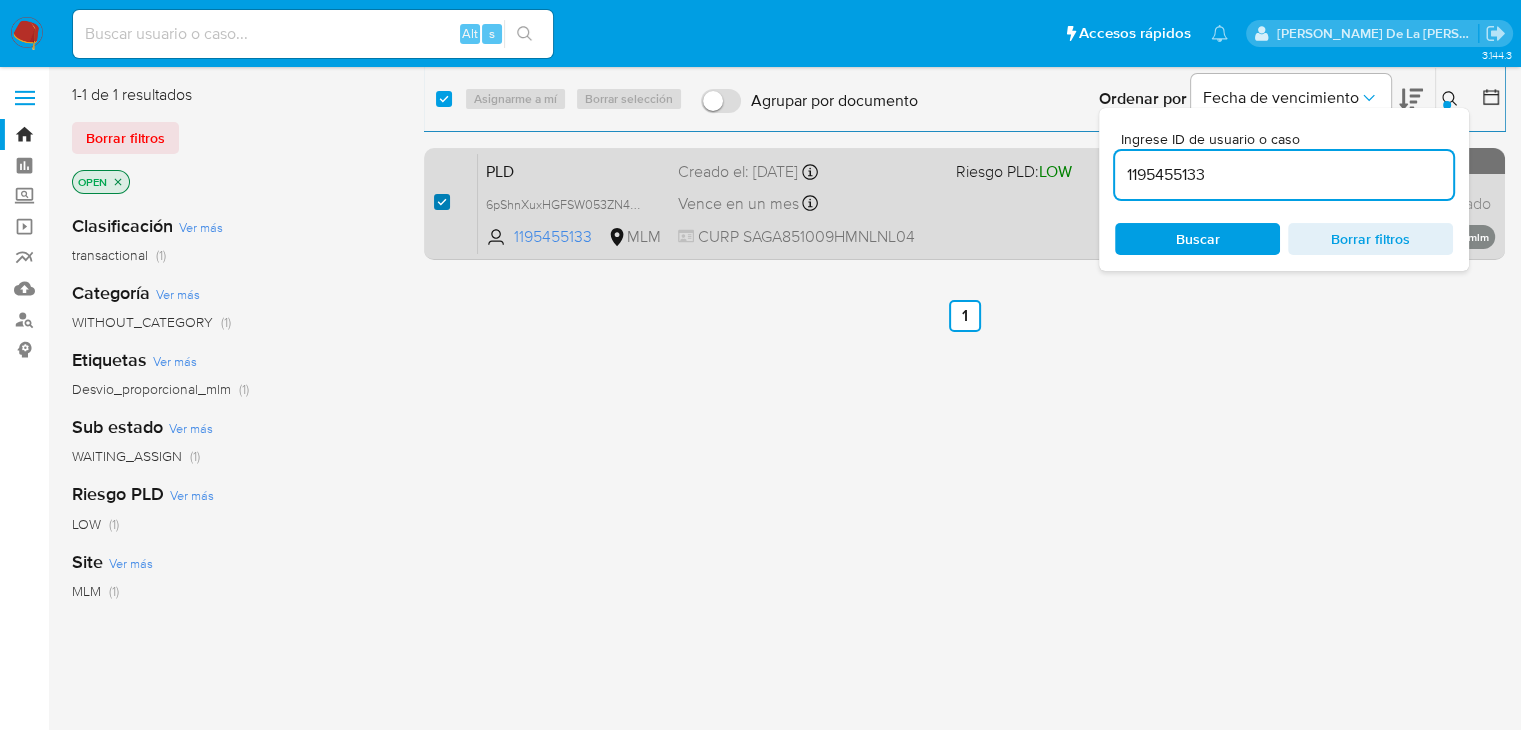 checkbox on "true" 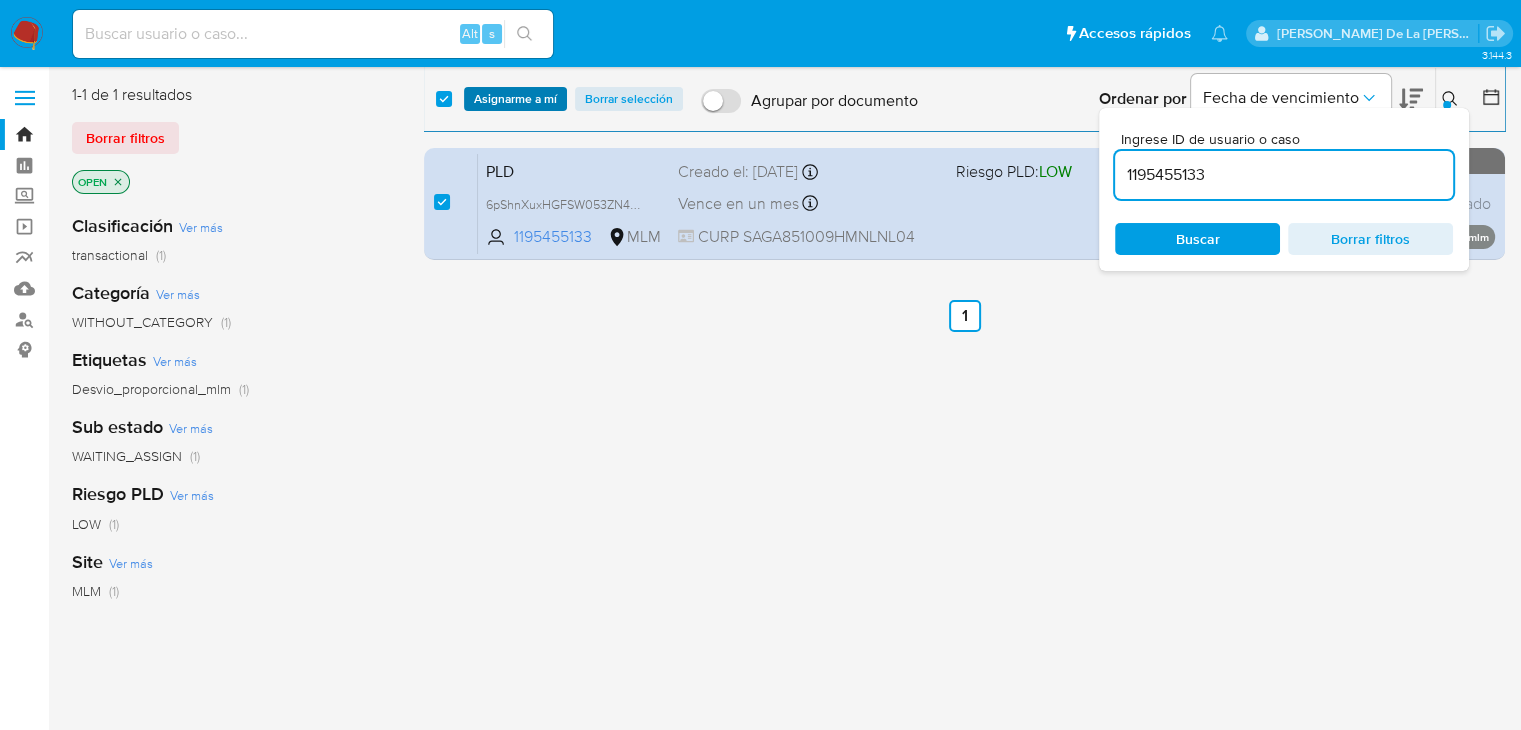 click on "Asignarme a mí" at bounding box center (515, 99) 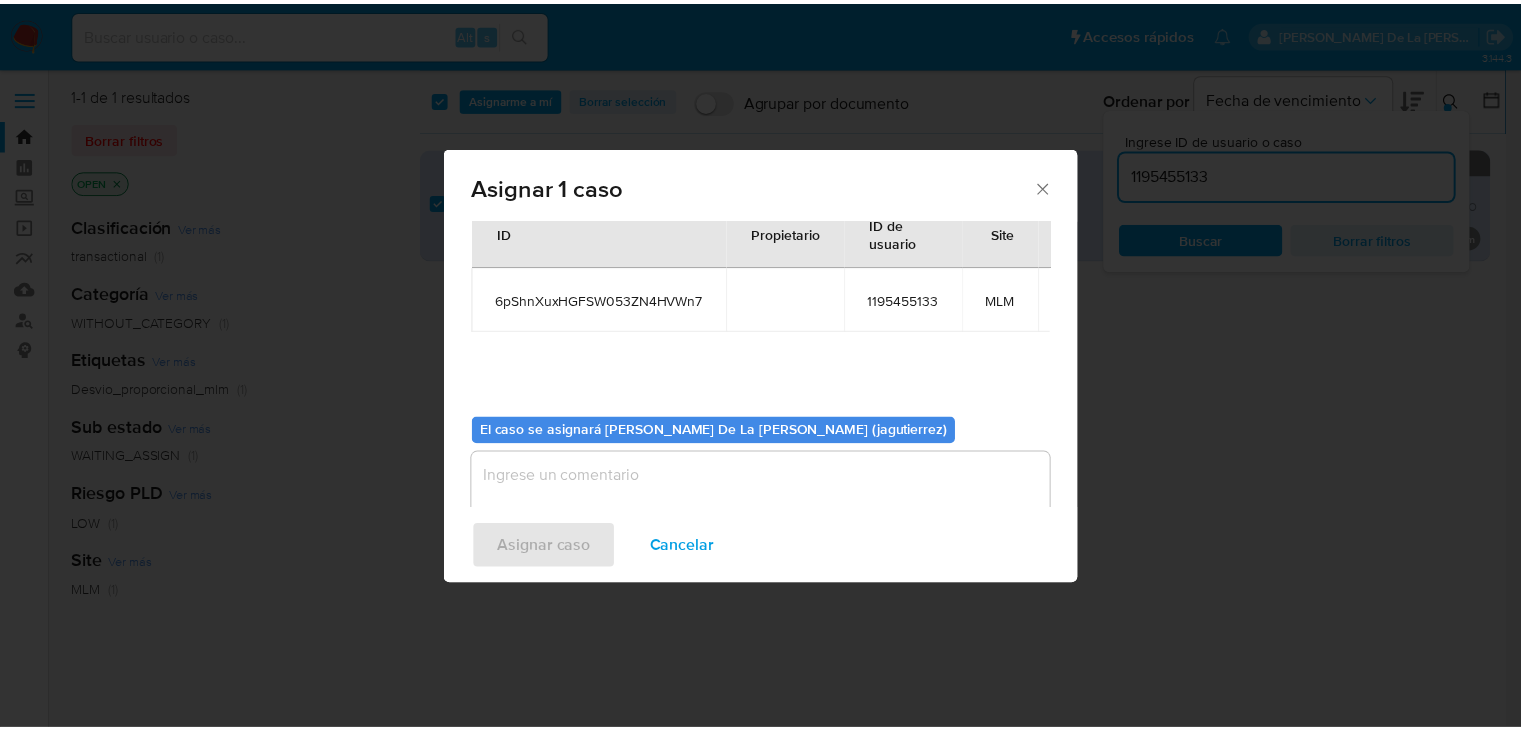 scroll, scrollTop: 104, scrollLeft: 0, axis: vertical 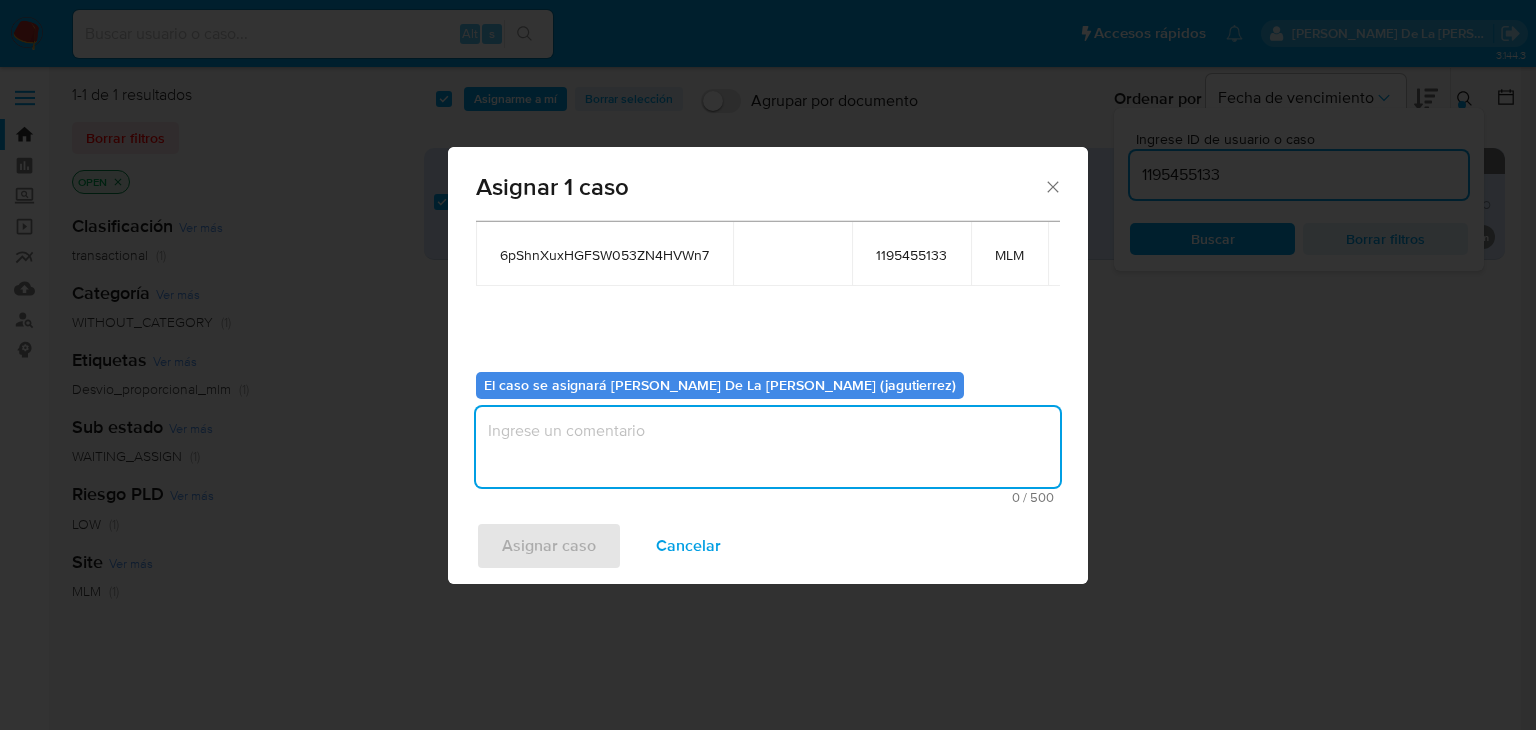 click at bounding box center (768, 447) 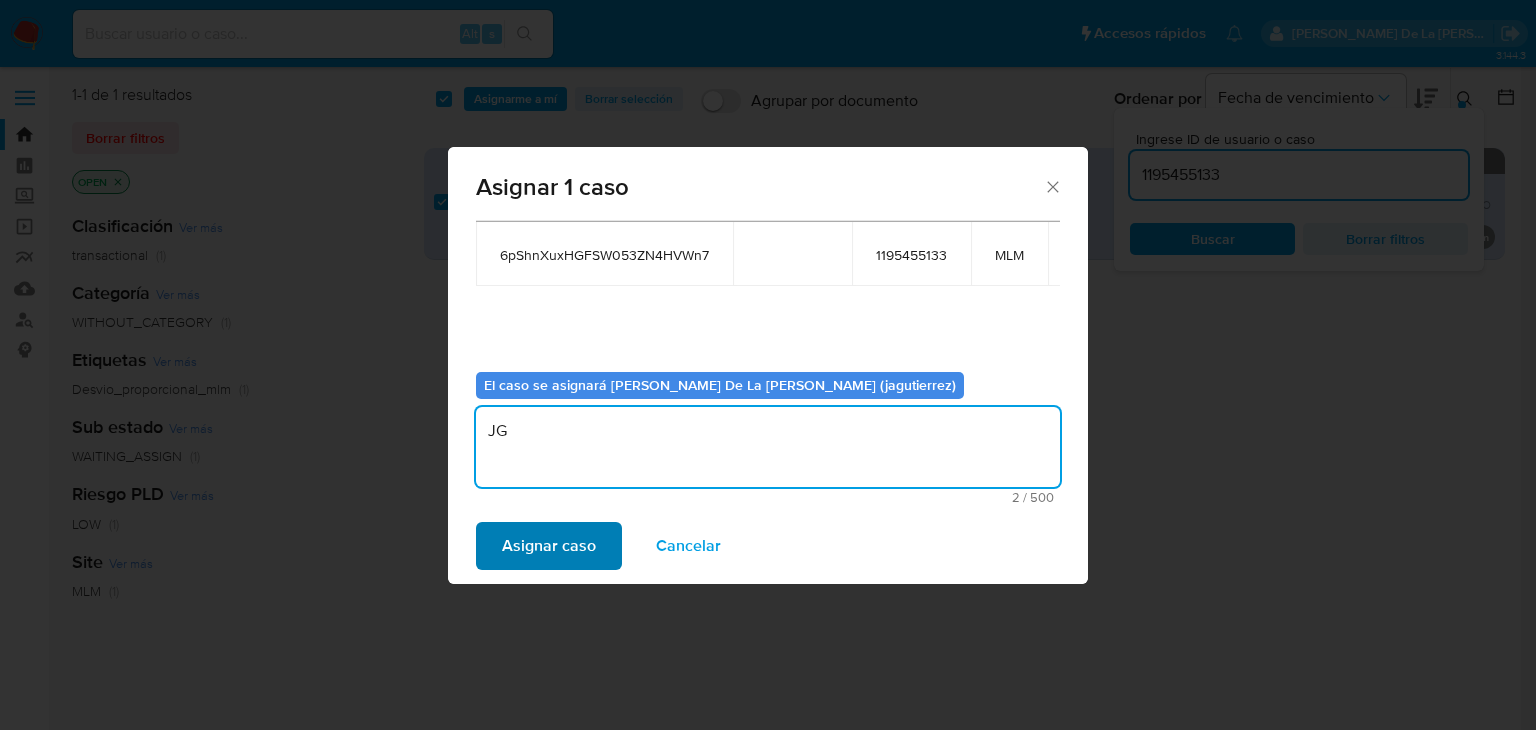 type on "JG" 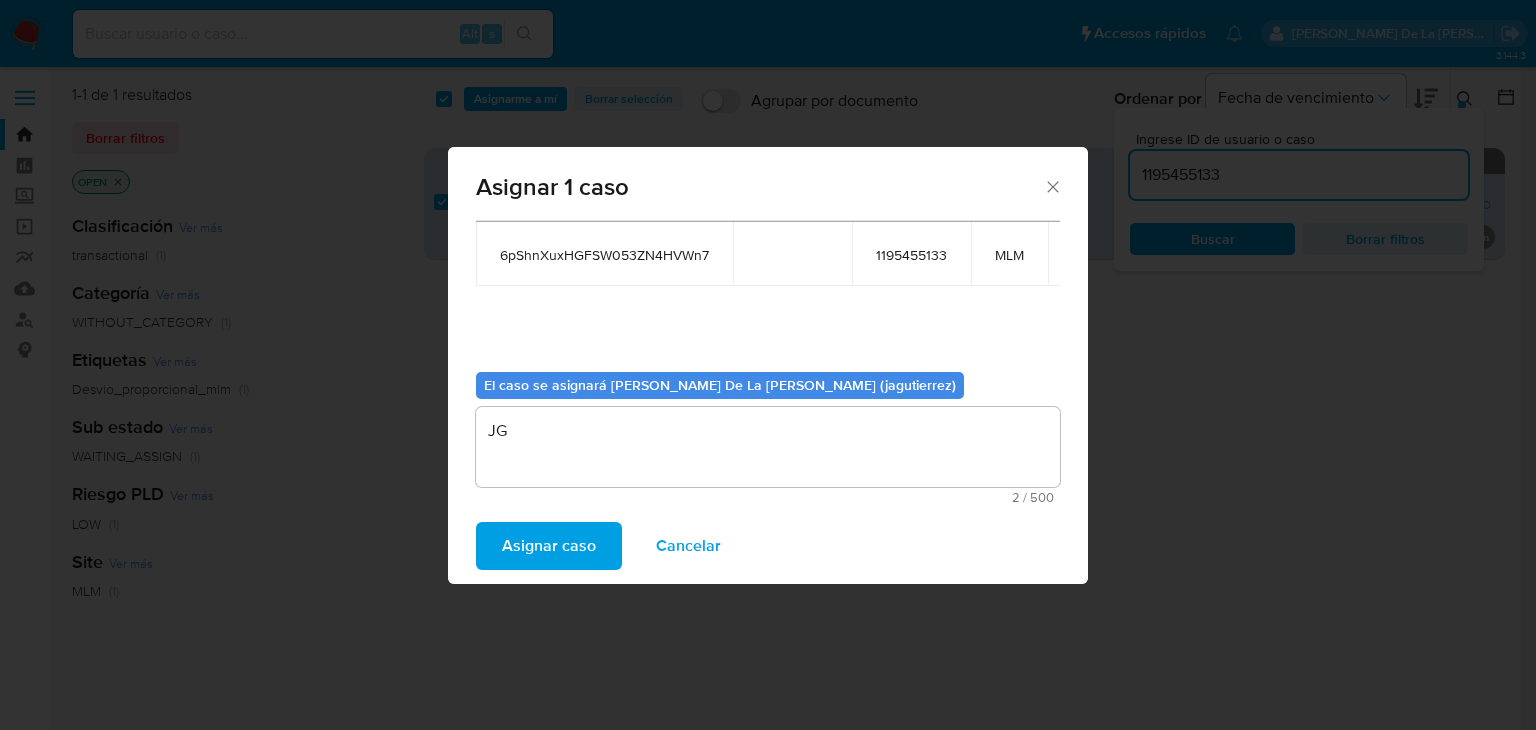 click on "Asignar caso" at bounding box center (549, 546) 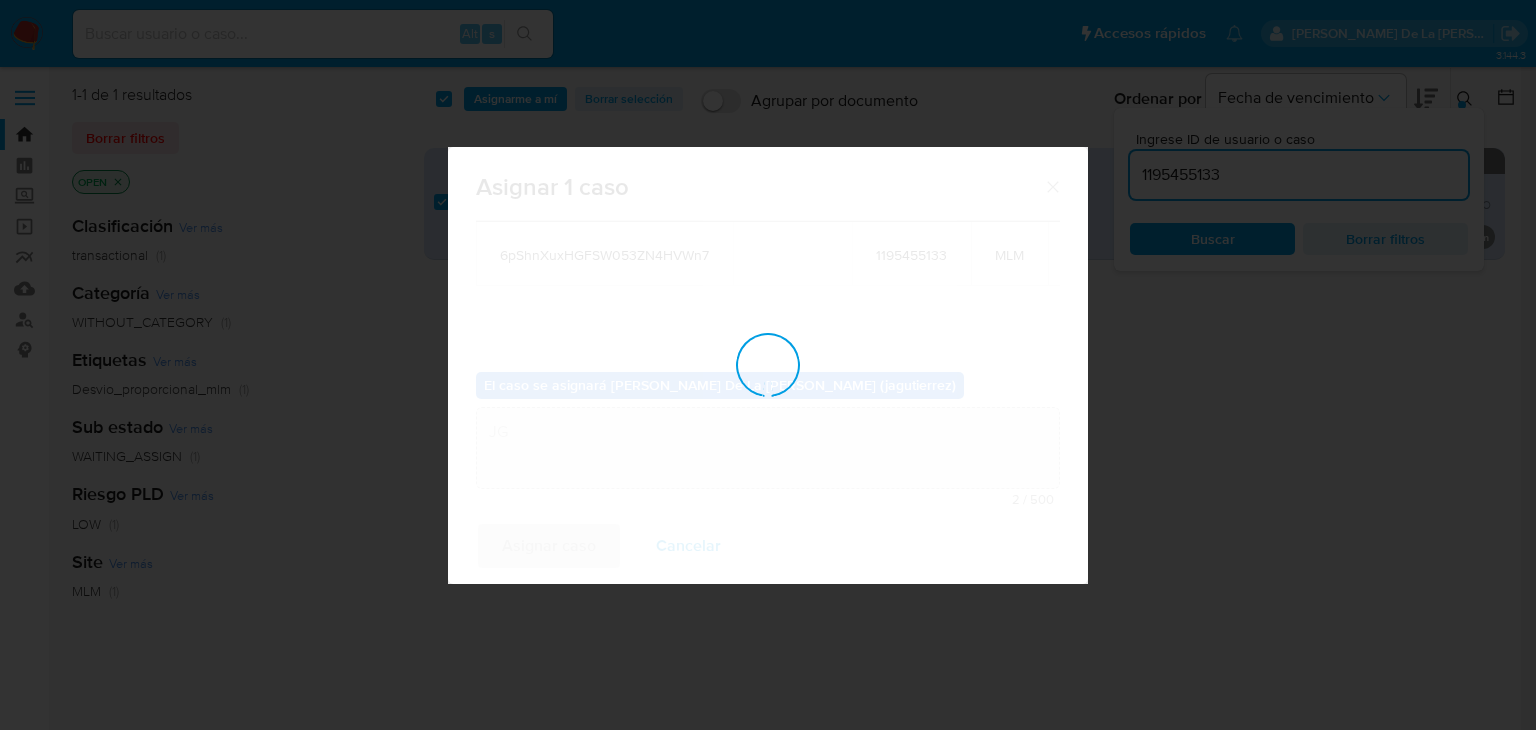 type 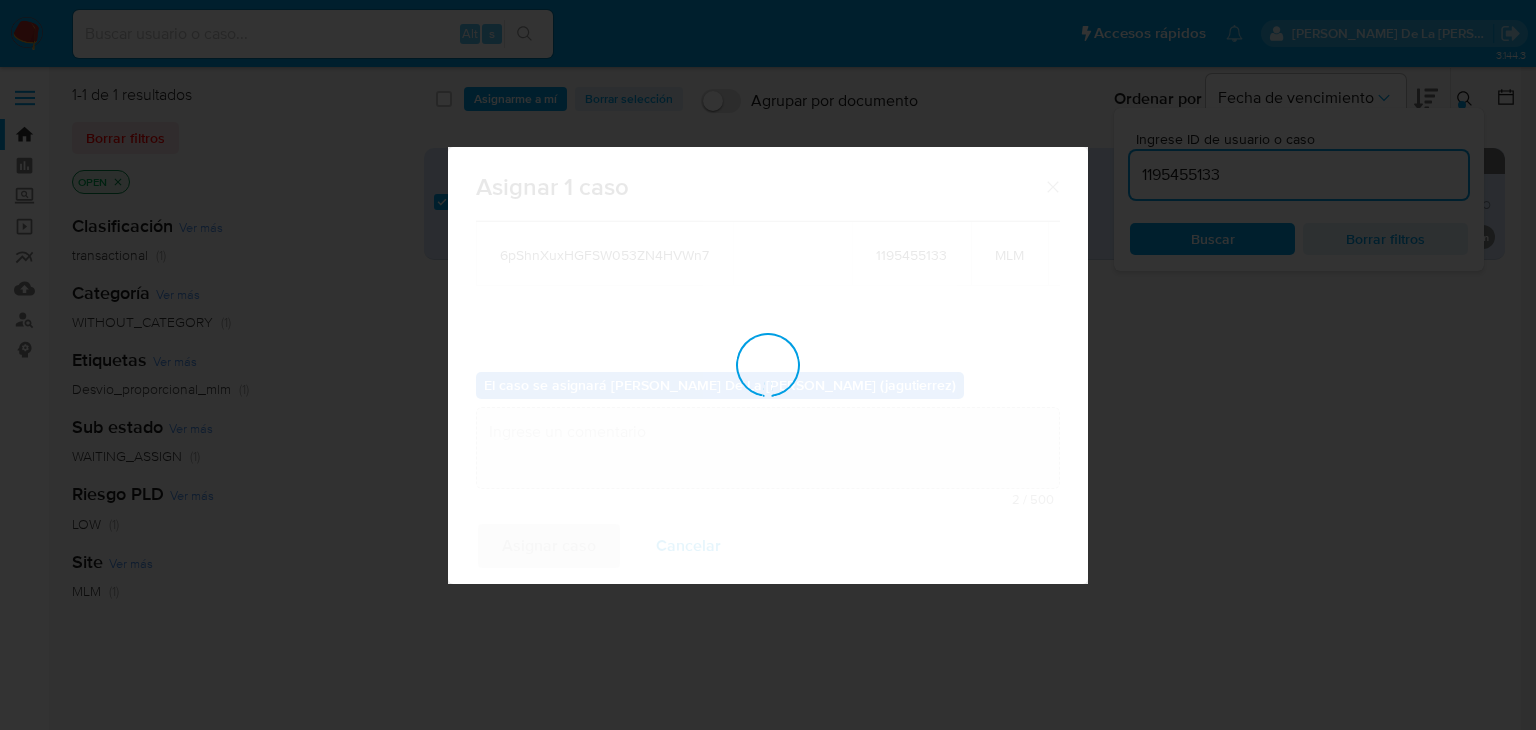 checkbox on "false" 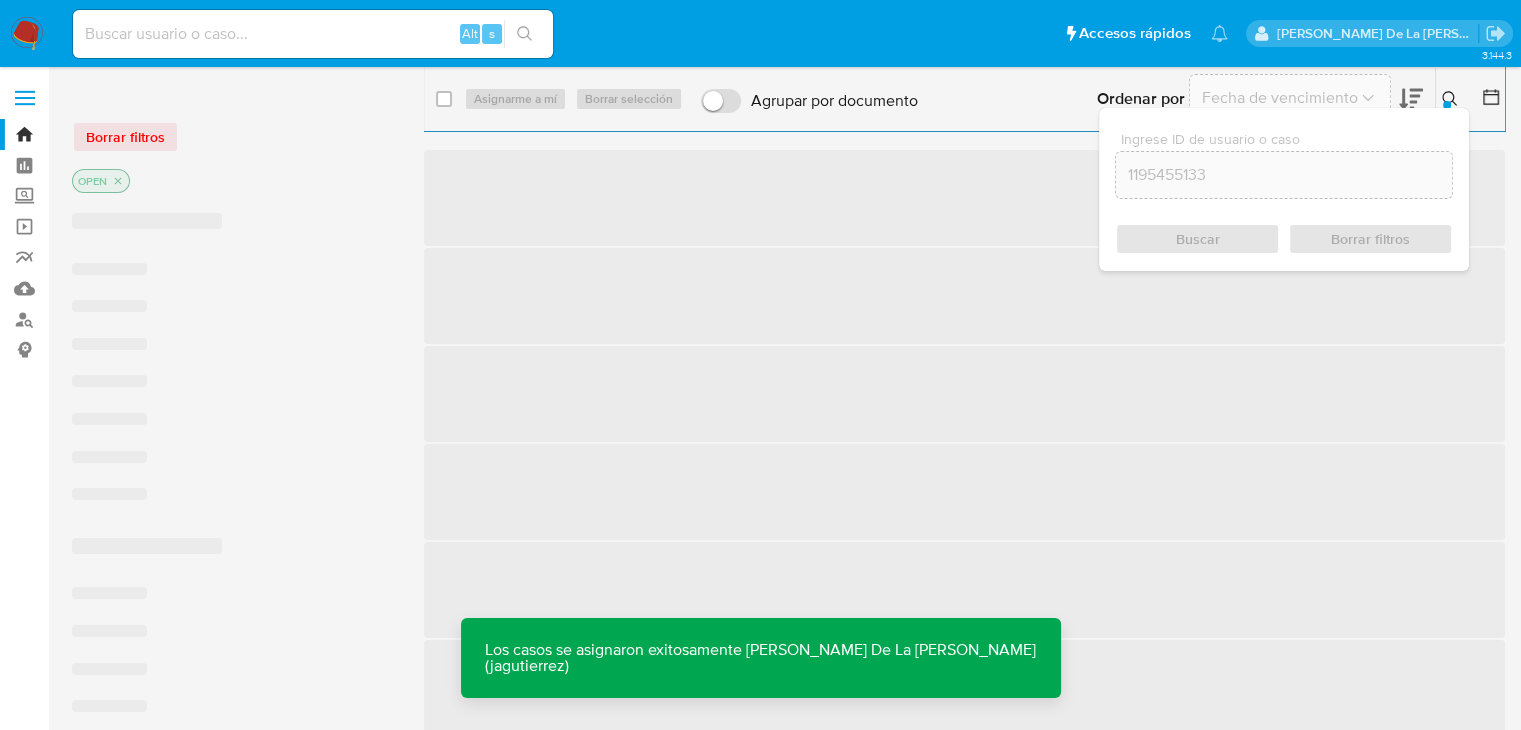 click on "‌" at bounding box center (964, 198) 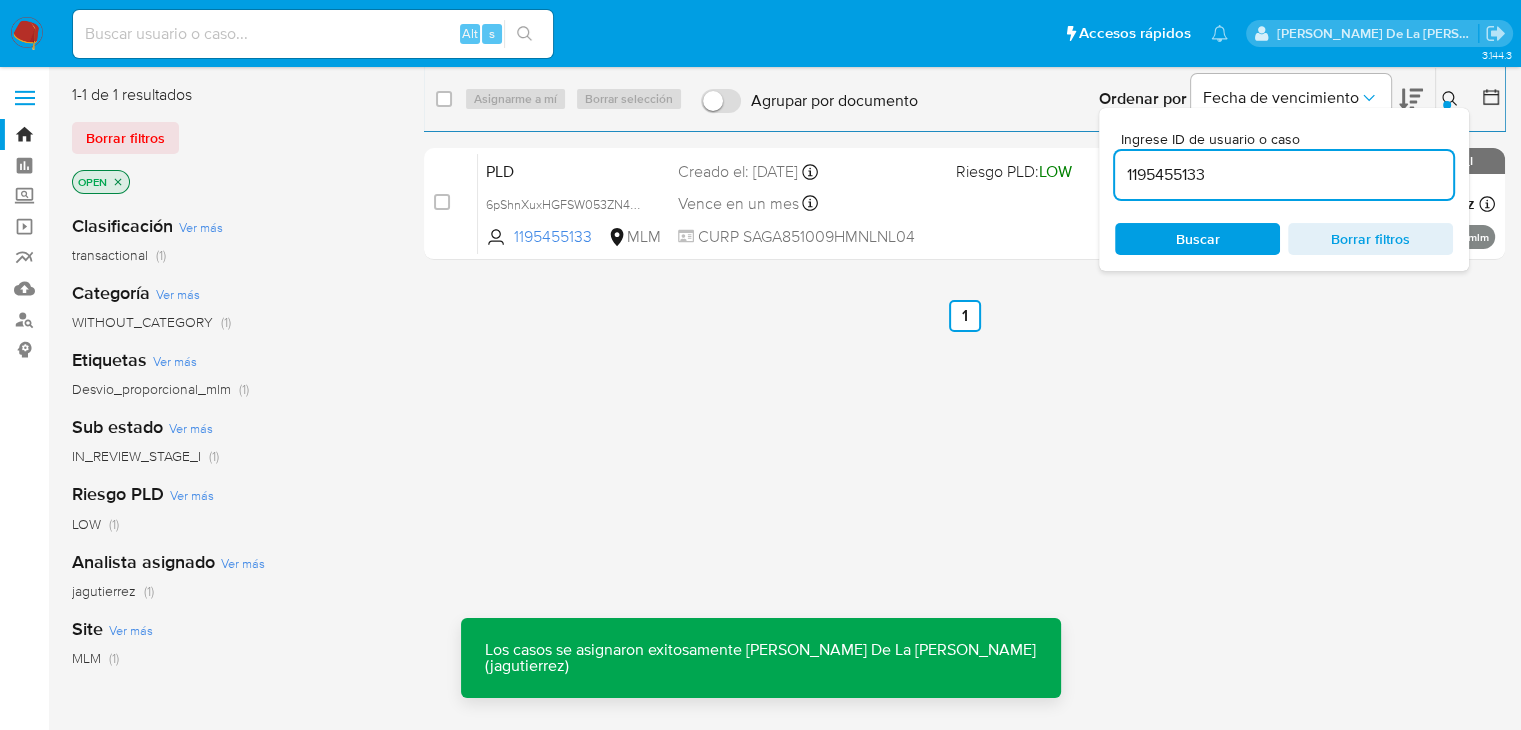 click on "Riesgo PLD:  LOW" at bounding box center (1014, 171) 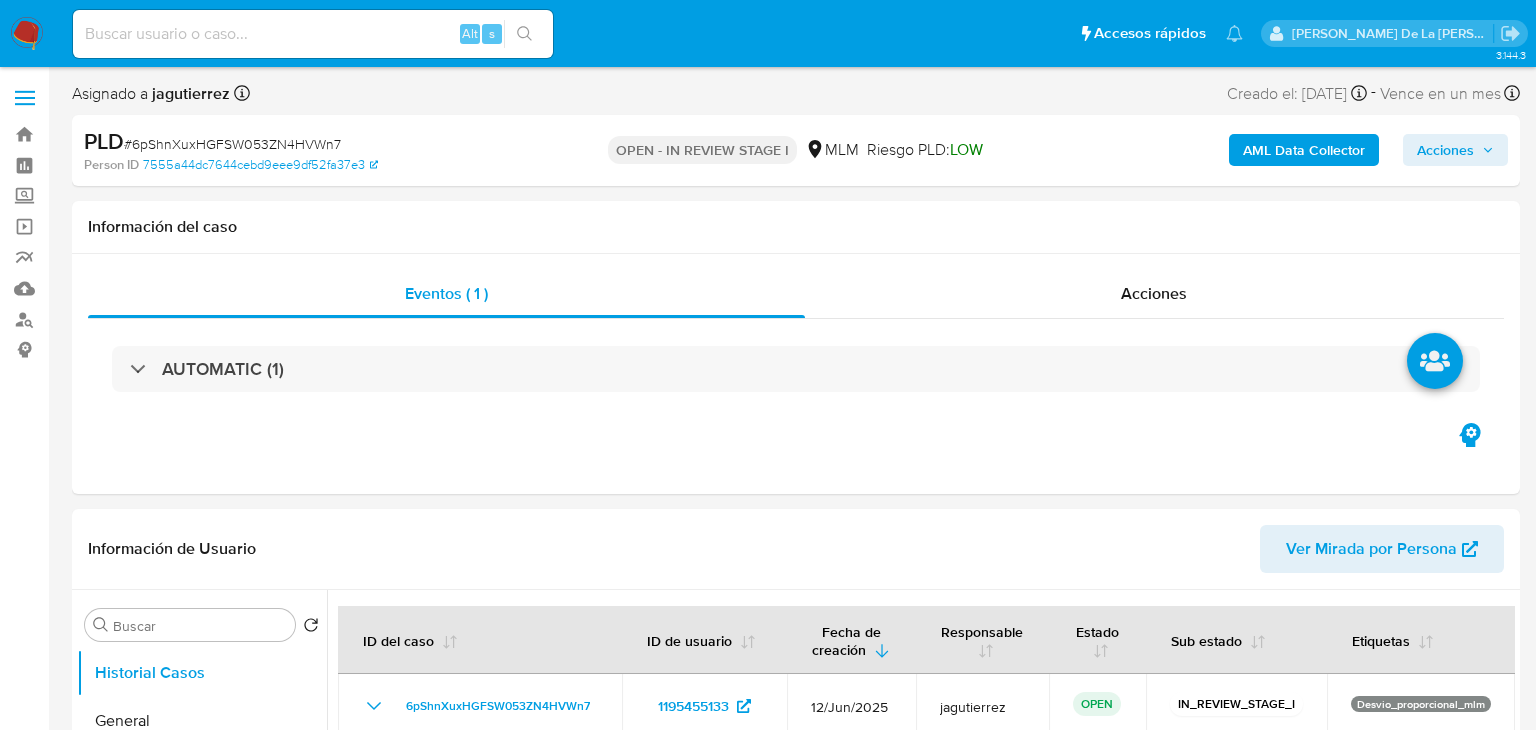 select on "10" 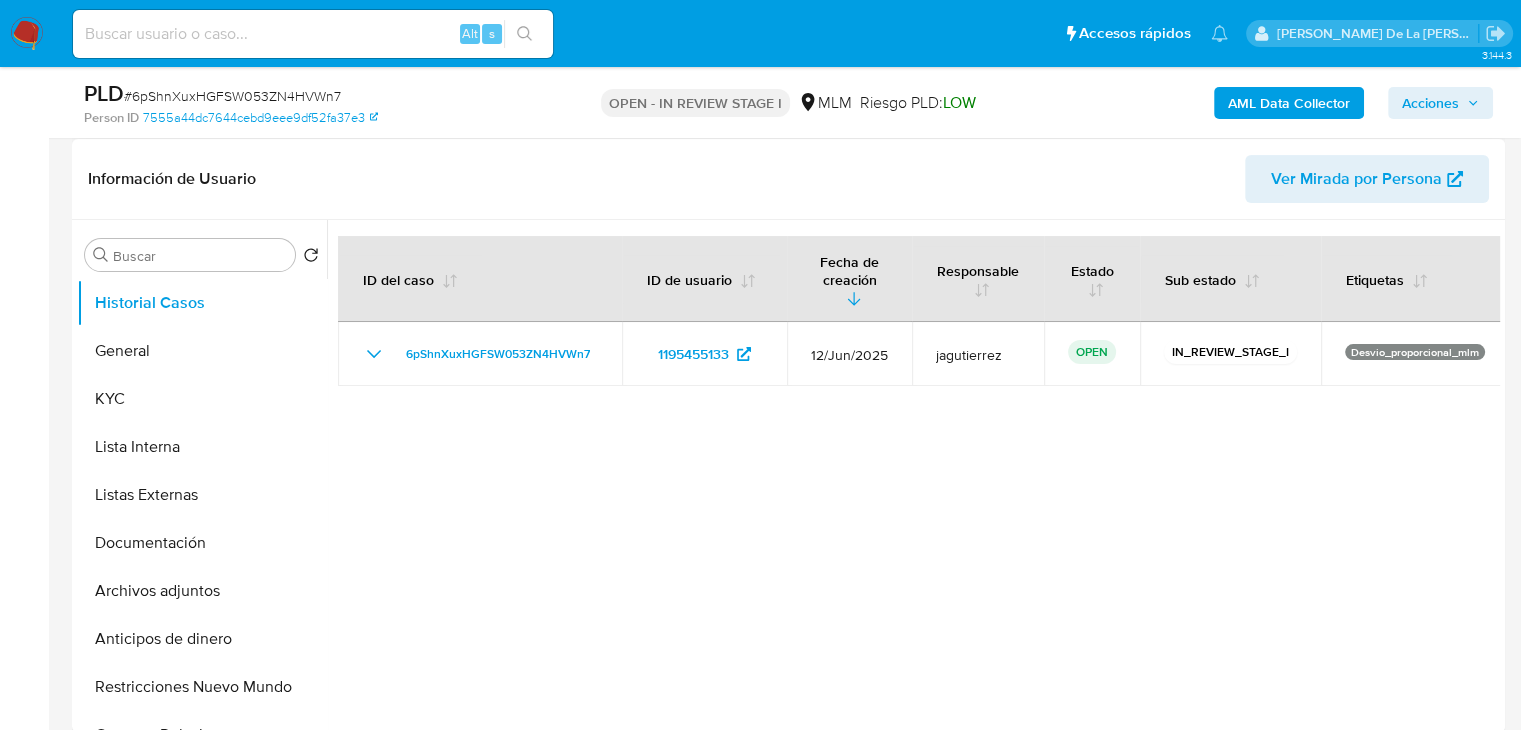 scroll, scrollTop: 300, scrollLeft: 0, axis: vertical 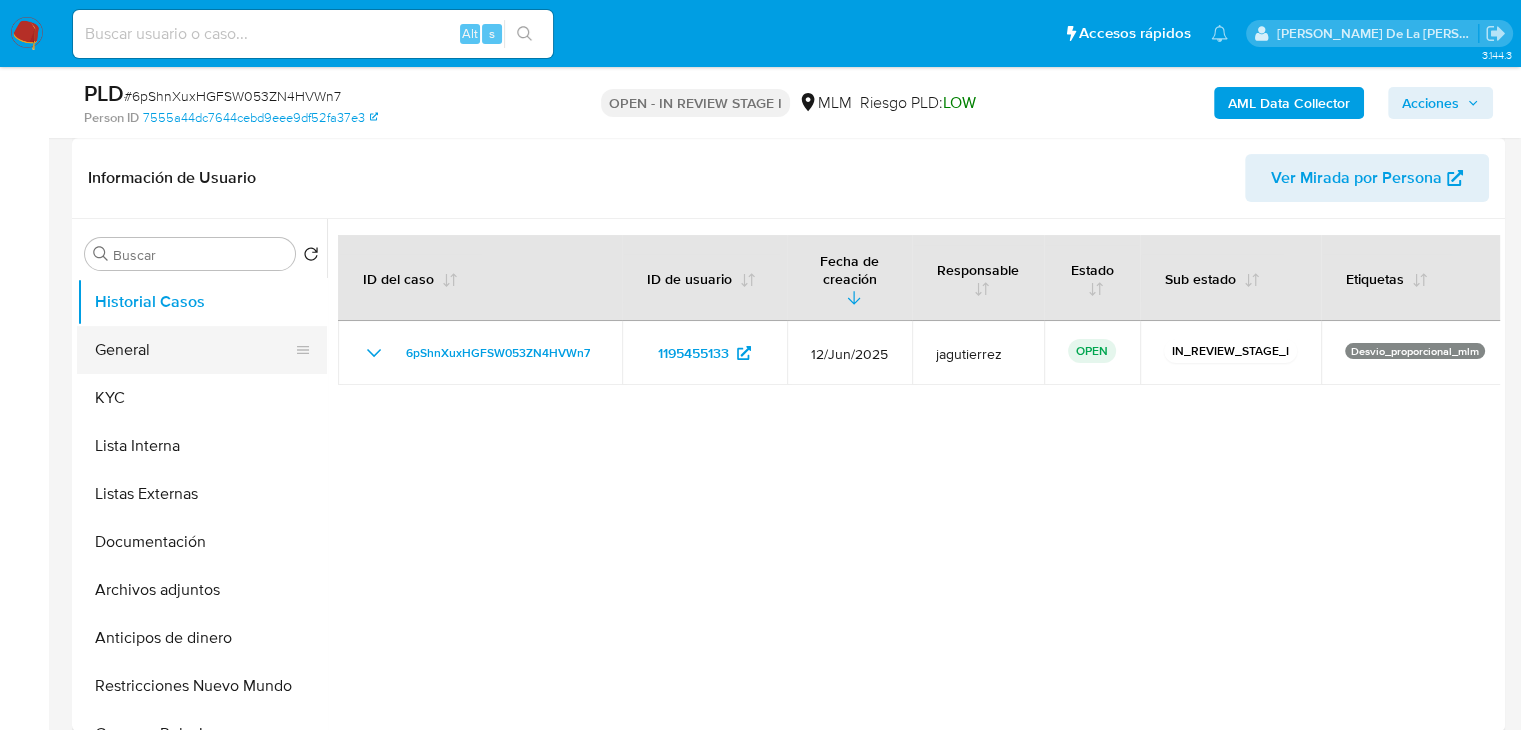 click on "General" at bounding box center (194, 350) 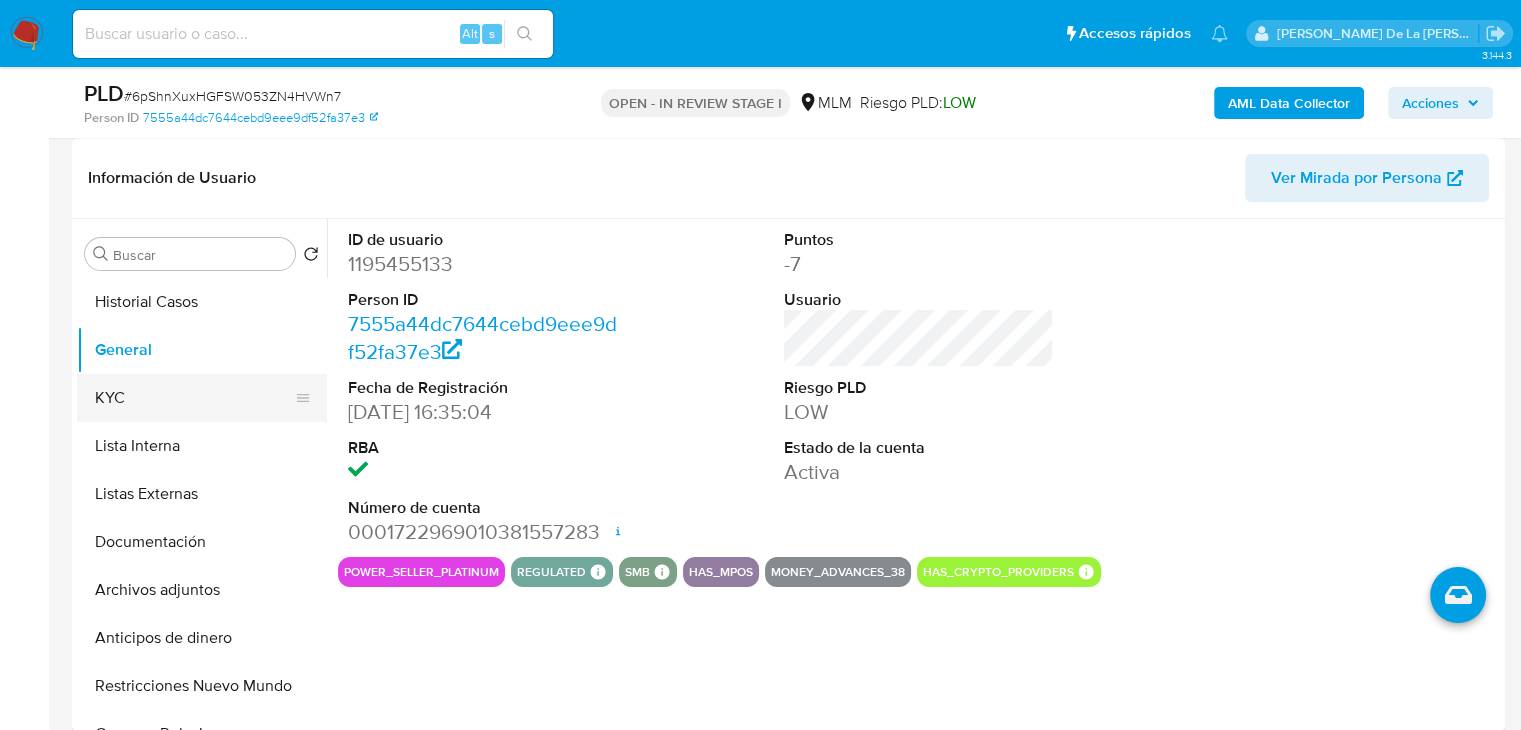 drag, startPoint x: 132, startPoint y: 379, endPoint x: 135, endPoint y: 389, distance: 10.440307 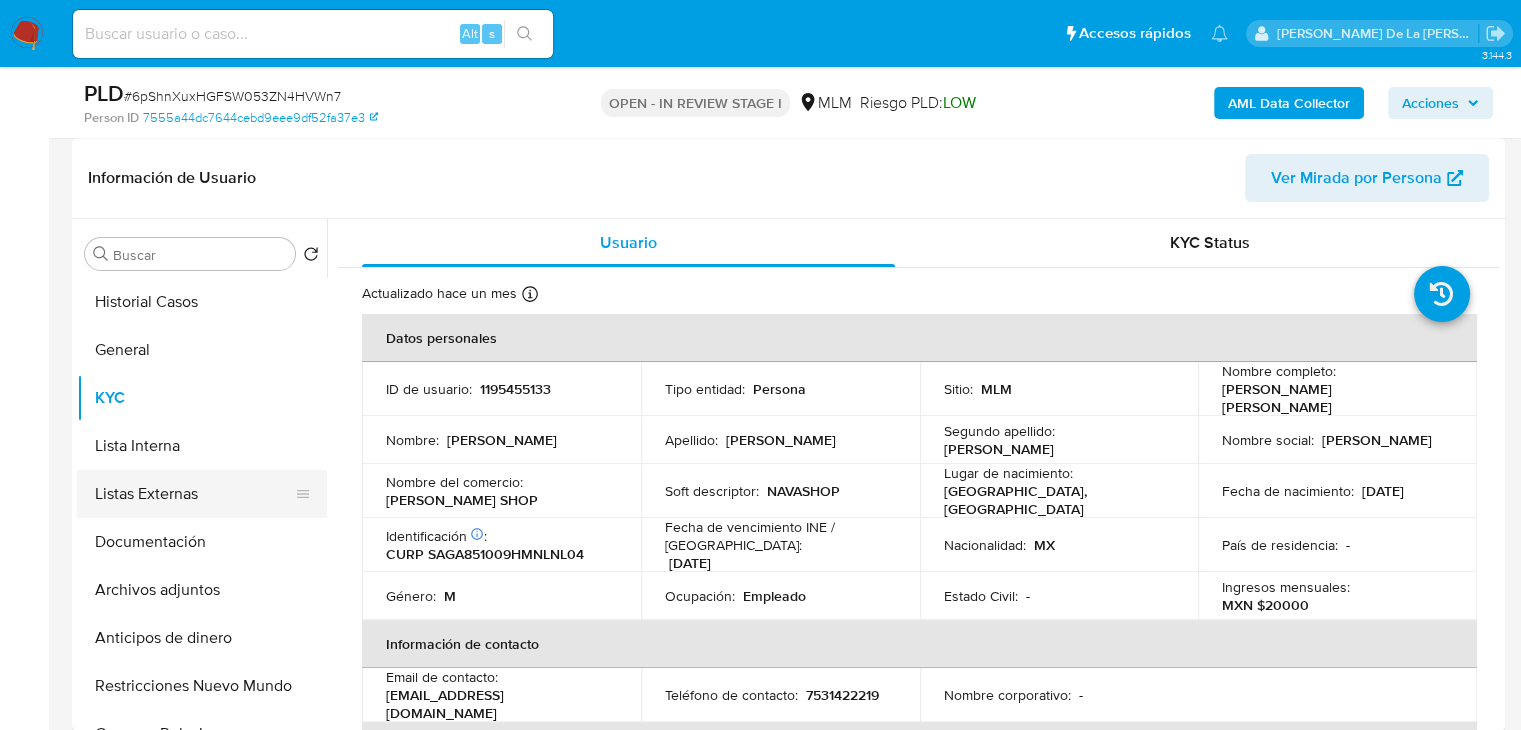 click at bounding box center [303, 494] 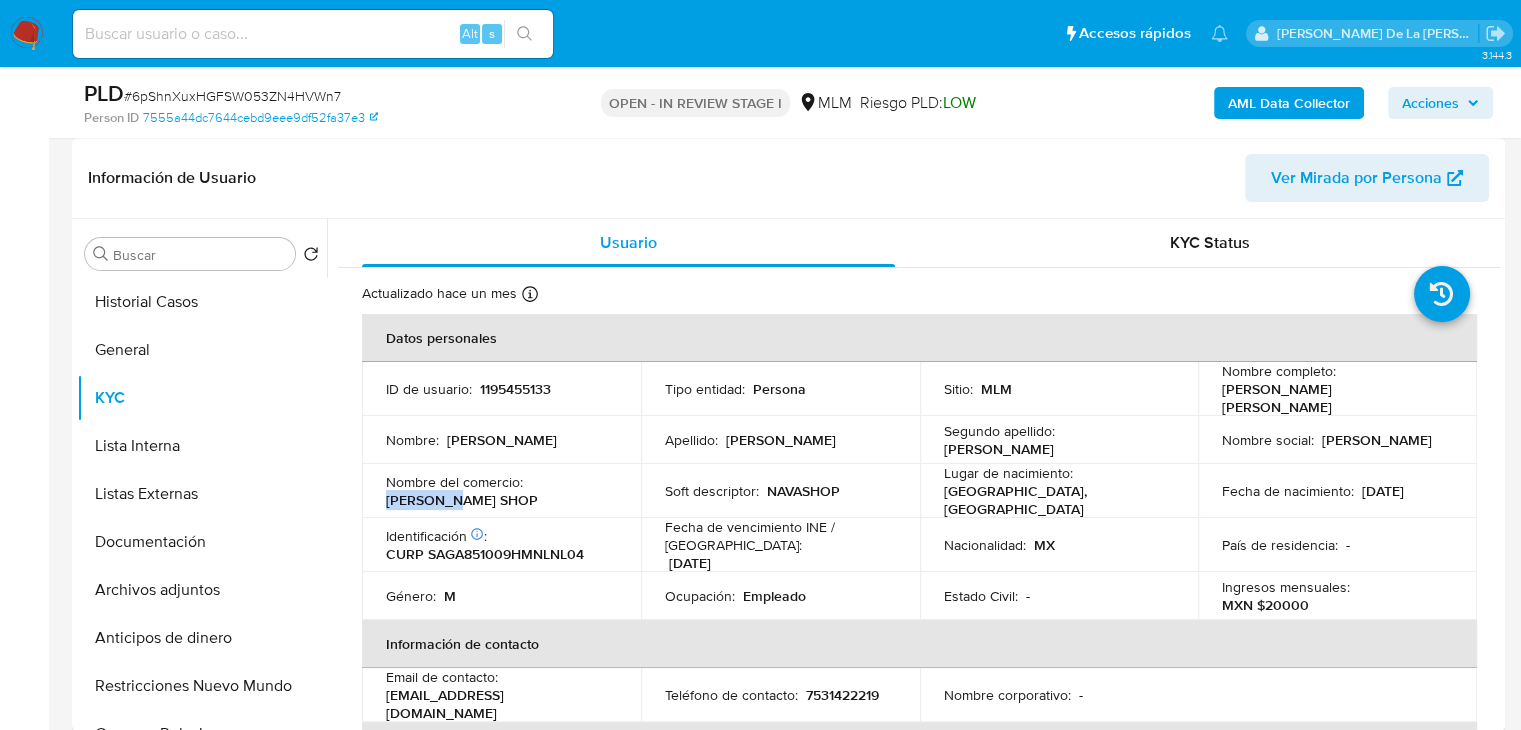 drag, startPoint x: 600, startPoint y: 481, endPoint x: 532, endPoint y: 485, distance: 68.117546 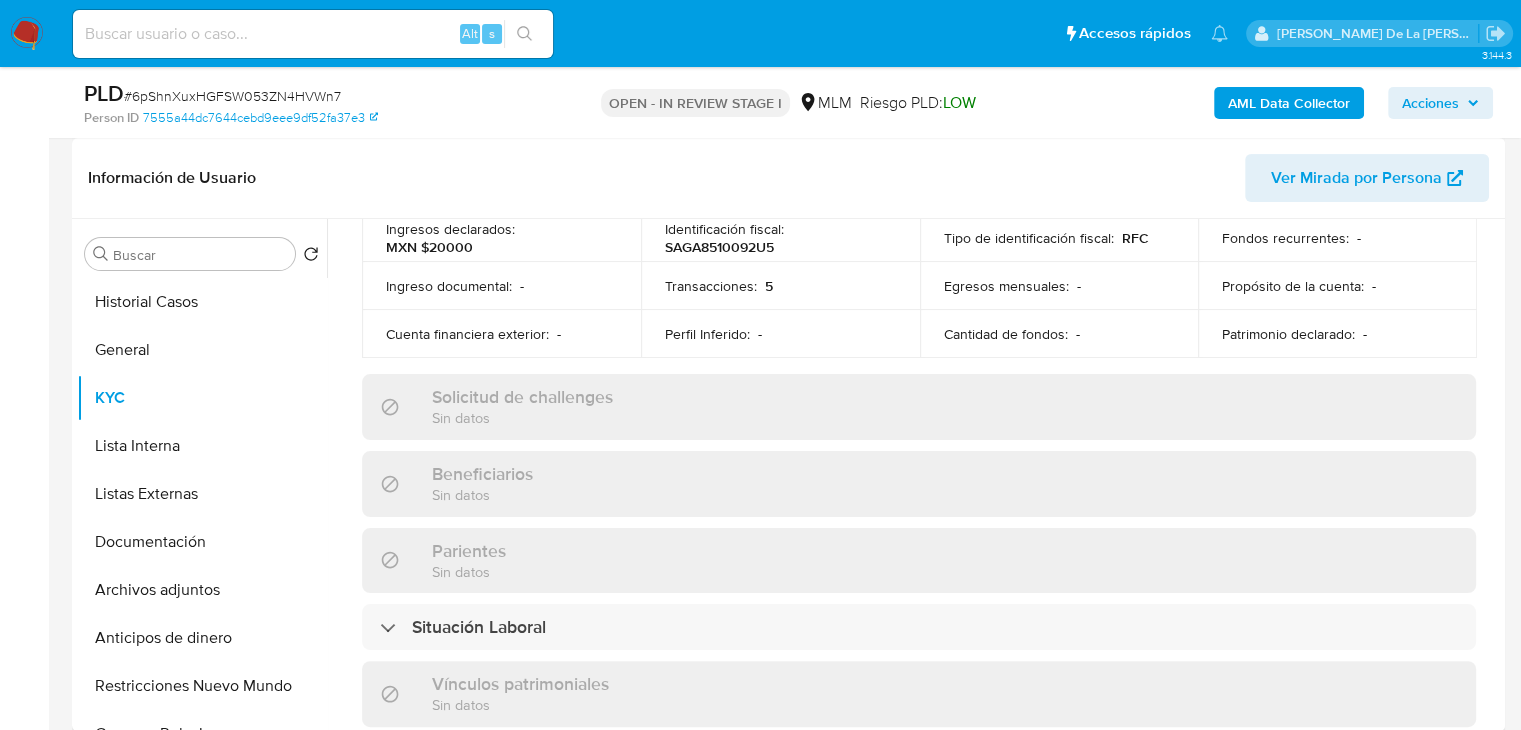 scroll, scrollTop: 300, scrollLeft: 0, axis: vertical 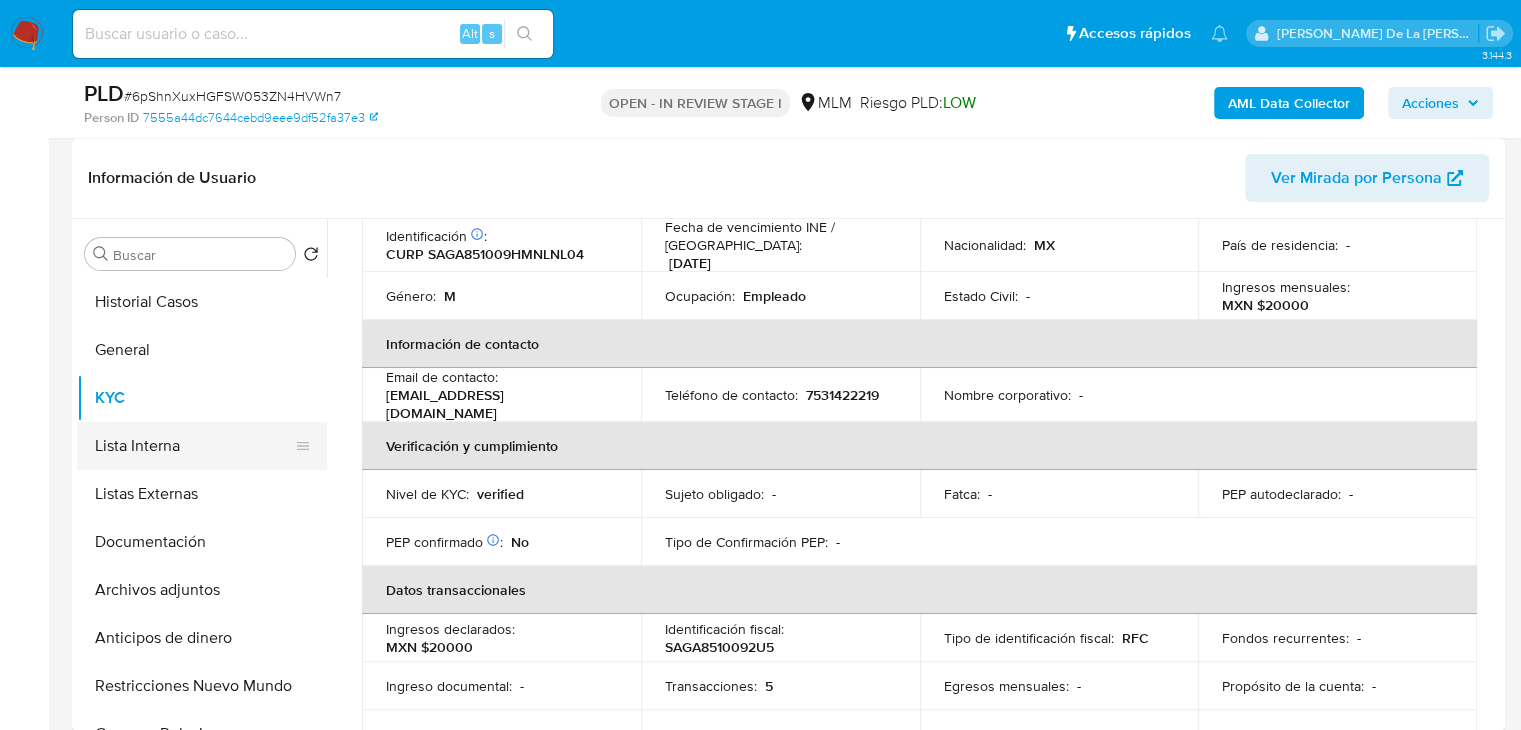 click on "Lista Interna" at bounding box center (194, 446) 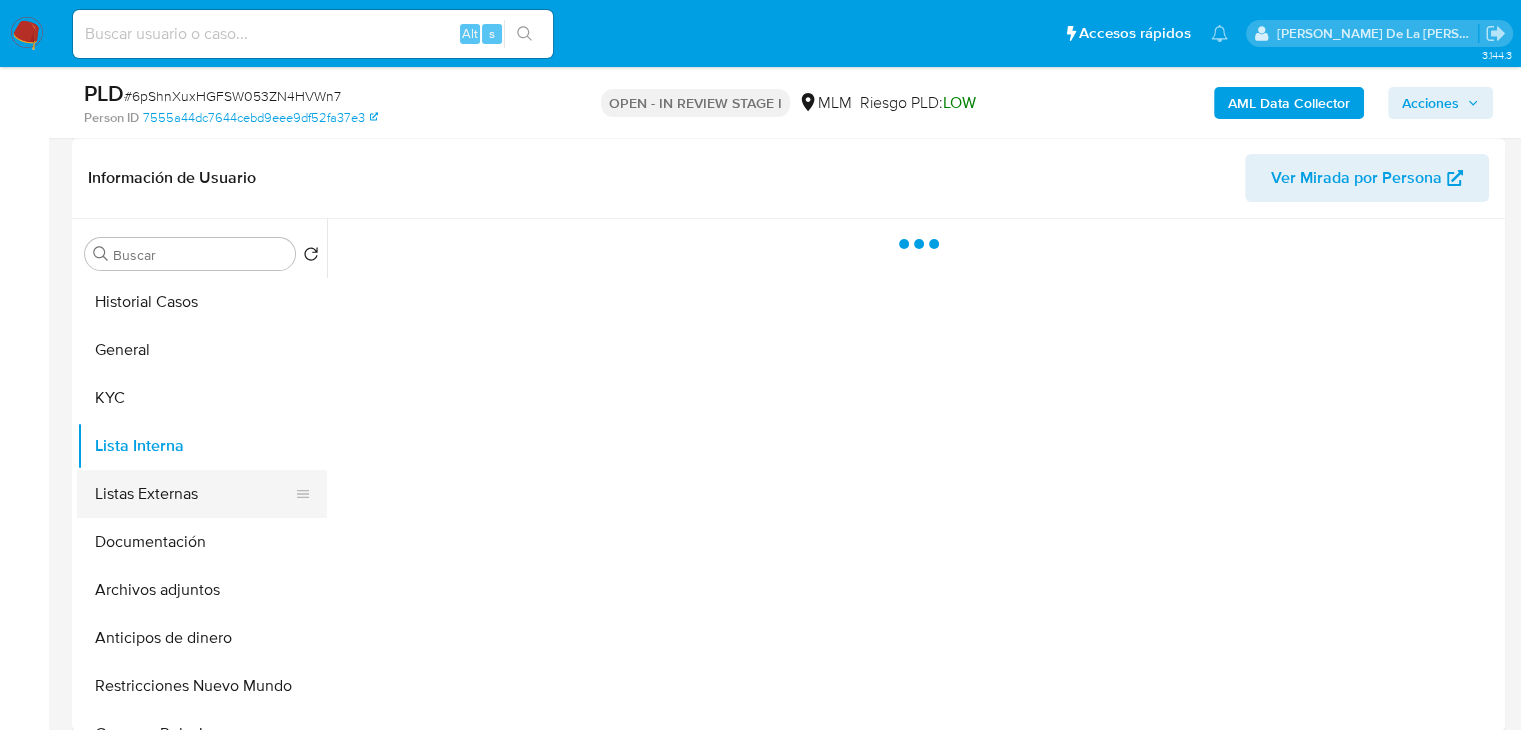 scroll, scrollTop: 0, scrollLeft: 0, axis: both 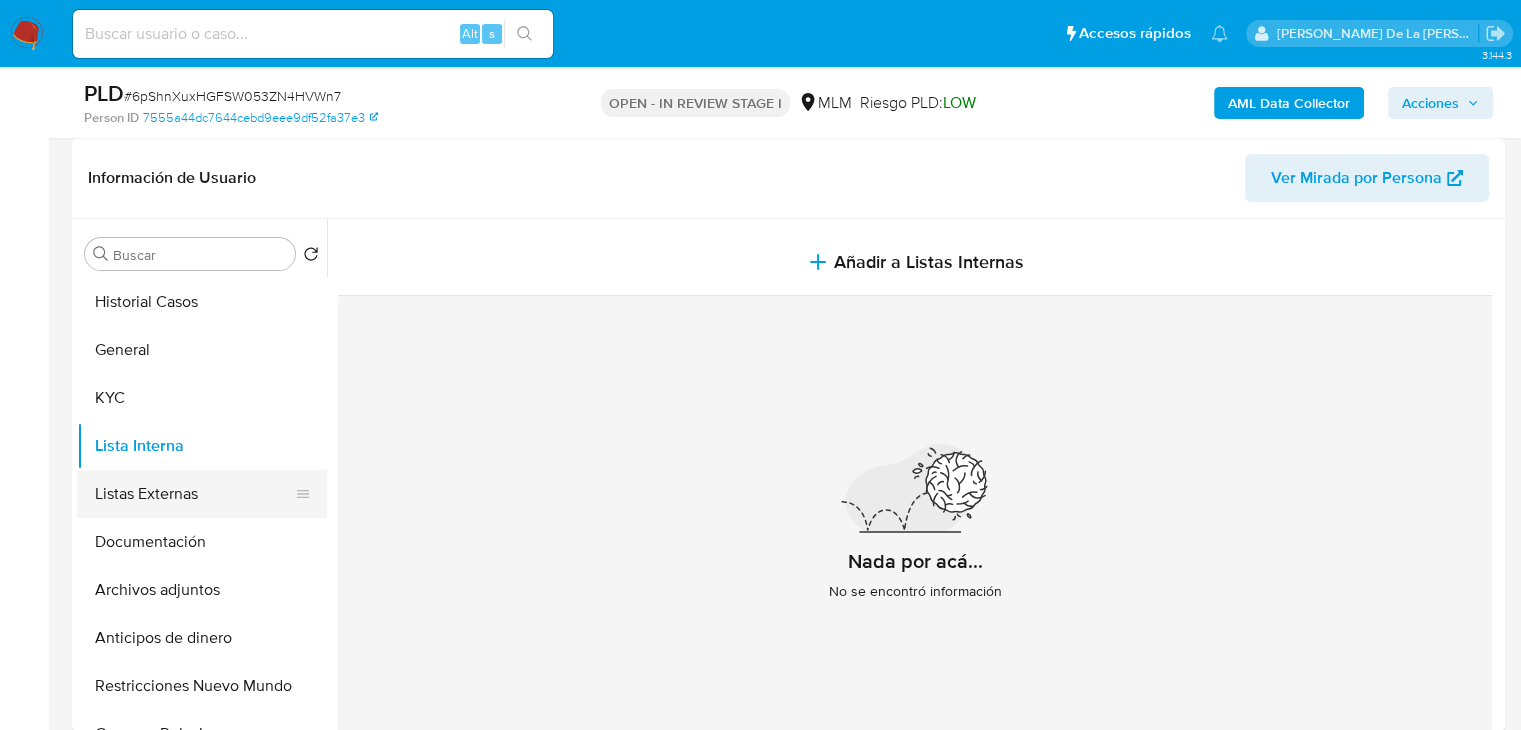 click on "Listas Externas" at bounding box center [194, 494] 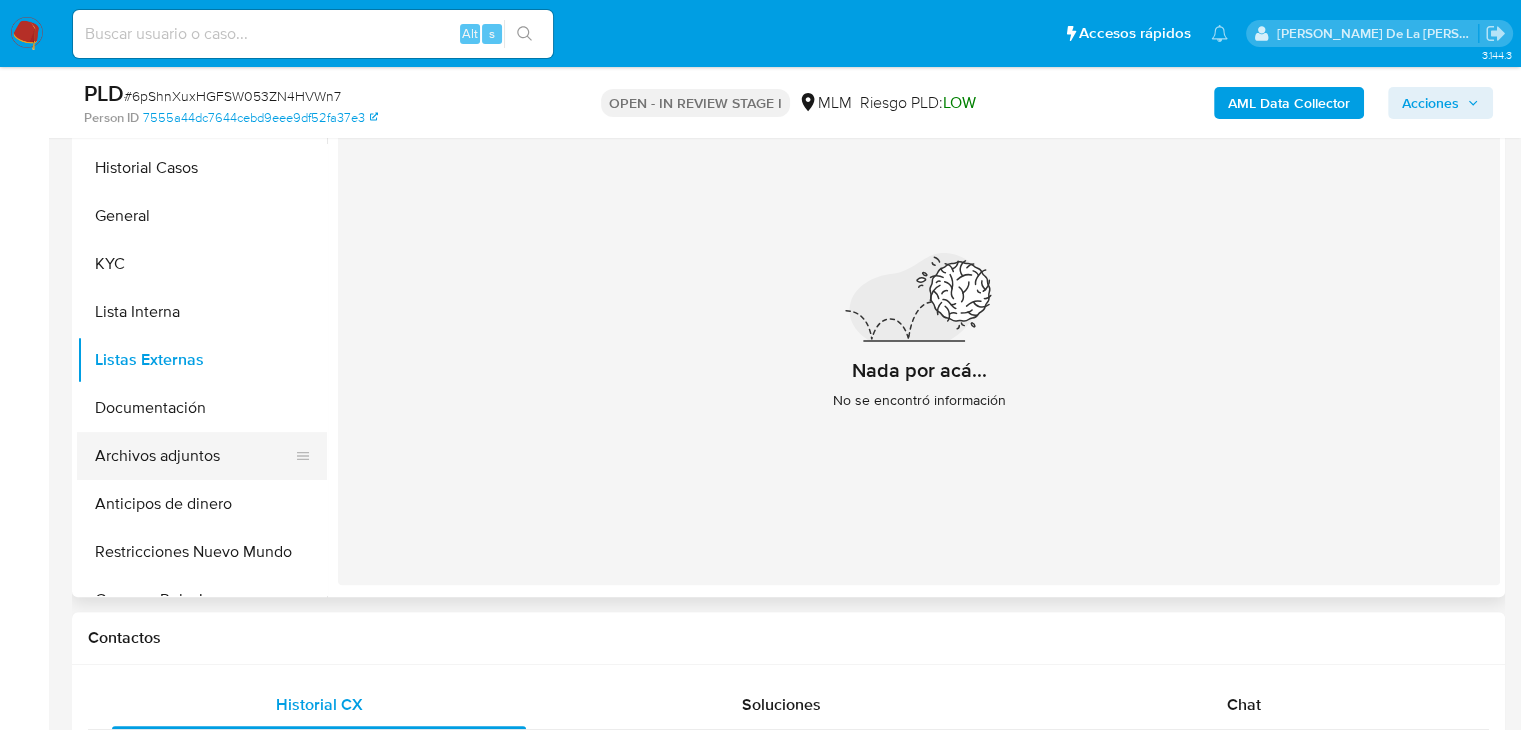 scroll, scrollTop: 400, scrollLeft: 0, axis: vertical 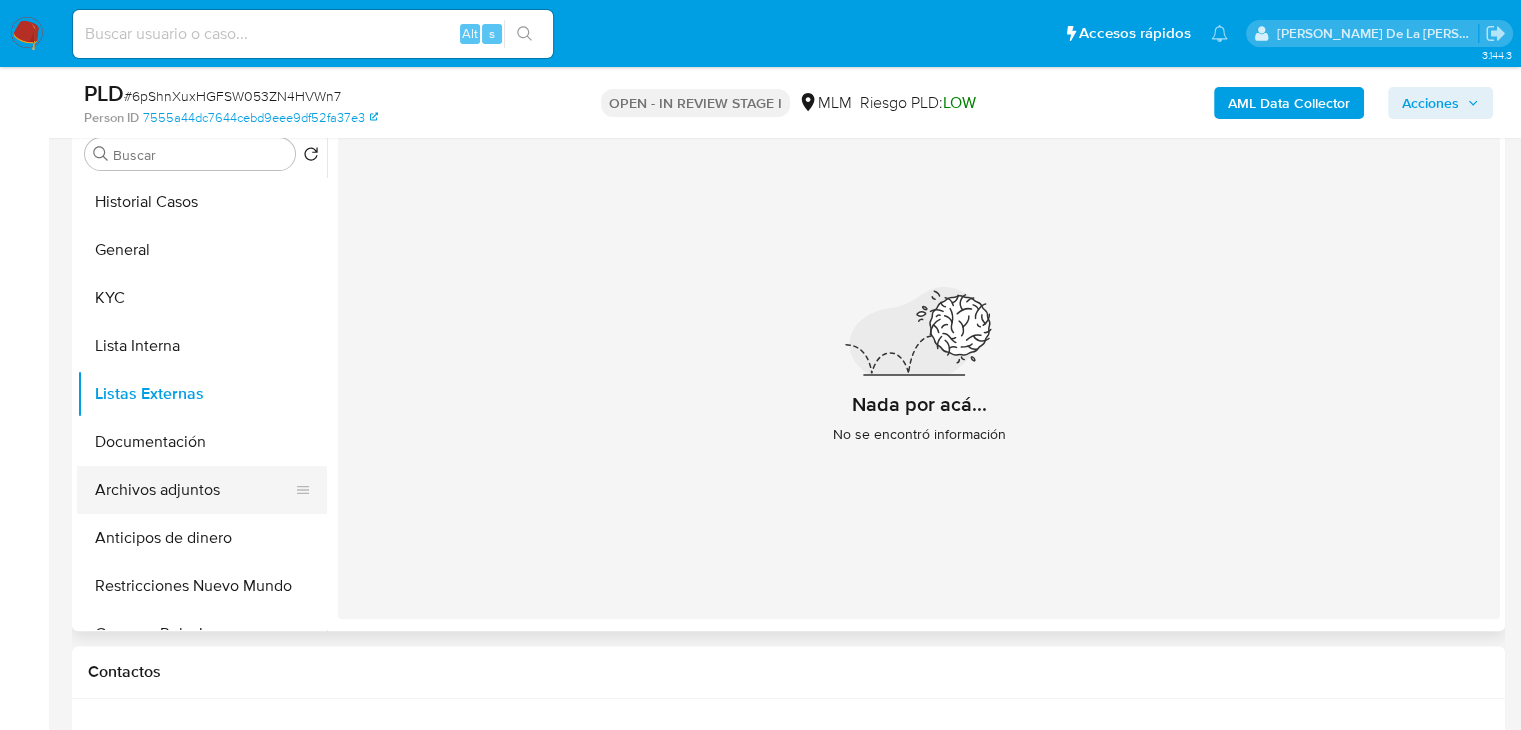 click on "Archivos adjuntos" at bounding box center [194, 490] 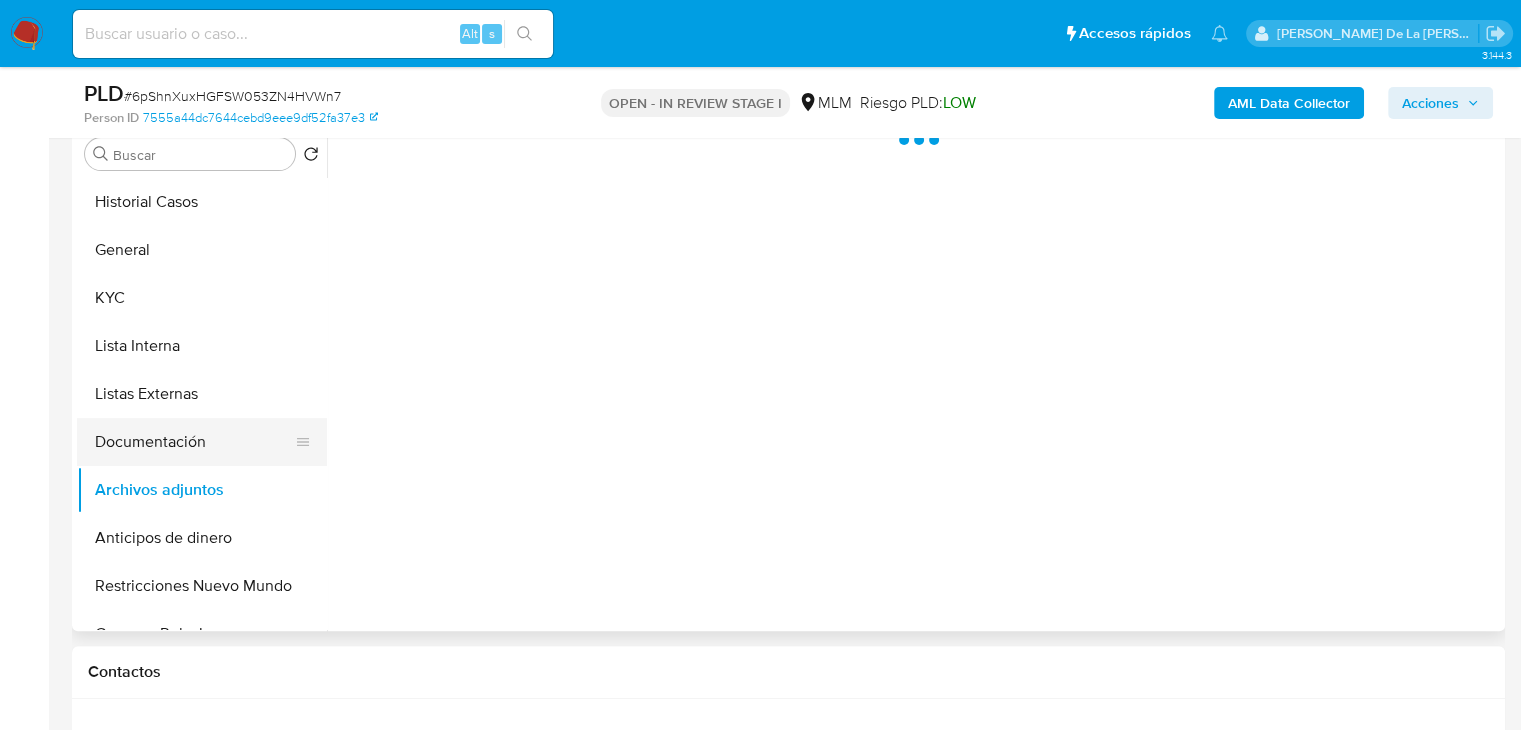 click on "Documentación" at bounding box center (194, 442) 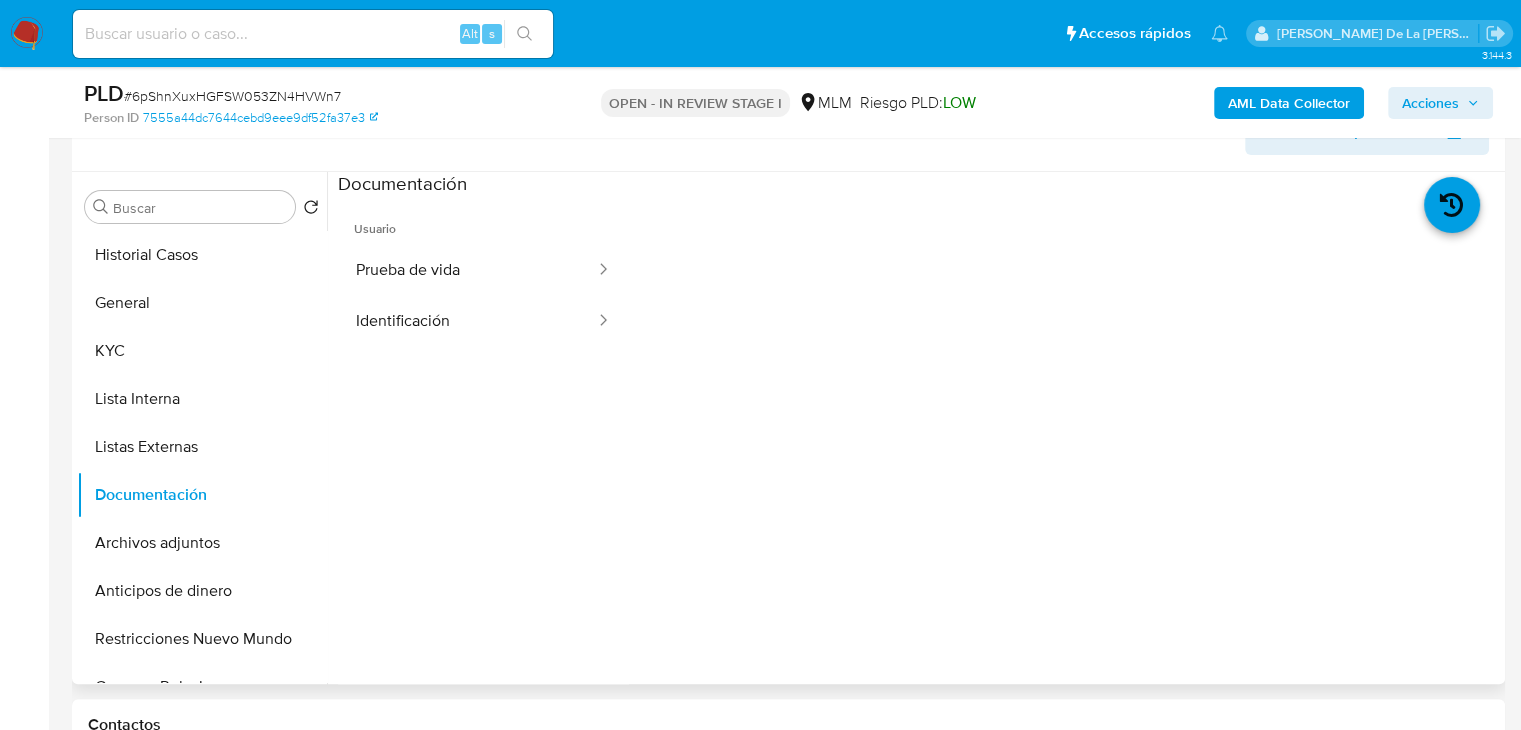scroll, scrollTop: 300, scrollLeft: 0, axis: vertical 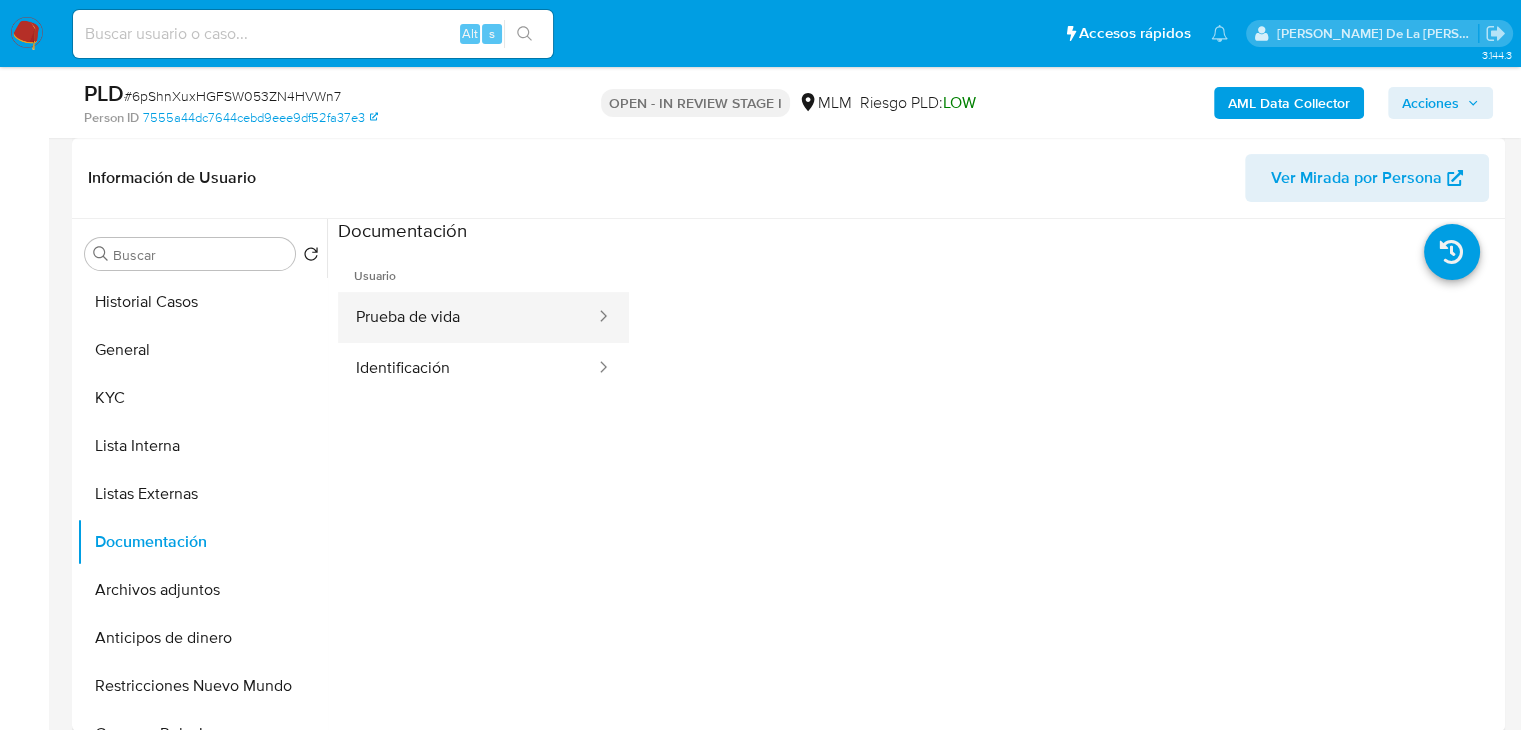 click on "Prueba de vida" at bounding box center [467, 317] 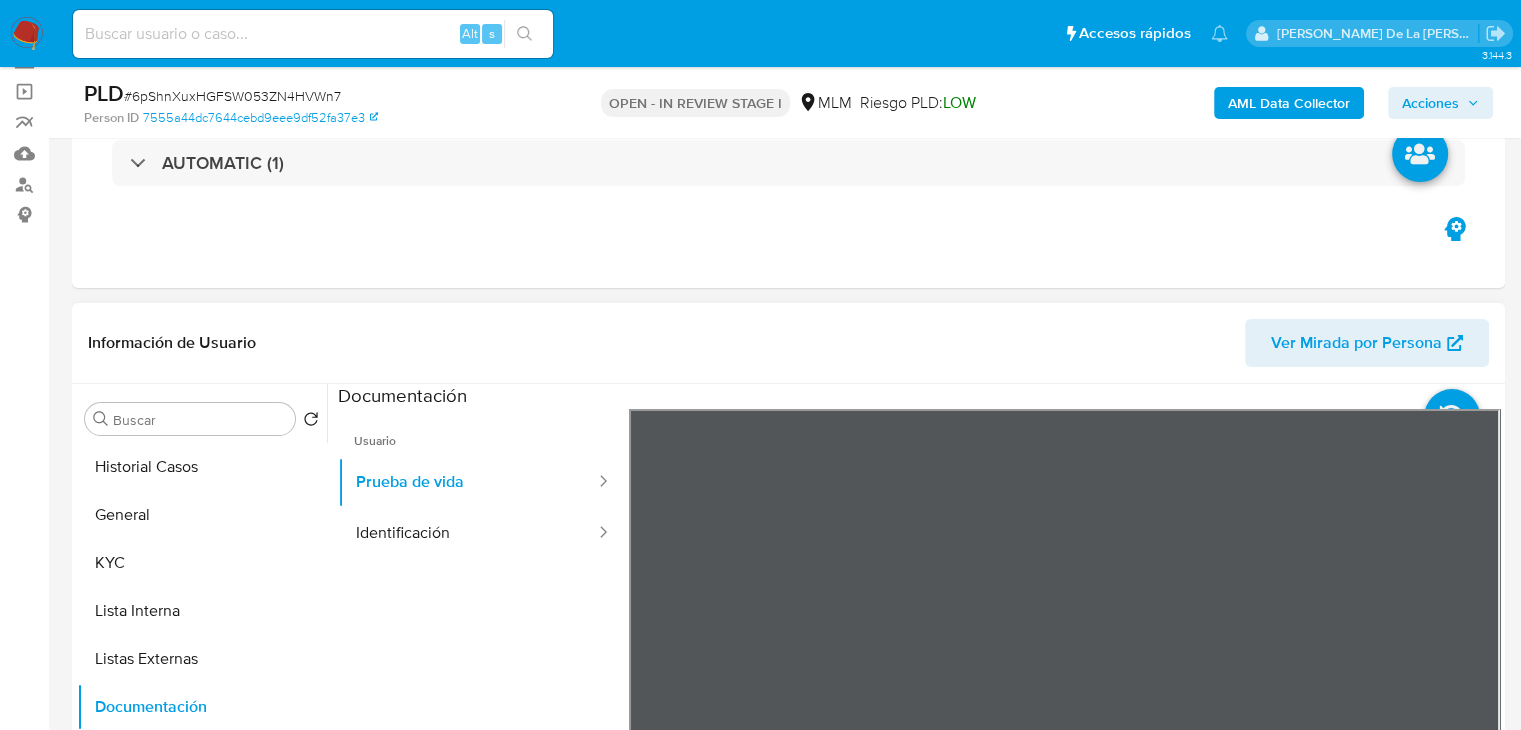 scroll, scrollTop: 100, scrollLeft: 0, axis: vertical 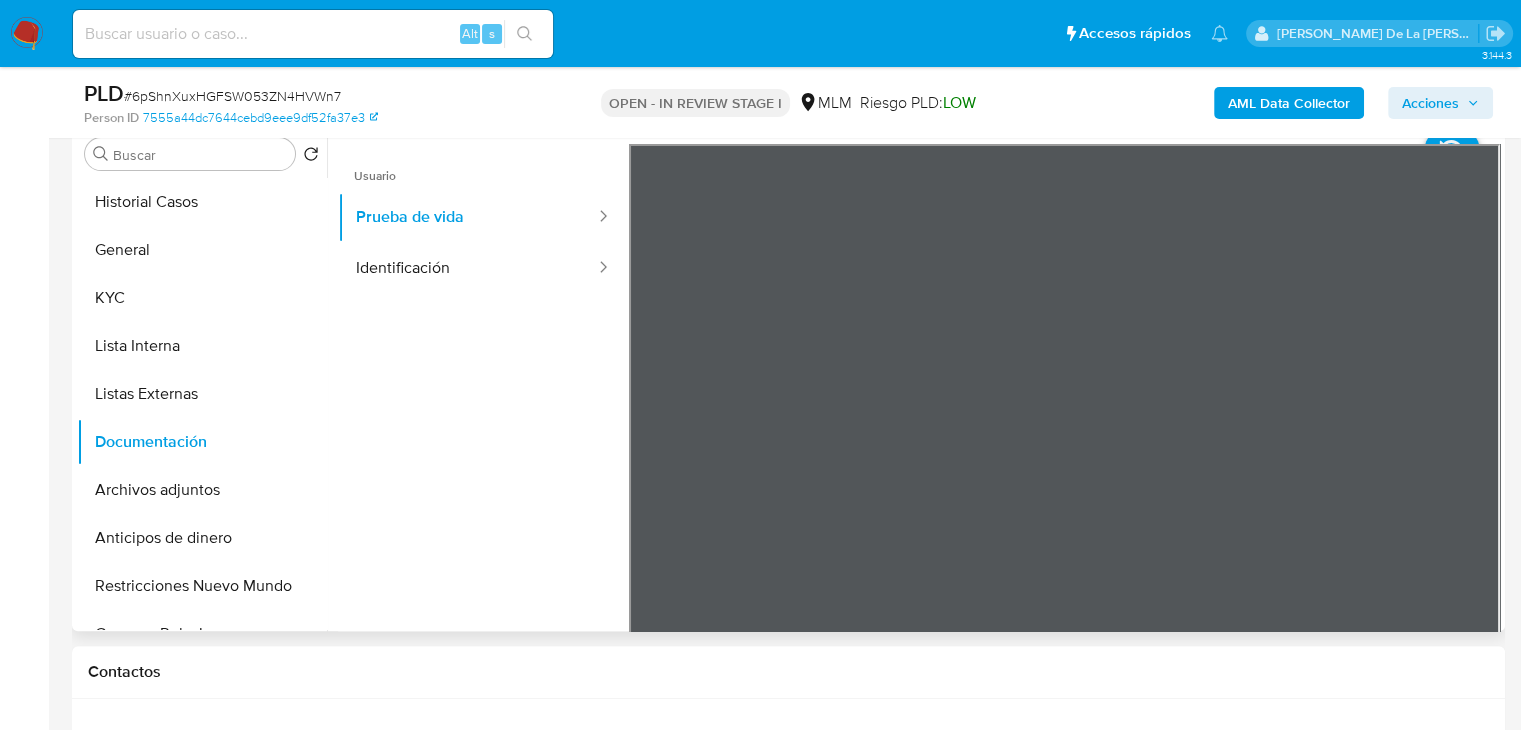 click on "Usuario Prueba de vida Identificación" at bounding box center (483, 432) 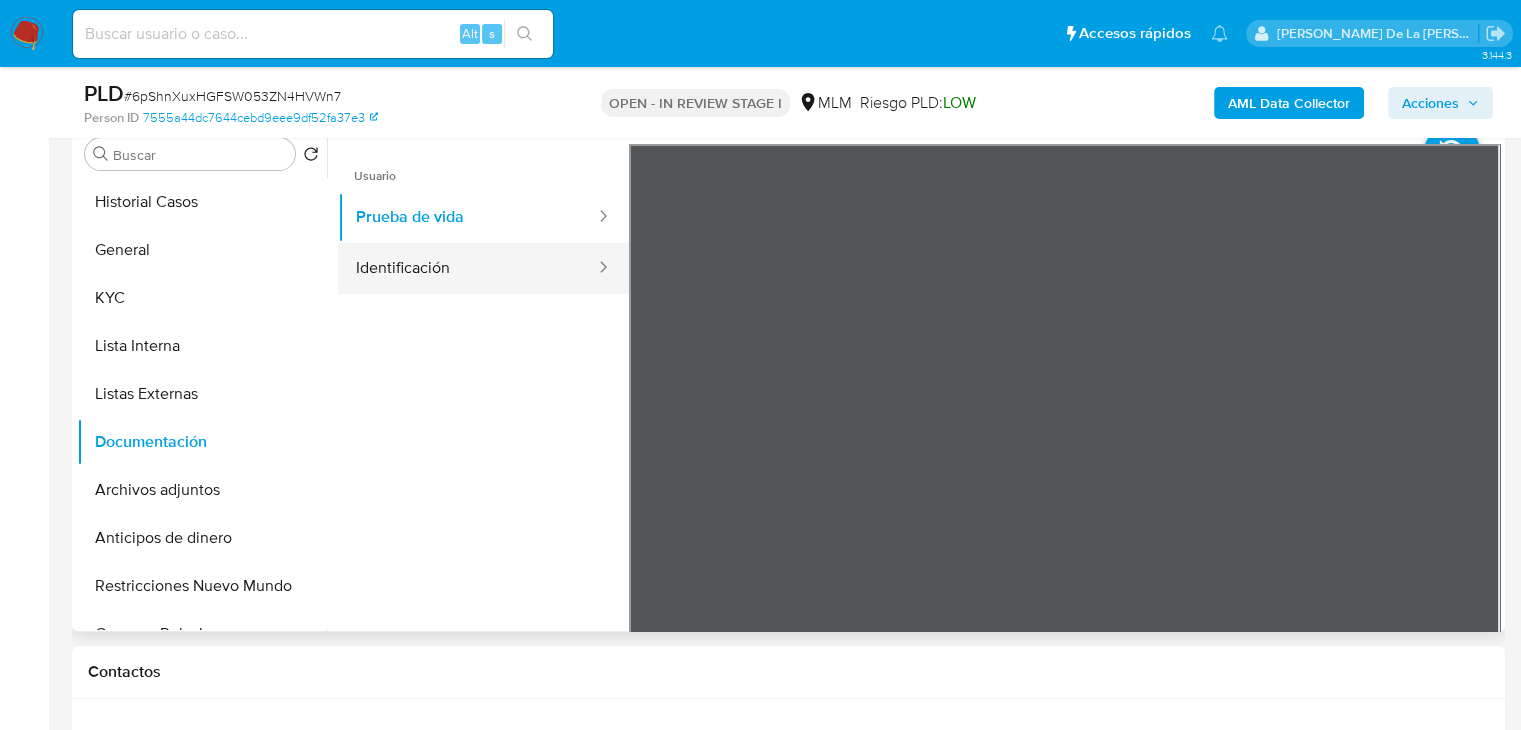 click on "Identificación" at bounding box center [467, 268] 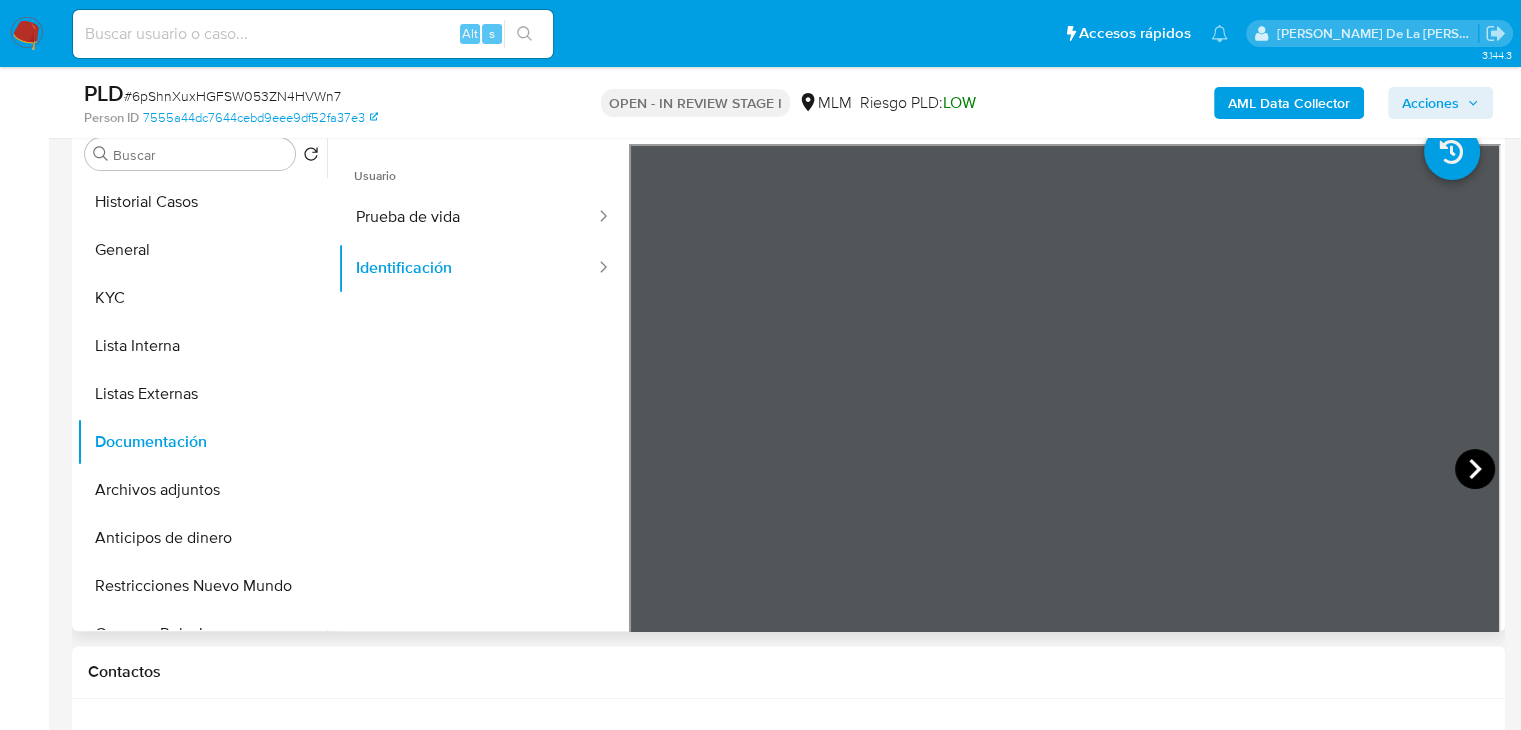 click 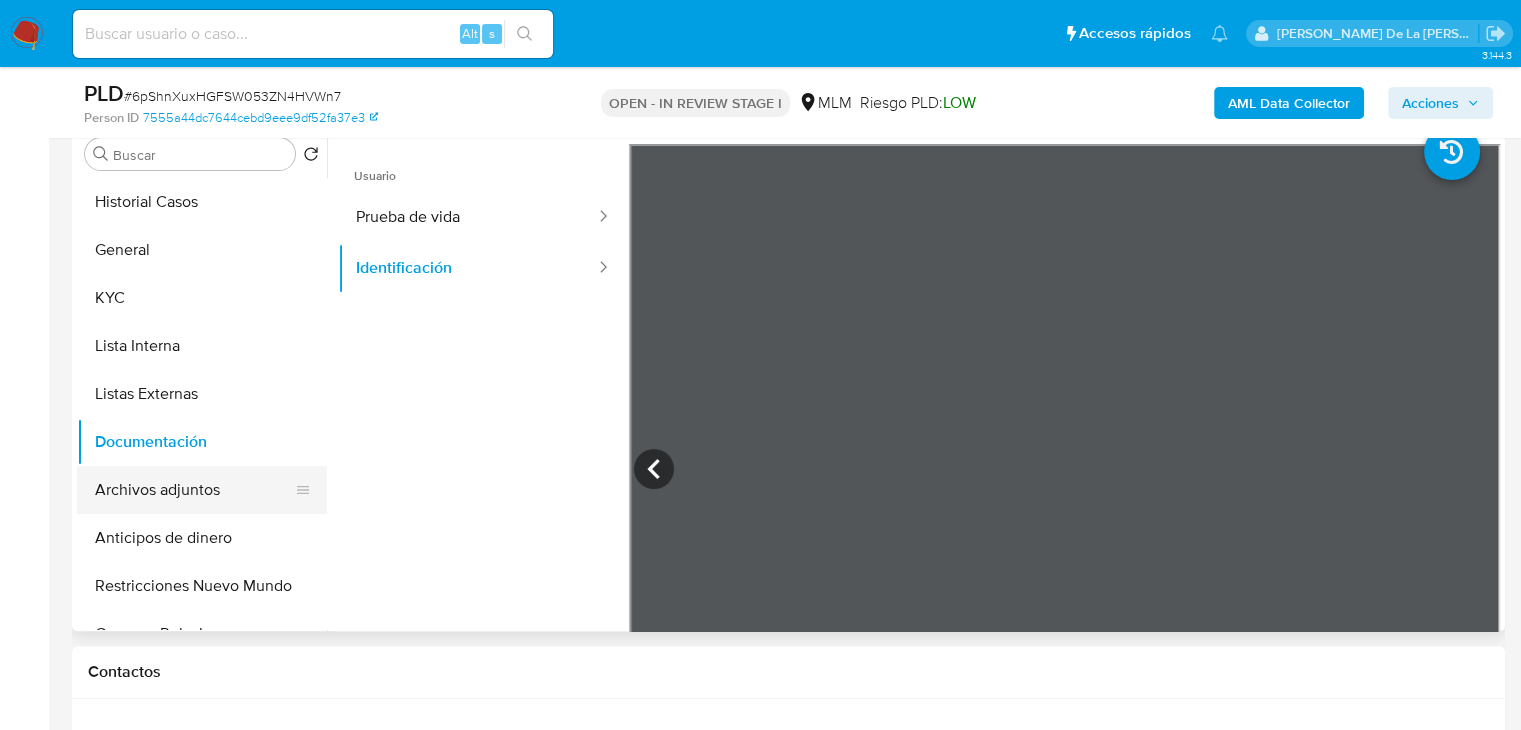 click on "Archivos adjuntos" at bounding box center [194, 490] 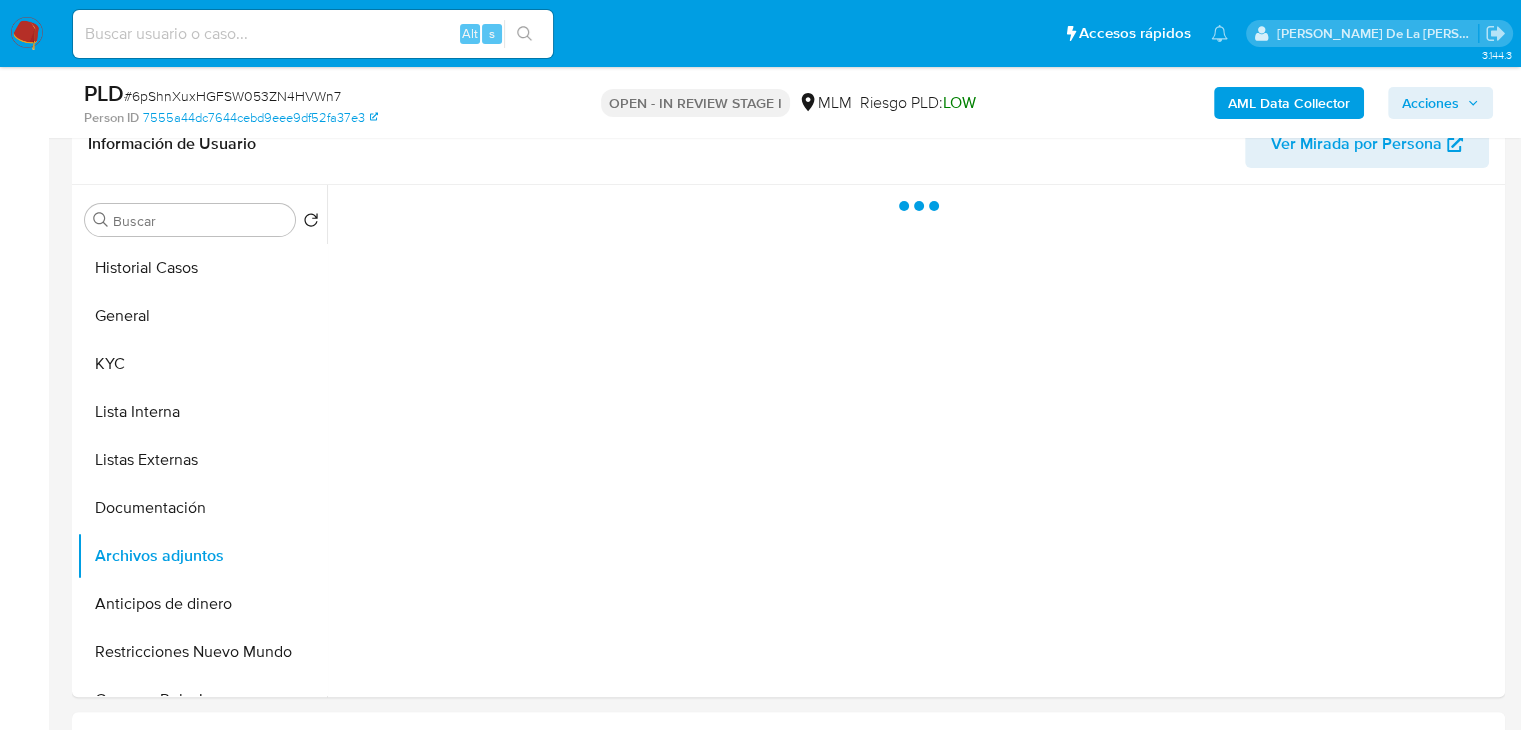 scroll, scrollTop: 300, scrollLeft: 0, axis: vertical 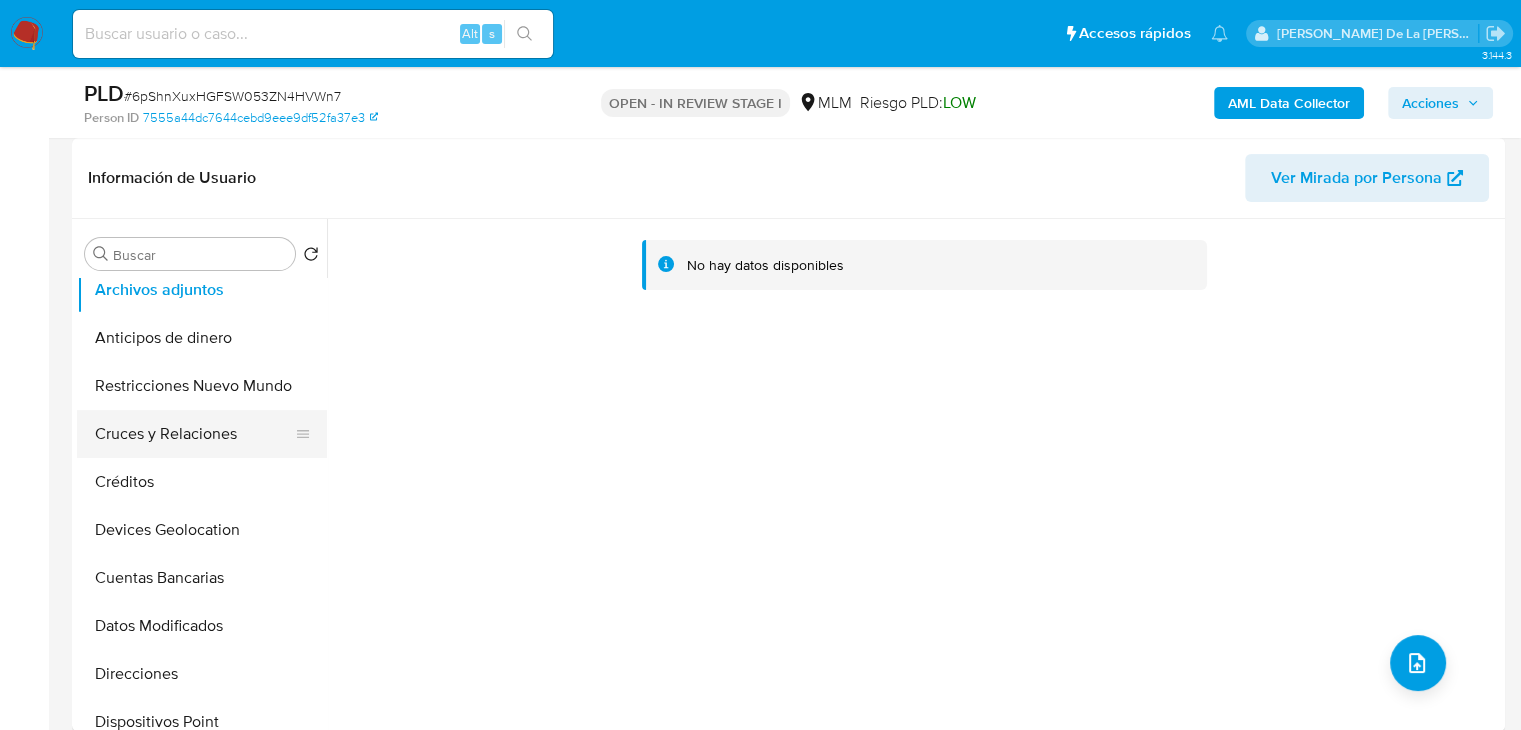 click on "Cruces y Relaciones" at bounding box center (194, 434) 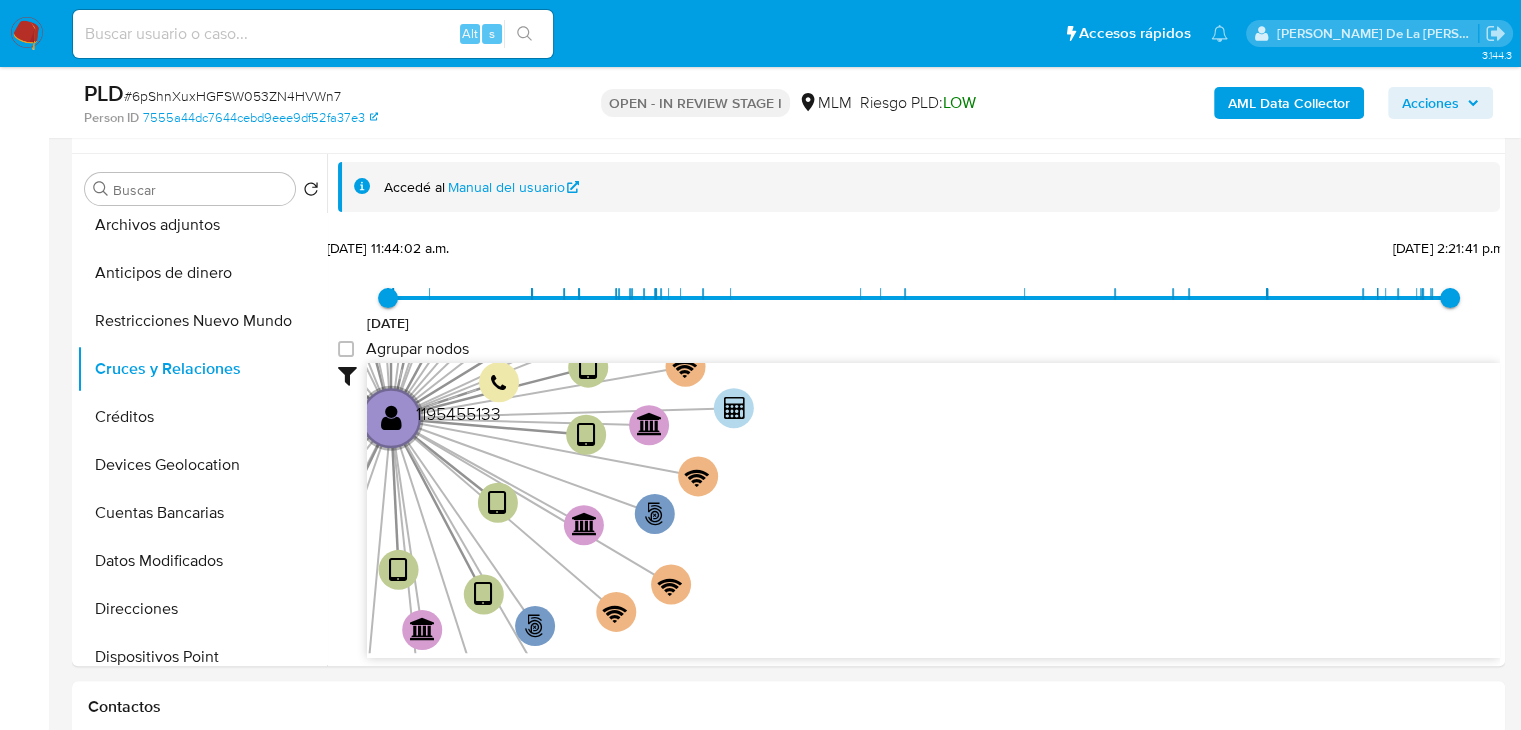 scroll, scrollTop: 400, scrollLeft: 0, axis: vertical 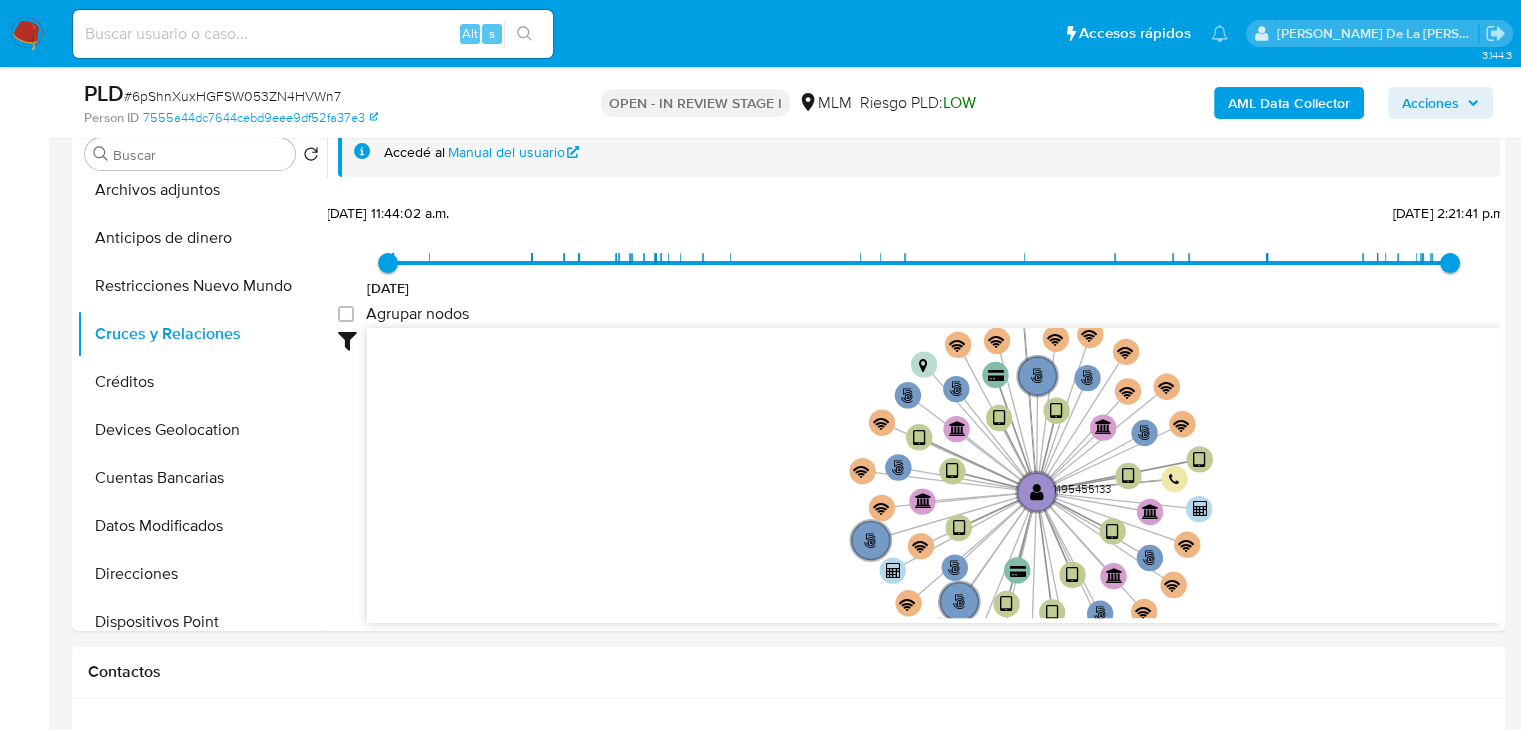 drag, startPoint x: 1305, startPoint y: 438, endPoint x: 1268, endPoint y: 505, distance: 76.537575 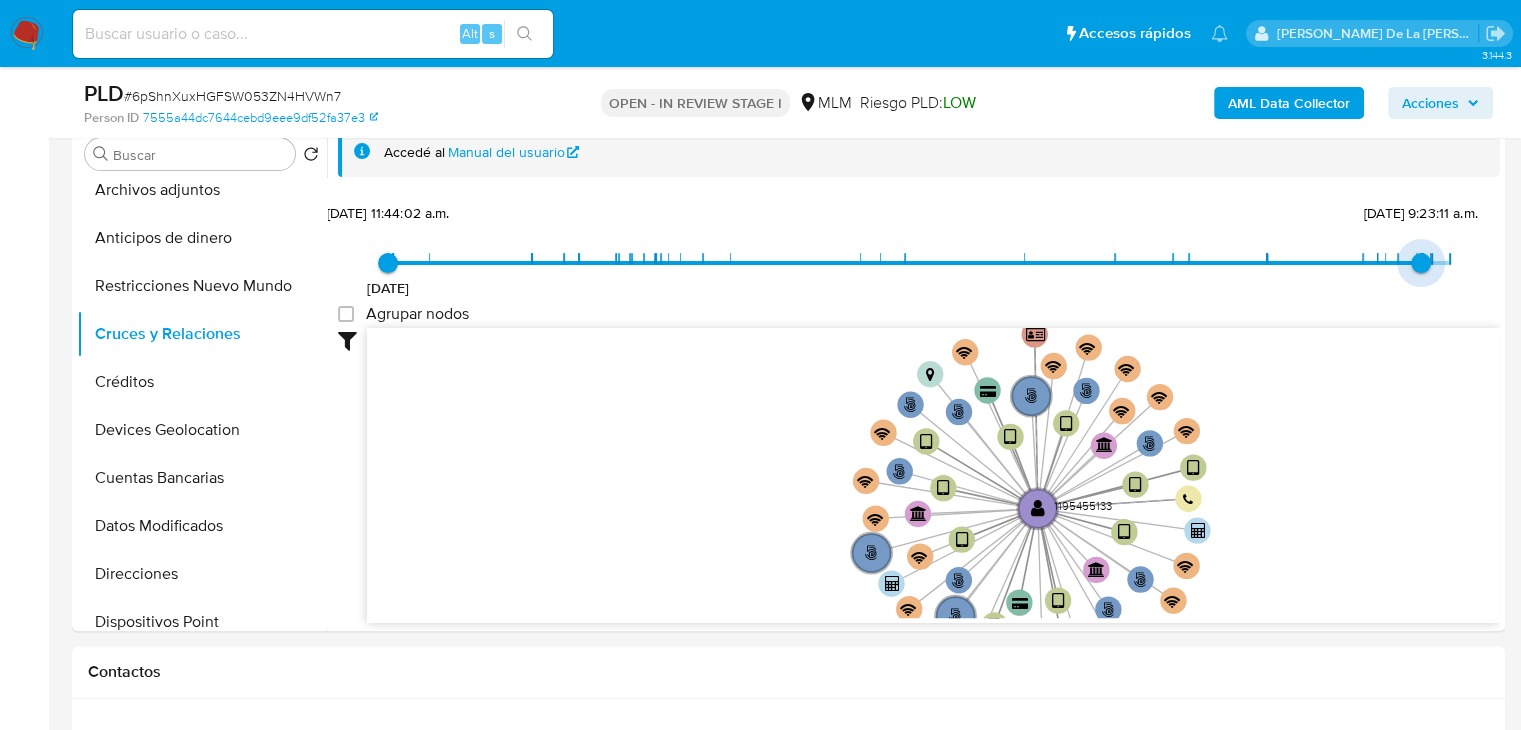 type on "1748718532000" 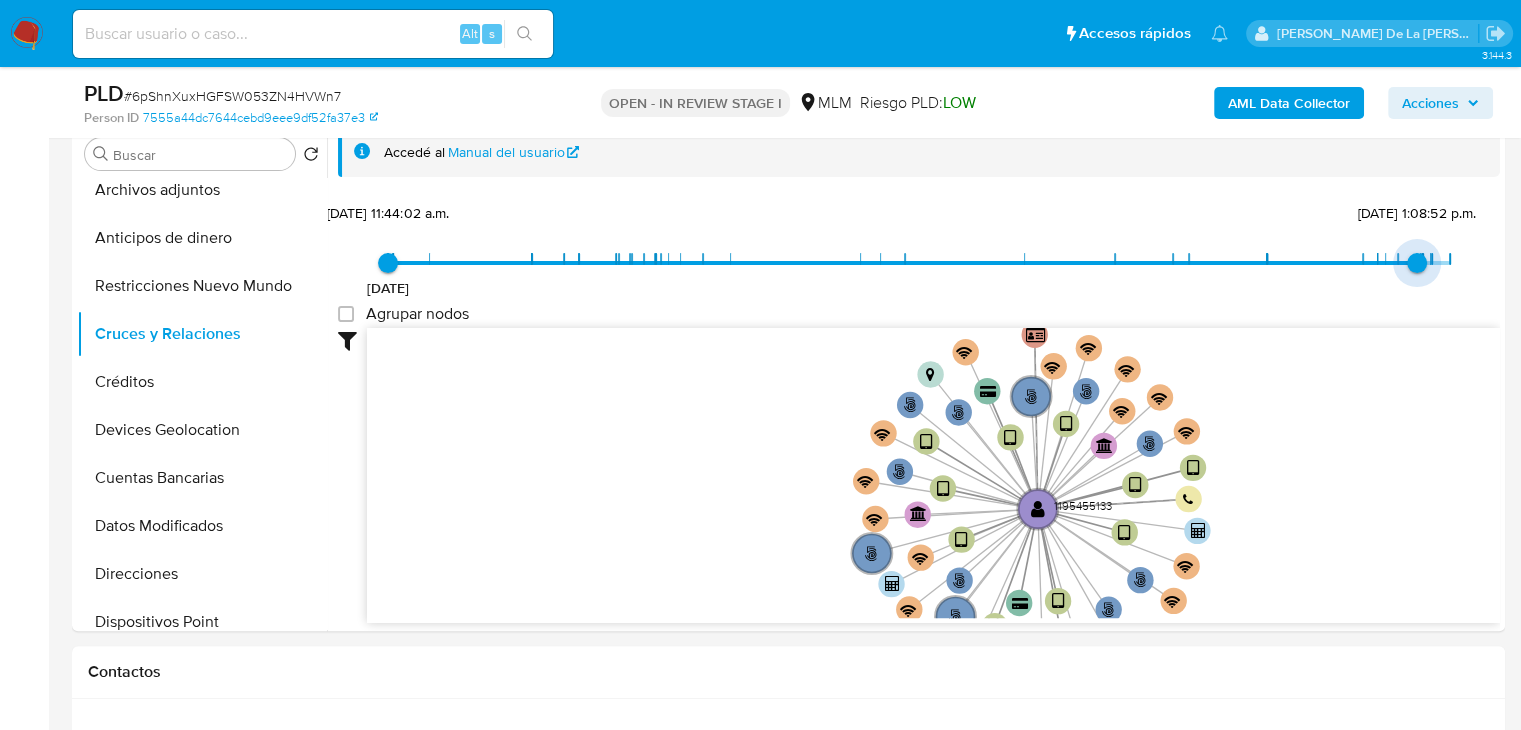 drag, startPoint x: 1434, startPoint y: 265, endPoint x: 1404, endPoint y: 268, distance: 30.149628 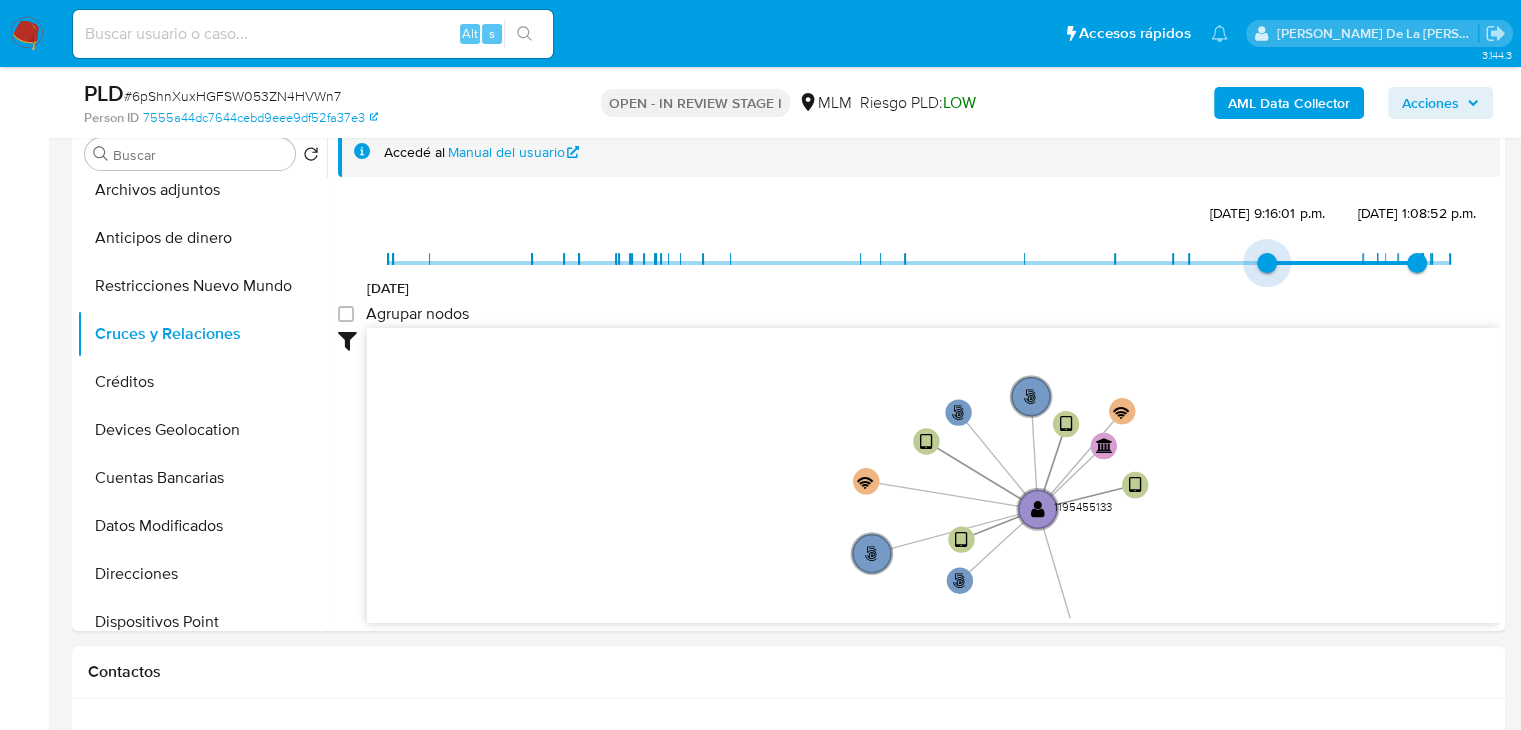 type on "1736219761000" 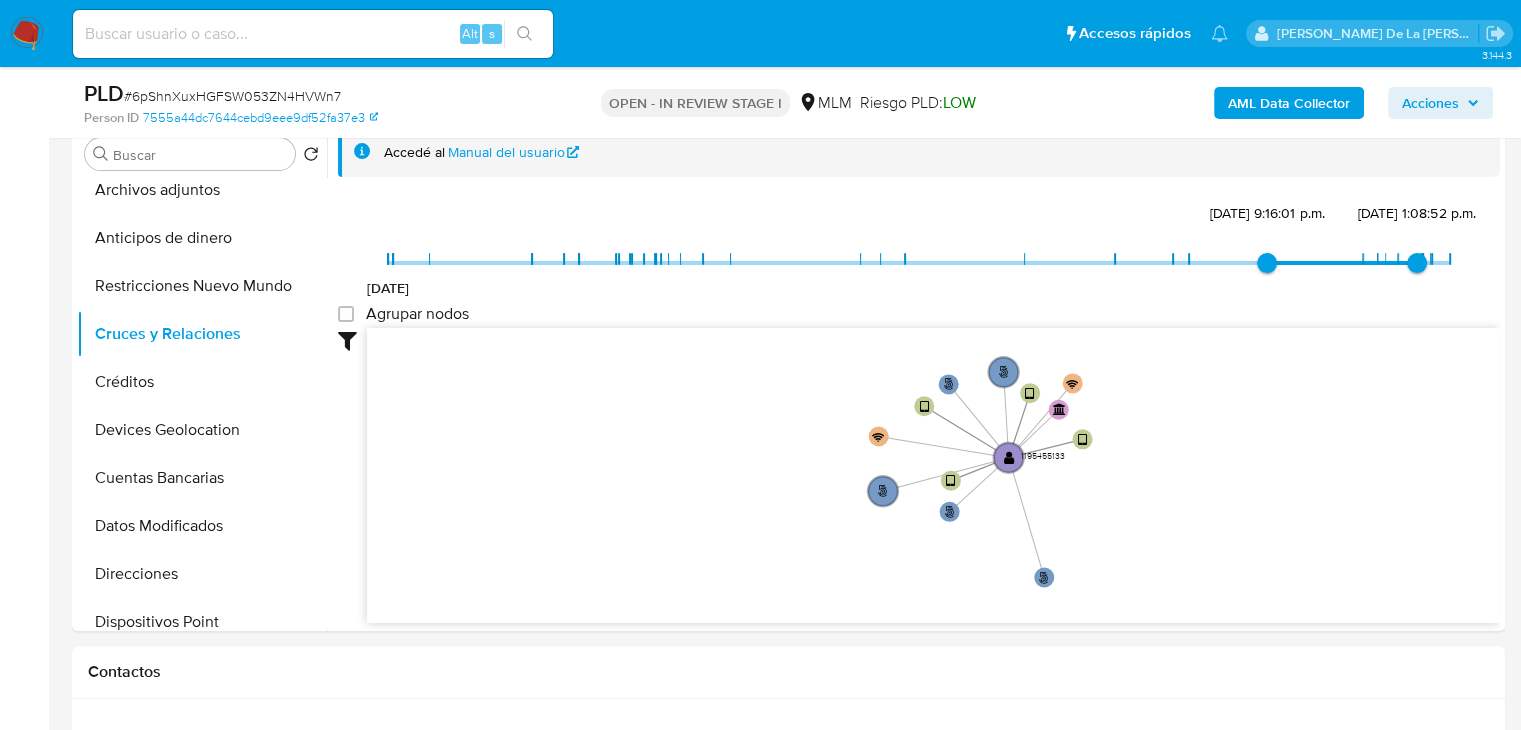 drag, startPoint x: 1208, startPoint y: 441, endPoint x: 1140, endPoint y: 421, distance: 70.88018 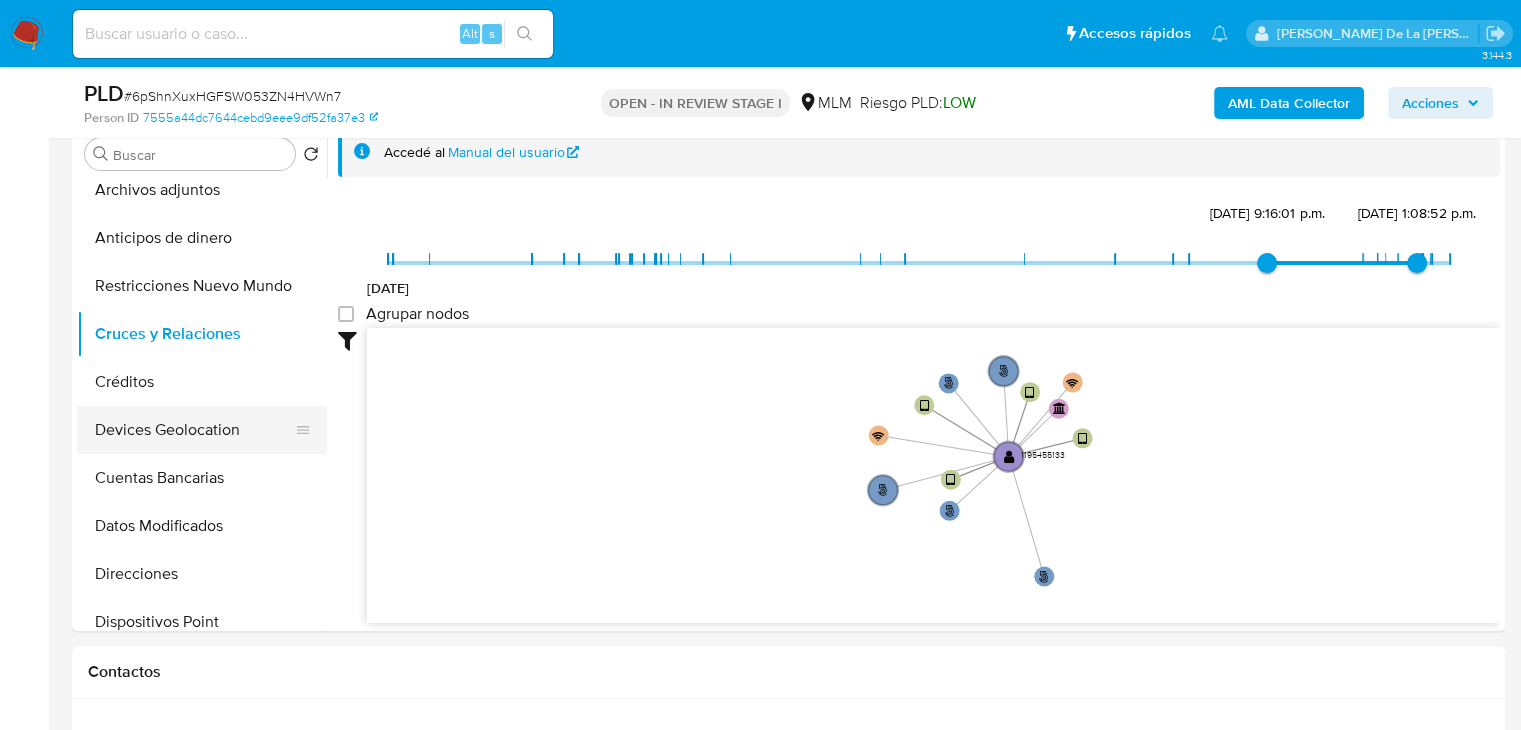 click on "Devices Geolocation" at bounding box center [194, 430] 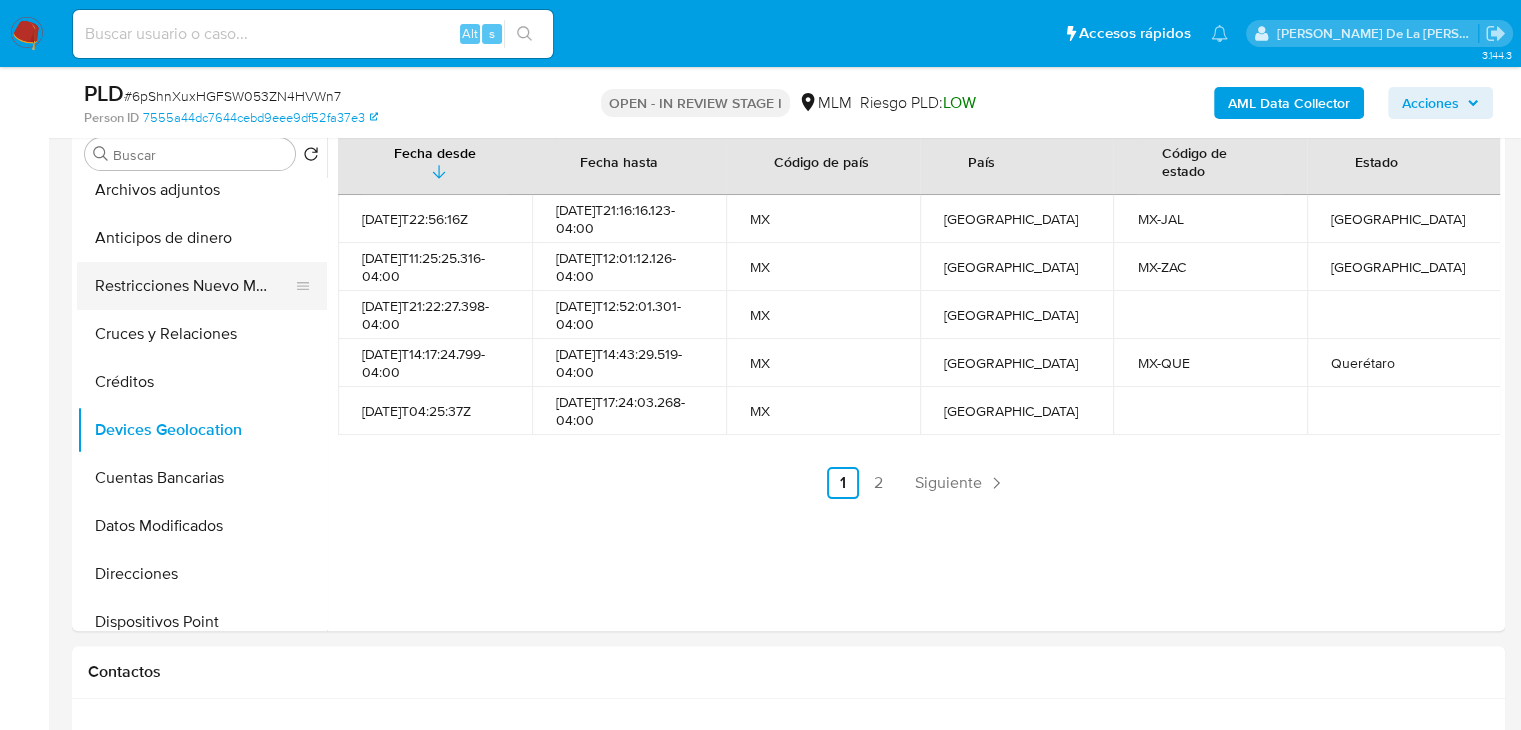 click on "Restricciones Nuevo Mundo" at bounding box center [194, 286] 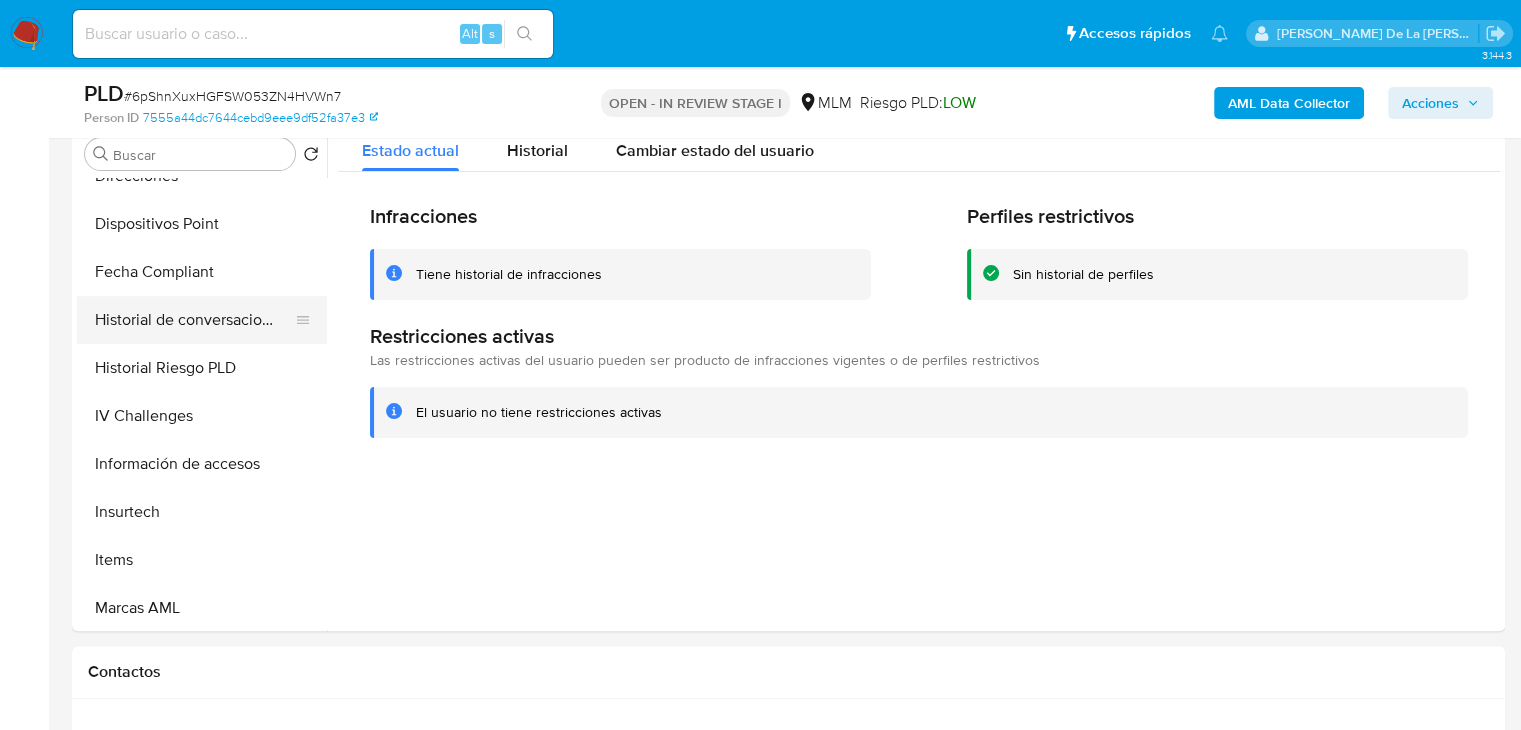 scroll, scrollTop: 700, scrollLeft: 0, axis: vertical 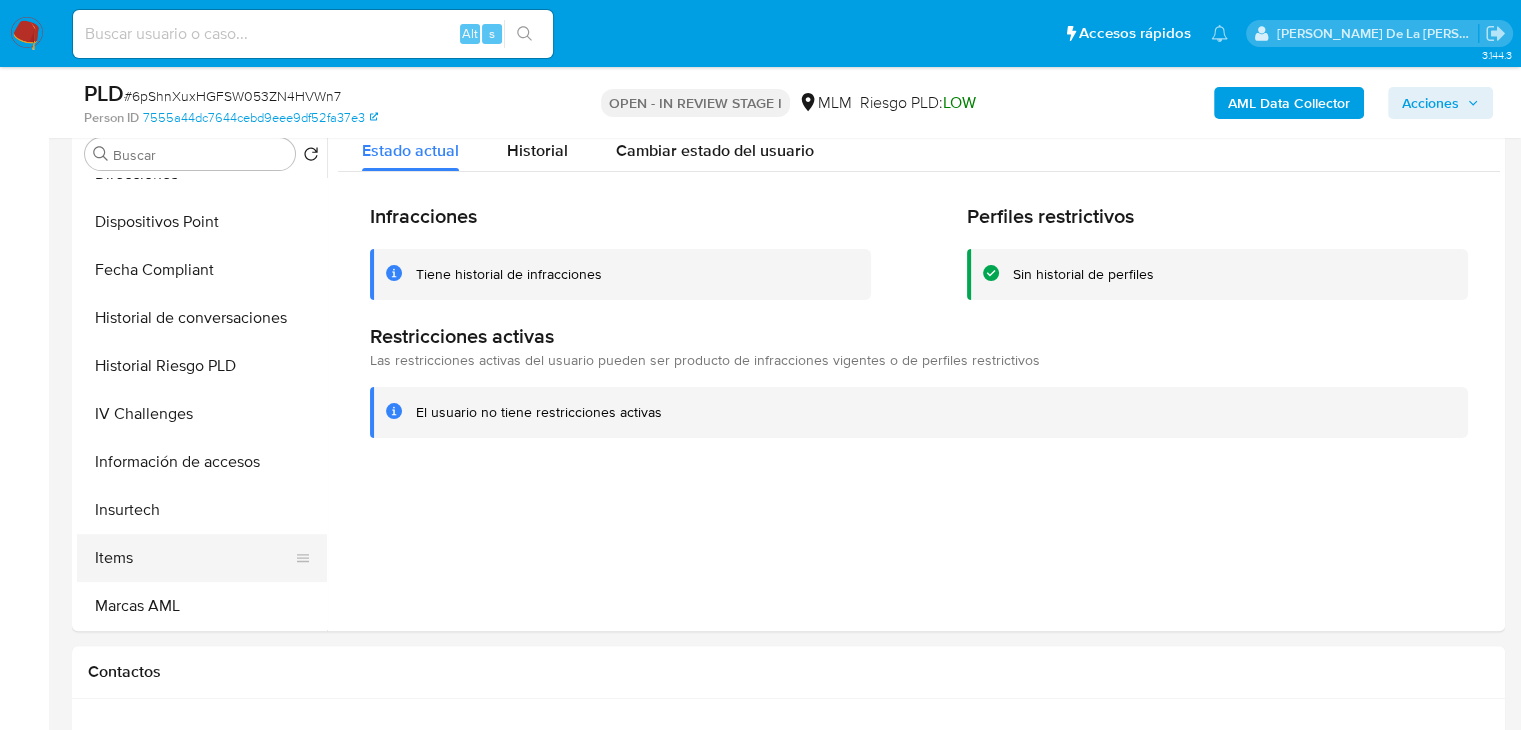click on "Items" at bounding box center (194, 558) 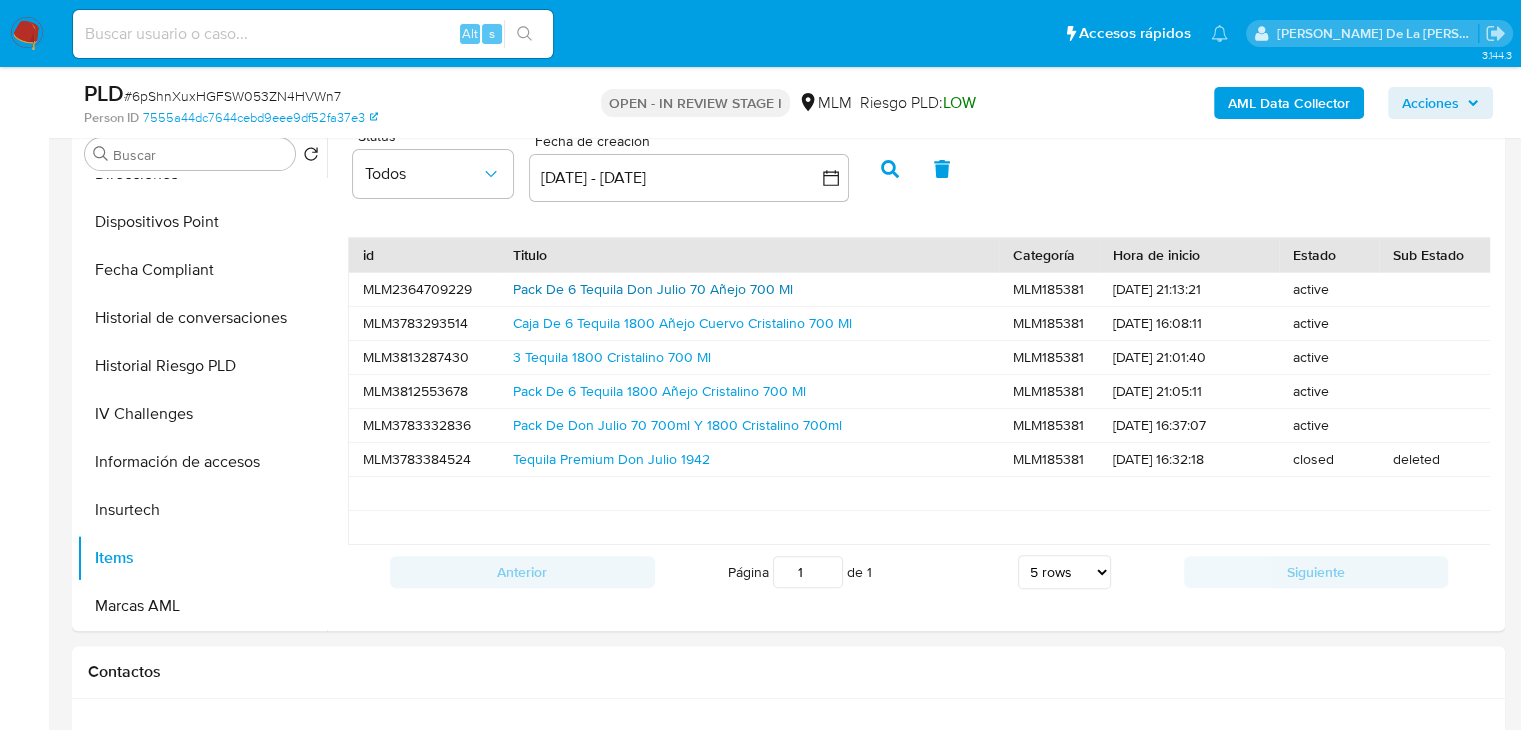 click on "Pack De 6 Tequila Don Julio 70 Añejo 700 Ml" at bounding box center [653, 289] 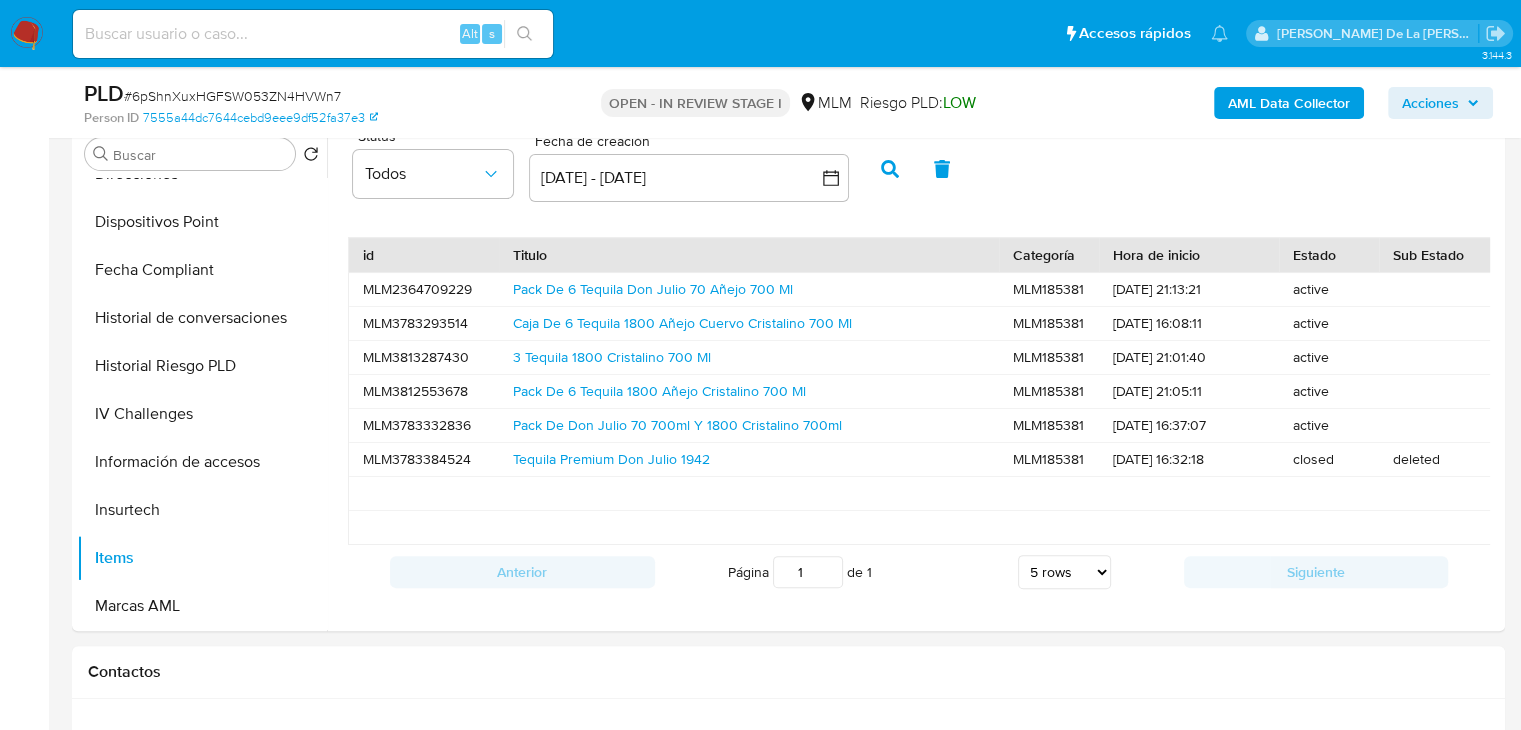 click on "Caja De 6 Tequila 1800 Añejo Cuervo Cristalino 700 Ml" at bounding box center [749, 323] 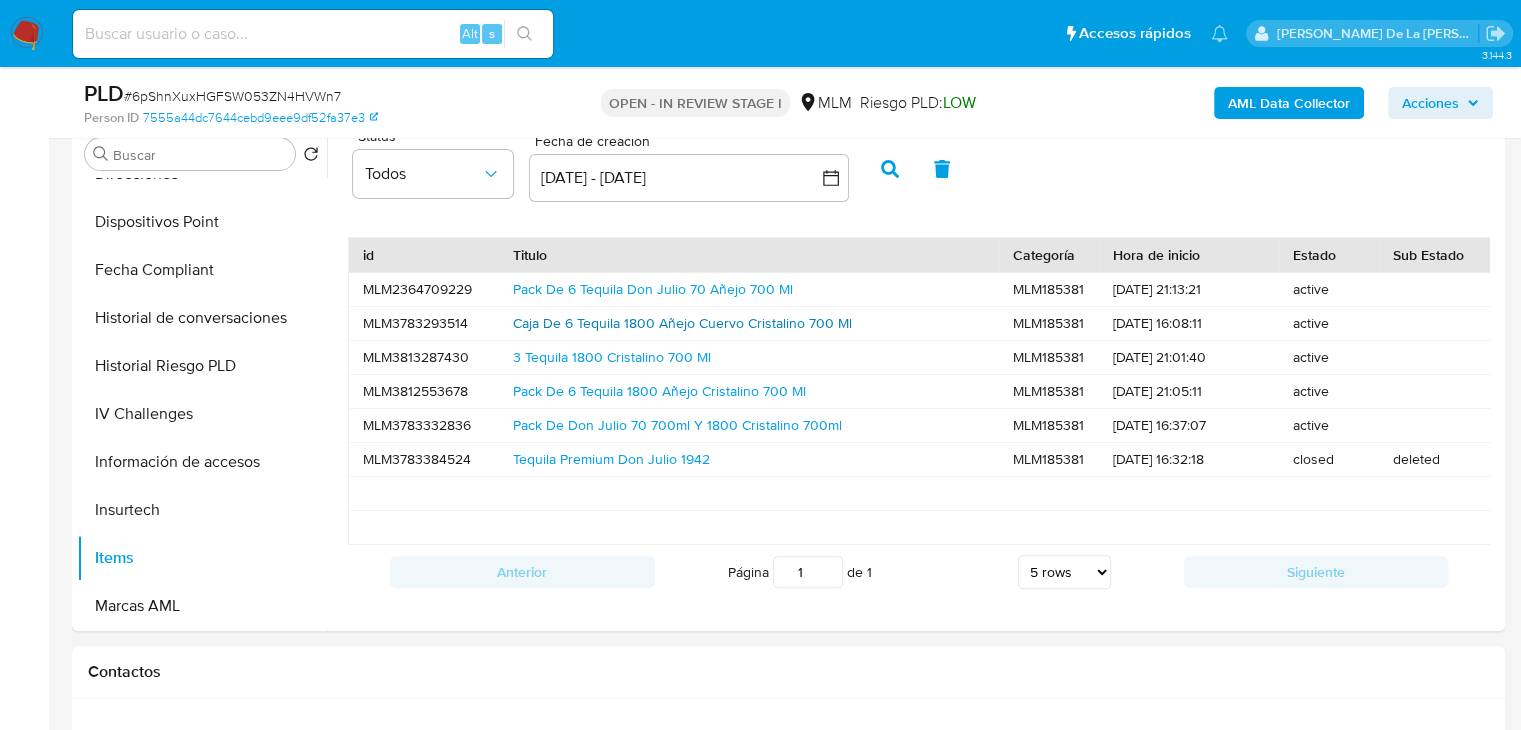 click on "Caja De 6 Tequila 1800 Añejo Cuervo Cristalino 700 Ml" at bounding box center (682, 323) 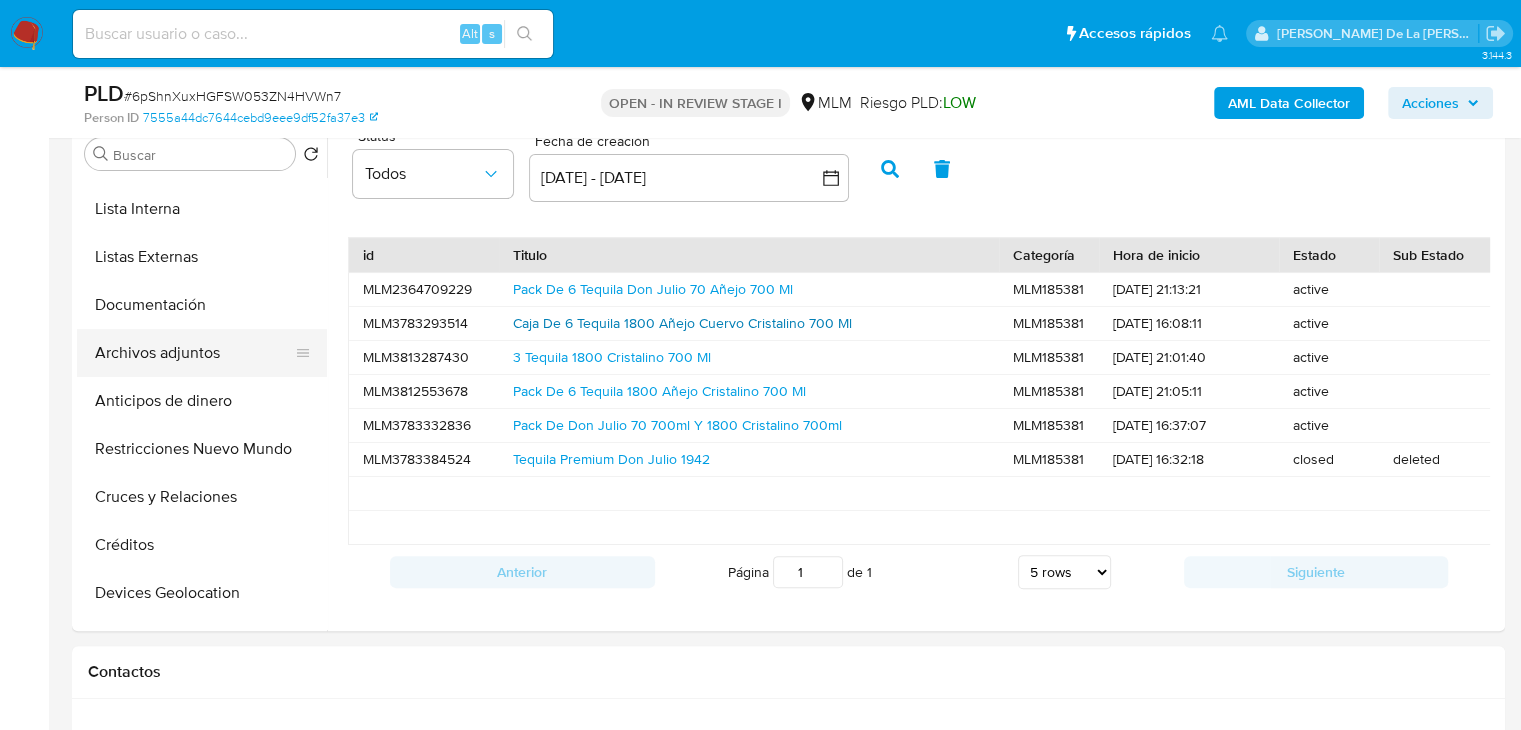scroll, scrollTop: 0, scrollLeft: 0, axis: both 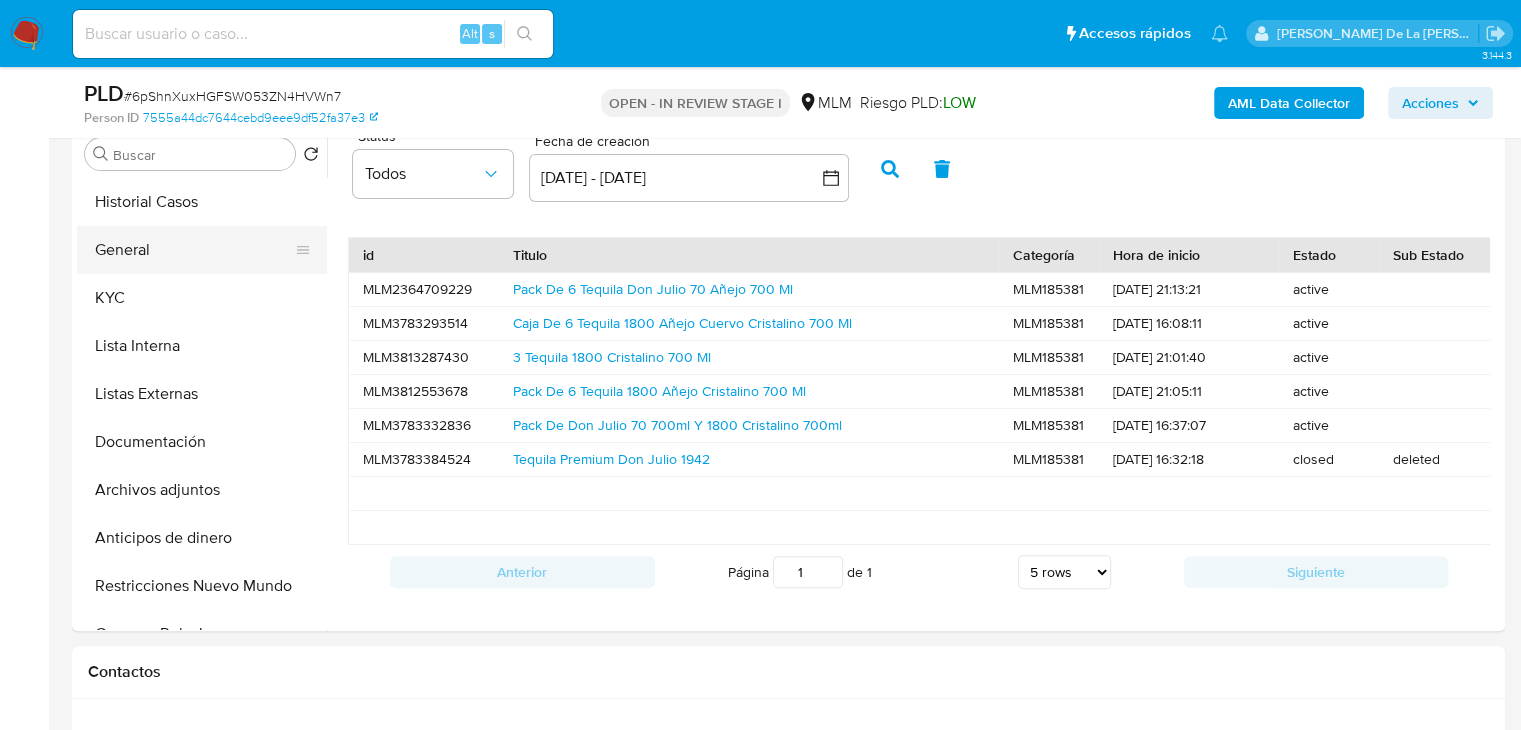 click on "General" at bounding box center [194, 250] 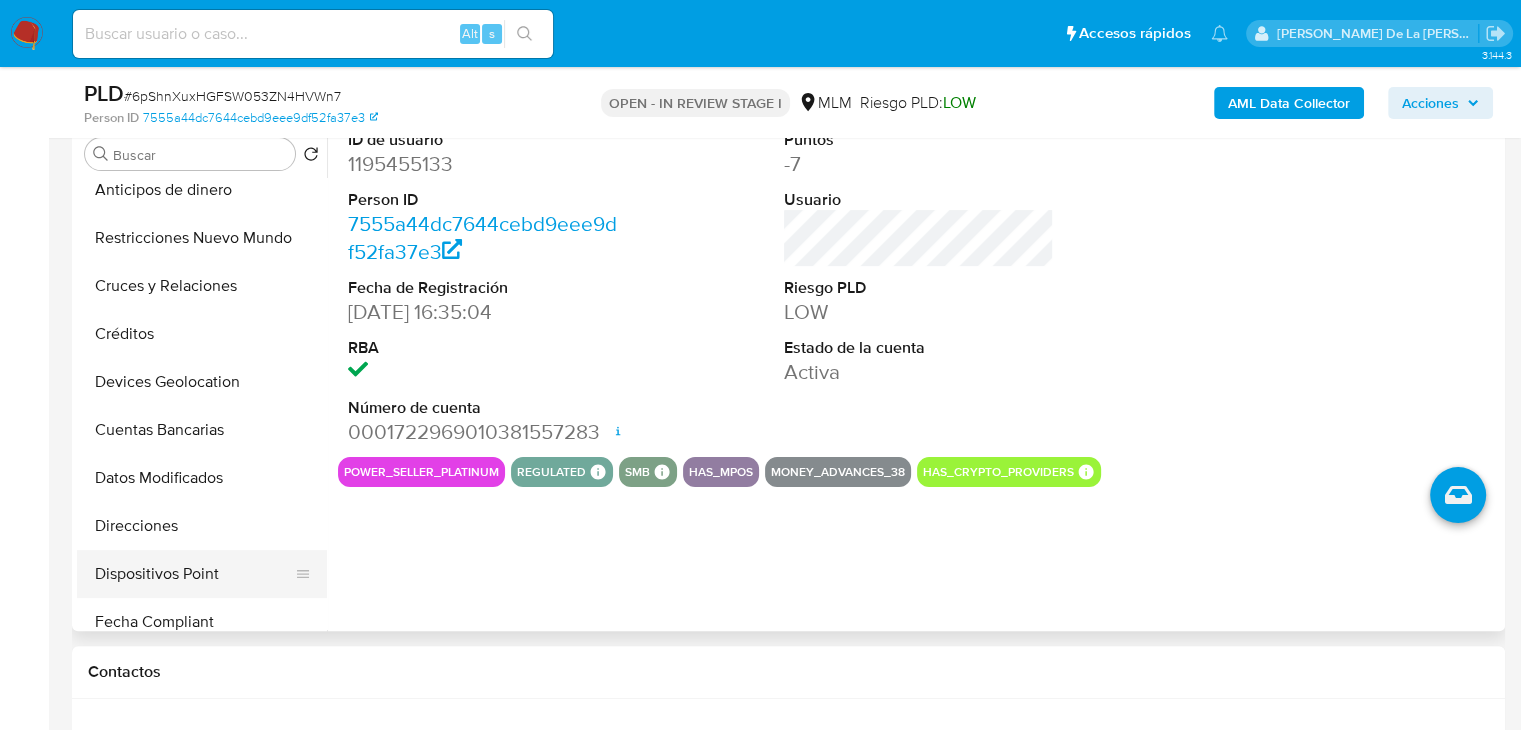 scroll, scrollTop: 400, scrollLeft: 0, axis: vertical 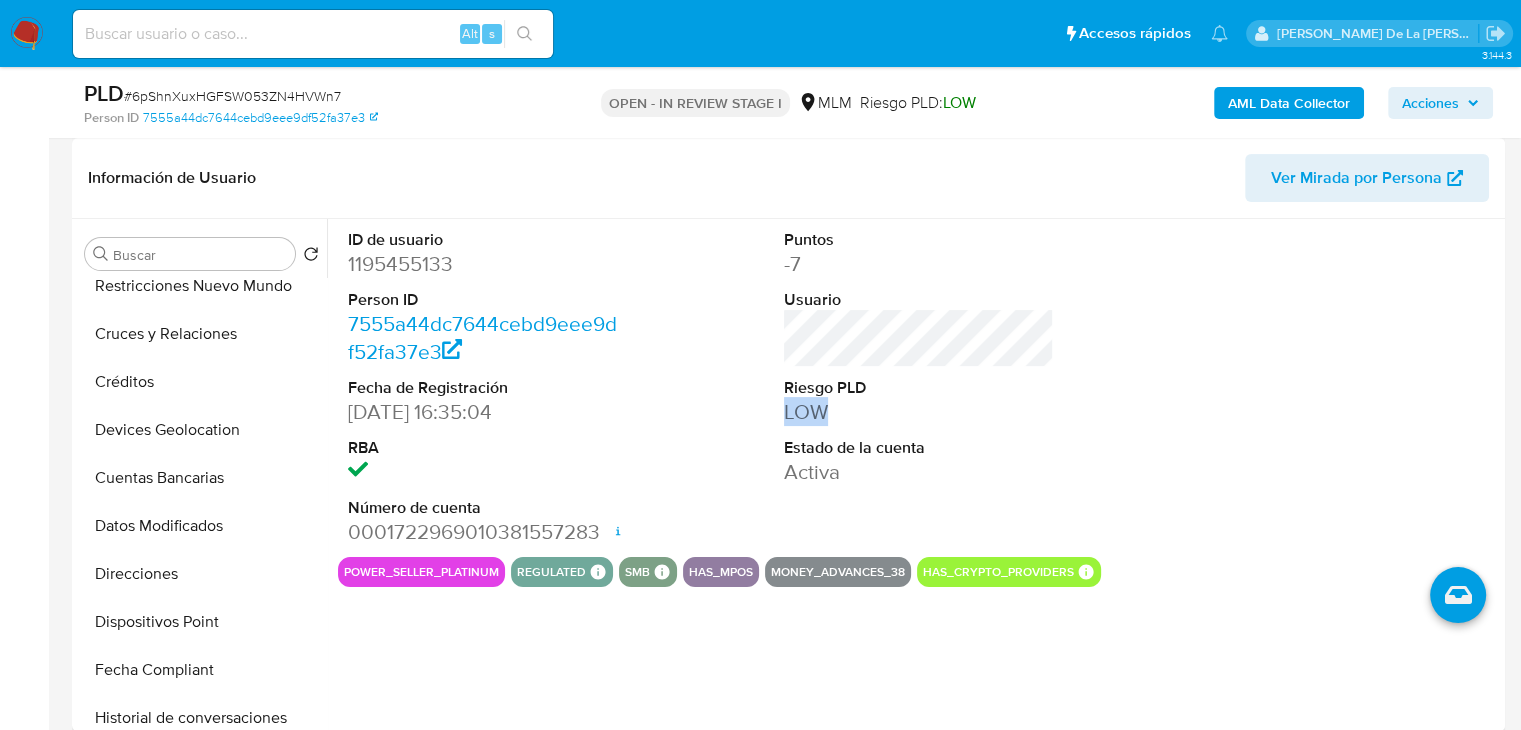 click on "ID de usuario 1195455133 Person ID 7555a44dc7644cebd9eee9df52fa37e3 Fecha de Registración 09/09/2022 16:35:04 RBA Número de cuenta 0001722969010381557283   Fecha de apertura 18/03/2024 19:00 Estado ACTIVE Puntos -7 Usuario Riesgo PLD LOW Estado de la cuenta Activa" at bounding box center (919, 388) 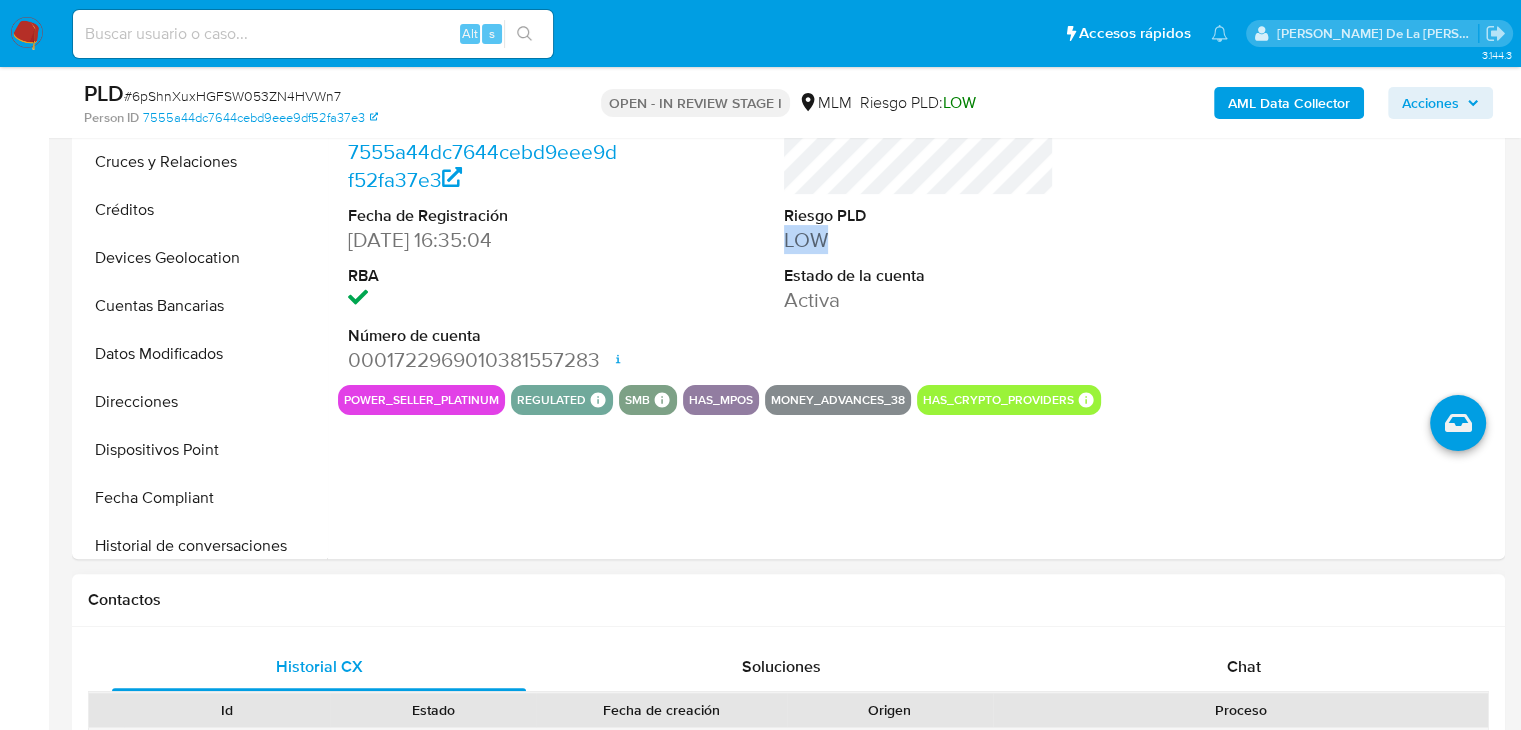 scroll, scrollTop: 700, scrollLeft: 0, axis: vertical 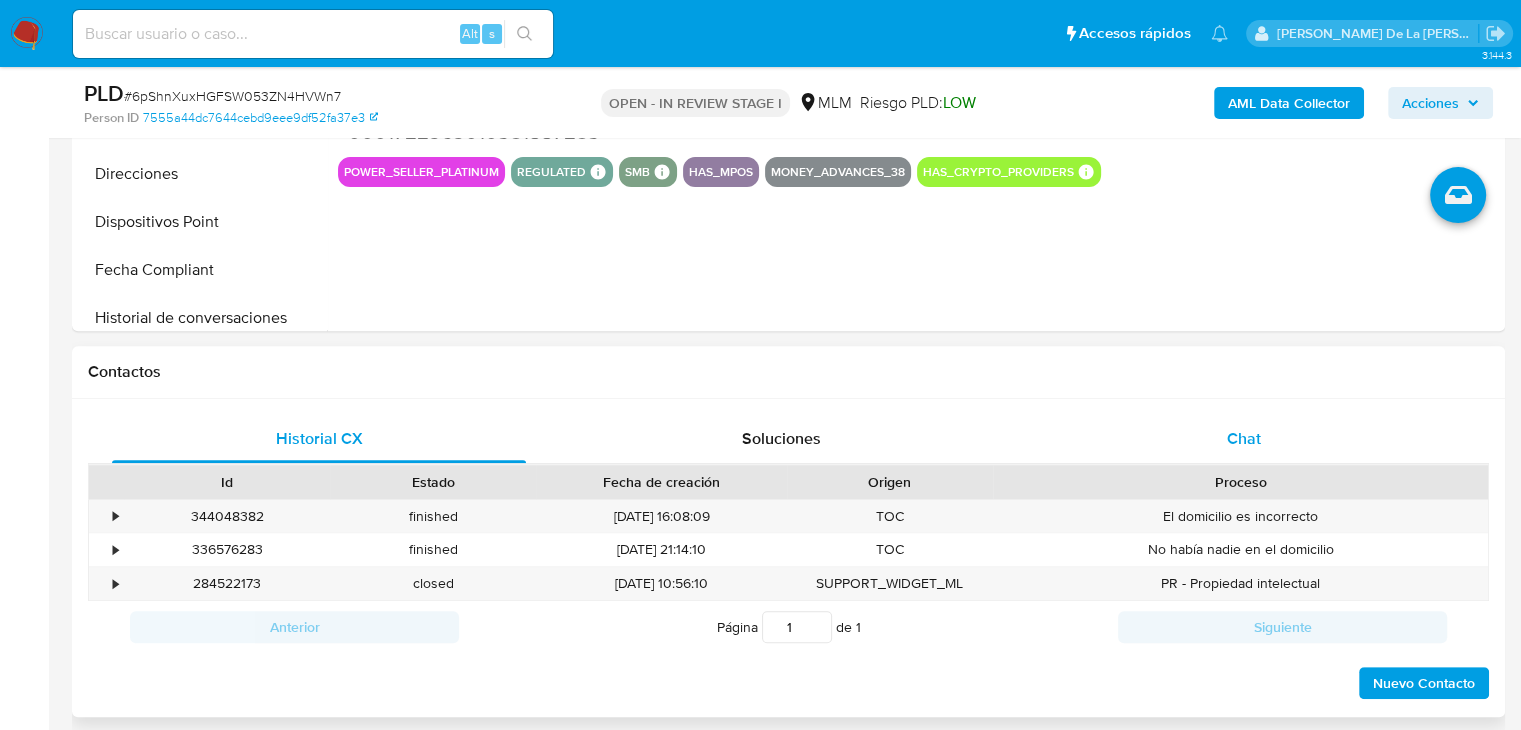 click on "Chat" at bounding box center (1244, 439) 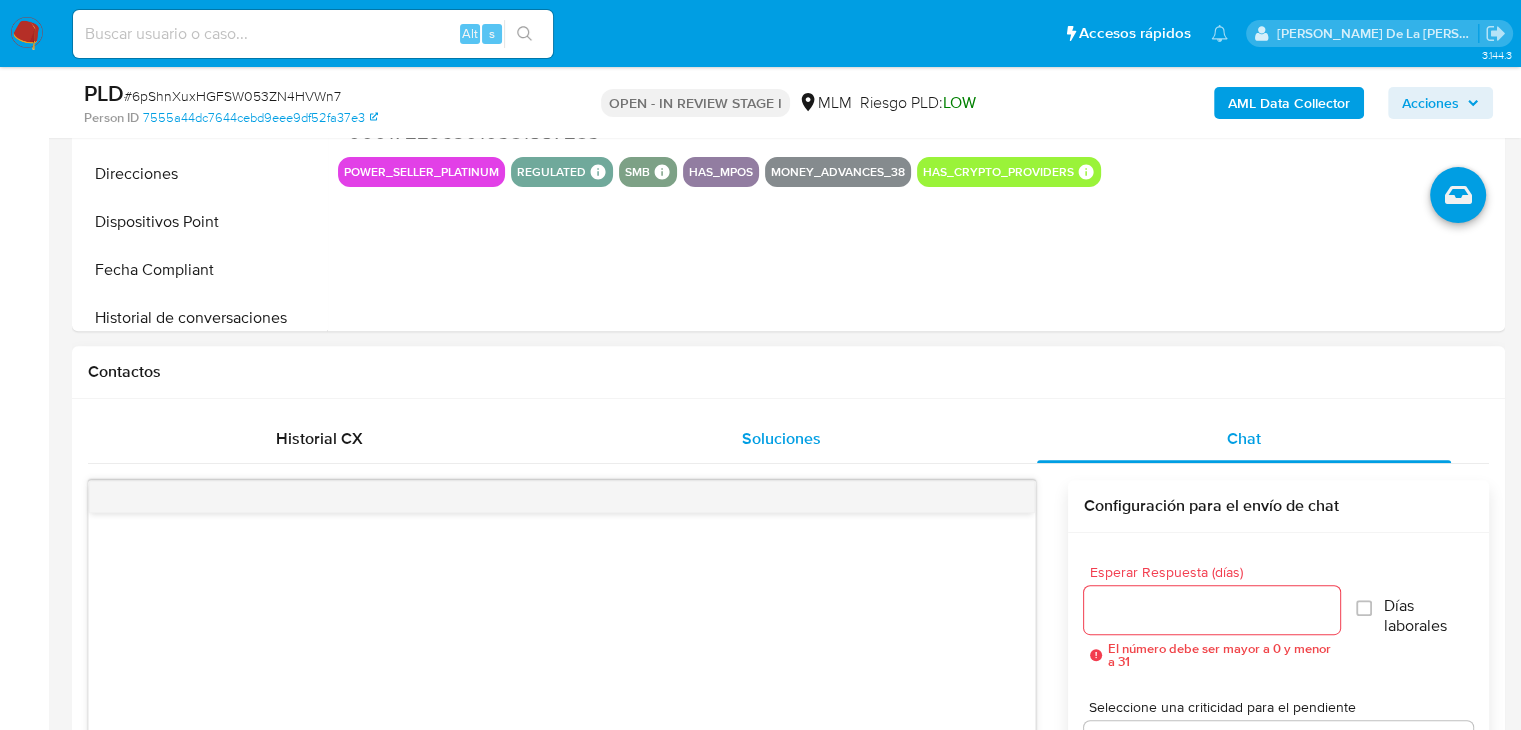 click on "Soluciones" at bounding box center [781, 438] 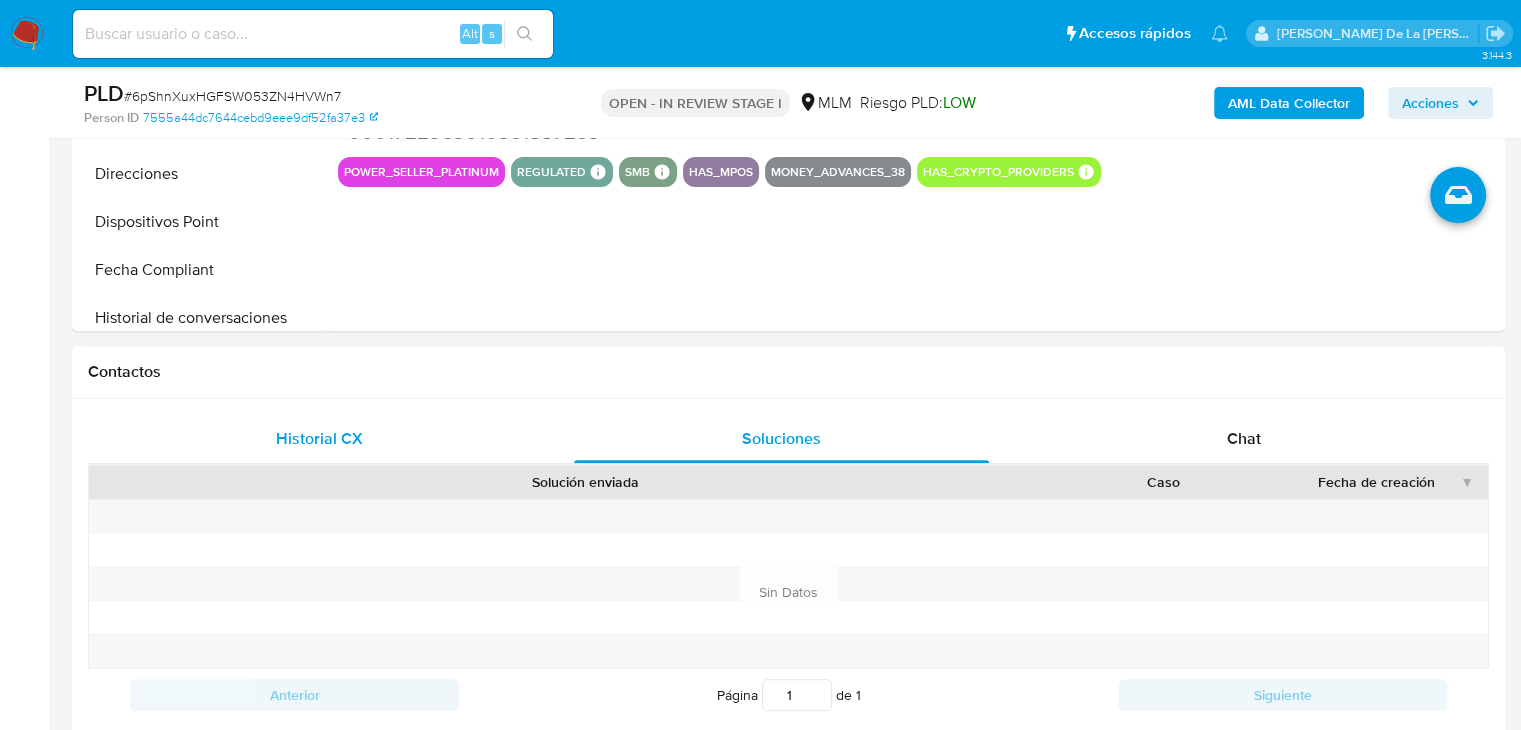 click on "Historial CX" at bounding box center (319, 439) 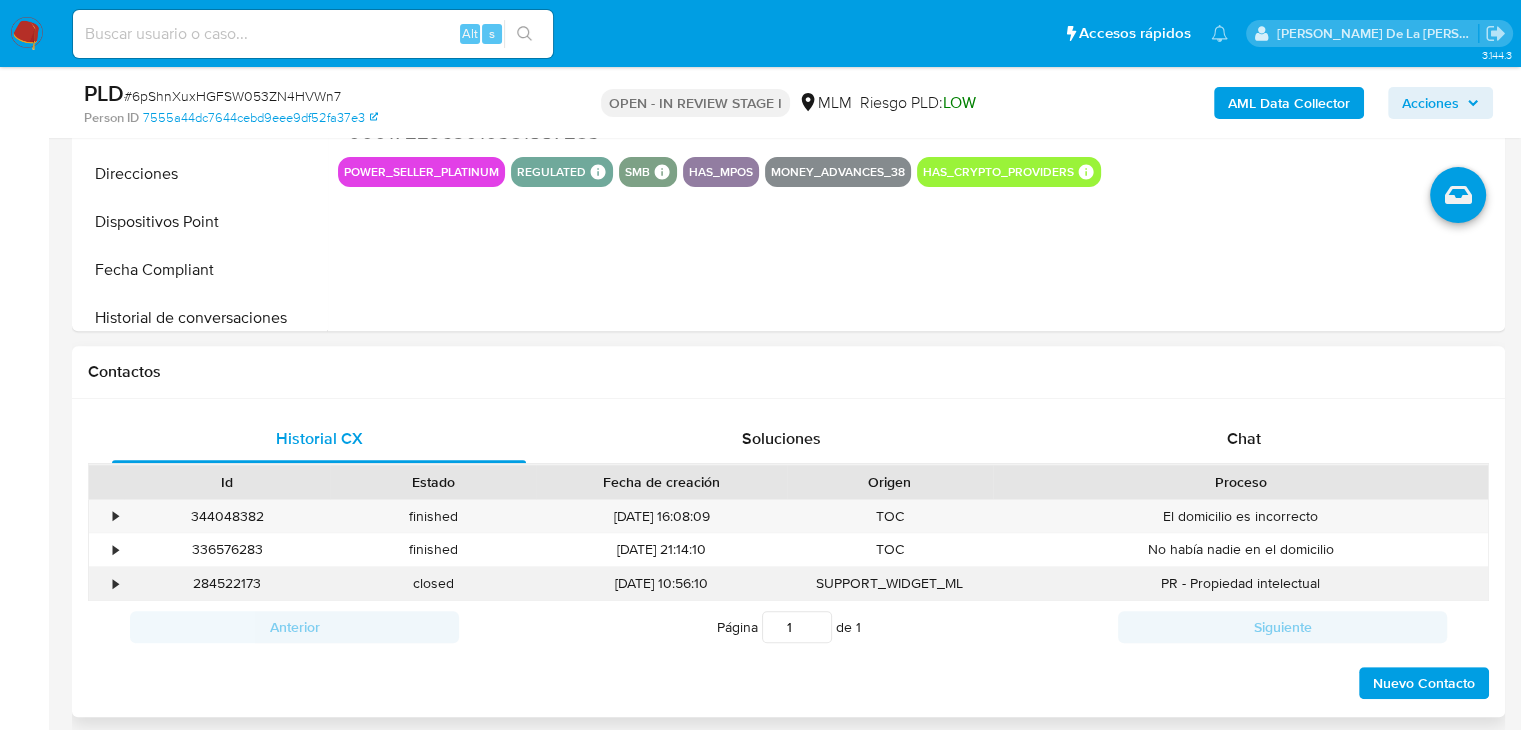 click on "•" at bounding box center [106, 583] 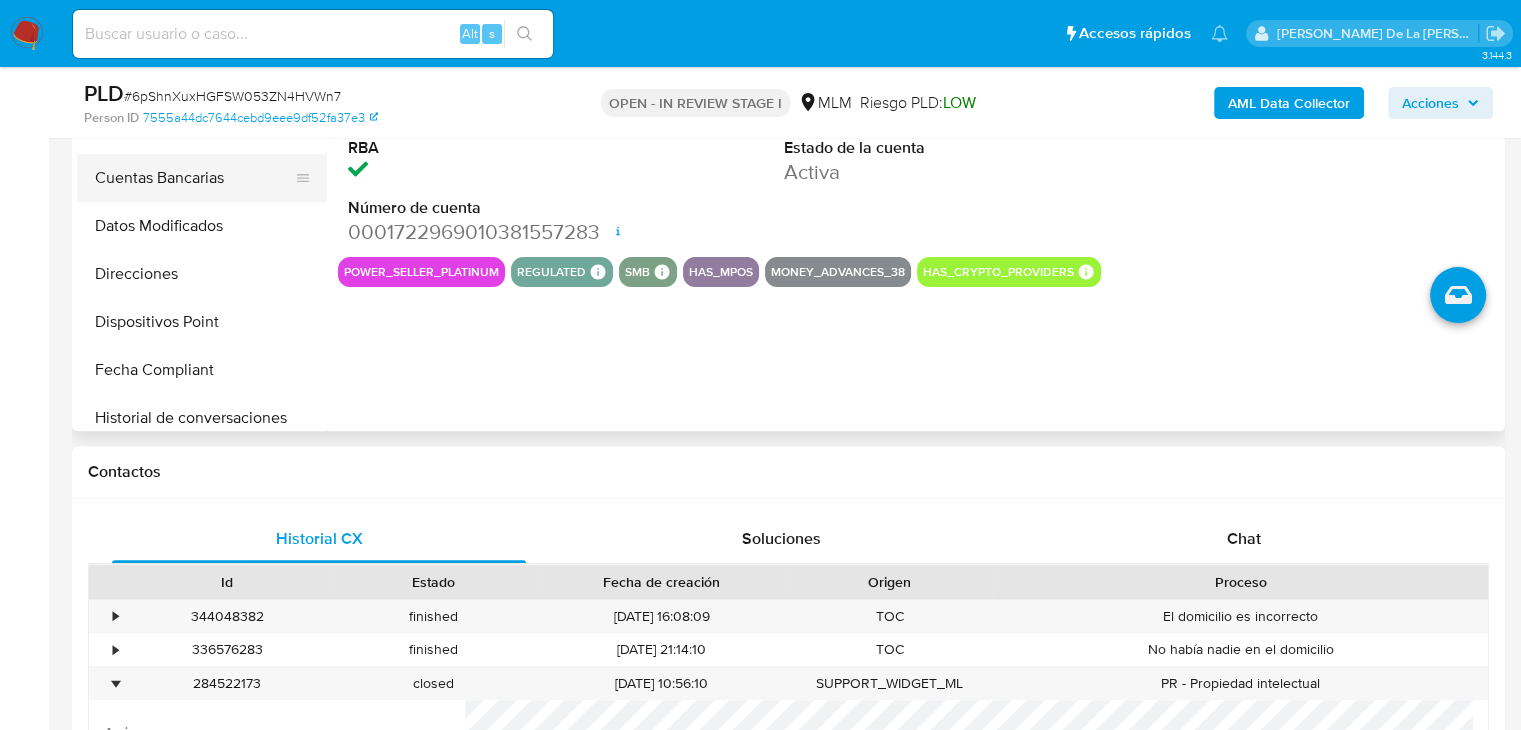 scroll, scrollTop: 300, scrollLeft: 0, axis: vertical 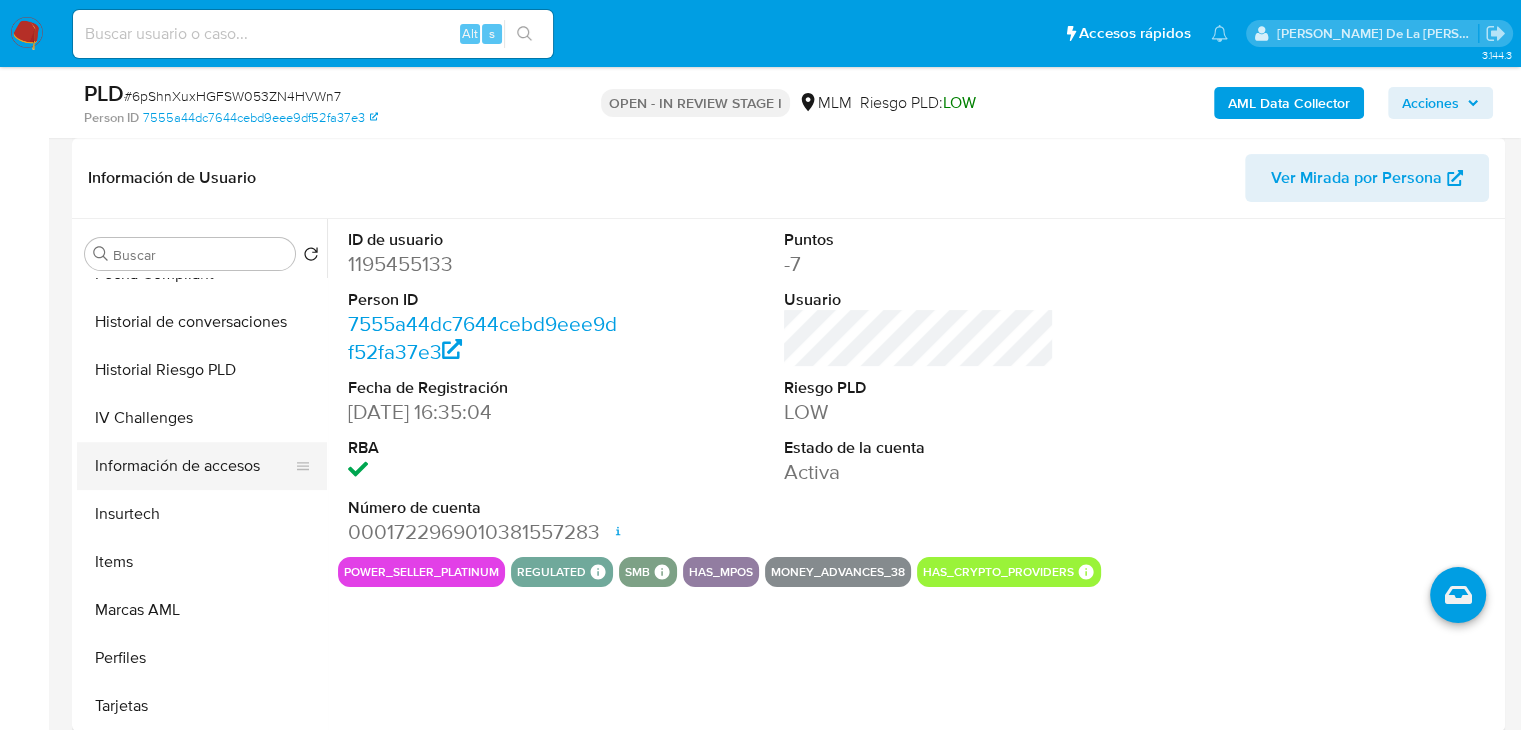 click on "Información de accesos" at bounding box center [194, 466] 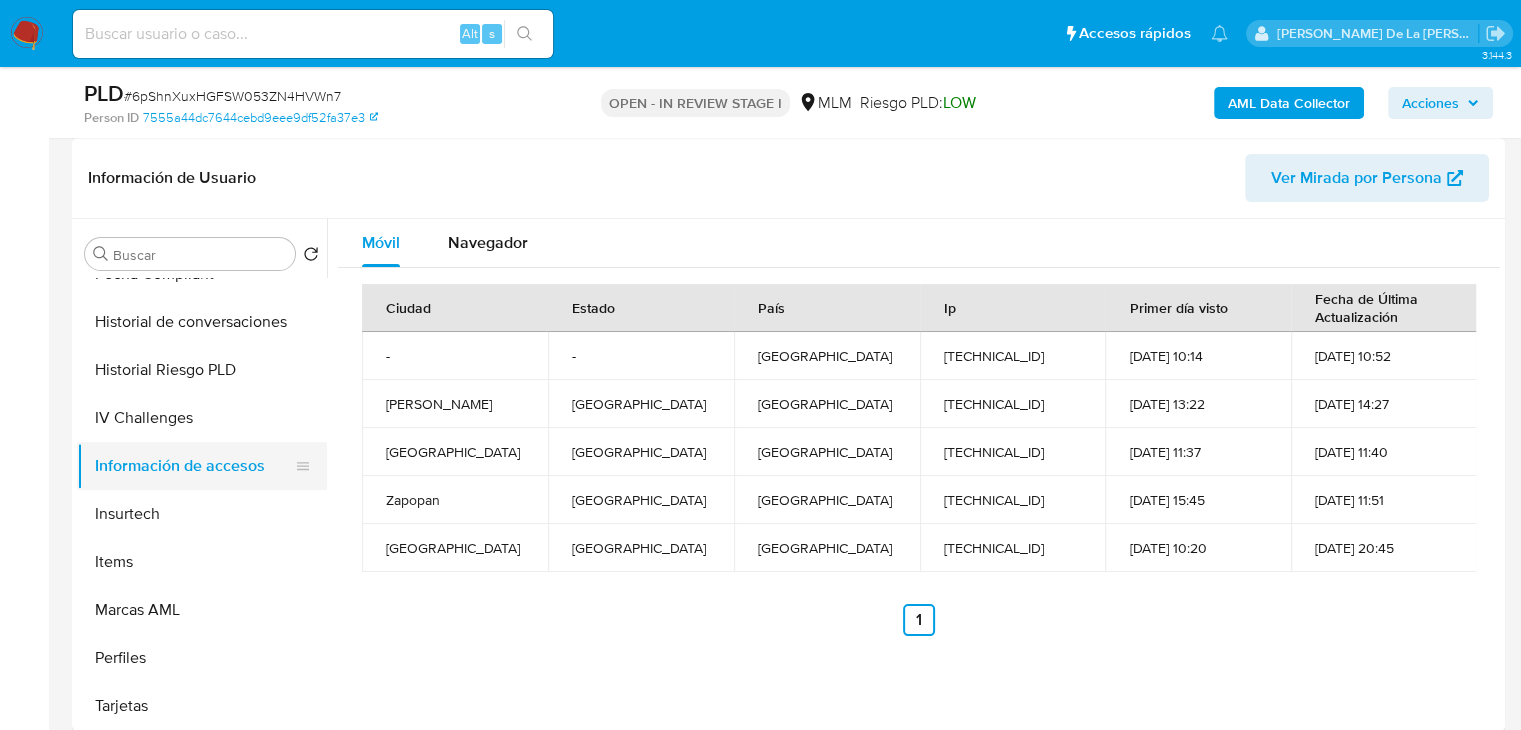 scroll, scrollTop: 696, scrollLeft: 0, axis: vertical 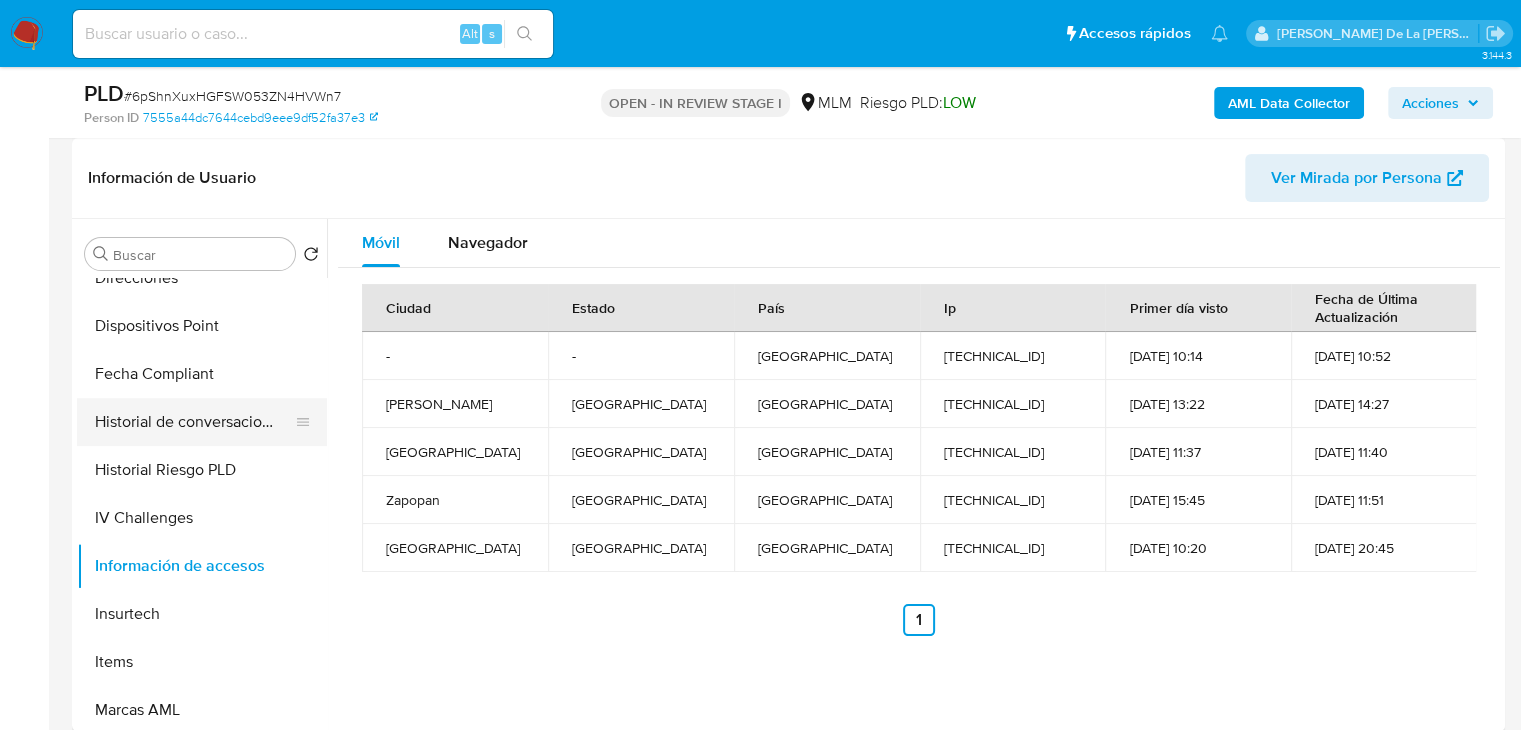 click on "Historial de conversaciones" at bounding box center (194, 422) 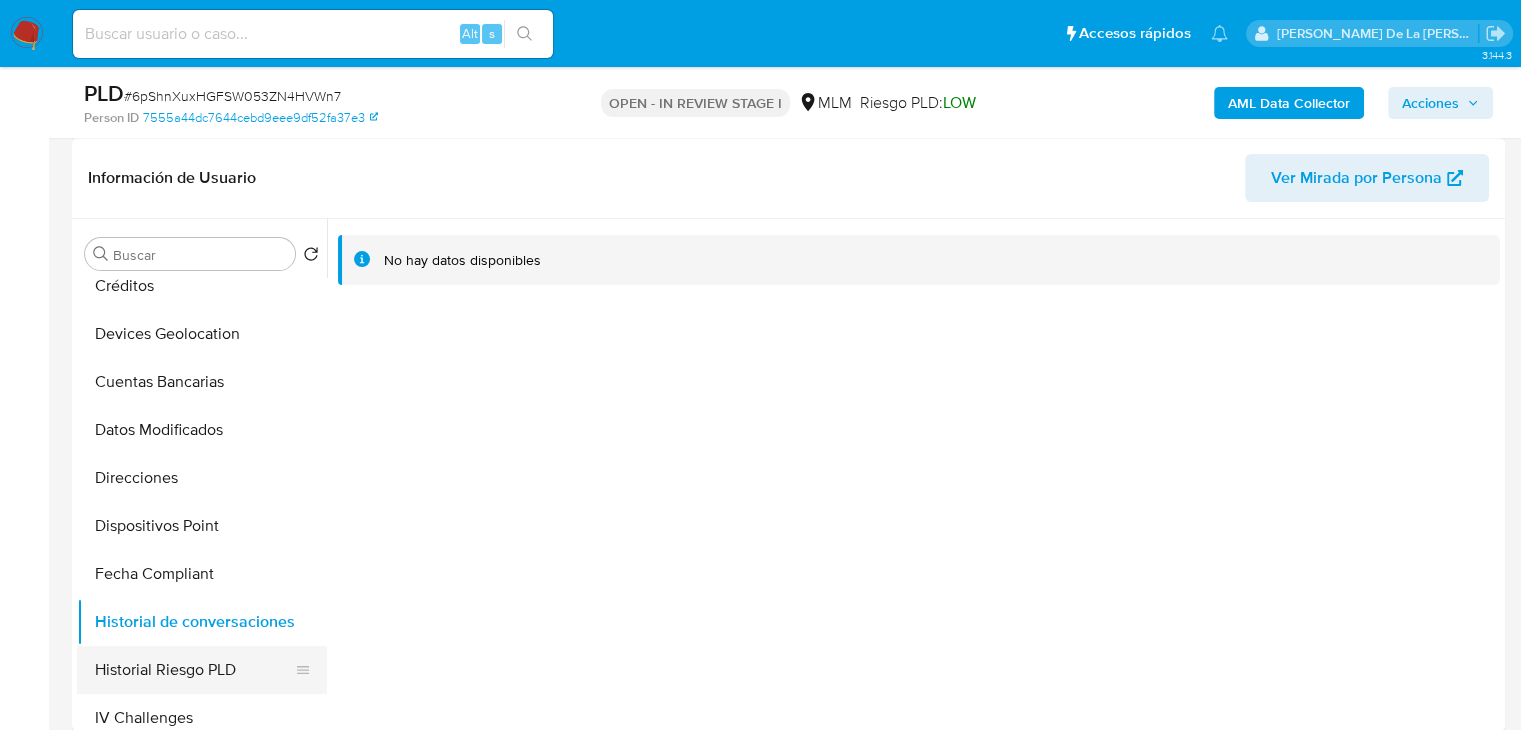 scroll, scrollTop: 396, scrollLeft: 0, axis: vertical 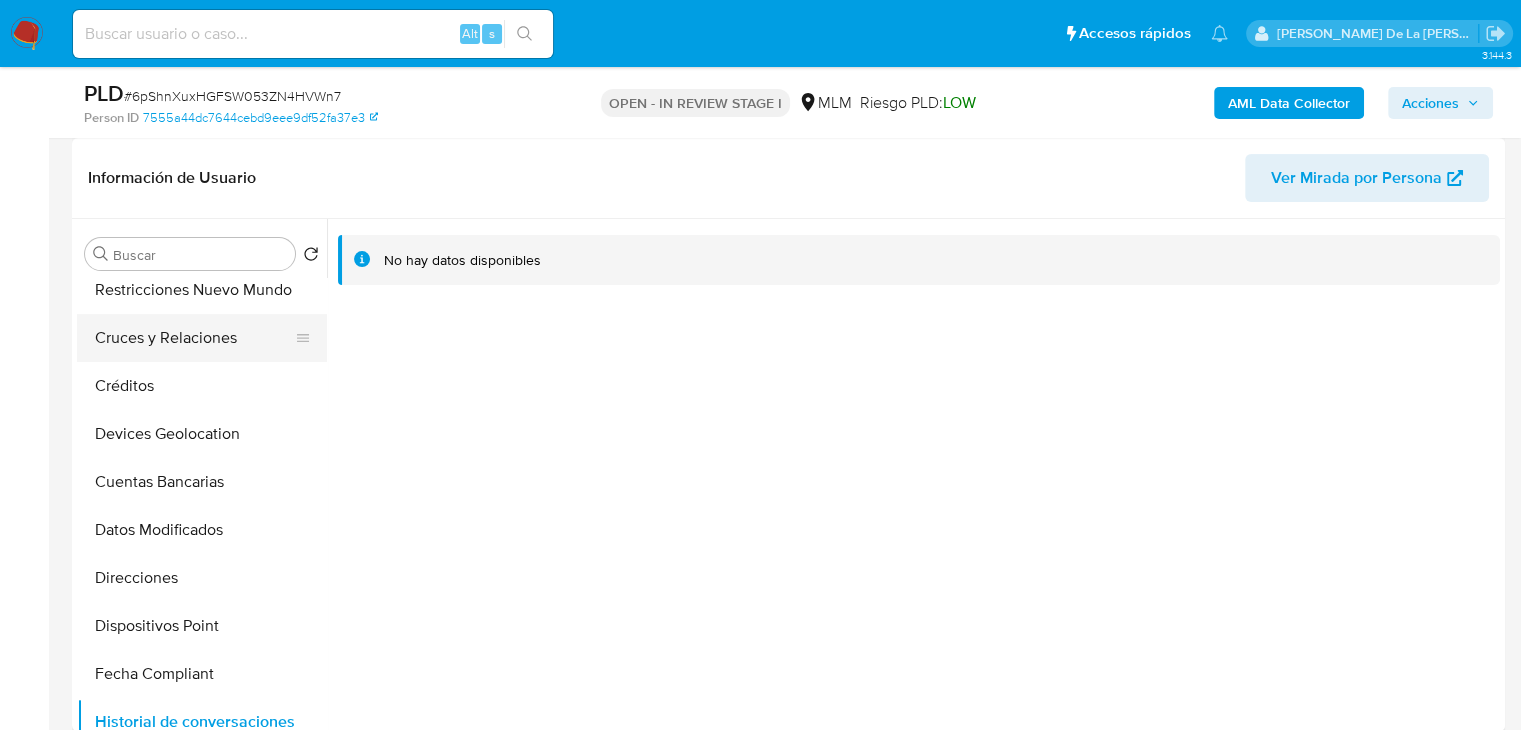 click on "Cruces y Relaciones" at bounding box center [194, 338] 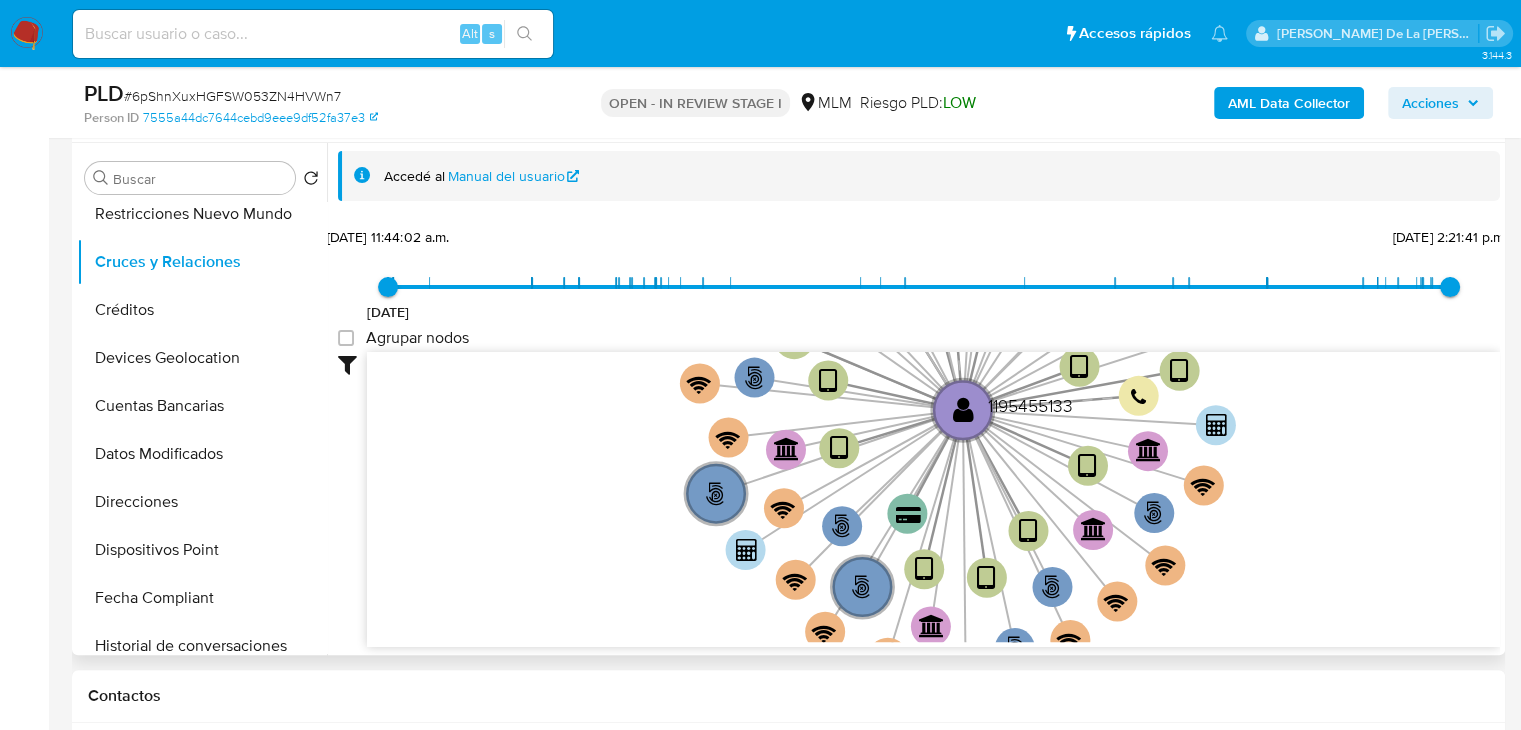 scroll, scrollTop: 500, scrollLeft: 0, axis: vertical 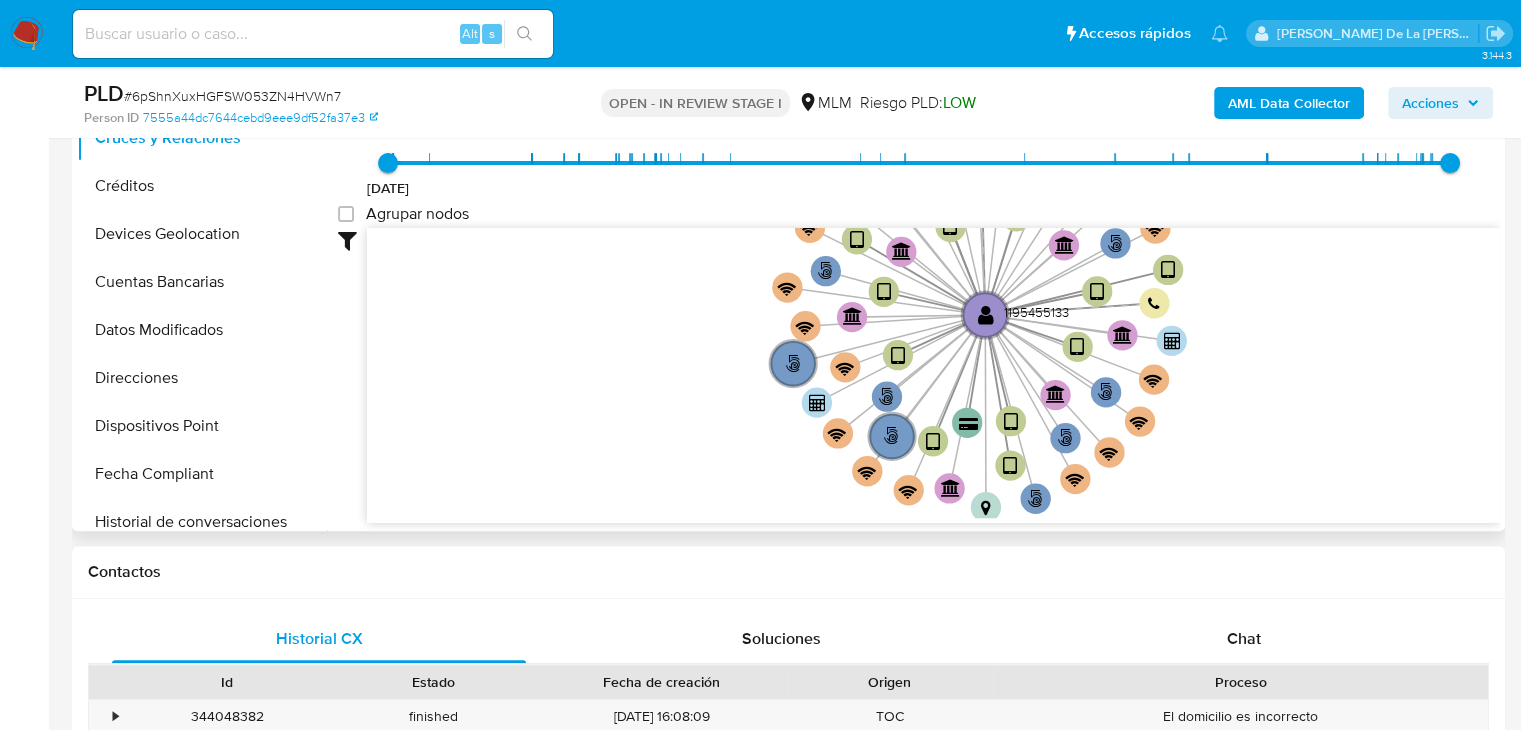 drag, startPoint x: 1449, startPoint y: 202, endPoint x: 1340, endPoint y: 325, distance: 164.3472 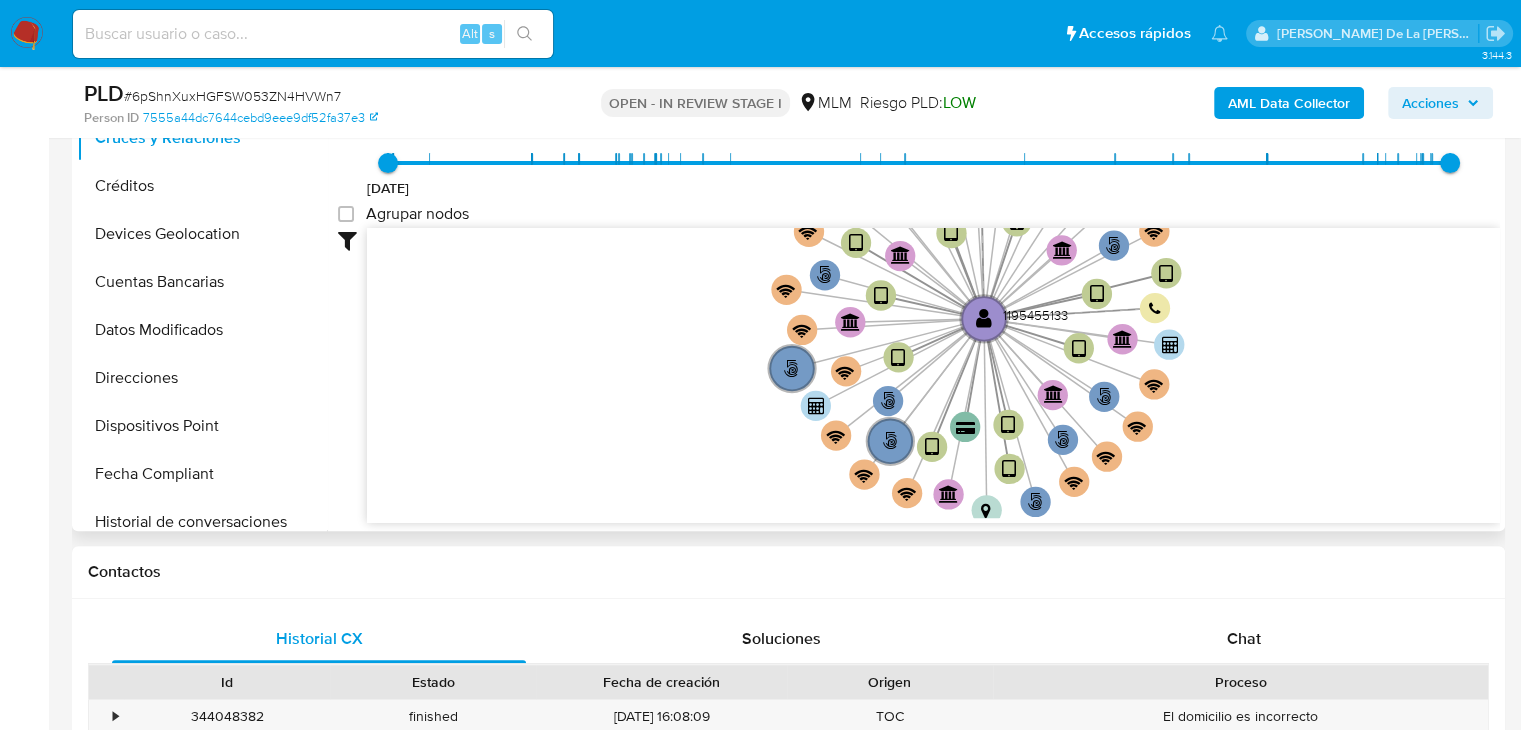 drag, startPoint x: 1342, startPoint y: 295, endPoint x: 1314, endPoint y: 365, distance: 75.39231 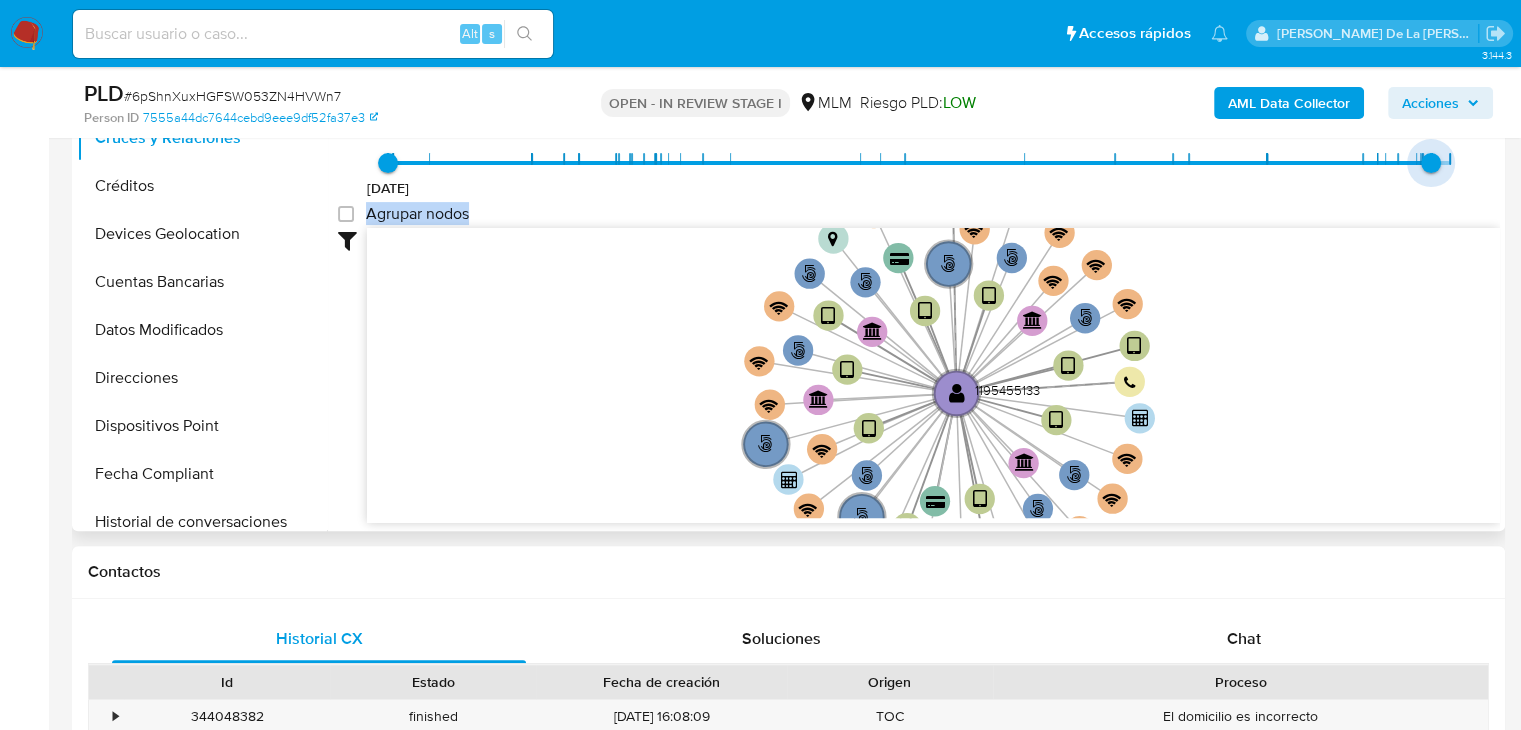 drag, startPoint x: 1441, startPoint y: 154, endPoint x: 1422, endPoint y: 156, distance: 19.104973 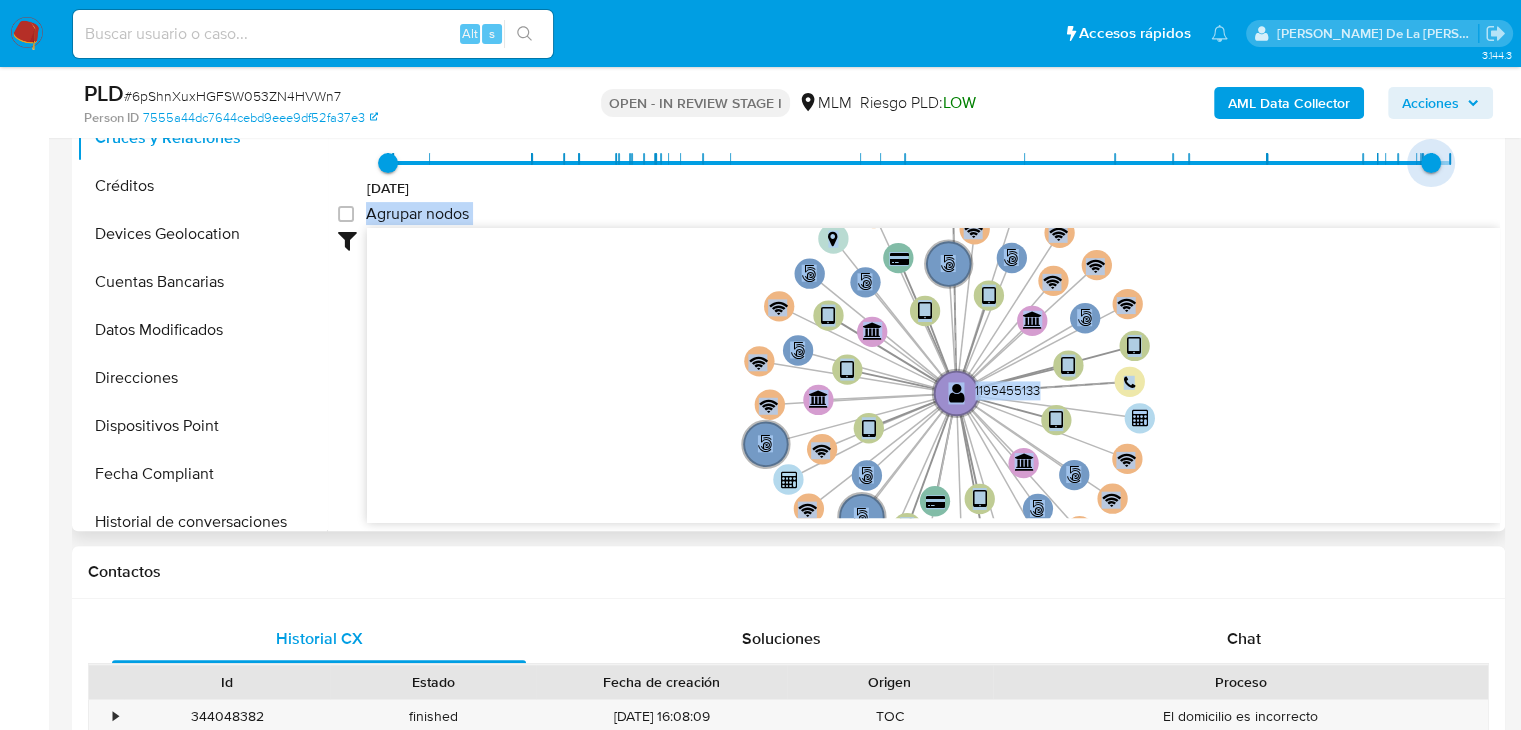 click on "13/6/2025, 6:34:02 p.m." at bounding box center (1431, 163) 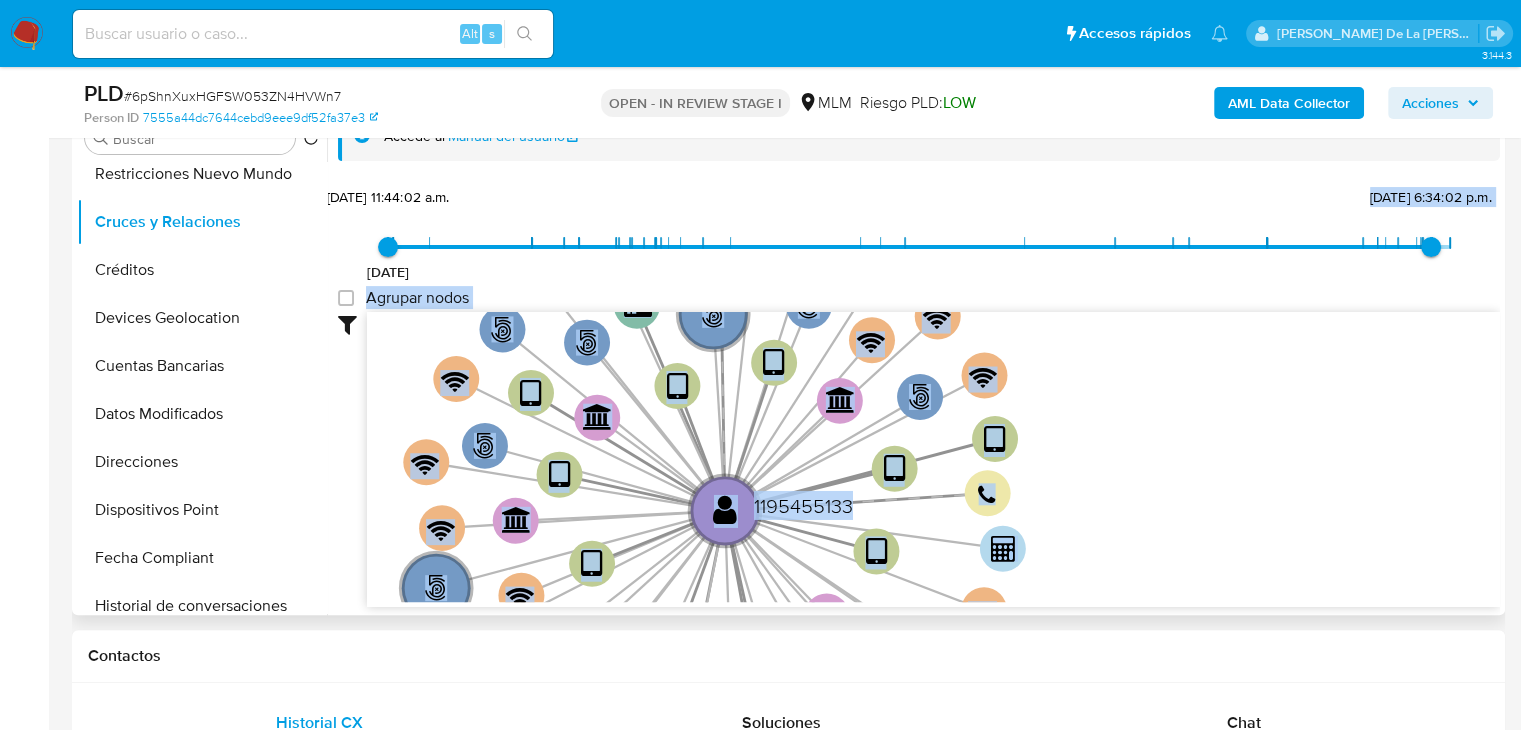 scroll, scrollTop: 300, scrollLeft: 0, axis: vertical 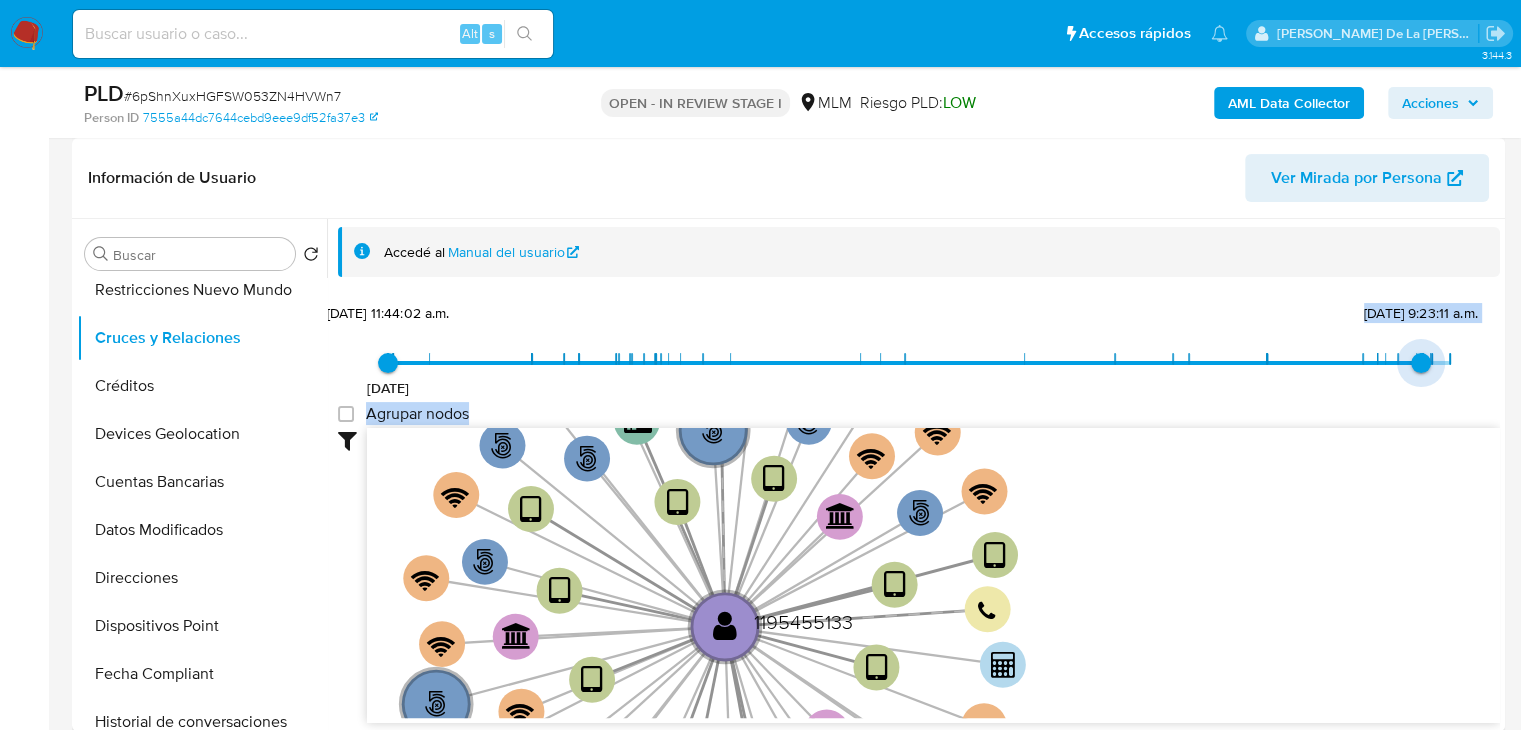 type on "1748718532000" 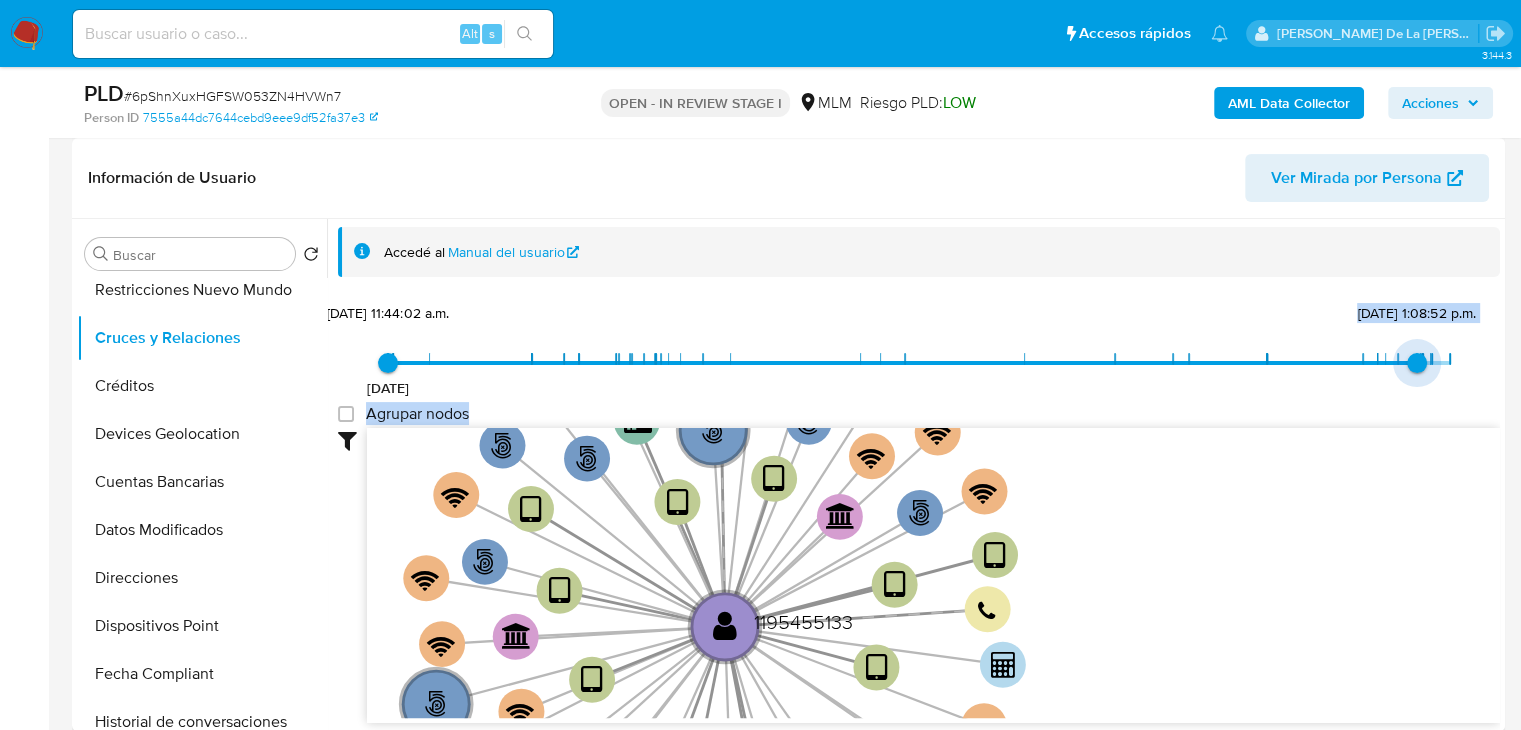drag, startPoint x: 1427, startPoint y: 356, endPoint x: 1407, endPoint y: 357, distance: 20.024984 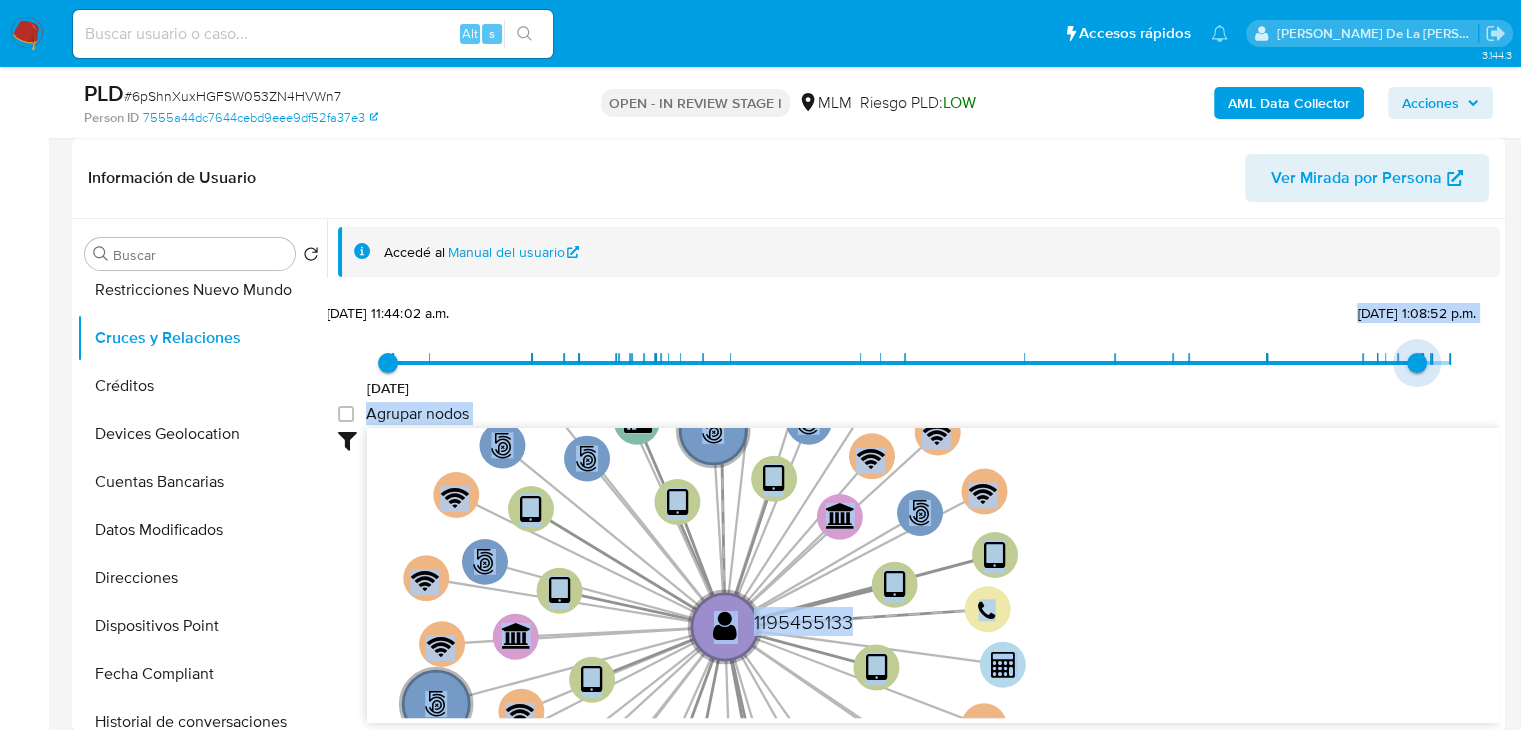 click on "31/5/2025, 1:08:52 p.m." at bounding box center [1417, 363] 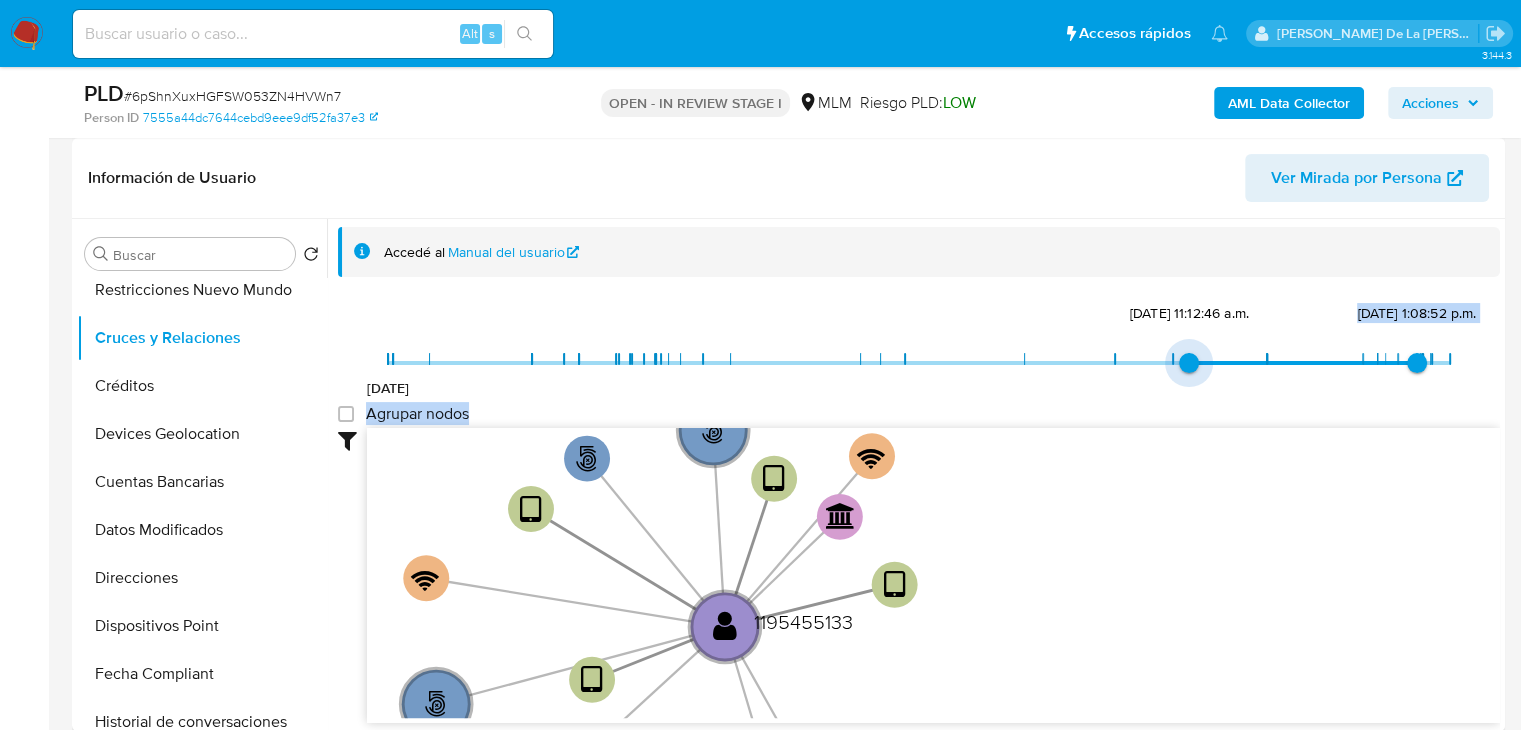 type on "1736219761000" 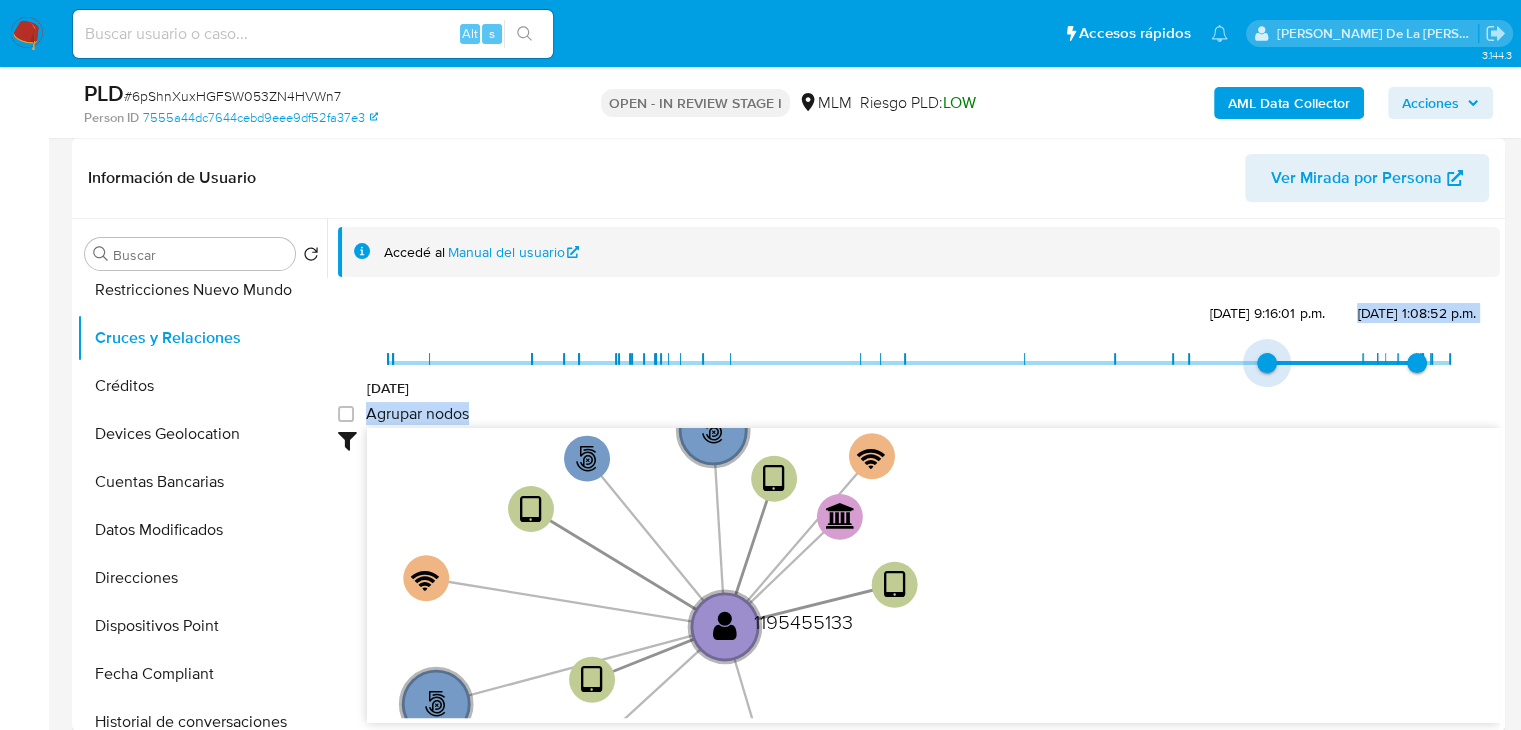 drag, startPoint x: 424, startPoint y: 371, endPoint x: 1249, endPoint y: 370, distance: 825.0006 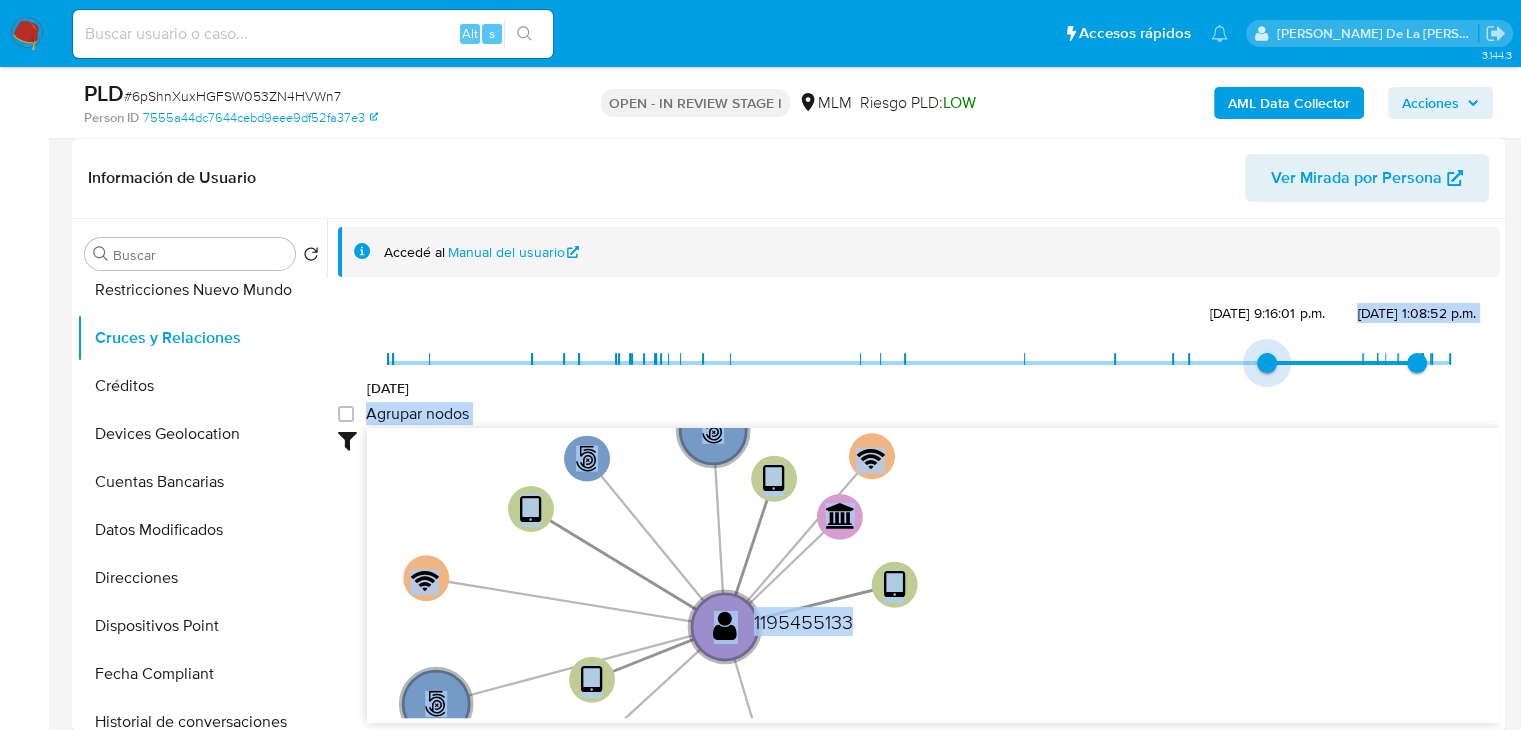 click on "6/1/2025, 9:16:01 p.m." at bounding box center [1267, 363] 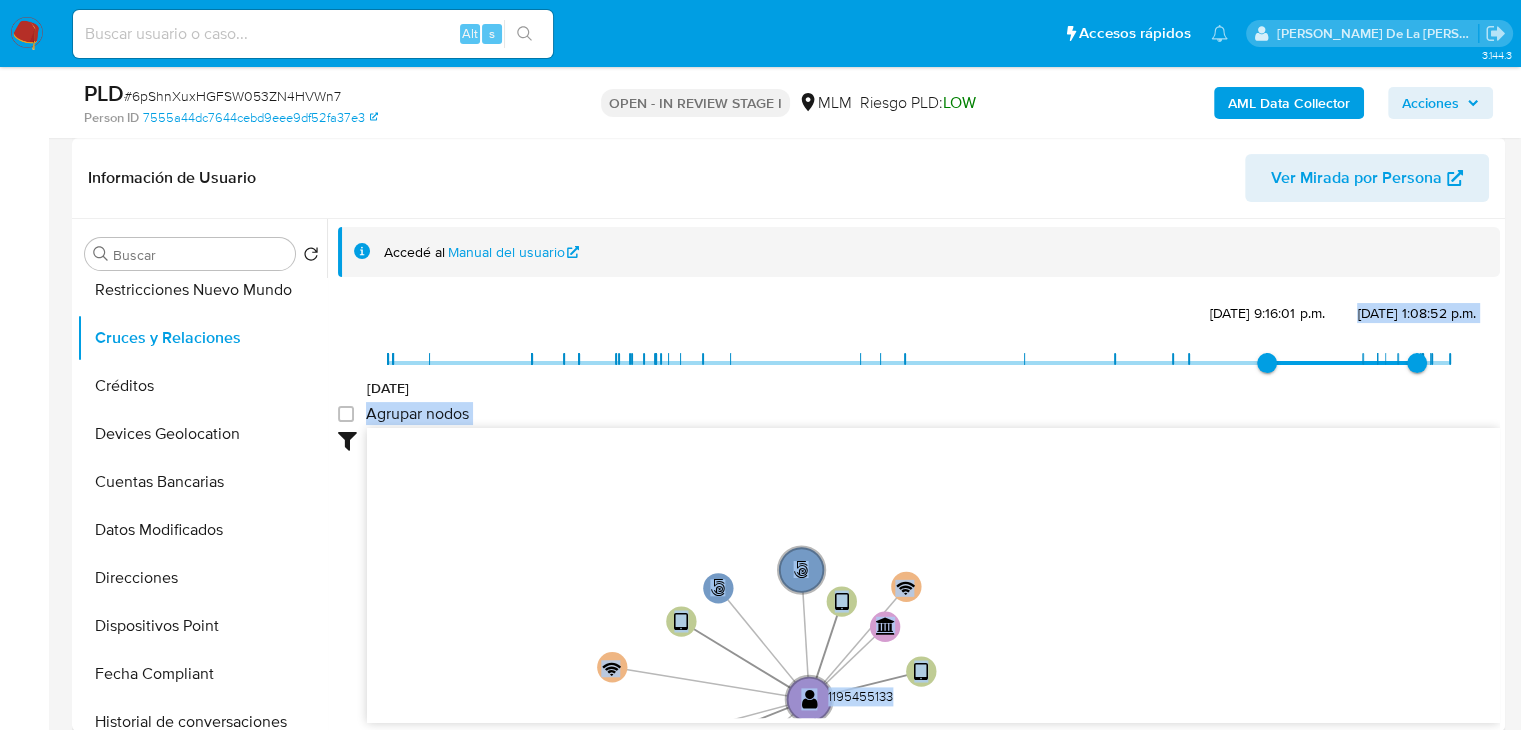 drag, startPoint x: 1148, startPoint y: 509, endPoint x: 1079, endPoint y: 585, distance: 102.64989 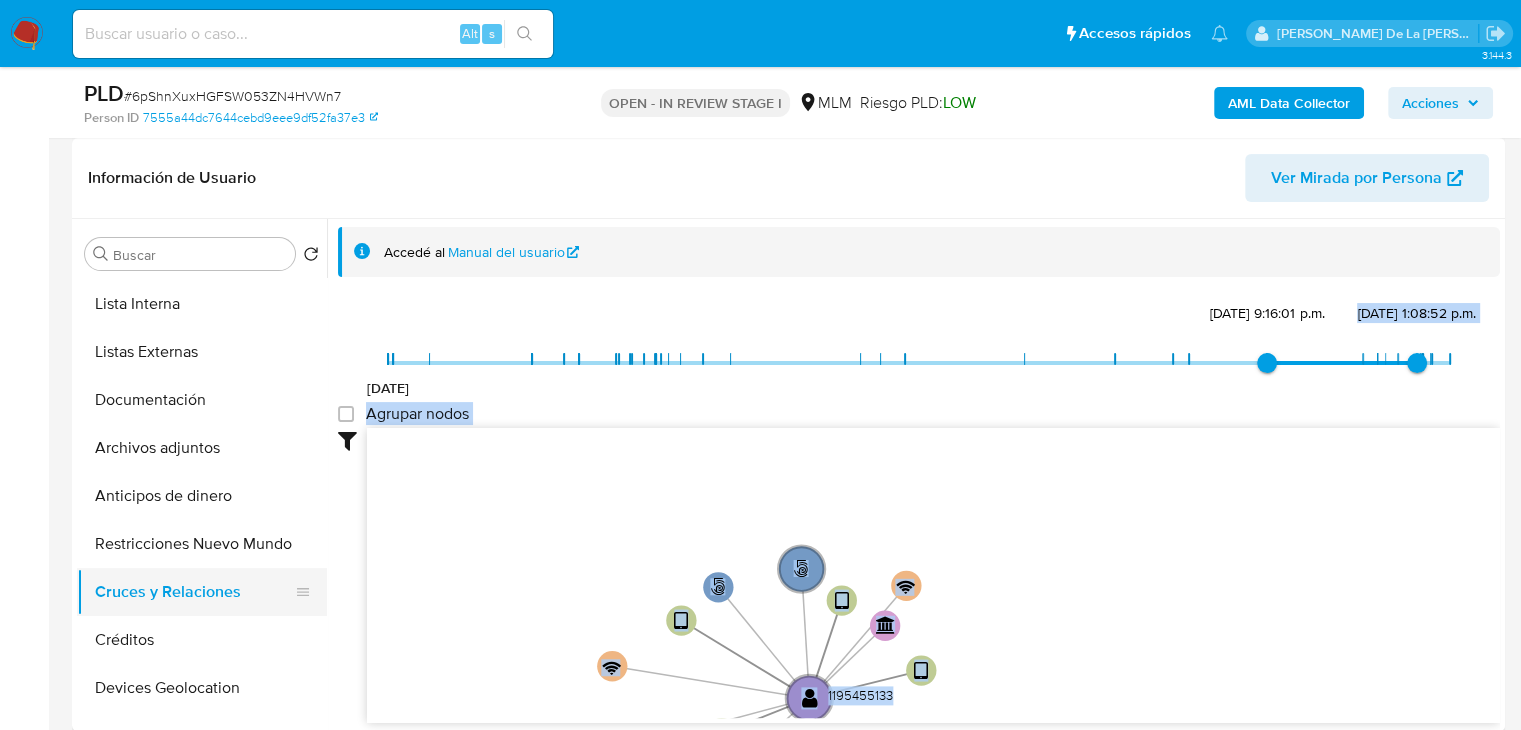 scroll, scrollTop: 0, scrollLeft: 0, axis: both 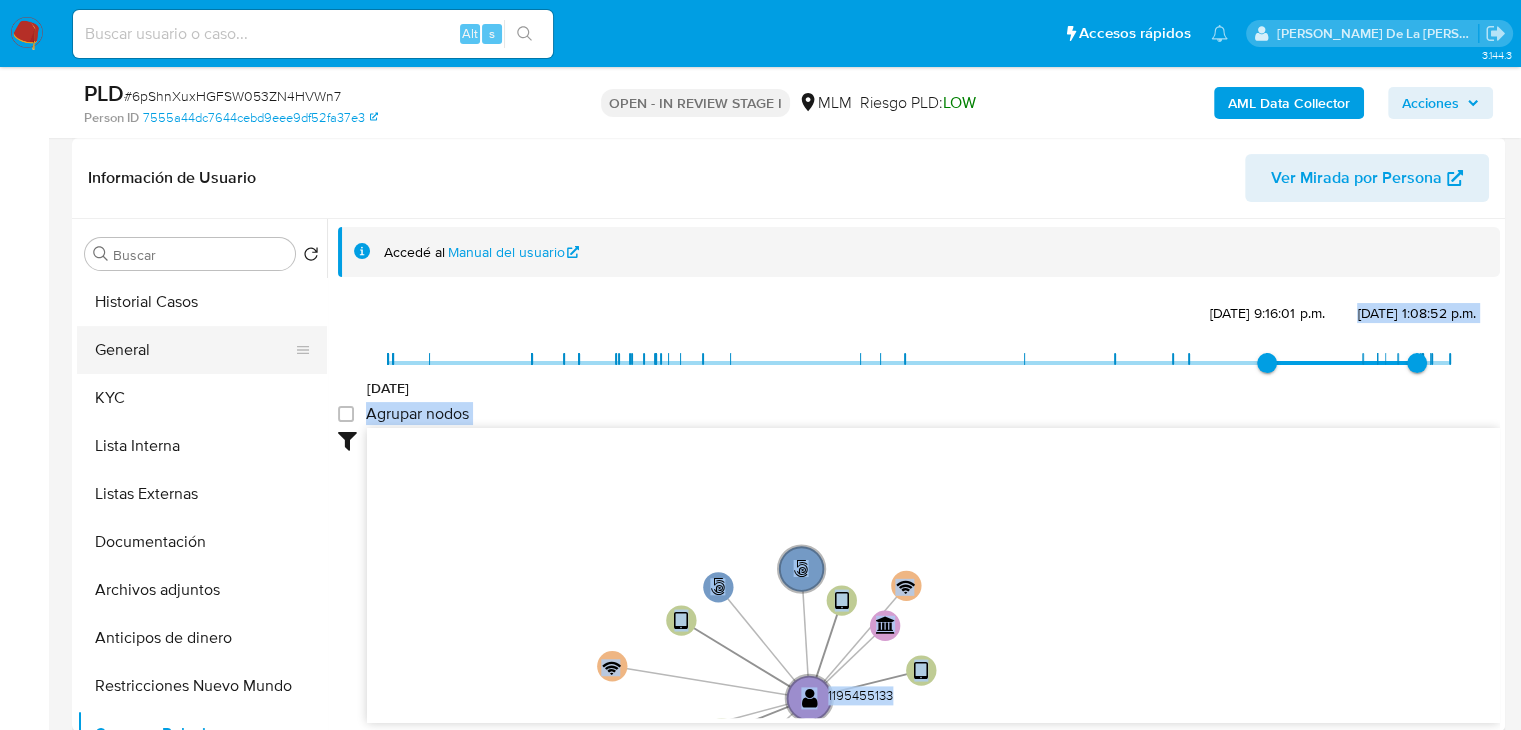 click on "General" at bounding box center (194, 350) 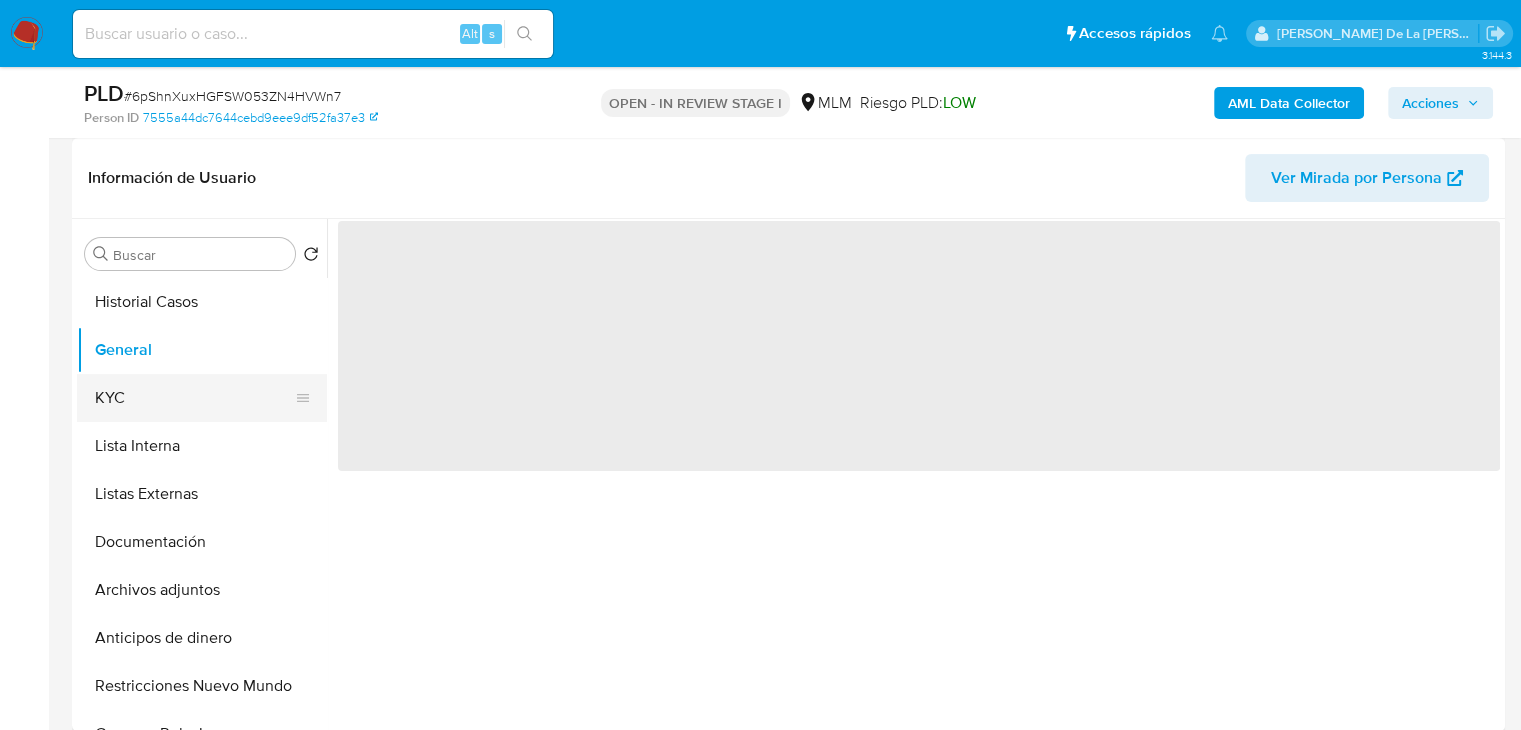 click on "KYC" at bounding box center [194, 398] 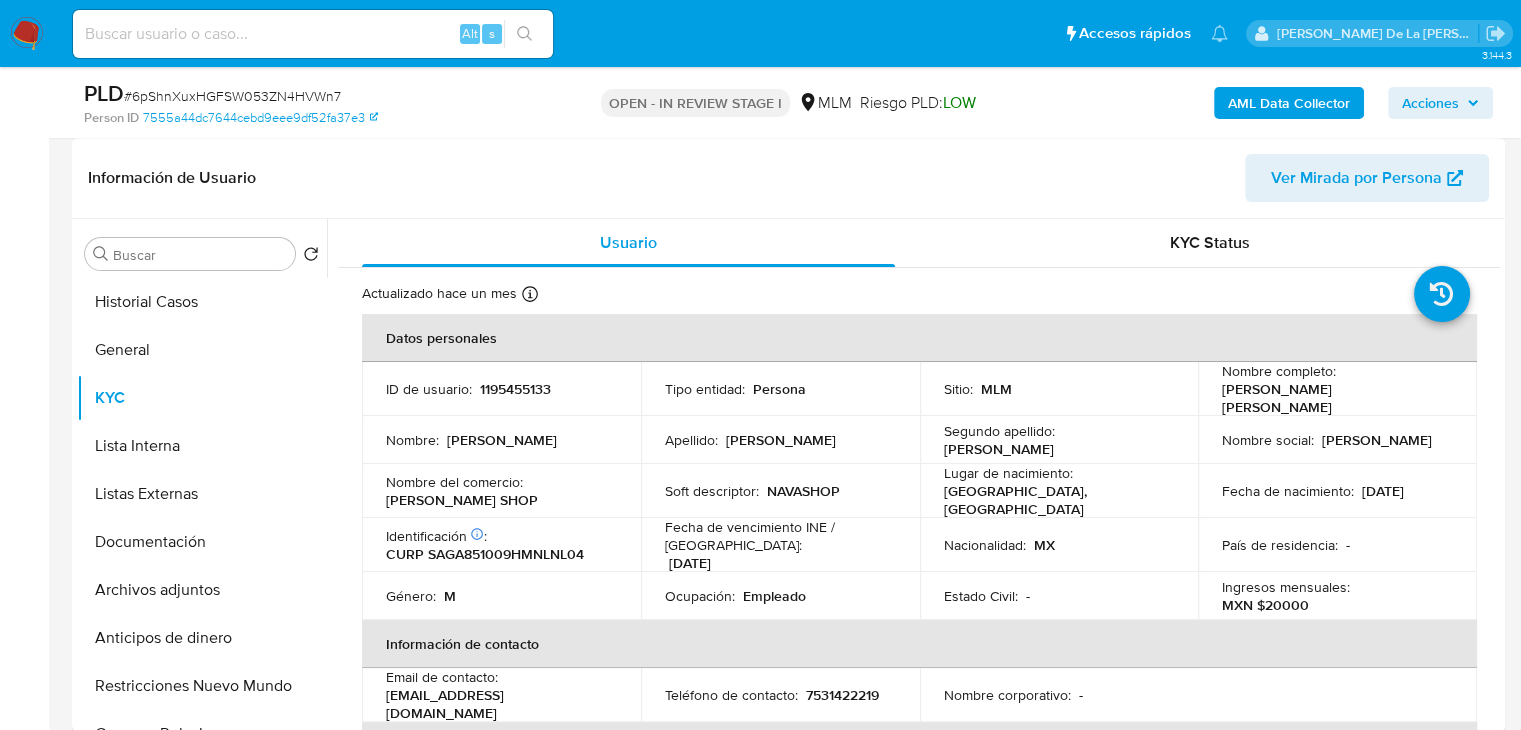 type 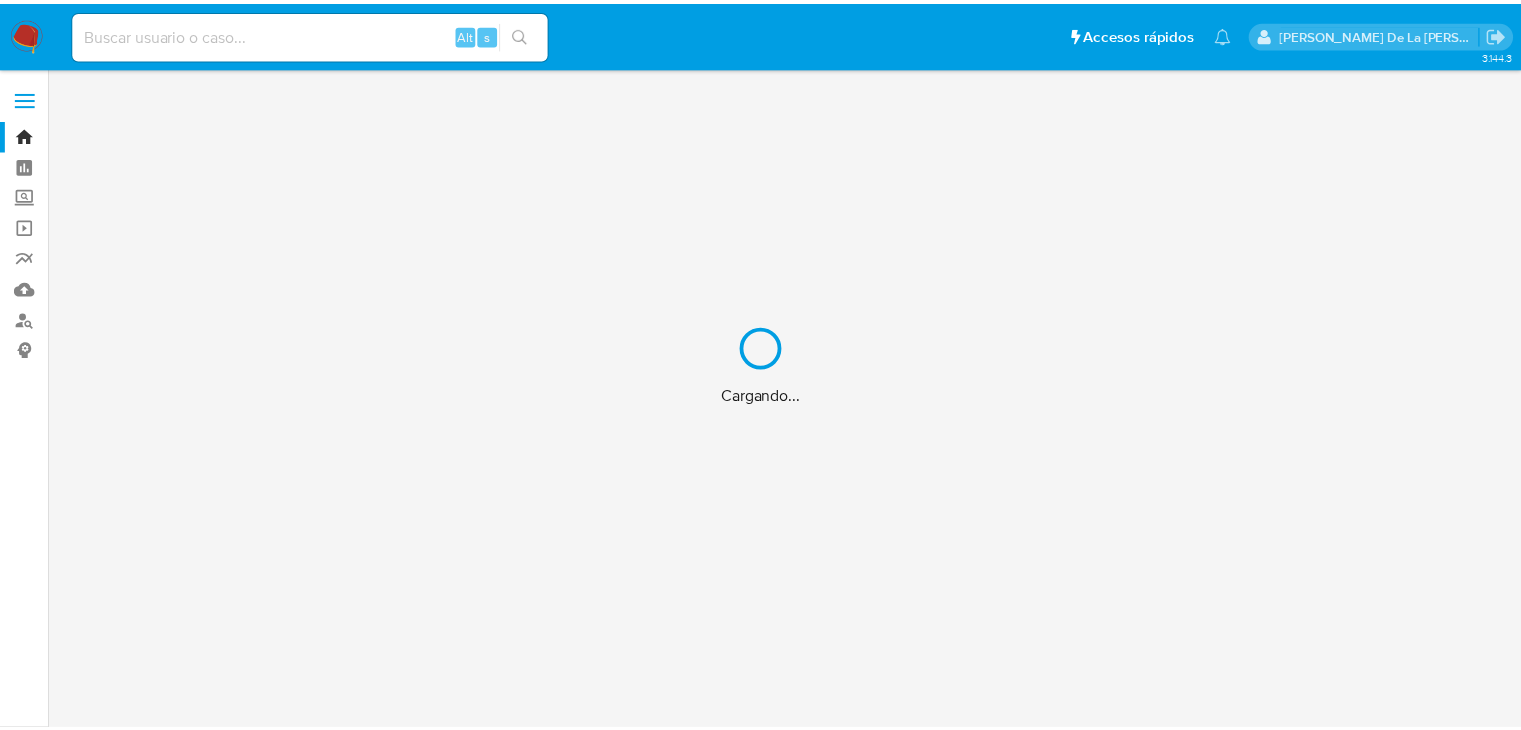 scroll, scrollTop: 0, scrollLeft: 0, axis: both 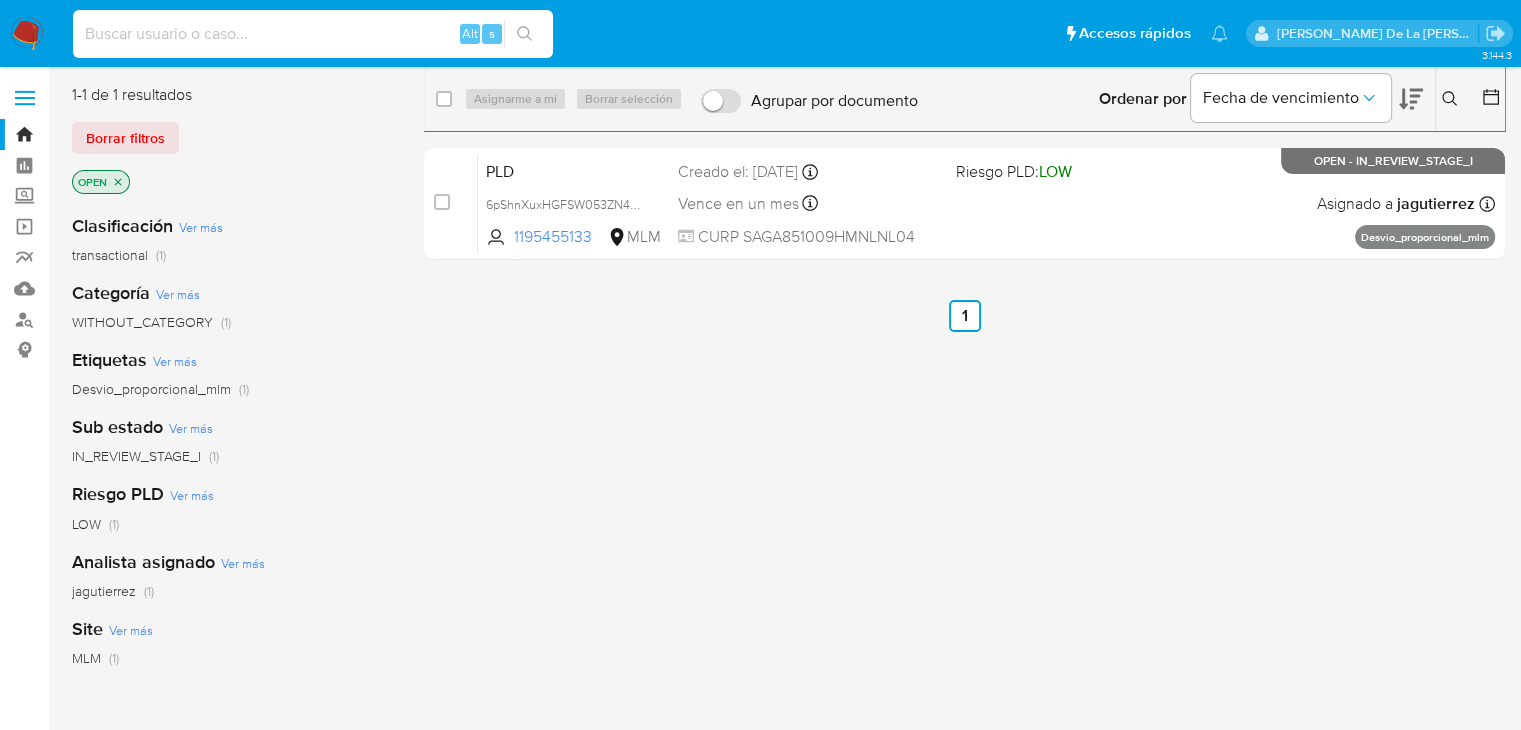 click at bounding box center [313, 34] 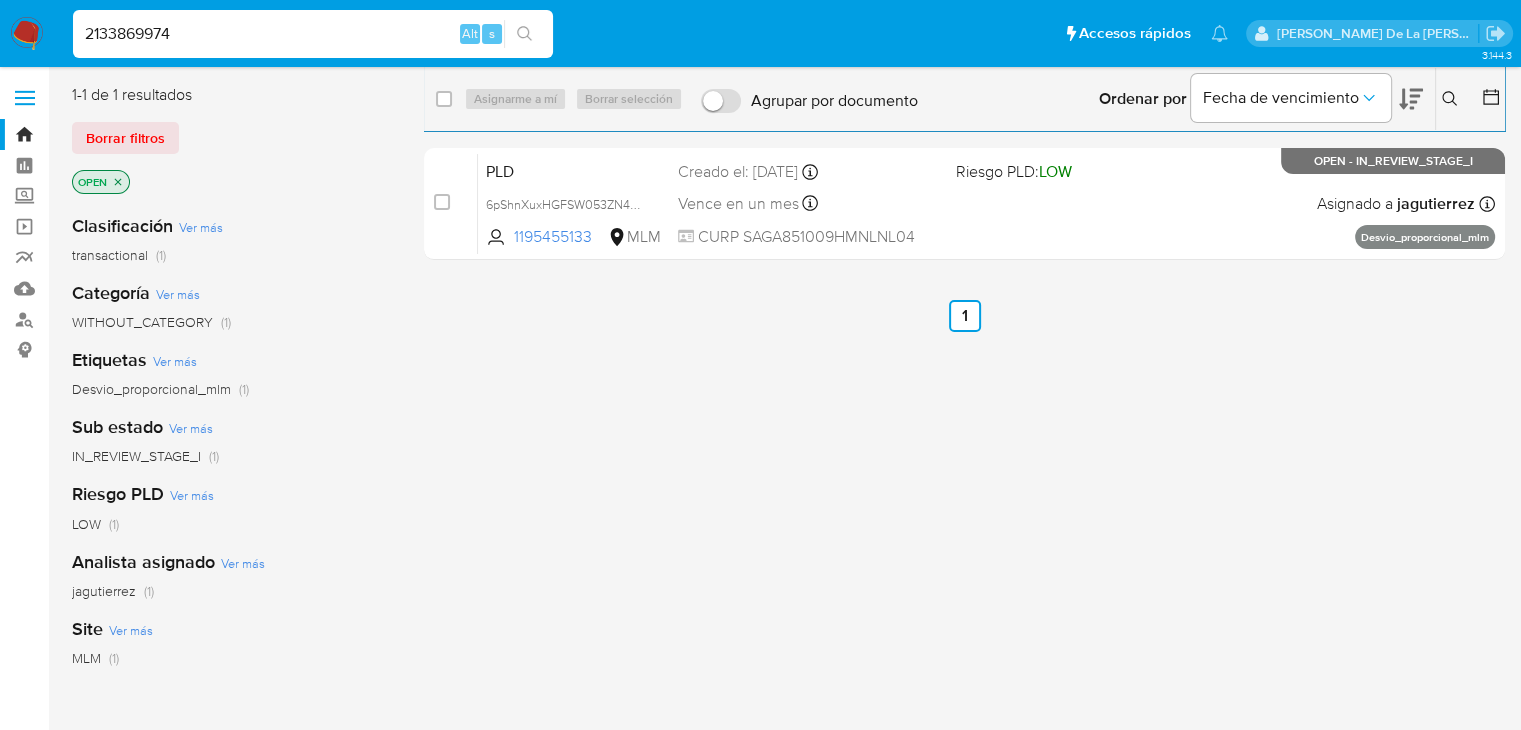 type on "2133869974" 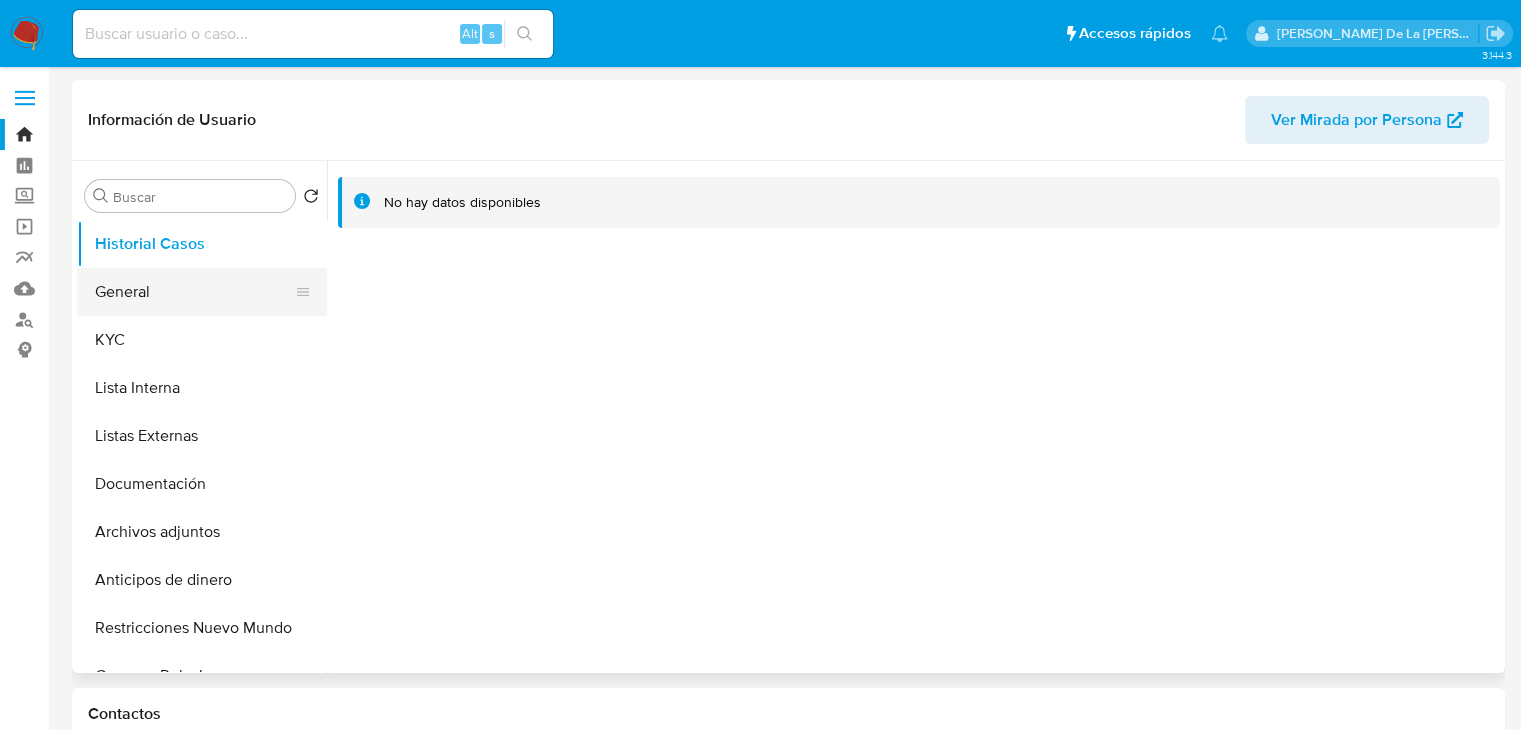 click on "General" at bounding box center (194, 292) 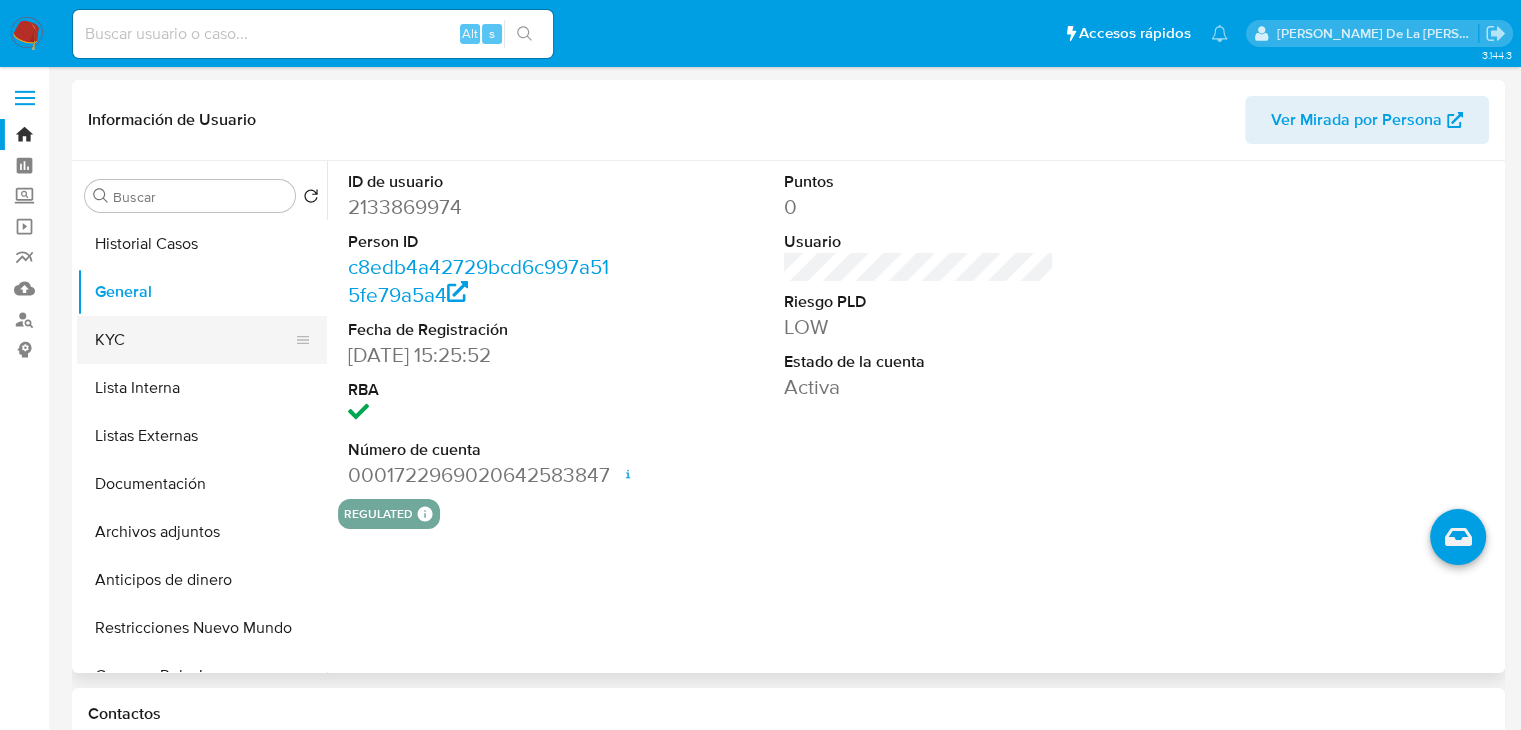 click on "KYC" at bounding box center [194, 340] 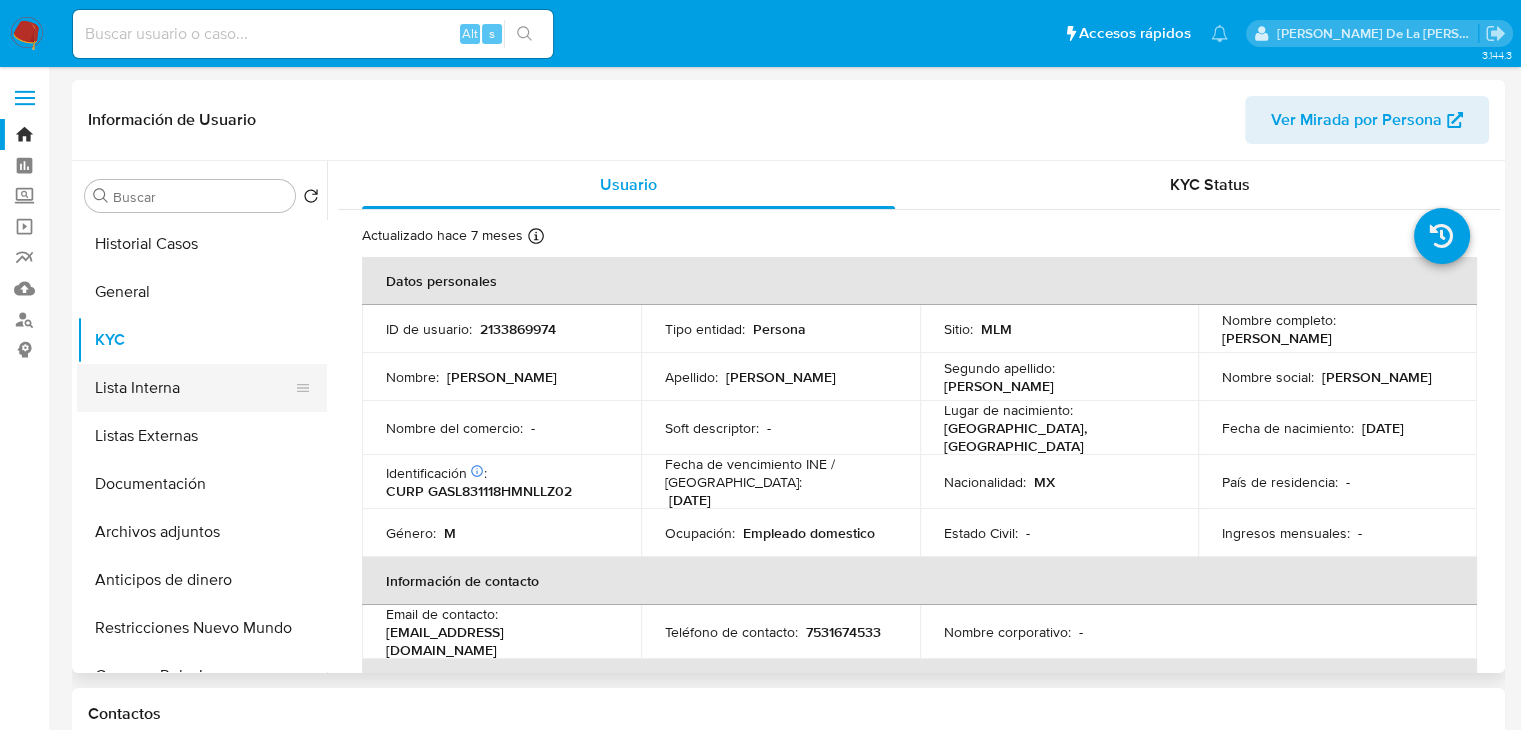 click on "Lista Interna" at bounding box center [194, 388] 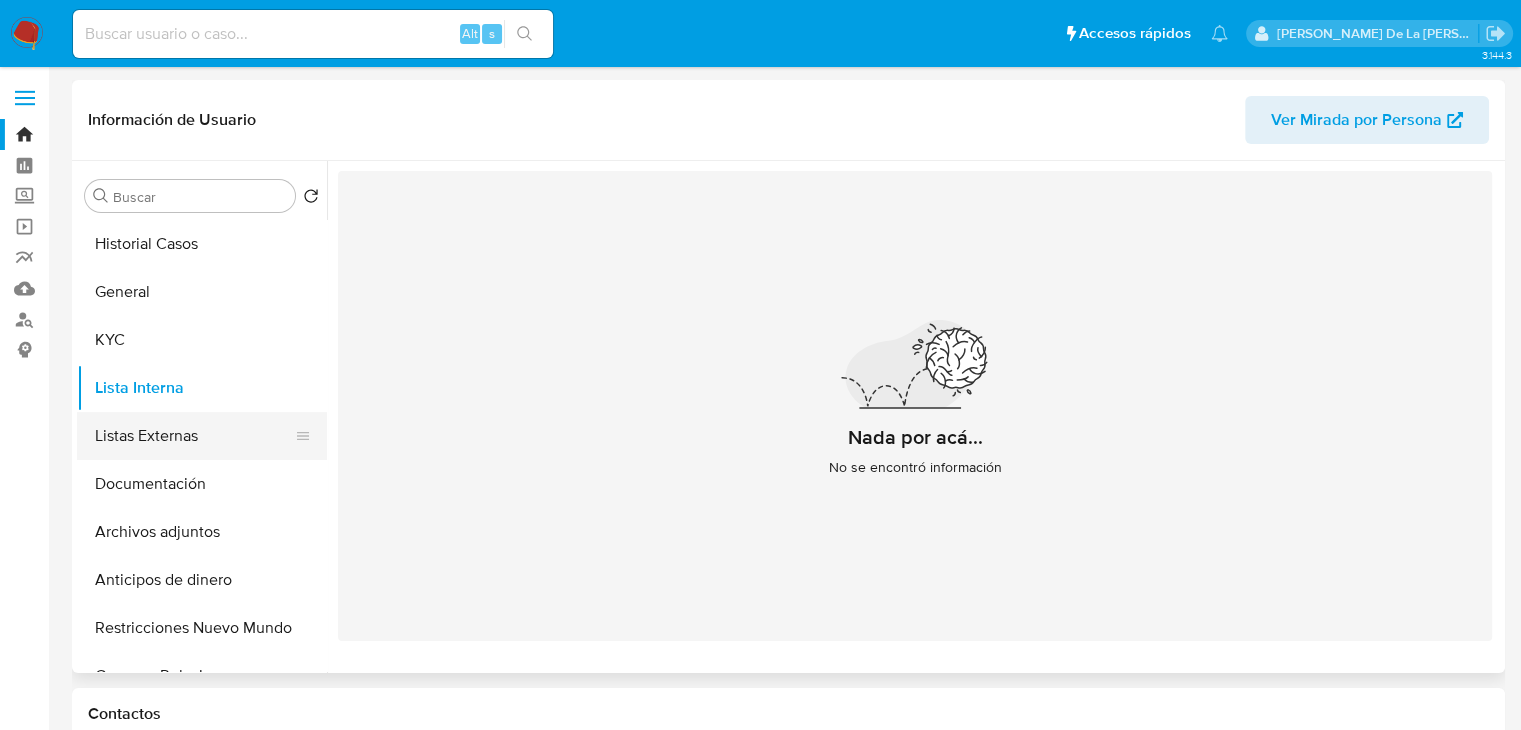 drag, startPoint x: 137, startPoint y: 413, endPoint x: 134, endPoint y: 433, distance: 20.22375 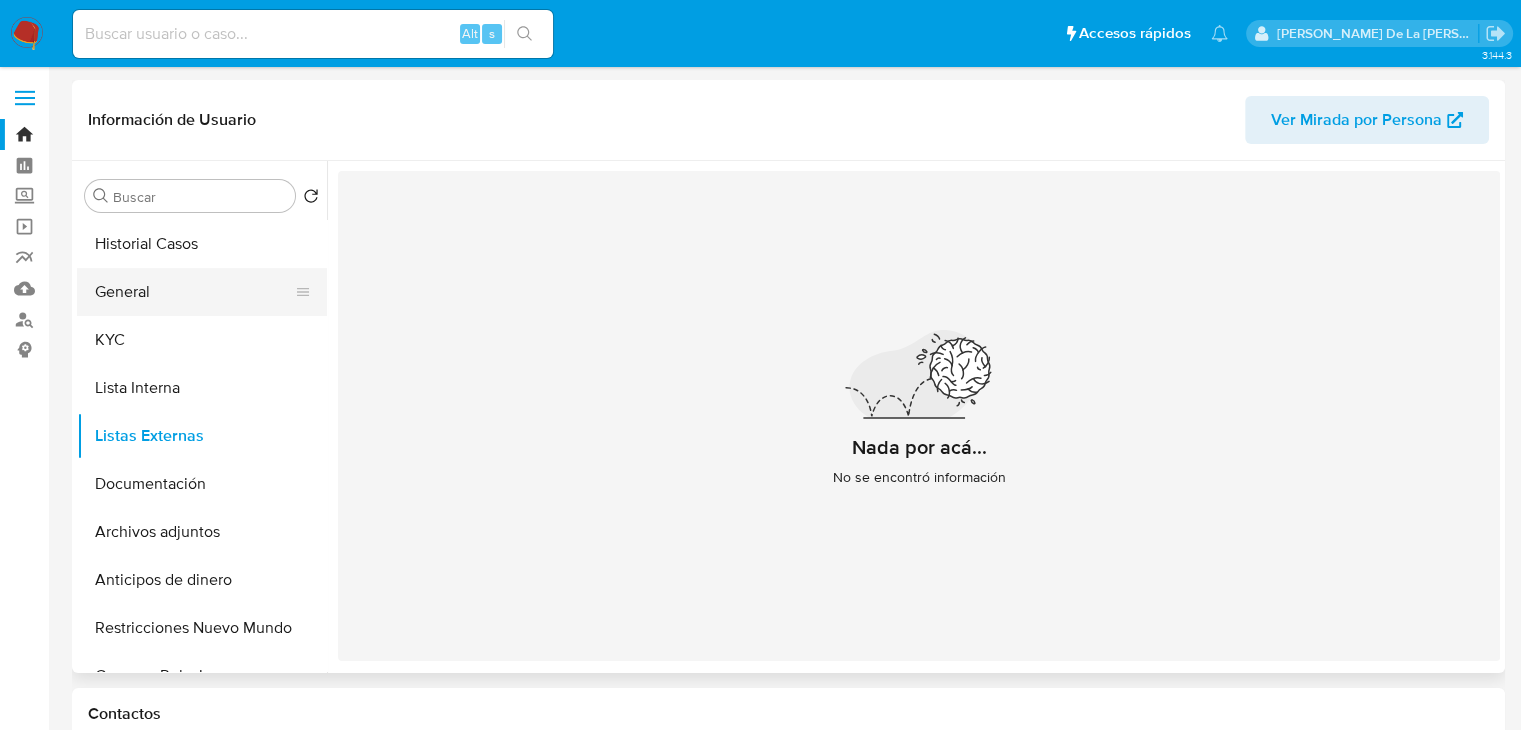 click on "General" at bounding box center [194, 292] 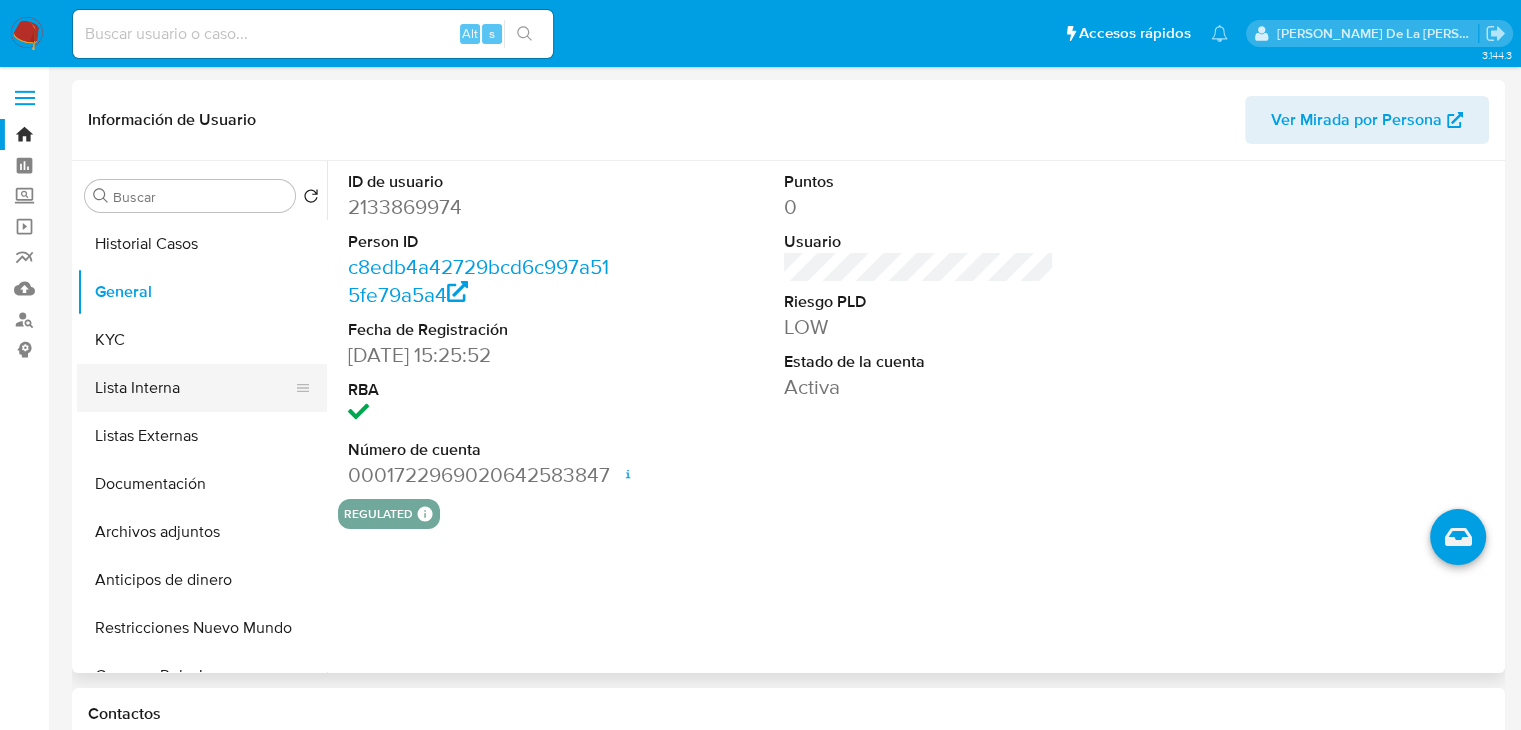click on "Lista Interna" at bounding box center [194, 388] 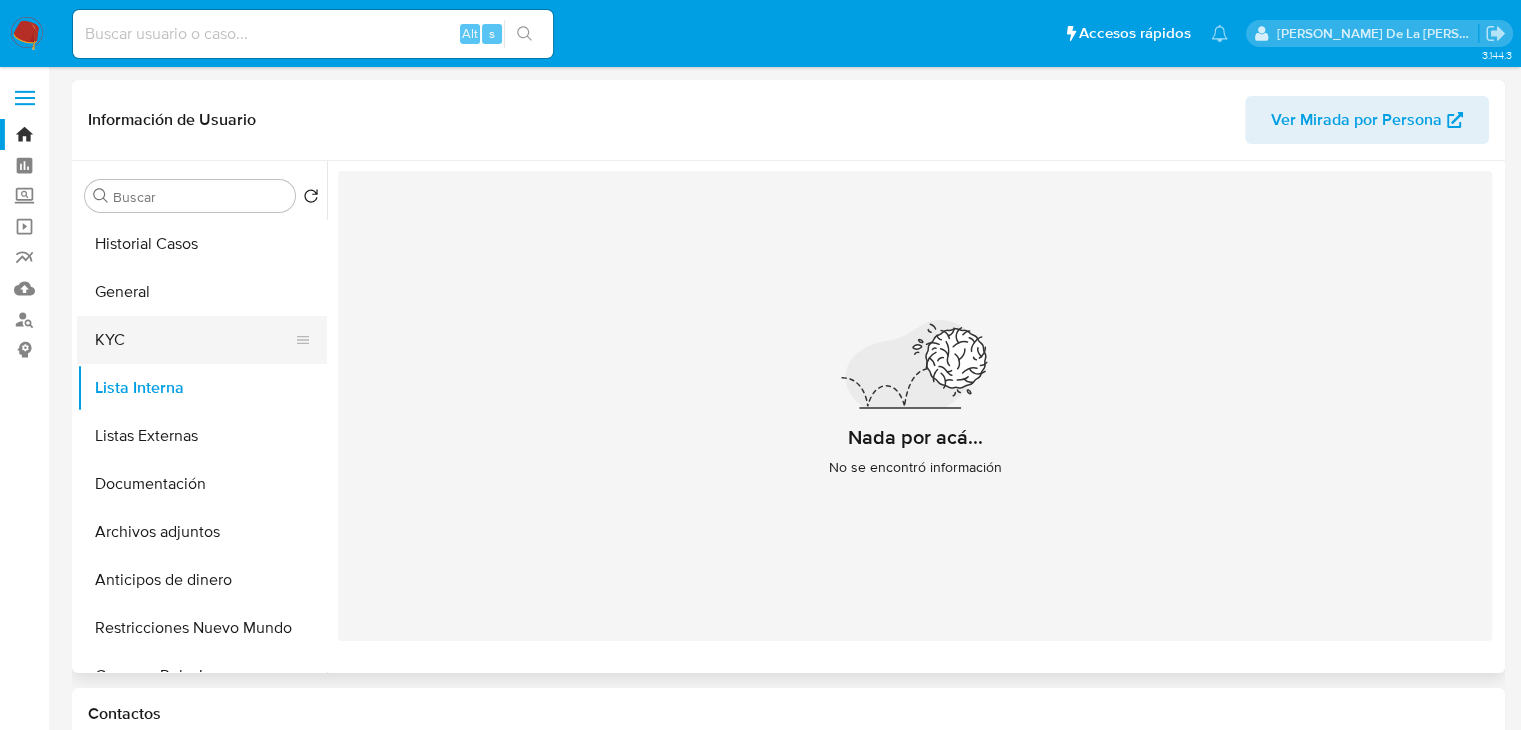 drag, startPoint x: 130, startPoint y: 365, endPoint x: 134, endPoint y: 341, distance: 24.33105 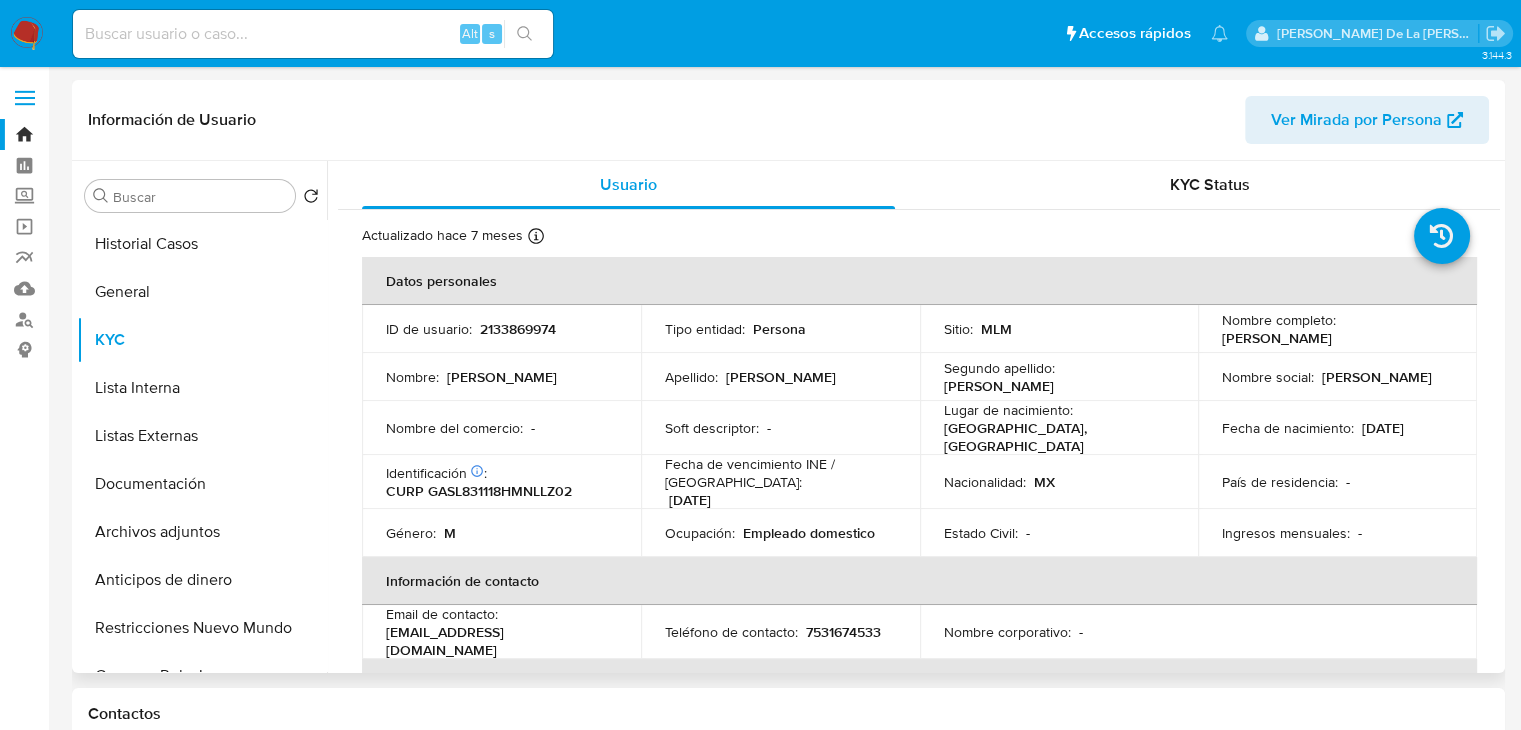 type 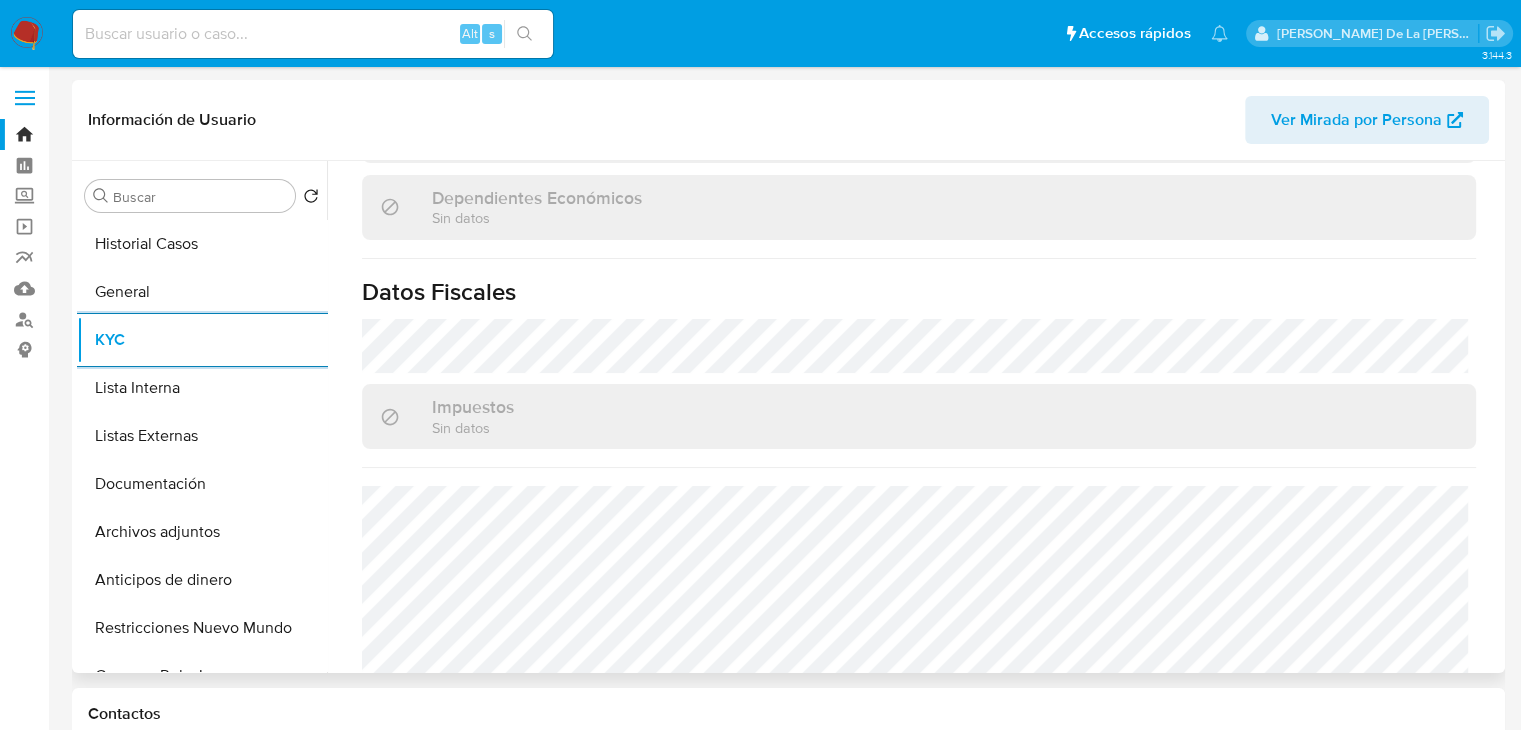 scroll, scrollTop: 1263, scrollLeft: 0, axis: vertical 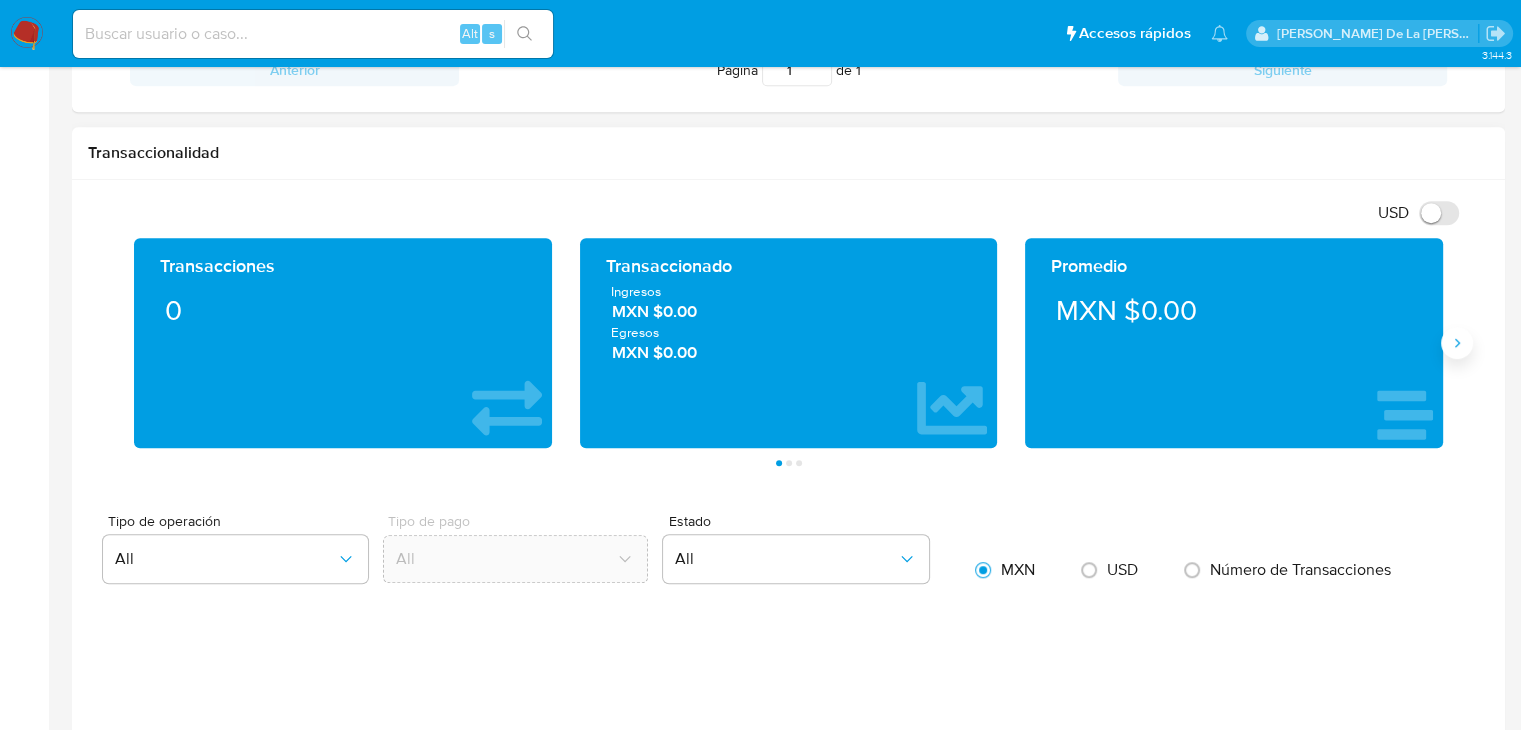 click at bounding box center [1457, 343] 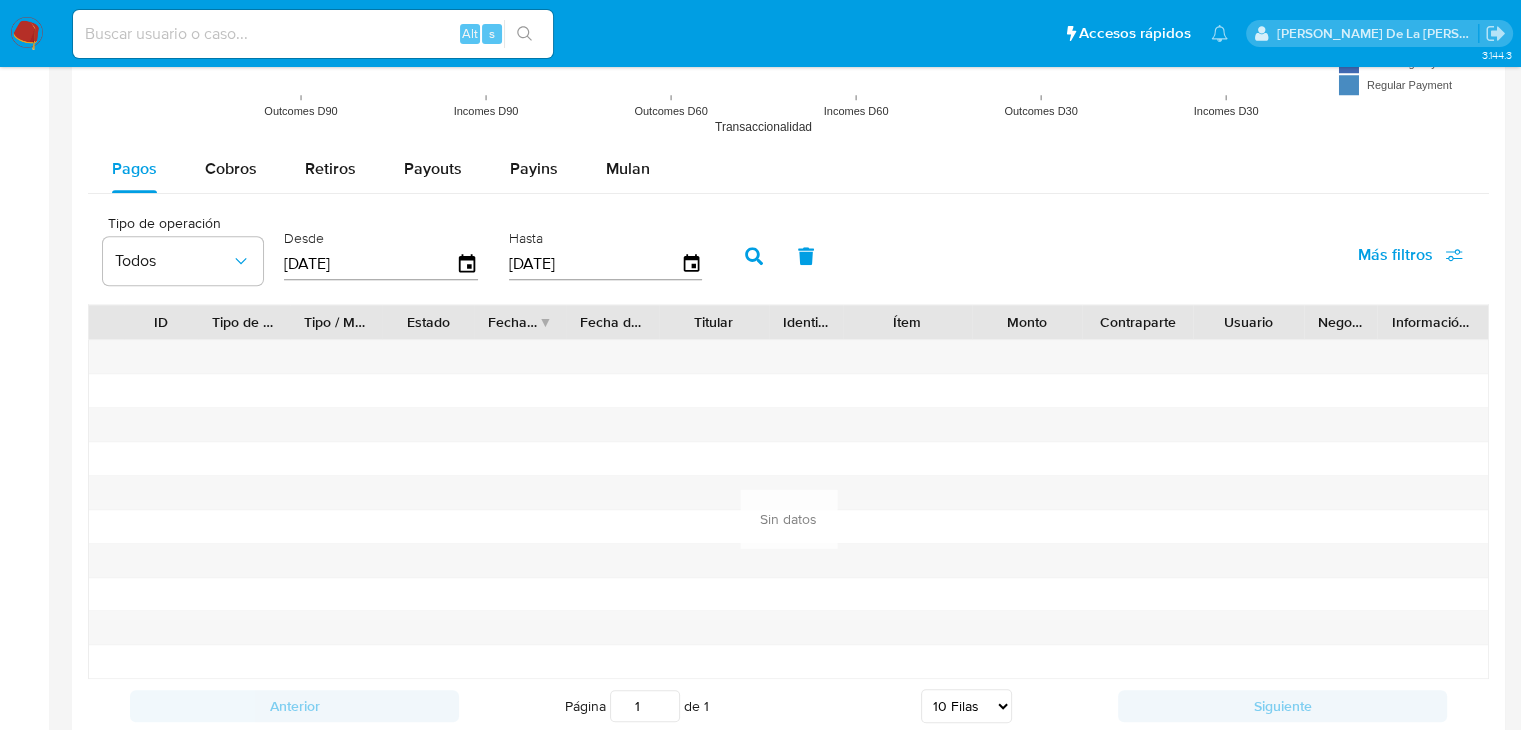 scroll, scrollTop: 1669, scrollLeft: 0, axis: vertical 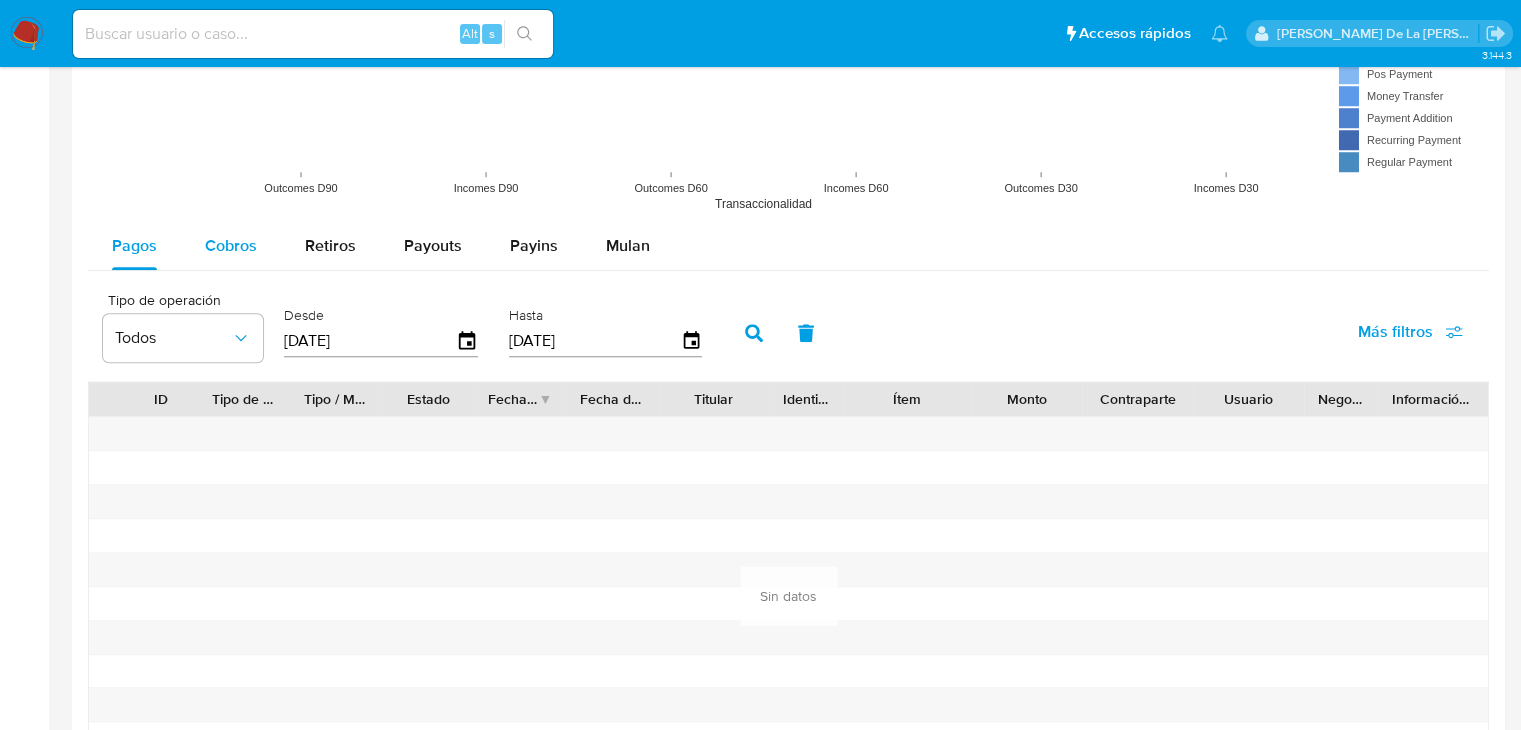 drag, startPoint x: 238, startPoint y: 211, endPoint x: 232, endPoint y: 228, distance: 18.027756 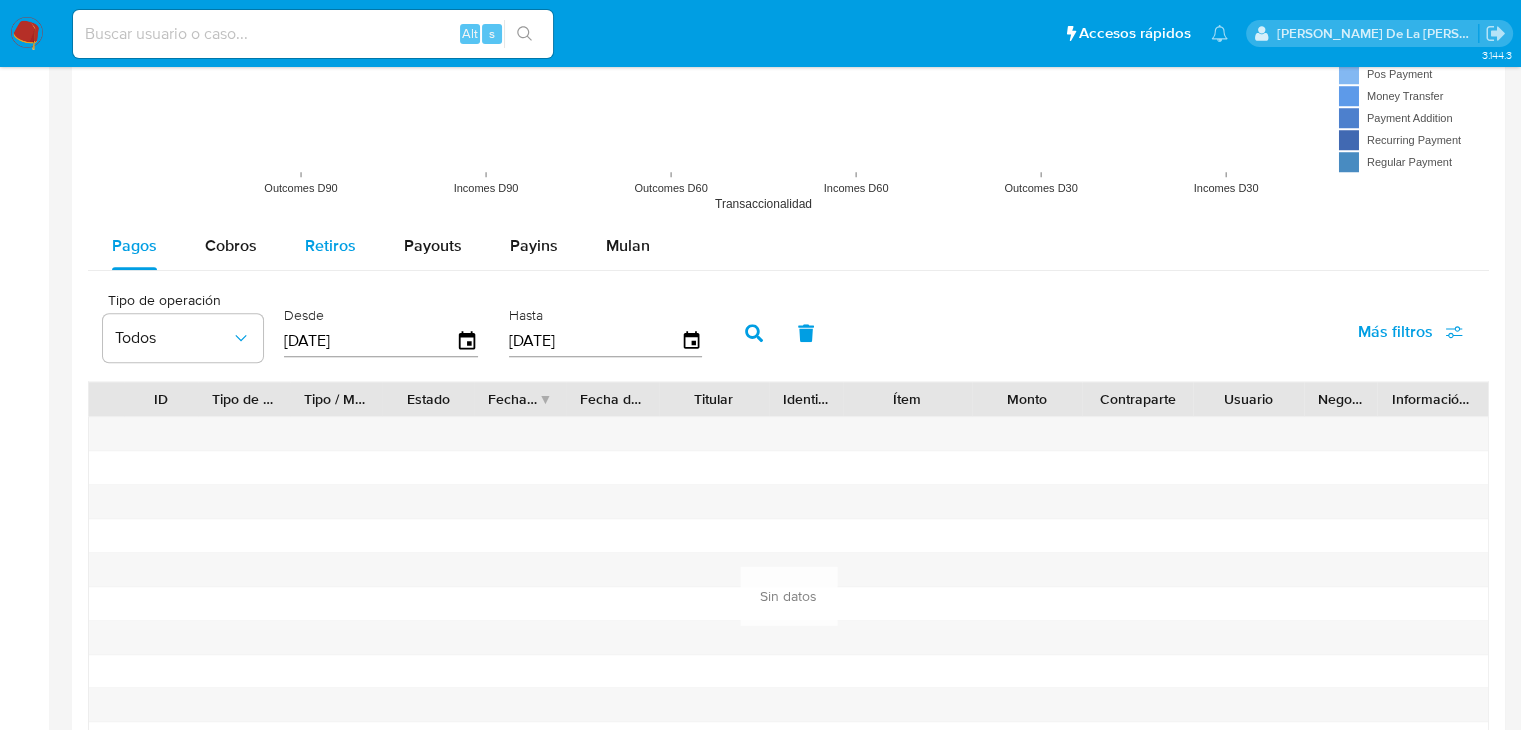 drag, startPoint x: 324, startPoint y: 250, endPoint x: 301, endPoint y: 252, distance: 23.086792 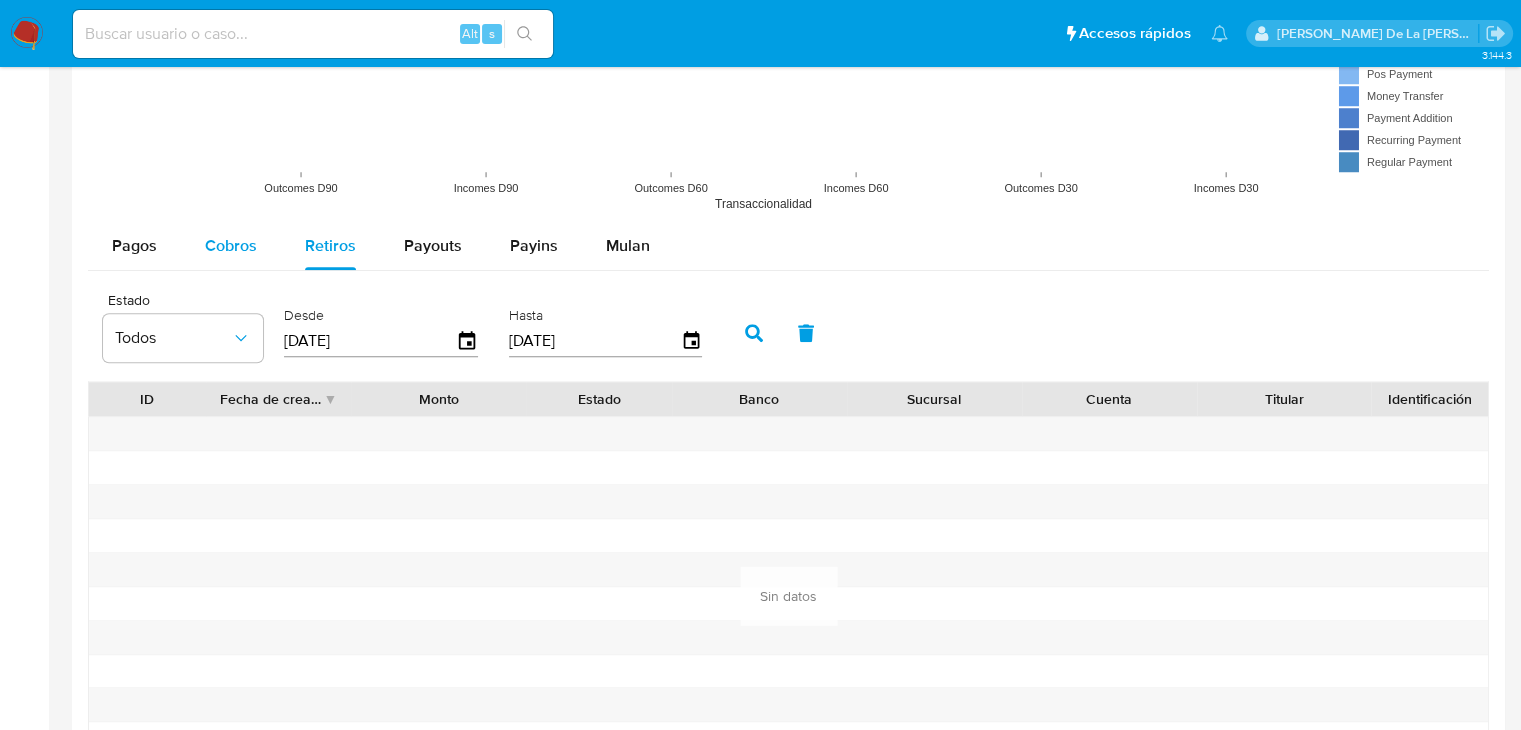 click on "Cobros" at bounding box center [231, 245] 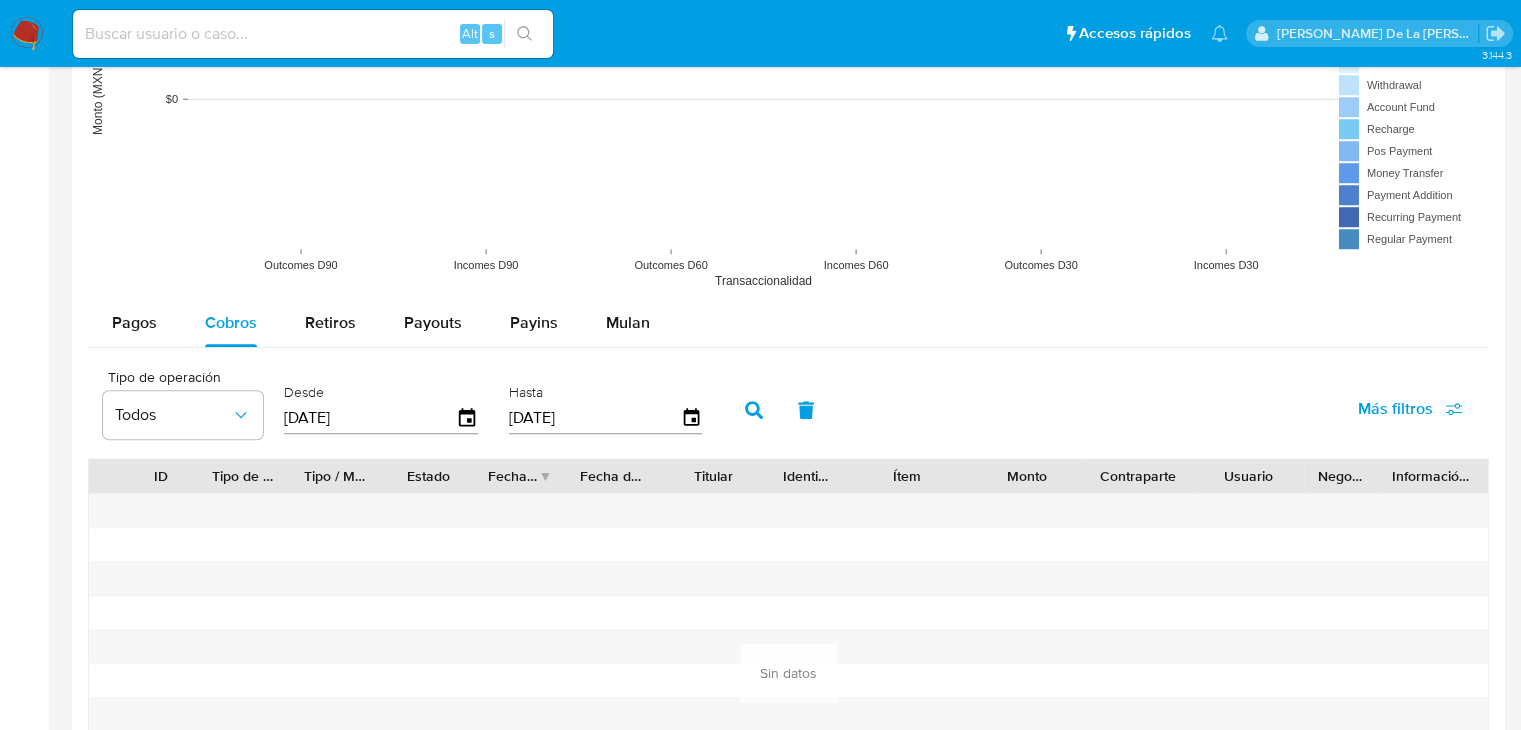 type 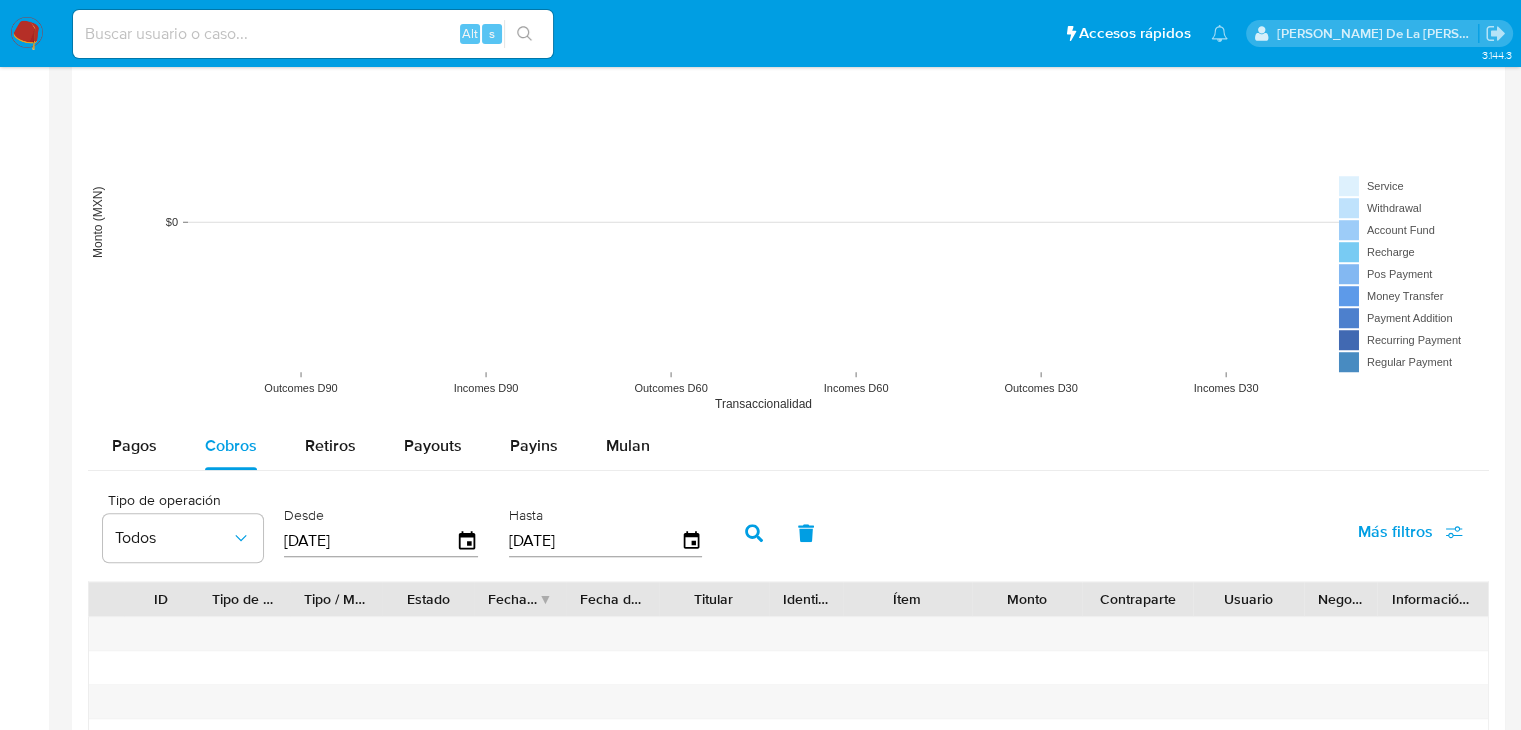 click at bounding box center [313, 34] 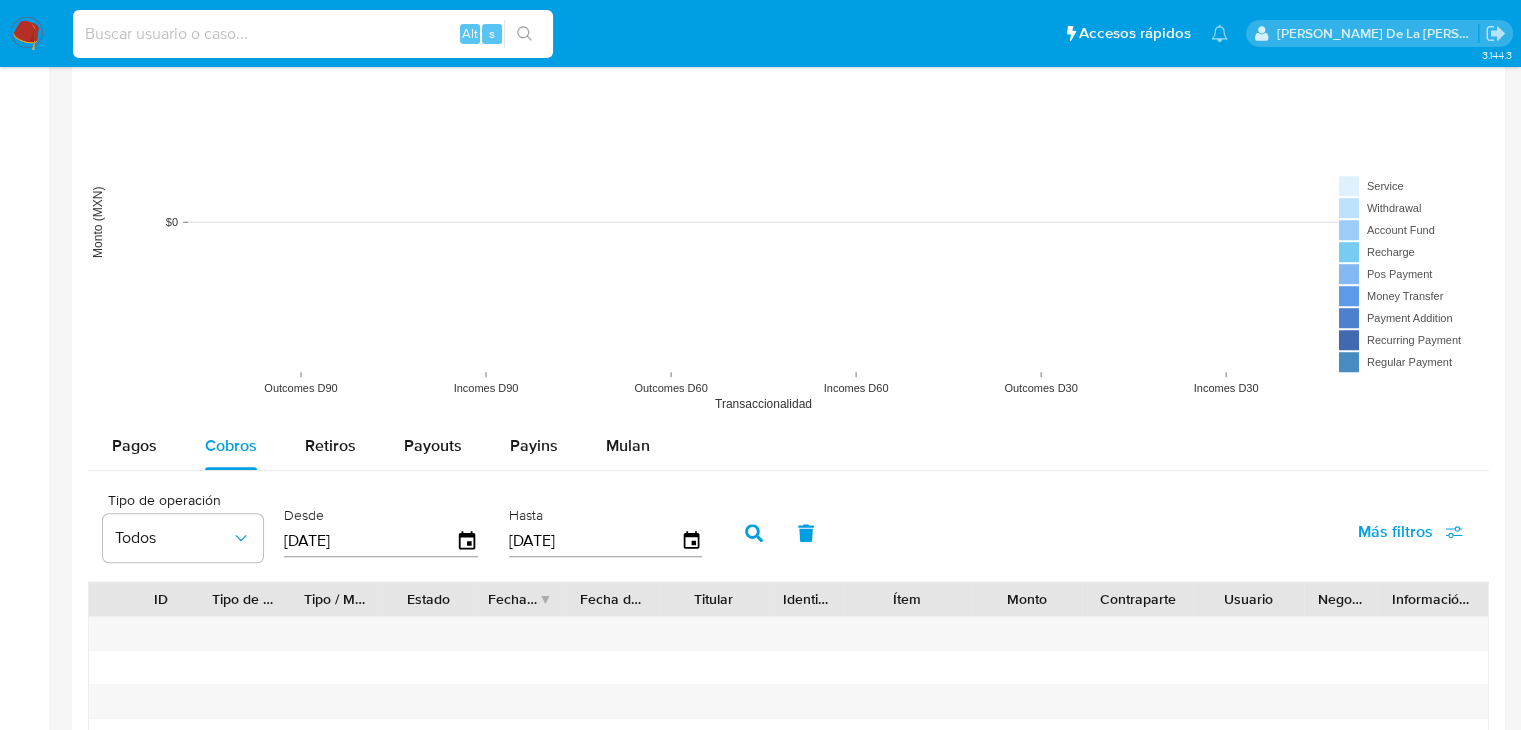 paste on "445485753" 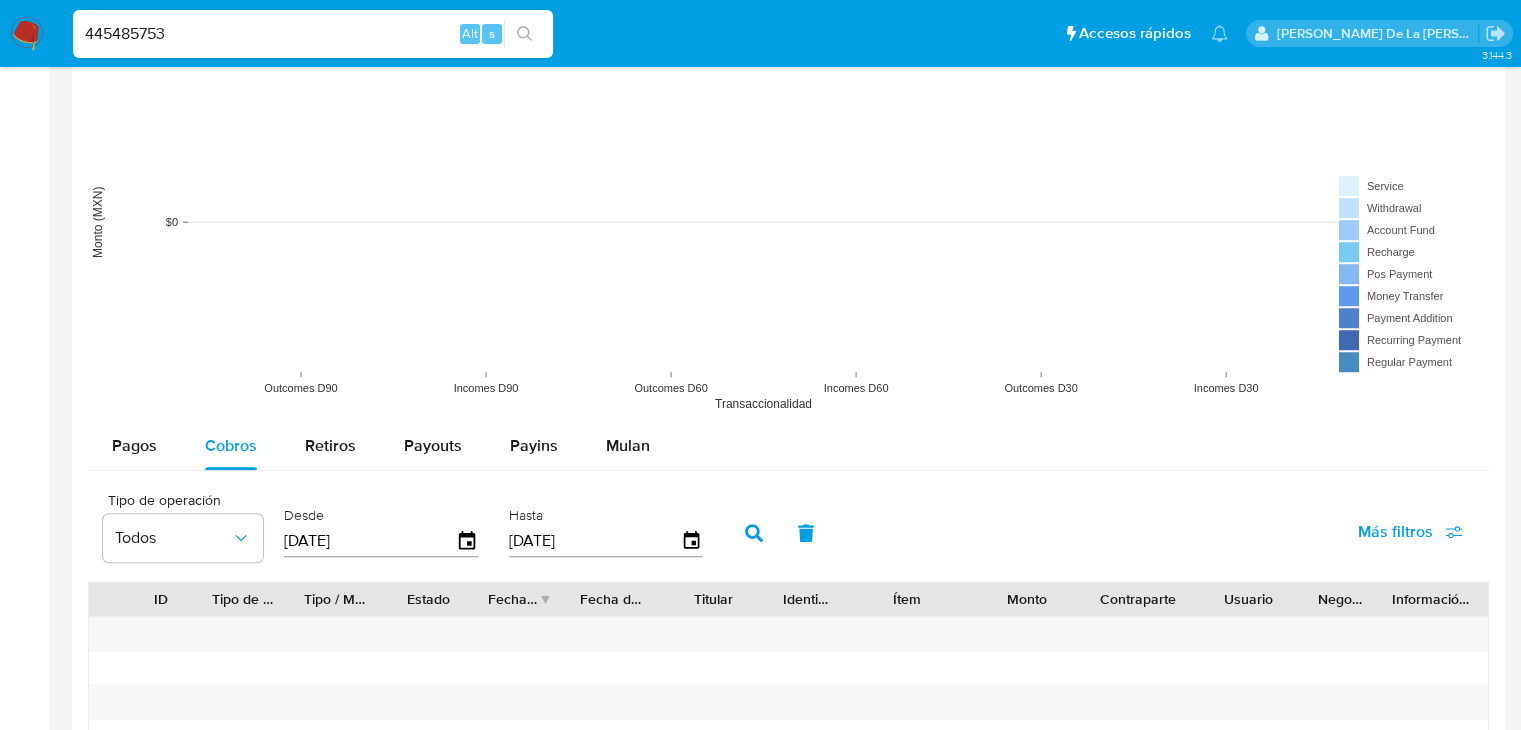type on "445485753" 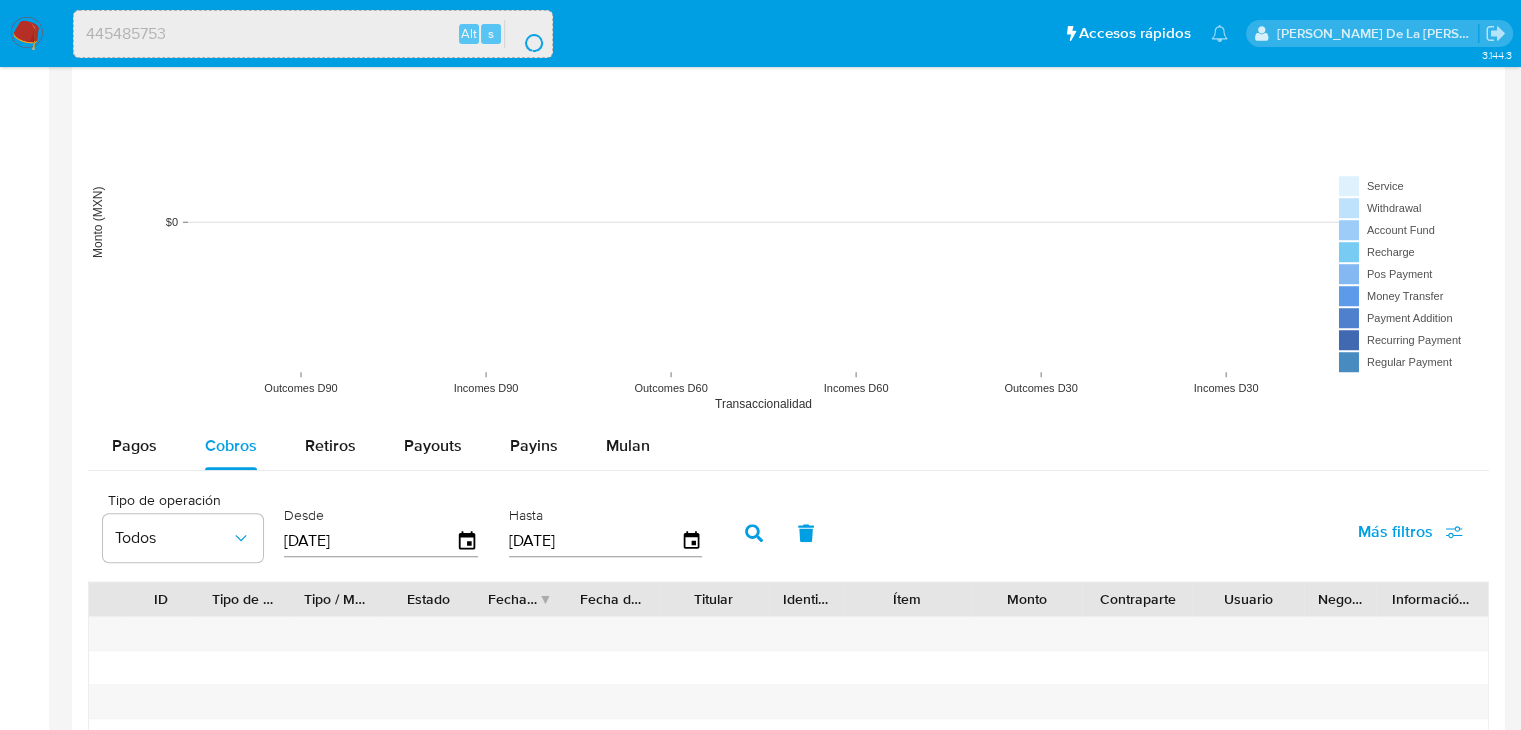 scroll, scrollTop: 0, scrollLeft: 0, axis: both 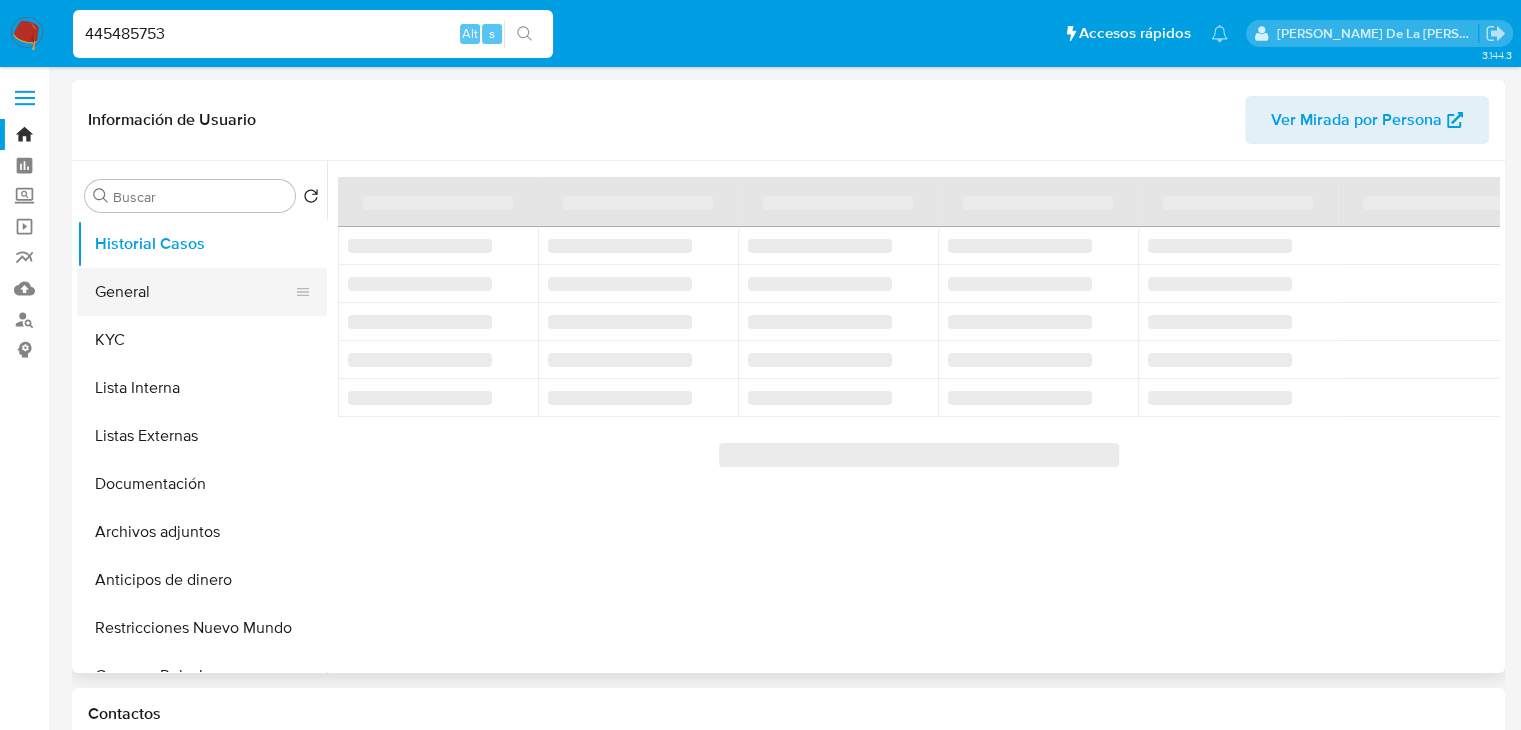 click on "General" at bounding box center [194, 292] 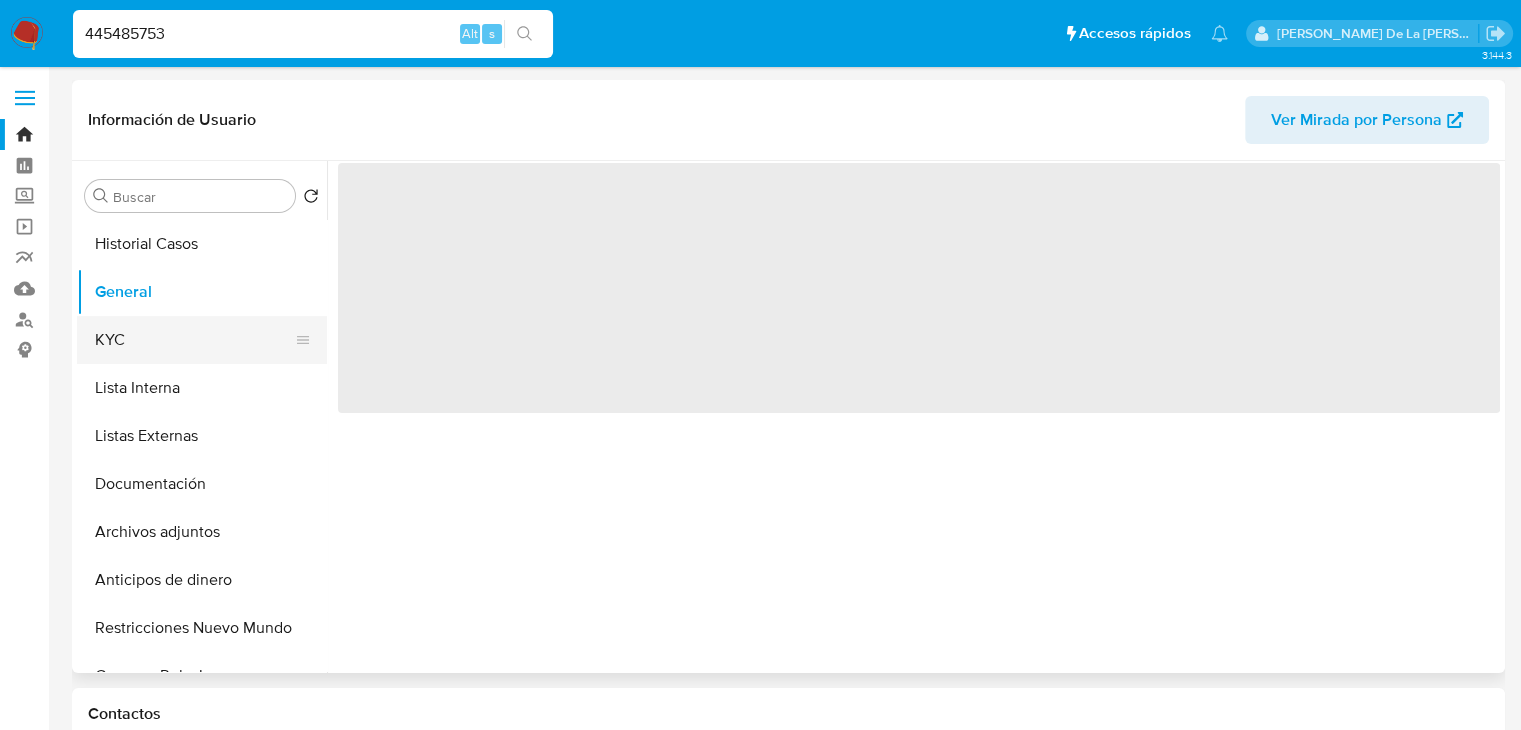 select on "10" 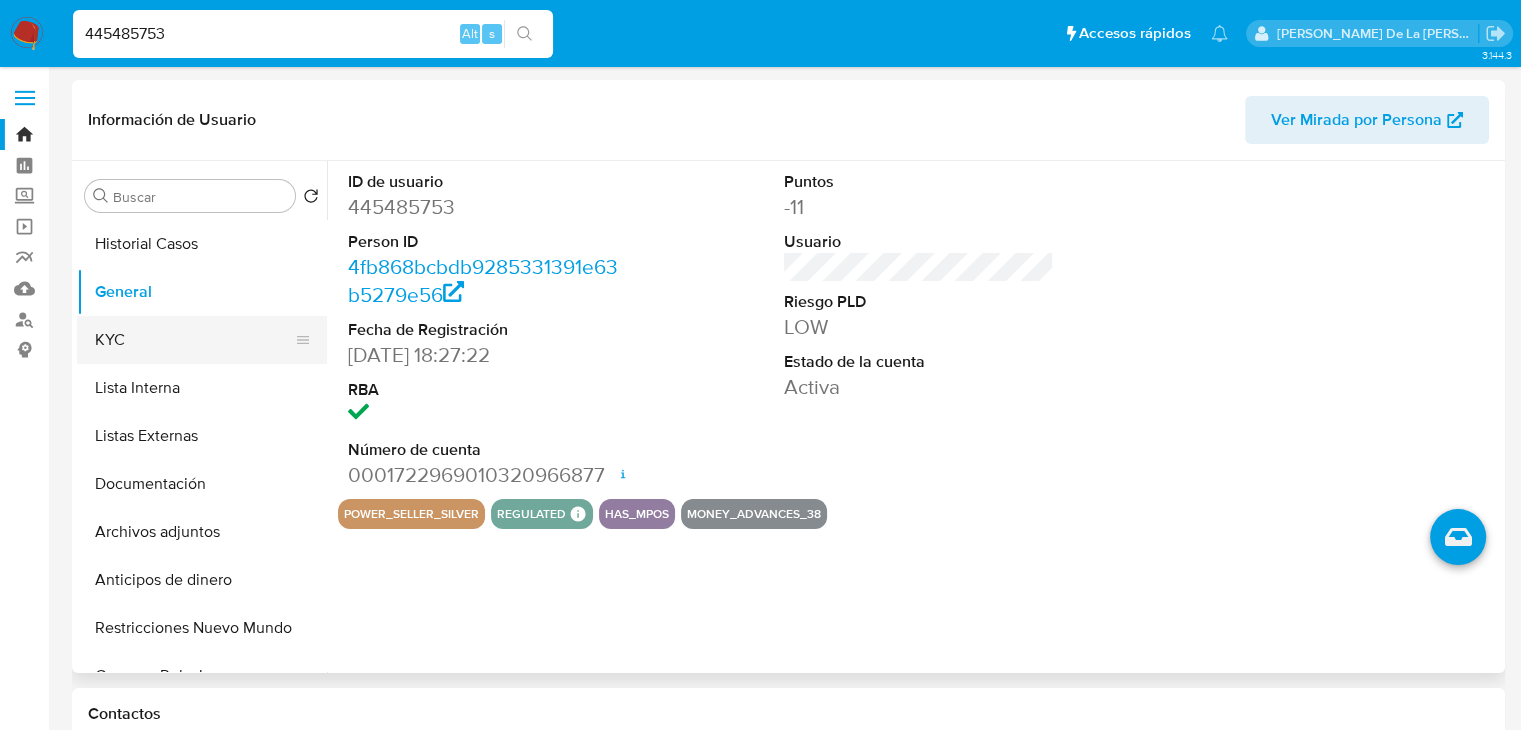 click on "KYC" at bounding box center (194, 340) 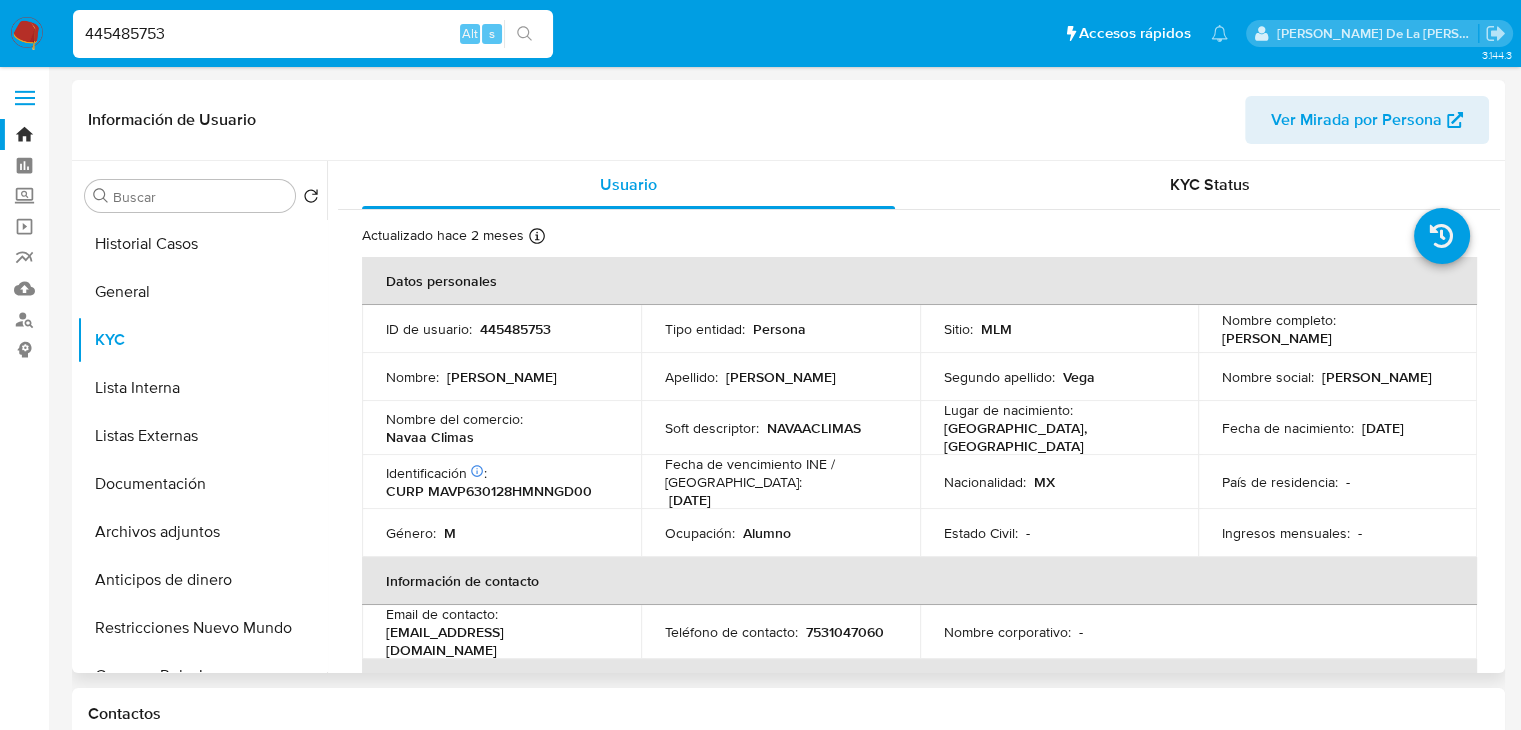 type 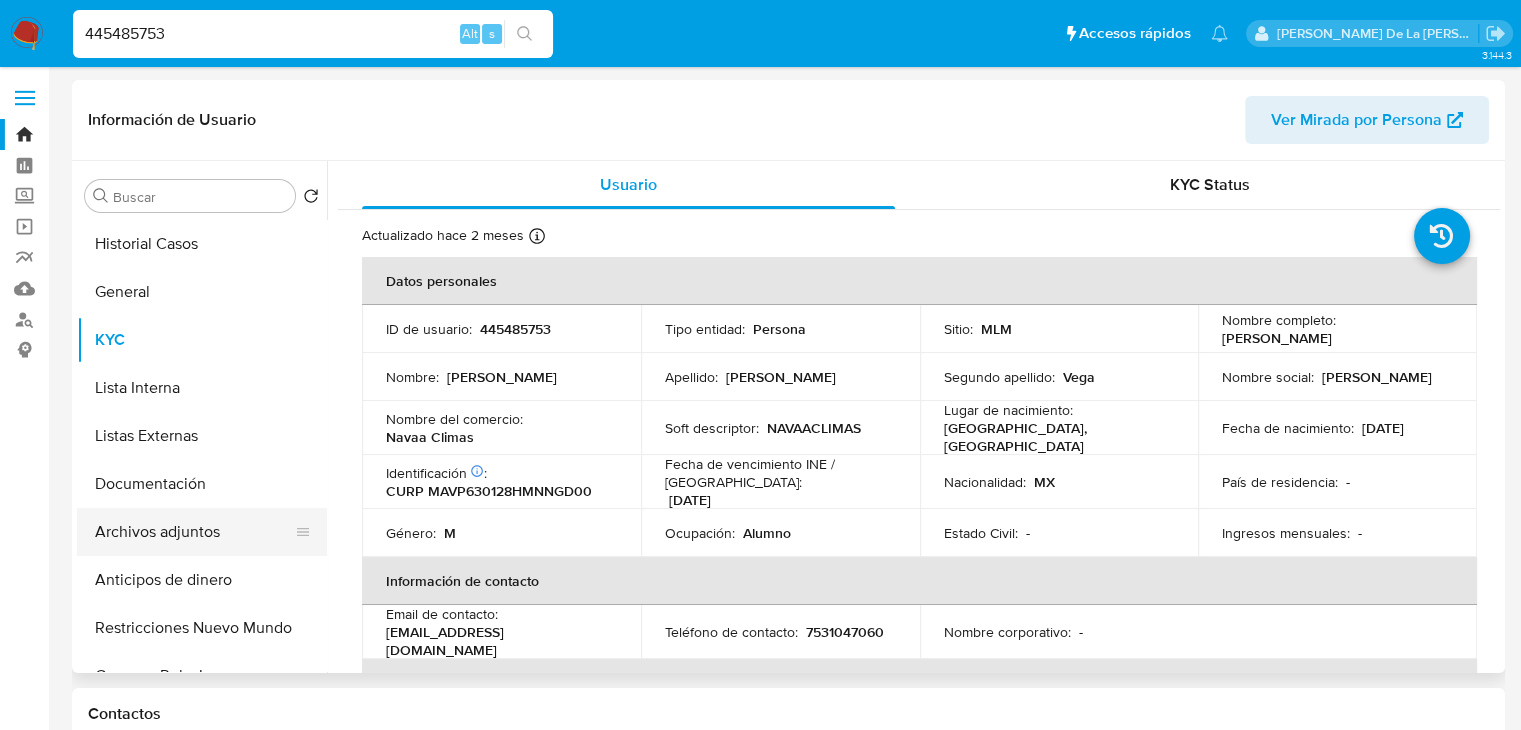 click on "Archivos adjuntos" at bounding box center [194, 532] 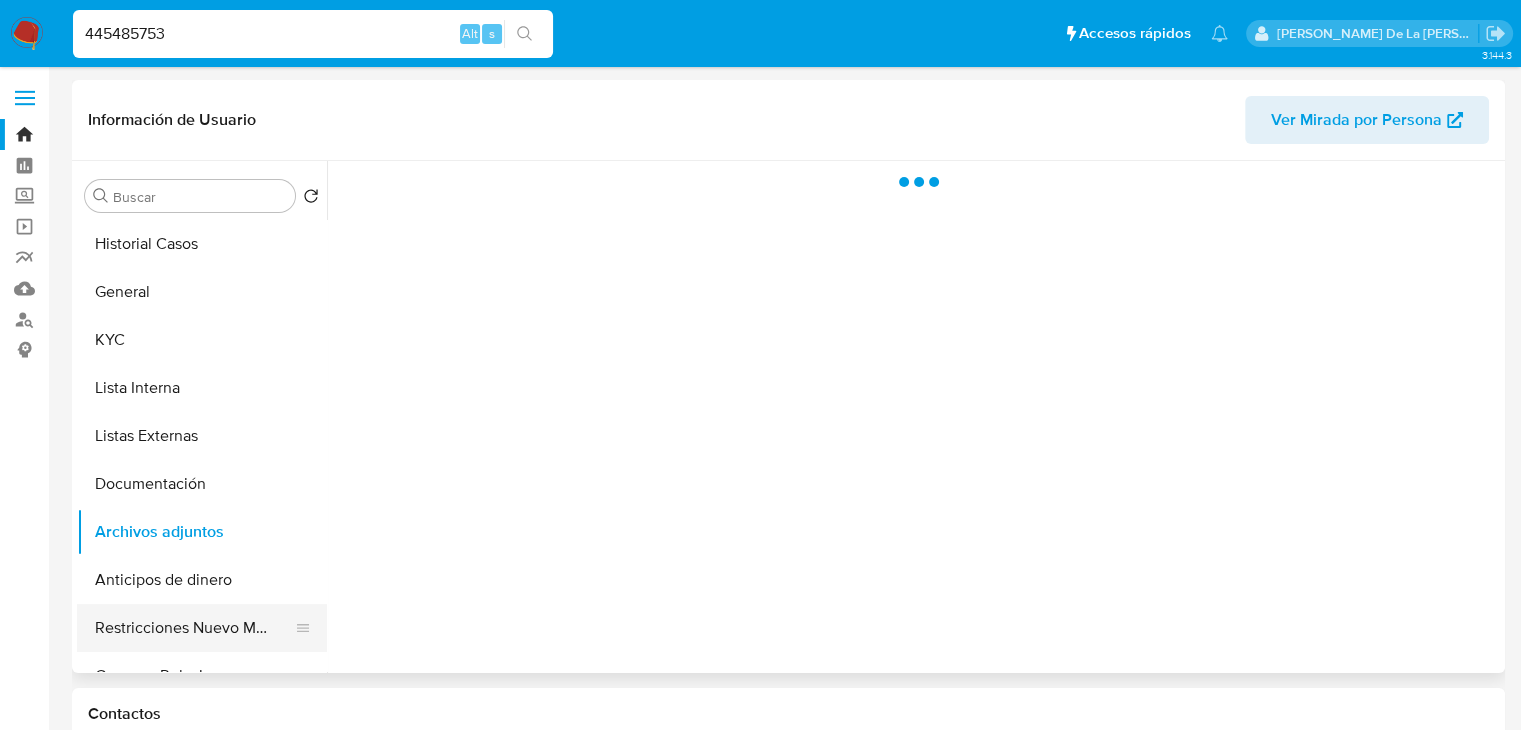 drag, startPoint x: 173, startPoint y: 622, endPoint x: 181, endPoint y: 613, distance: 12.0415945 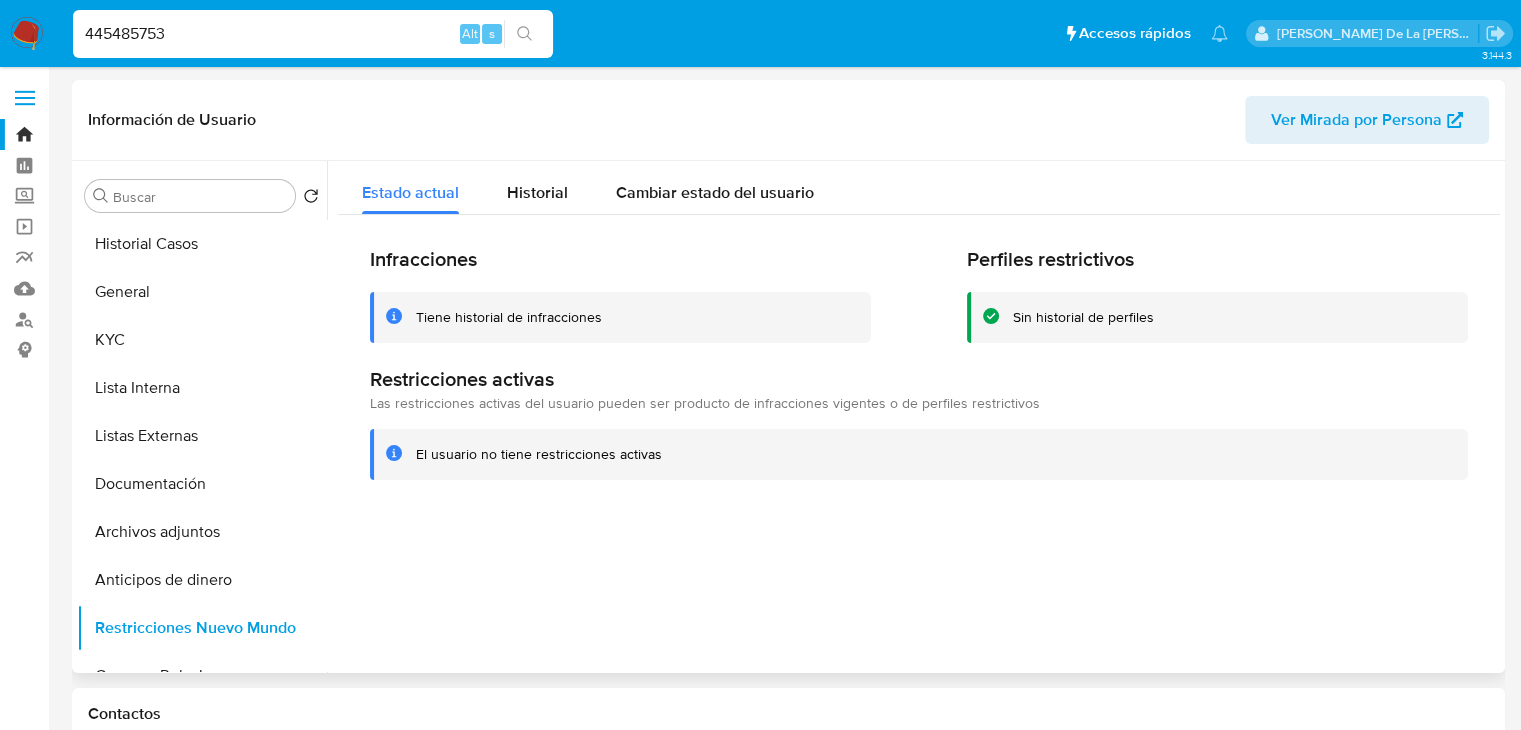 type 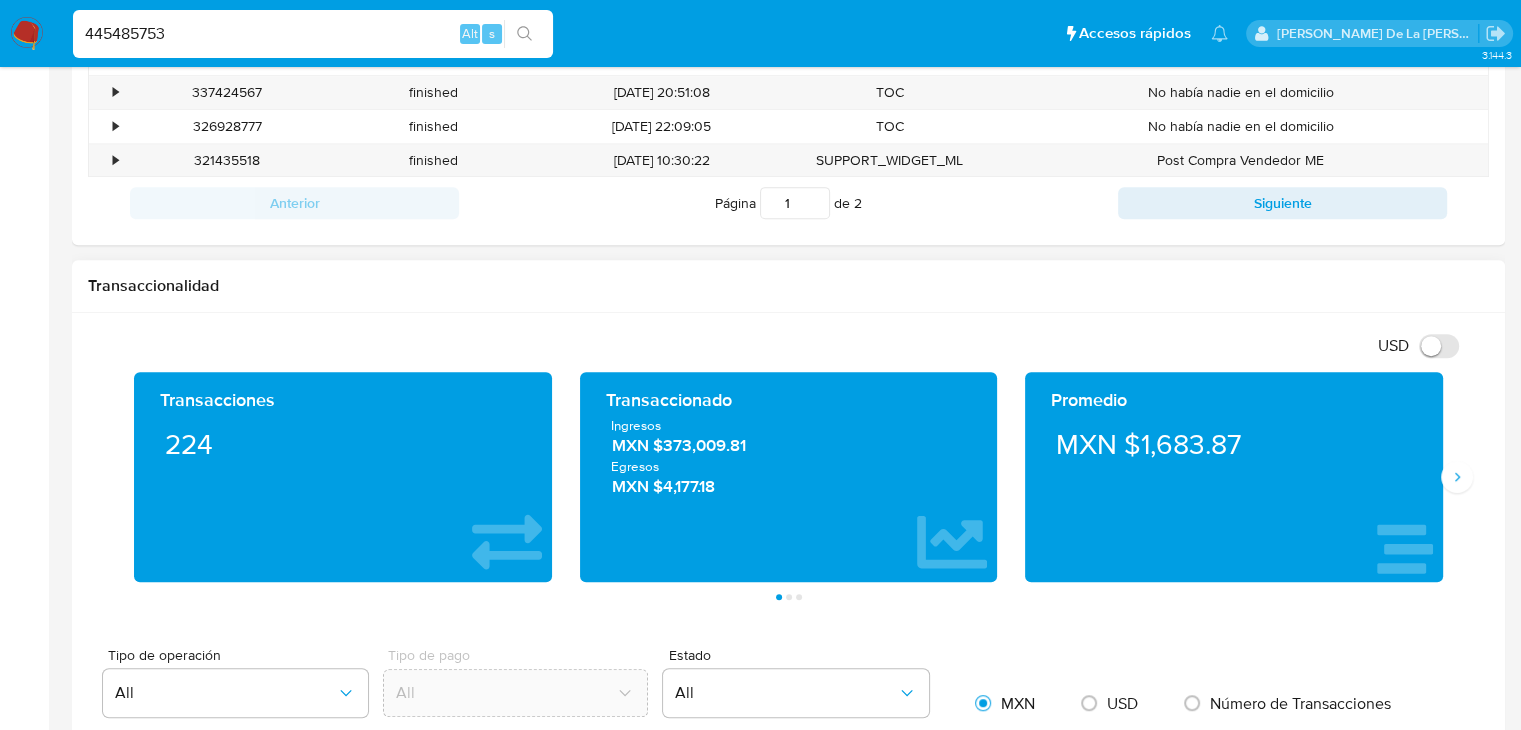 scroll, scrollTop: 700, scrollLeft: 0, axis: vertical 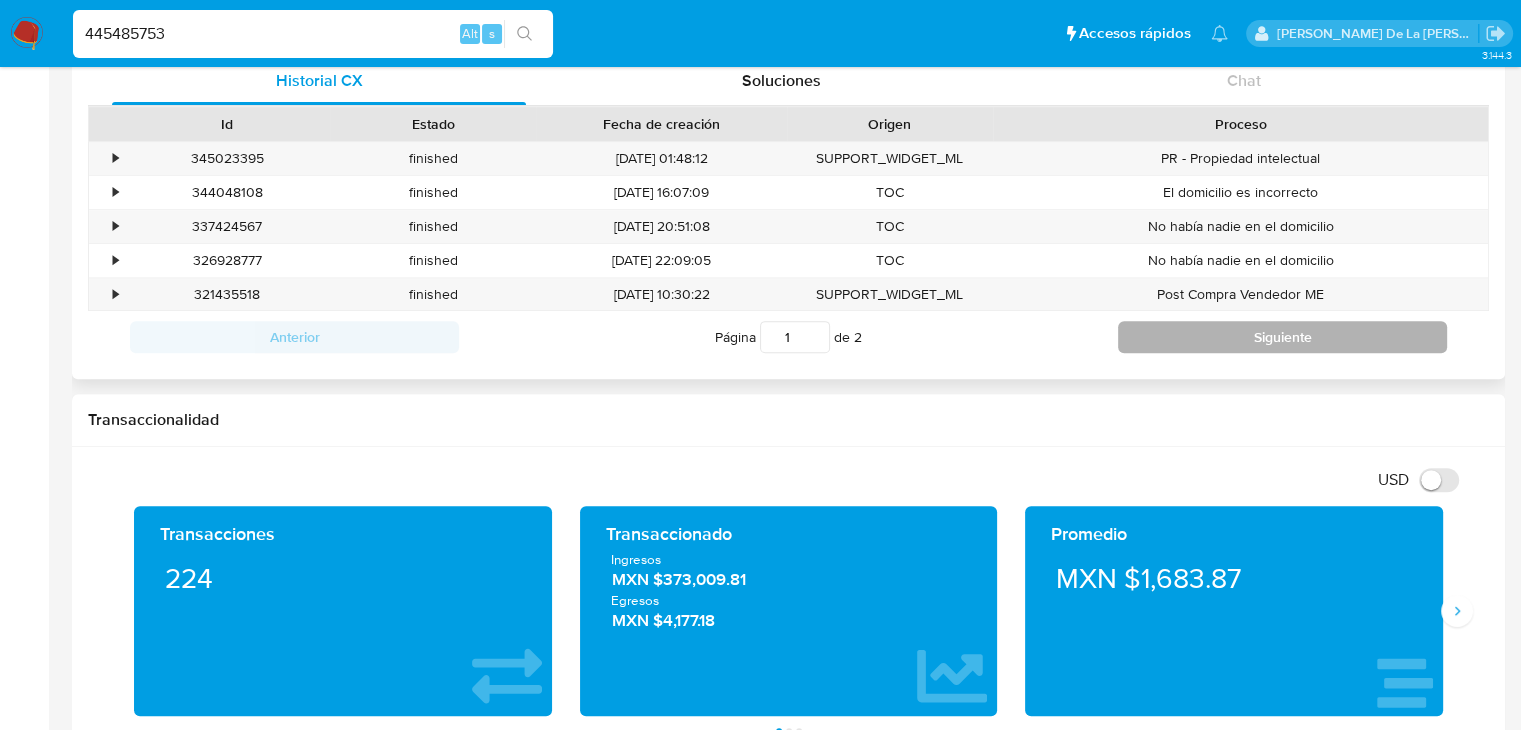 click on "Siguiente" at bounding box center (1282, 337) 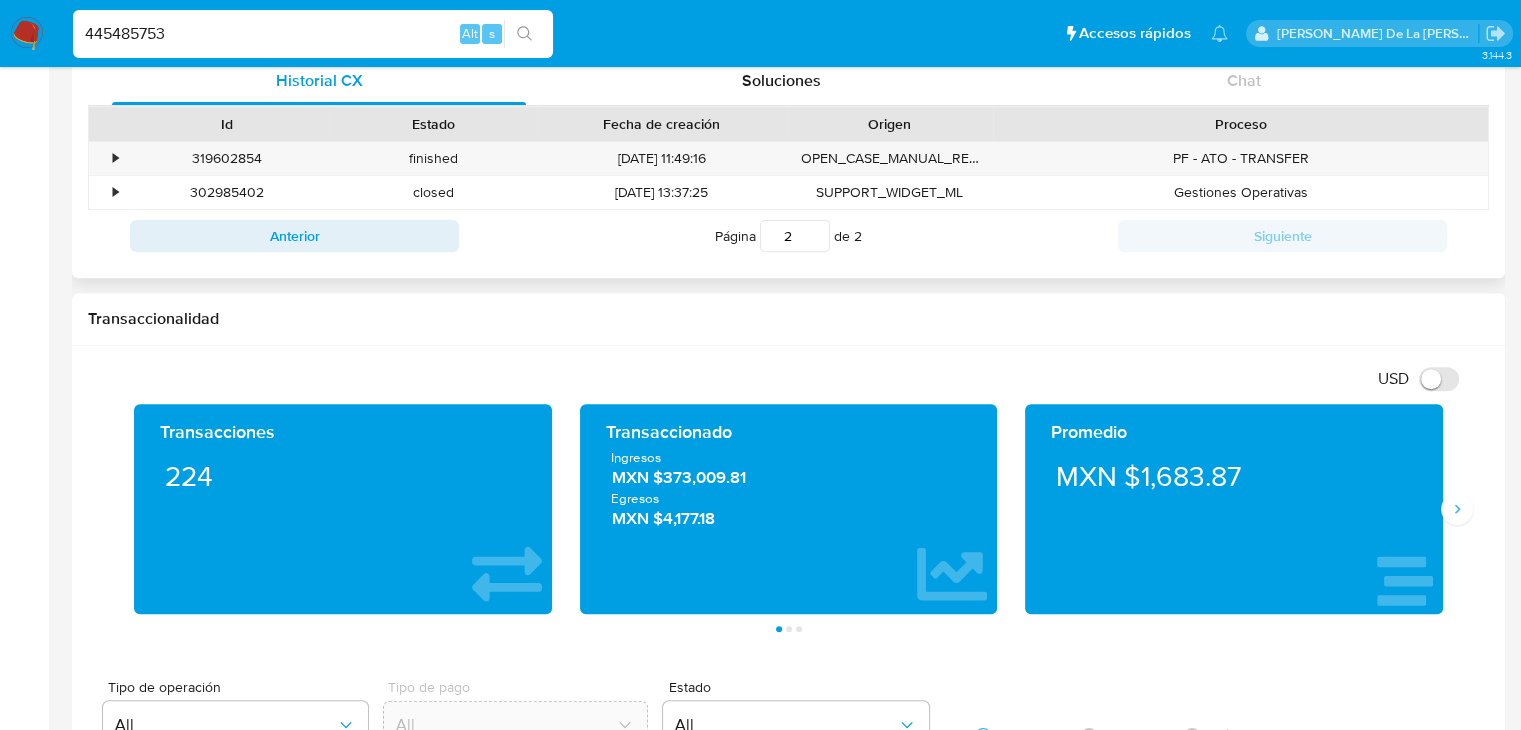click on "Transaccionalidad" at bounding box center (788, 319) 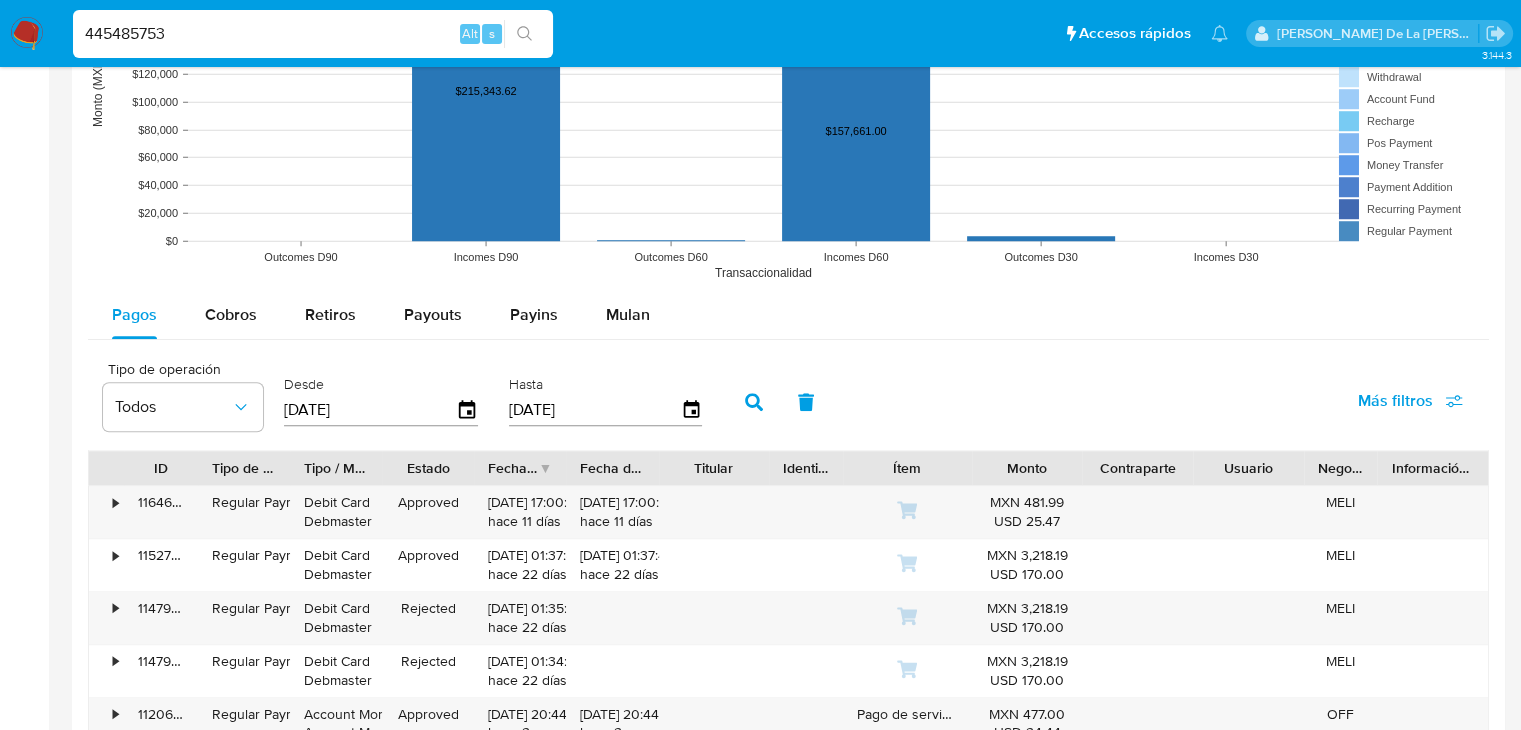 scroll, scrollTop: 1600, scrollLeft: 0, axis: vertical 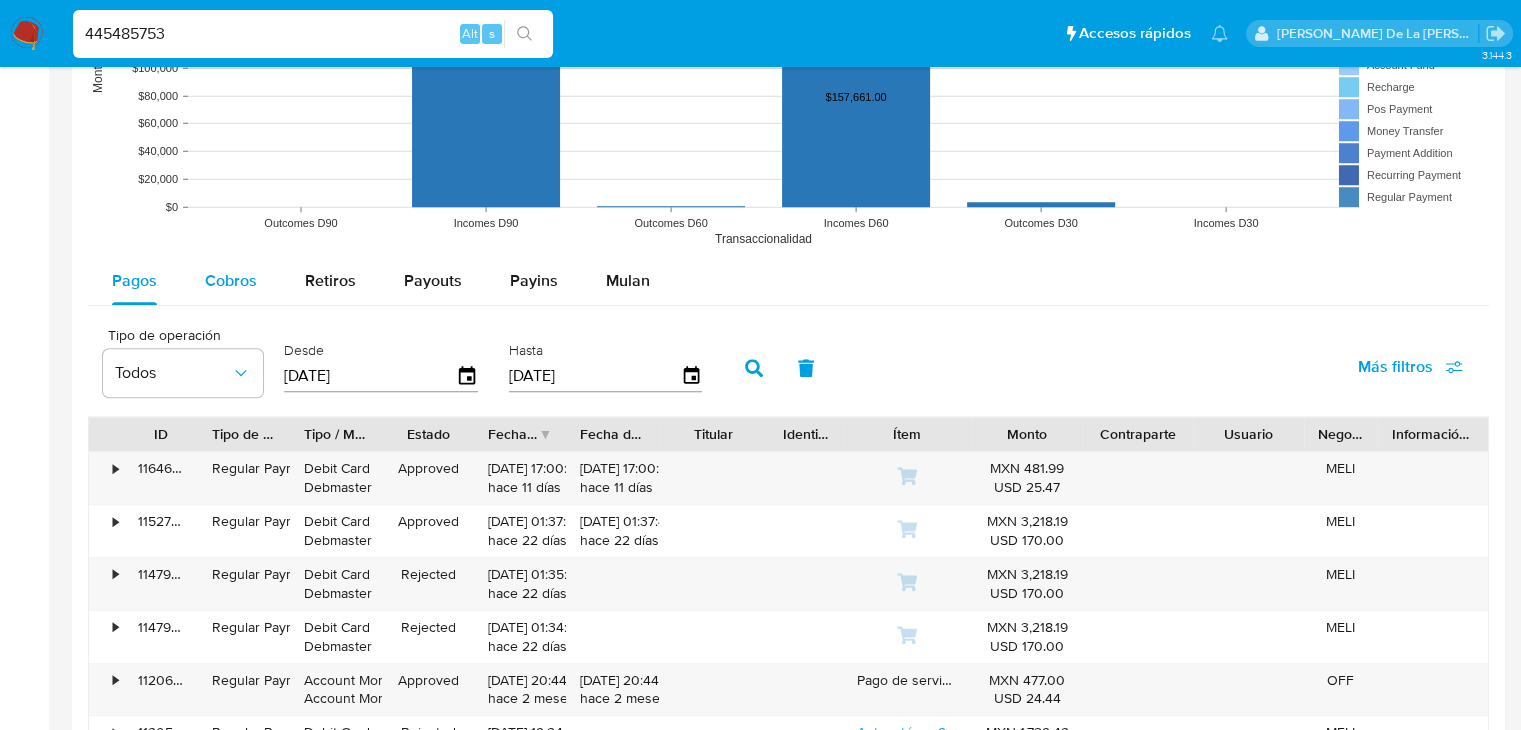 click on "Cobros" at bounding box center (231, 281) 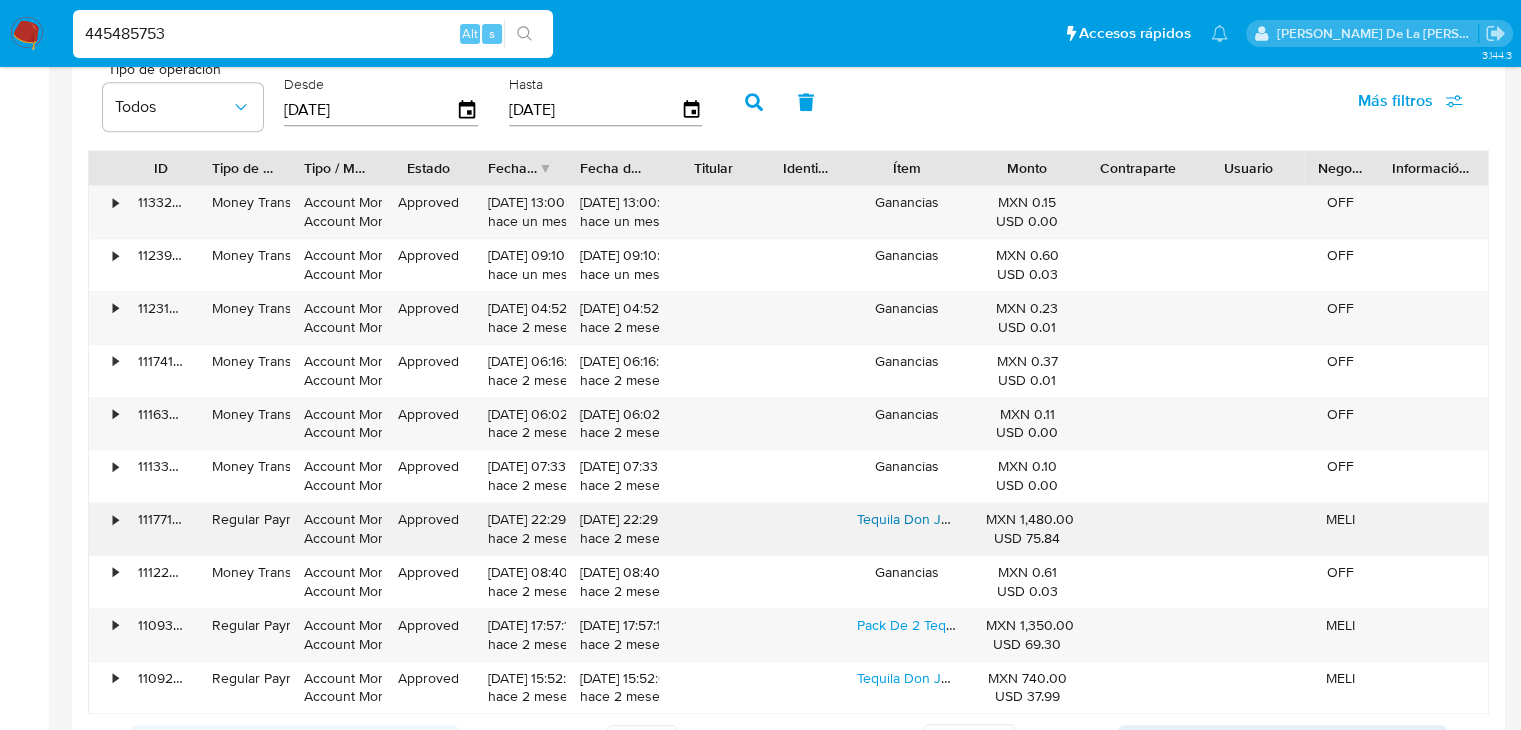 scroll, scrollTop: 1900, scrollLeft: 0, axis: vertical 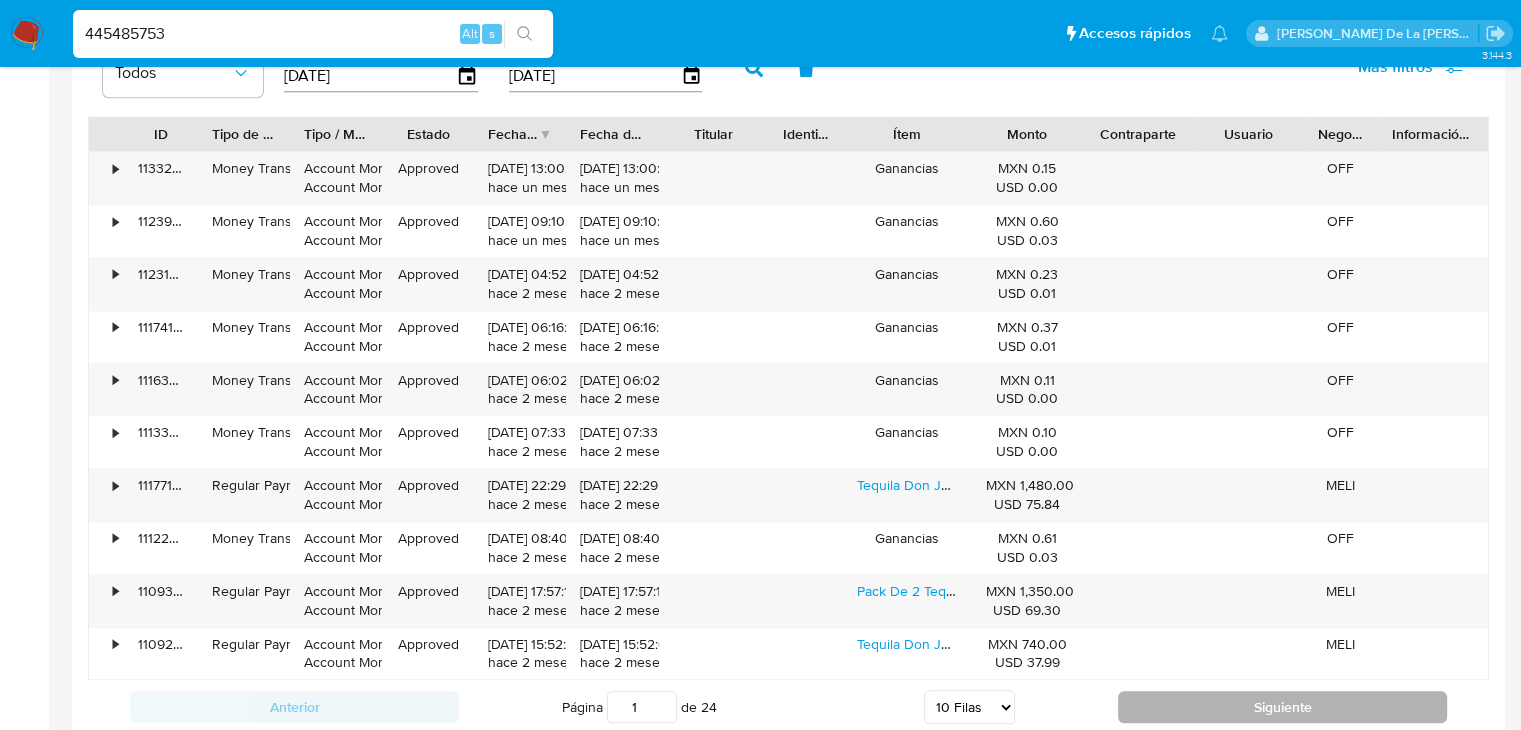 click on "Siguiente" at bounding box center (1282, 707) 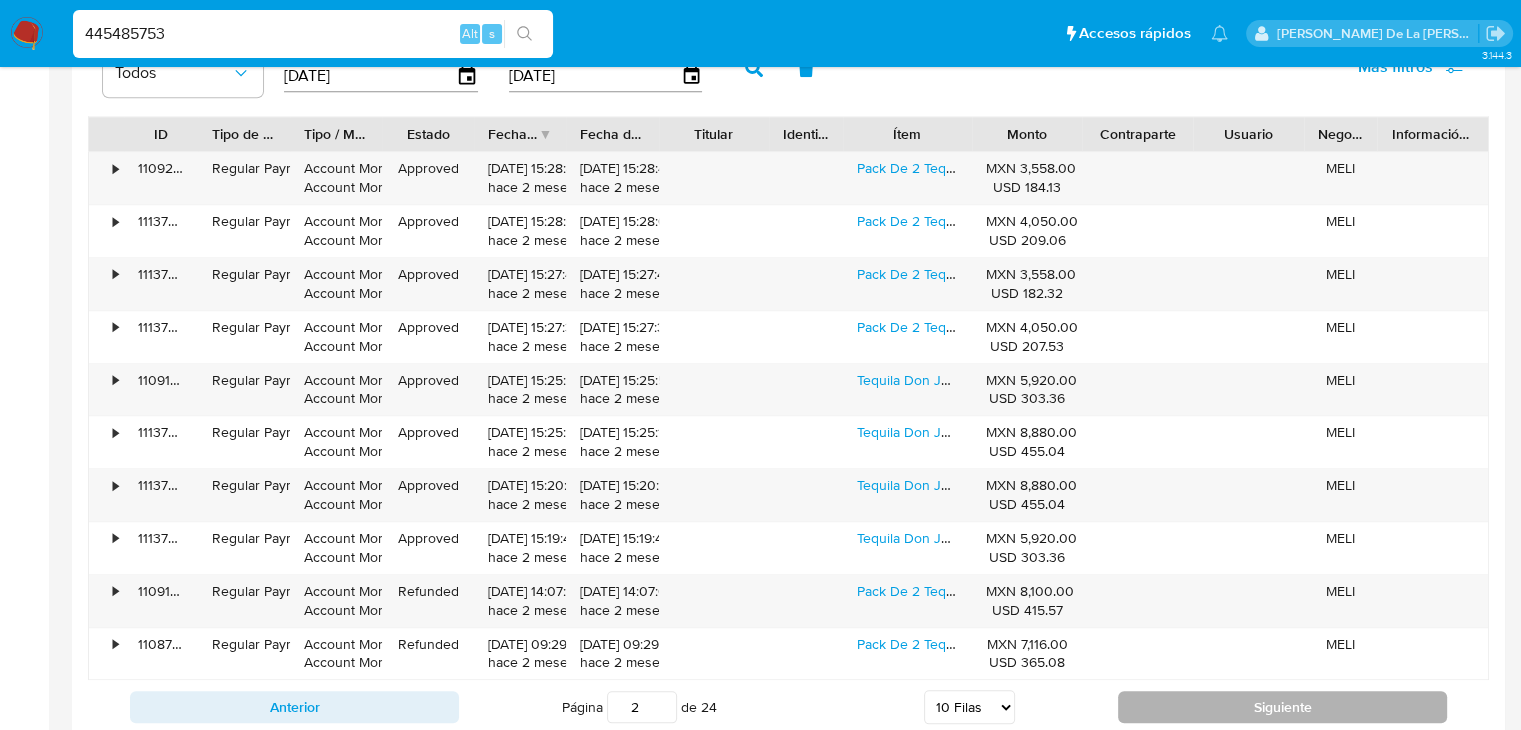 click on "Siguiente" at bounding box center (1282, 707) 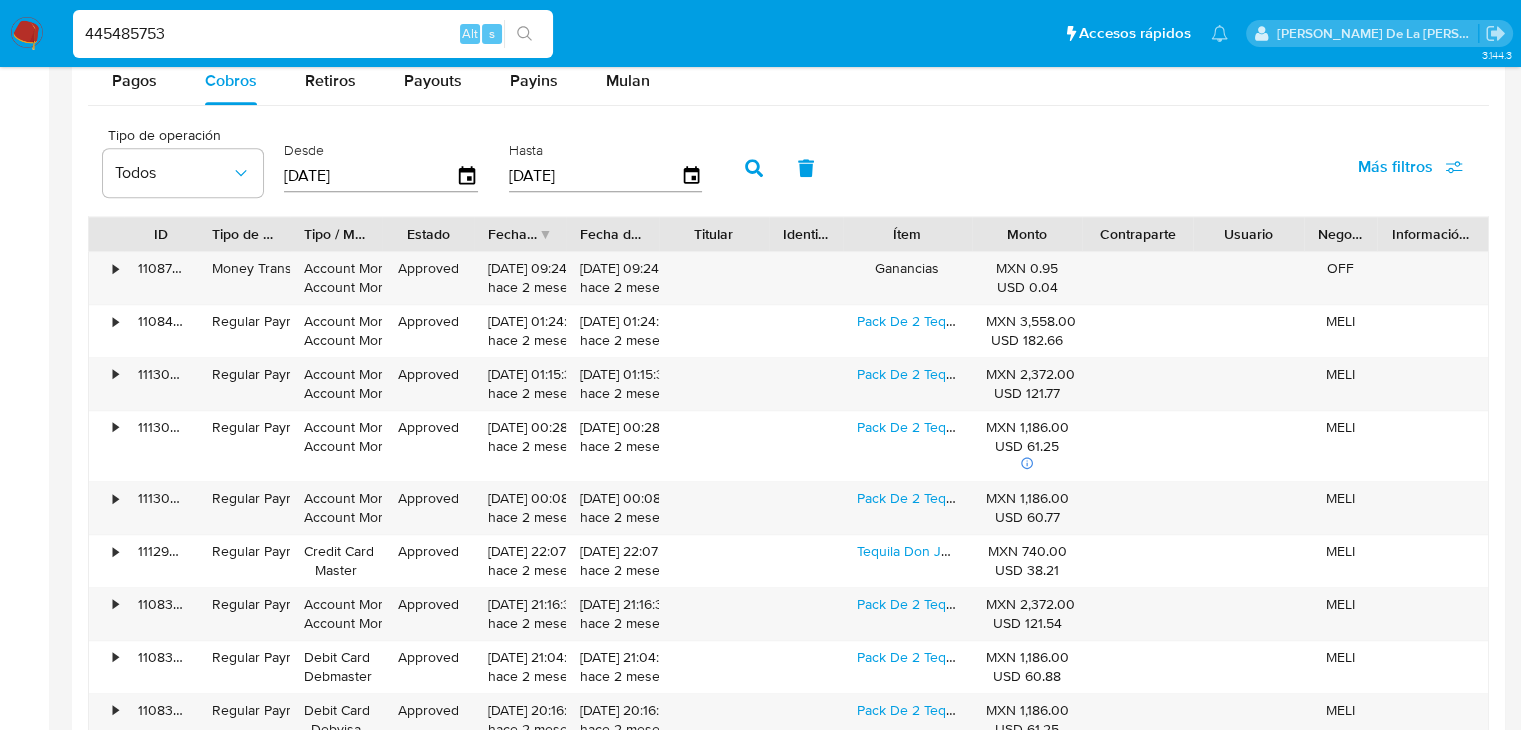 scroll, scrollTop: 1700, scrollLeft: 0, axis: vertical 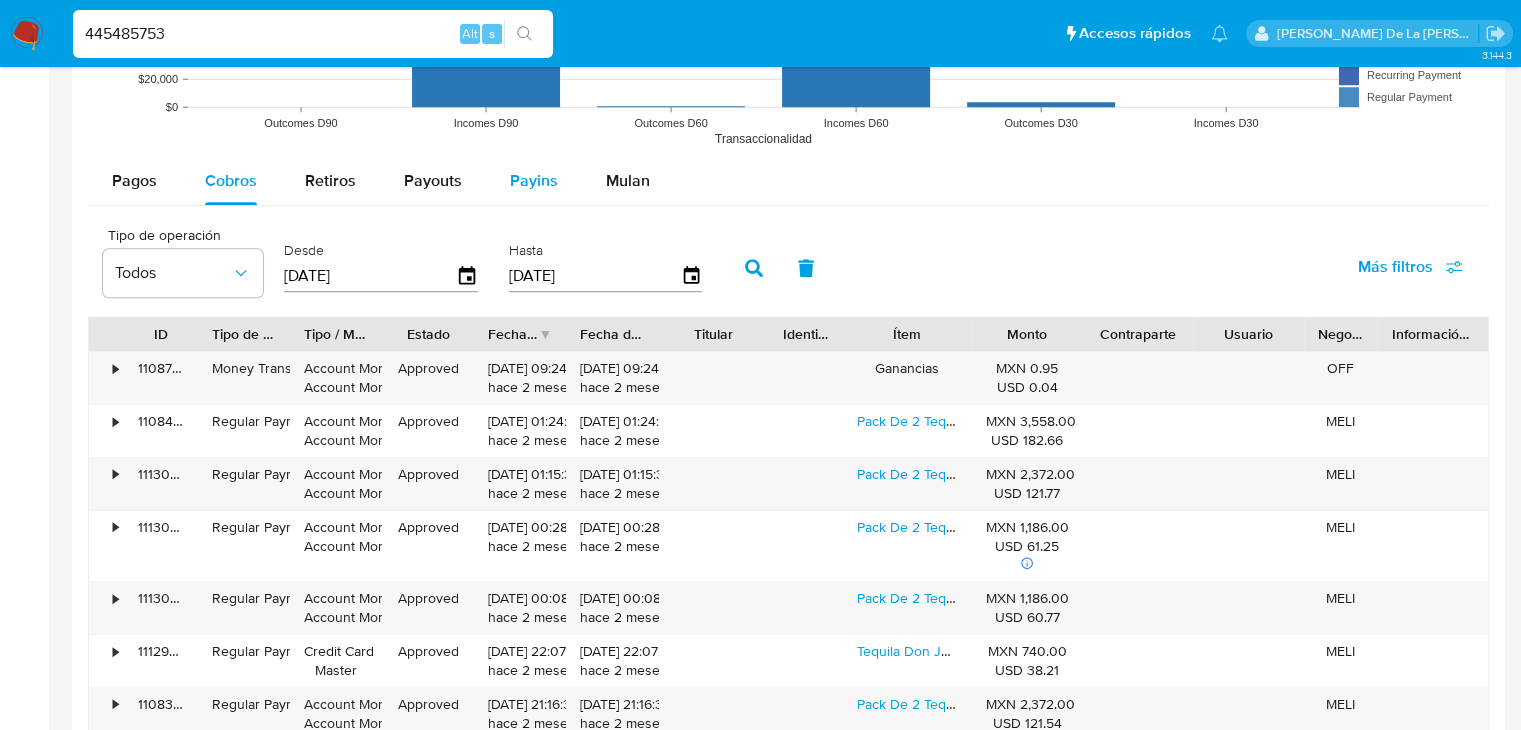 click on "Payins" at bounding box center (534, 180) 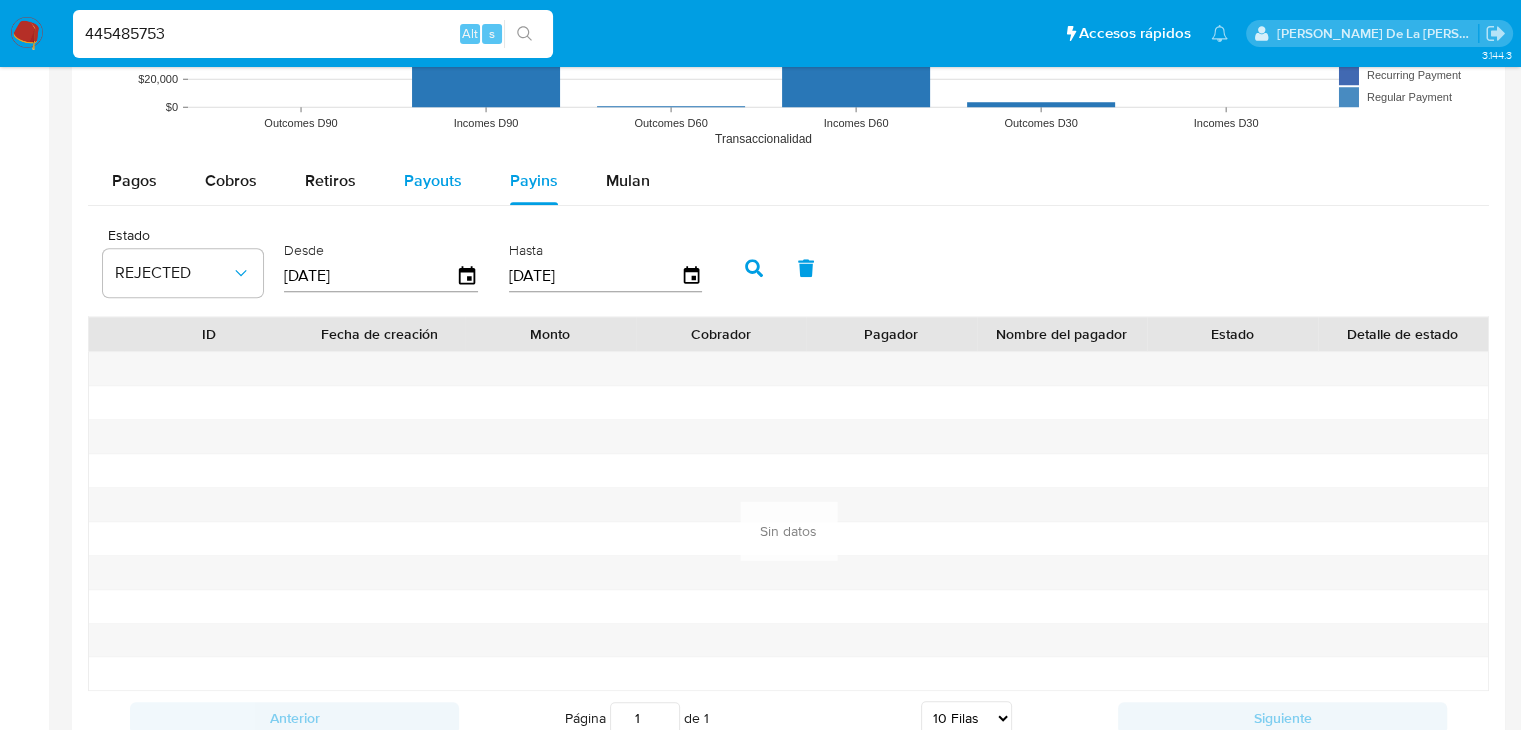 click on "Payouts" at bounding box center (433, 181) 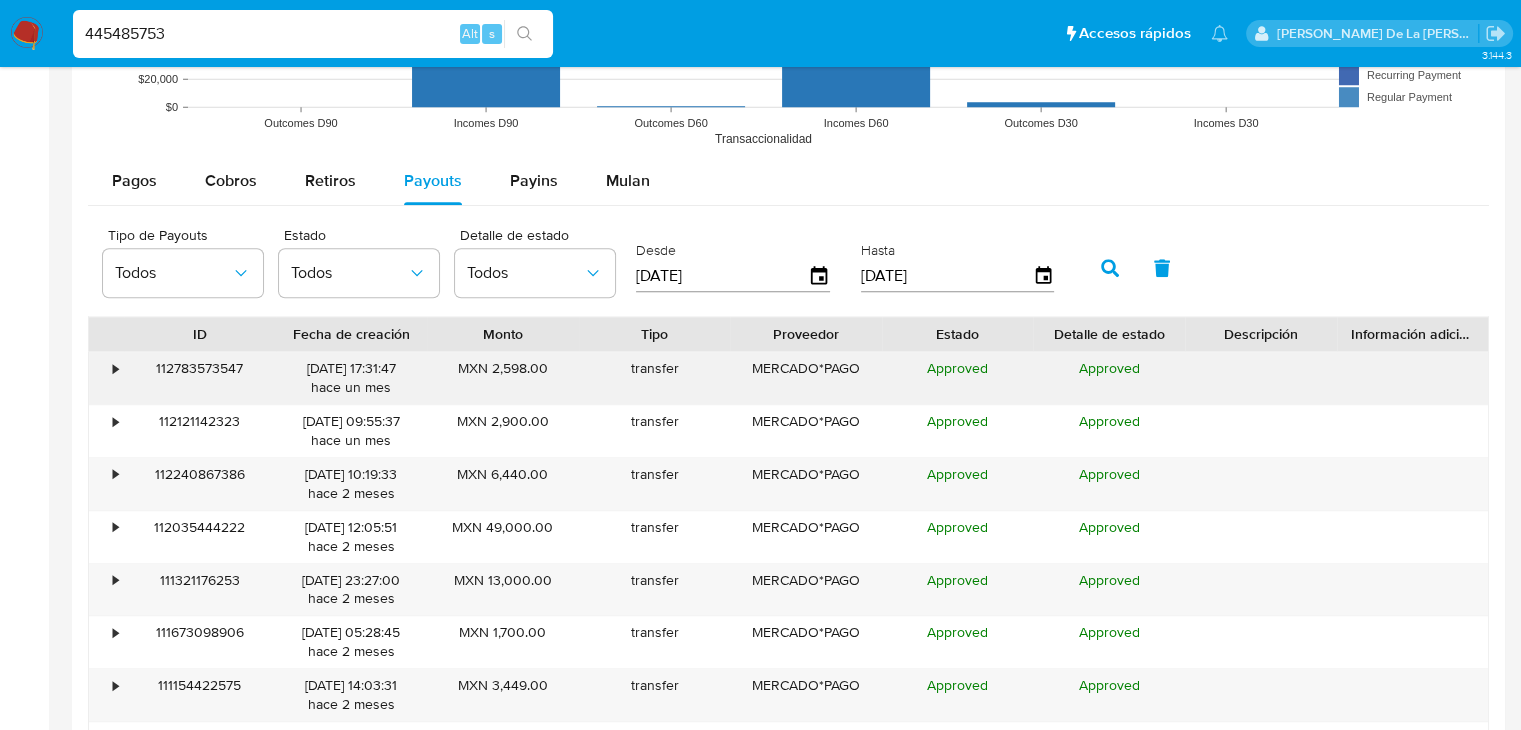 click on "•" at bounding box center [106, 378] 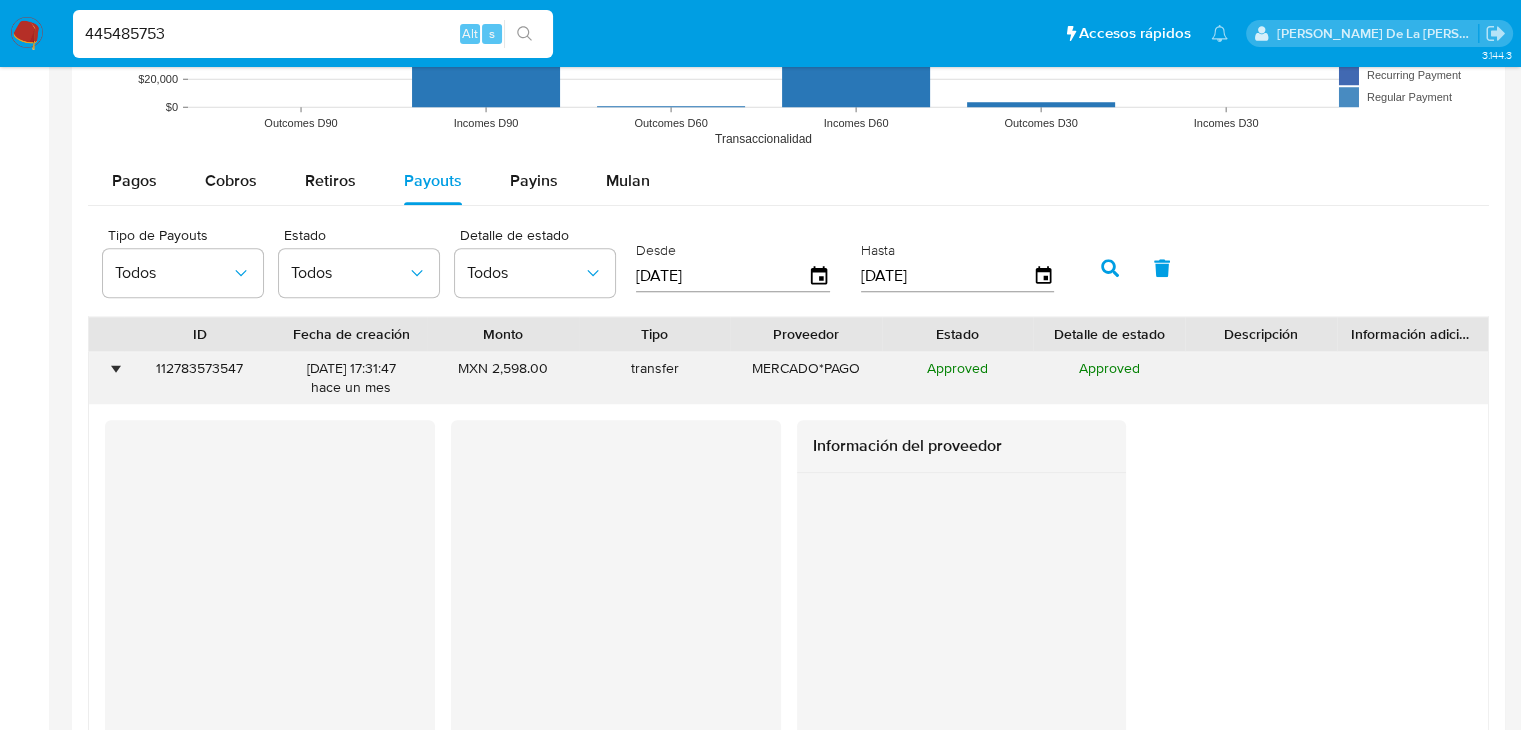 click on "•" at bounding box center (106, 378) 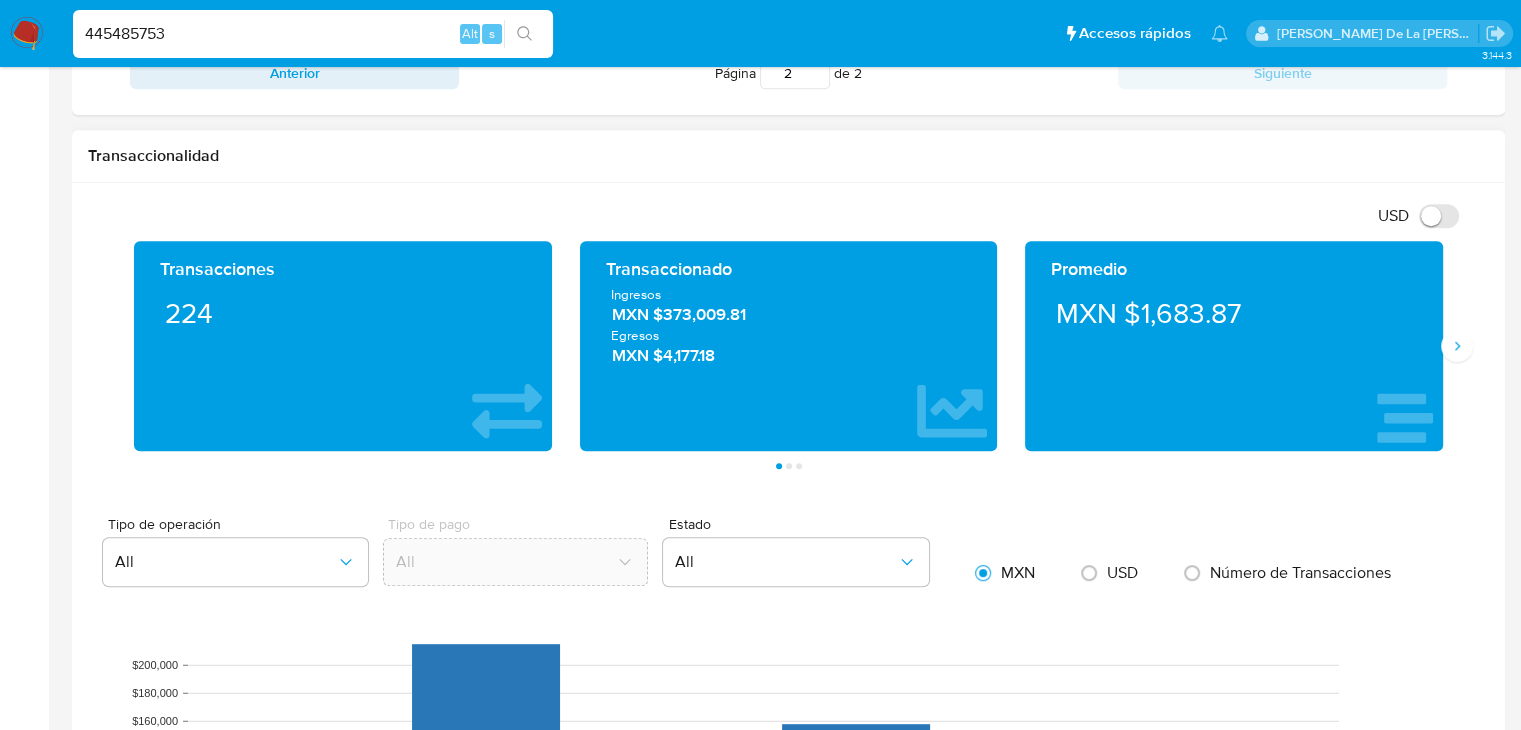 scroll, scrollTop: 800, scrollLeft: 0, axis: vertical 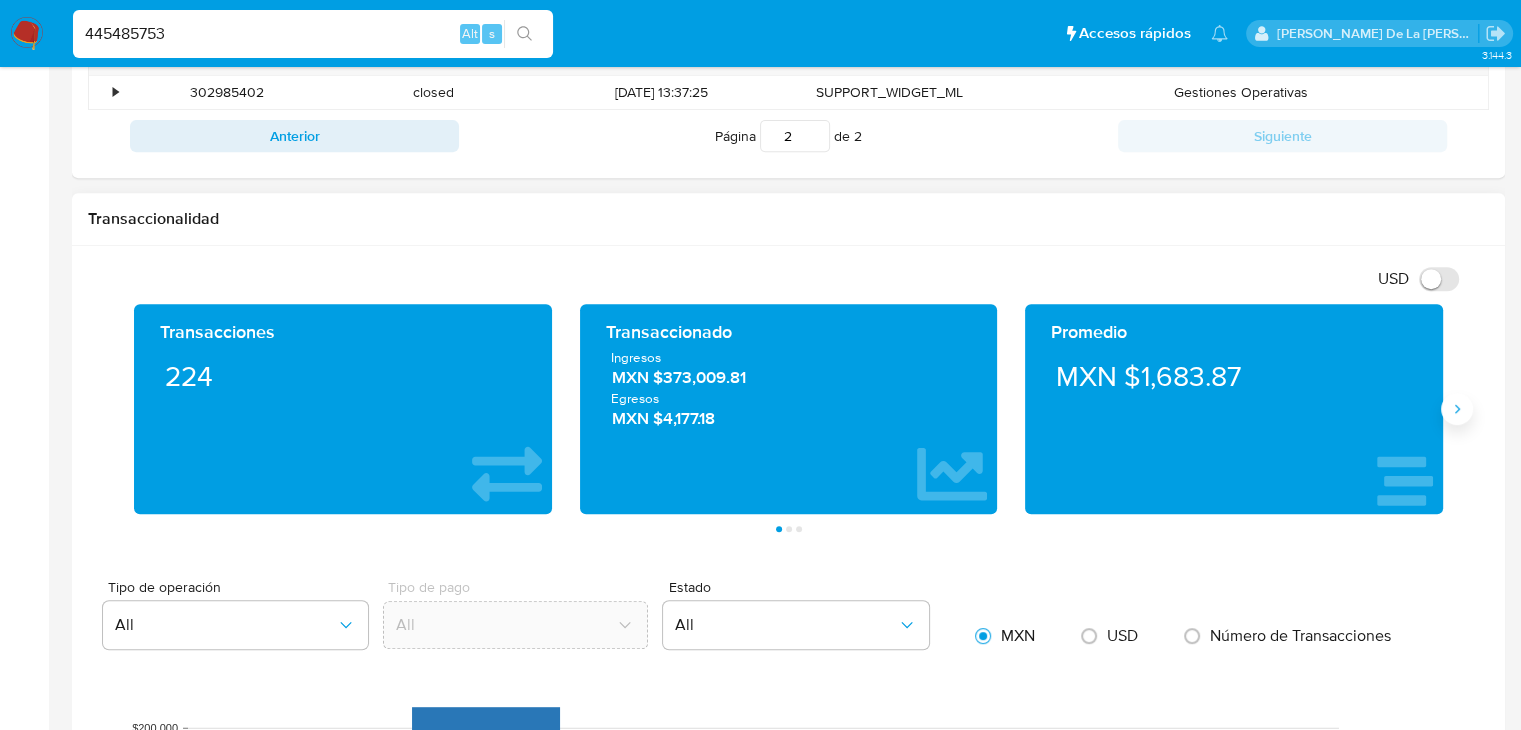 click 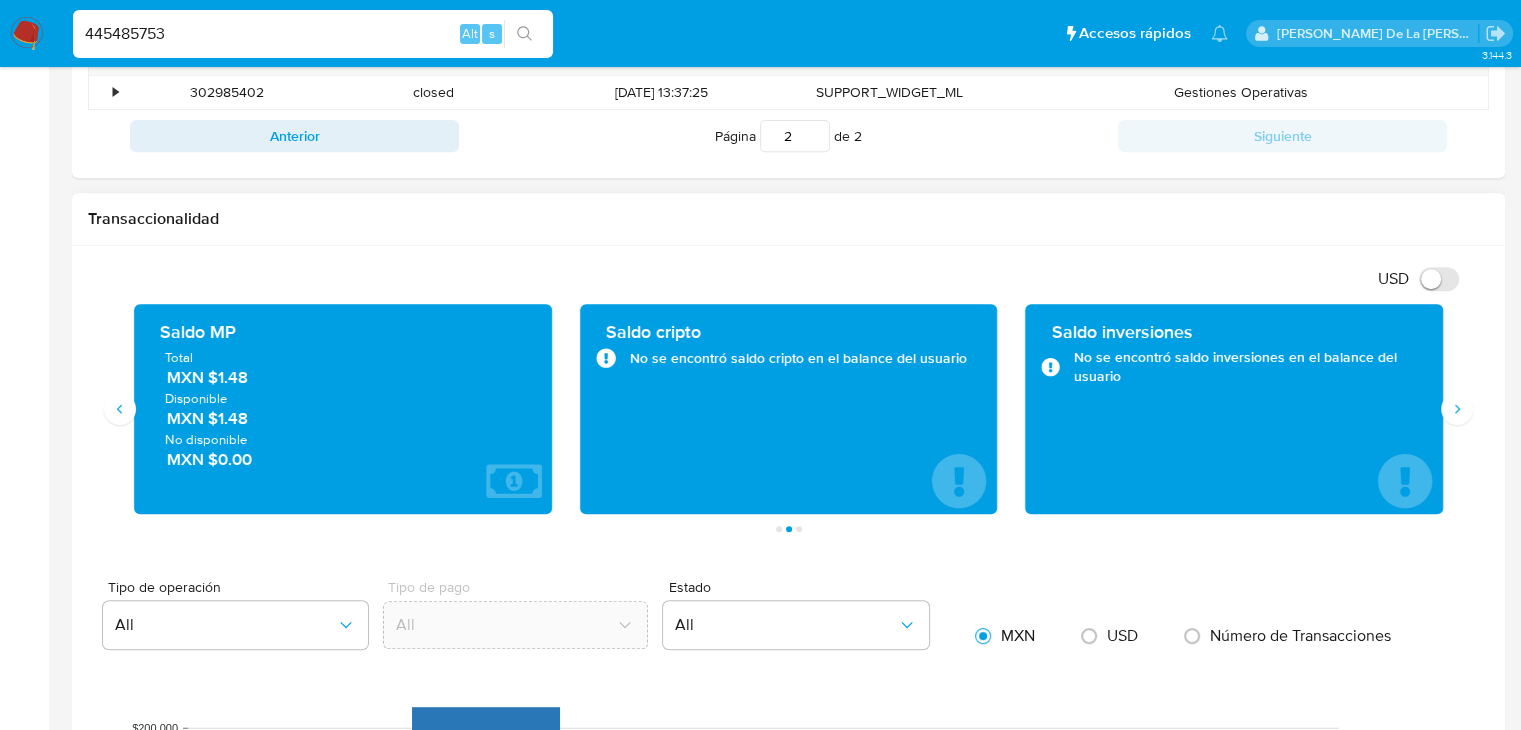 type 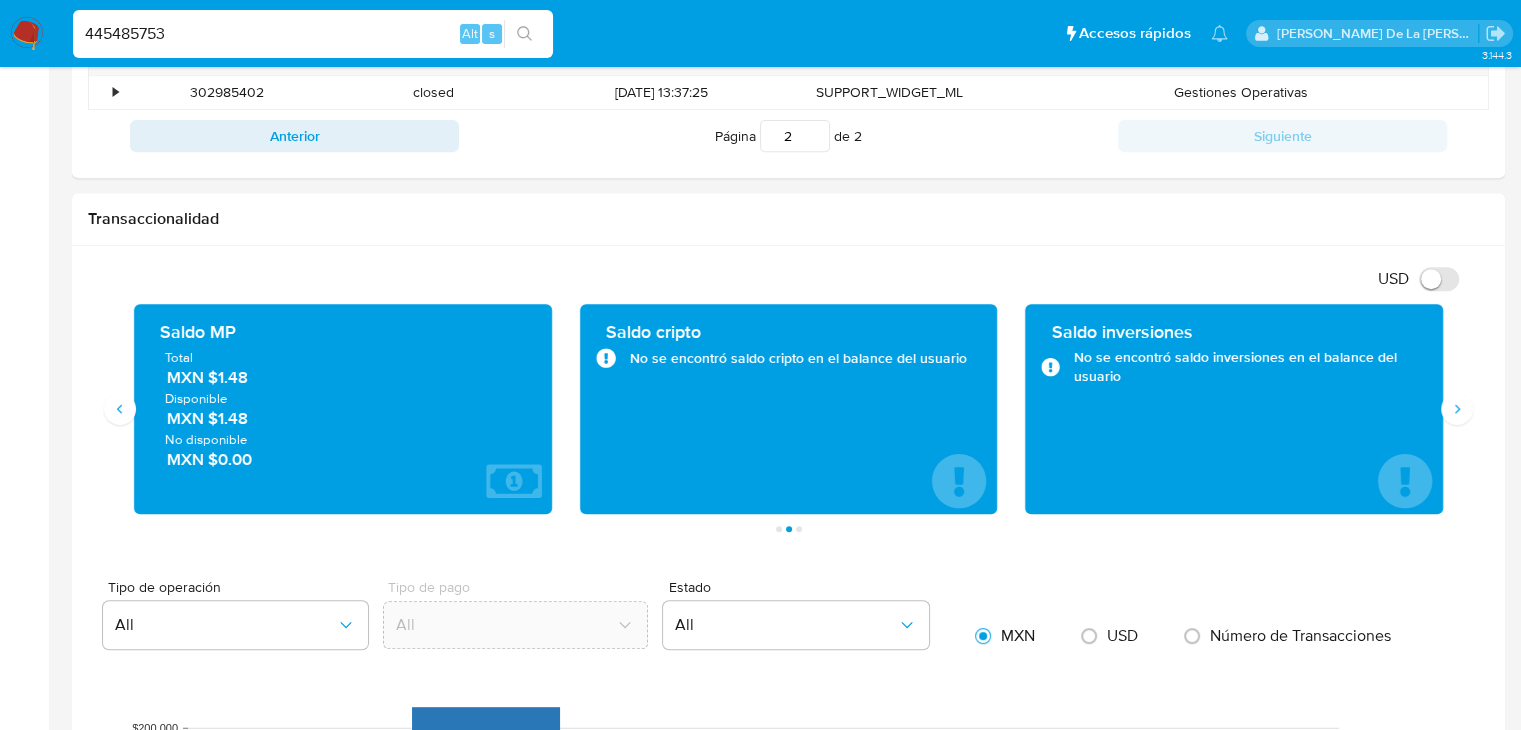 click on "445485753" at bounding box center [313, 34] 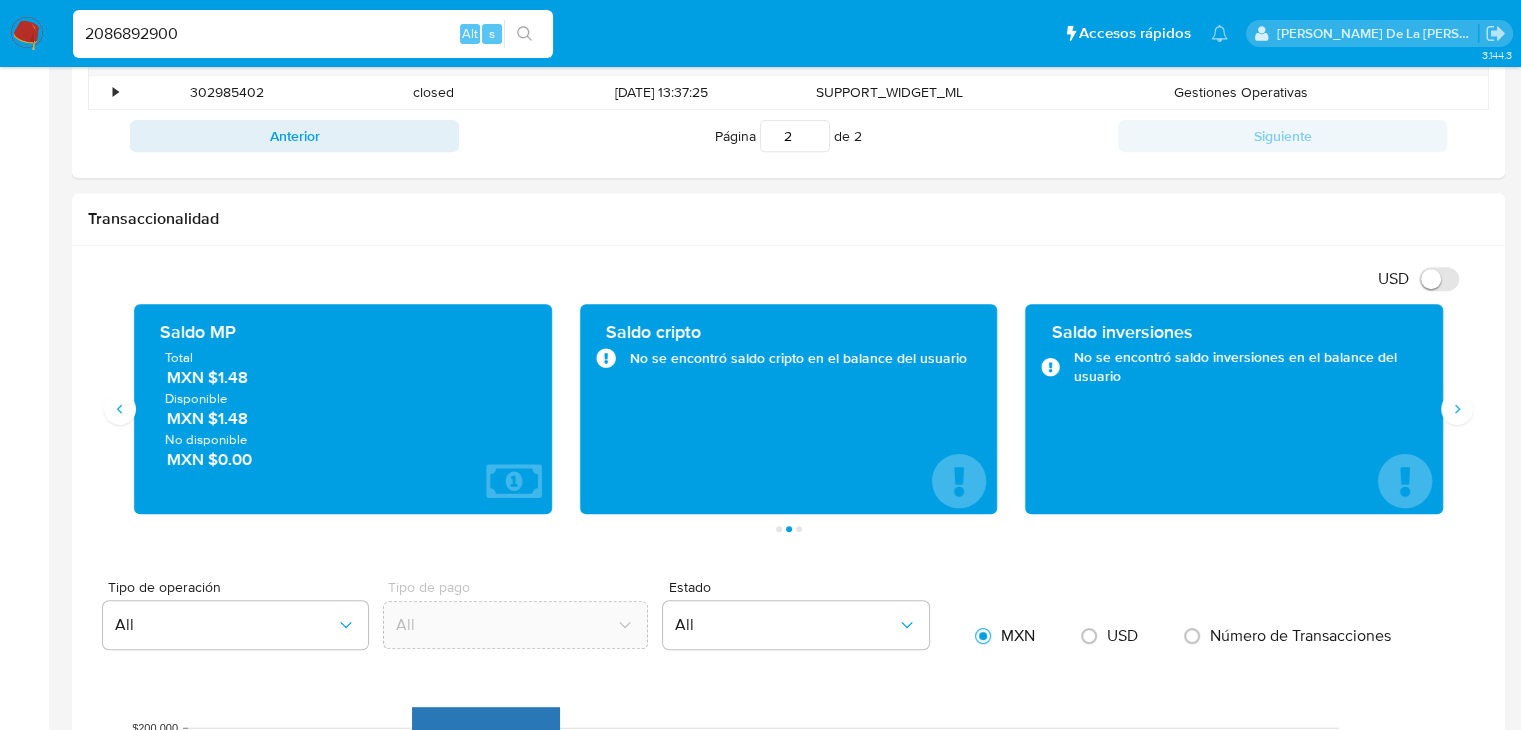 type on "2086892900" 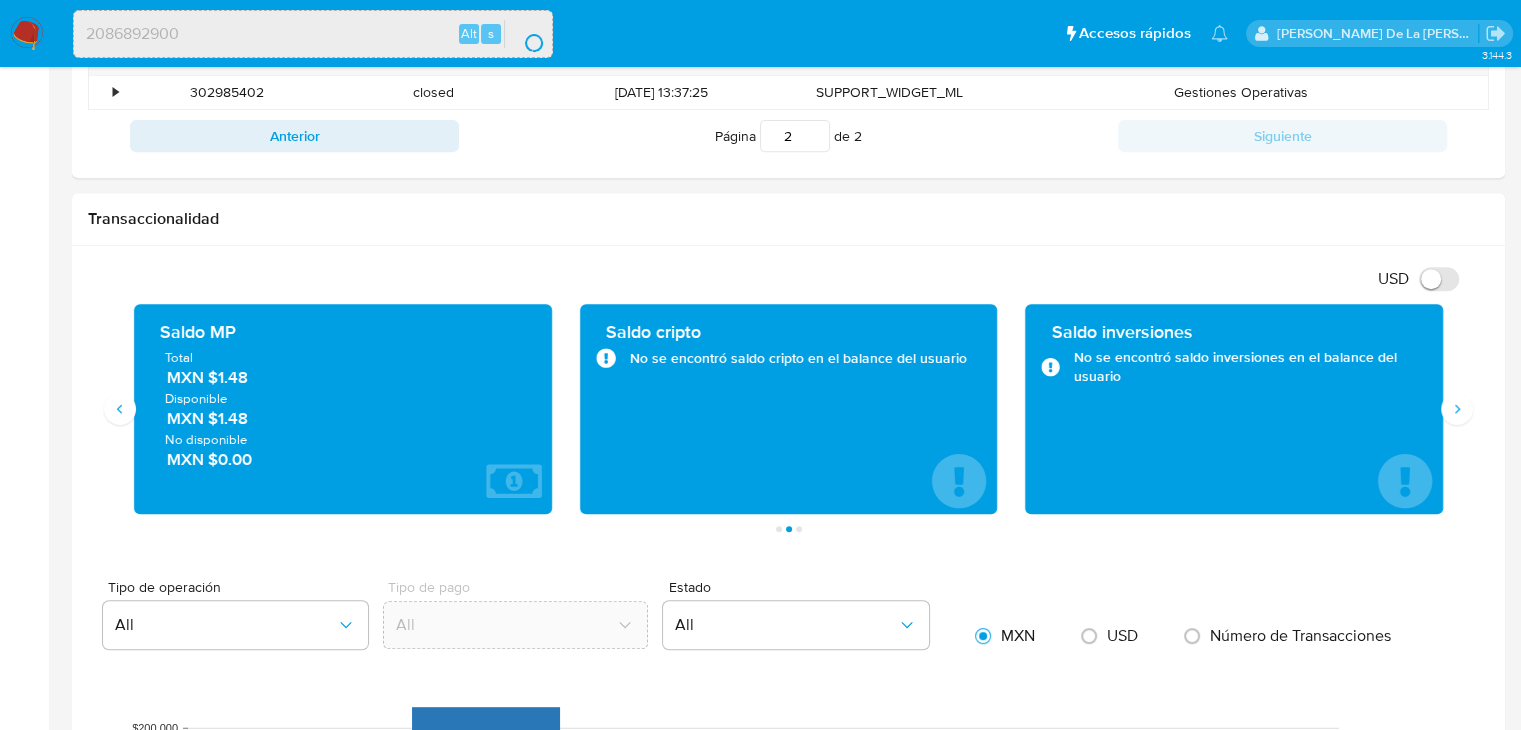 scroll, scrollTop: 0, scrollLeft: 0, axis: both 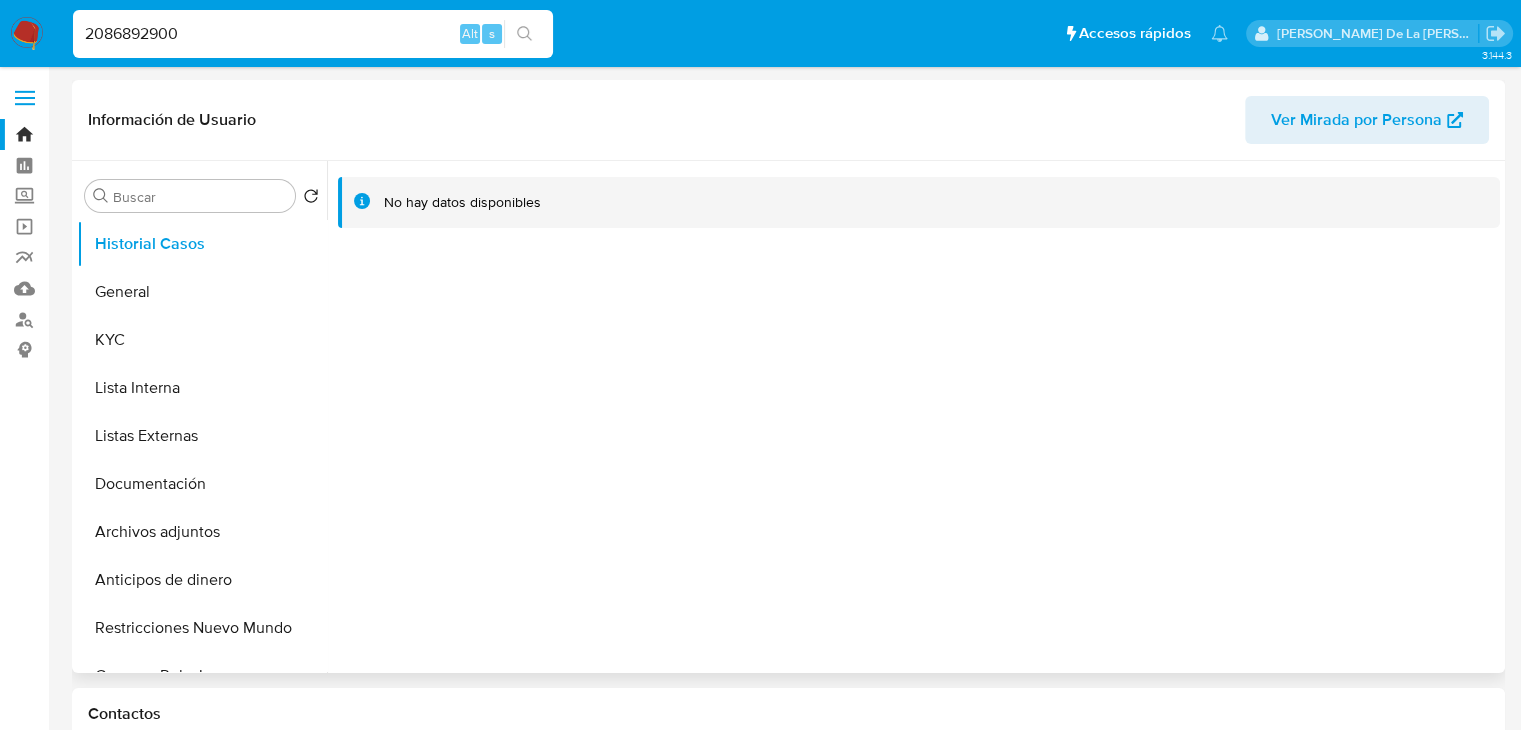 select on "10" 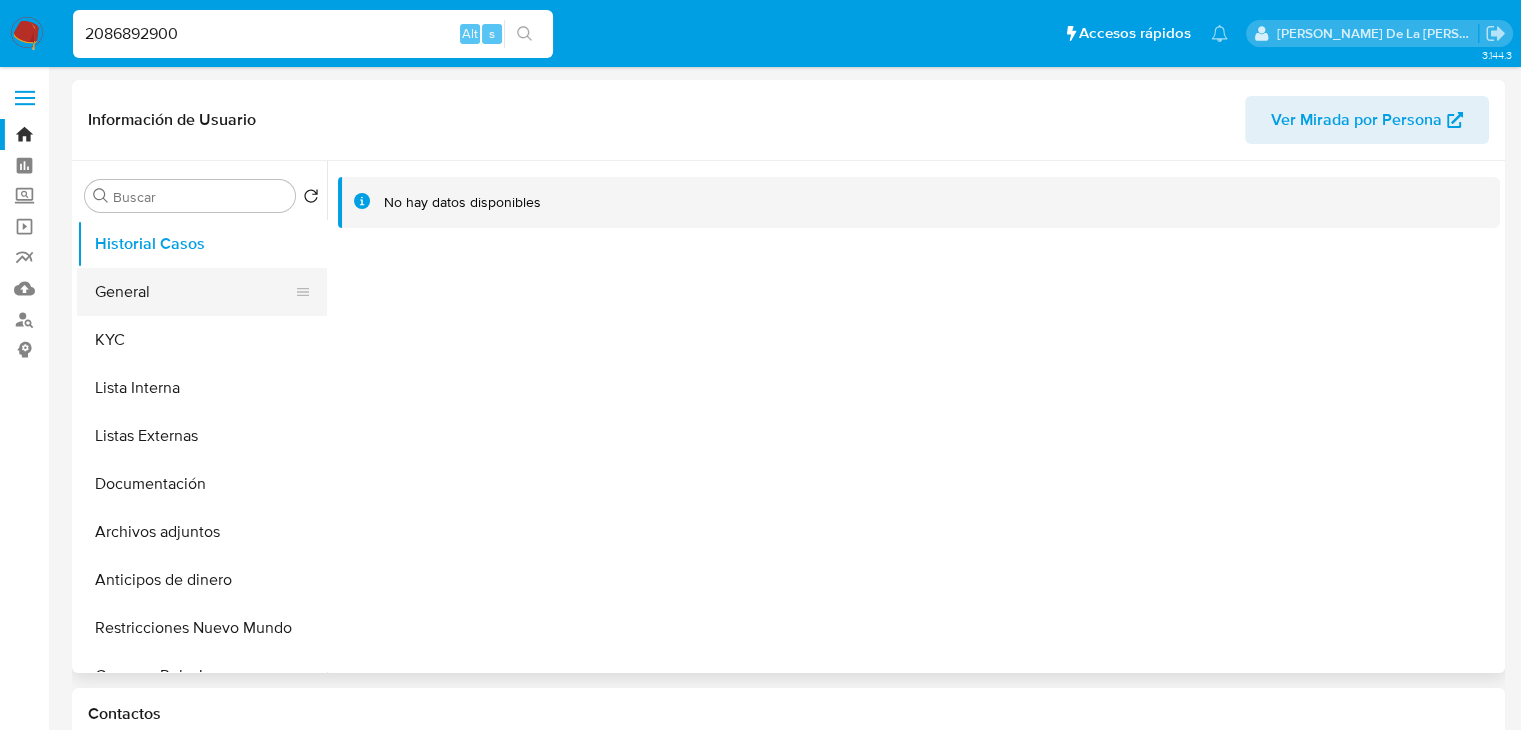 click on "General" at bounding box center [194, 292] 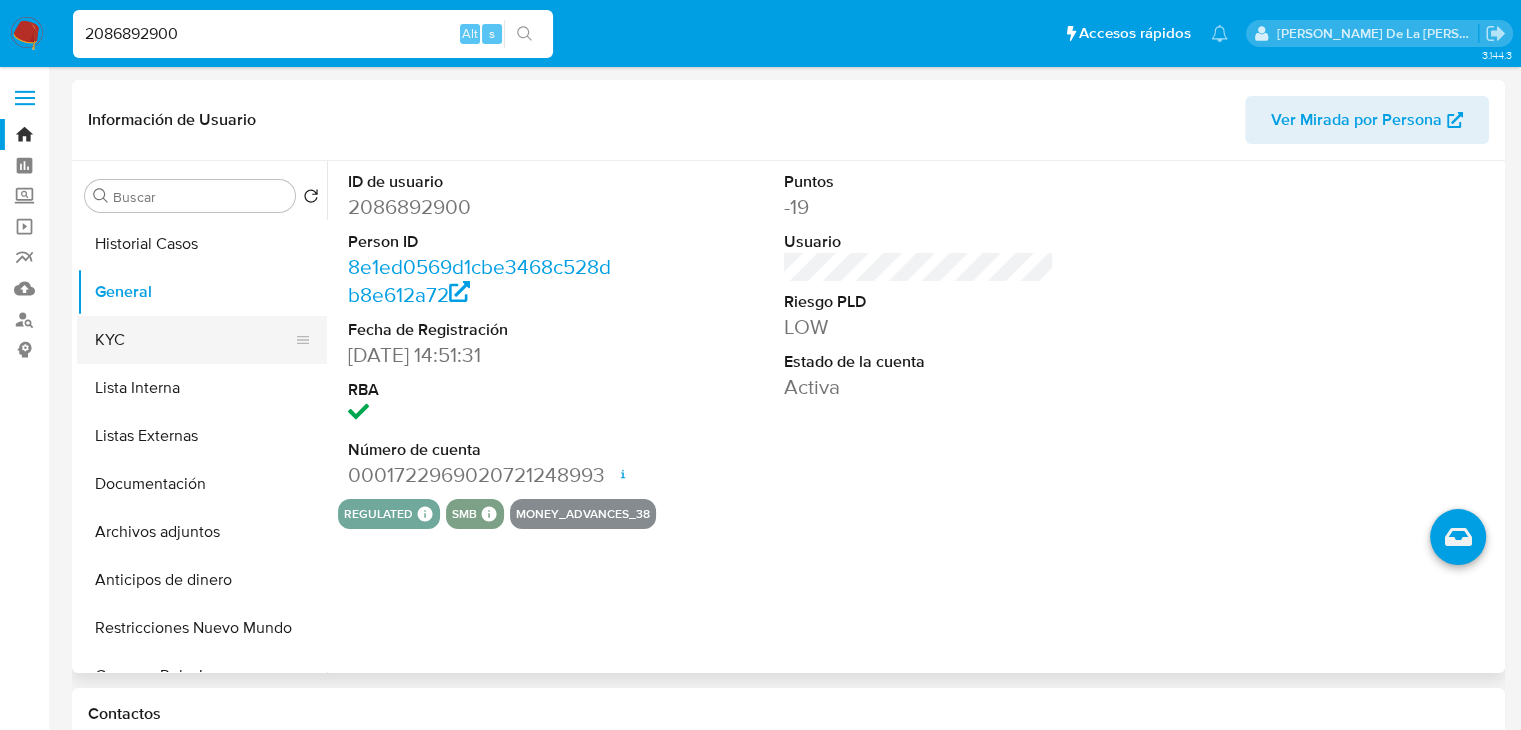 click on "KYC" at bounding box center (194, 340) 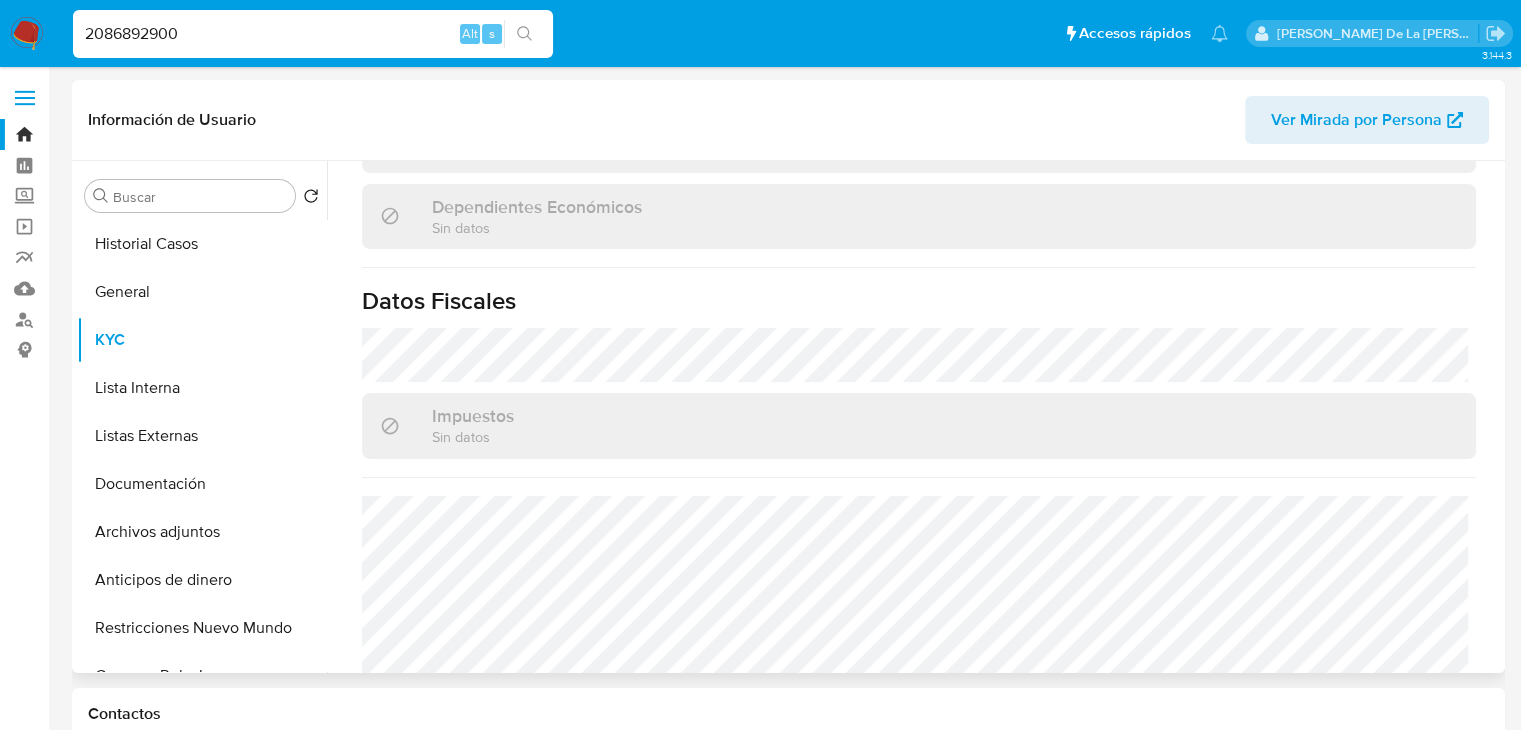 scroll, scrollTop: 785, scrollLeft: 0, axis: vertical 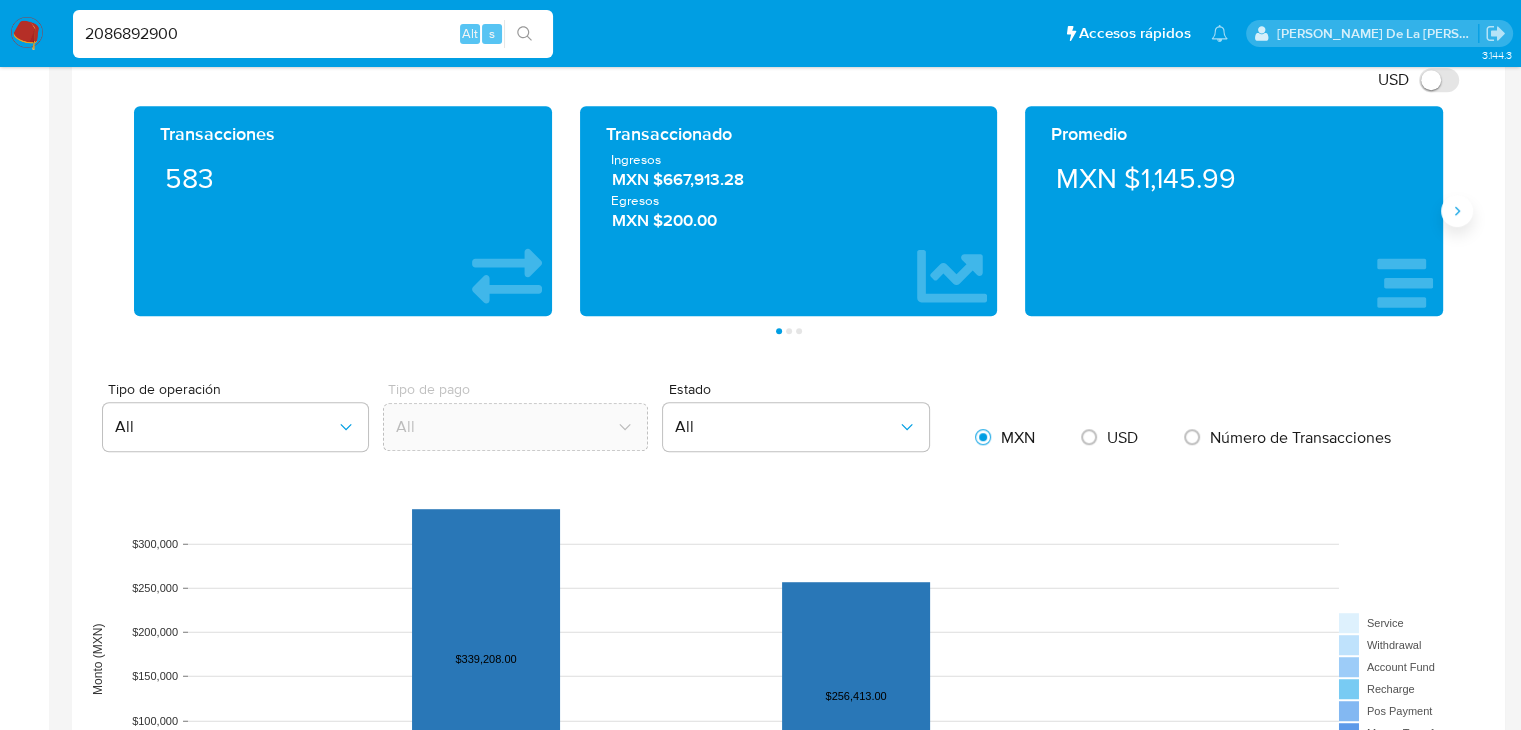 click 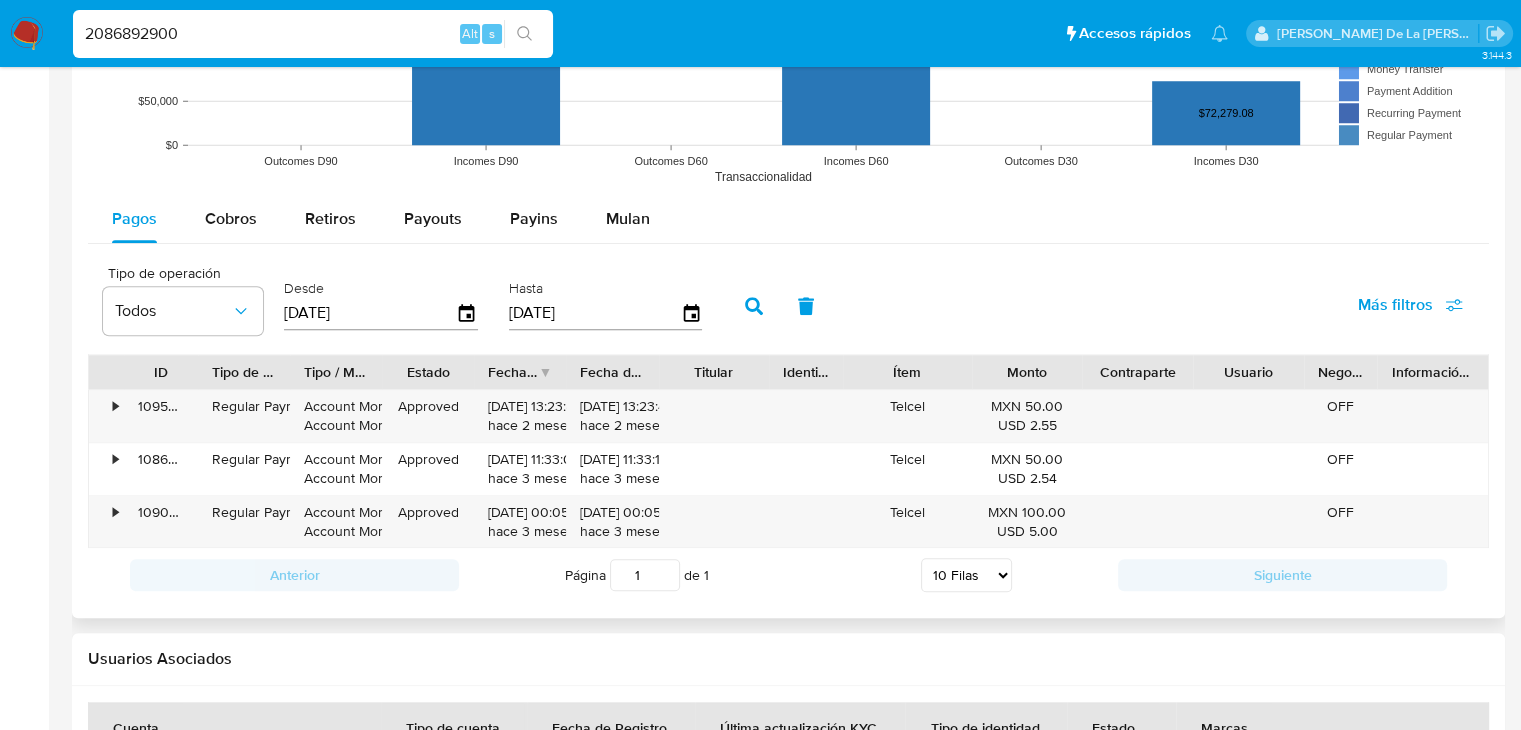 scroll, scrollTop: 1658, scrollLeft: 0, axis: vertical 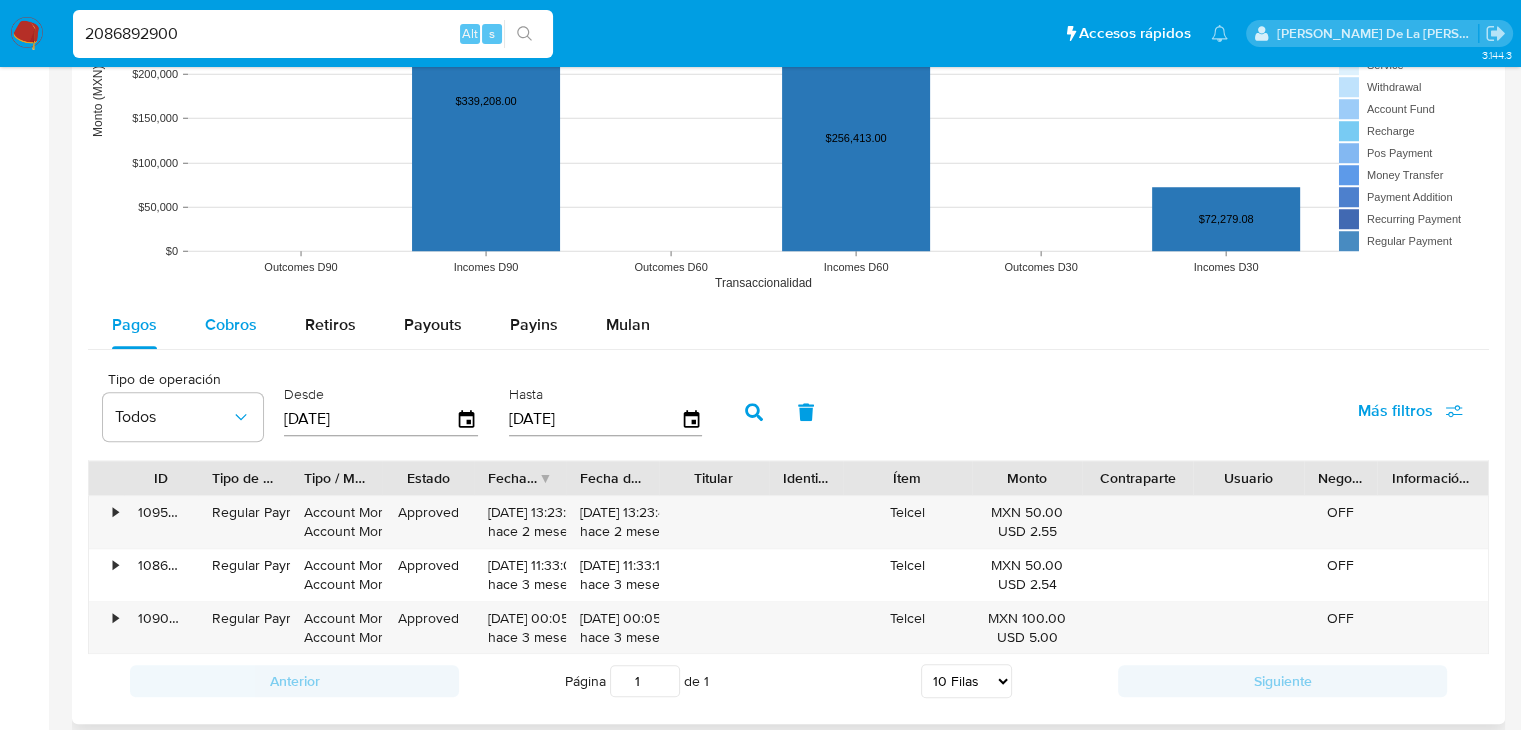 click on "Cobros" at bounding box center (231, 324) 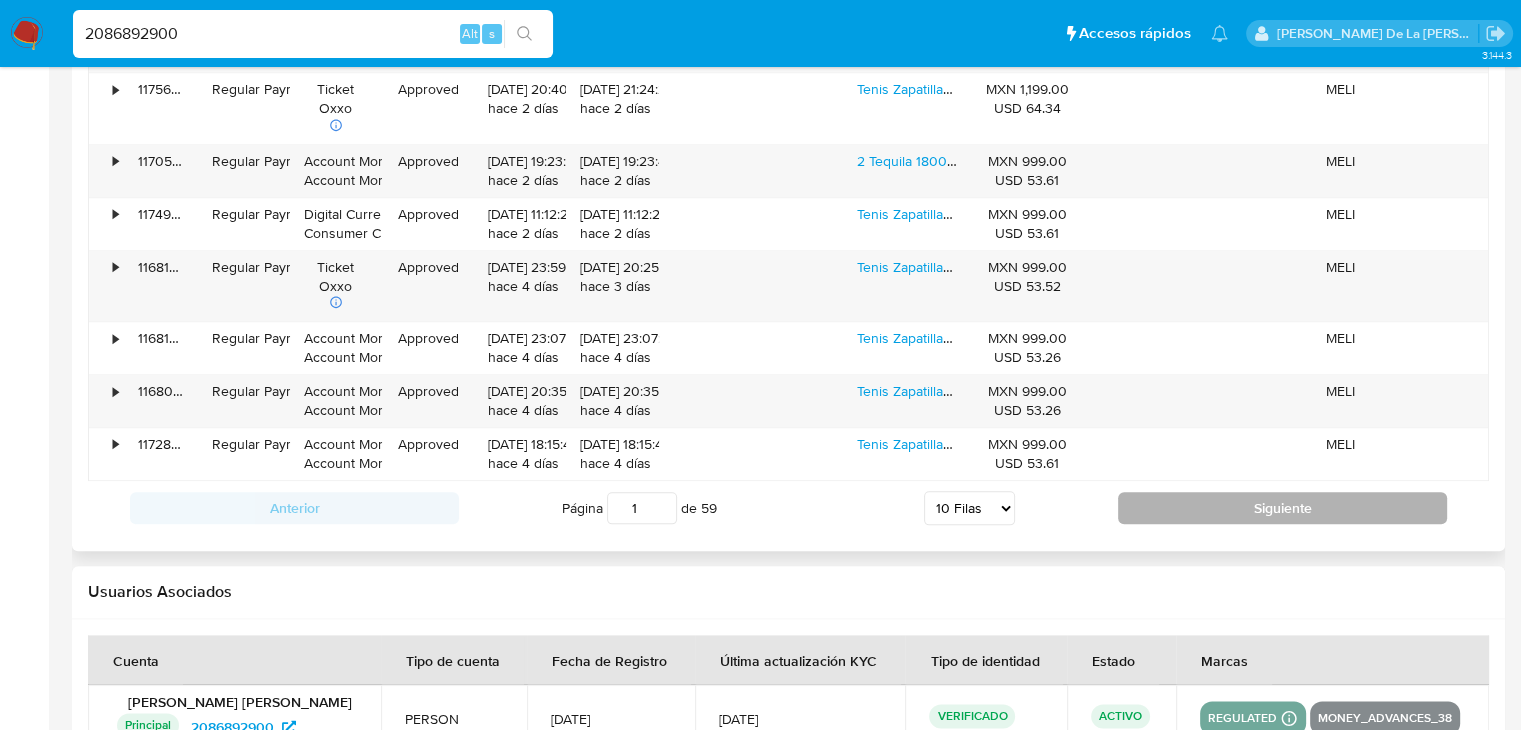 click on "Siguiente" at bounding box center (1282, 508) 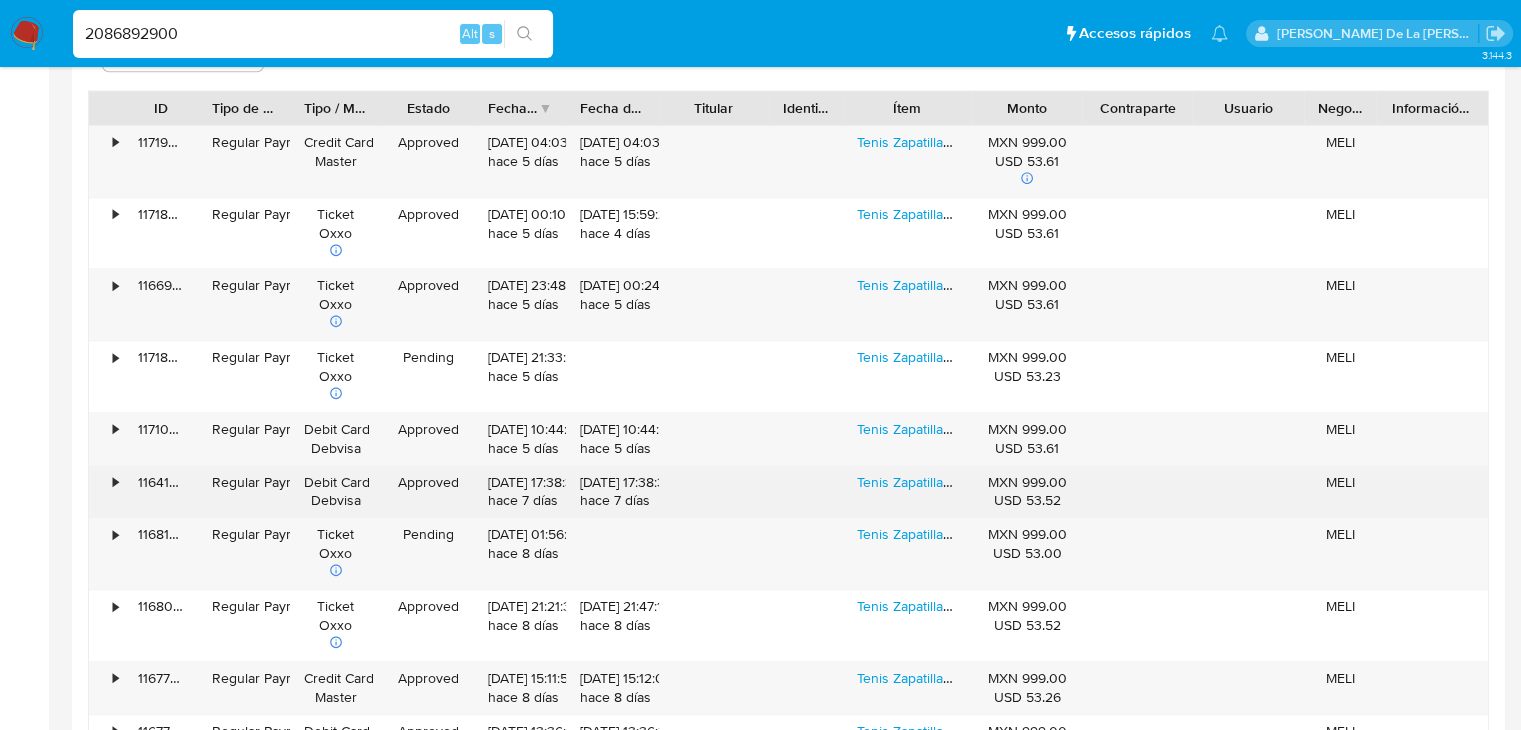 scroll, scrollTop: 2137, scrollLeft: 0, axis: vertical 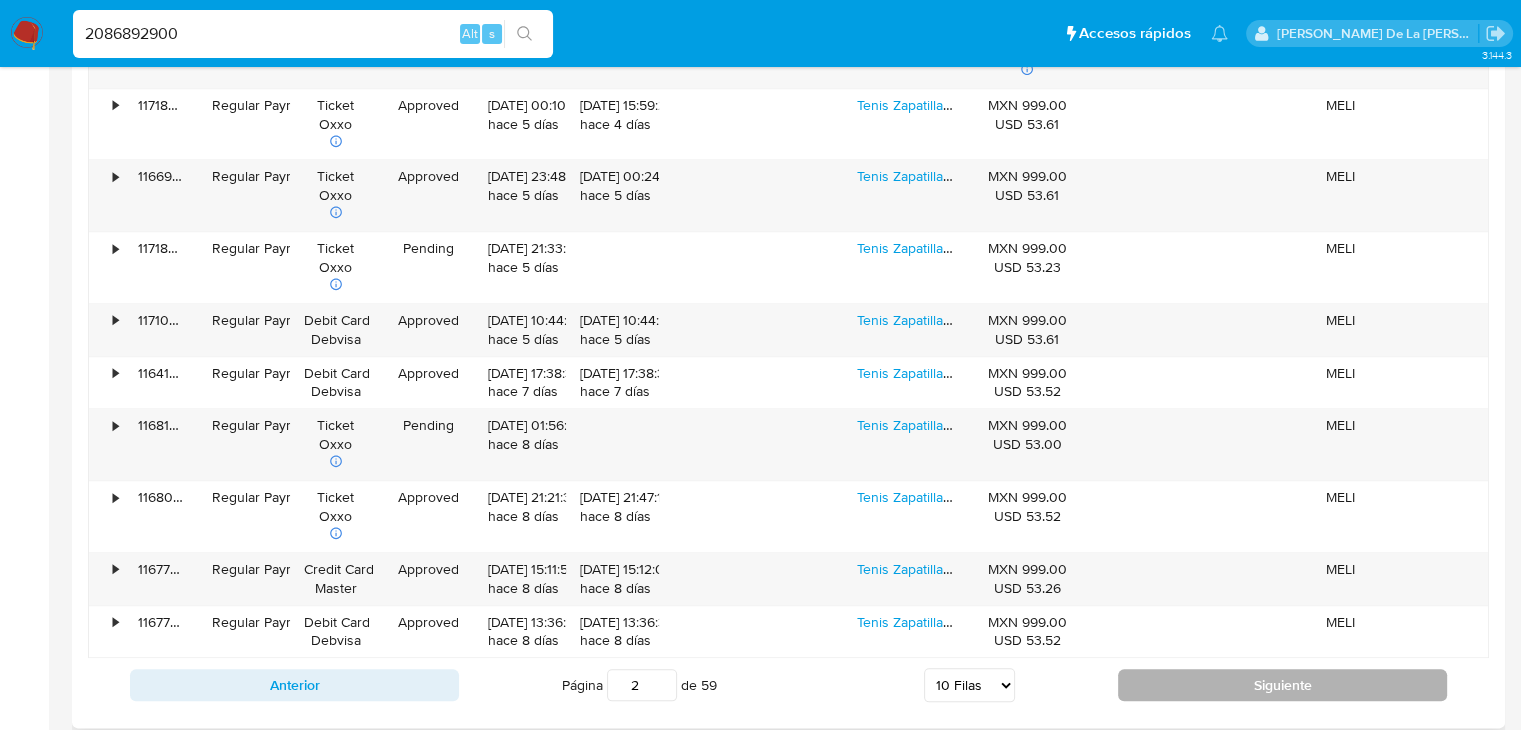 click on "Siguiente" at bounding box center [1282, 685] 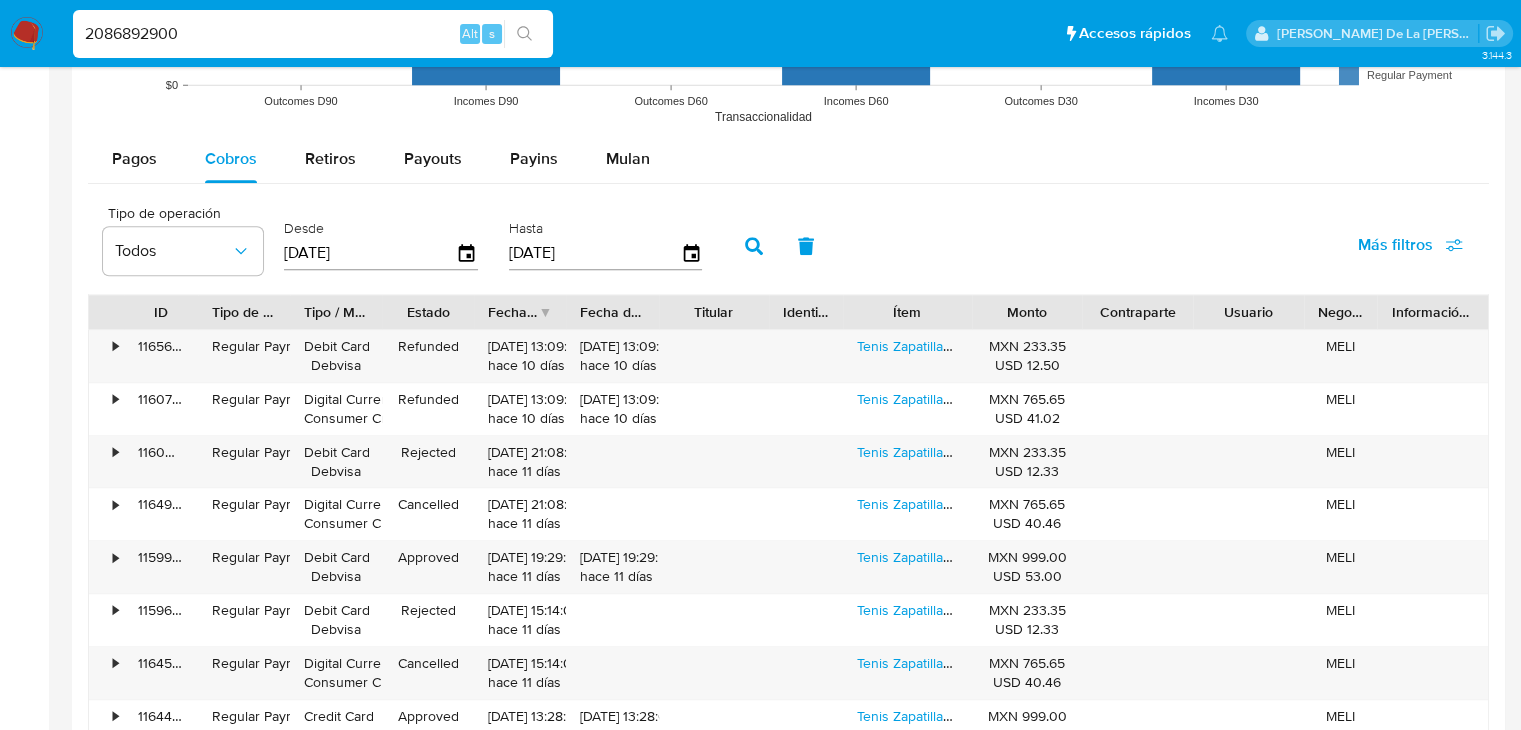 scroll, scrollTop: 1737, scrollLeft: 0, axis: vertical 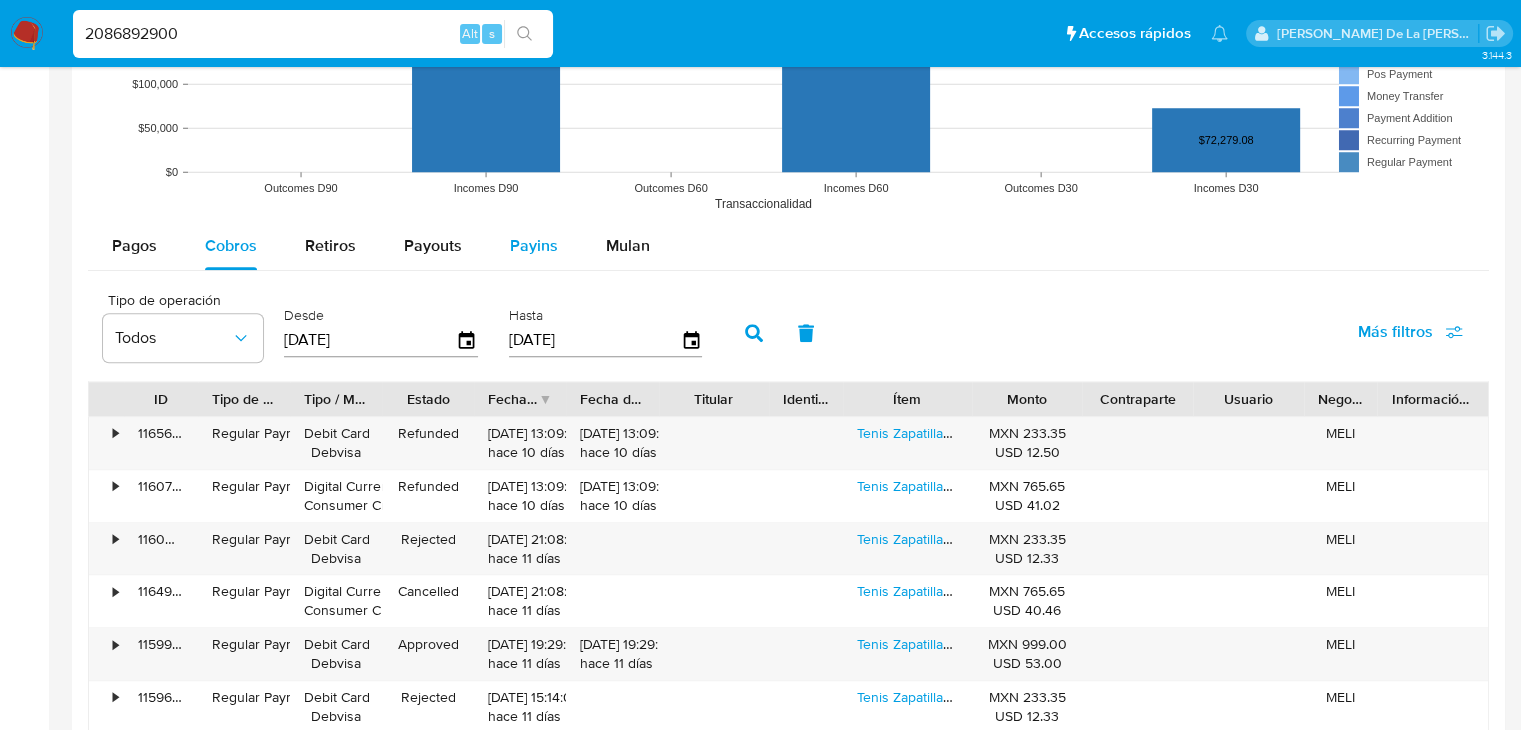 click on "Payins" at bounding box center [534, 246] 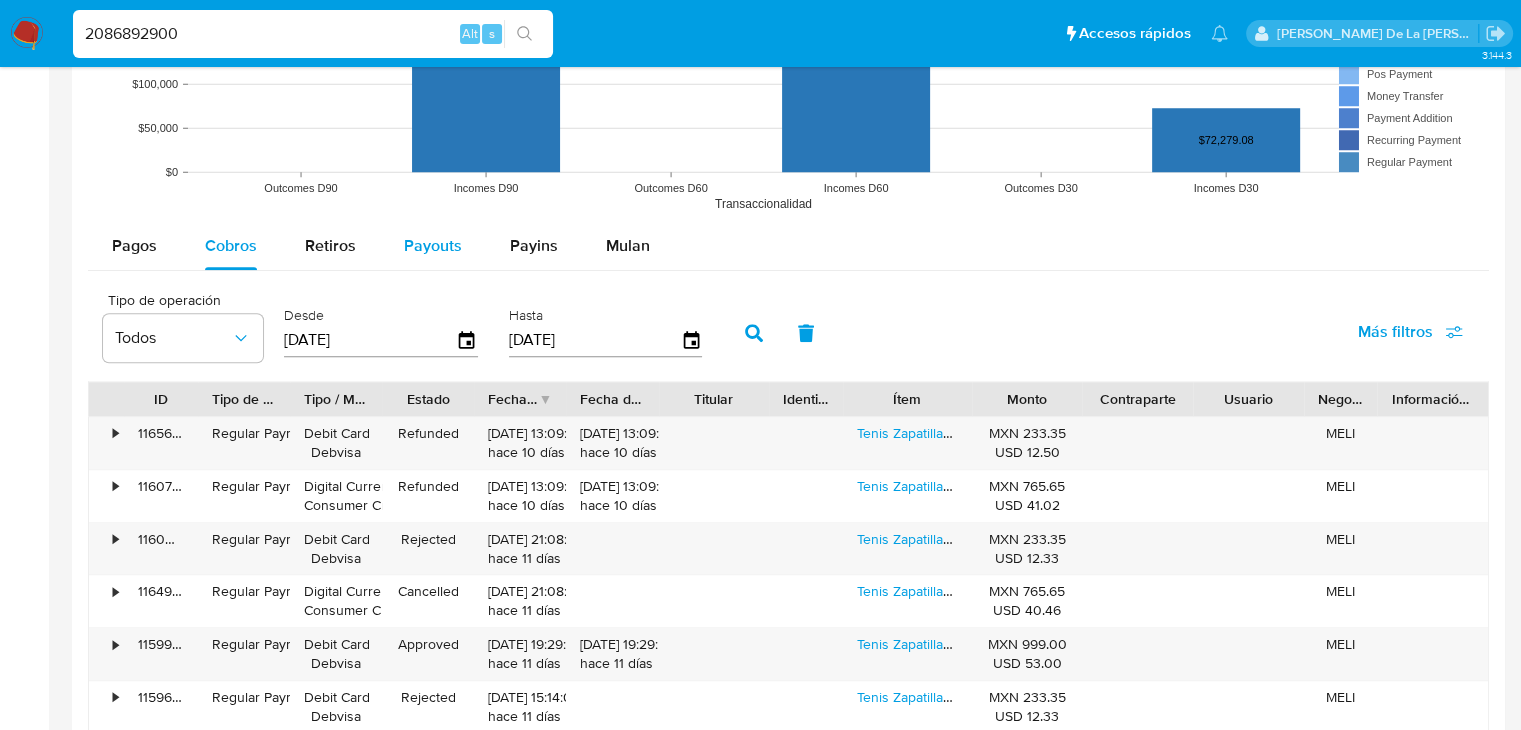 select on "10" 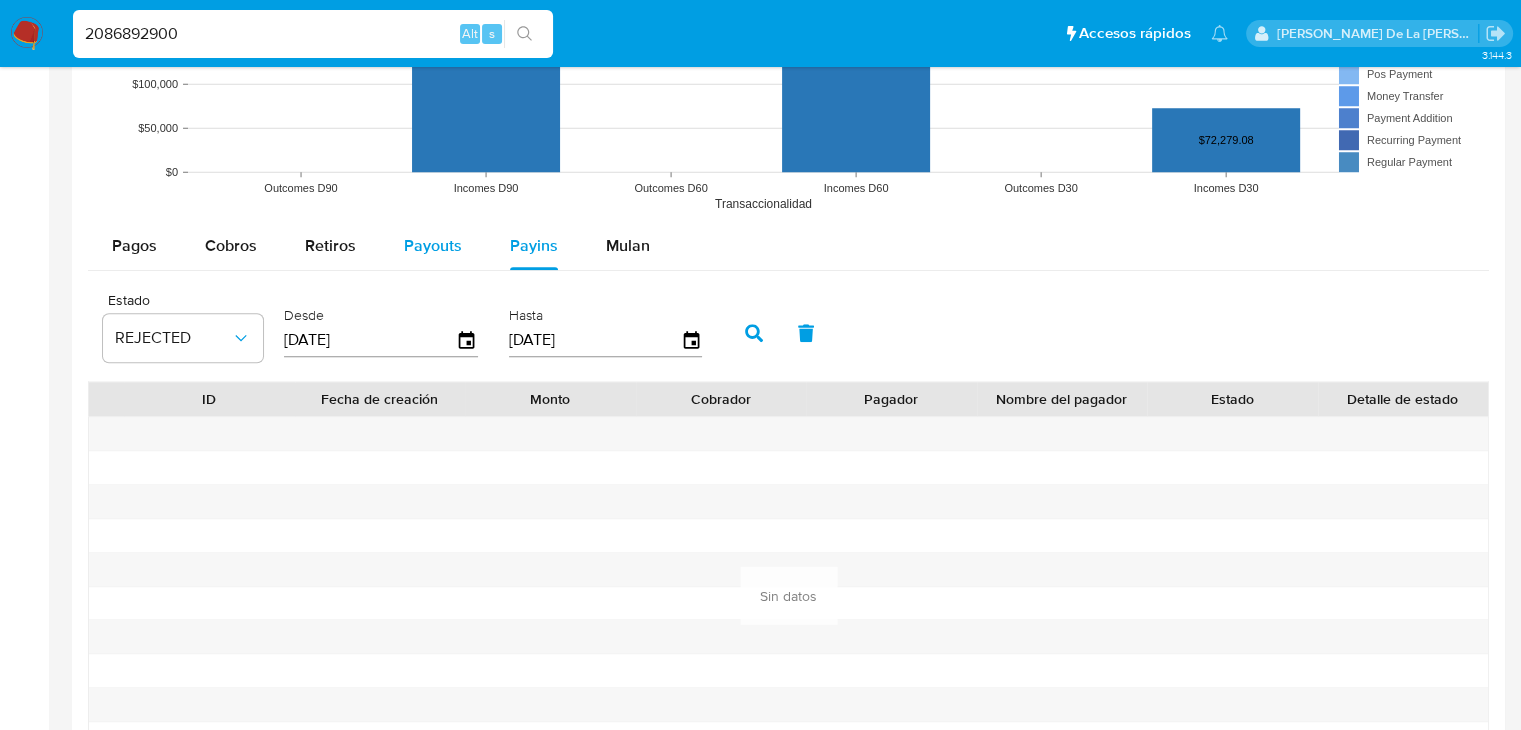 click on "Payouts" at bounding box center (433, 246) 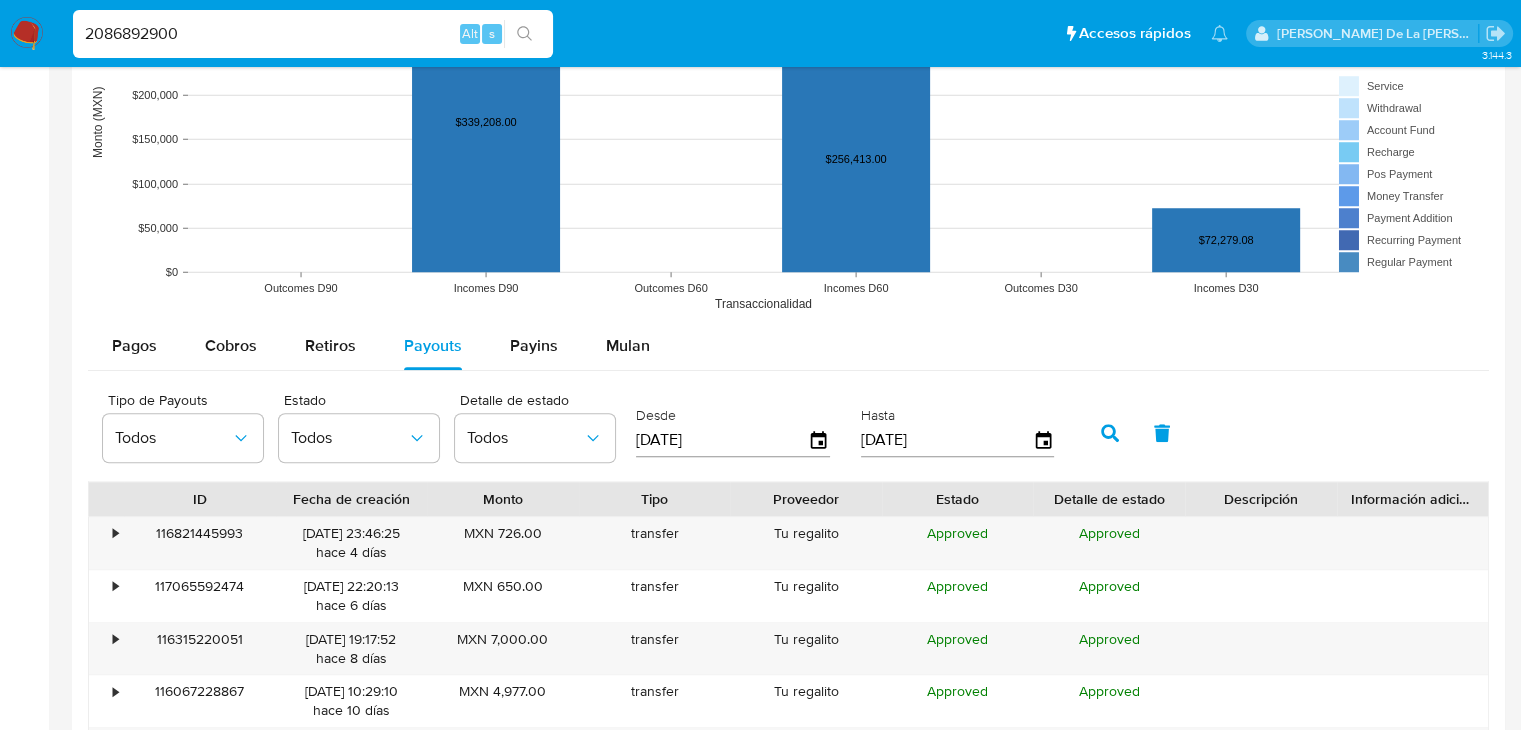 scroll, scrollTop: 2037, scrollLeft: 0, axis: vertical 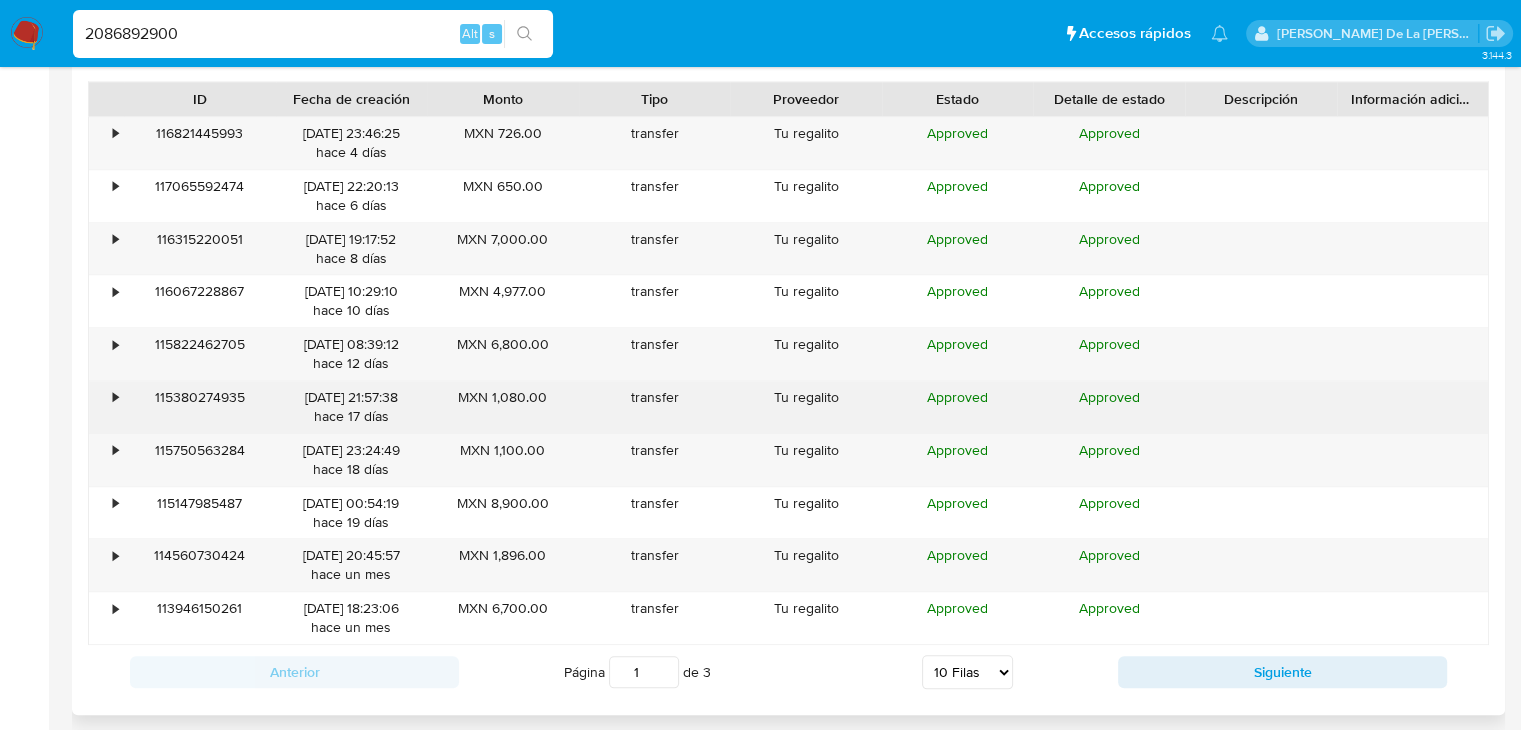 click on "115380274935" at bounding box center (200, 407) 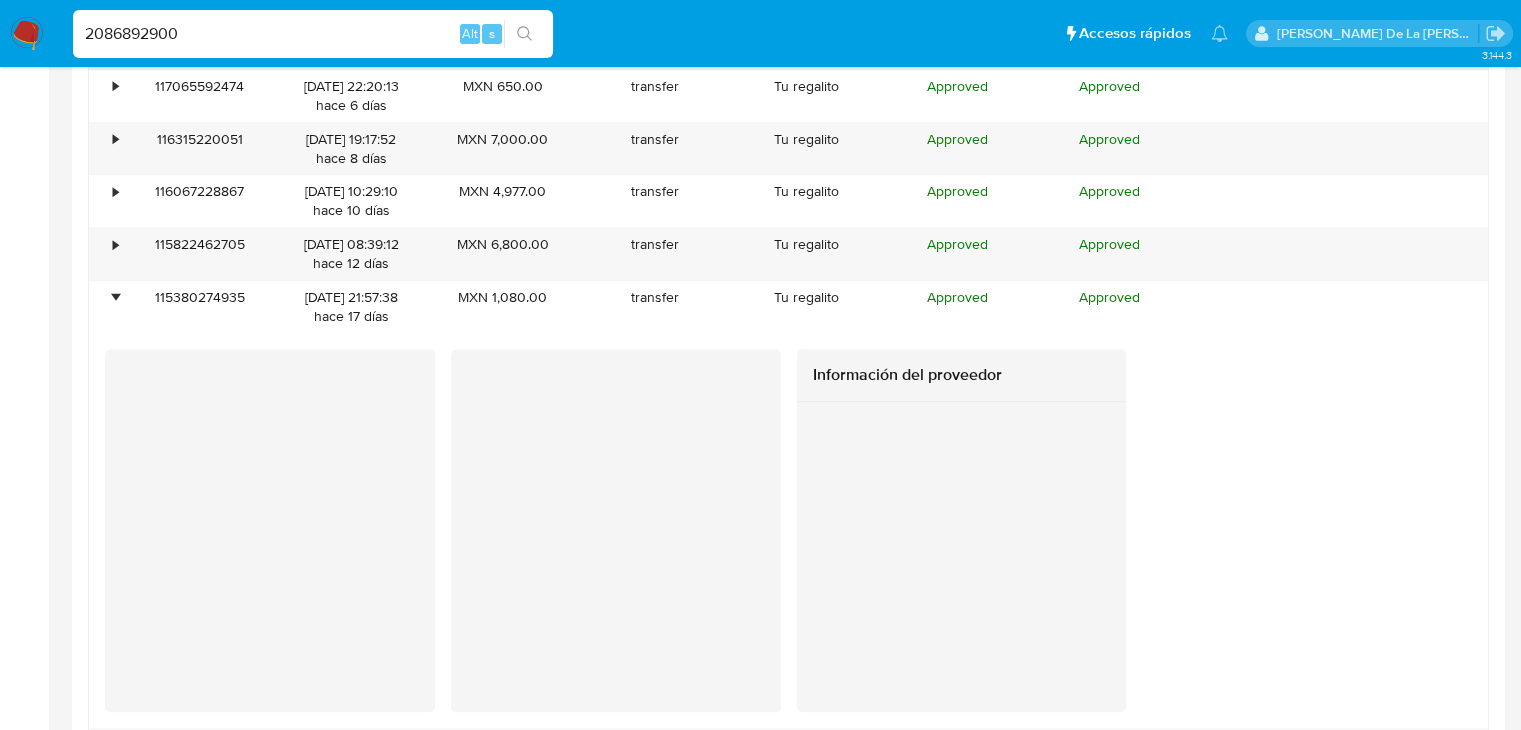 scroll, scrollTop: 2037, scrollLeft: 0, axis: vertical 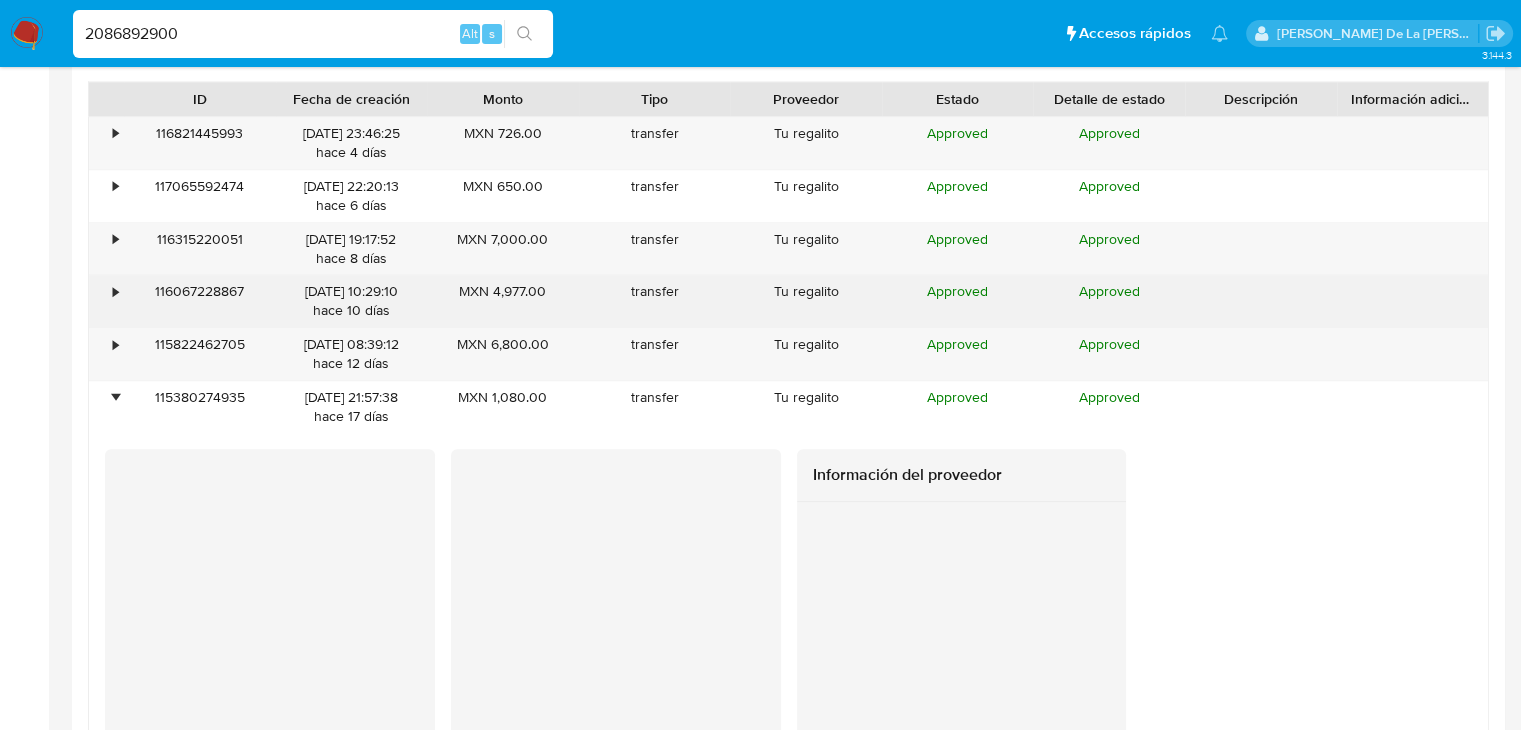 drag, startPoint x: 150, startPoint y: 285, endPoint x: 125, endPoint y: 290, distance: 25.495098 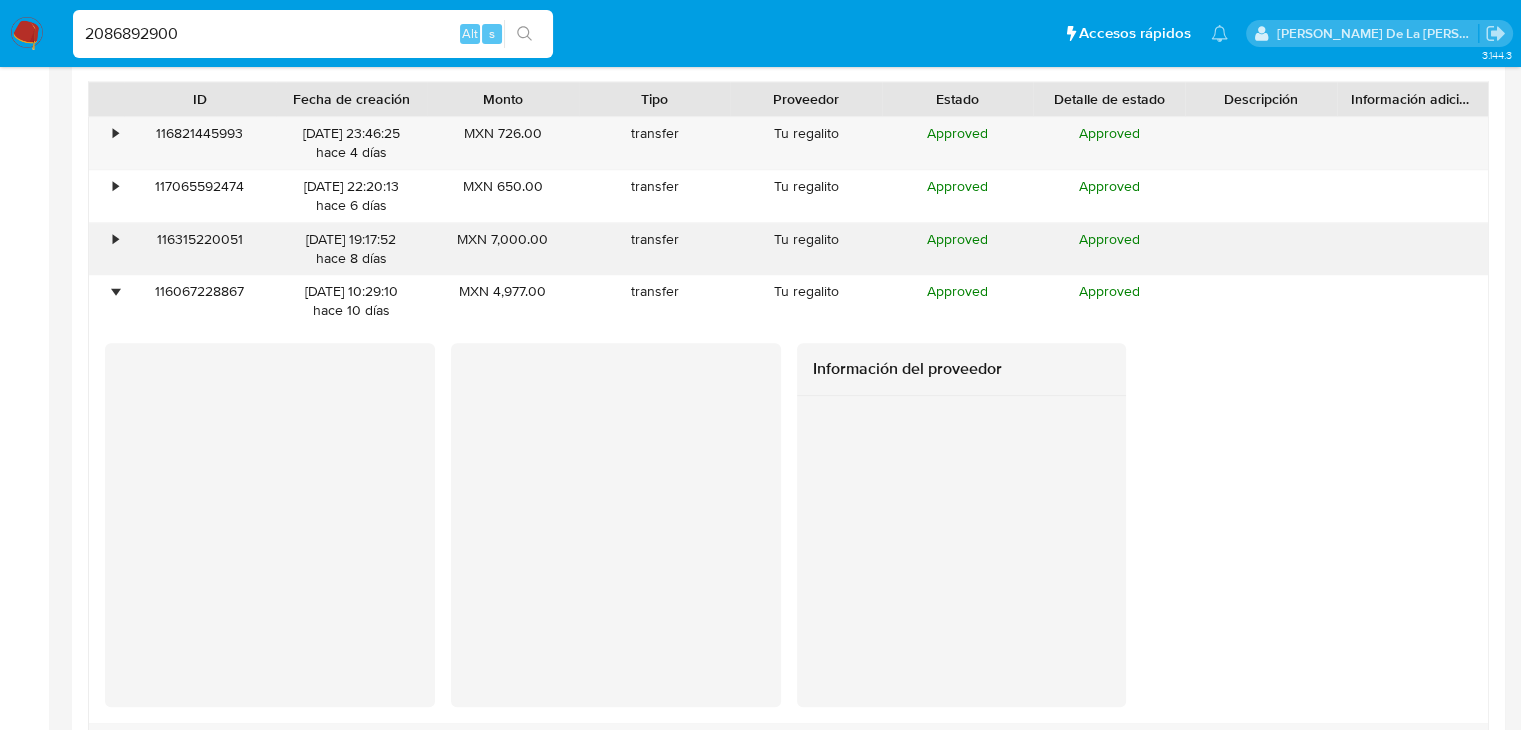 click on "116315220051" at bounding box center [200, 249] 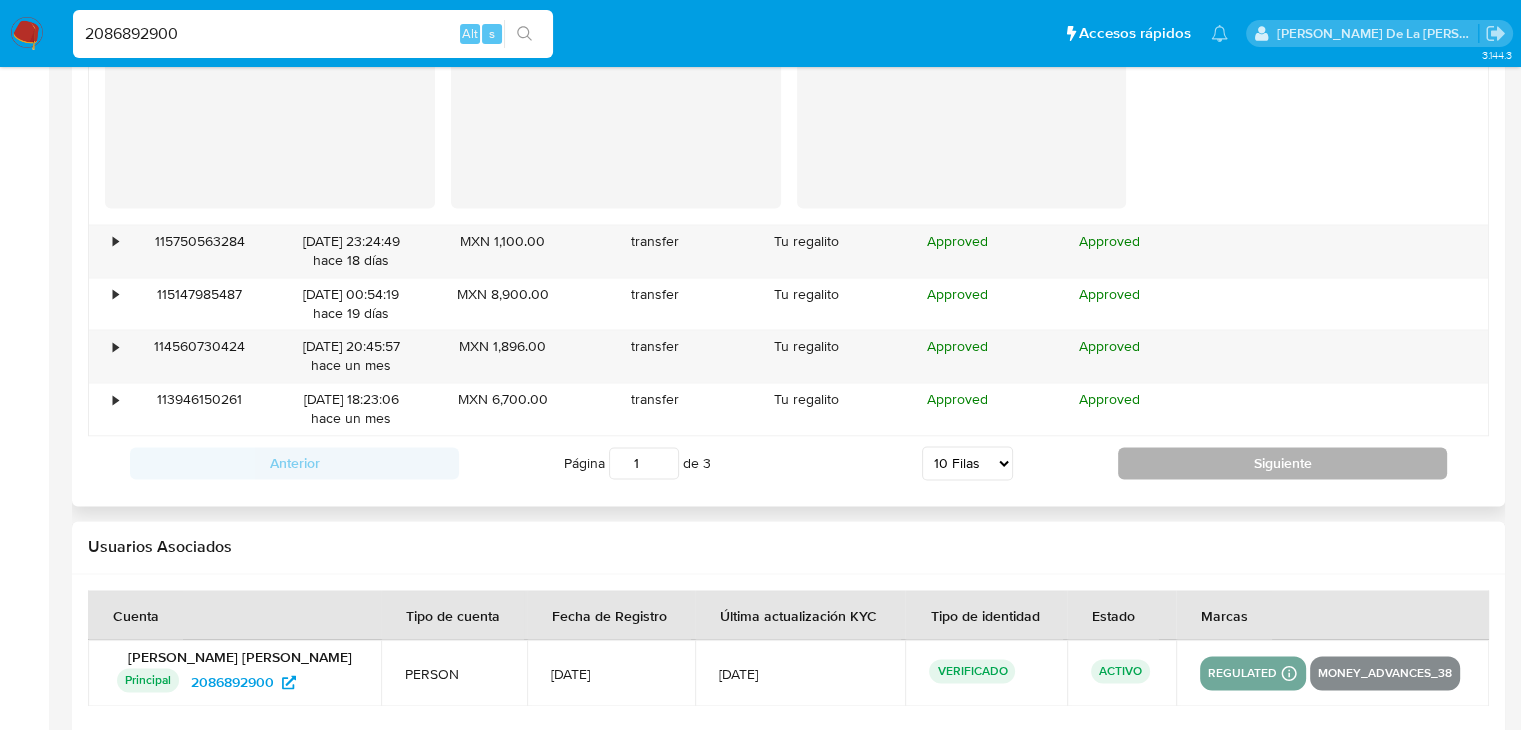 click on "Siguiente" at bounding box center [1282, 463] 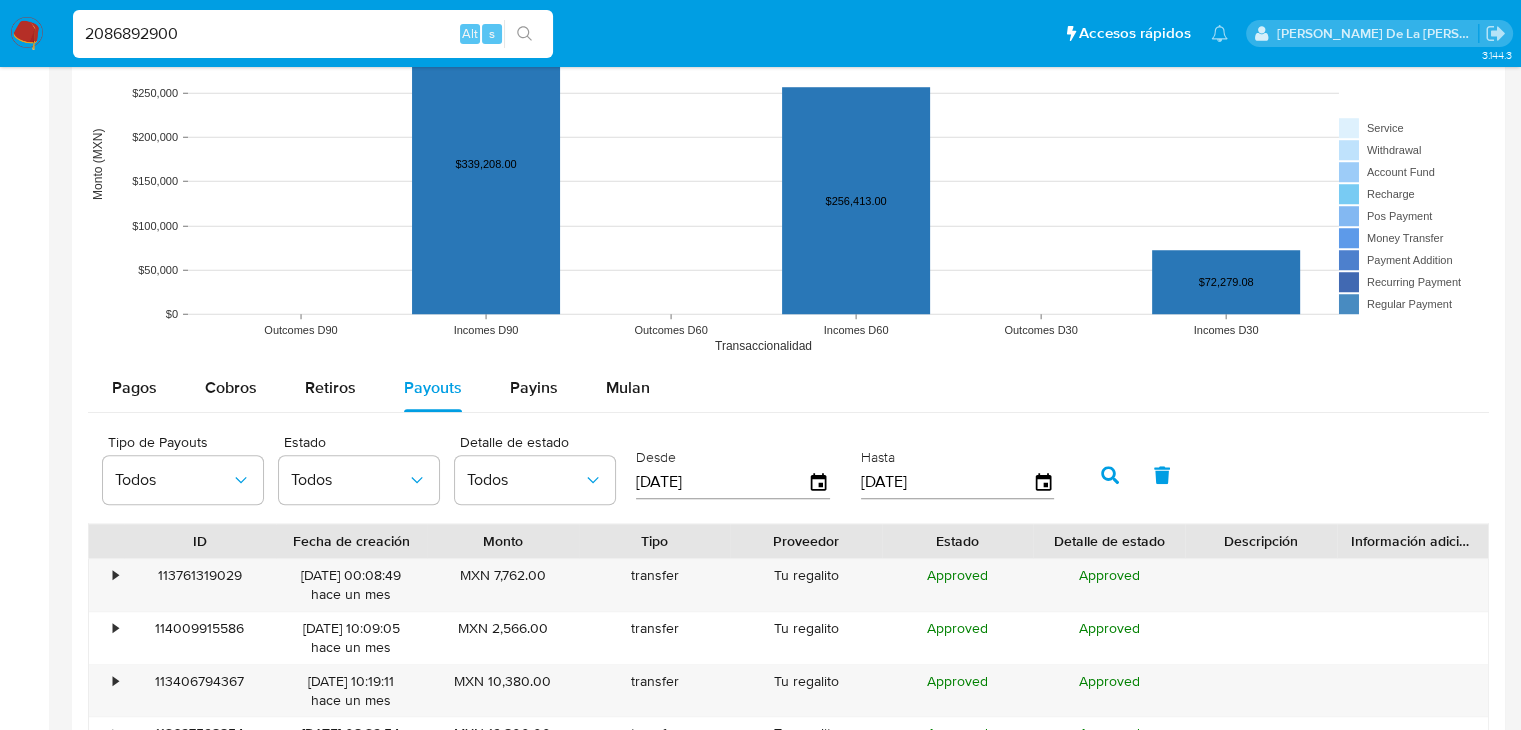 scroll, scrollTop: 1426, scrollLeft: 0, axis: vertical 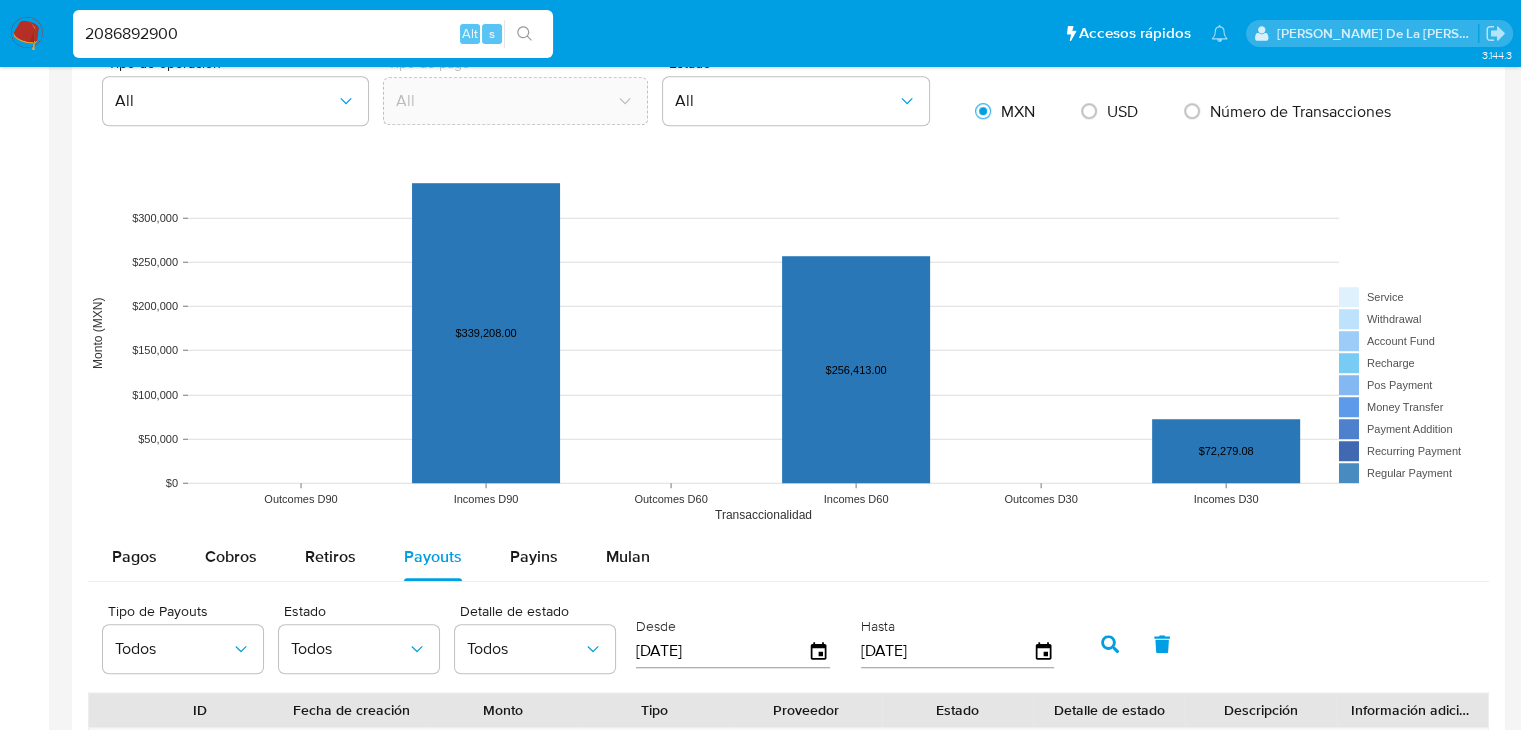 type 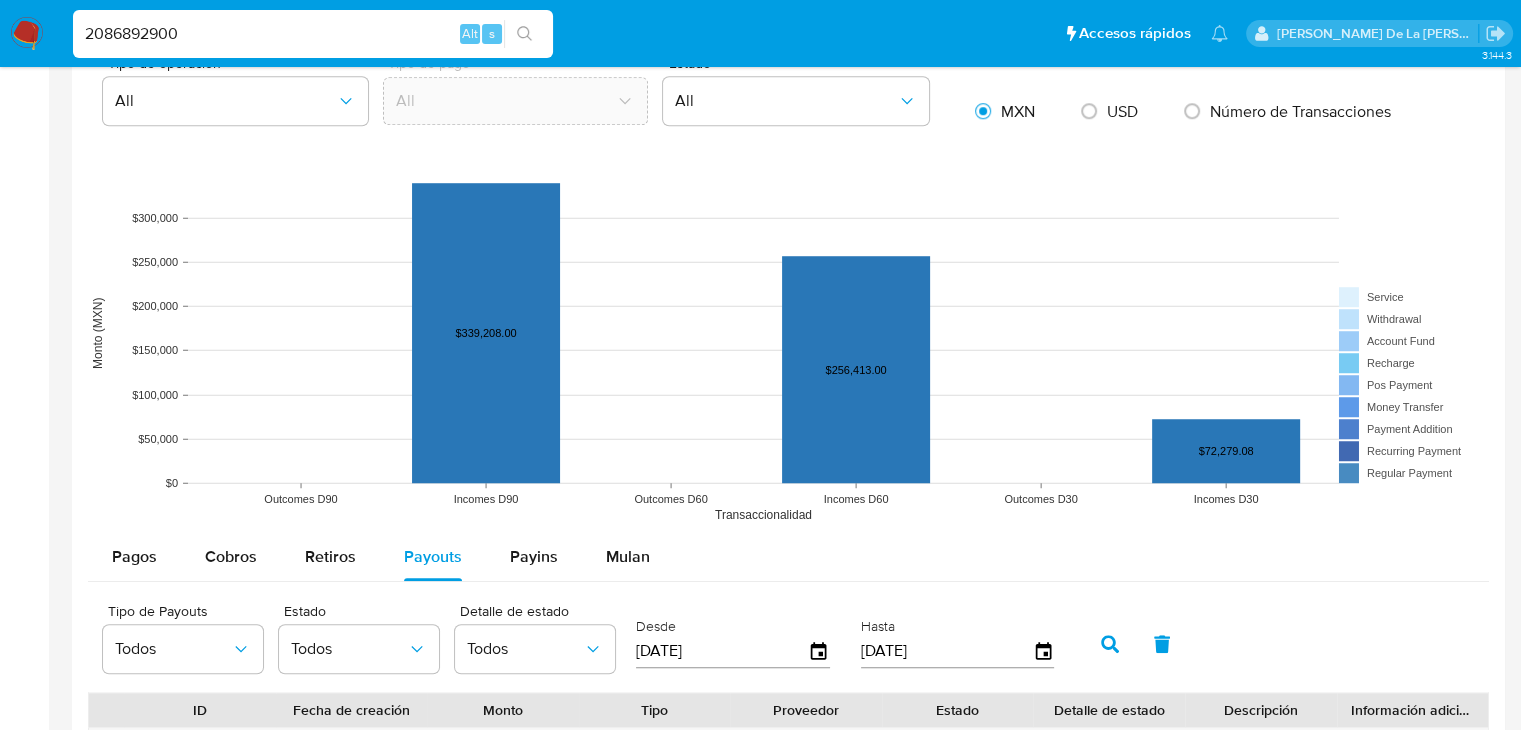 click on "2086892900" at bounding box center [313, 34] 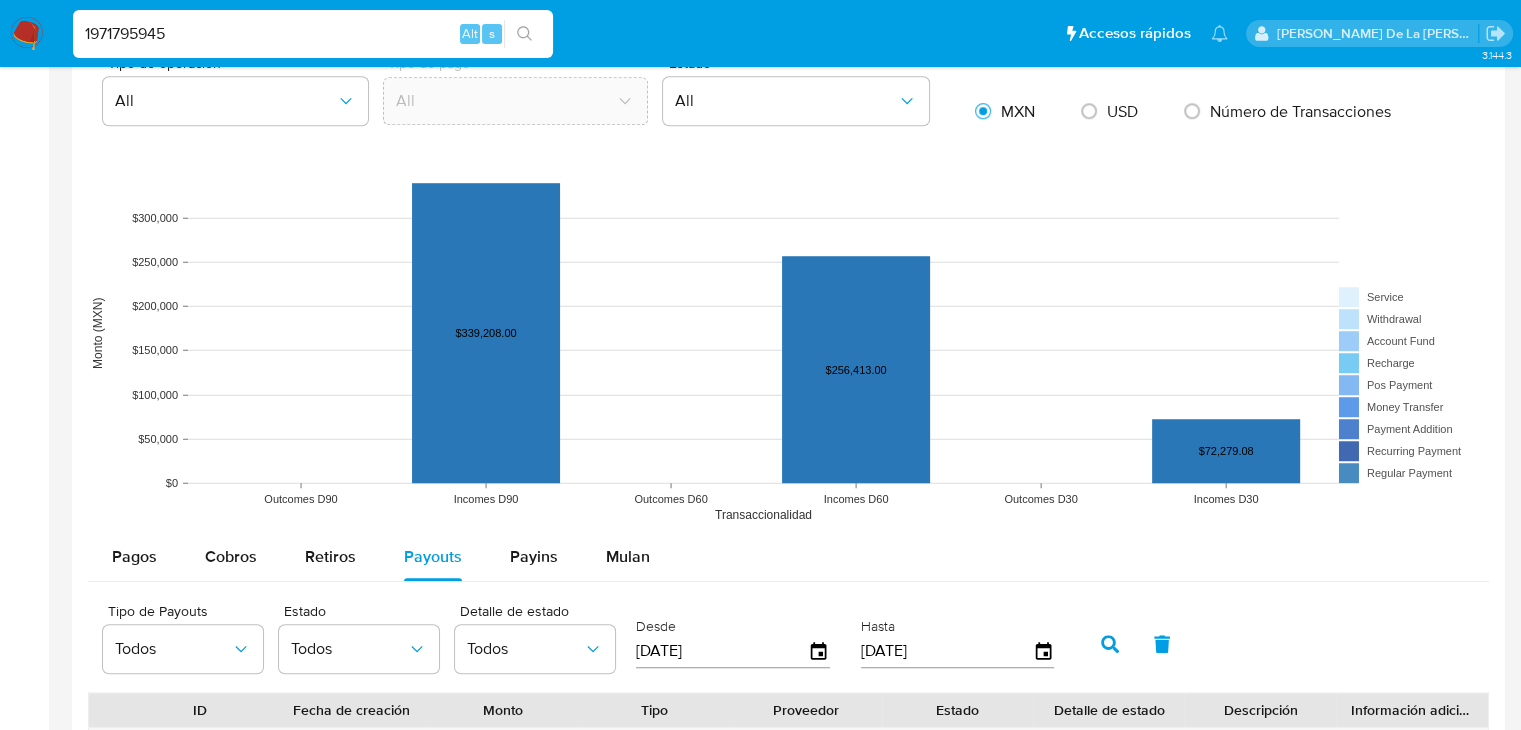 type on "1971795945" 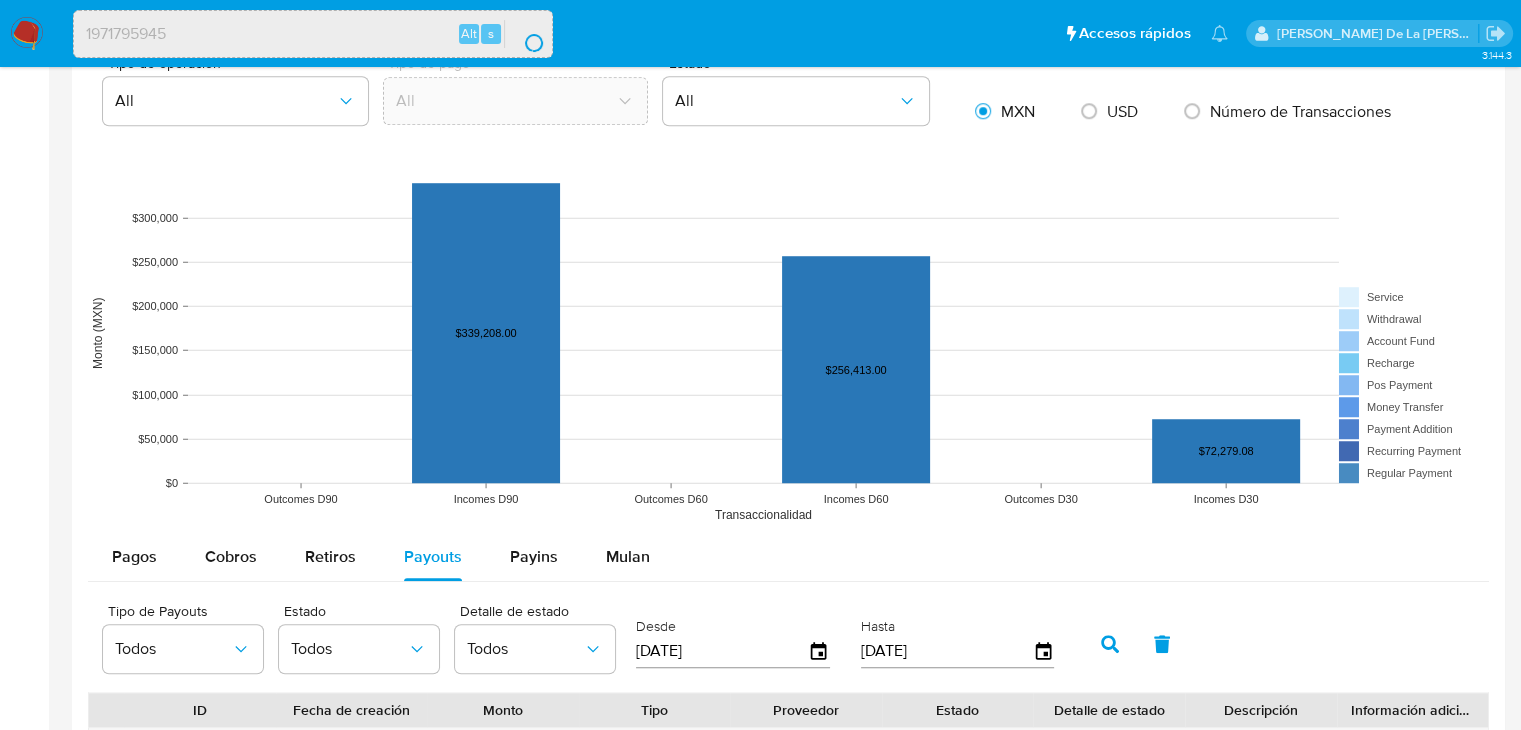 scroll, scrollTop: 0, scrollLeft: 0, axis: both 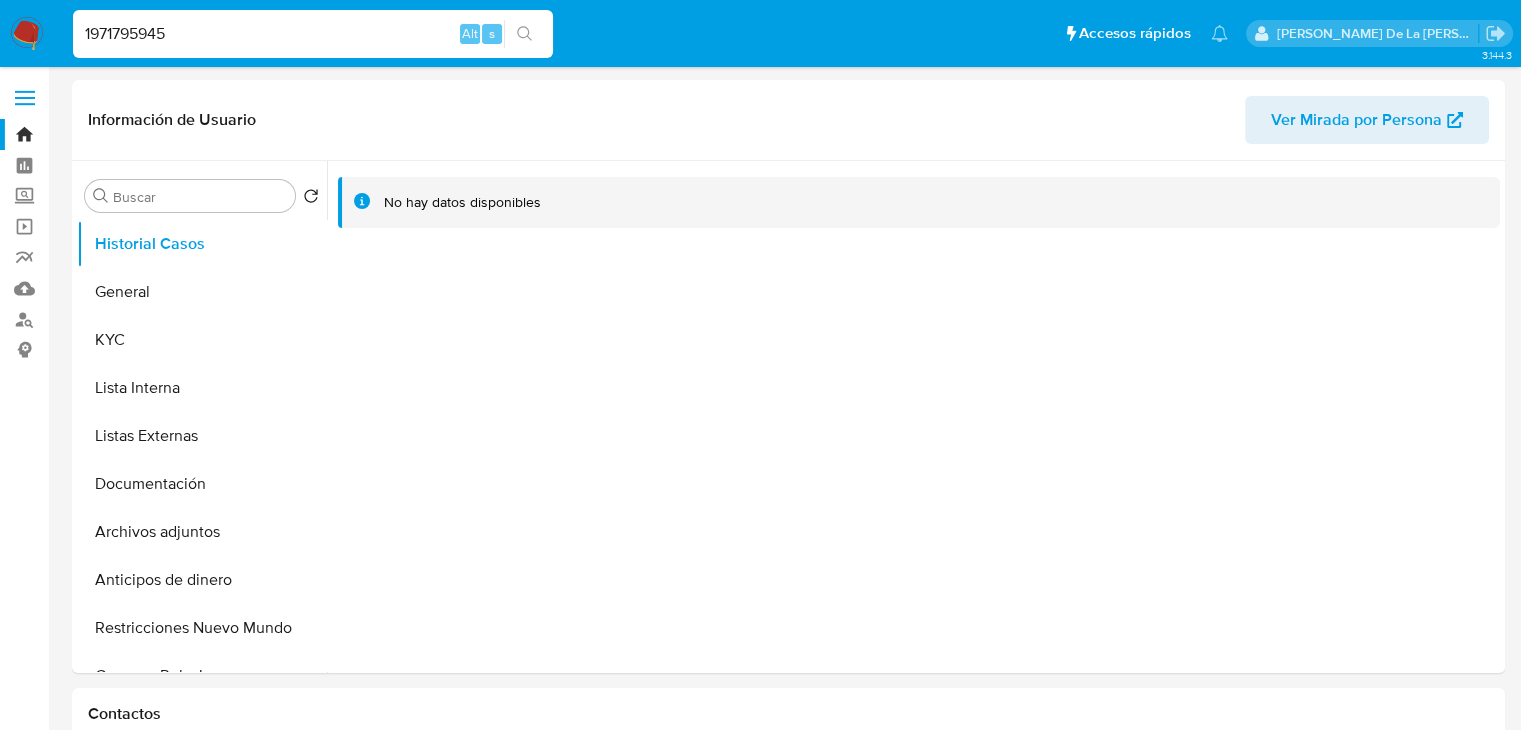 select on "10" 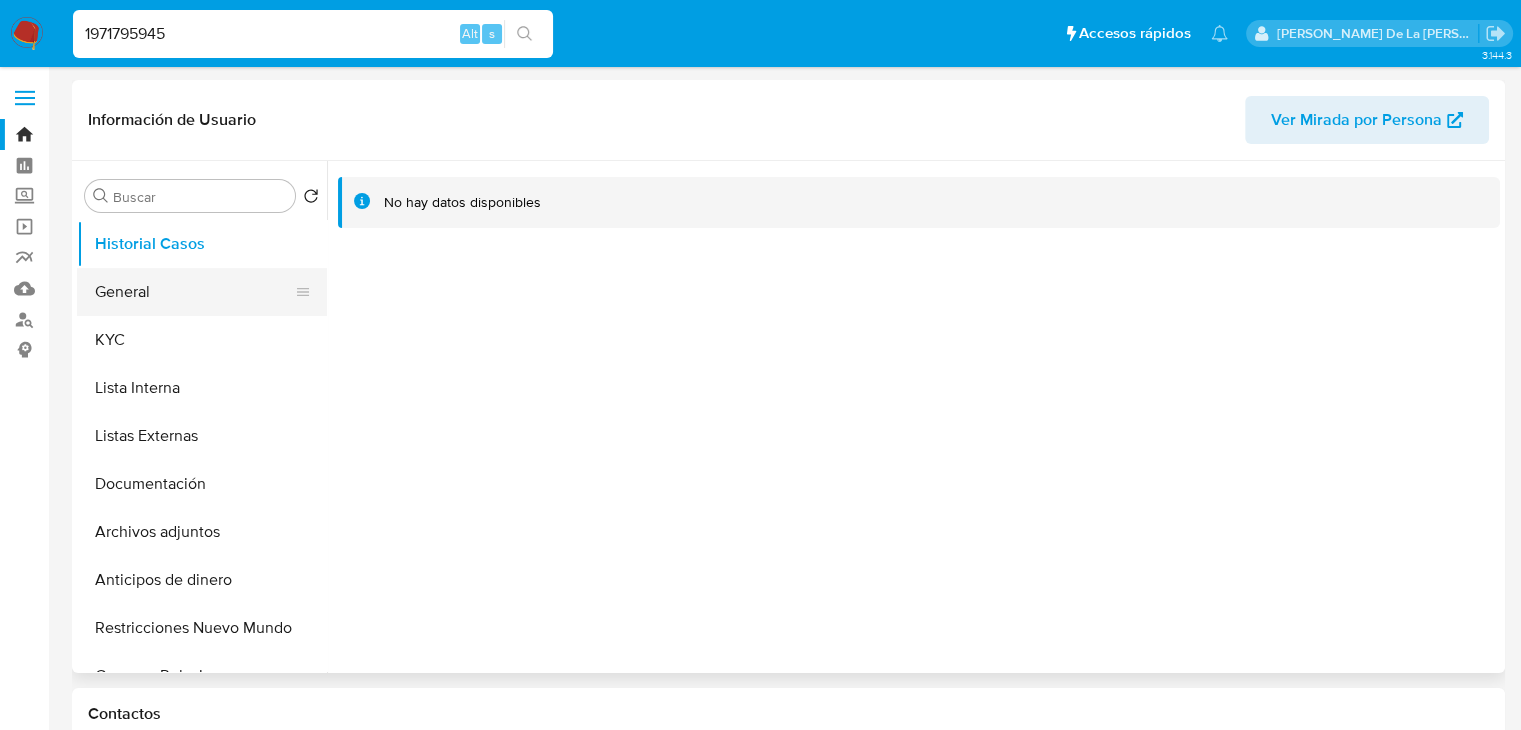 click on "General" at bounding box center (194, 292) 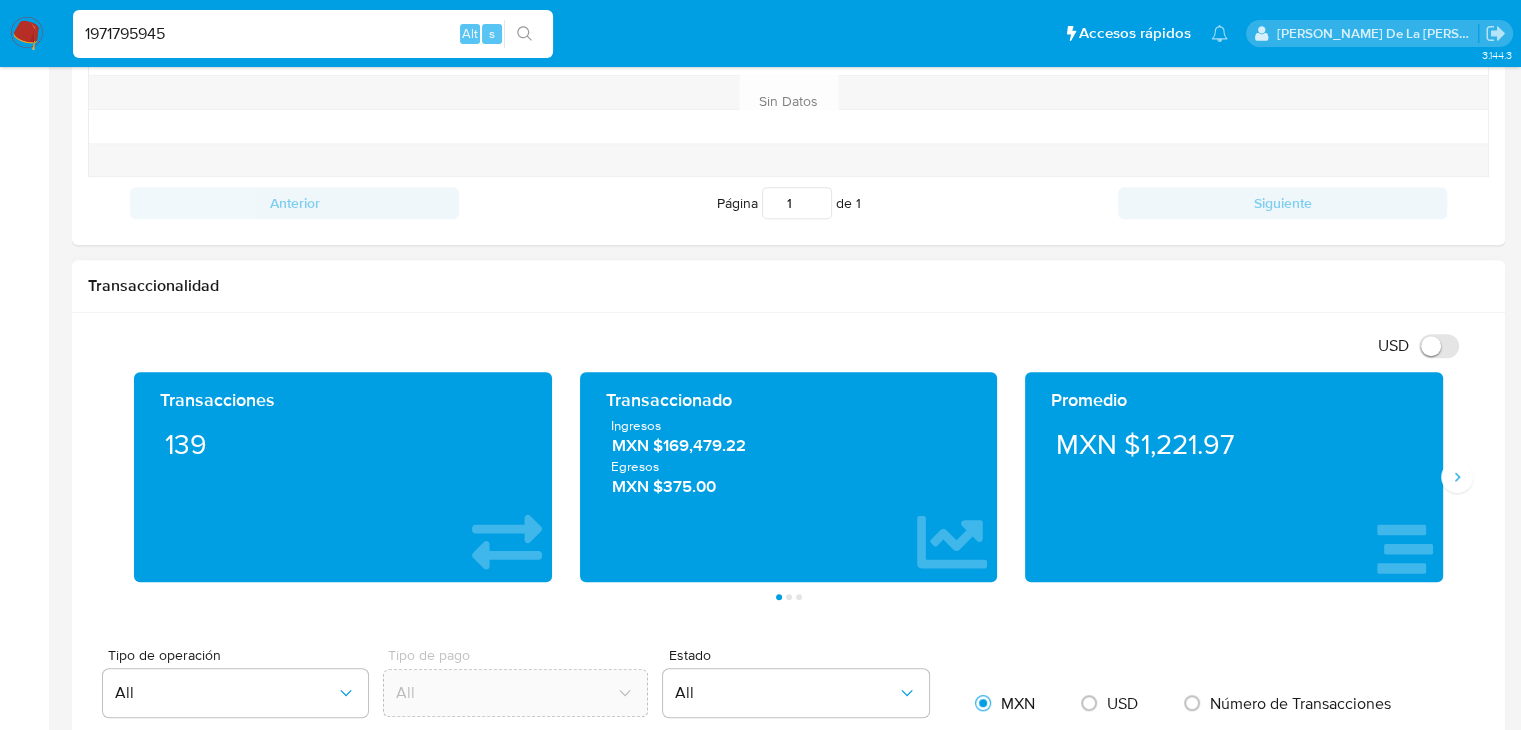 scroll, scrollTop: 900, scrollLeft: 0, axis: vertical 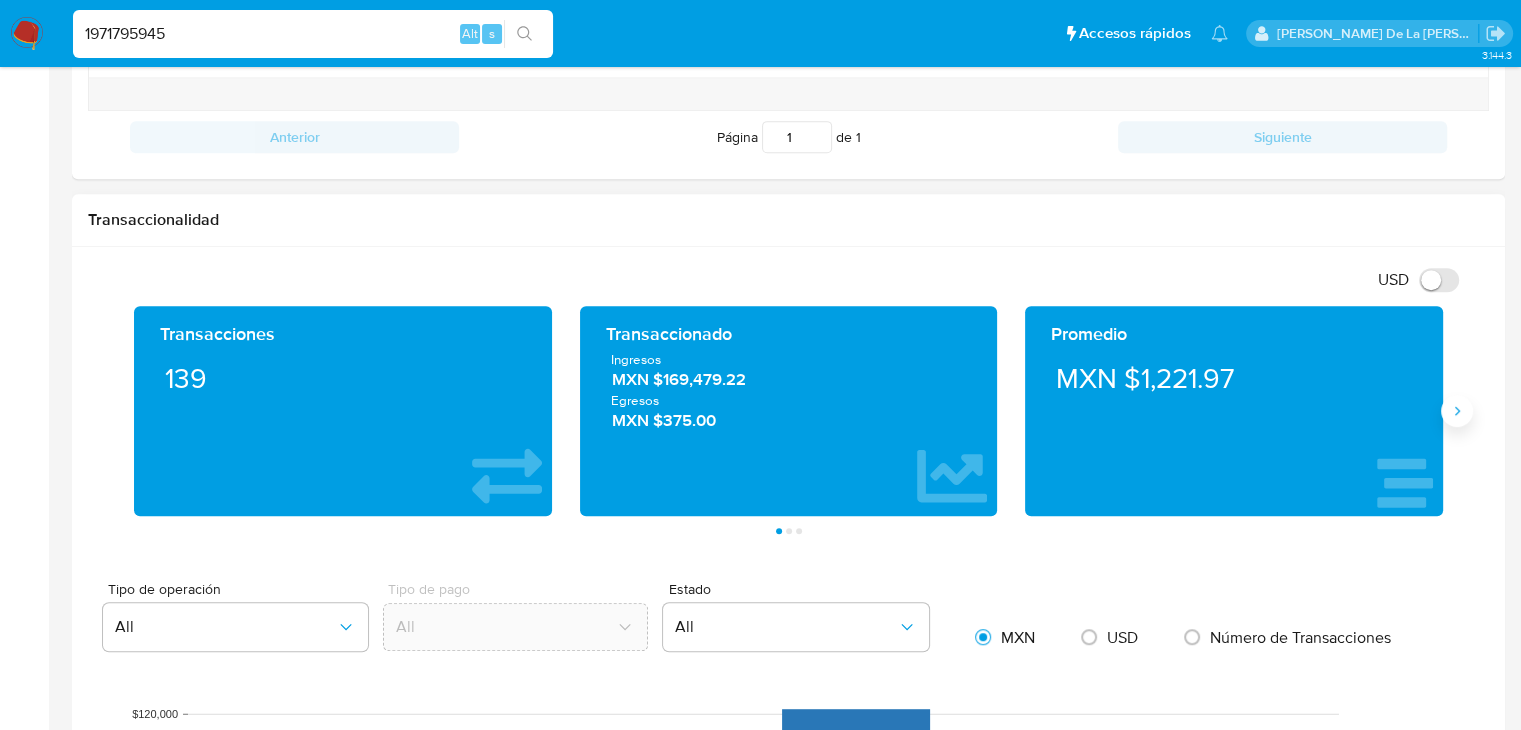 click at bounding box center (1457, 411) 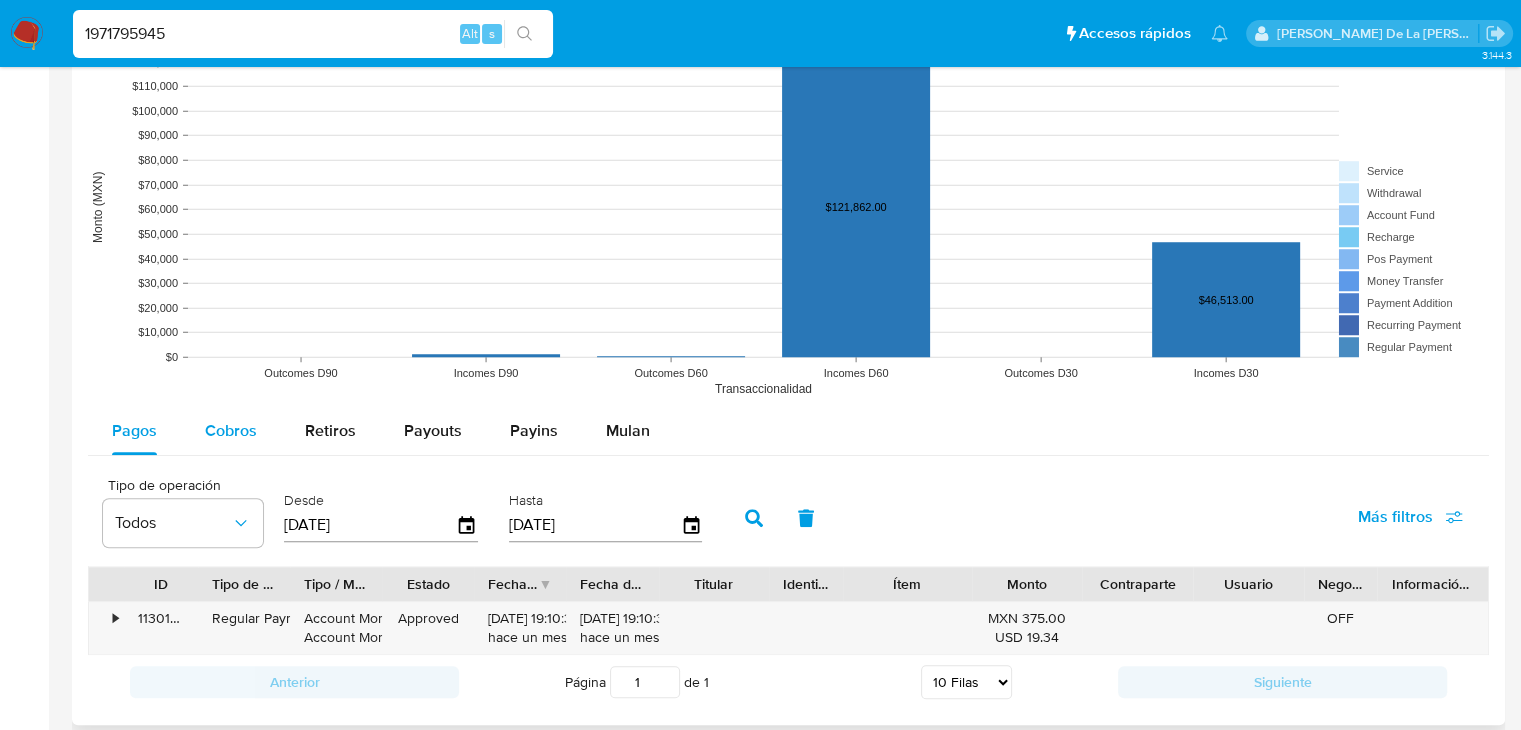 click on "Cobros" at bounding box center (231, 430) 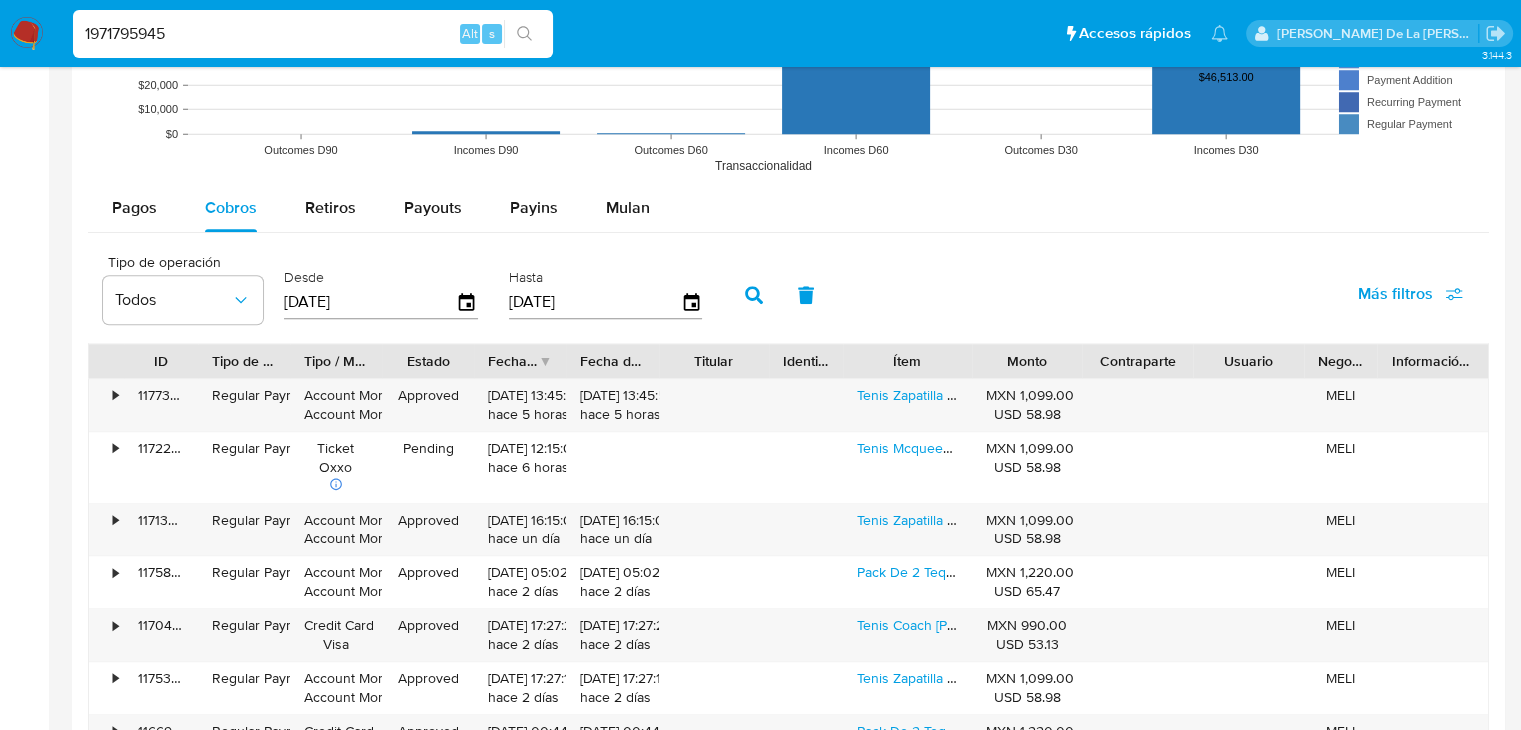 scroll, scrollTop: 1752, scrollLeft: 0, axis: vertical 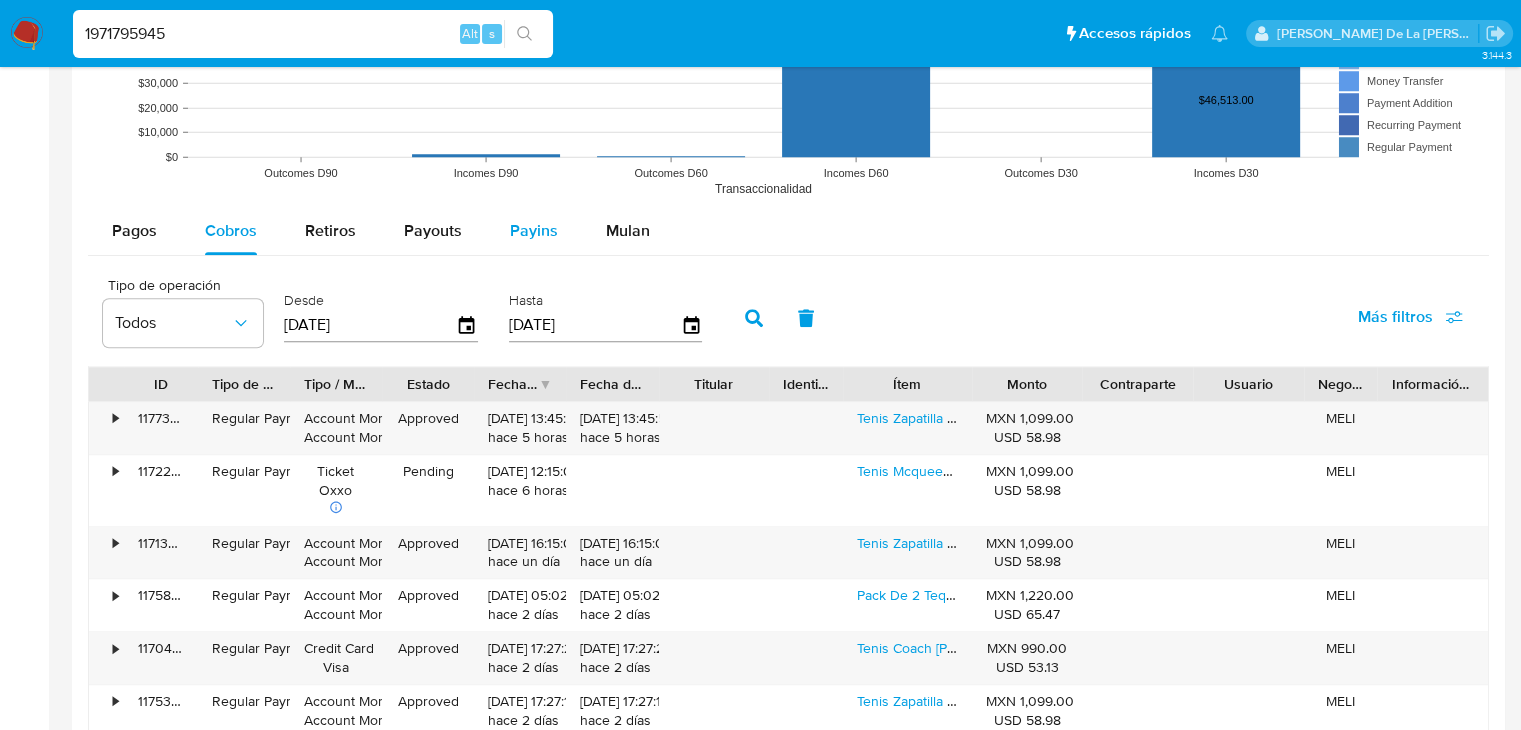 click on "Payins" at bounding box center [534, 231] 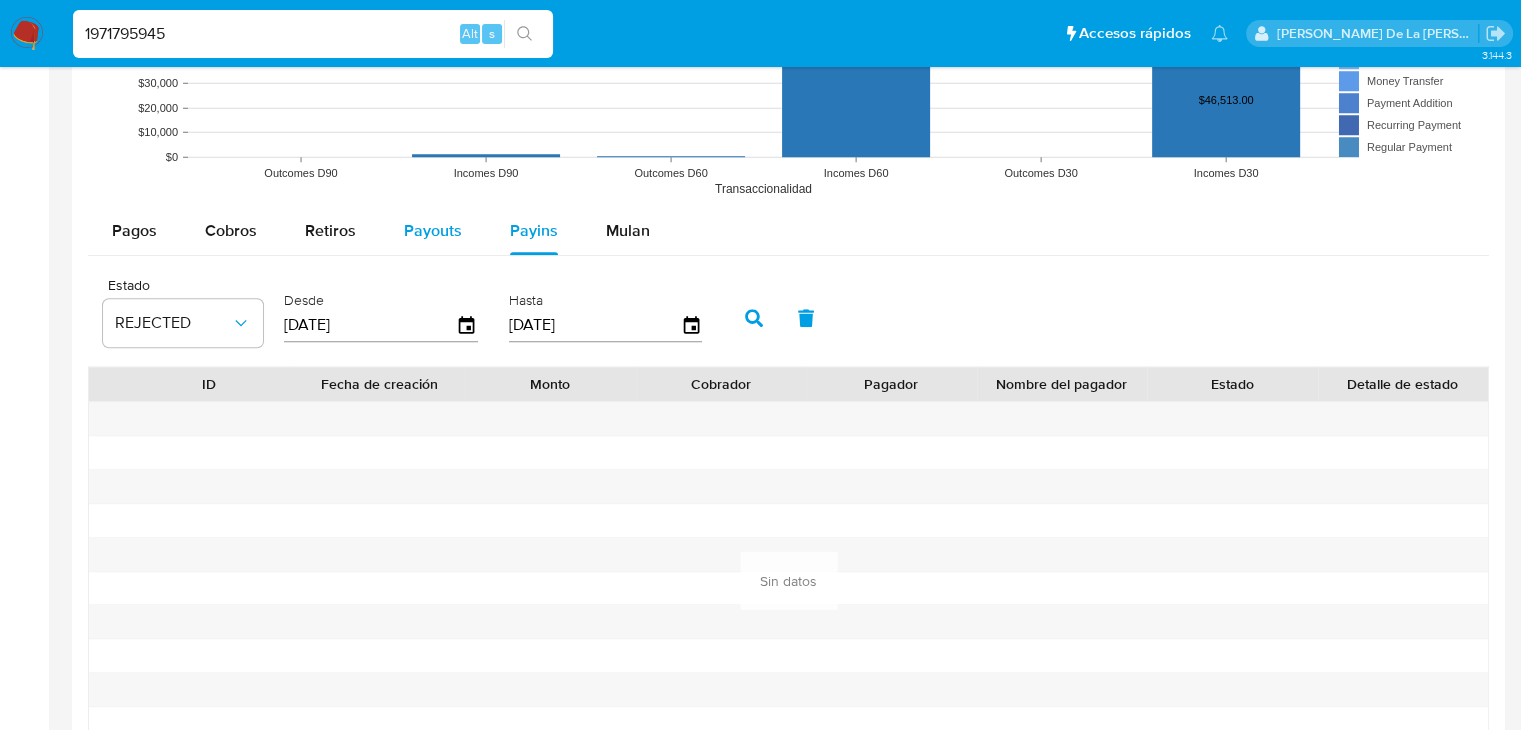 click on "Payouts" at bounding box center [433, 230] 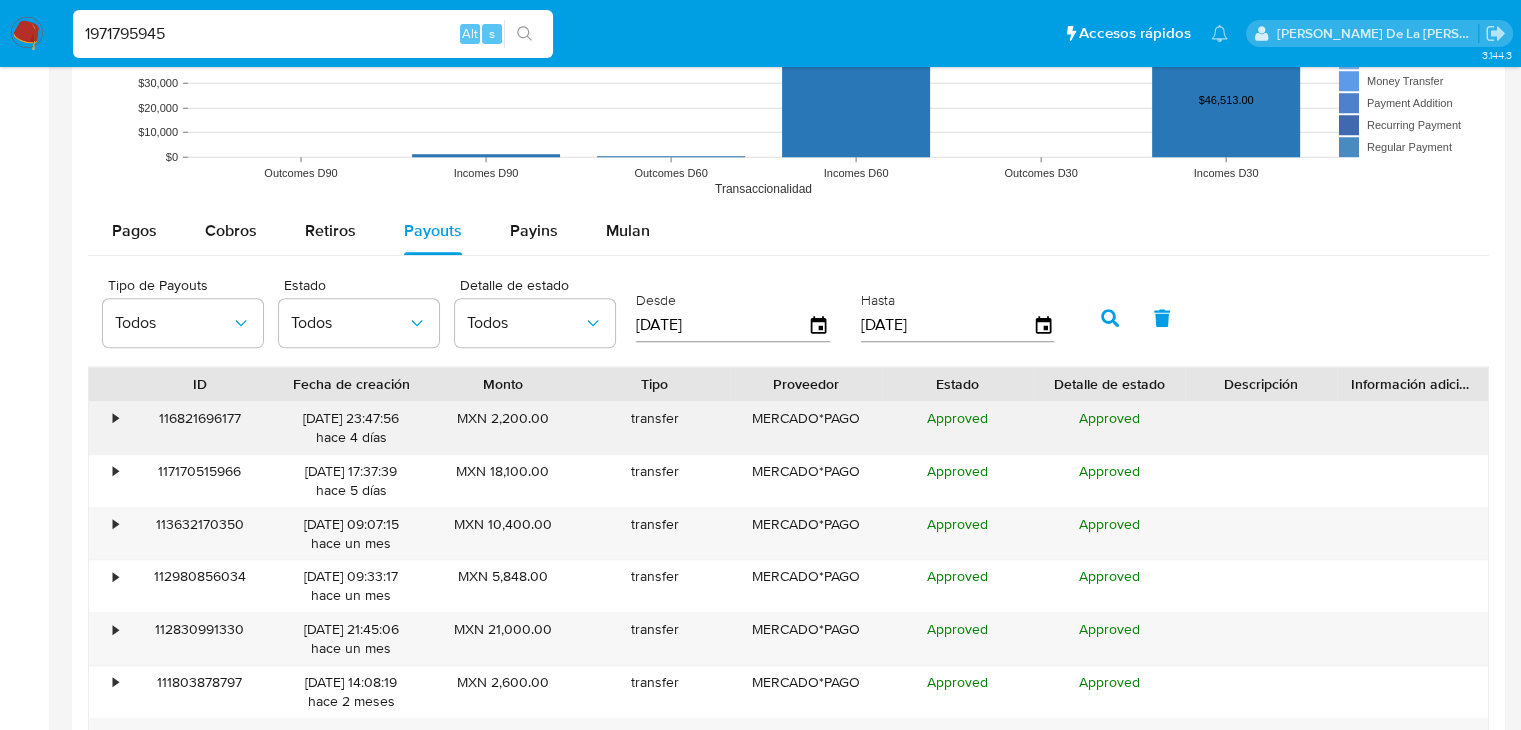 click on "•" at bounding box center (106, 428) 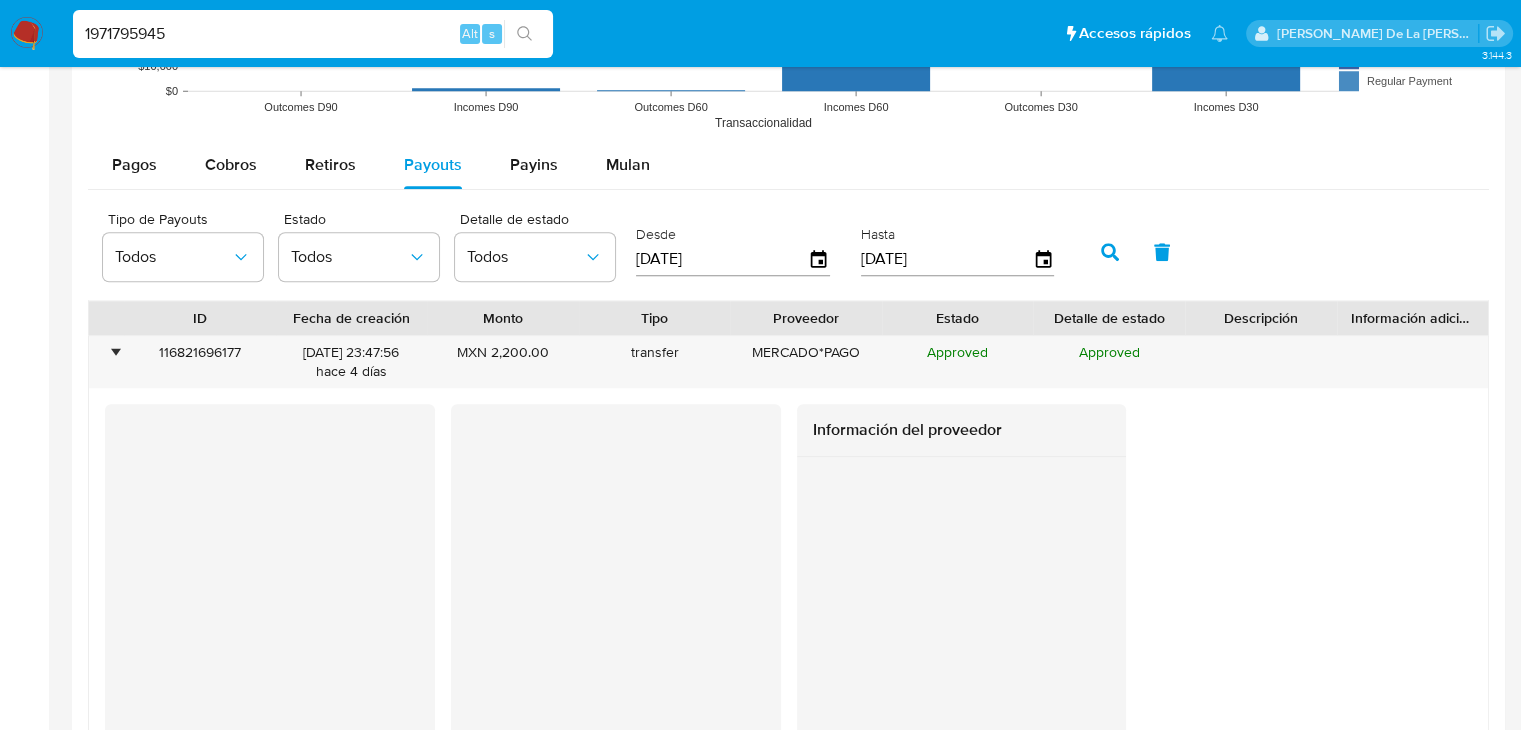 scroll, scrollTop: 1852, scrollLeft: 0, axis: vertical 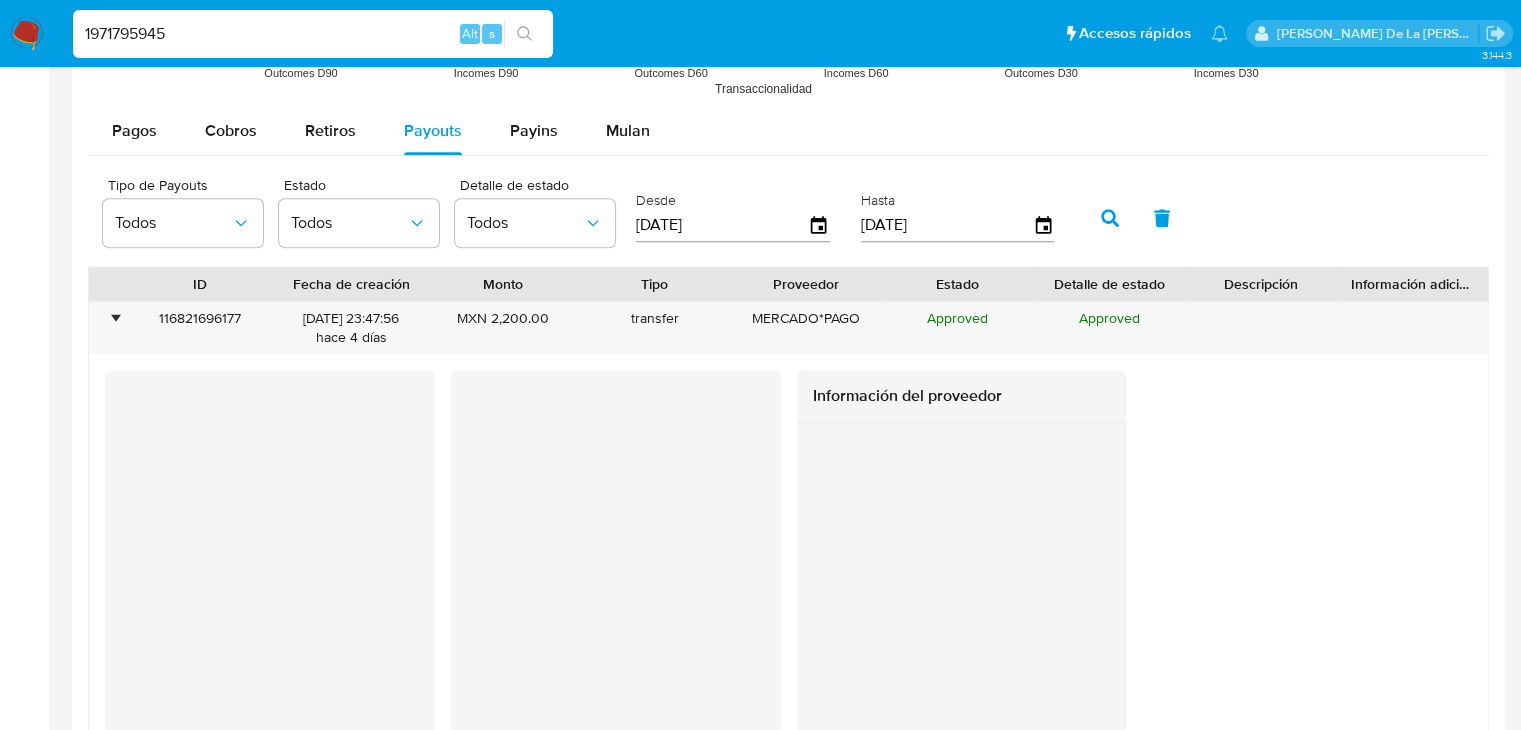 click on "1971795945" at bounding box center (313, 34) 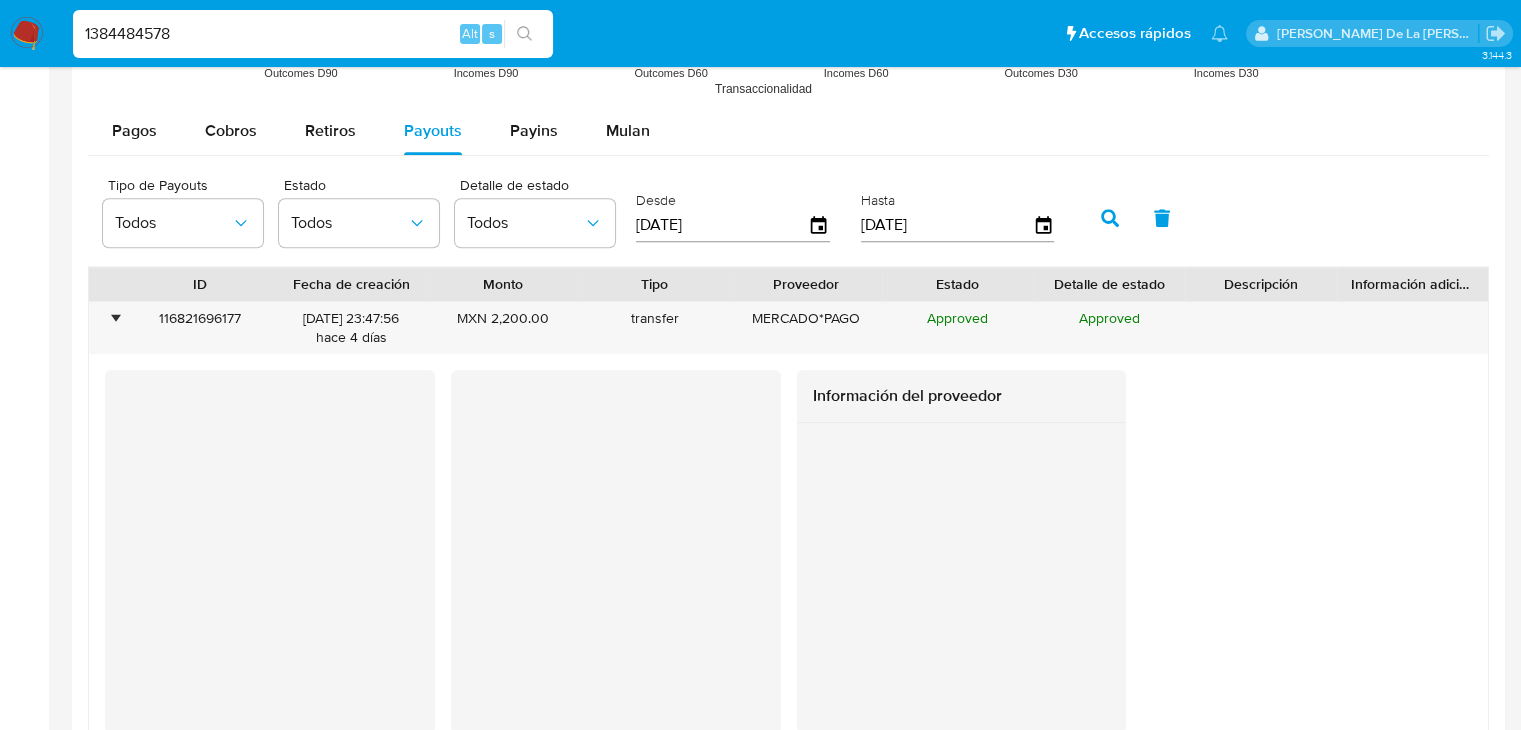 type on "1384484578" 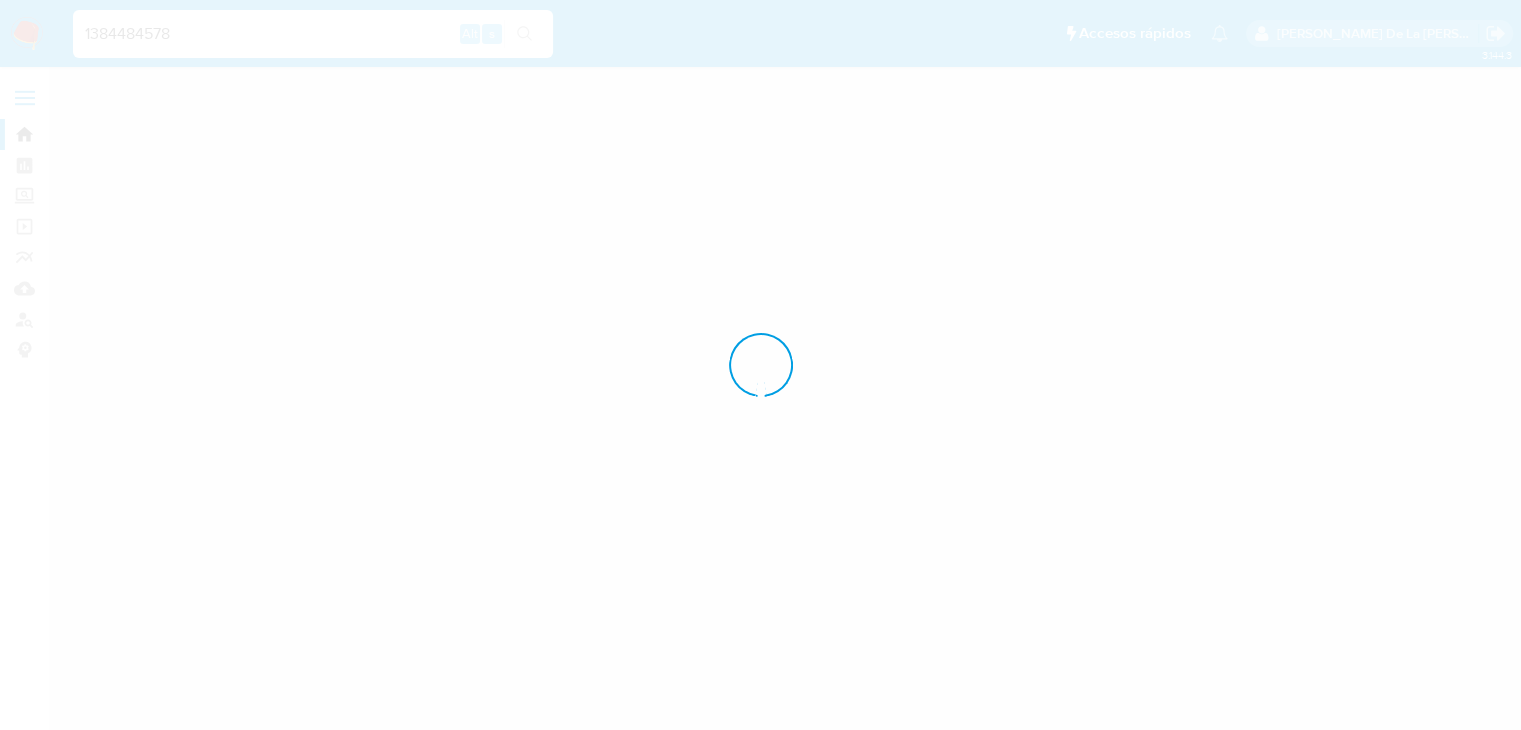 scroll, scrollTop: 0, scrollLeft: 0, axis: both 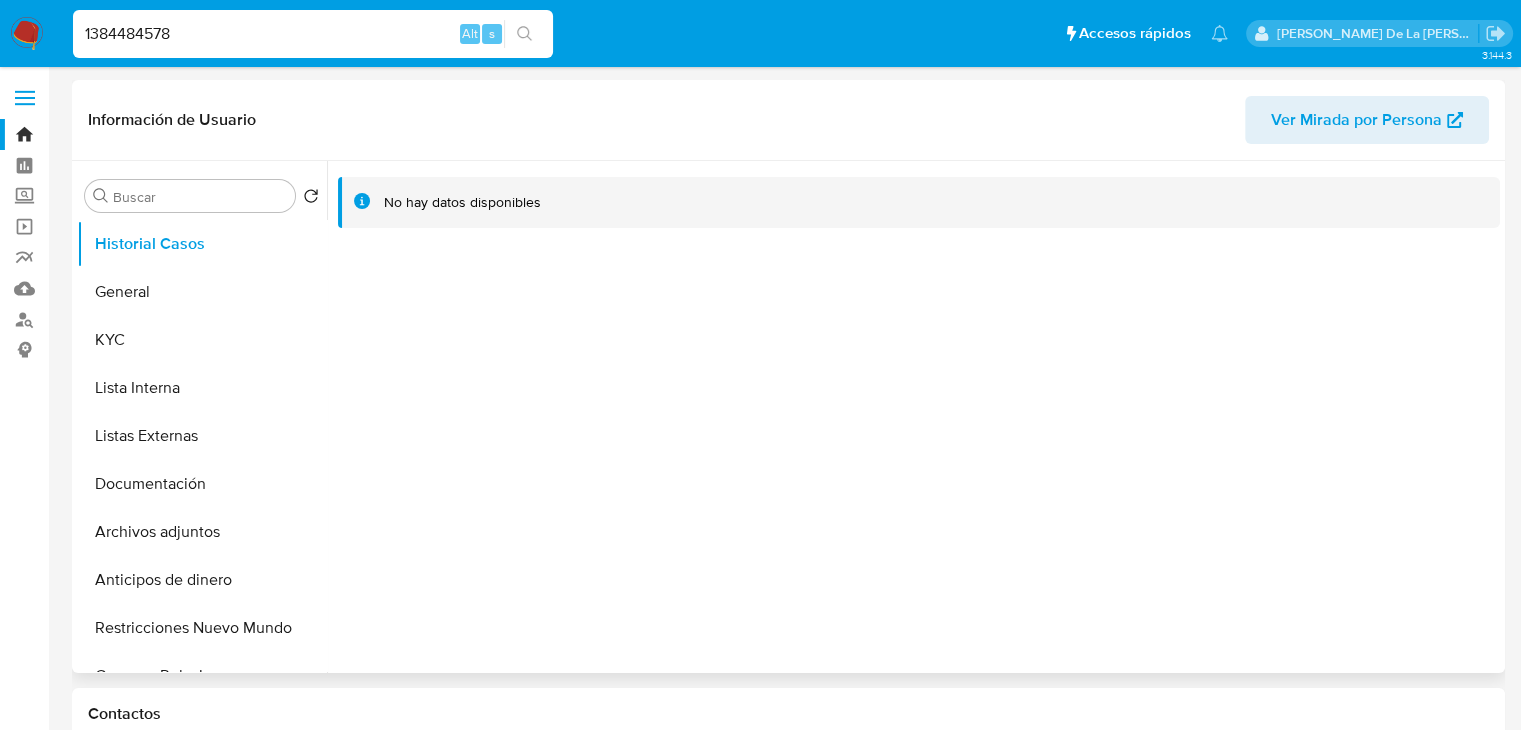 select on "10" 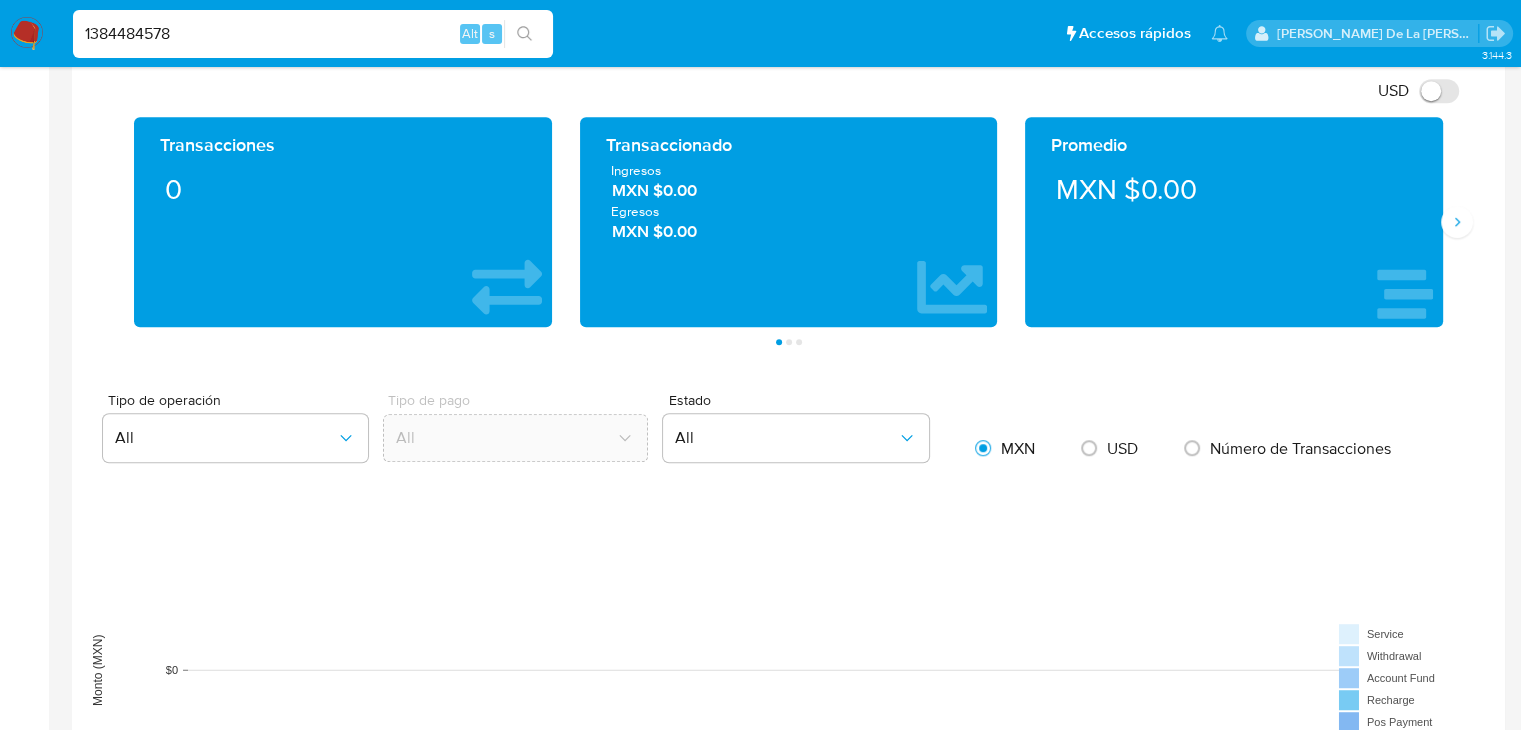 scroll, scrollTop: 1100, scrollLeft: 0, axis: vertical 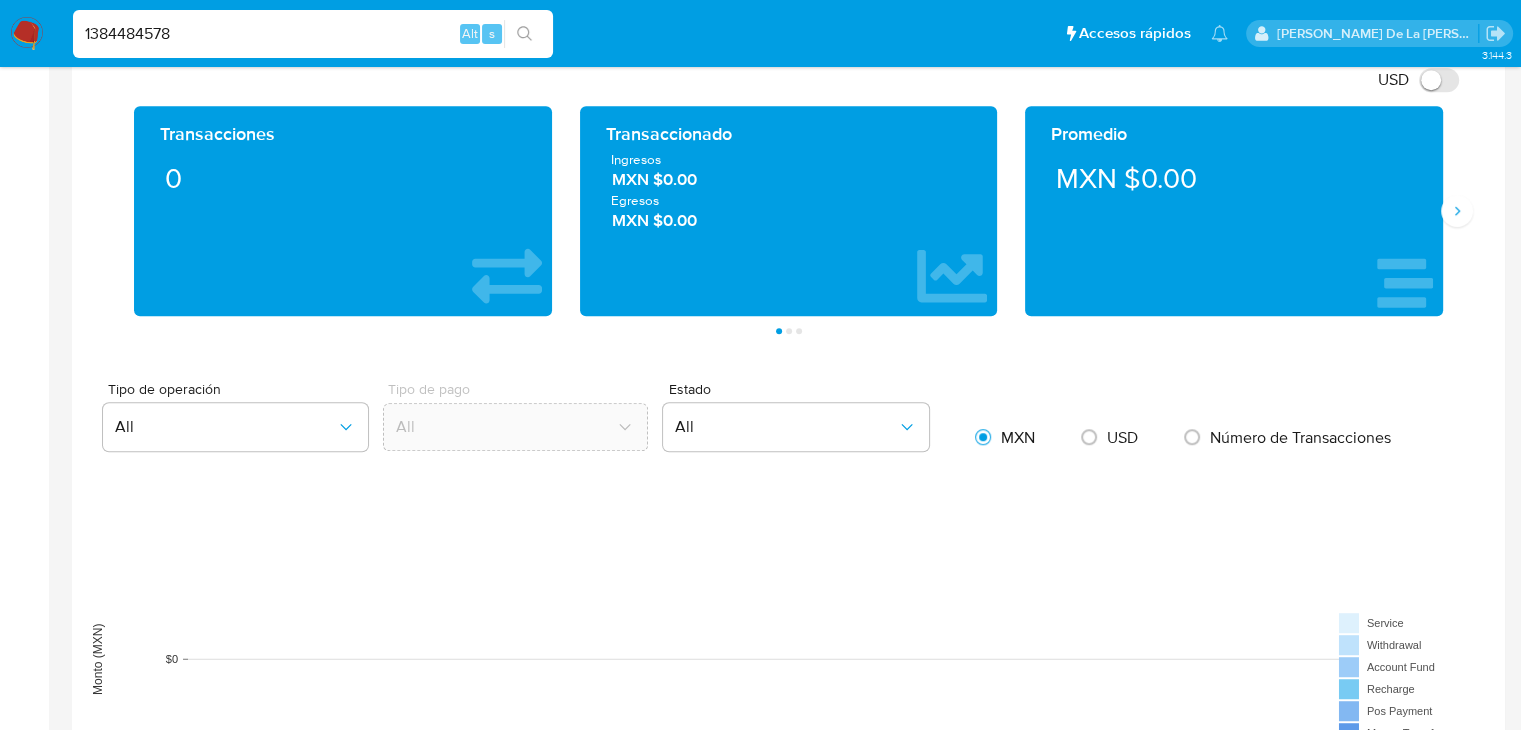 drag, startPoint x: 1482, startPoint y: 209, endPoint x: 1472, endPoint y: 211, distance: 10.198039 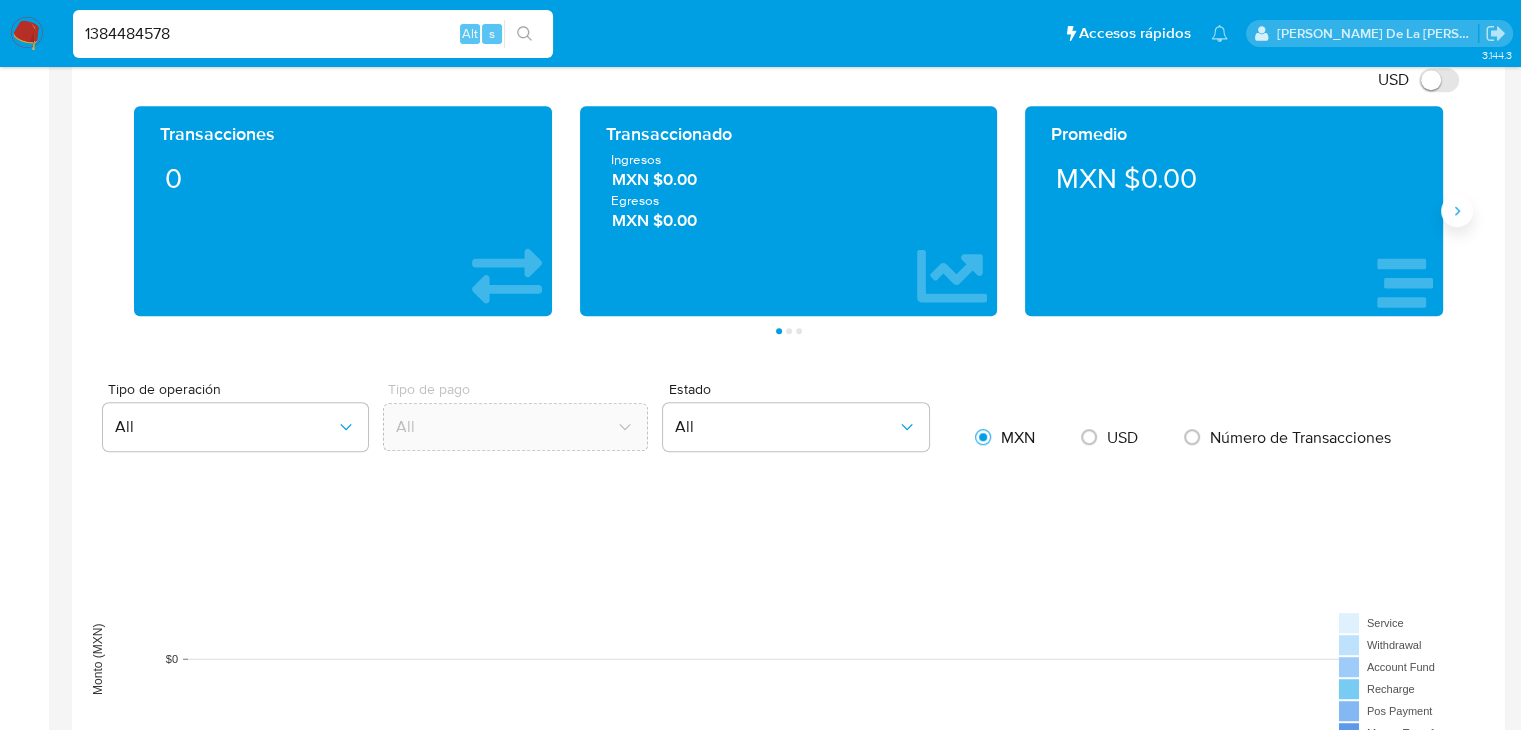 click 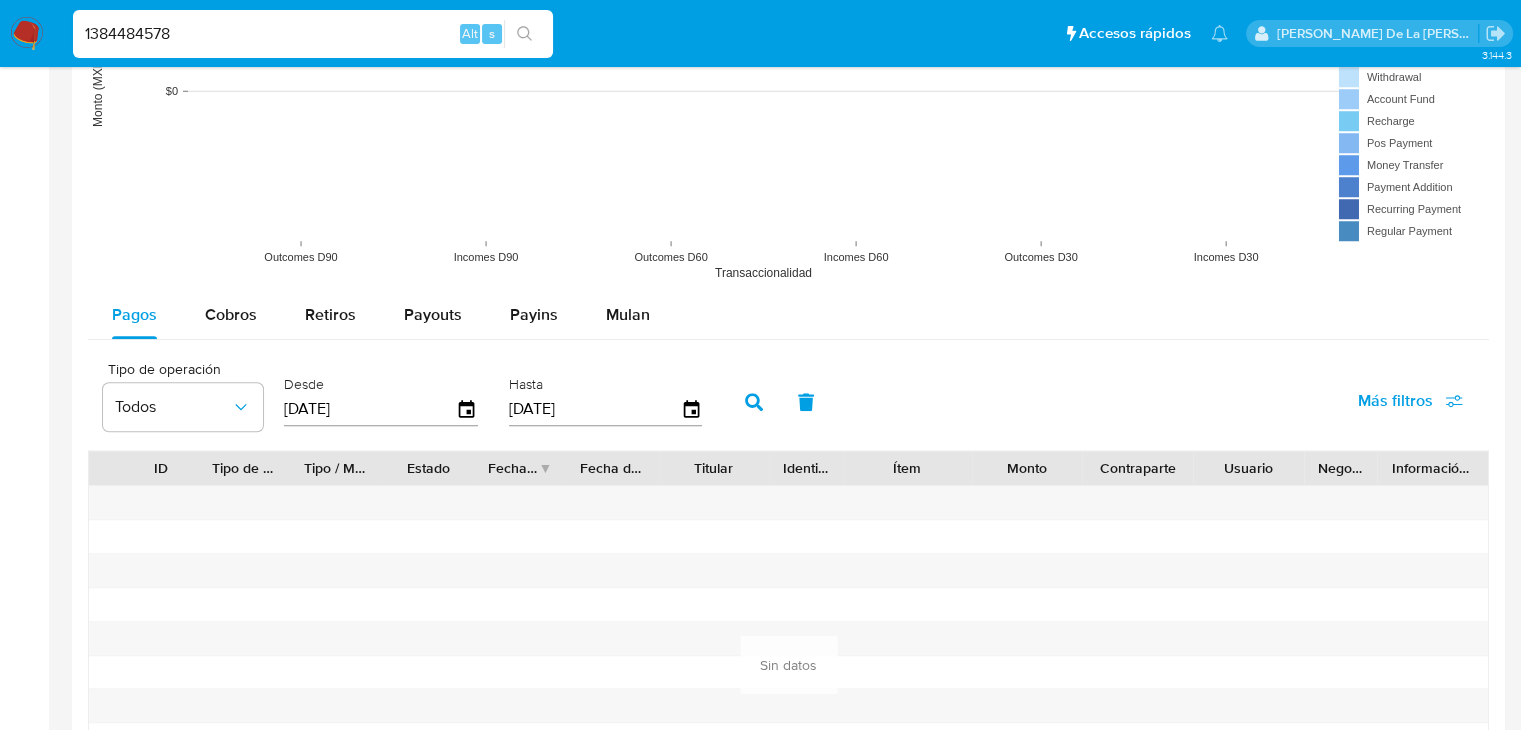 scroll, scrollTop: 1800, scrollLeft: 0, axis: vertical 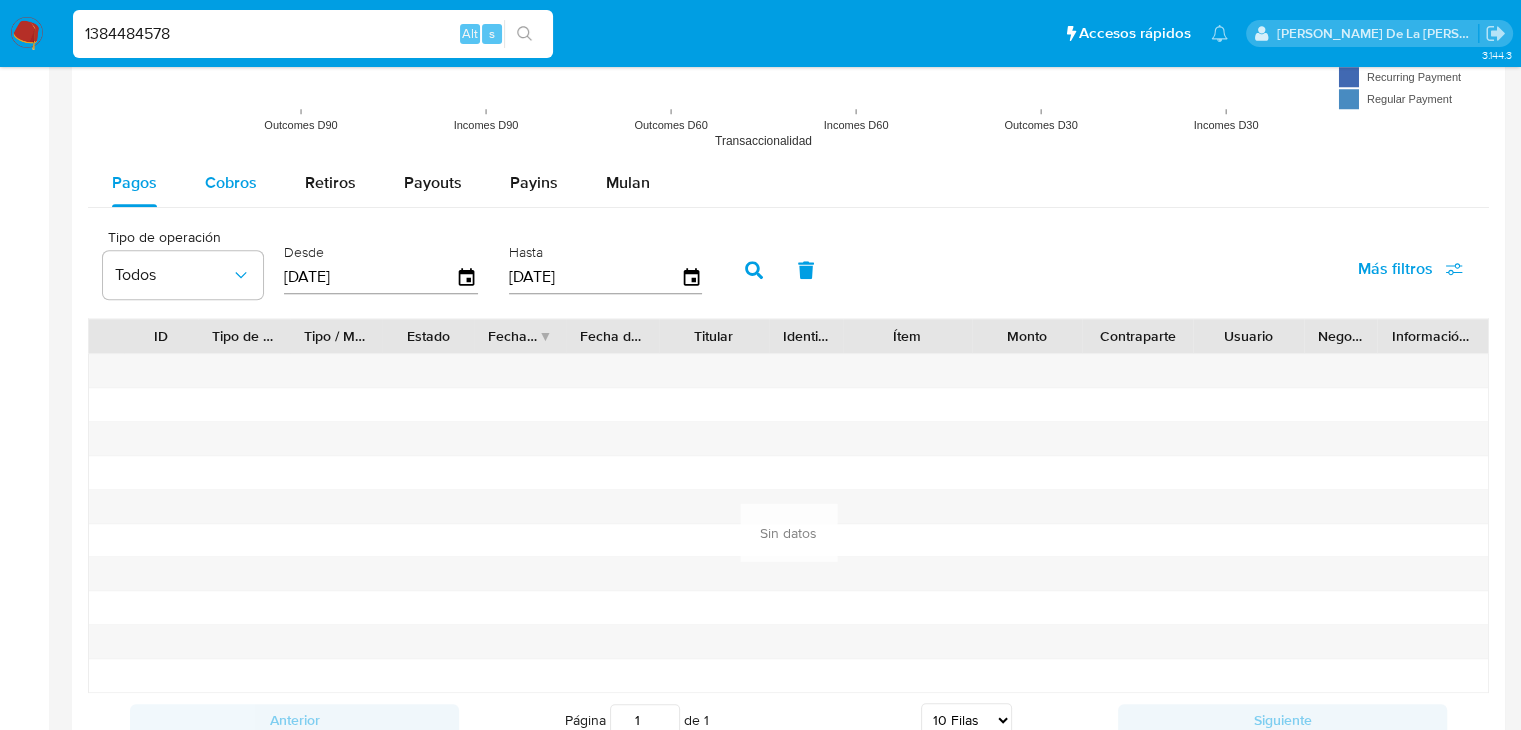 click on "Cobros" at bounding box center [231, 182] 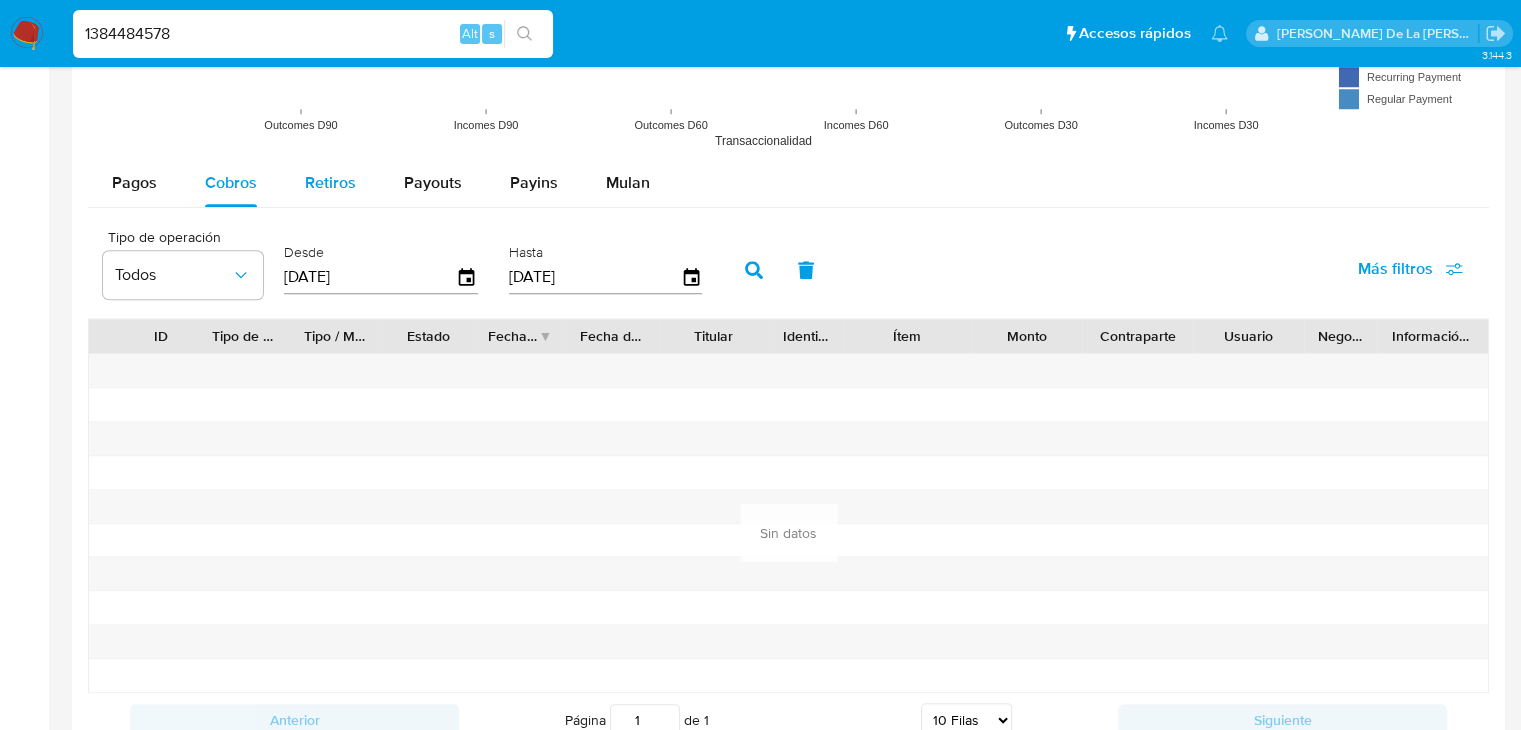 click on "Retiros" at bounding box center (330, 182) 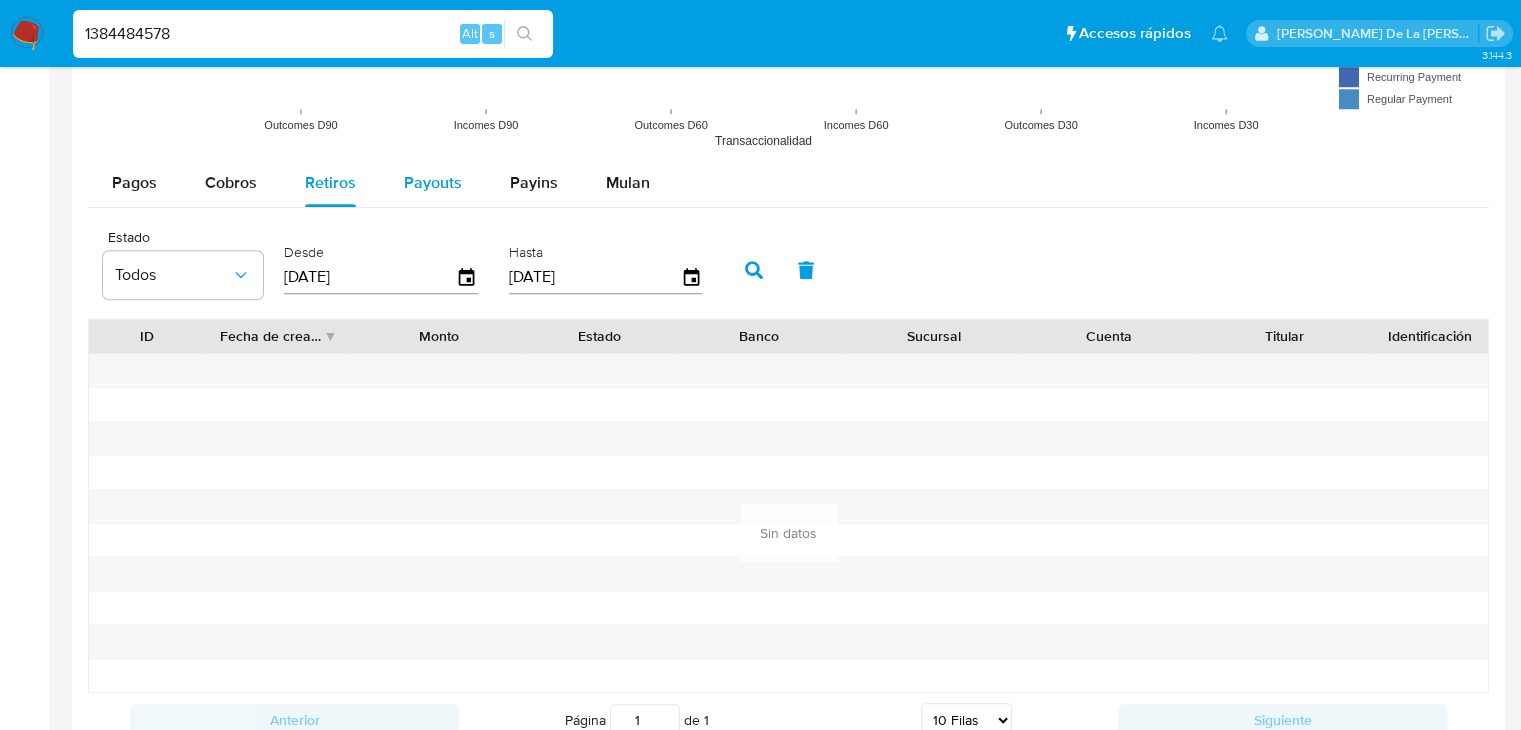 click on "Payouts" at bounding box center (433, 182) 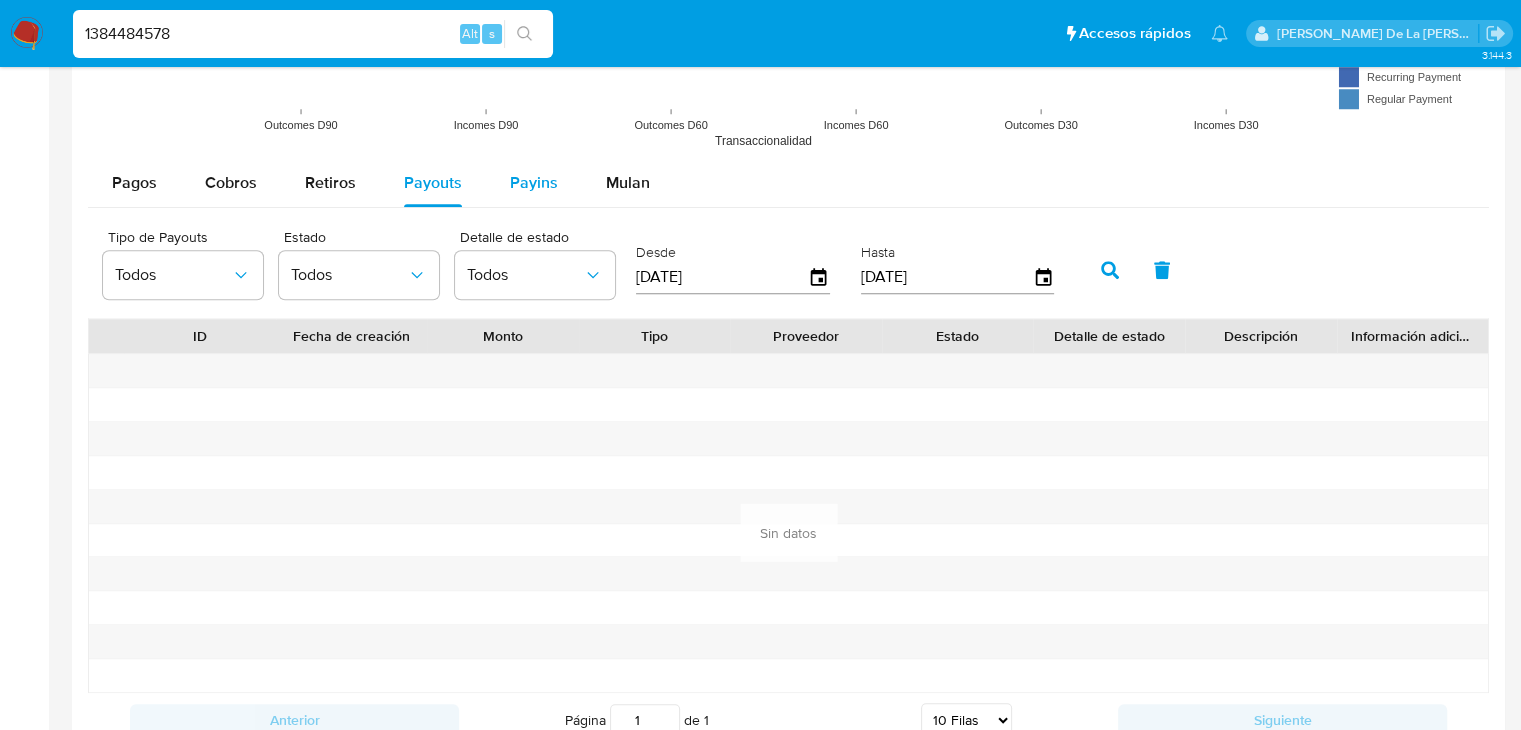 click on "Payins" at bounding box center [534, 182] 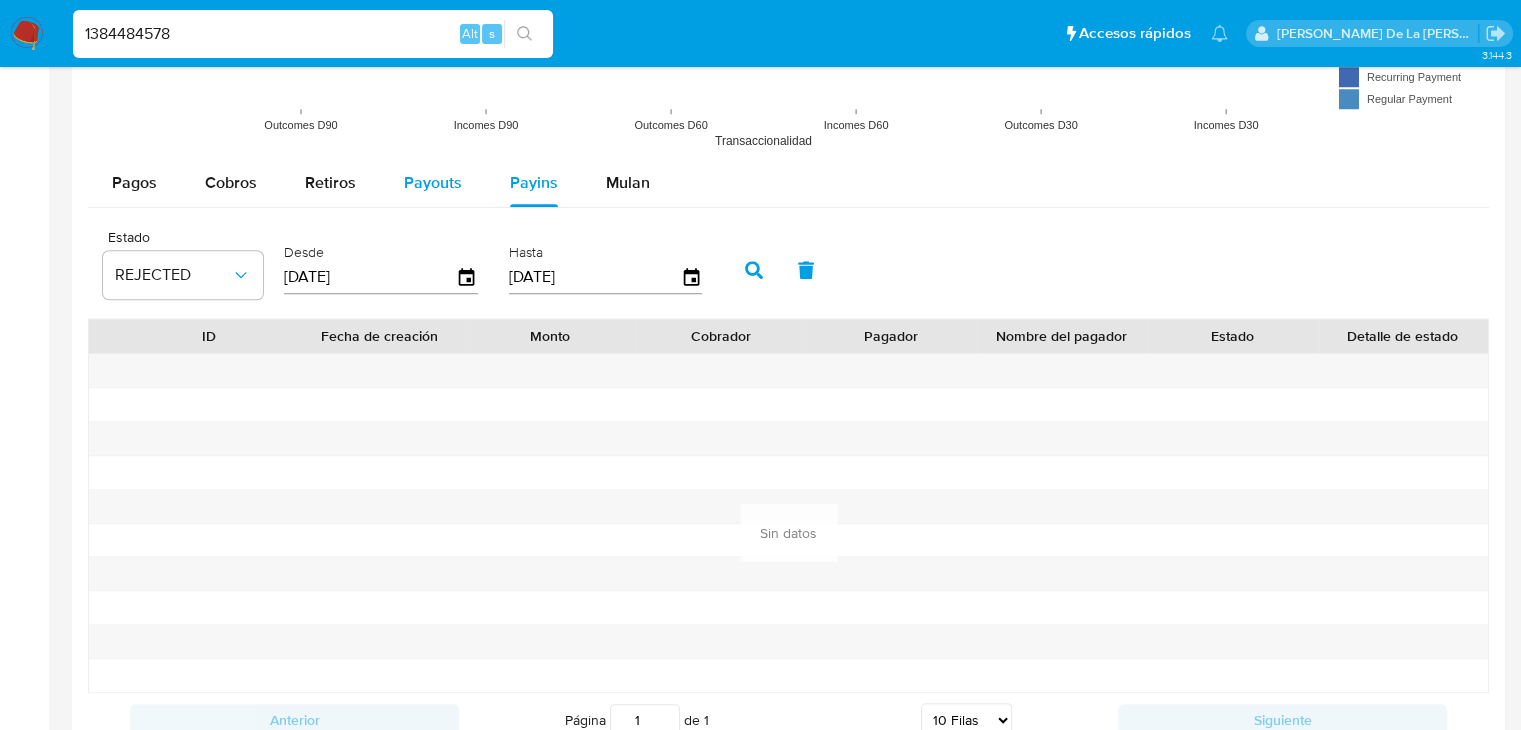 type 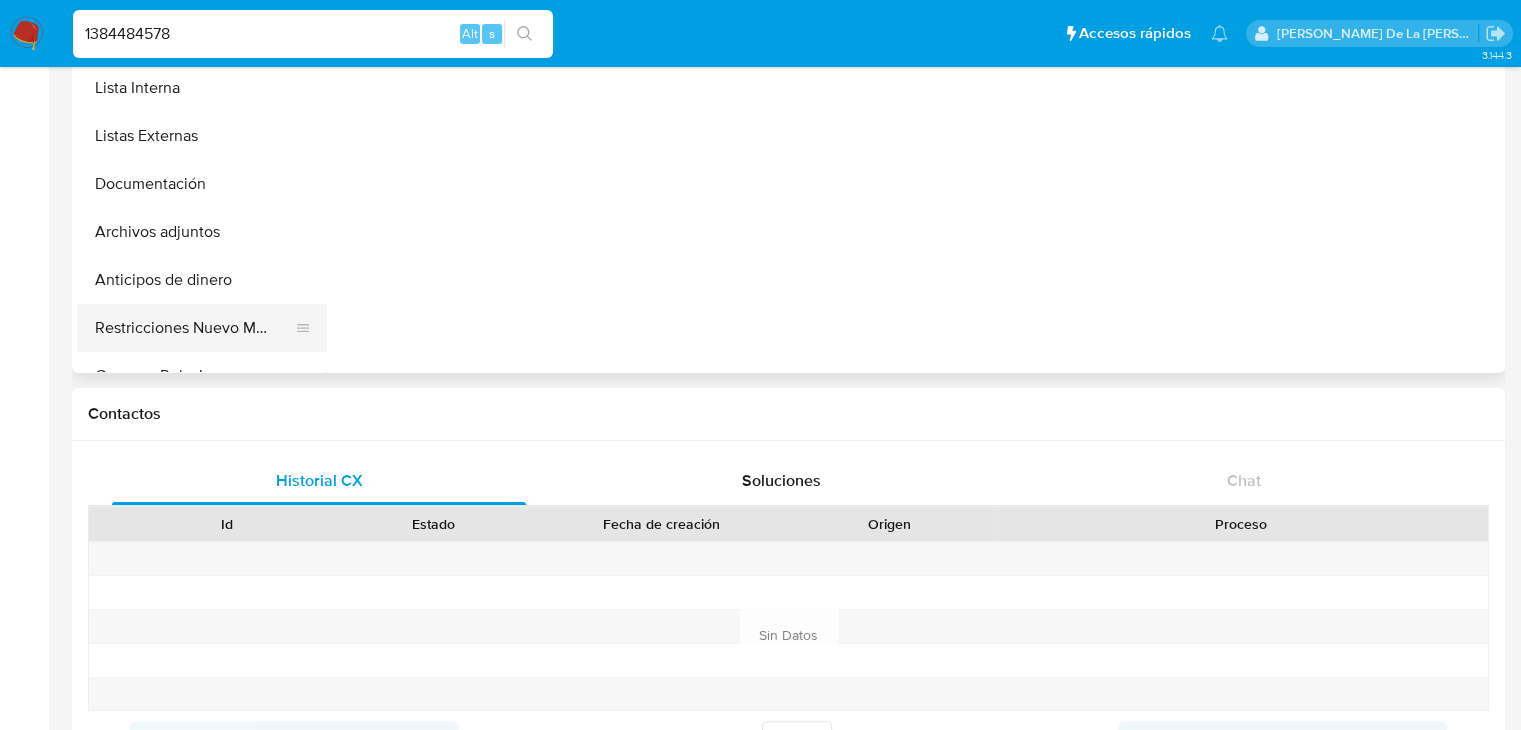 scroll, scrollTop: 0, scrollLeft: 0, axis: both 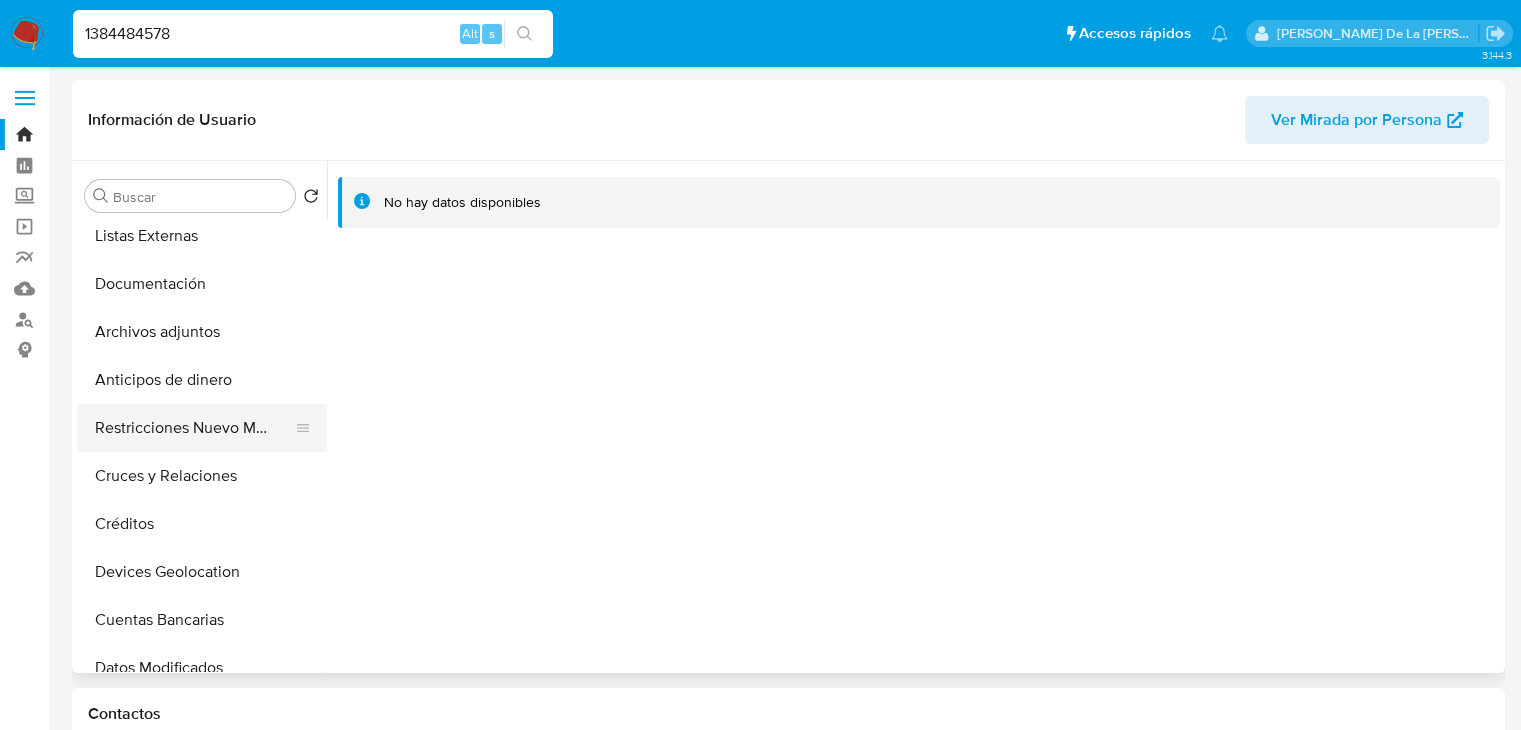click on "Restricciones Nuevo Mundo" at bounding box center (194, 428) 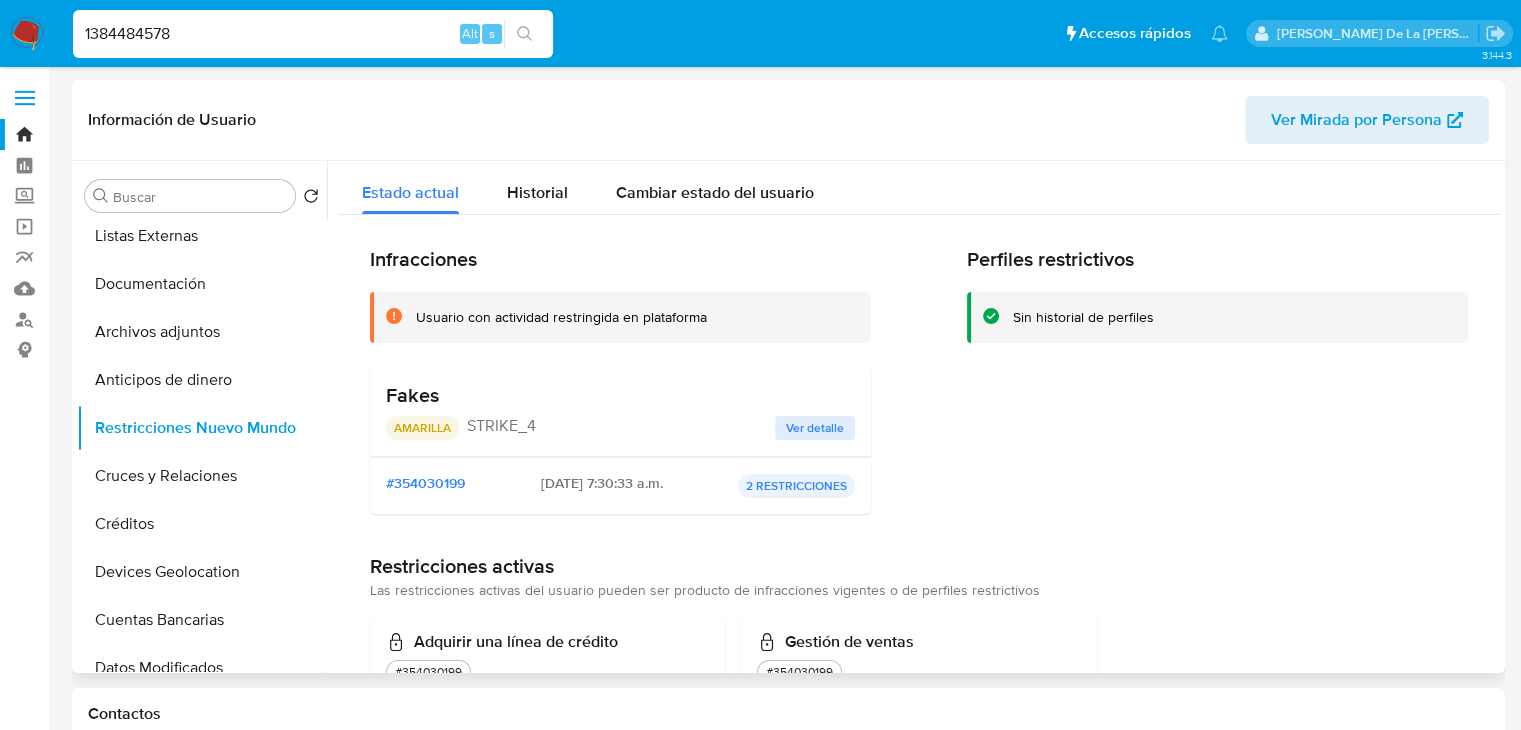 click on "Ver detalle" at bounding box center (815, 428) 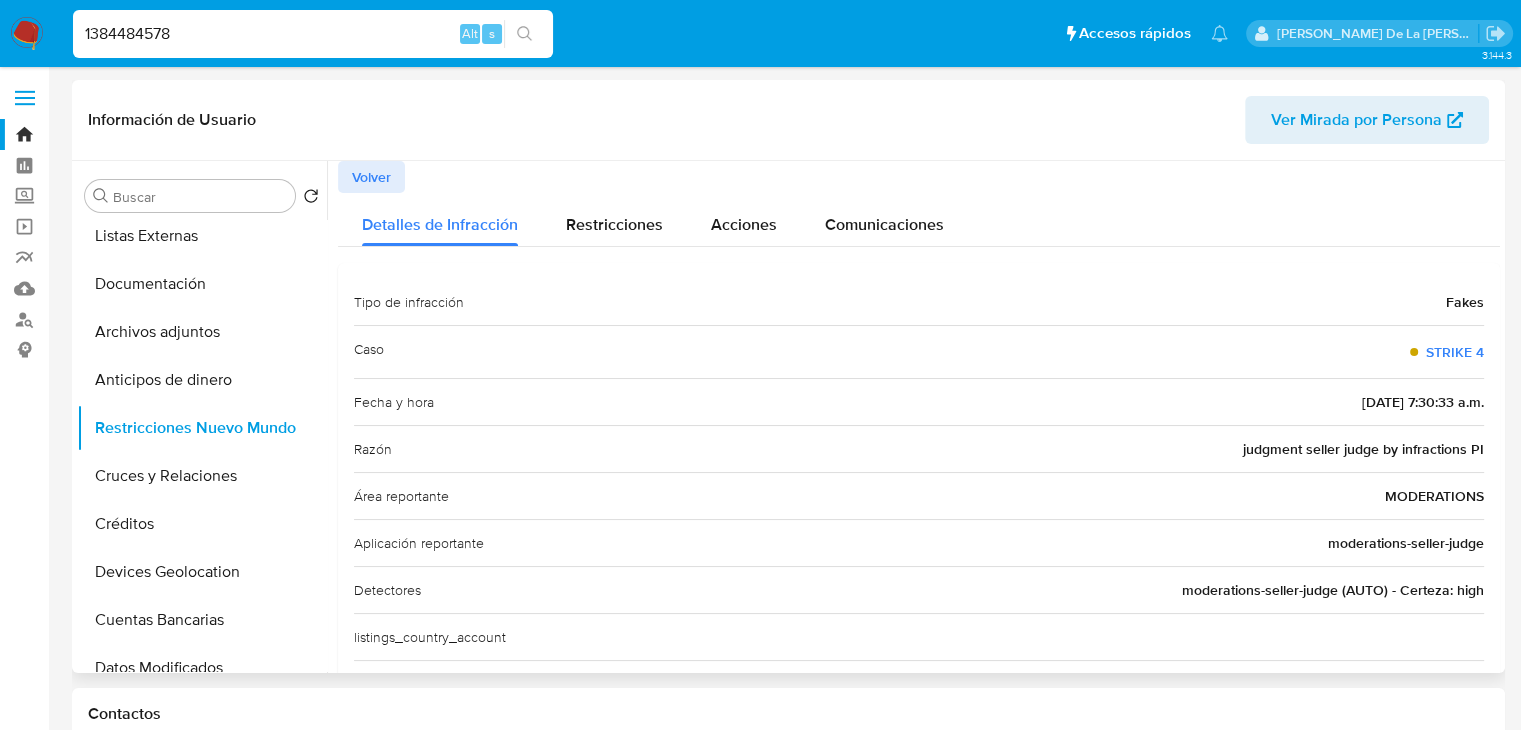 click on "Volver" at bounding box center [371, 177] 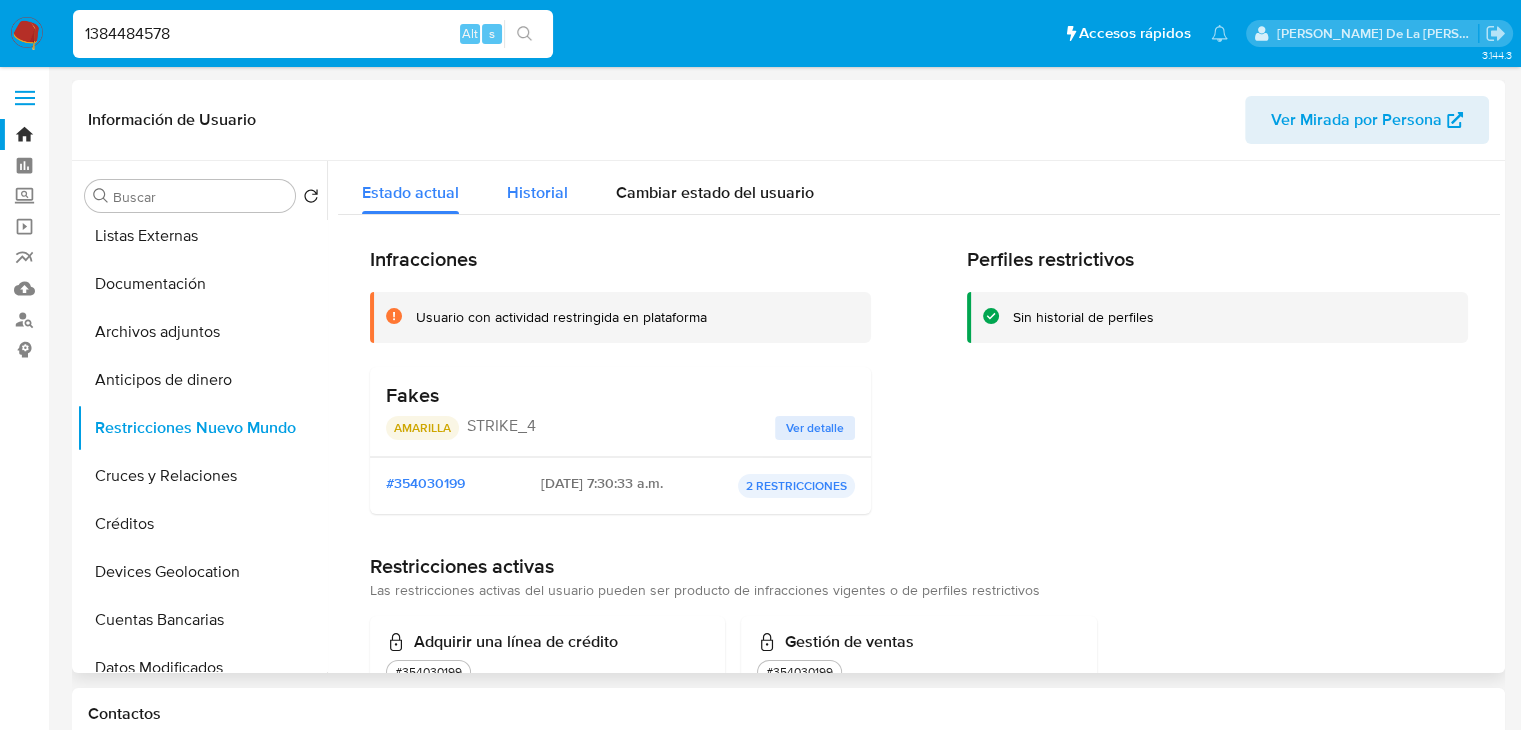 click on "Historial" at bounding box center (537, 187) 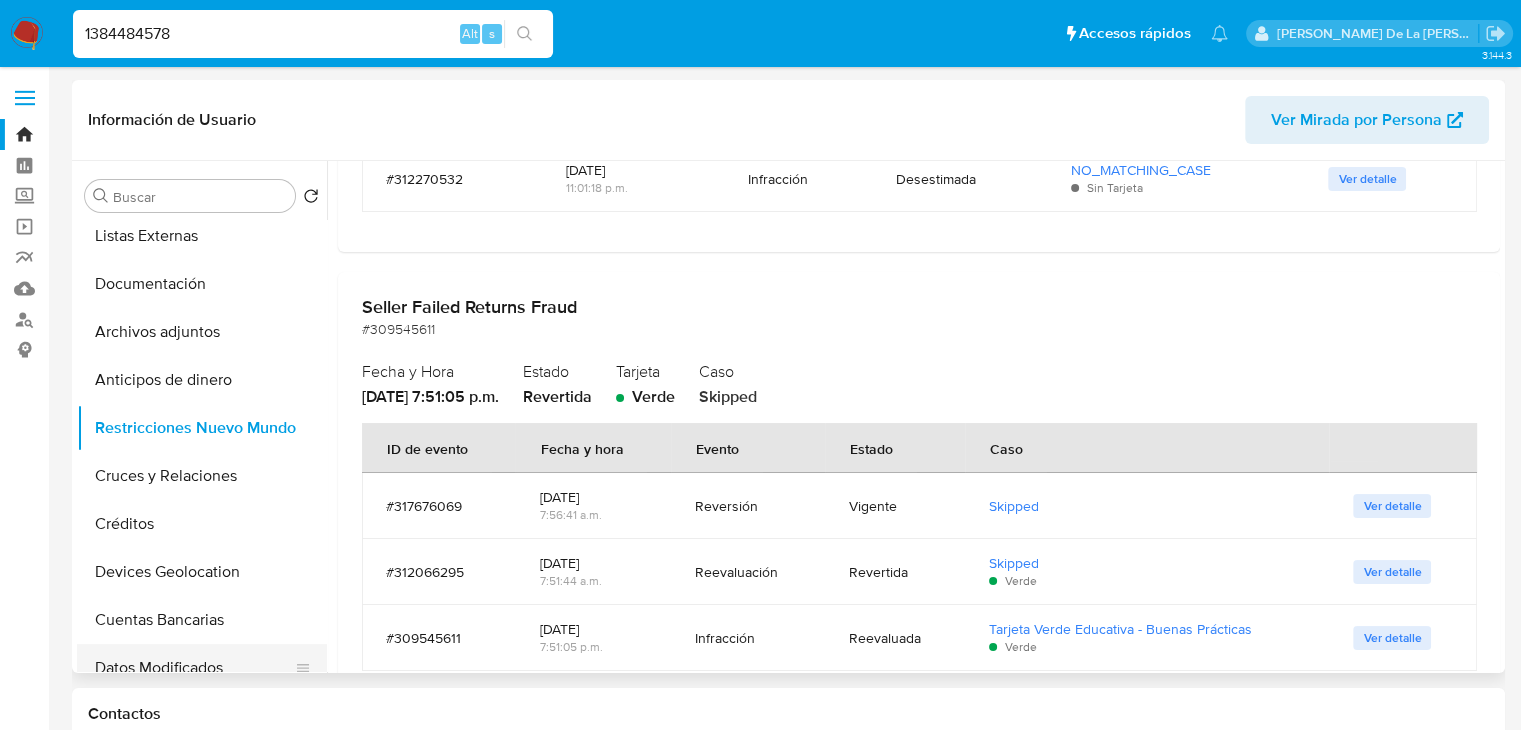 scroll, scrollTop: 2501, scrollLeft: 0, axis: vertical 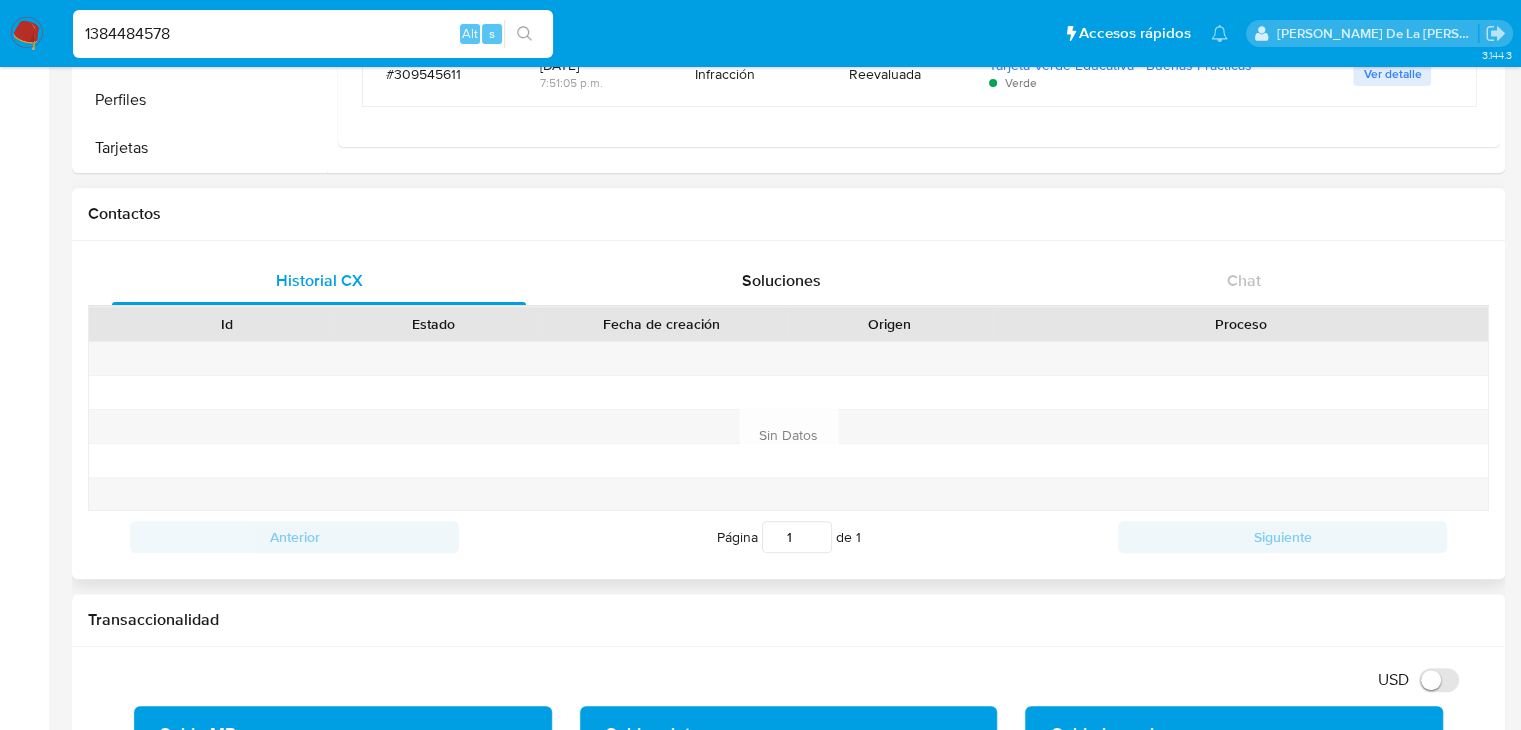 type on "1" 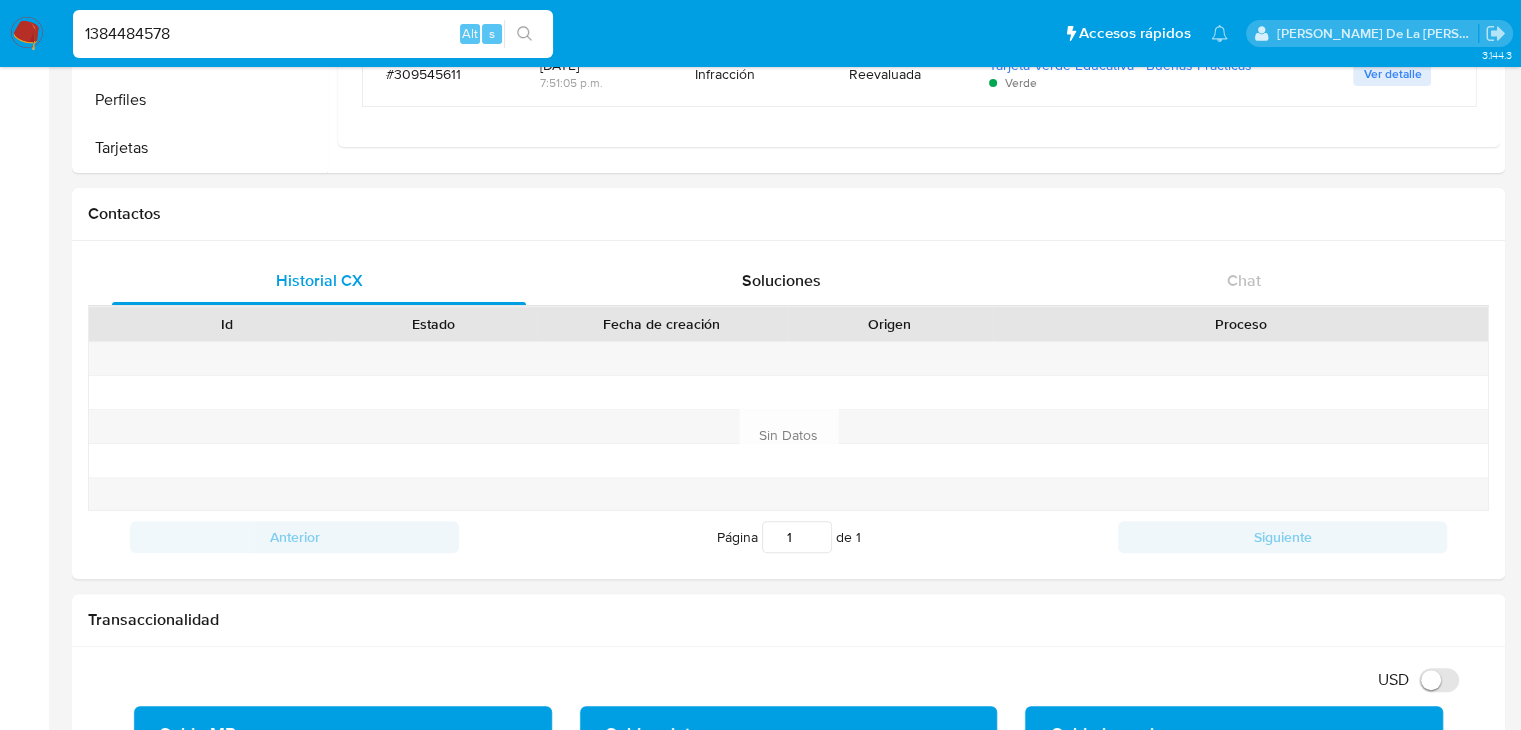 click on "1384484578" at bounding box center (313, 34) 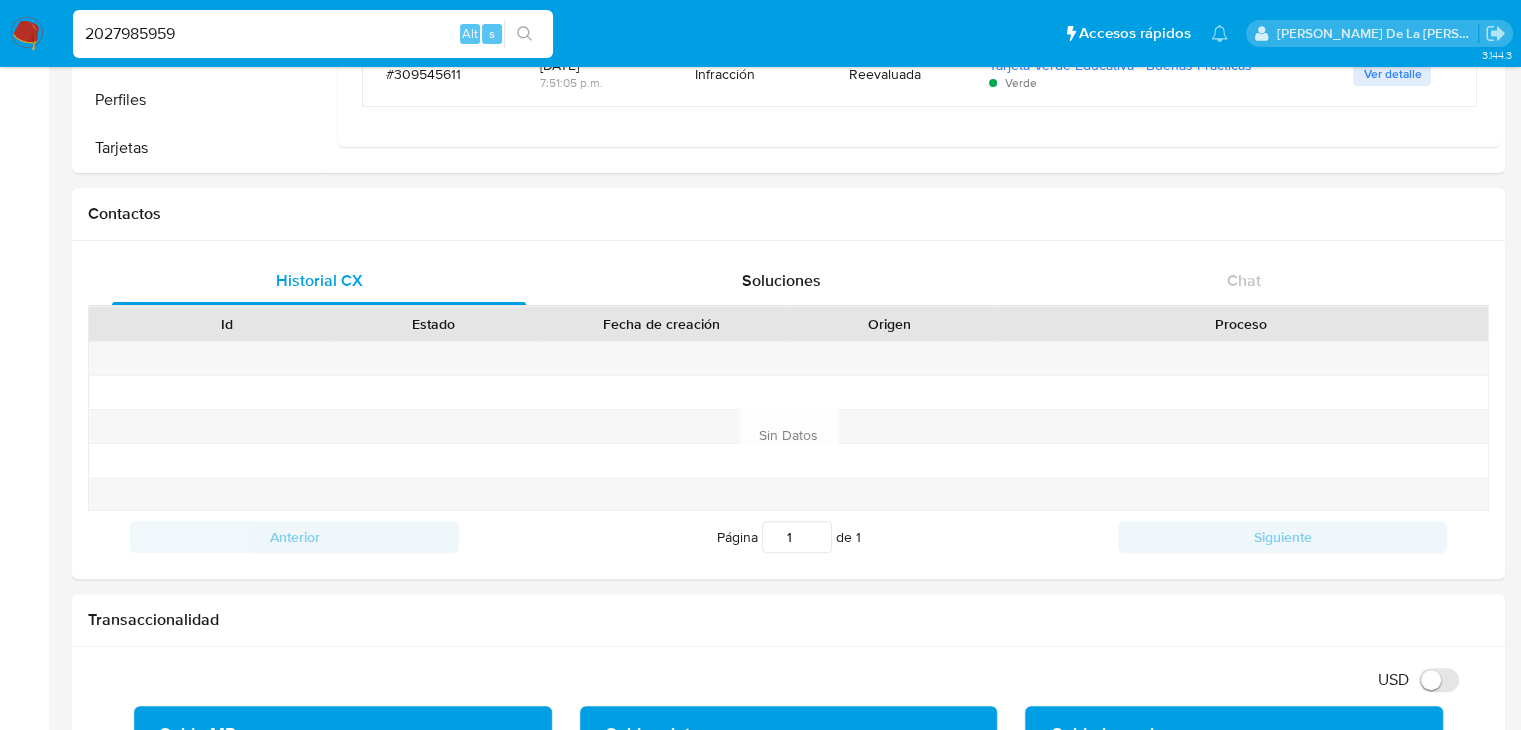 type on "2027985959" 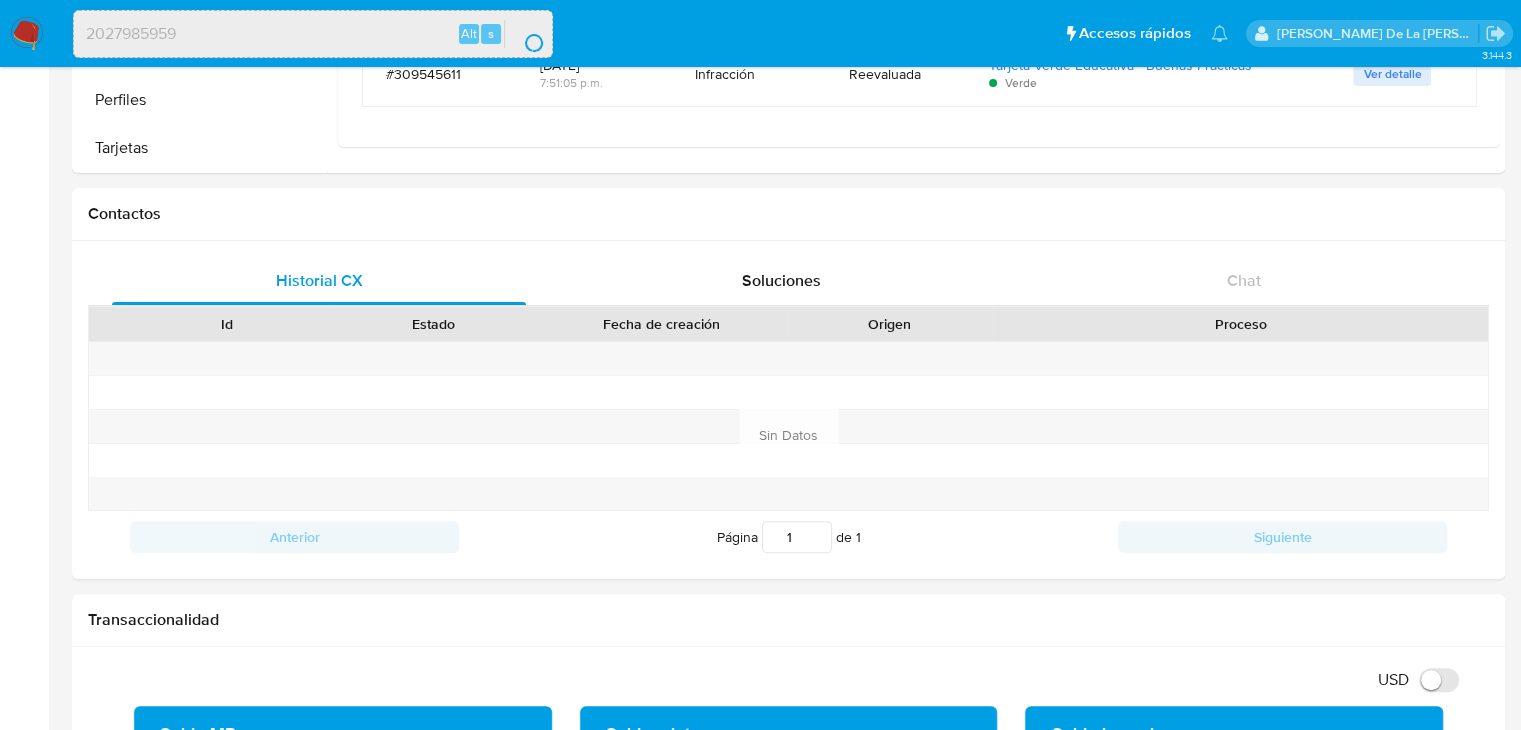 scroll, scrollTop: 0, scrollLeft: 0, axis: both 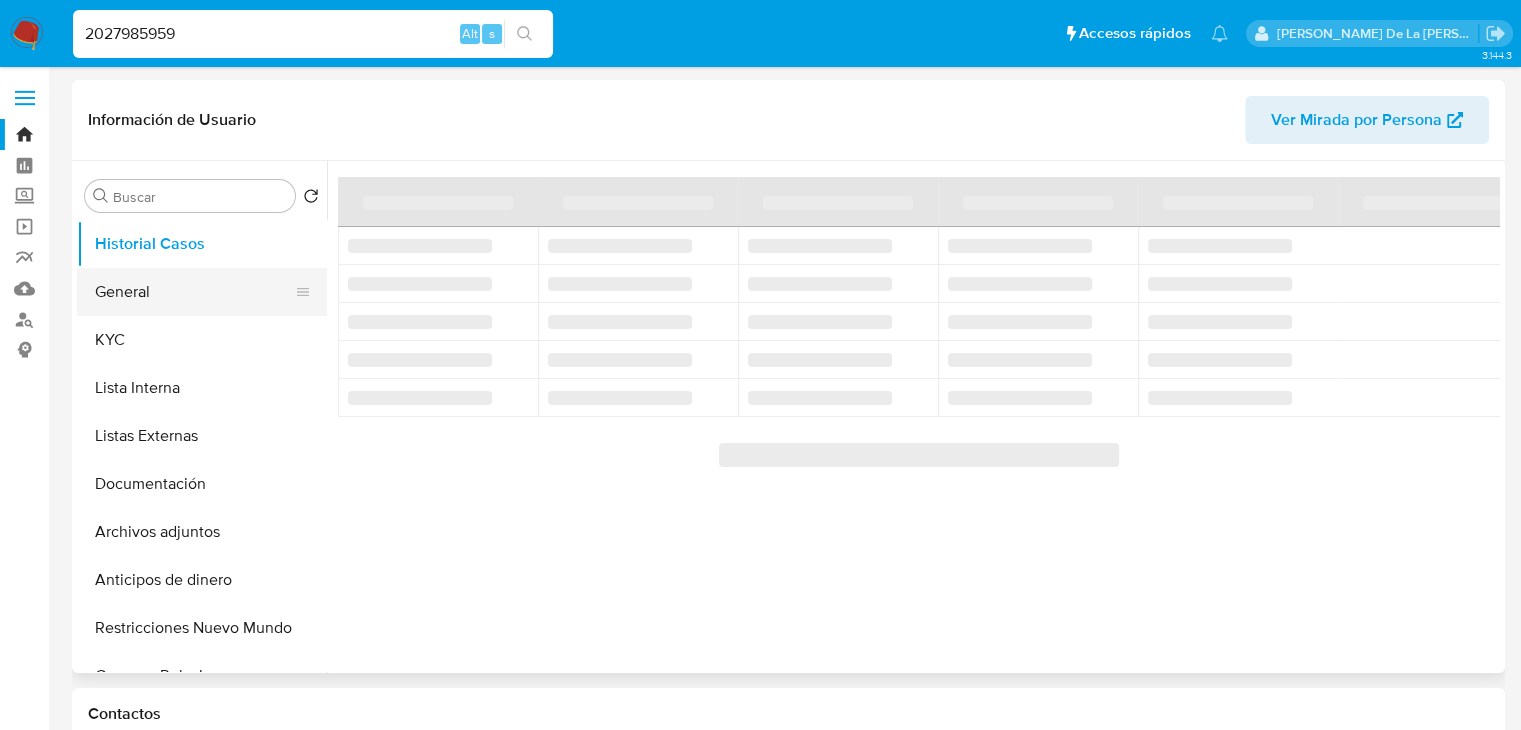 click on "General" at bounding box center [194, 292] 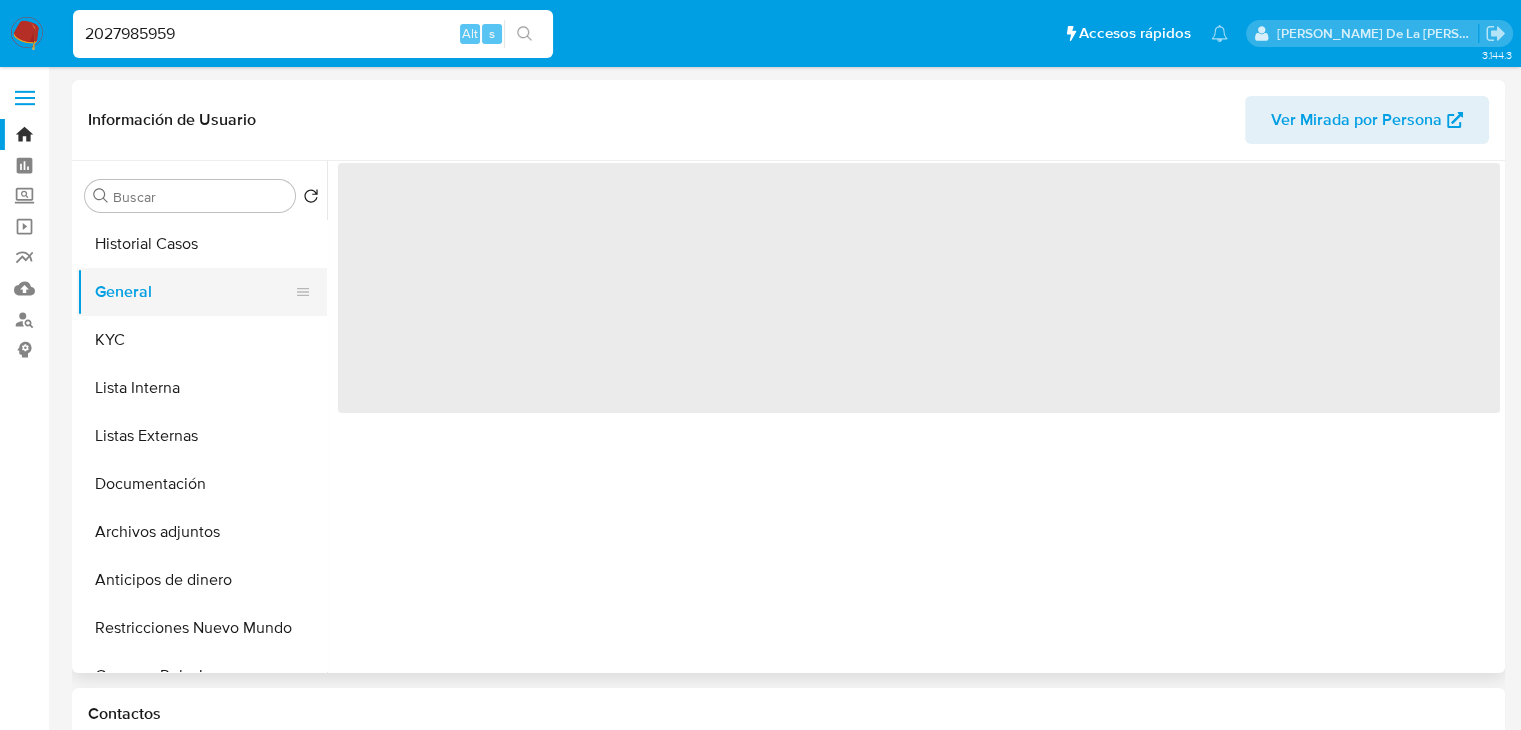 select on "10" 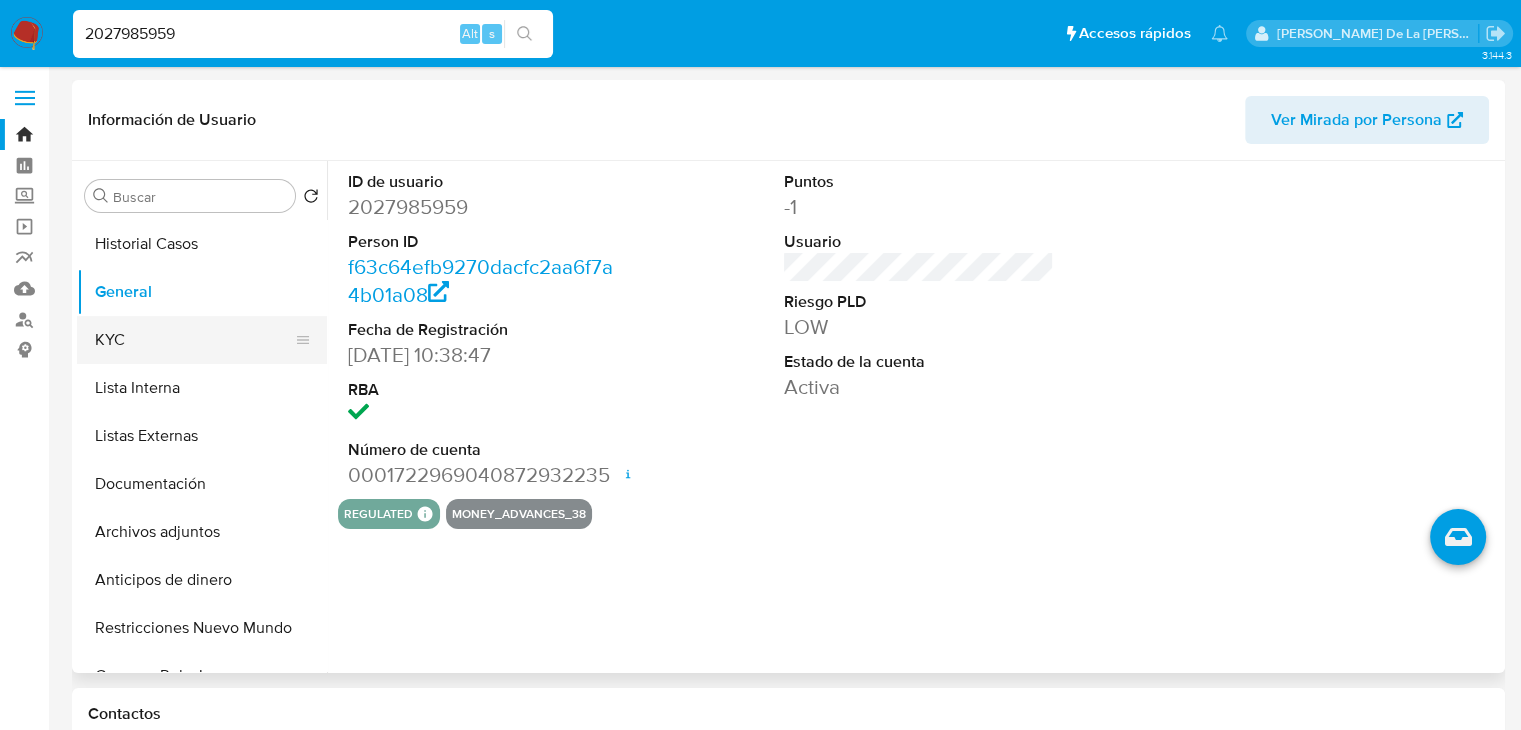 click on "KYC" at bounding box center [194, 340] 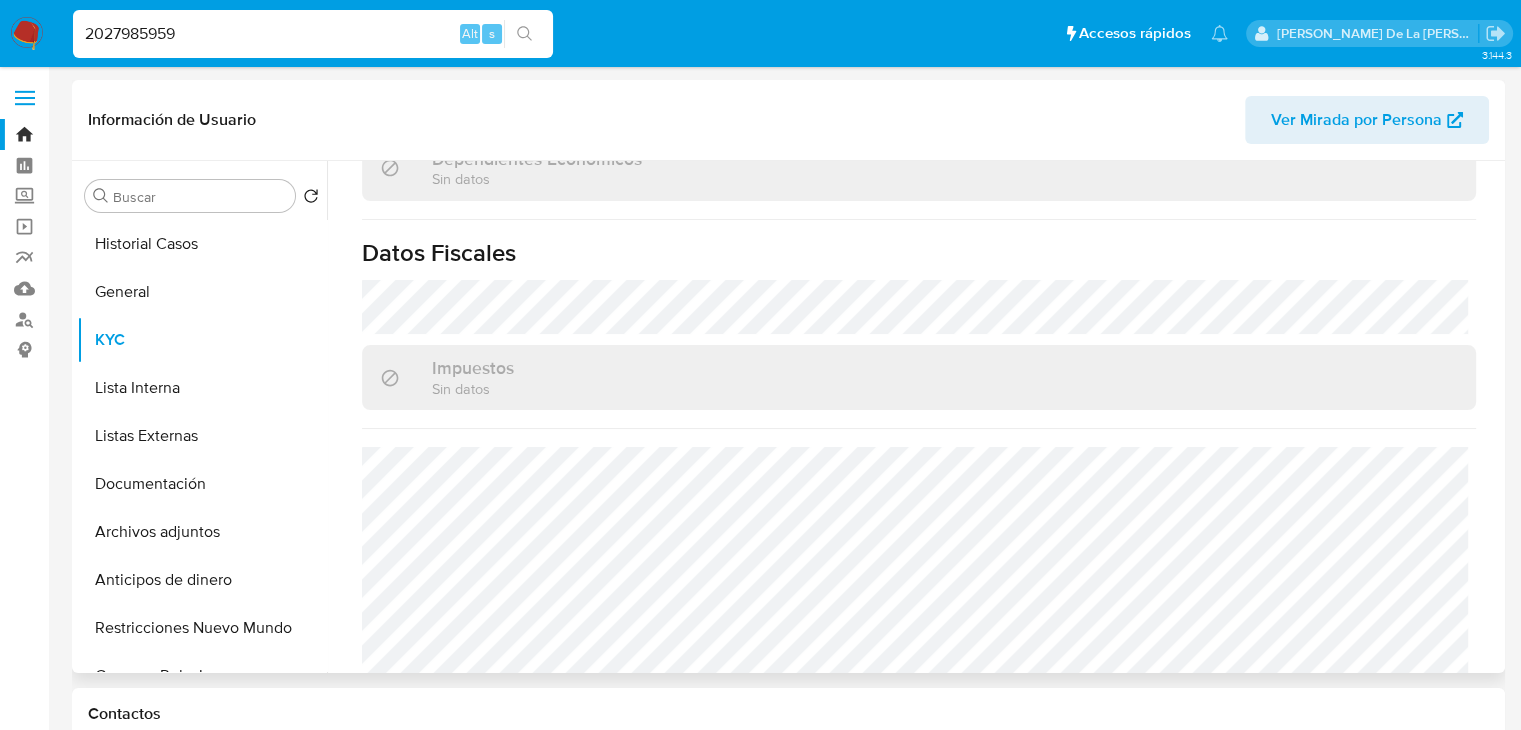 scroll, scrollTop: 1263, scrollLeft: 0, axis: vertical 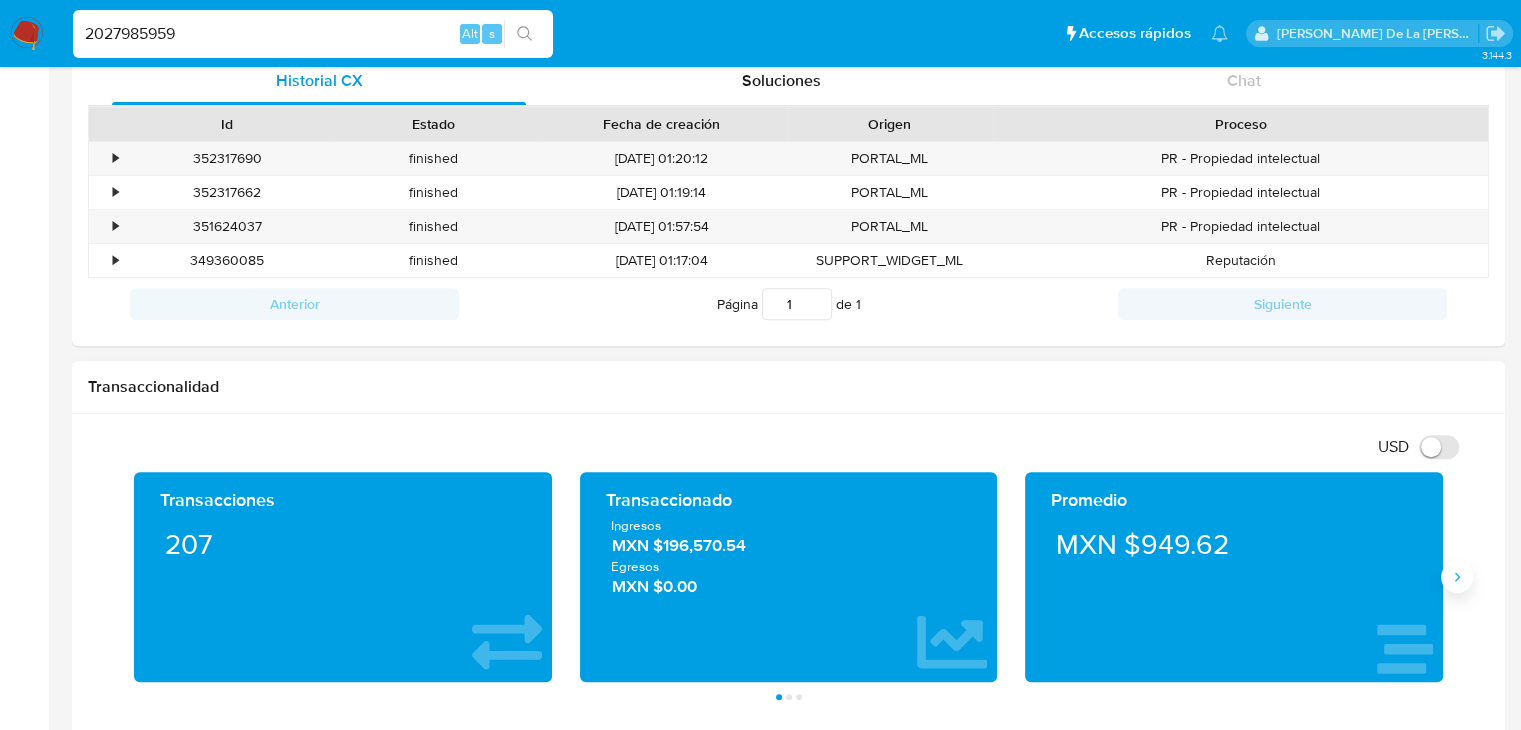 click 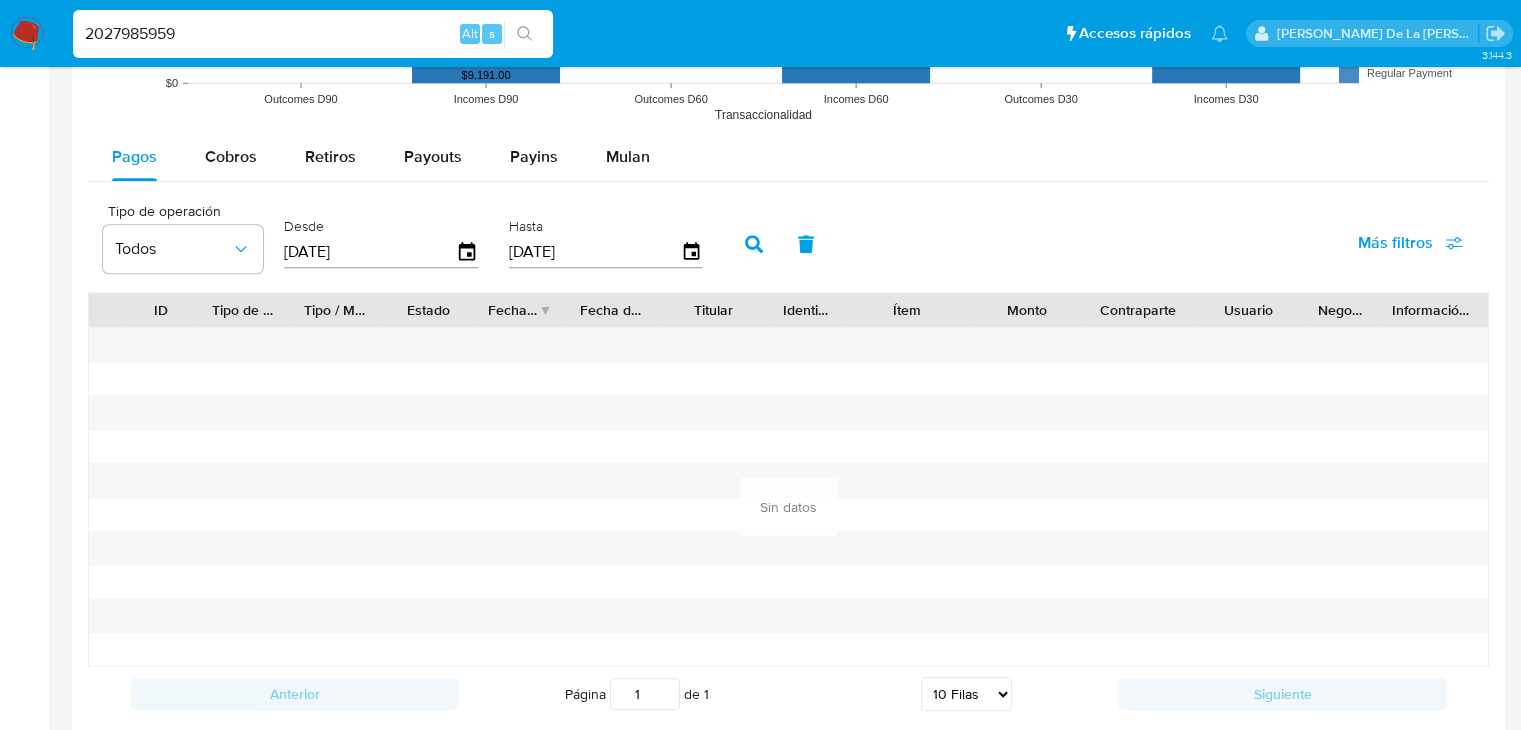 scroll, scrollTop: 1800, scrollLeft: 0, axis: vertical 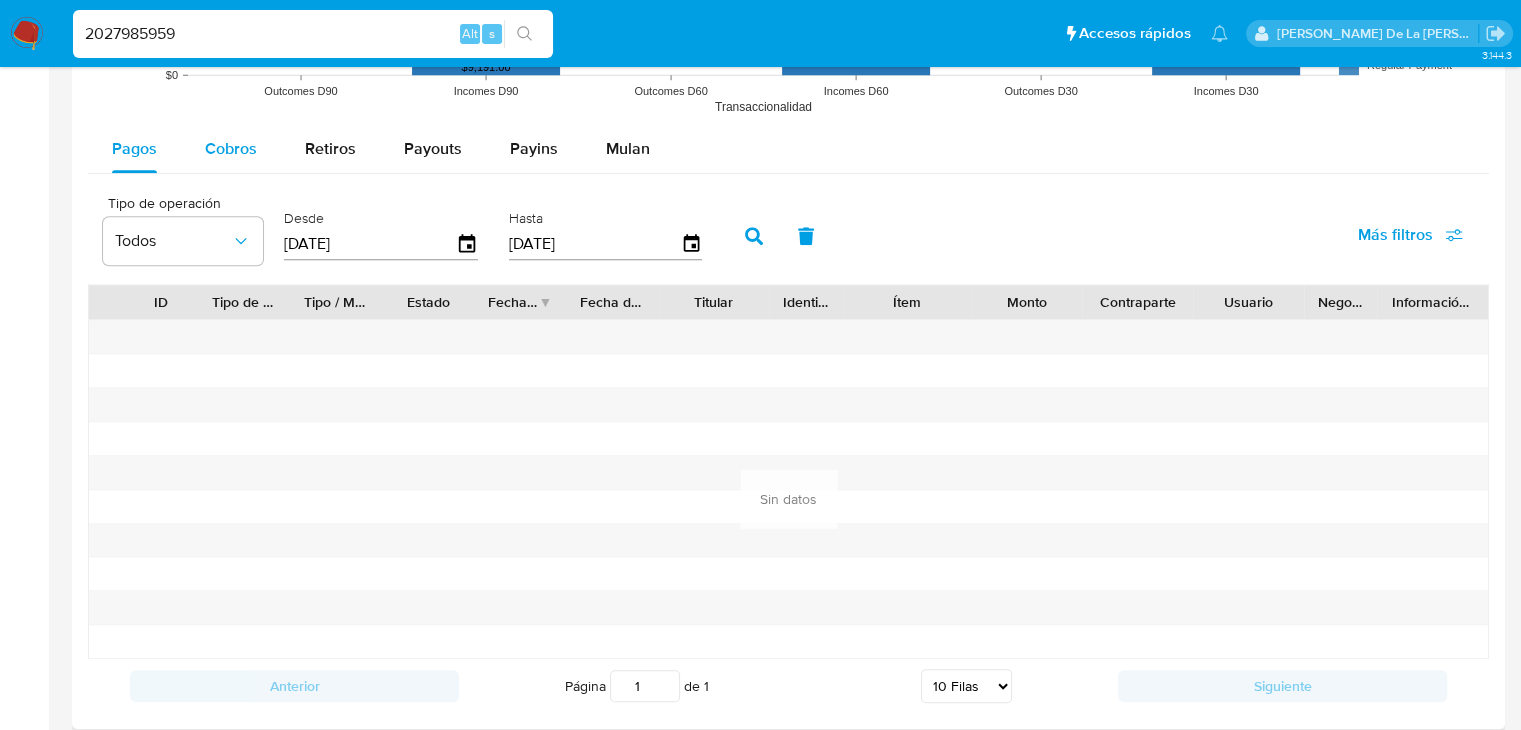 click on "Cobros" at bounding box center (231, 148) 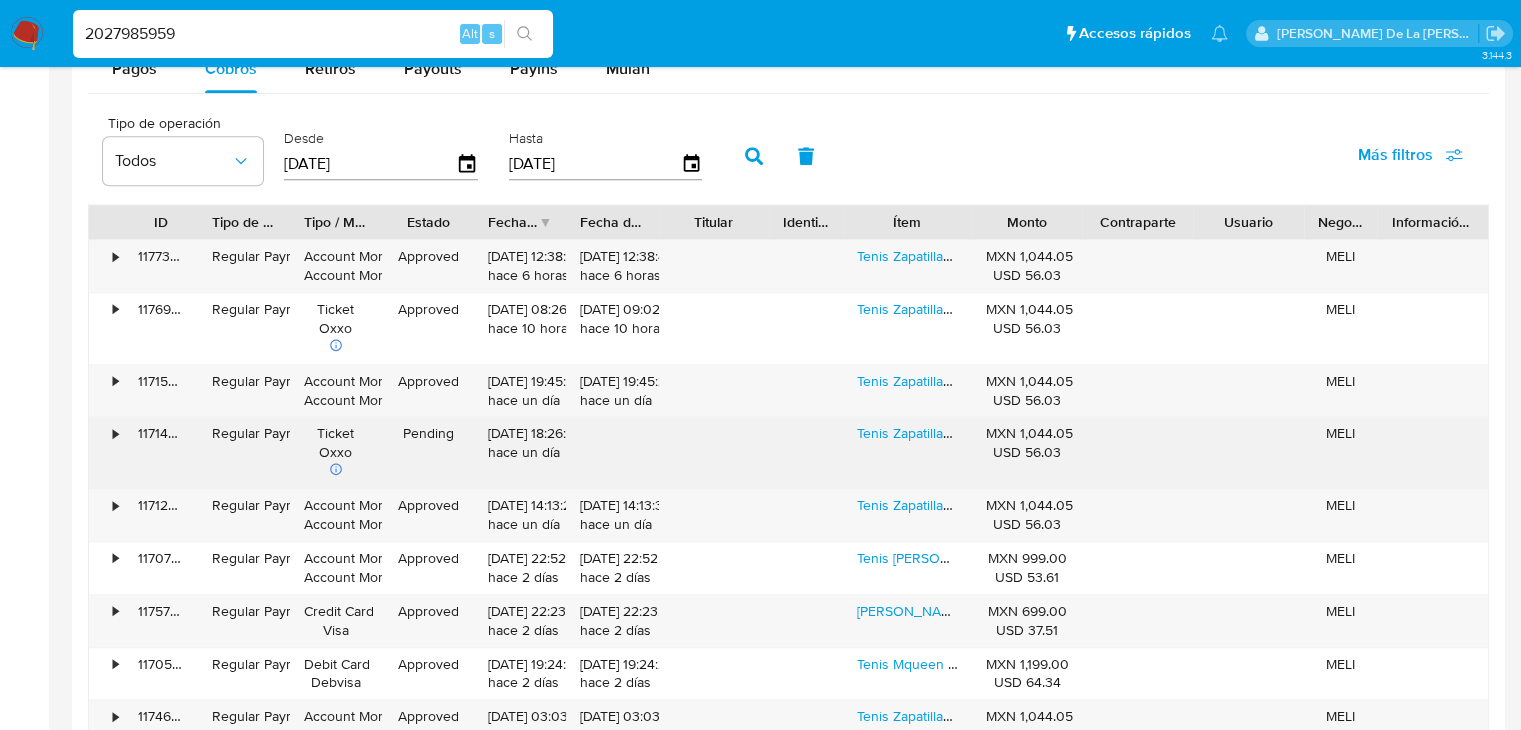 scroll, scrollTop: 2000, scrollLeft: 0, axis: vertical 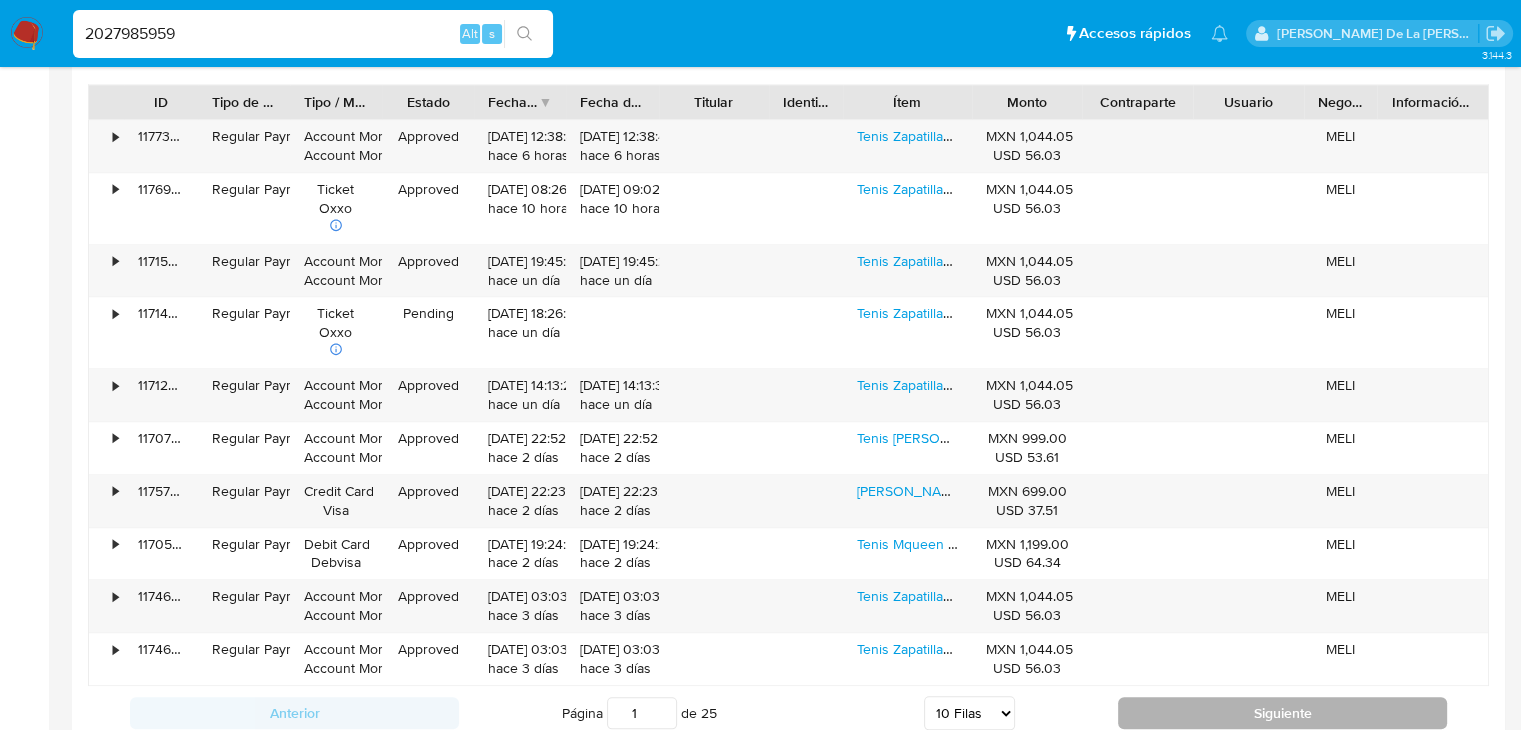 click on "Siguiente" at bounding box center (1282, 713) 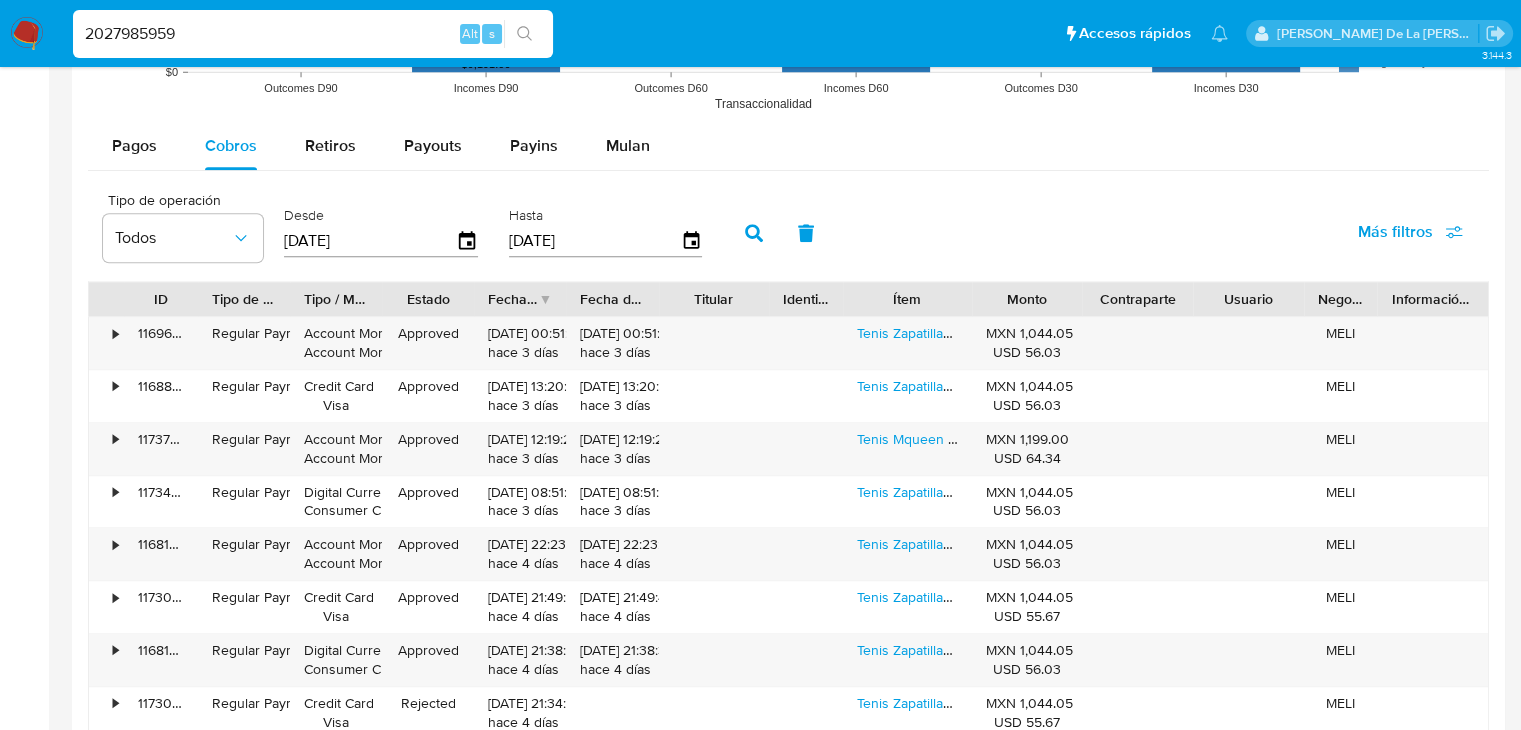 scroll, scrollTop: 1800, scrollLeft: 0, axis: vertical 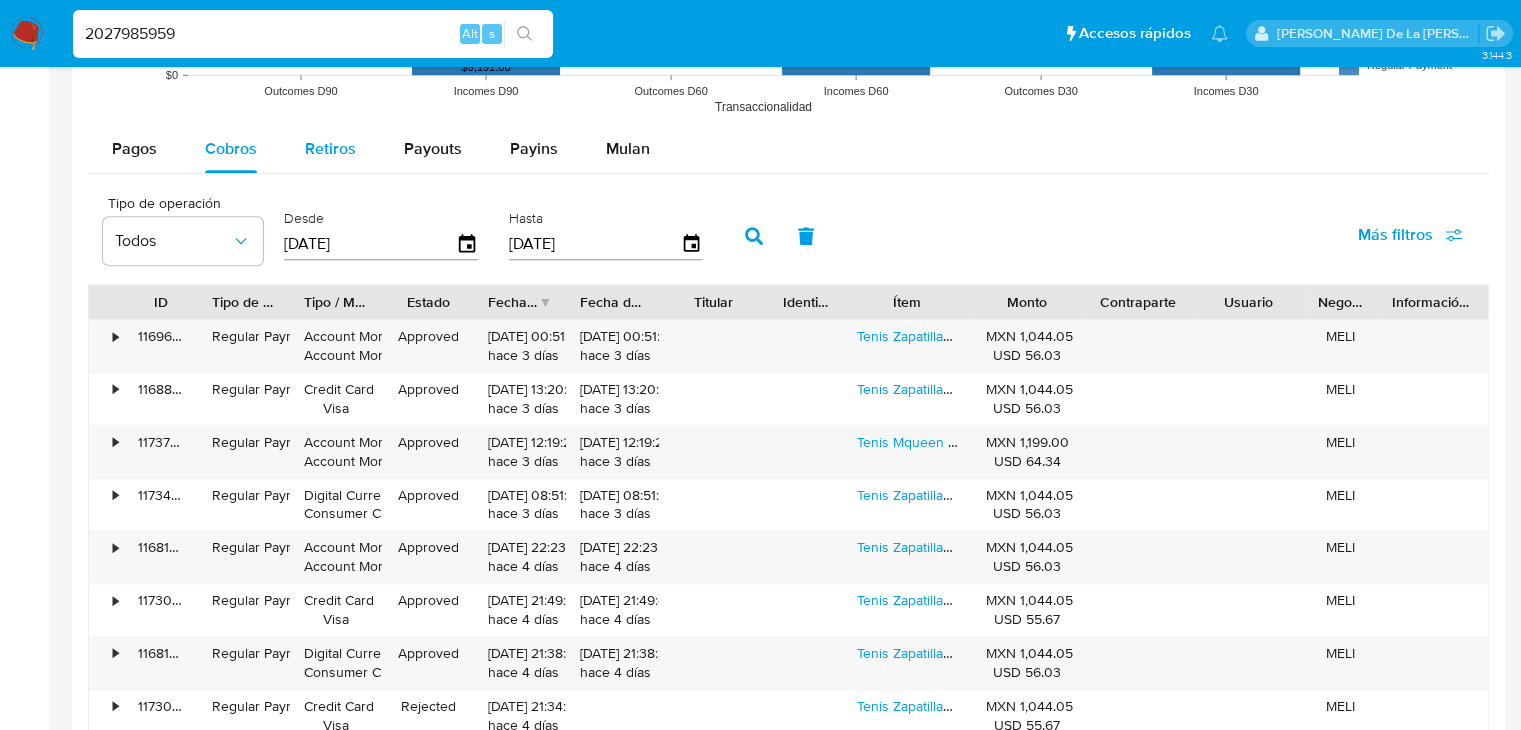 click on "Retiros" at bounding box center (330, 148) 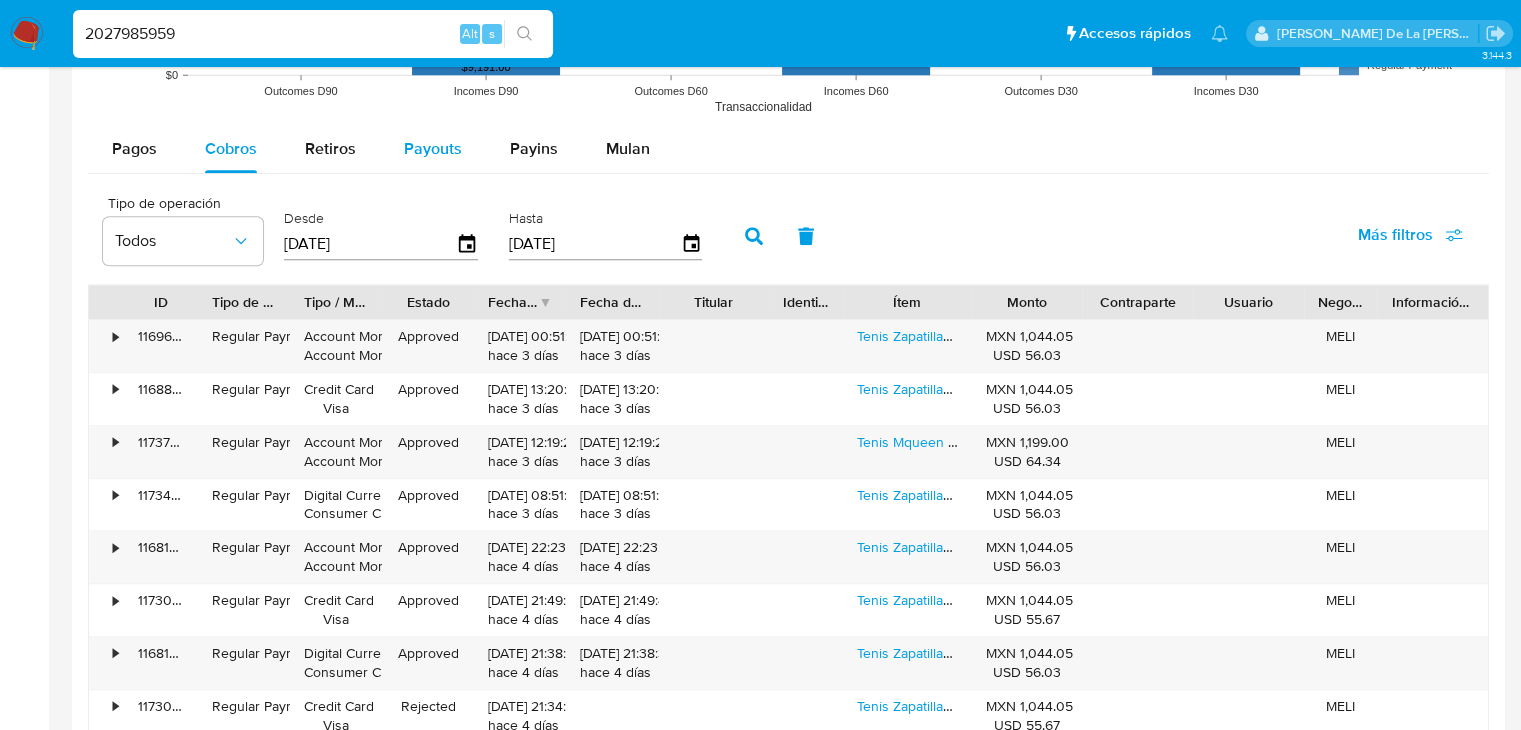 select on "10" 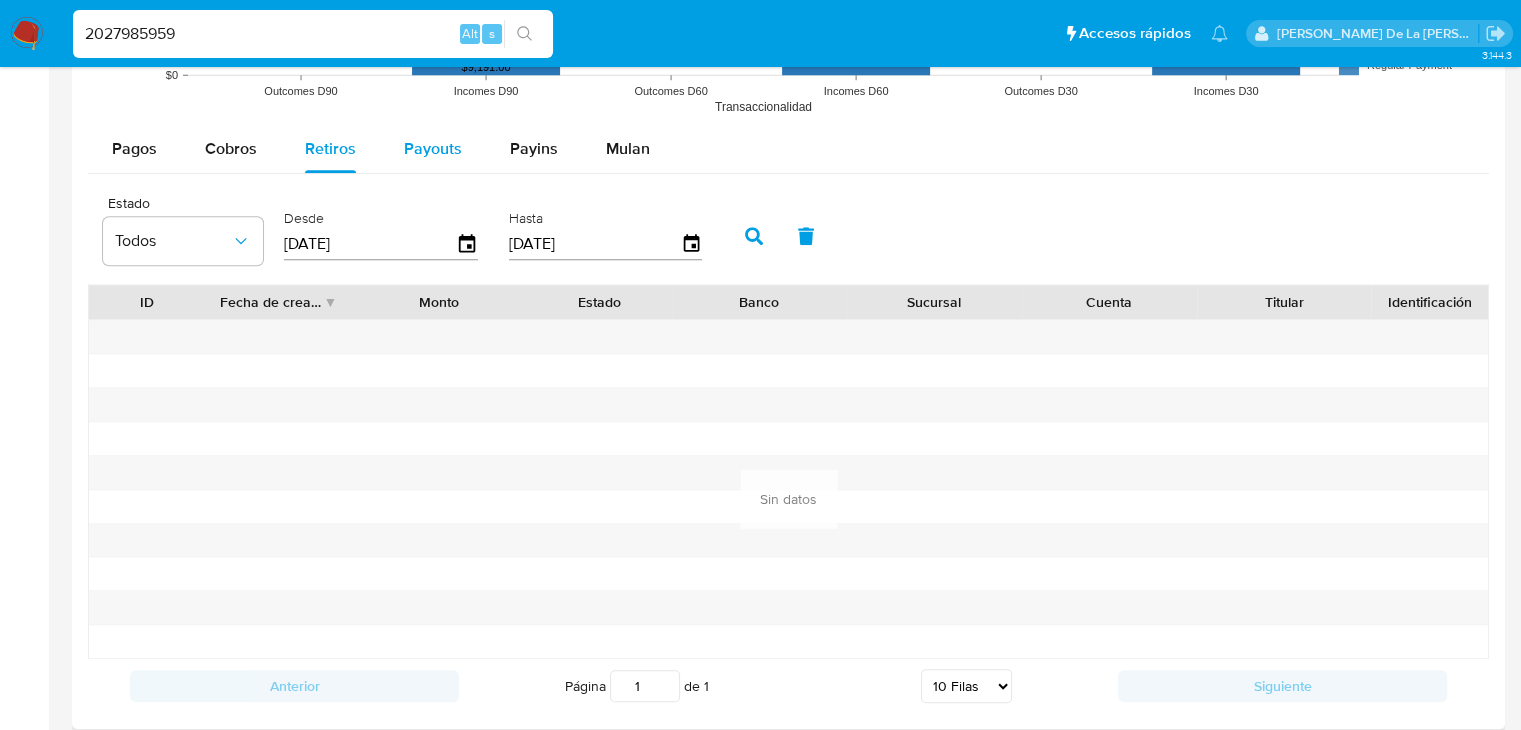 click on "Payouts" at bounding box center [433, 148] 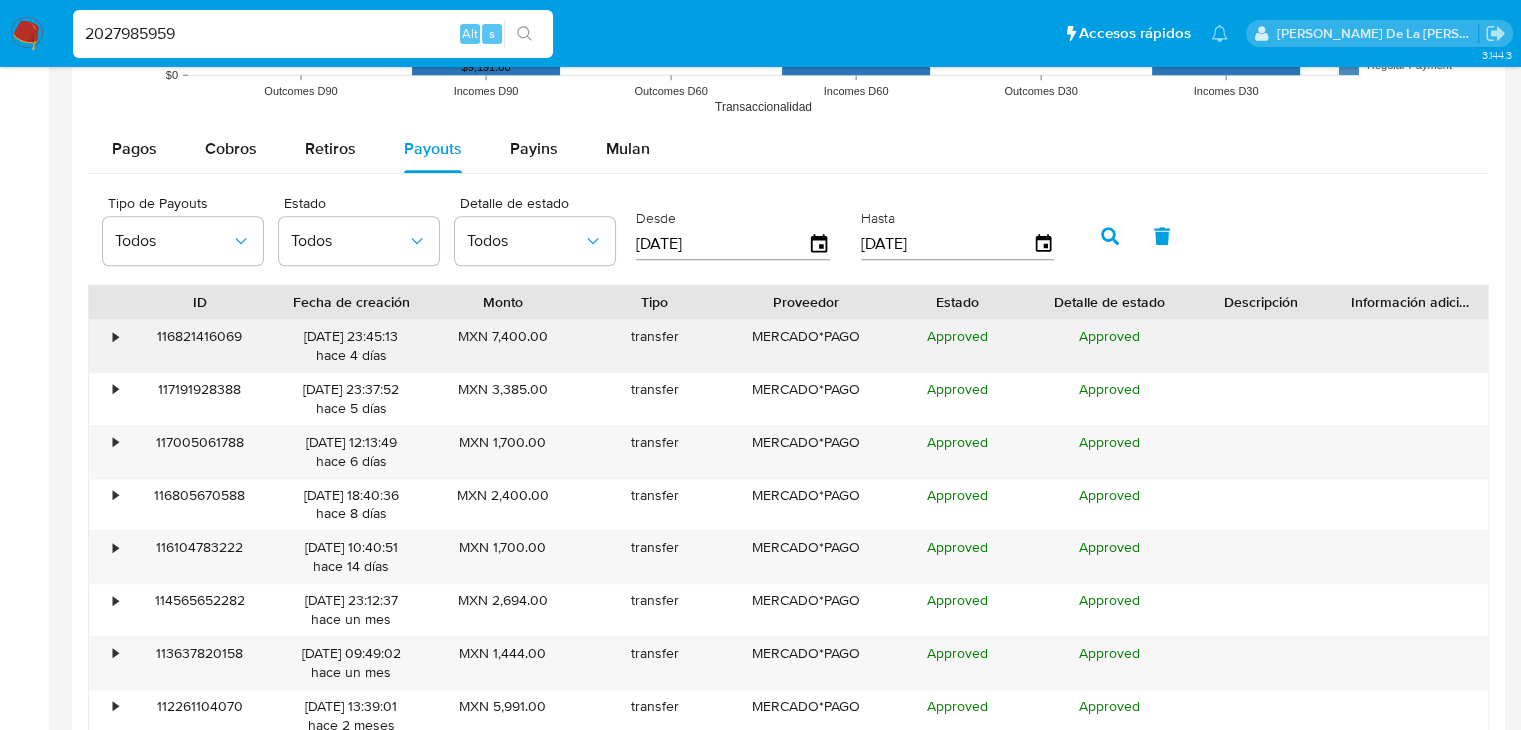 click on "•" at bounding box center [106, 346] 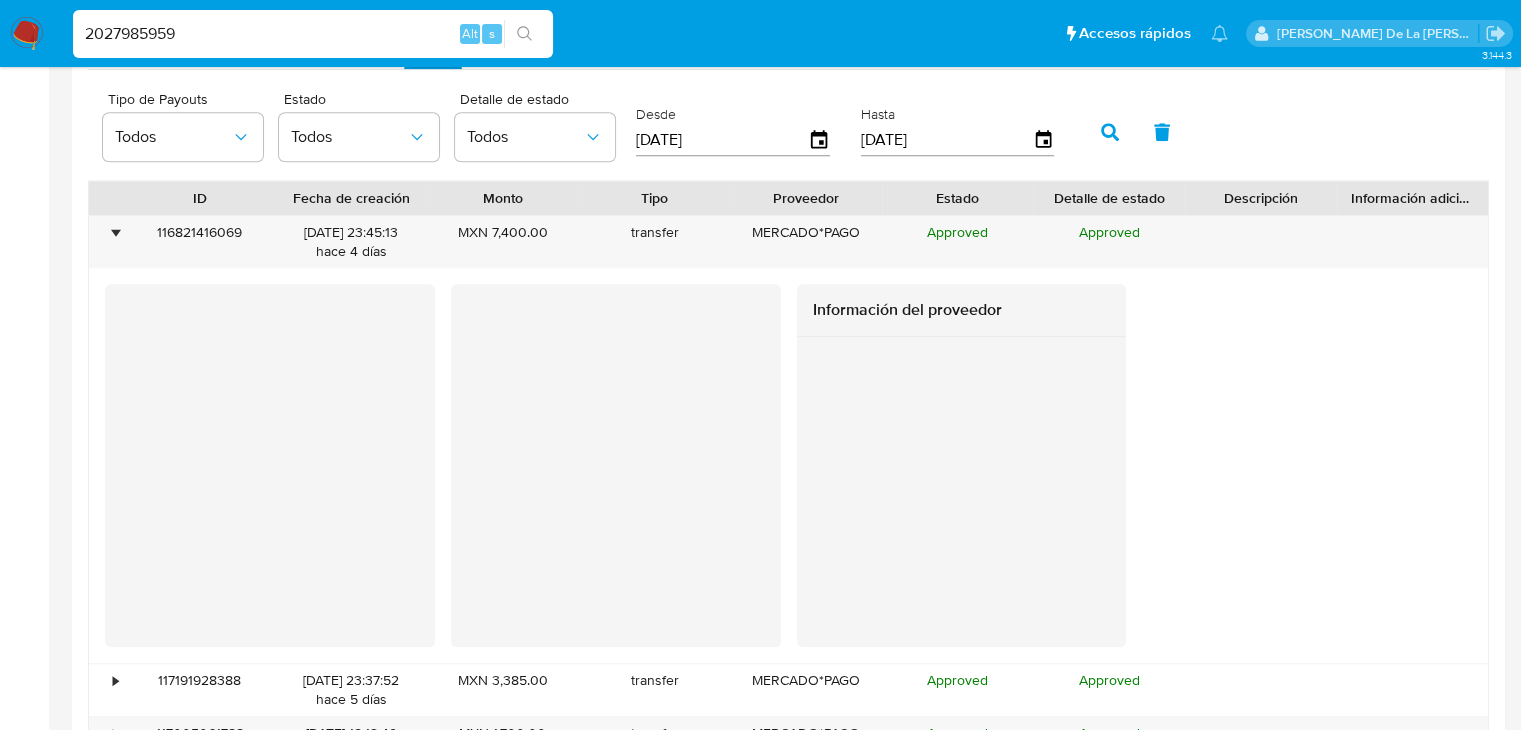 scroll, scrollTop: 2000, scrollLeft: 0, axis: vertical 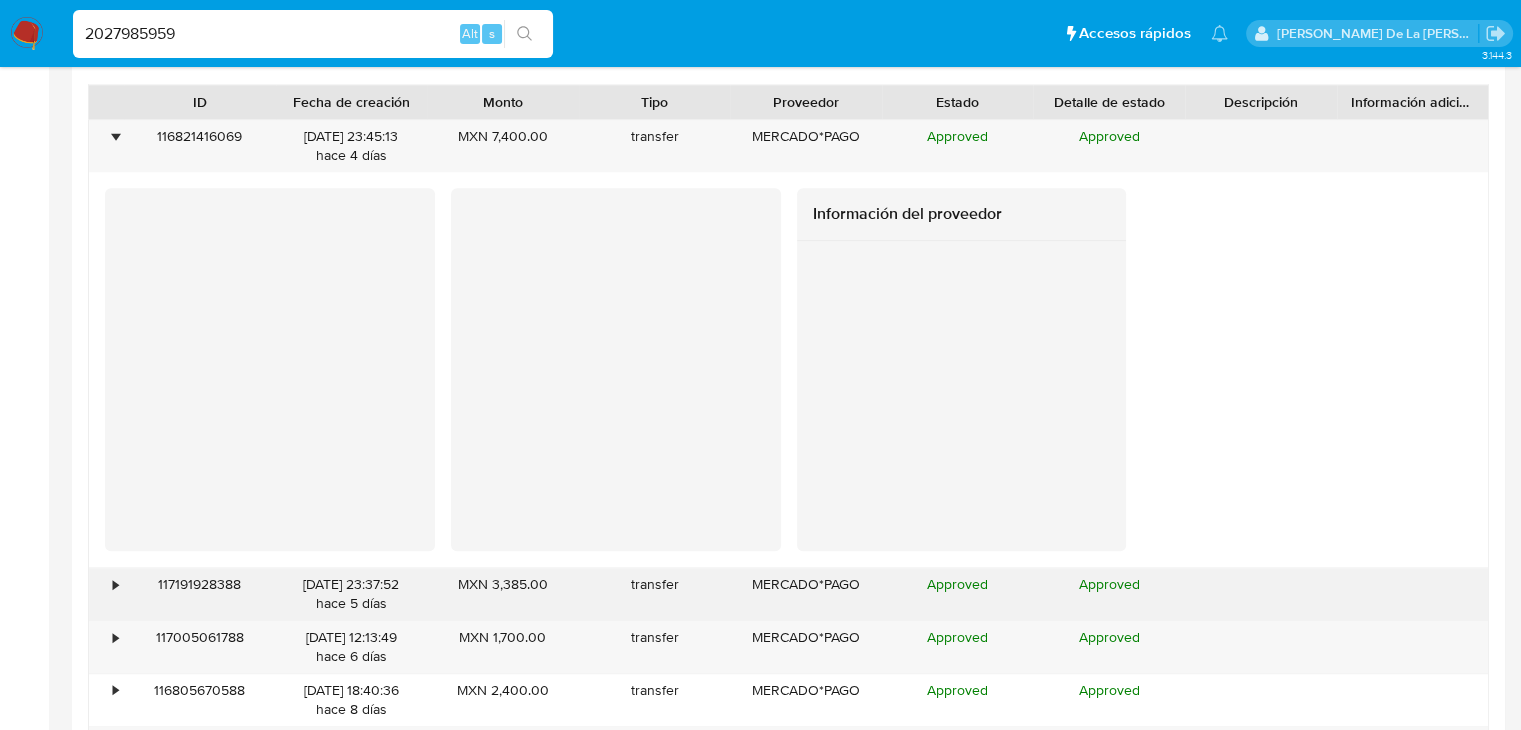 click on "•" at bounding box center (106, 594) 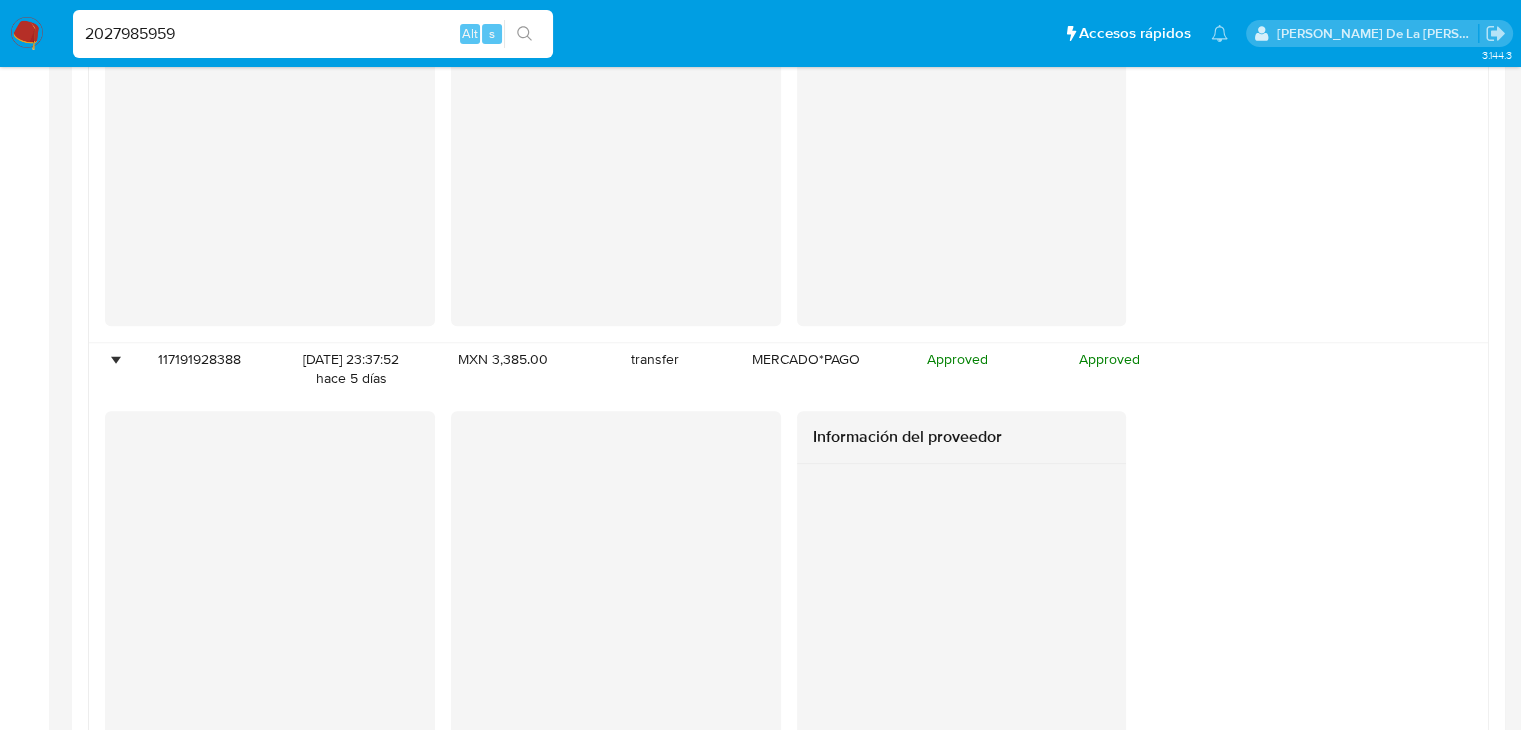 scroll, scrollTop: 2500, scrollLeft: 0, axis: vertical 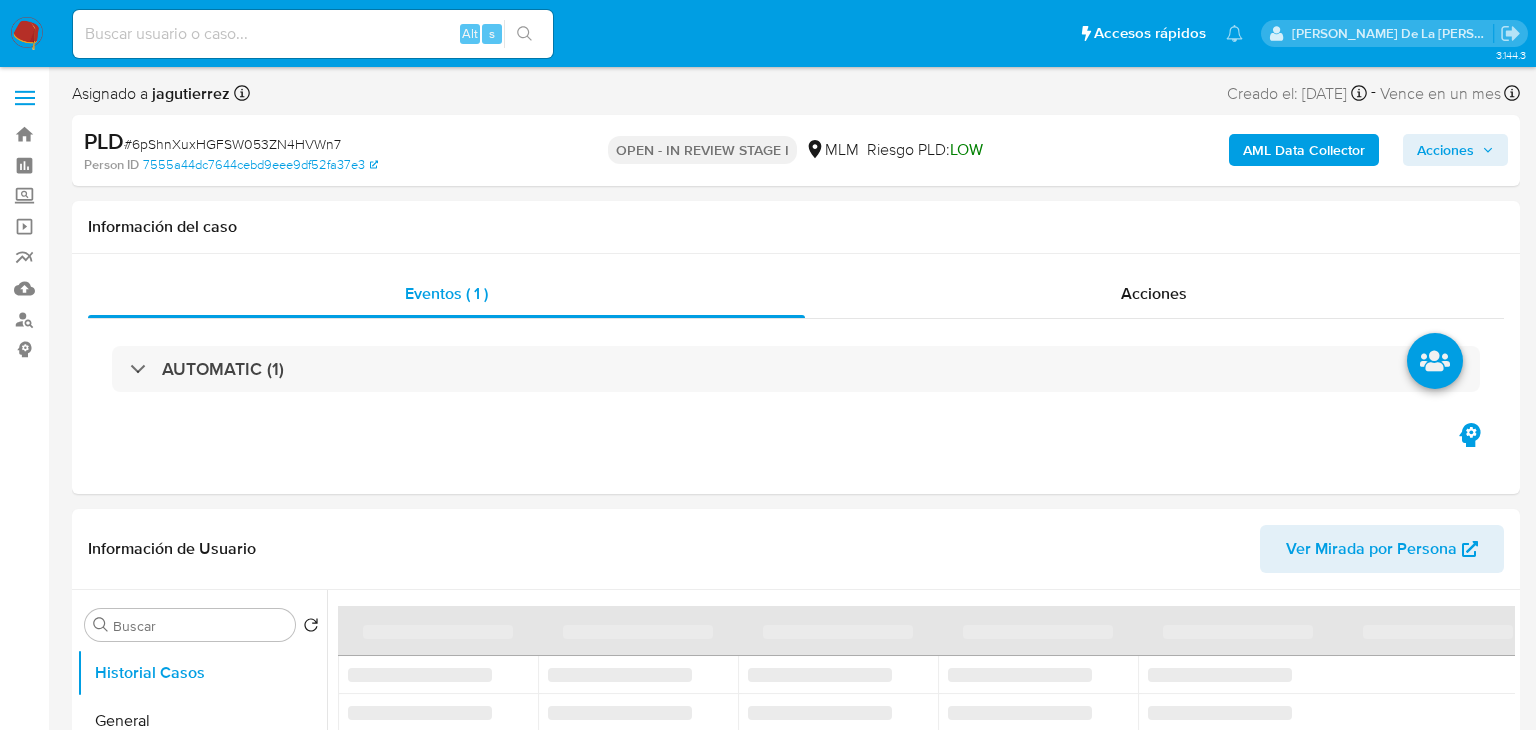 select on "10" 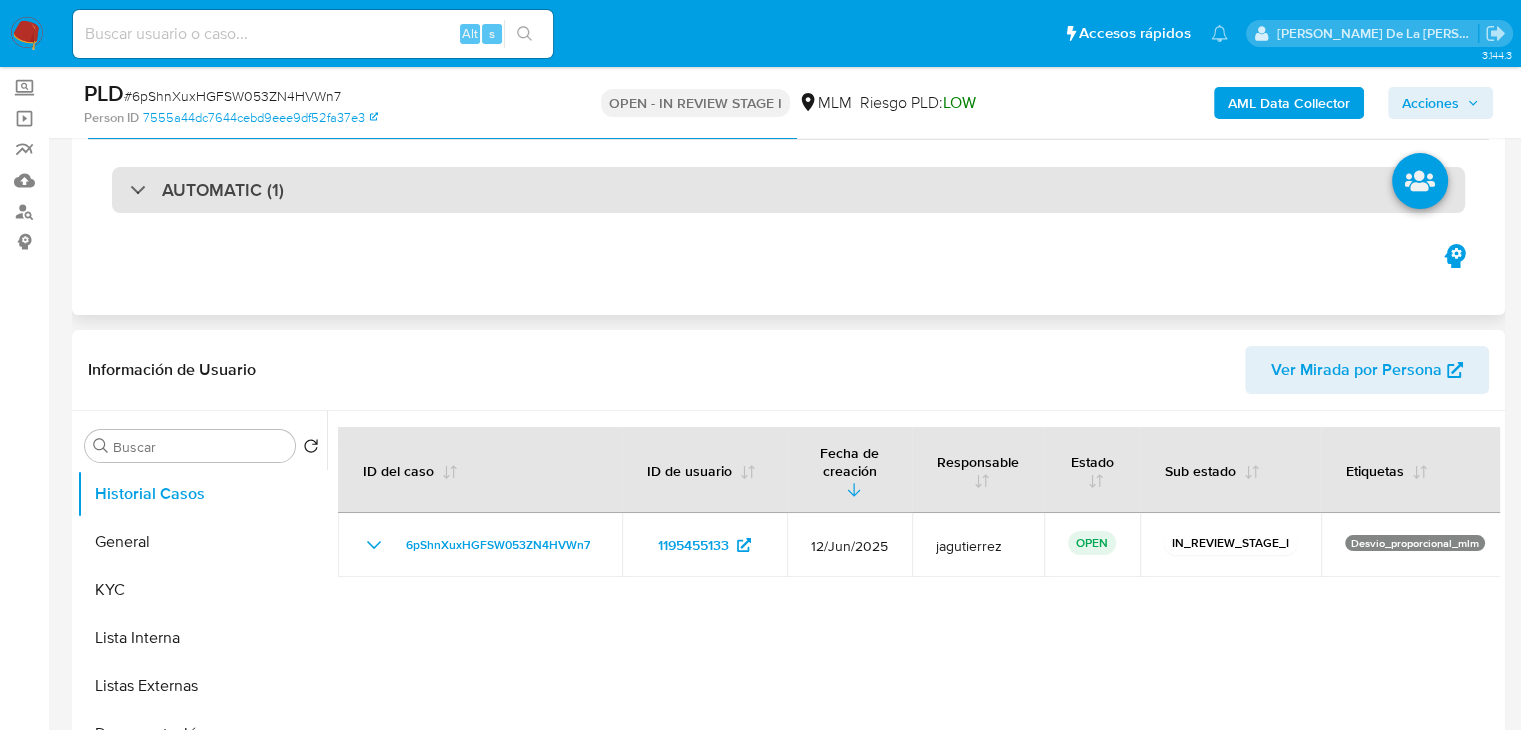 scroll, scrollTop: 0, scrollLeft: 0, axis: both 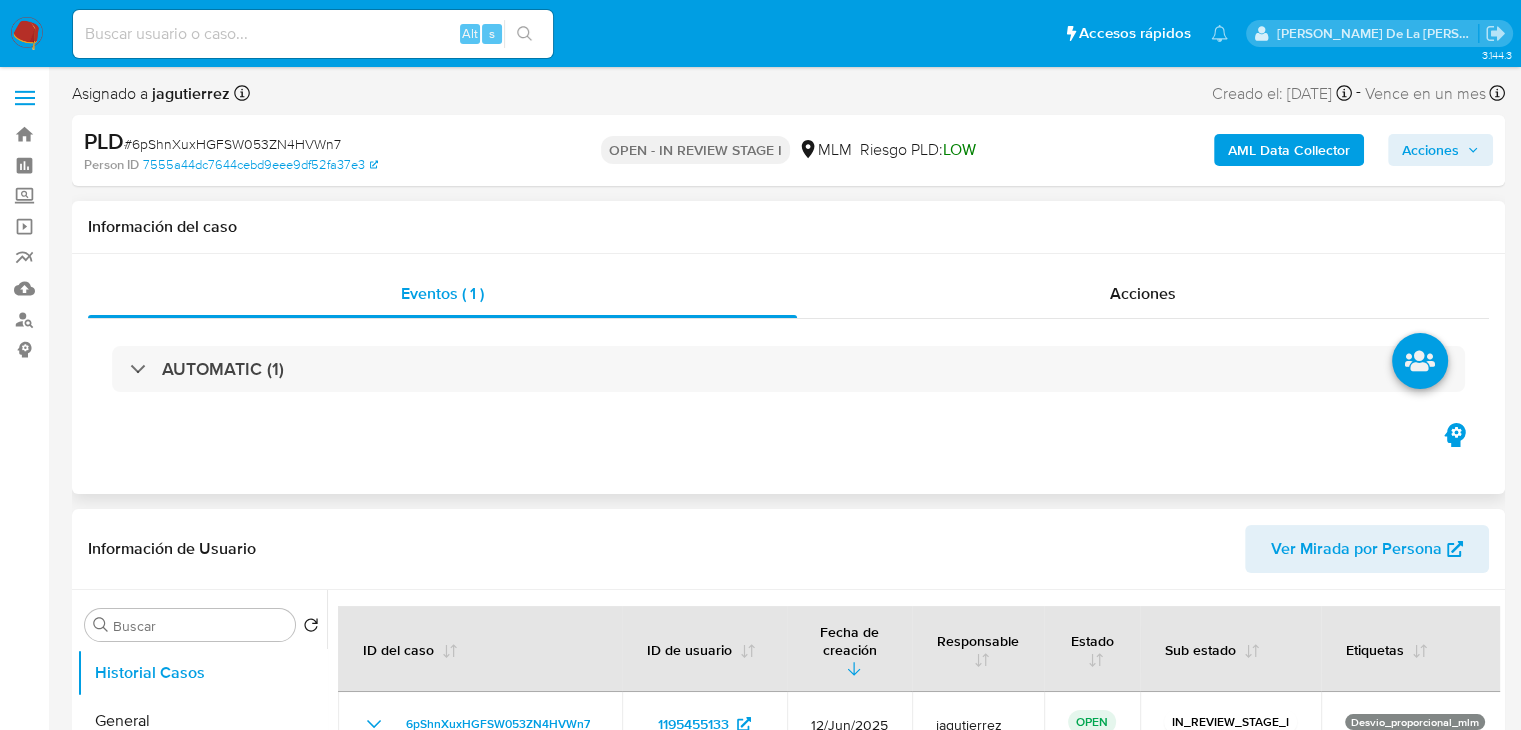 click on "AUTOMATIC (1)" at bounding box center (788, 369) 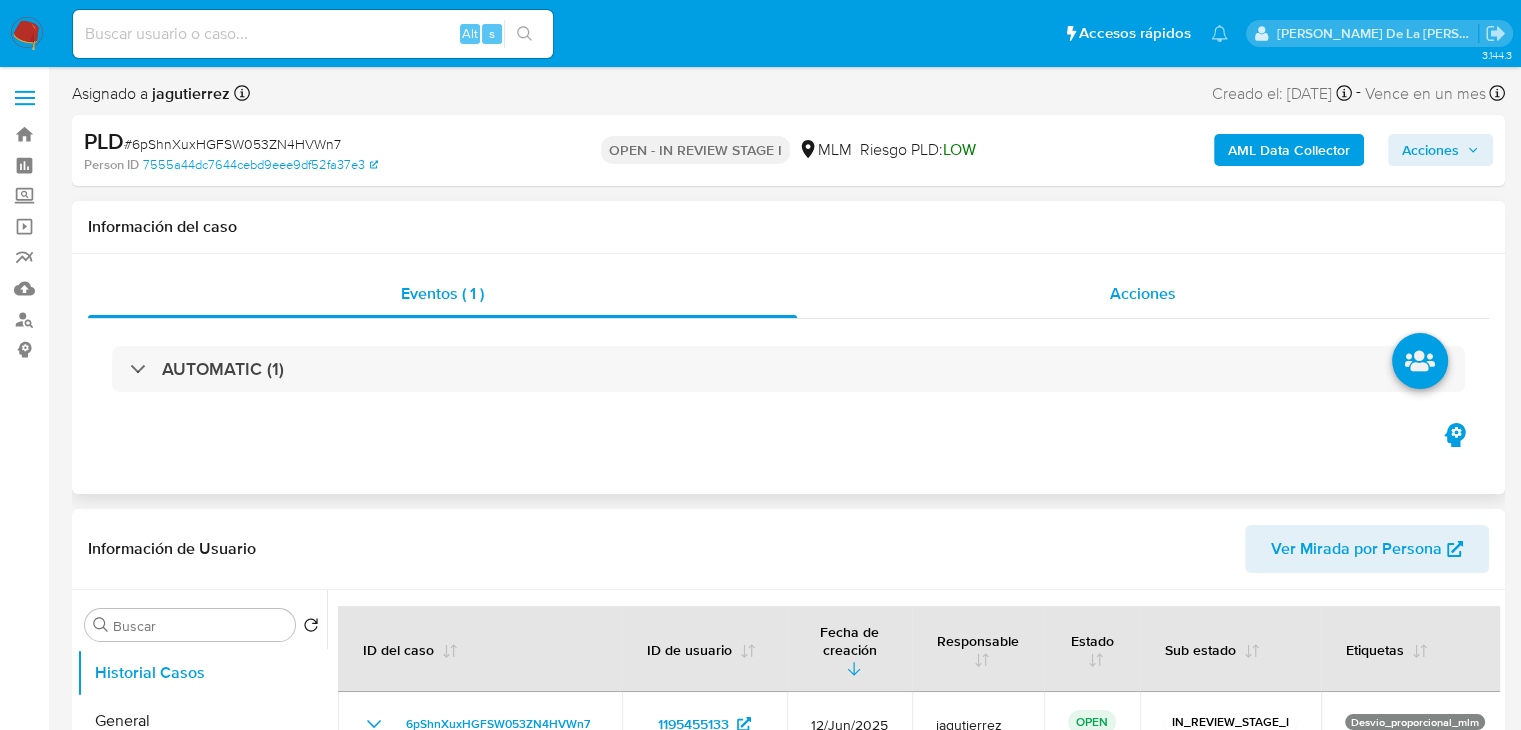 click on "Acciones" at bounding box center [1143, 294] 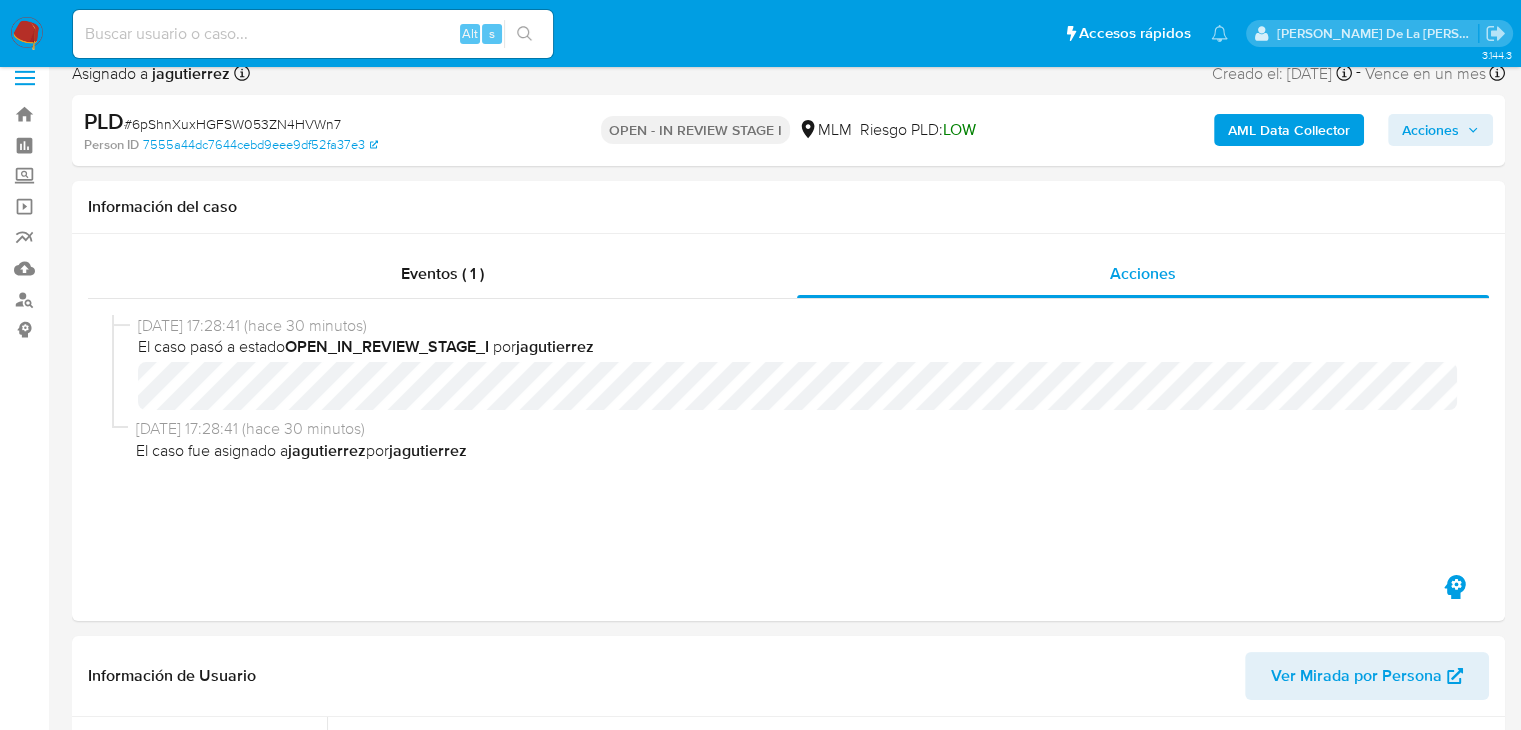 scroll, scrollTop: 16, scrollLeft: 0, axis: vertical 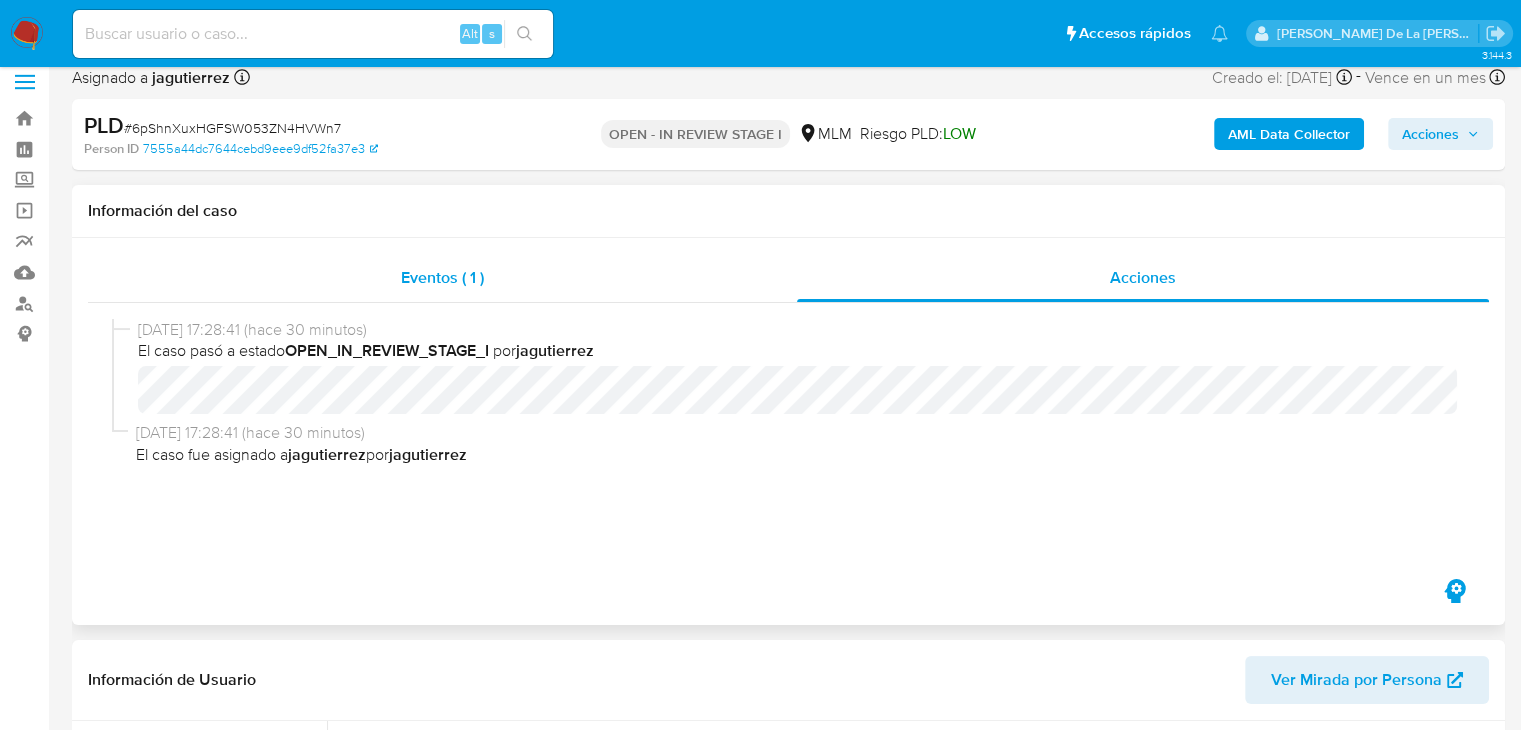 click on "Eventos ( 1 )" at bounding box center [442, 278] 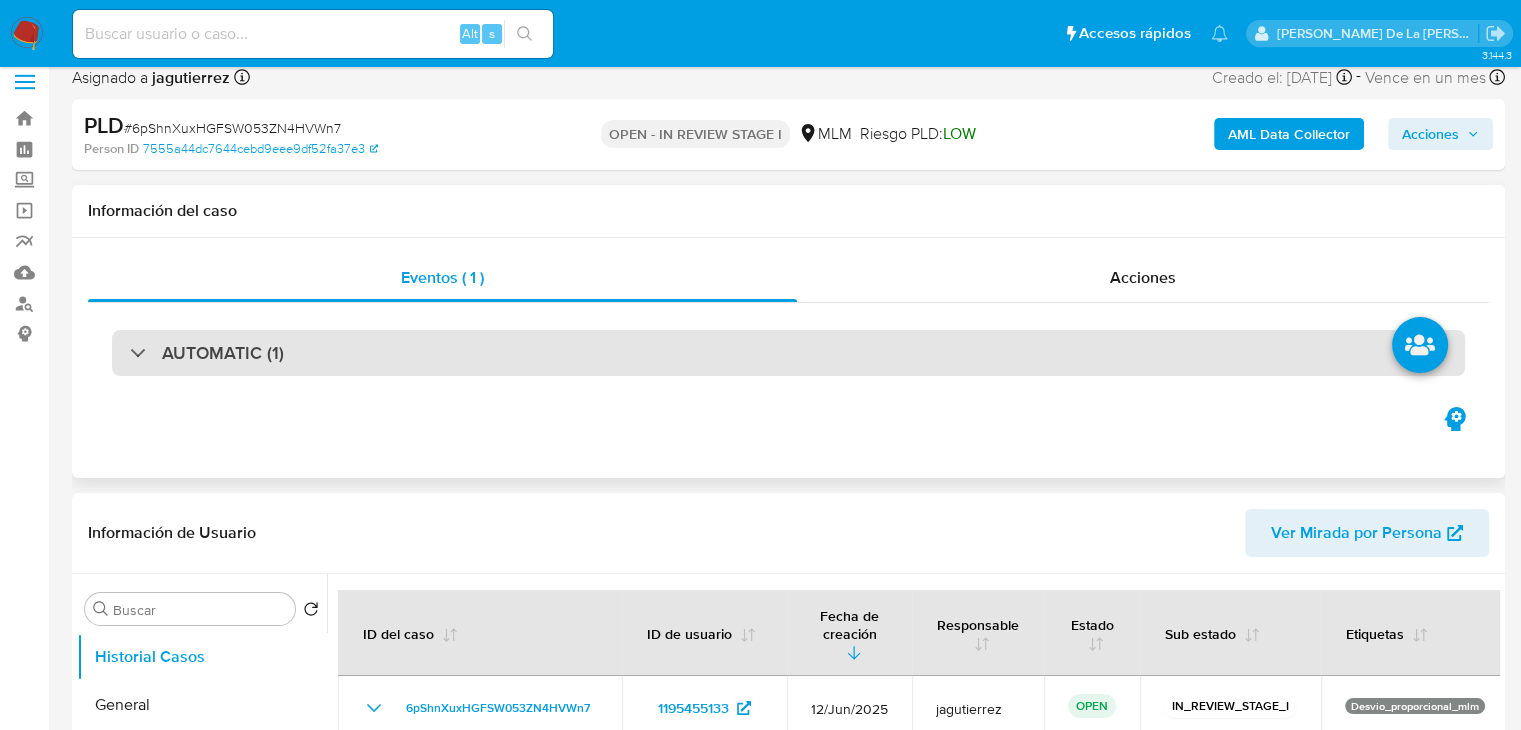 click on "AUTOMATIC (1)" at bounding box center (788, 353) 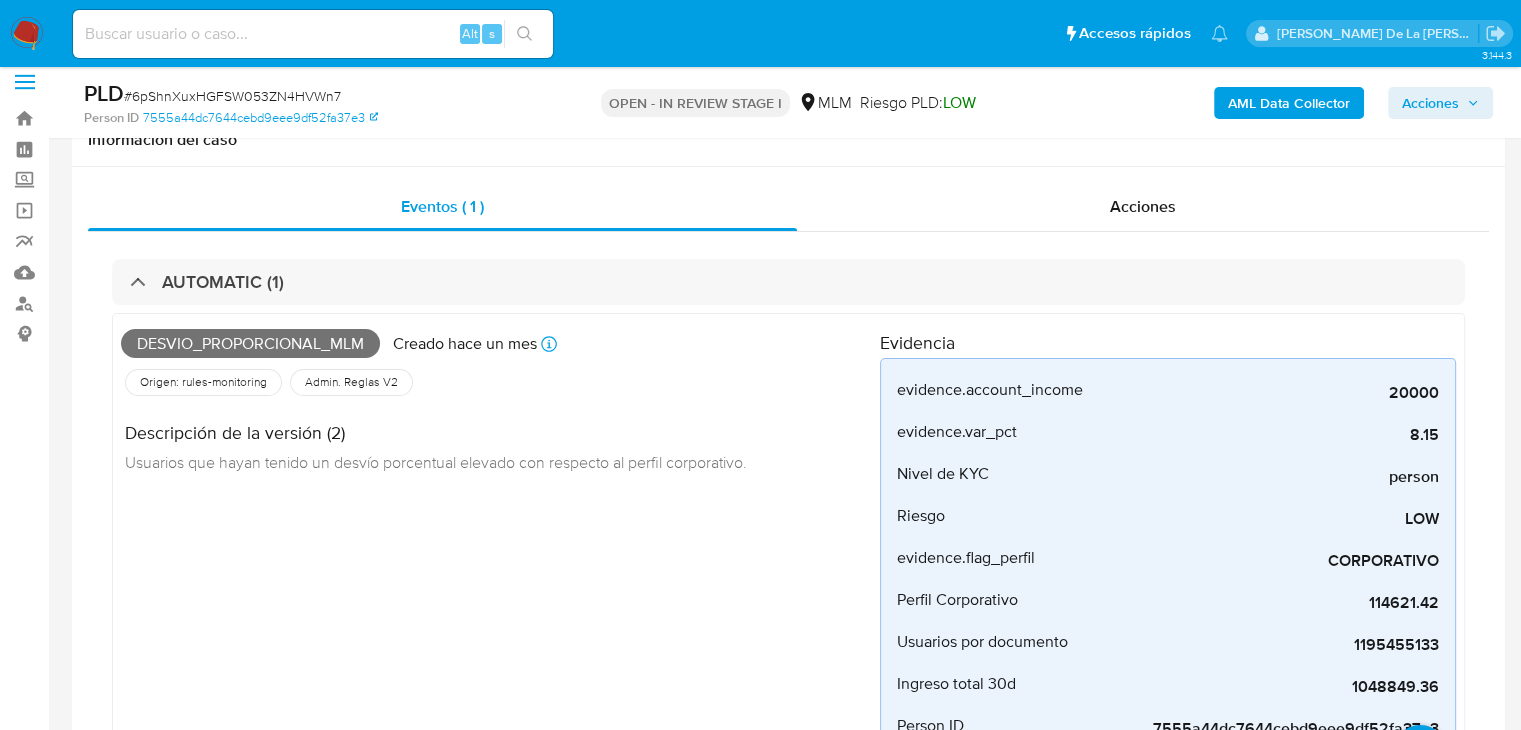 scroll, scrollTop: 176, scrollLeft: 0, axis: vertical 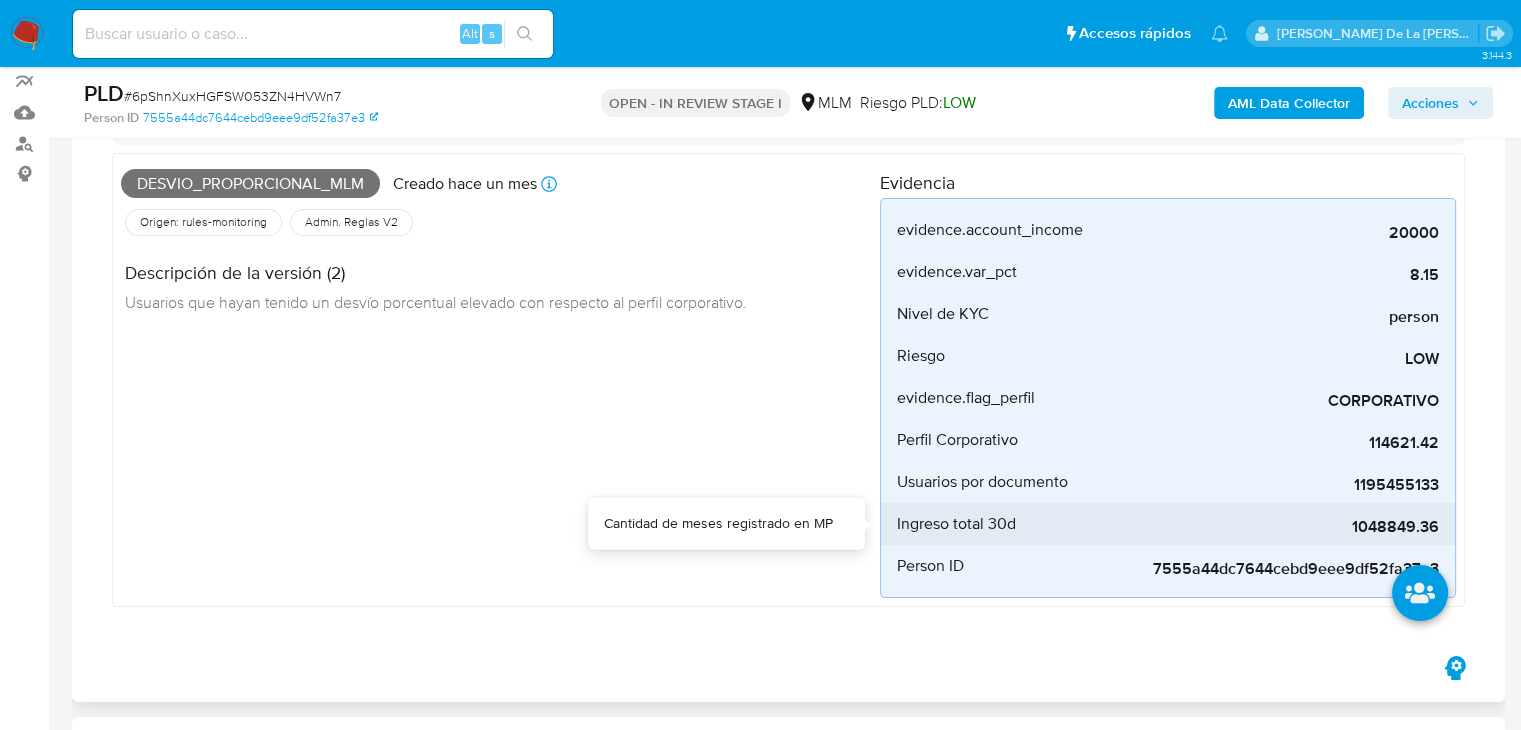 click on "1048849.36" at bounding box center [1289, 527] 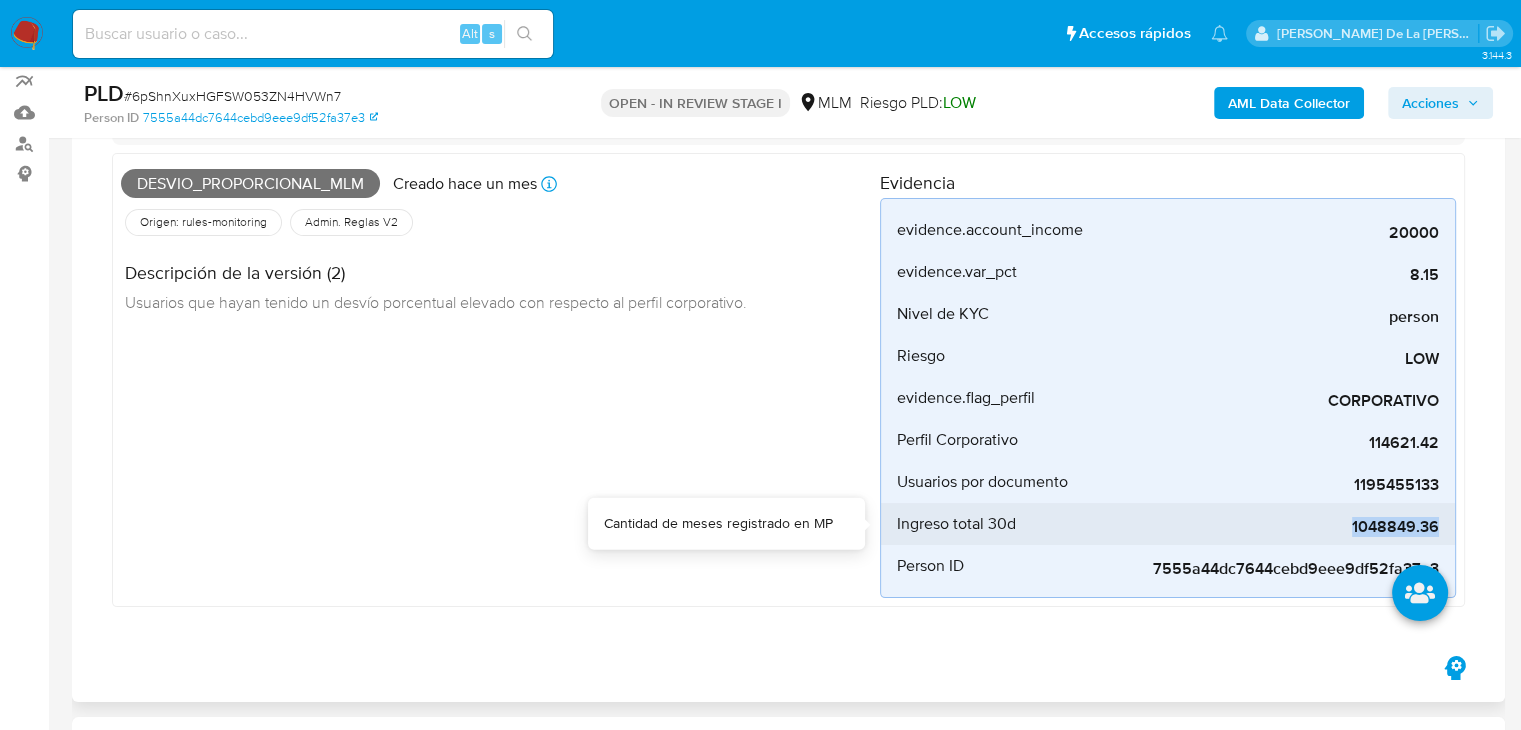 click on "1048849.36" at bounding box center (1289, 527) 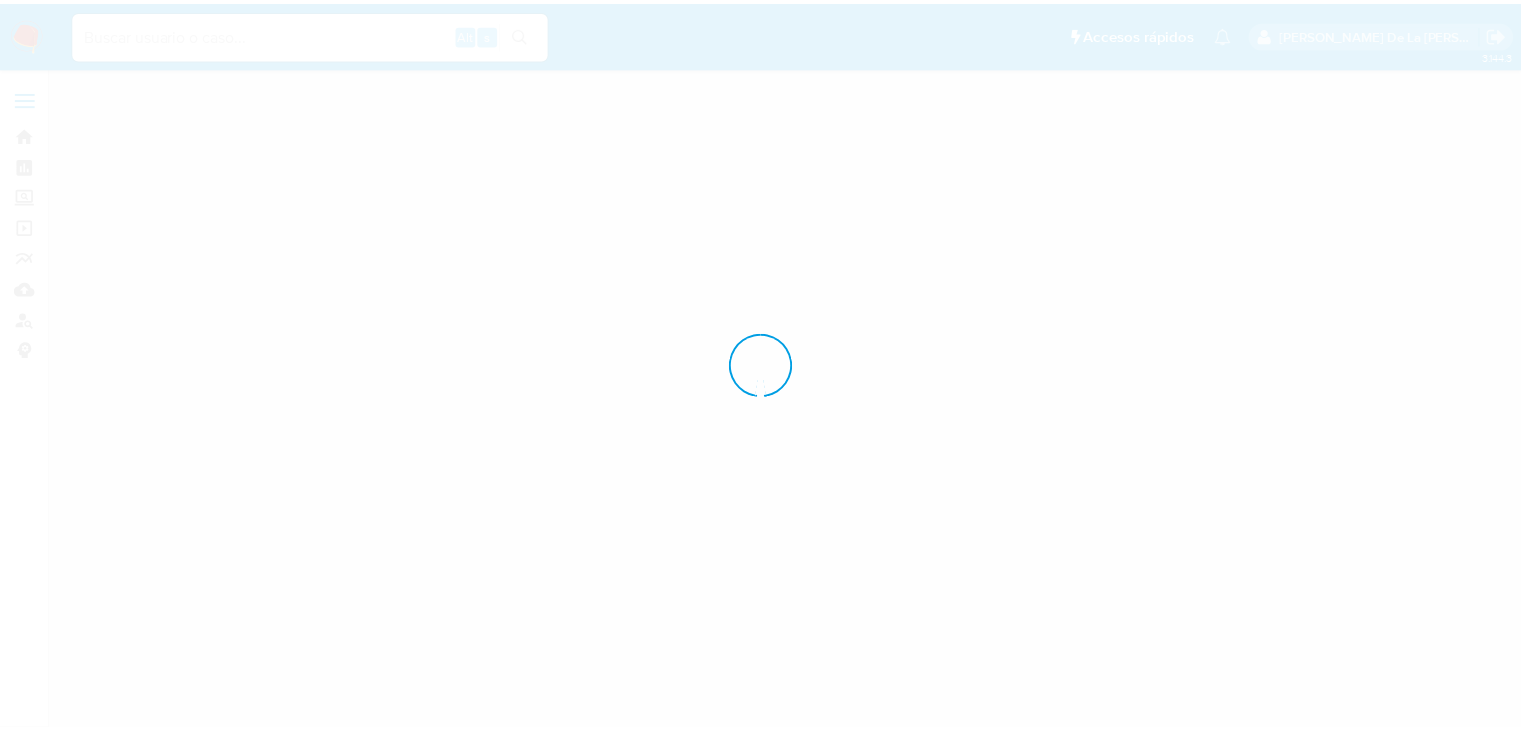 scroll, scrollTop: 0, scrollLeft: 0, axis: both 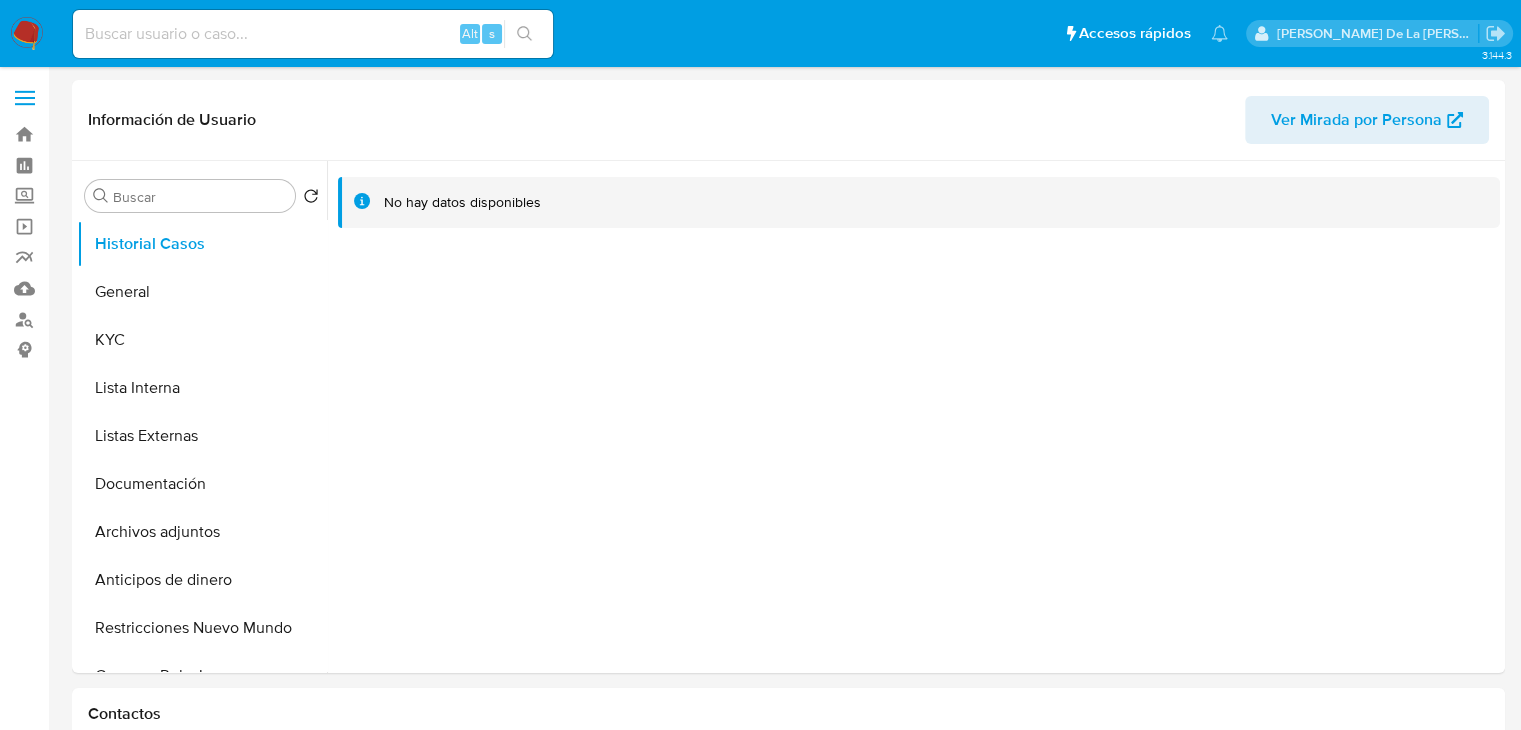 click at bounding box center [27, 34] 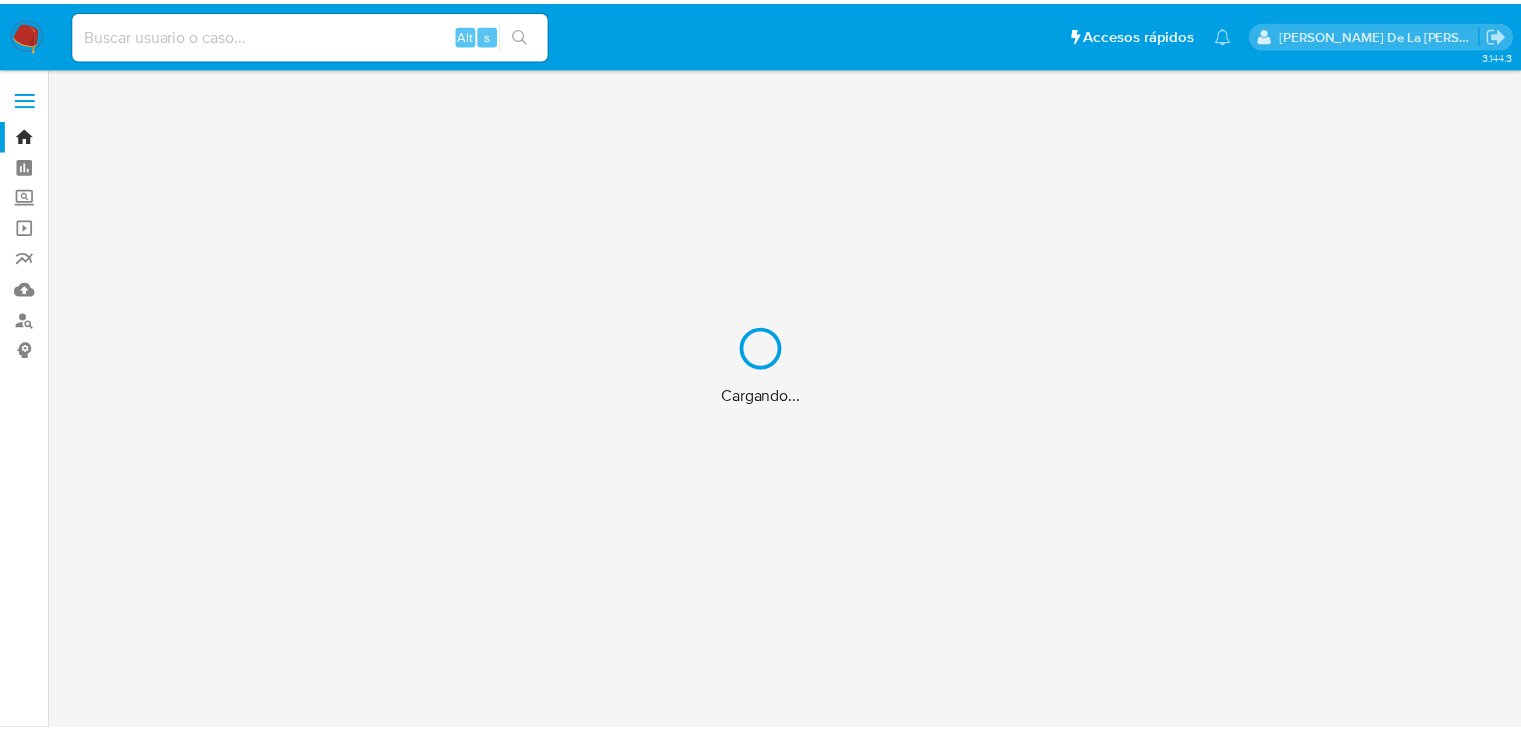 scroll, scrollTop: 0, scrollLeft: 0, axis: both 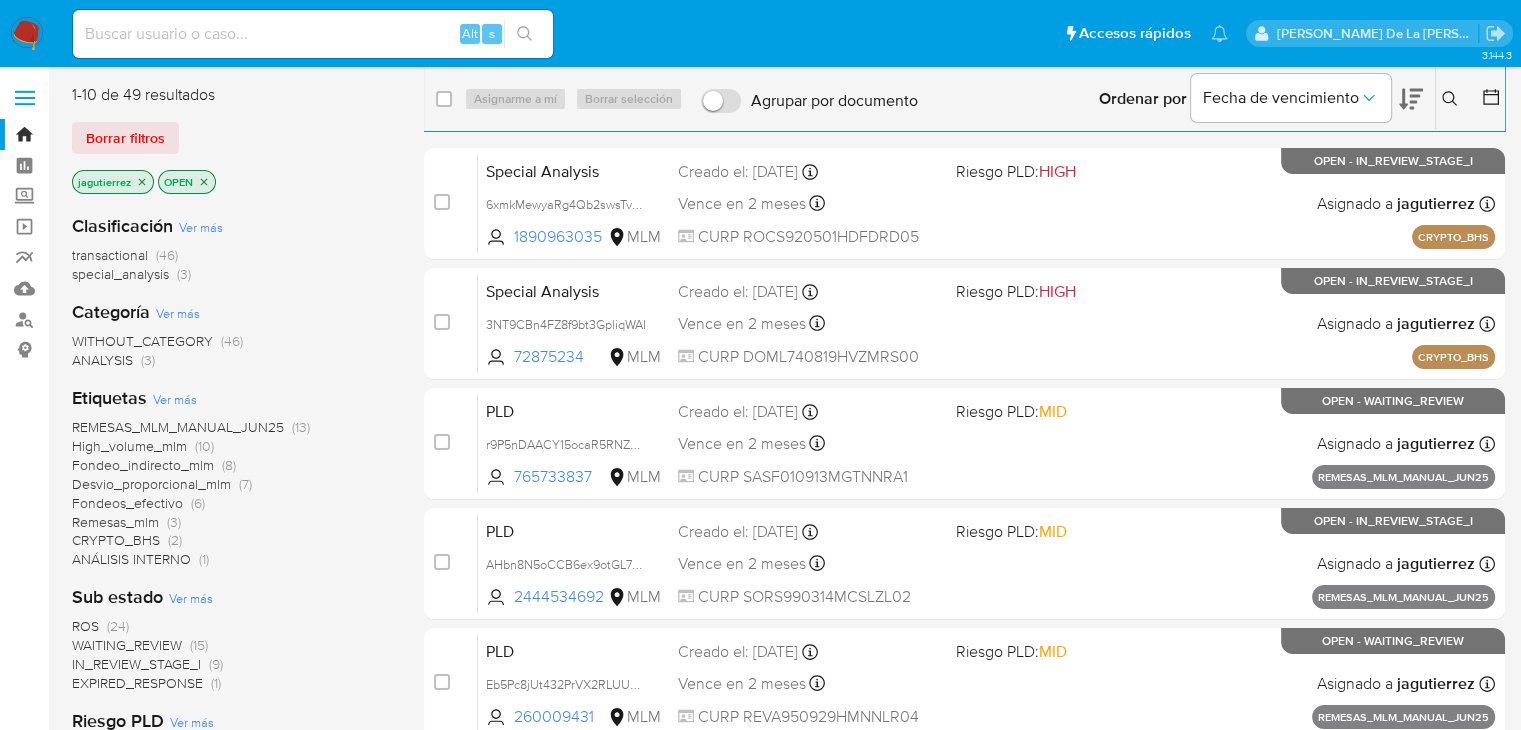 click on "Desvio_proporcional_mlm" at bounding box center [151, 484] 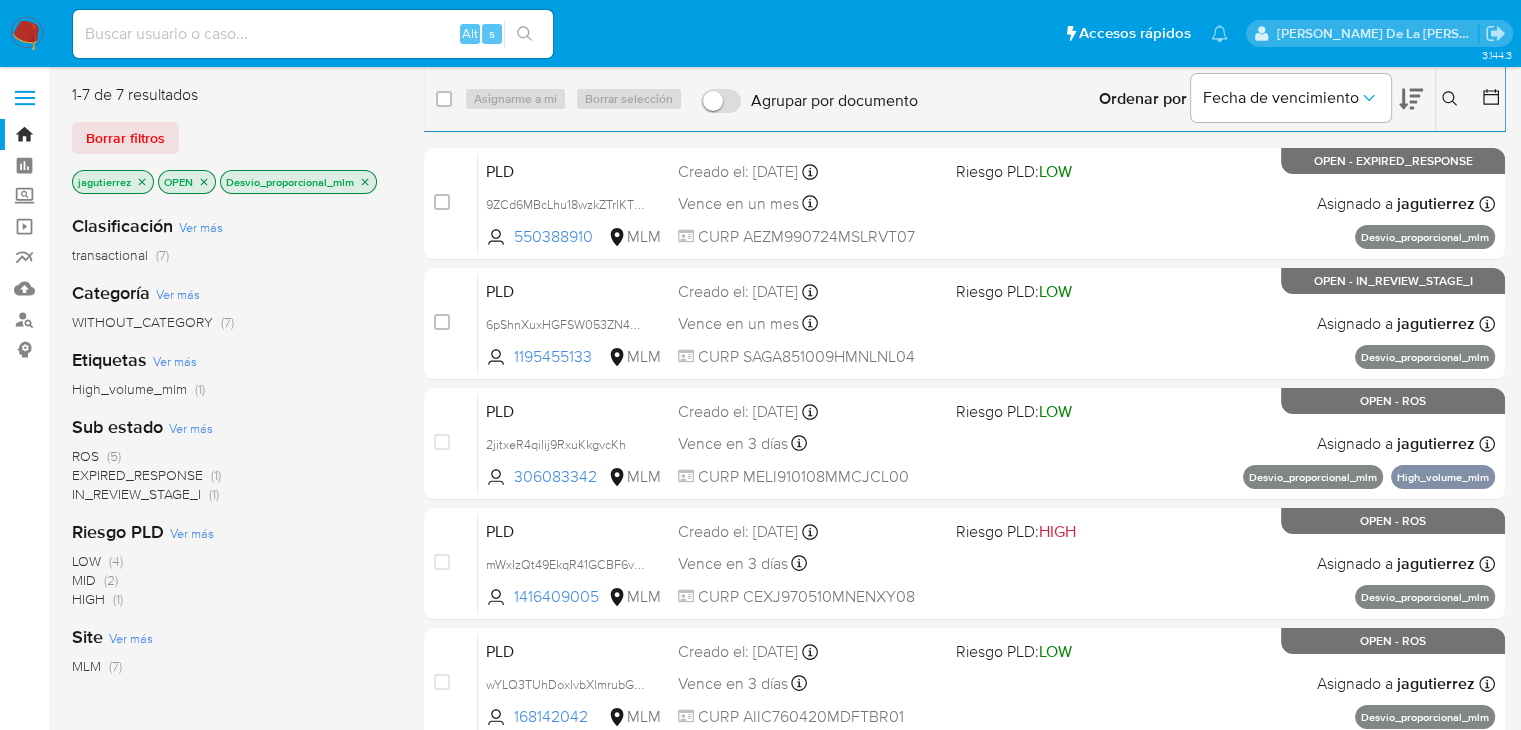 click on "IN_REVIEW_STAGE_I" at bounding box center (136, 494) 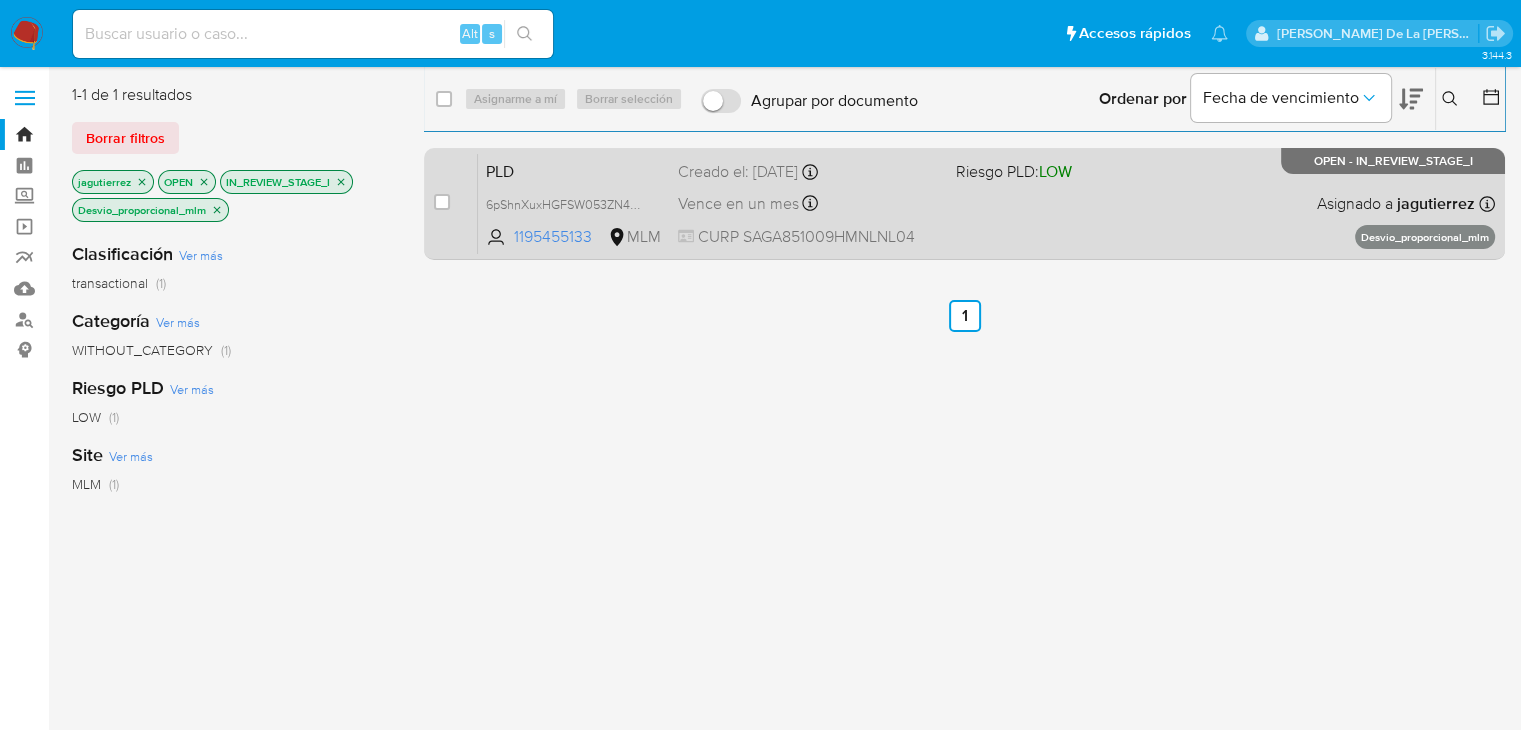 click on "PLD 6pShnXuxHGFSW053ZN4HVWn7 1195455133 MLM Riesgo PLD:  LOW Creado el: 12/06/2025   Creado el: 12/06/2025 02:07:07 Vence en un mes   Vence el 11/08/2025 02:07:07 CURP   SAGA851009HMNLNL04 Asignado a   jagutierrez   Asignado el: 07/07/2025 16:28:41 Desvio_proporcional_mlm OPEN - IN_REVIEW_STAGE_I" at bounding box center [986, 203] 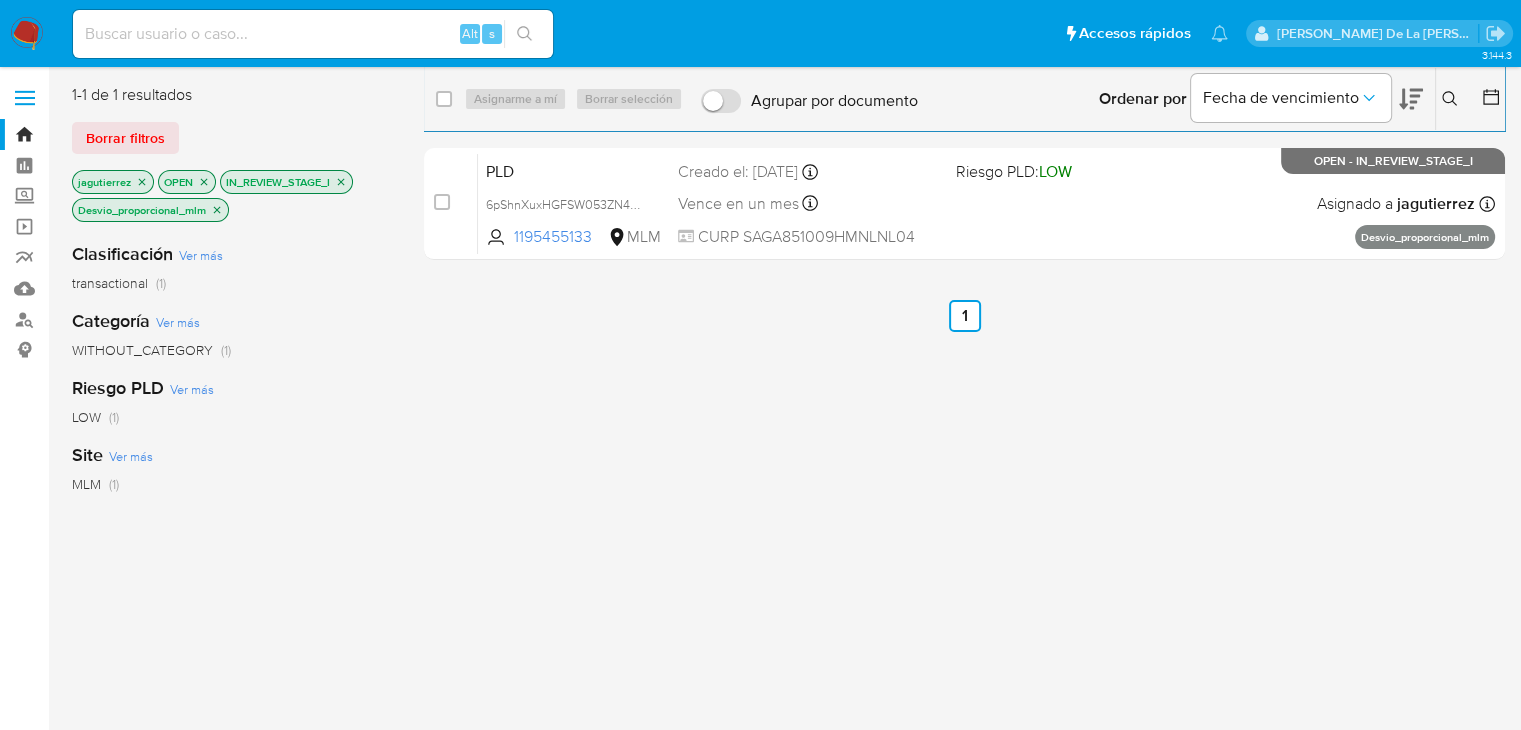 click at bounding box center [27, 34] 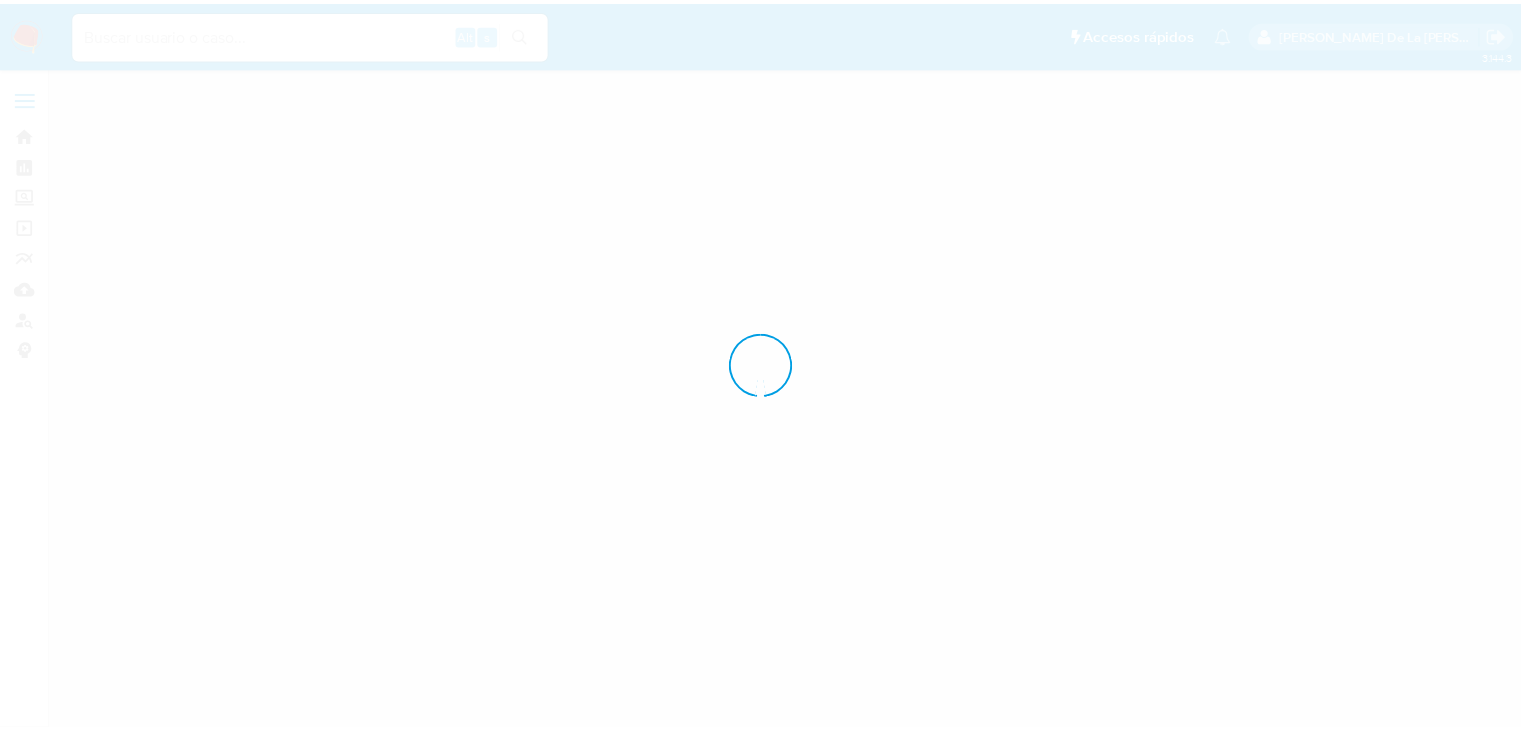 scroll, scrollTop: 0, scrollLeft: 0, axis: both 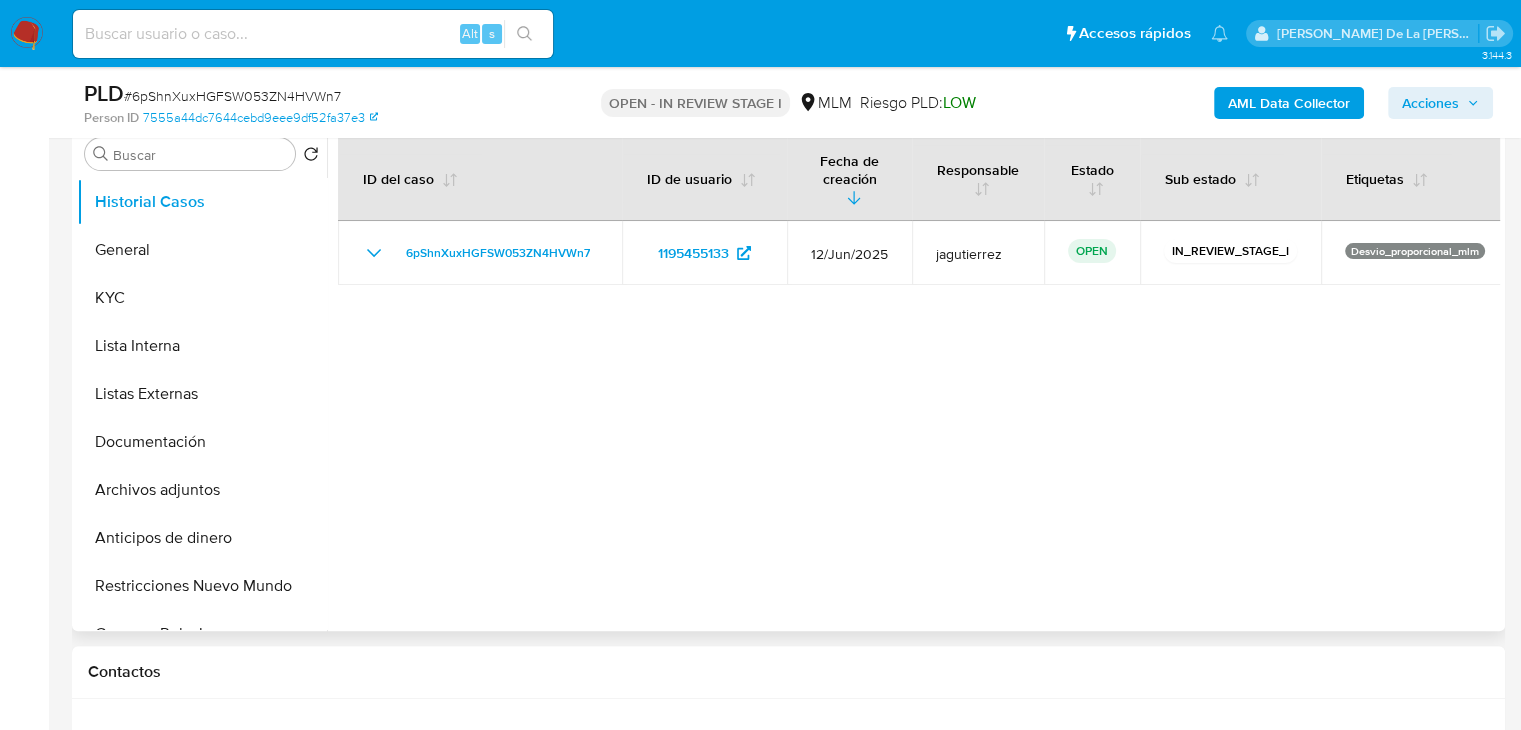 select on "10" 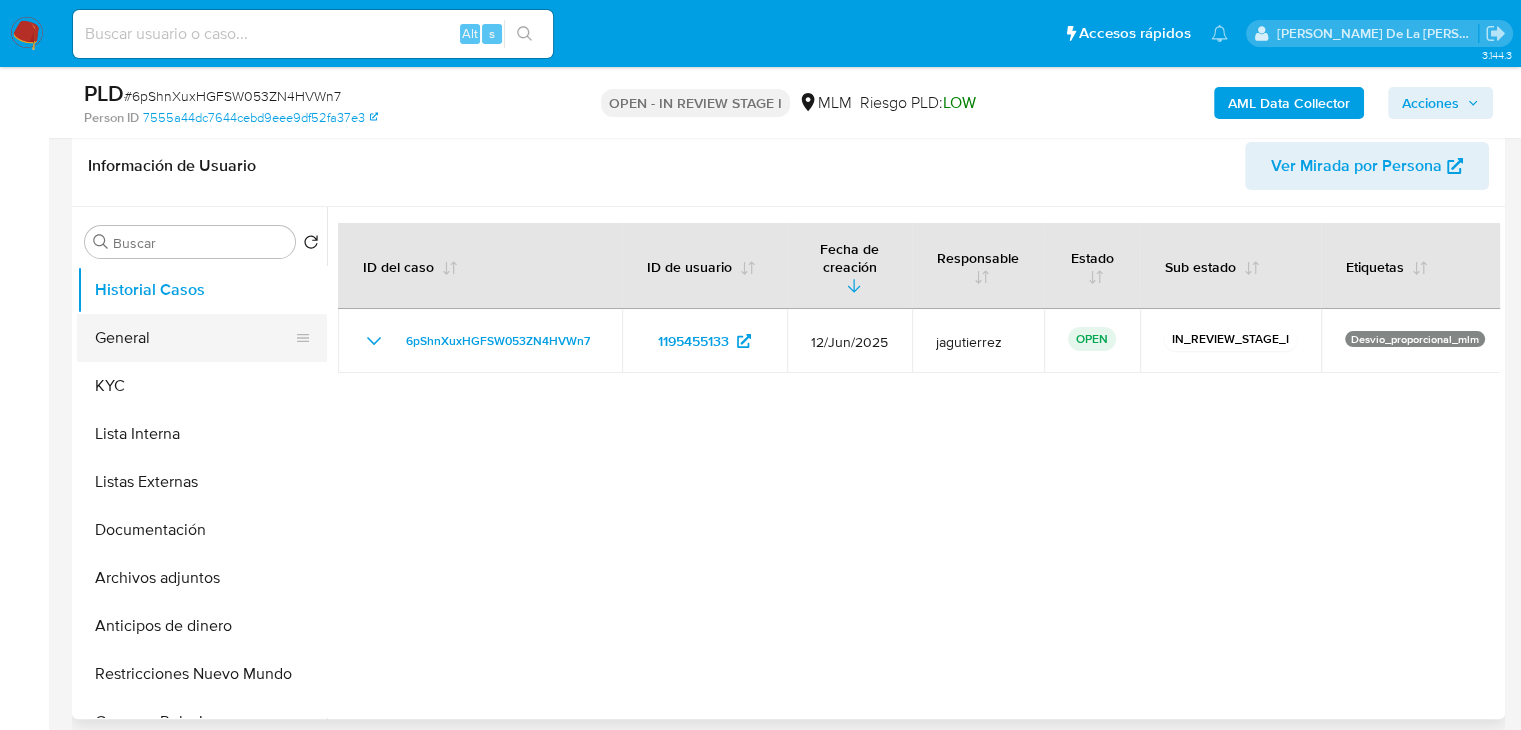 scroll, scrollTop: 300, scrollLeft: 0, axis: vertical 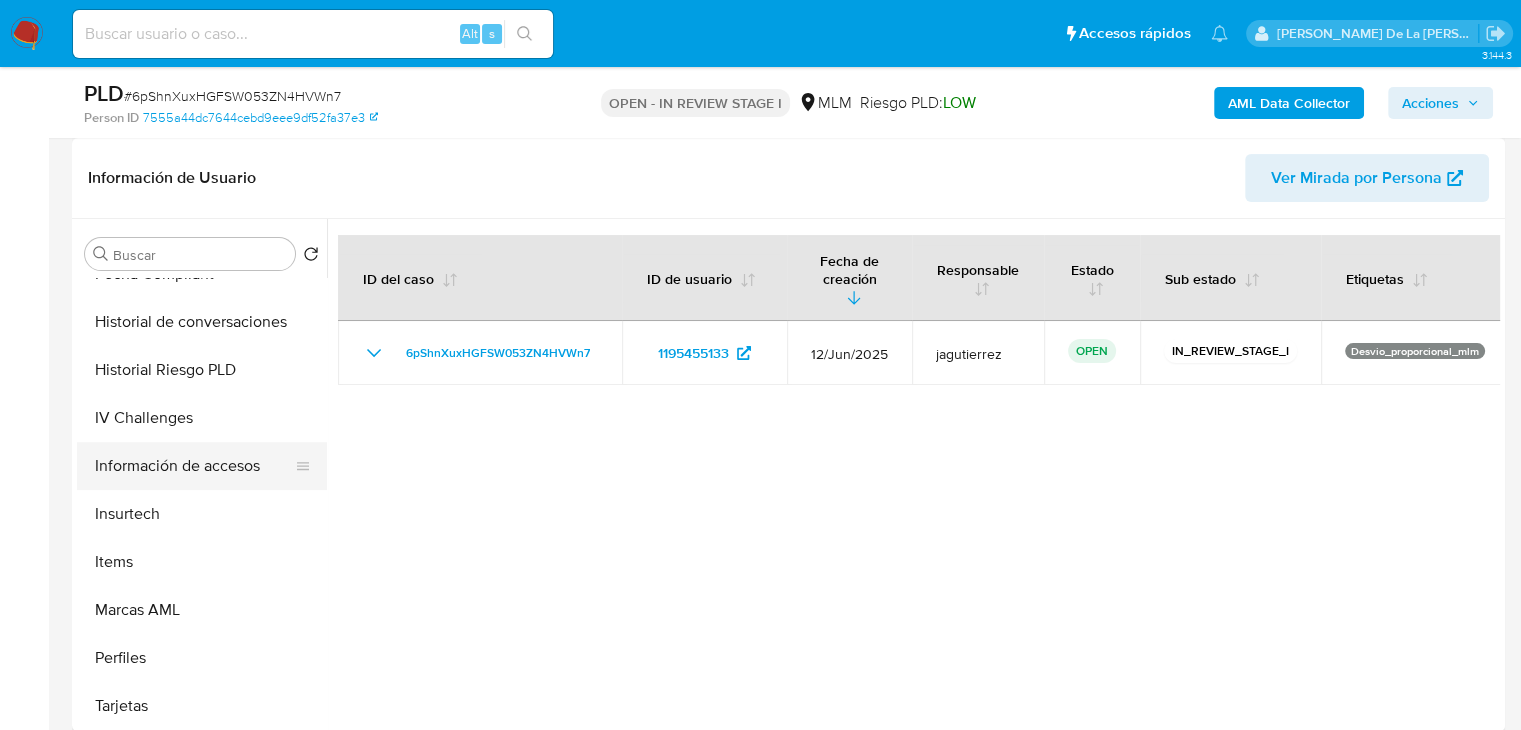 click on "Información de accesos" at bounding box center [194, 466] 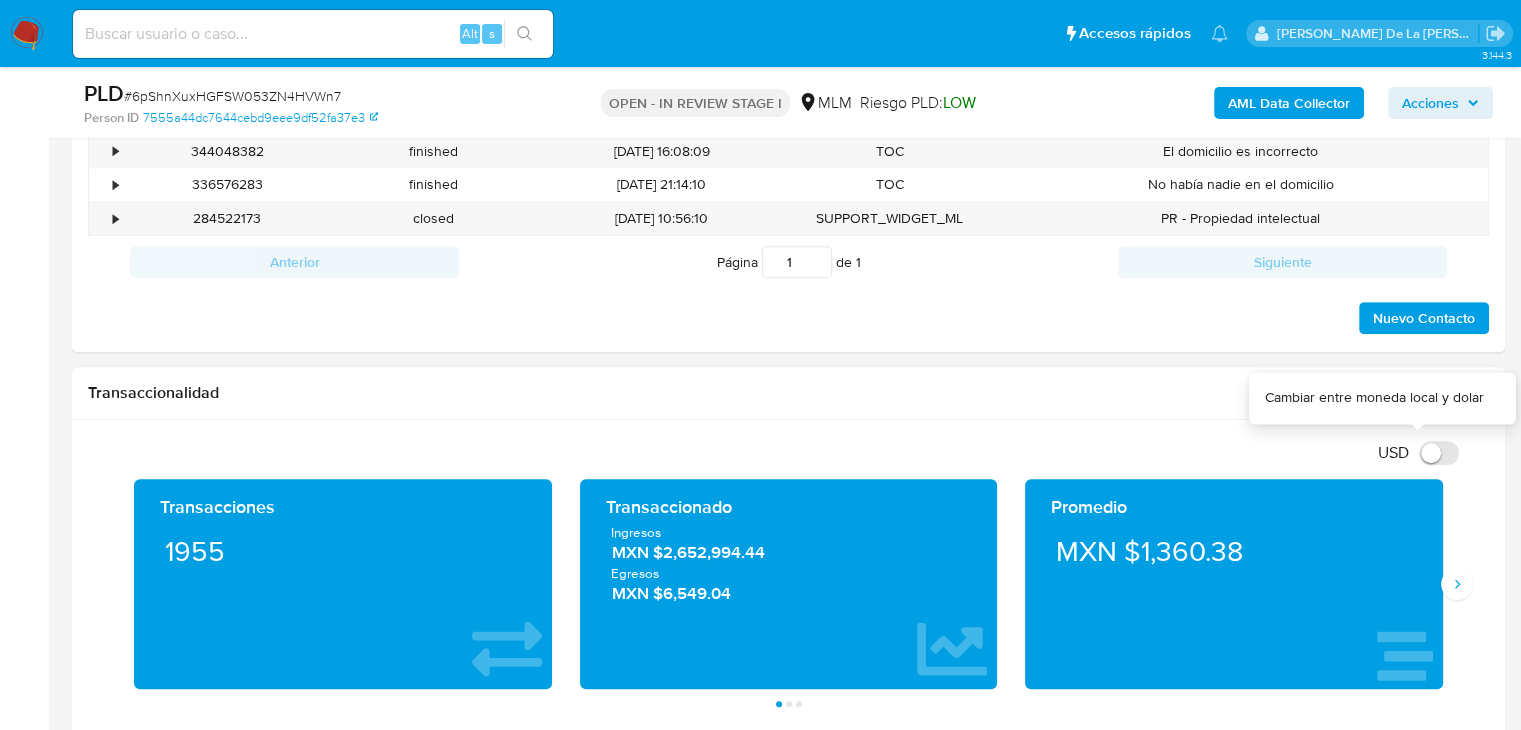 scroll, scrollTop: 1100, scrollLeft: 0, axis: vertical 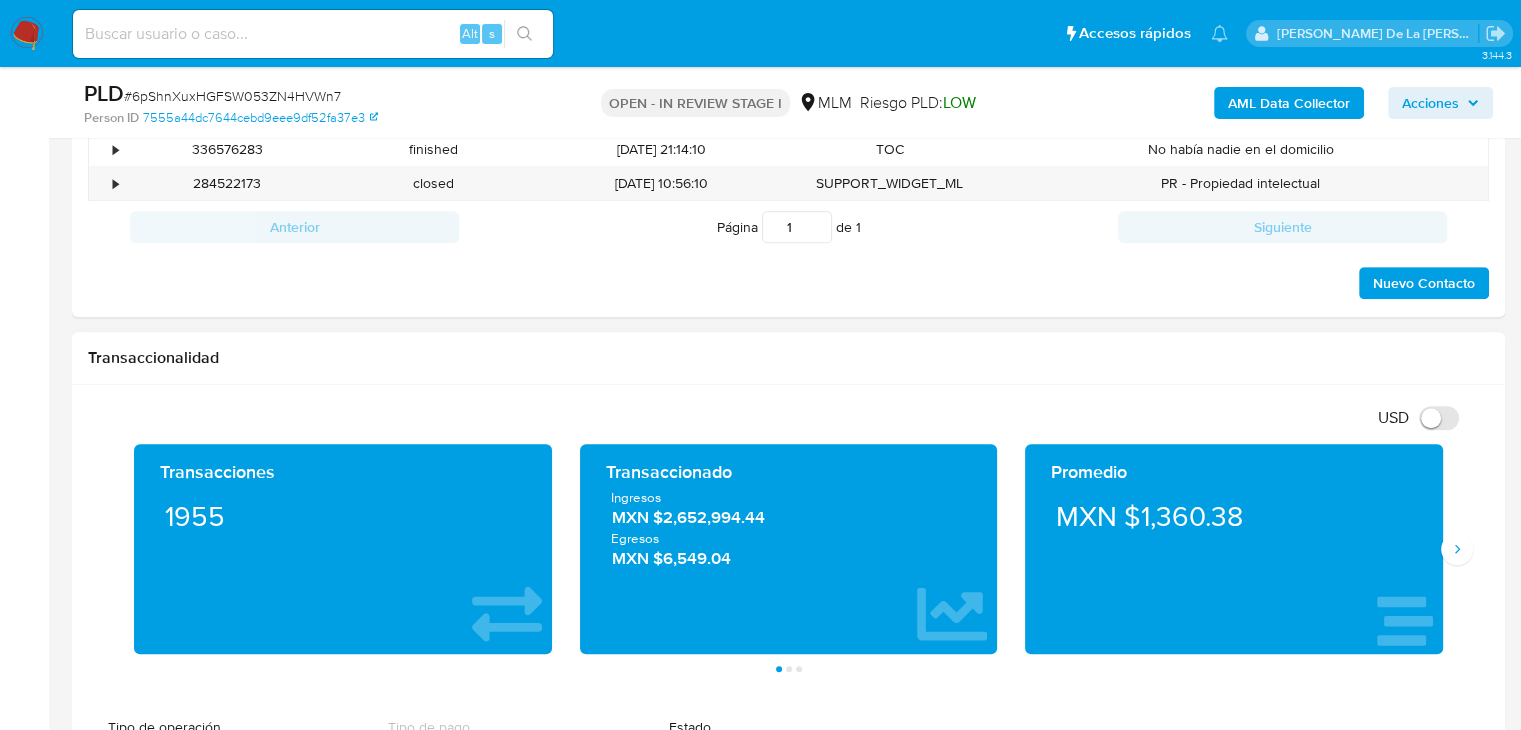 click at bounding box center (1457, 549) 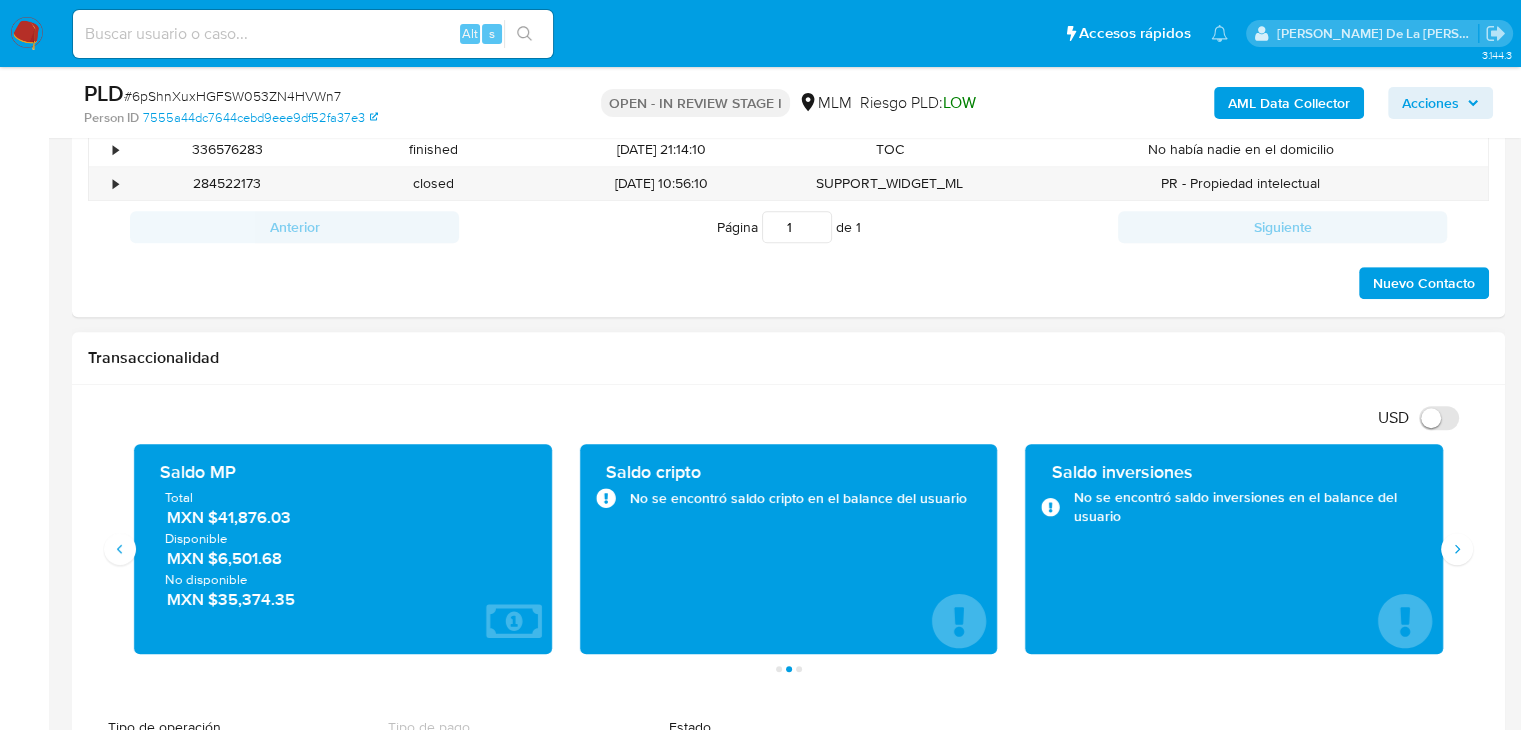 click on "MXN $41,876.03" at bounding box center [344, 517] 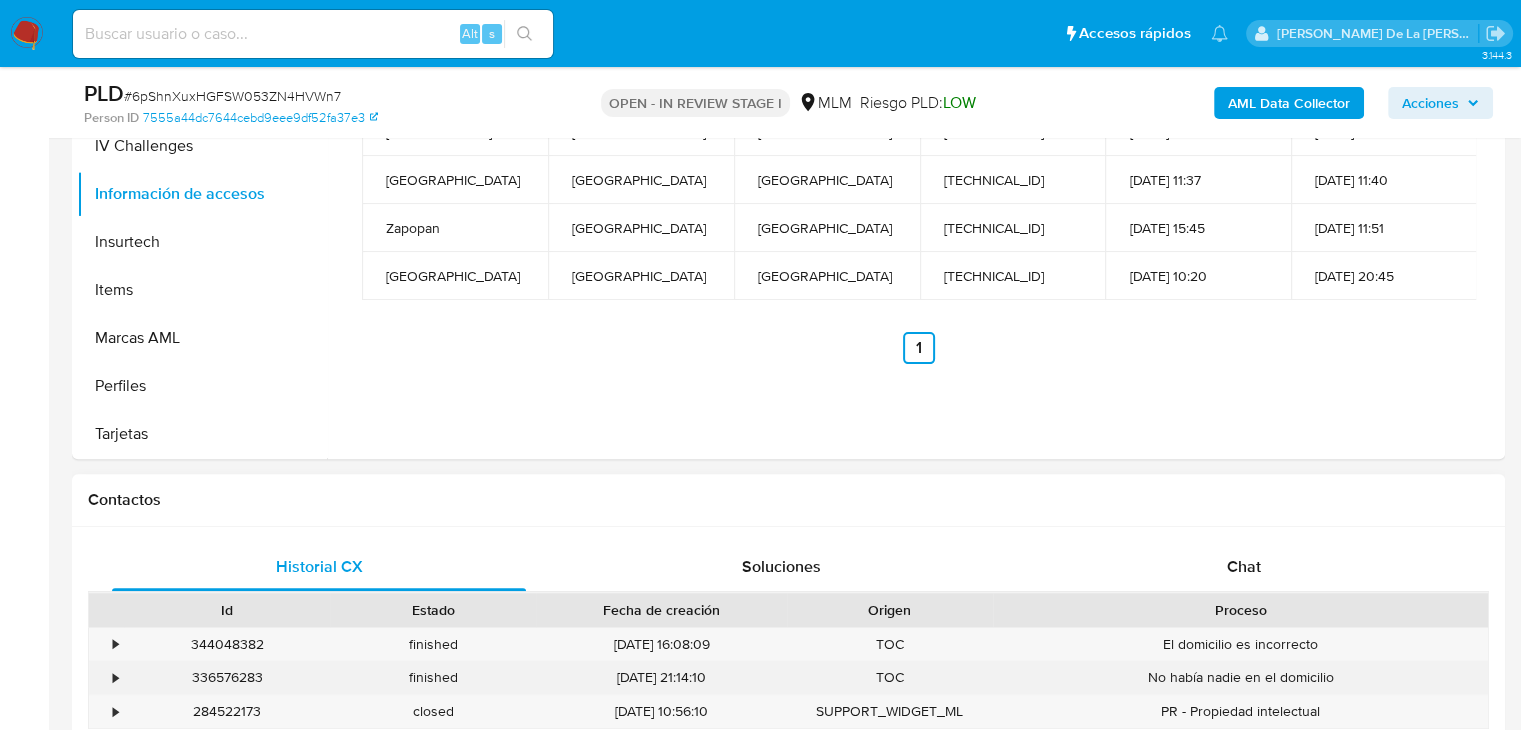 scroll, scrollTop: 872, scrollLeft: 0, axis: vertical 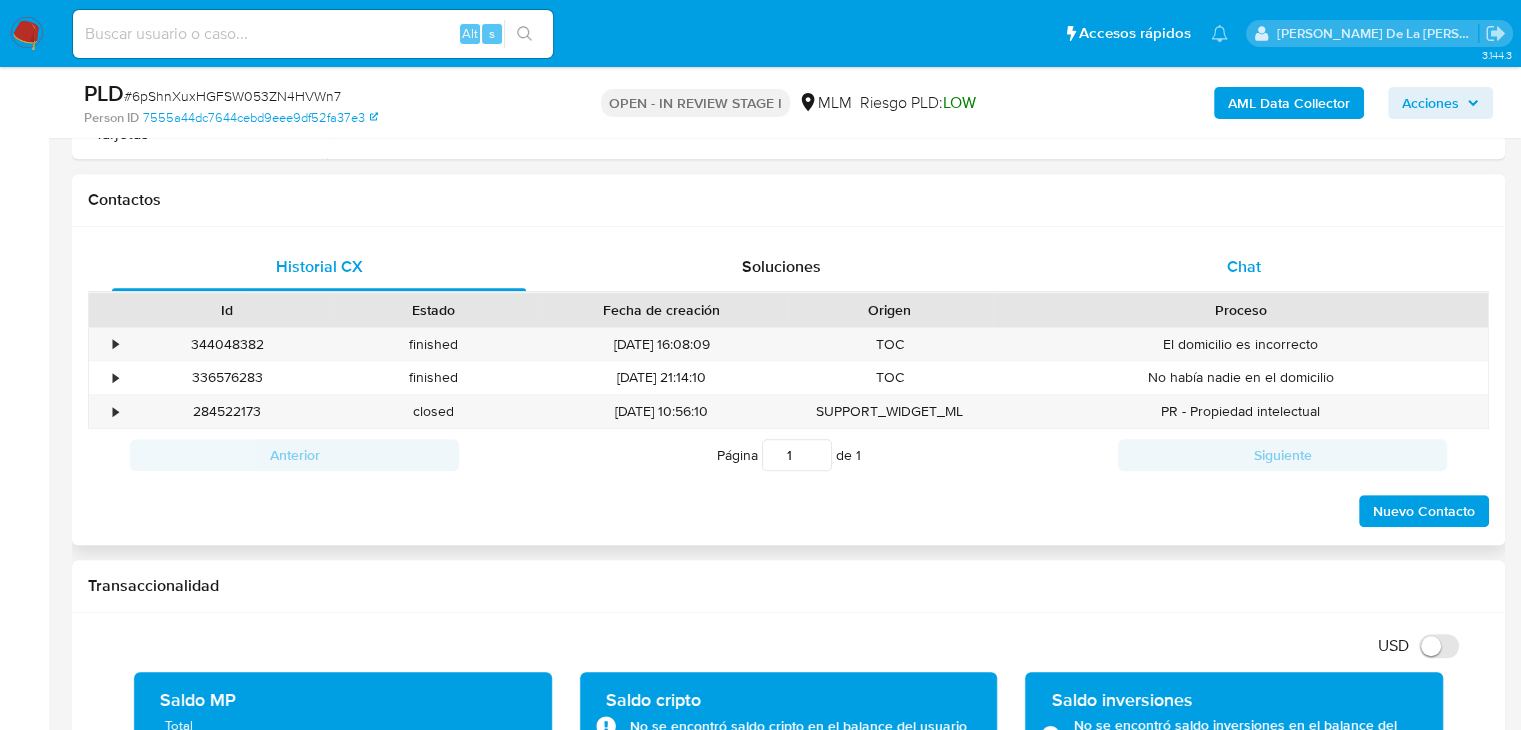 drag, startPoint x: 1274, startPoint y: 241, endPoint x: 1266, endPoint y: 250, distance: 12.0415945 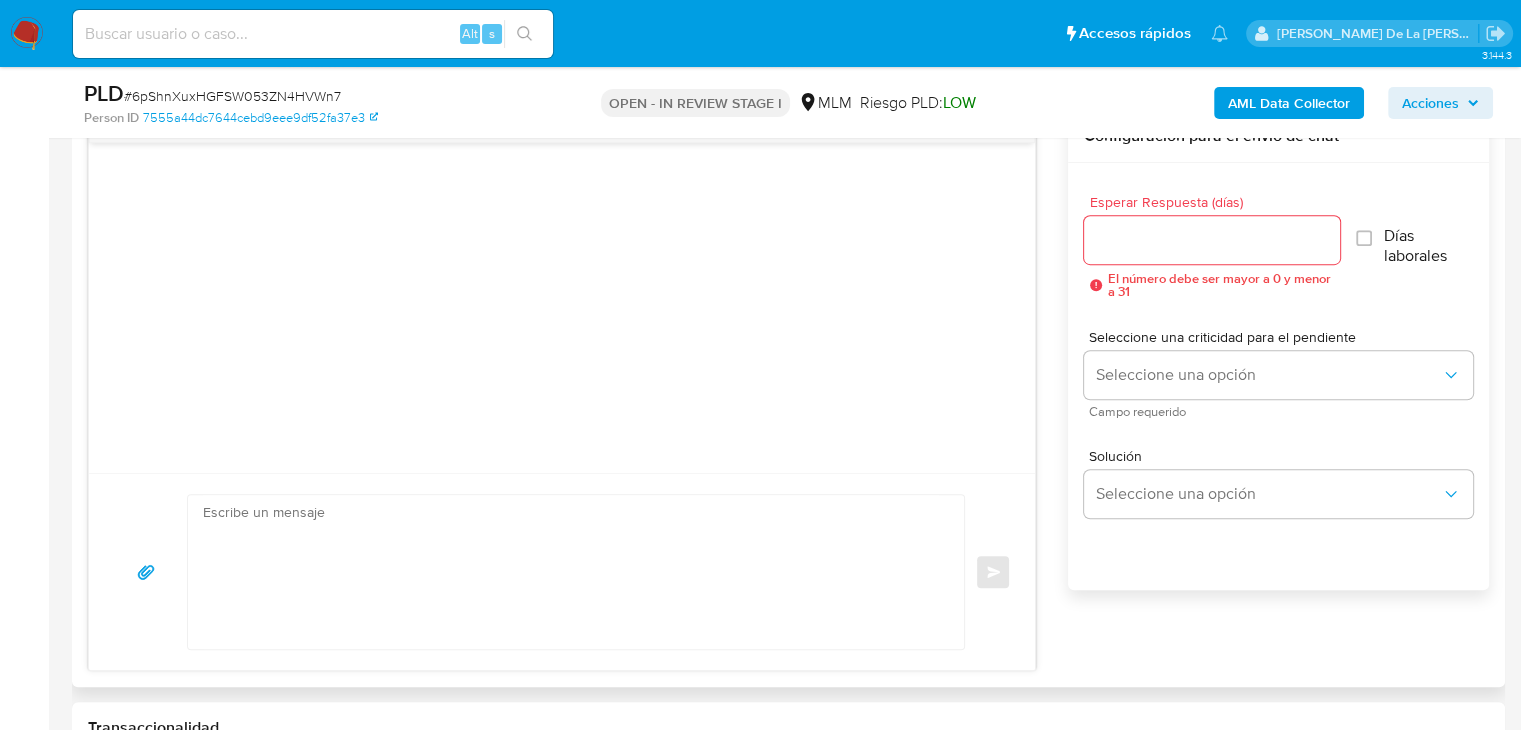 scroll, scrollTop: 1072, scrollLeft: 0, axis: vertical 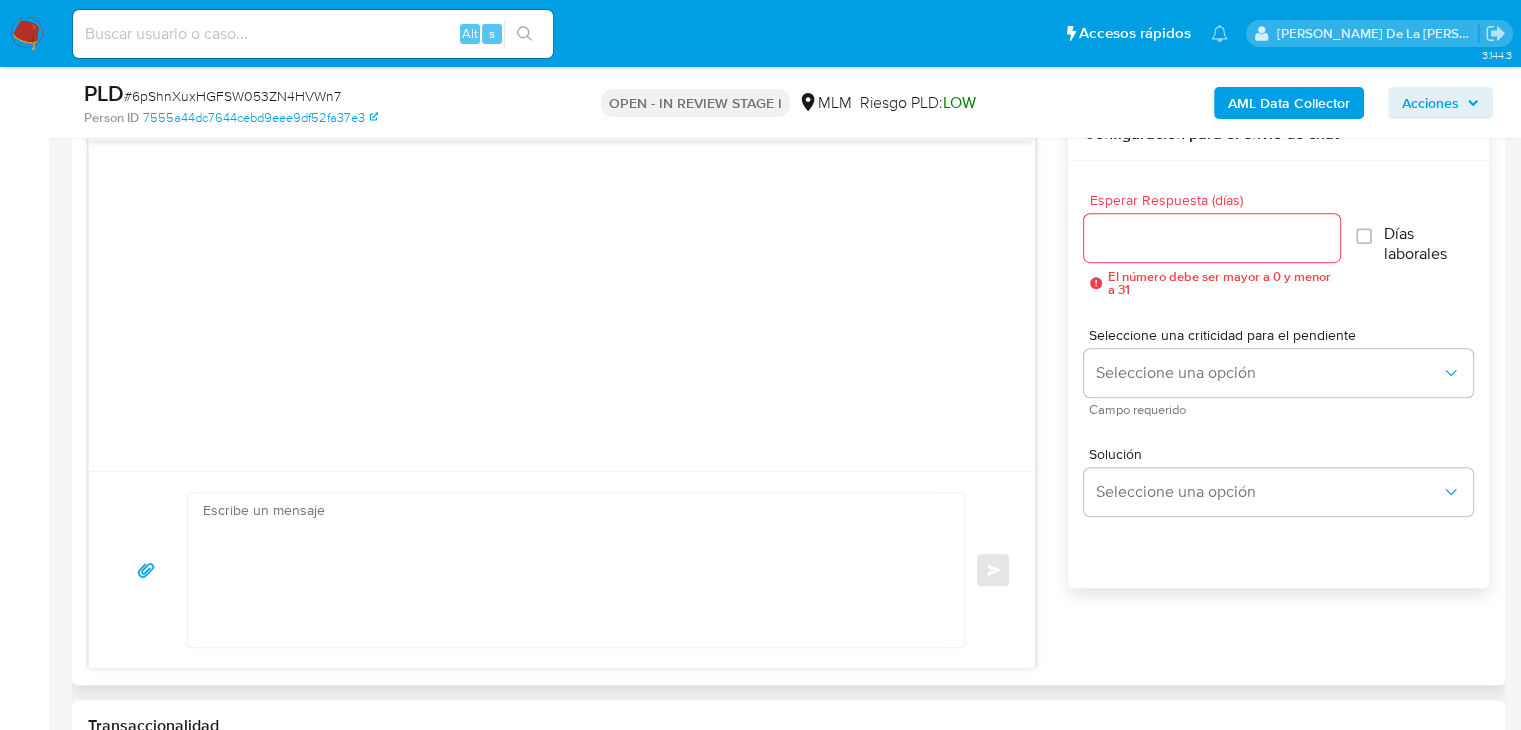 click on "Esperar Respuesta (días)" at bounding box center (1218, 200) 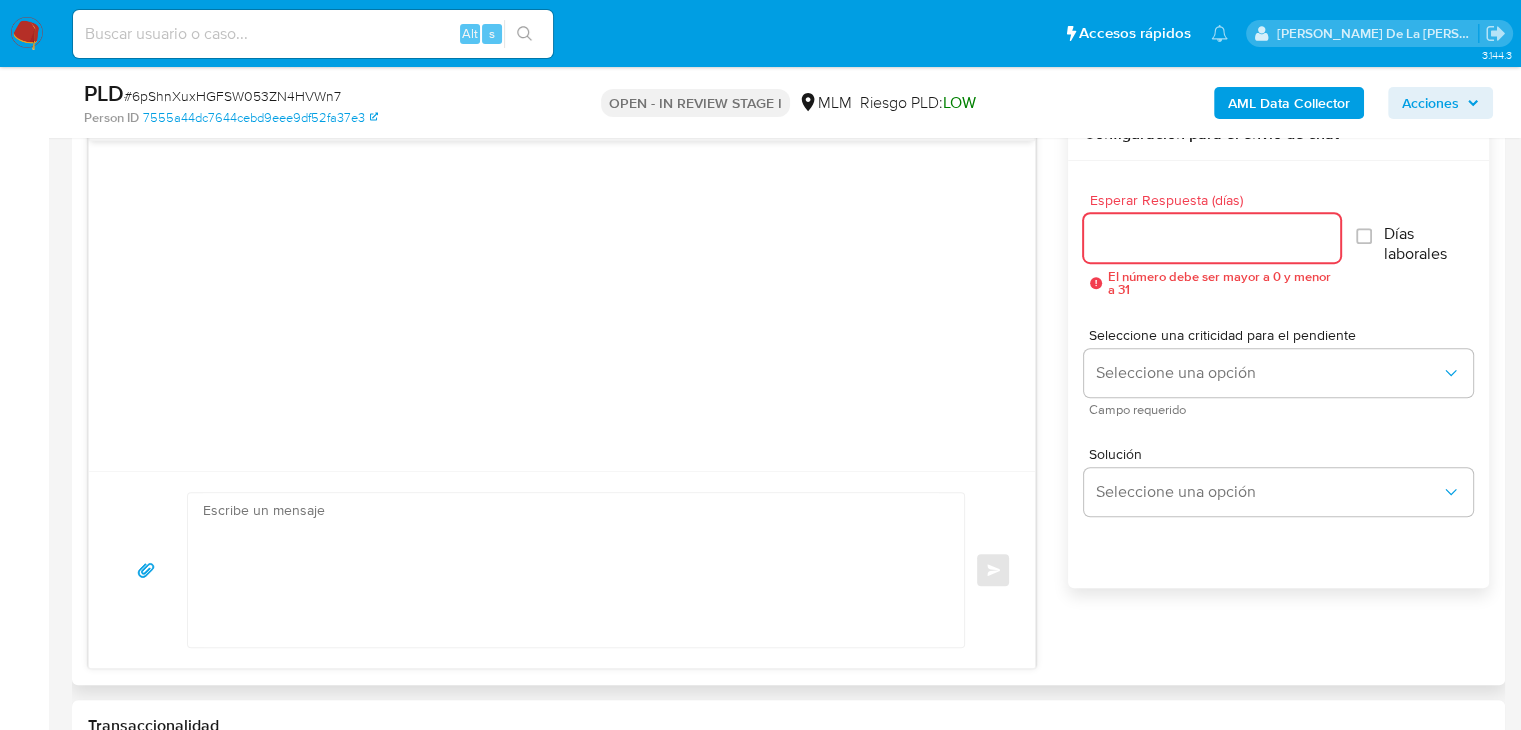 click at bounding box center [1212, 238] 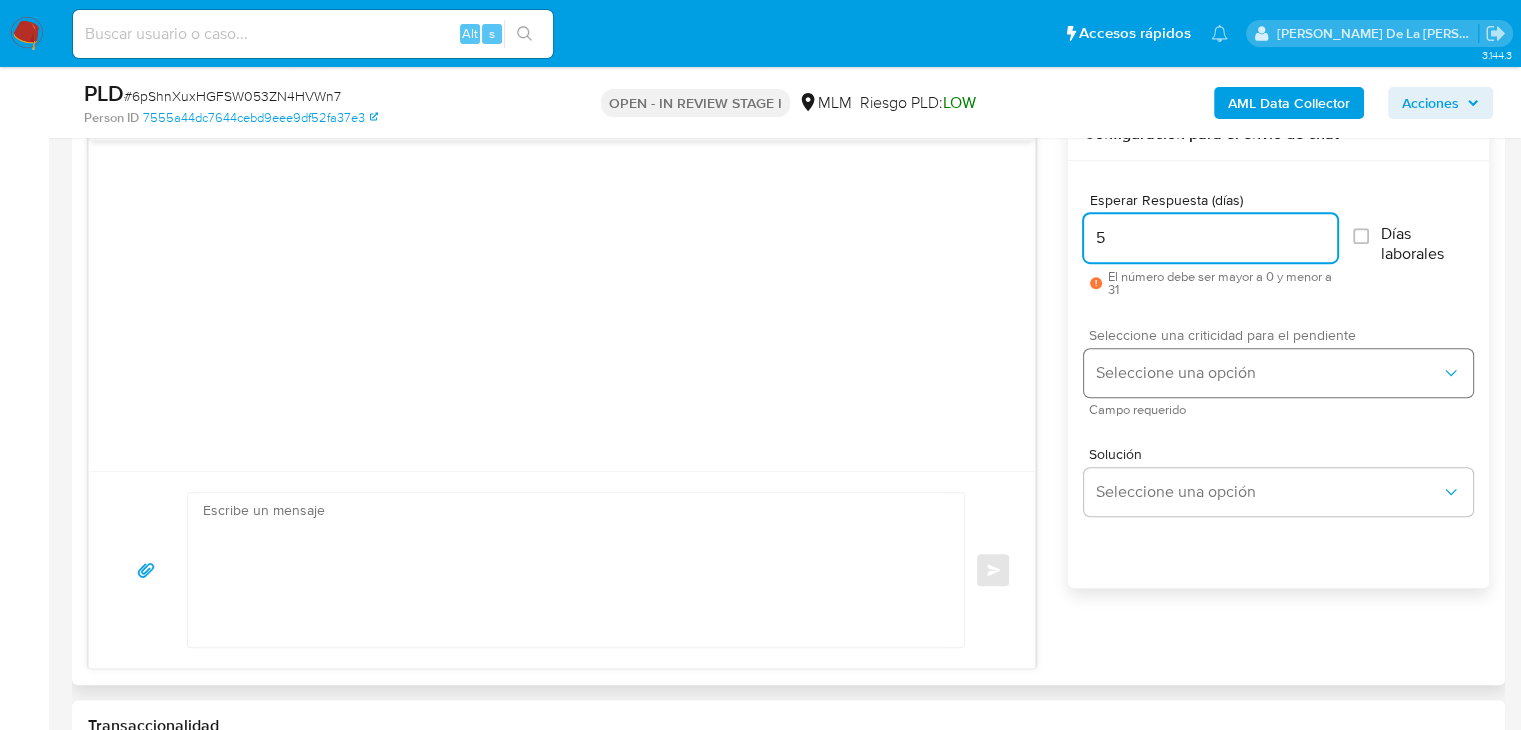 type on "5" 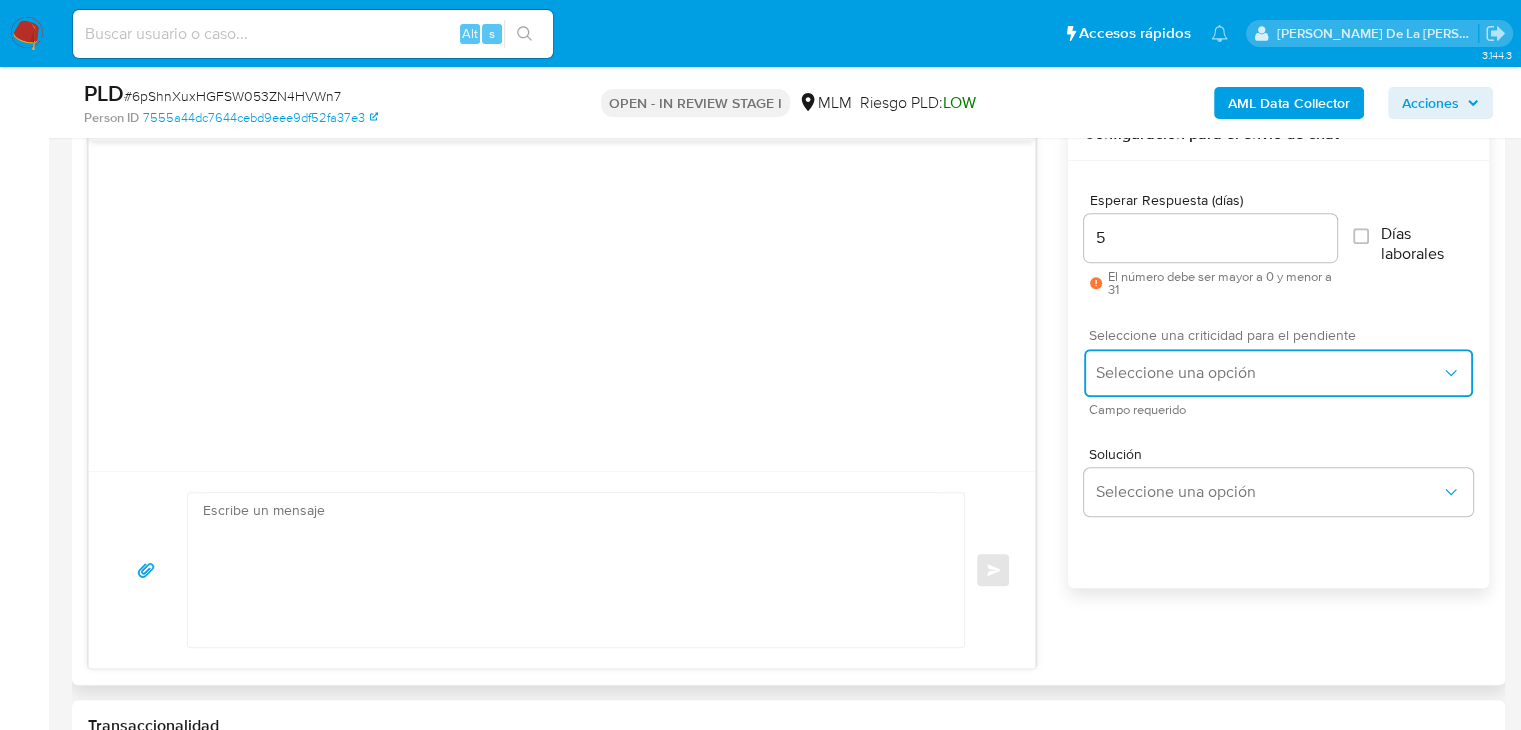 click on "Seleccione una opción" at bounding box center [1268, 373] 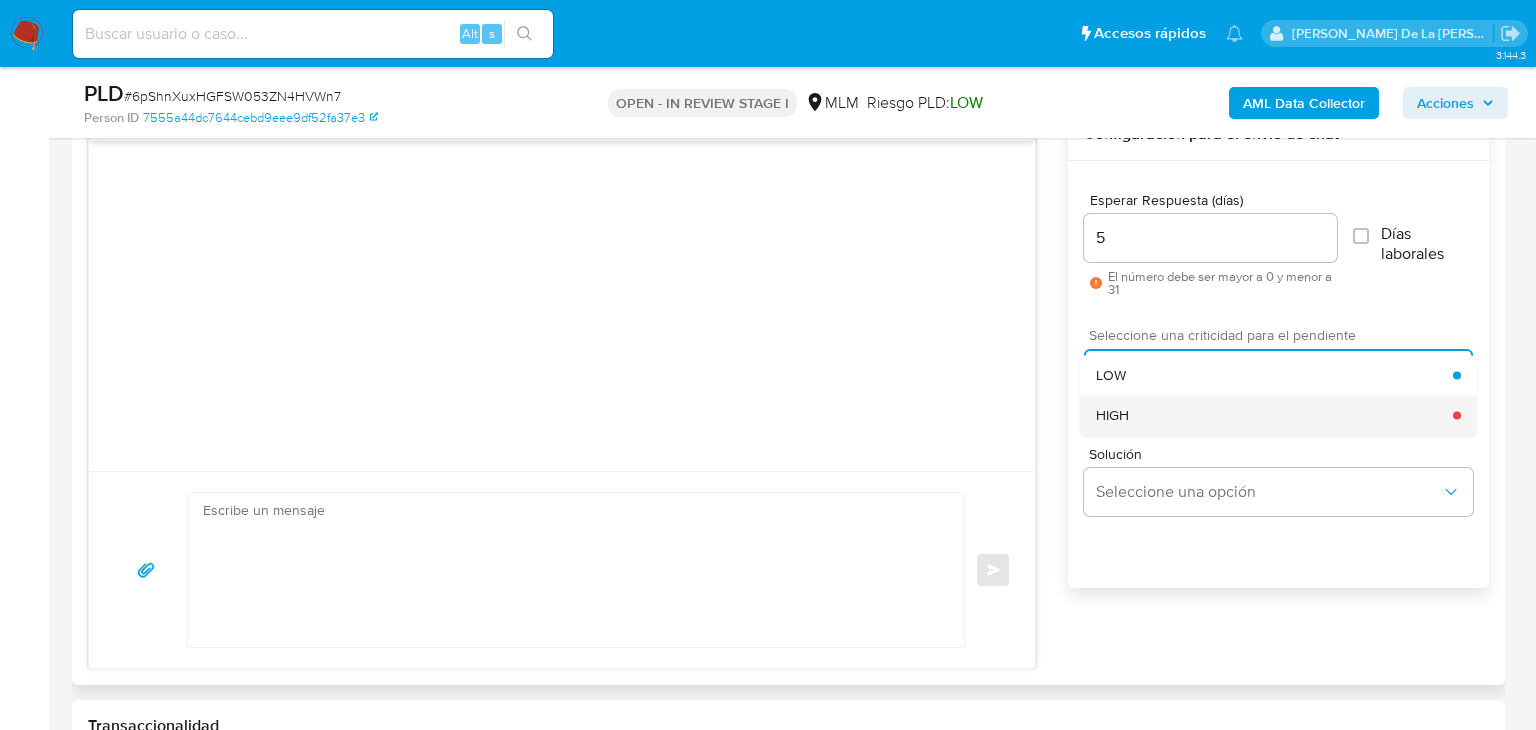 click on "HIGH" at bounding box center (1274, 415) 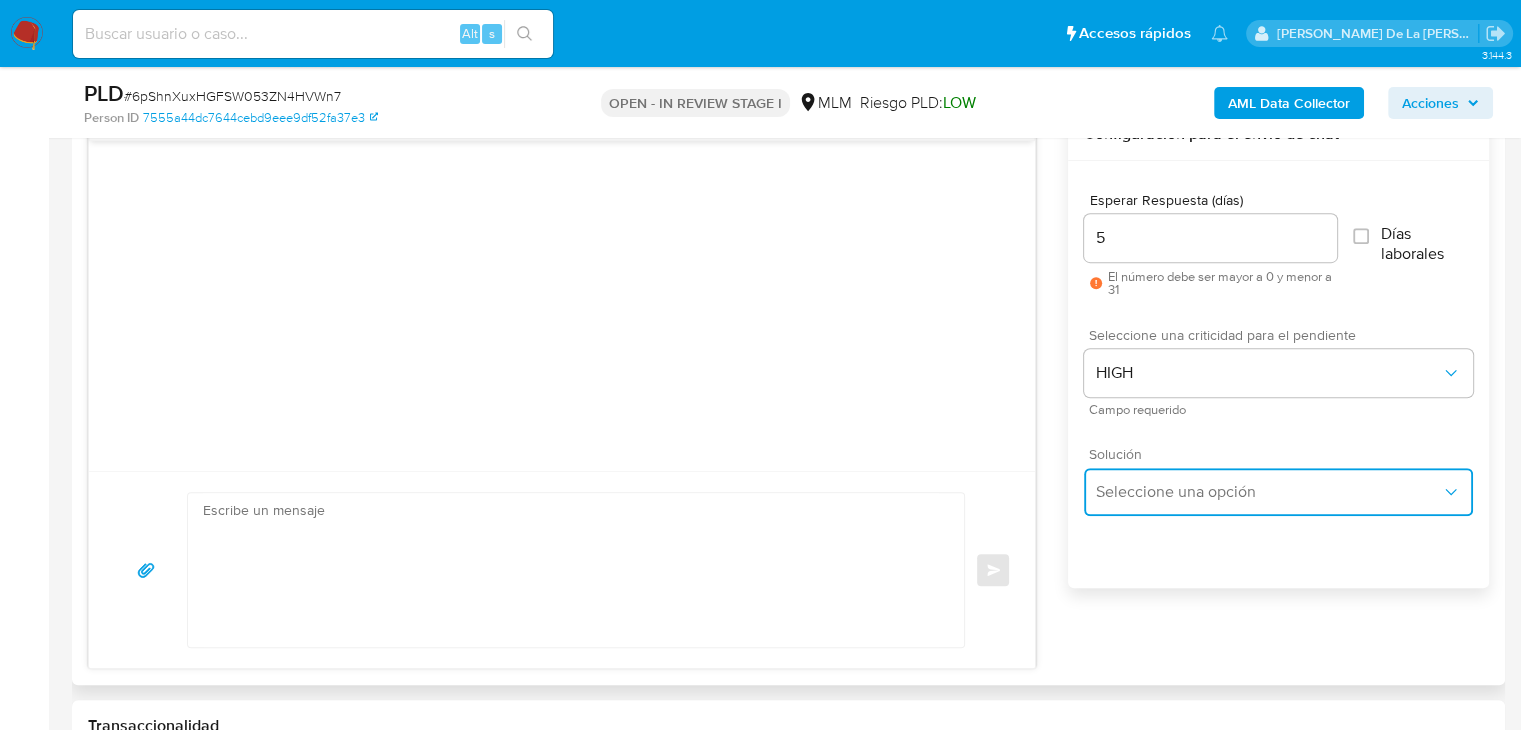 click on "Seleccione una opción" at bounding box center (1278, 492) 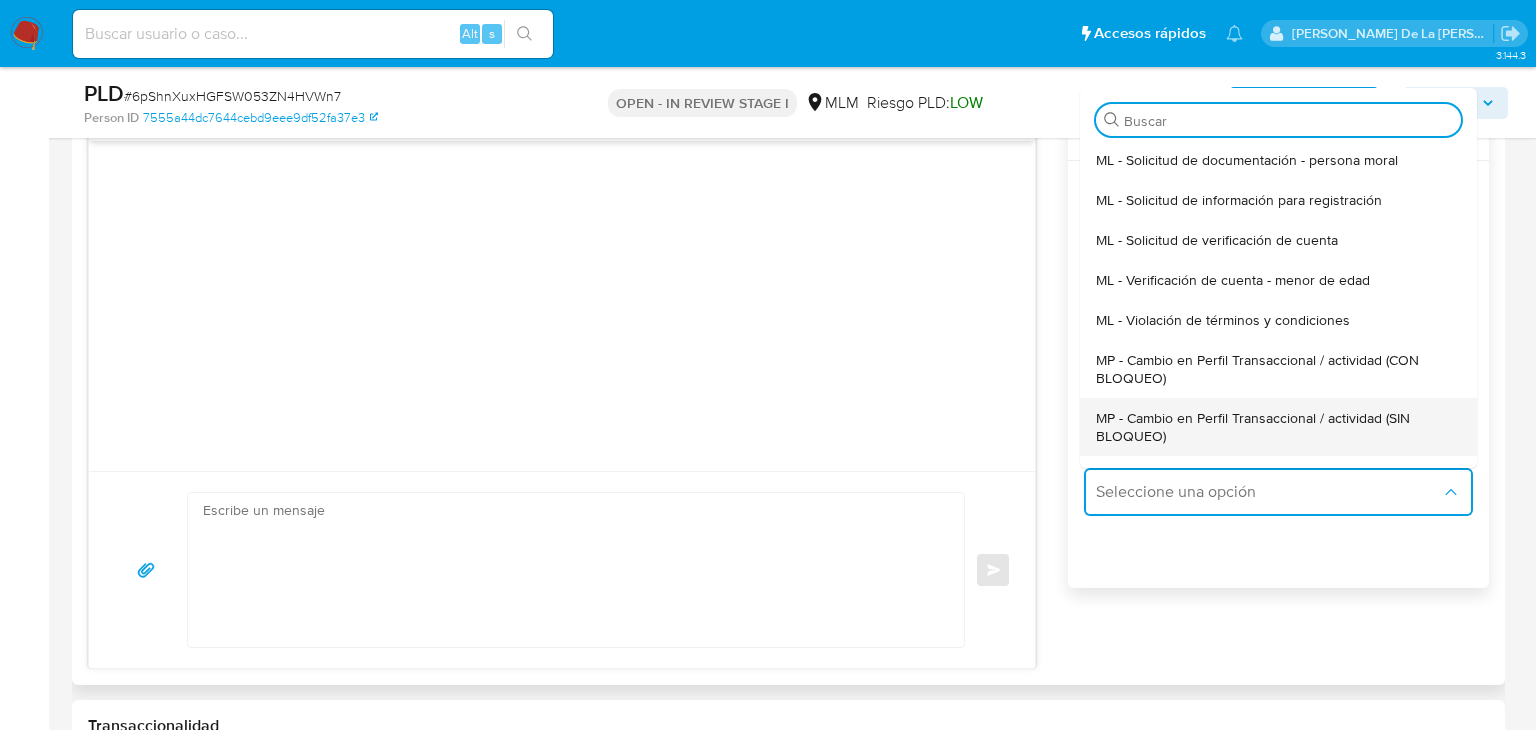 click on "MP - Cambio en Perfil Transaccional / actividad (SIN BLOQUEO)" at bounding box center [1278, 427] 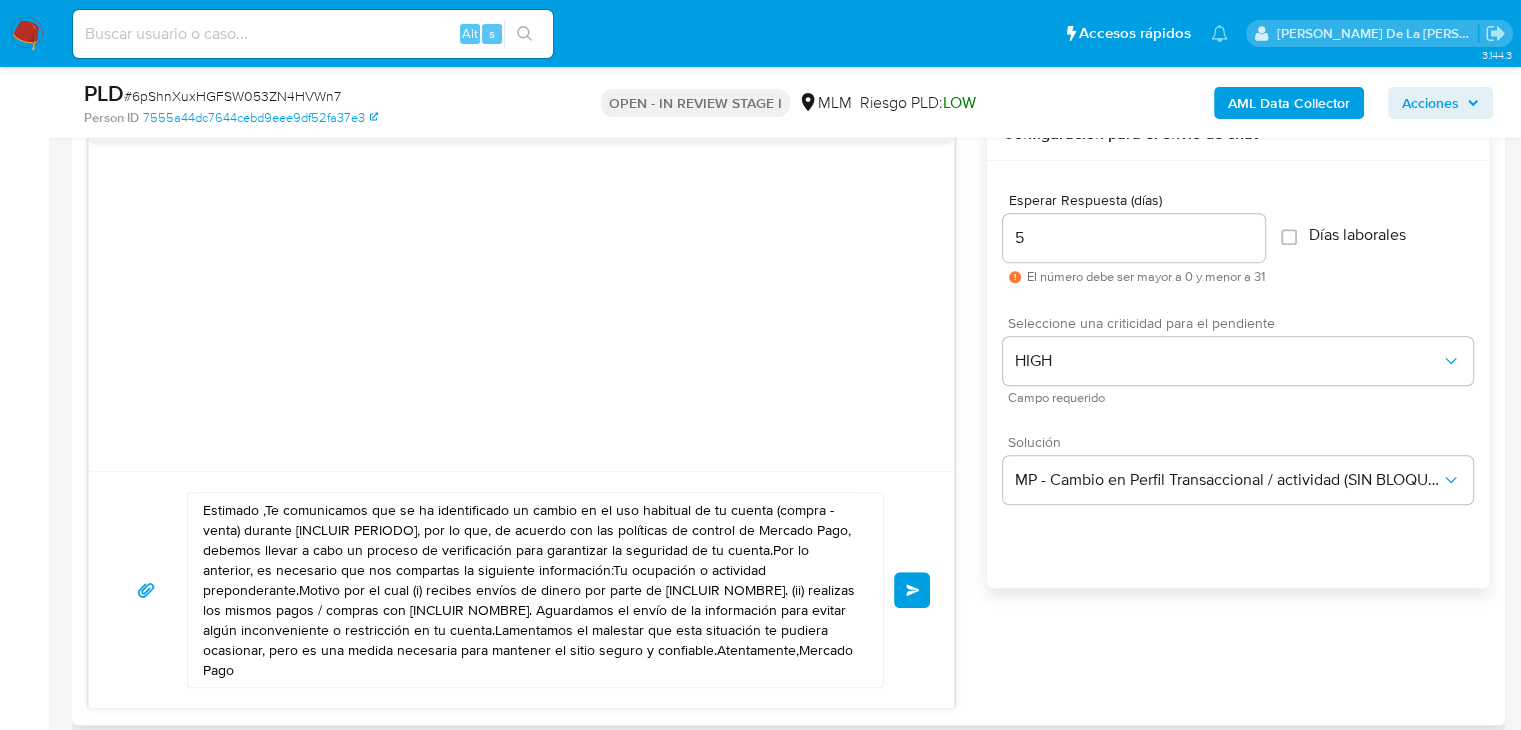 click on "Estimado ,Te comunicamos que se ha identificado un cambio en el uso habitual de tu cuenta (compra - venta) durante [INCLUIR PERIODO], por lo que, de acuerdo con las políticas de control de Mercado Pago, debemos llevar a cabo un proceso de verificación para garantizar la seguridad de tu cuenta.Por lo anterior, es necesario que nos compartas la siguiente información:Tu ocupación o actividad preponderante.Motivo por el cual (i) recibes envíos de dinero por parte de [INCLUIR NOMBRE]. (ii) realizas los mismos pagos / compras con [INCLUIR NOMBRE]. Aguardamos el envío de la información para evitar algún inconveniente o restricción en tu cuenta.Lamentamos el malestar que esta situación te pudiera ocasionar, pero es una medida necesaria para mantener el sitio seguro y confiable.Atentamente,Mercado Pago" at bounding box center (530, 590) 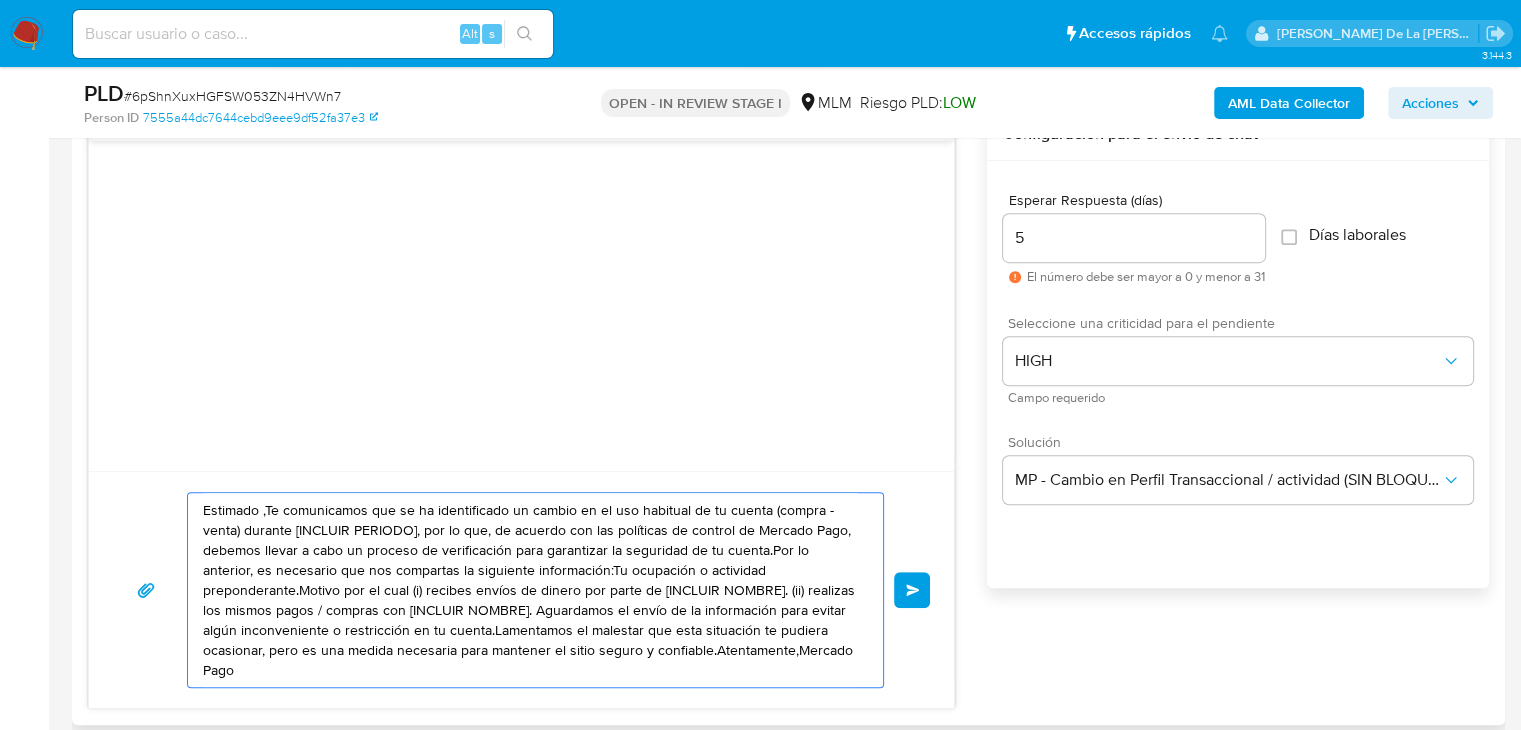 click on "Estimado ,Te comunicamos que se ha identificado un cambio en el uso habitual de tu cuenta (compra - venta) durante [INCLUIR PERIODO], por lo que, de acuerdo con las políticas de control de Mercado Pago, debemos llevar a cabo un proceso de verificación para garantizar la seguridad de tu cuenta.Por lo anterior, es necesario que nos compartas la siguiente información:Tu ocupación o actividad preponderante.Motivo por el cual (i) recibes envíos de dinero por parte de [INCLUIR NOMBRE]. (ii) realizas los mismos pagos / compras con [INCLUIR NOMBRE]. Aguardamos el envío de la información para evitar algún inconveniente o restricción en tu cuenta.Lamentamos el malestar que esta situación te pudiera ocasionar, pero es una medida necesaria para mantener el sitio seguro y confiable.Atentamente,Mercado Pago" at bounding box center (530, 590) 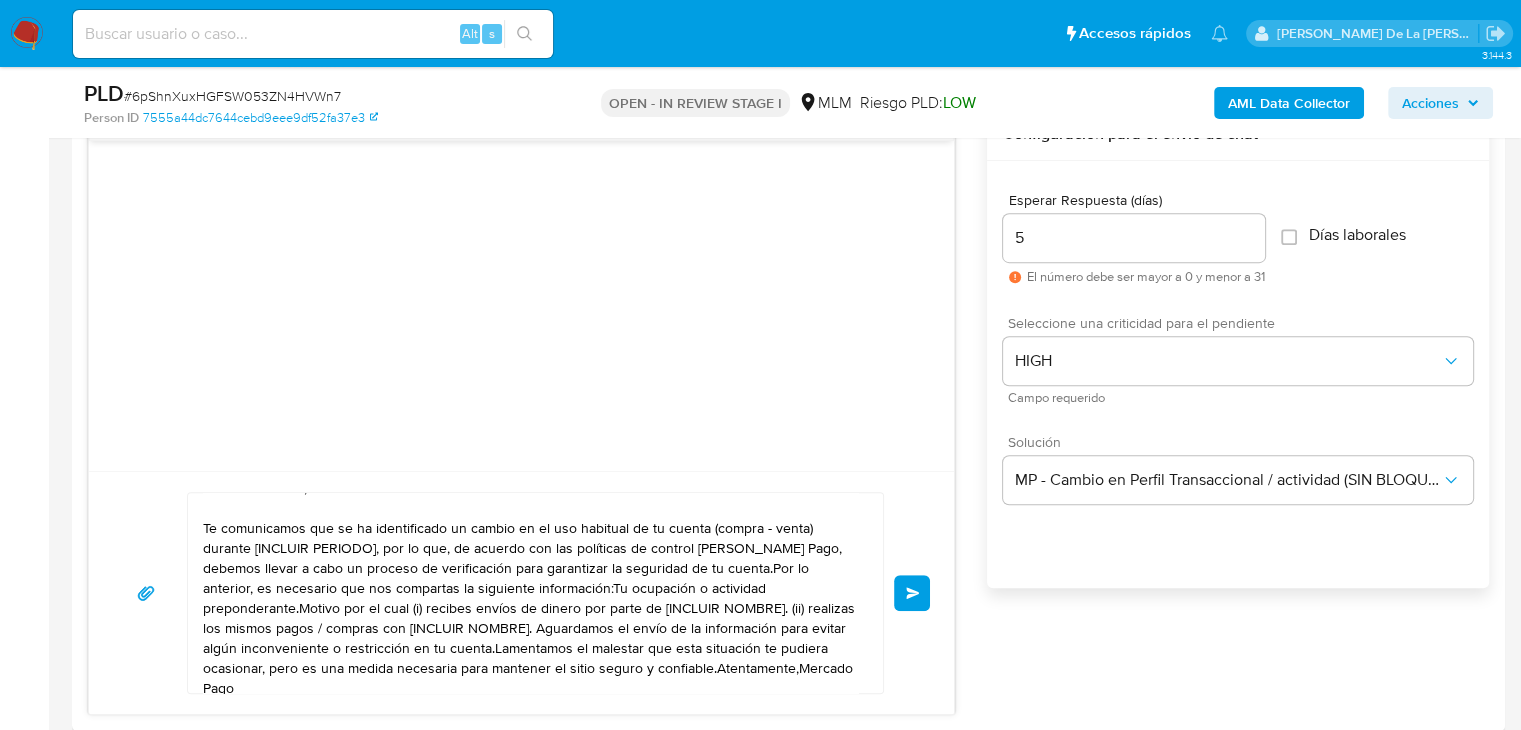 scroll, scrollTop: 34, scrollLeft: 0, axis: vertical 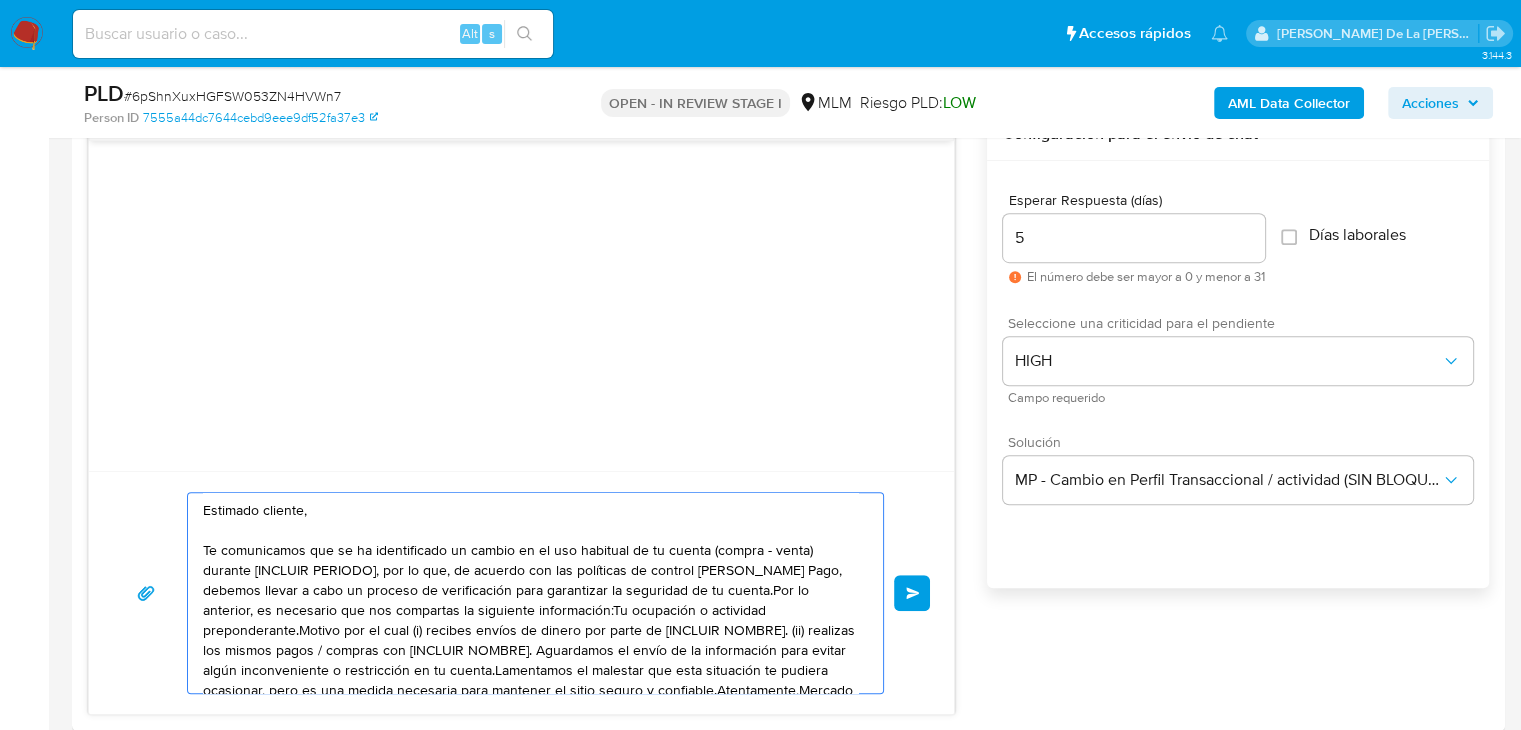 drag, startPoint x: 473, startPoint y: 676, endPoint x: -144, endPoint y: 334, distance: 705.44525 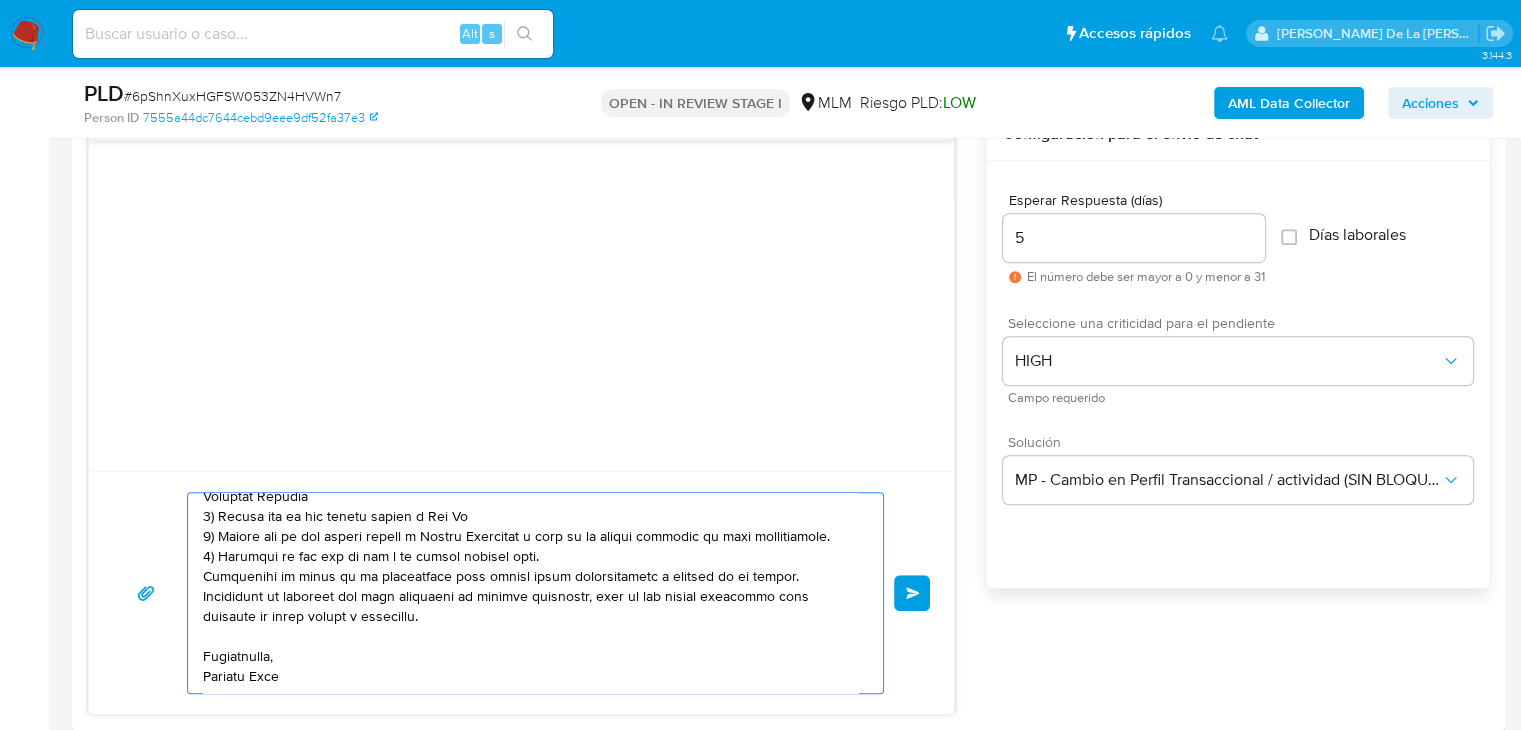 scroll, scrollTop: 0, scrollLeft: 0, axis: both 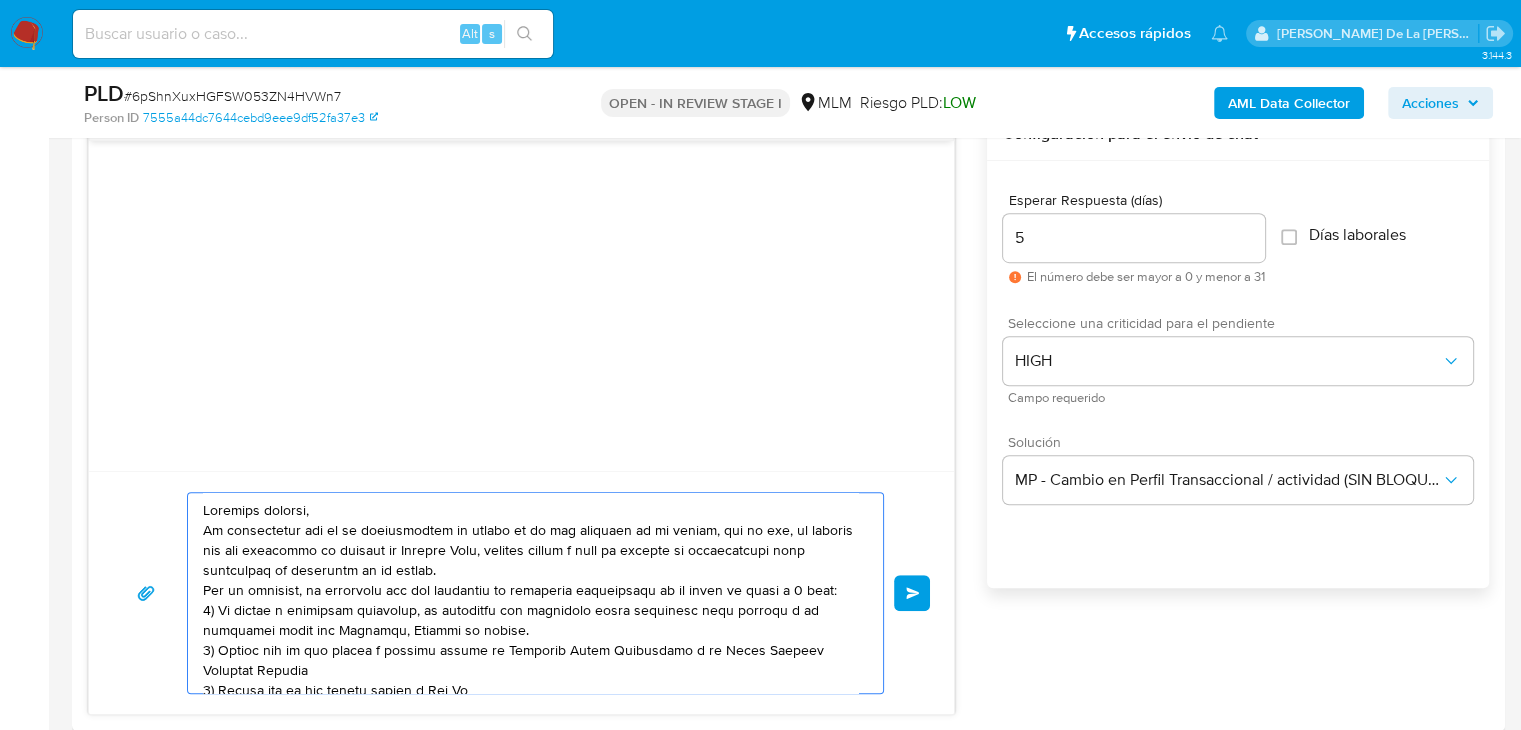 click at bounding box center (530, 593) 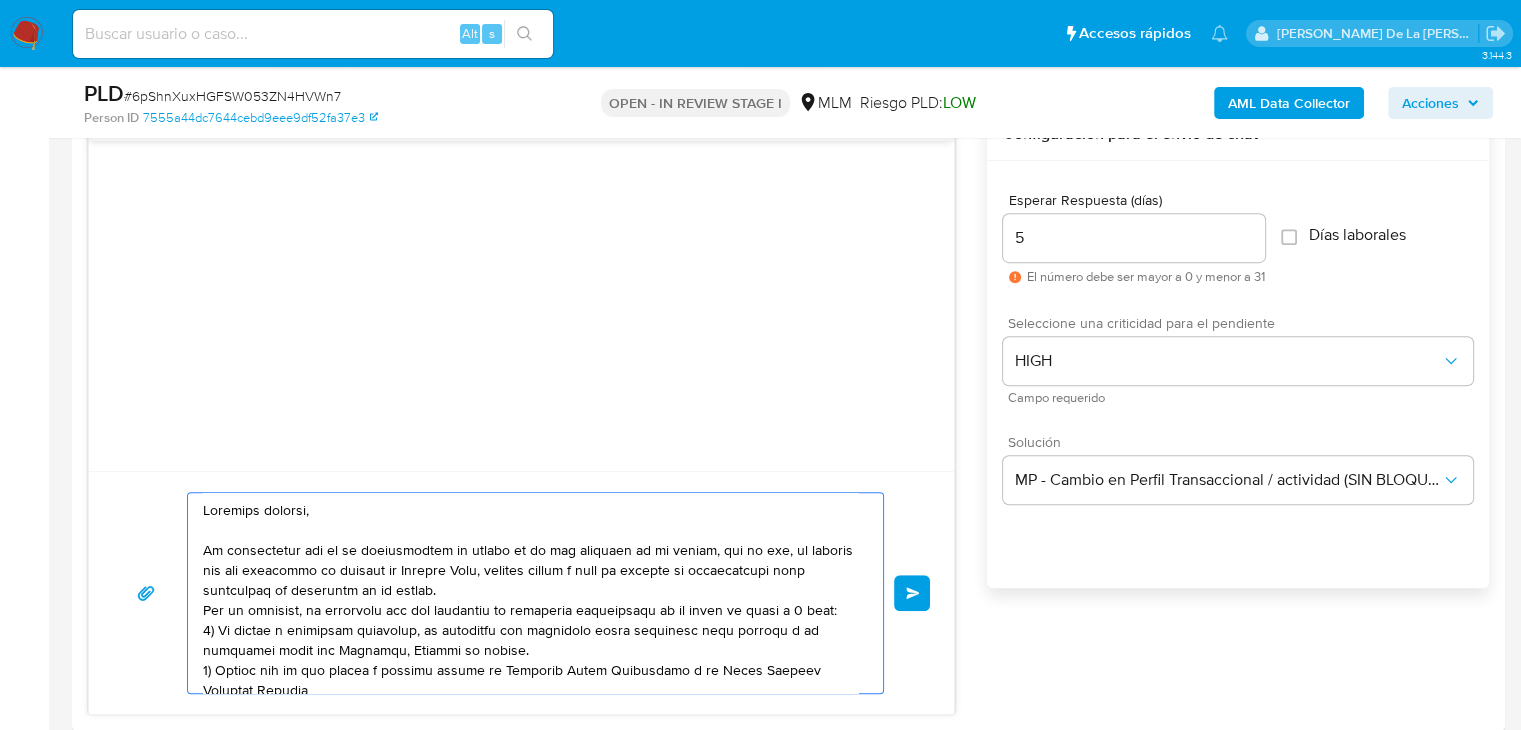 click at bounding box center [530, 593] 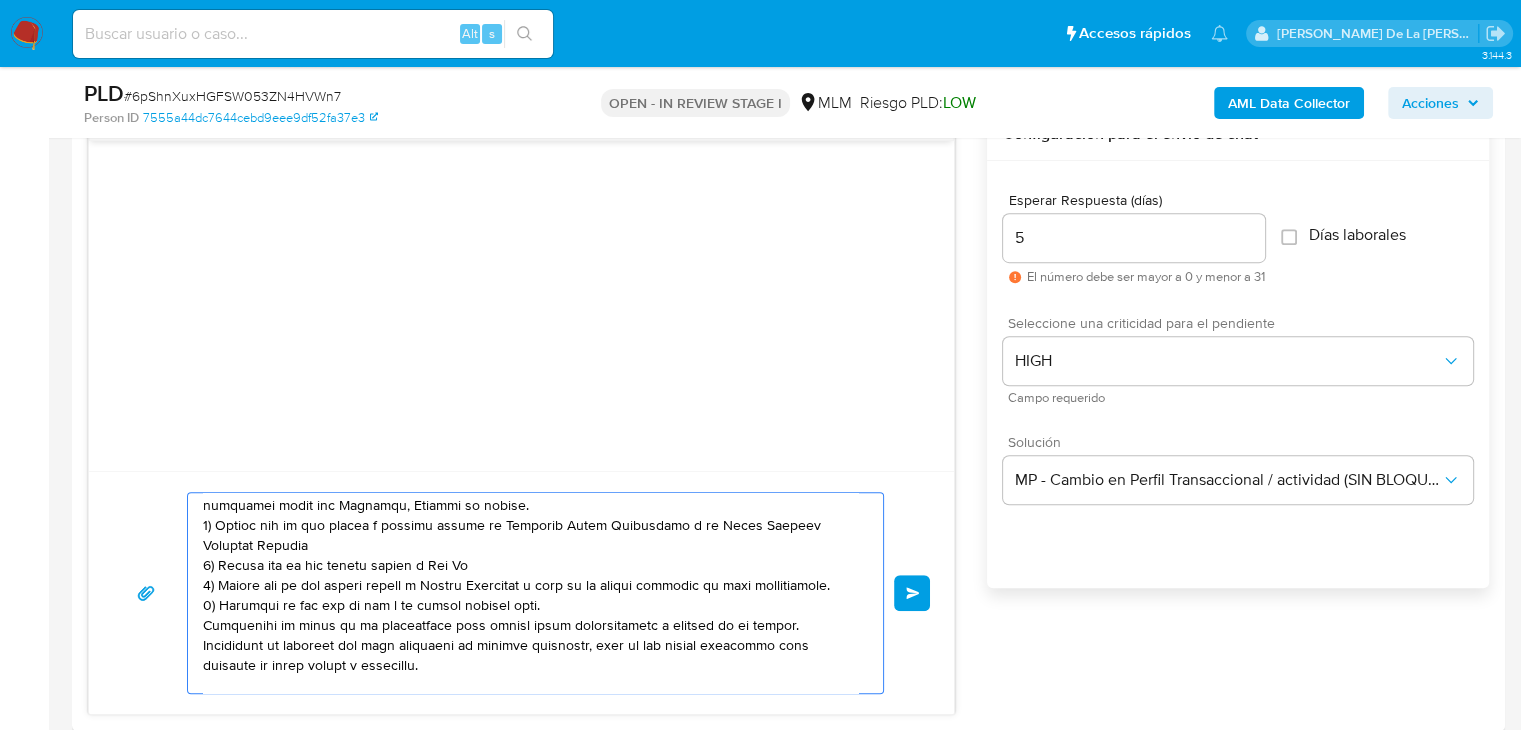 scroll, scrollTop: 200, scrollLeft: 0, axis: vertical 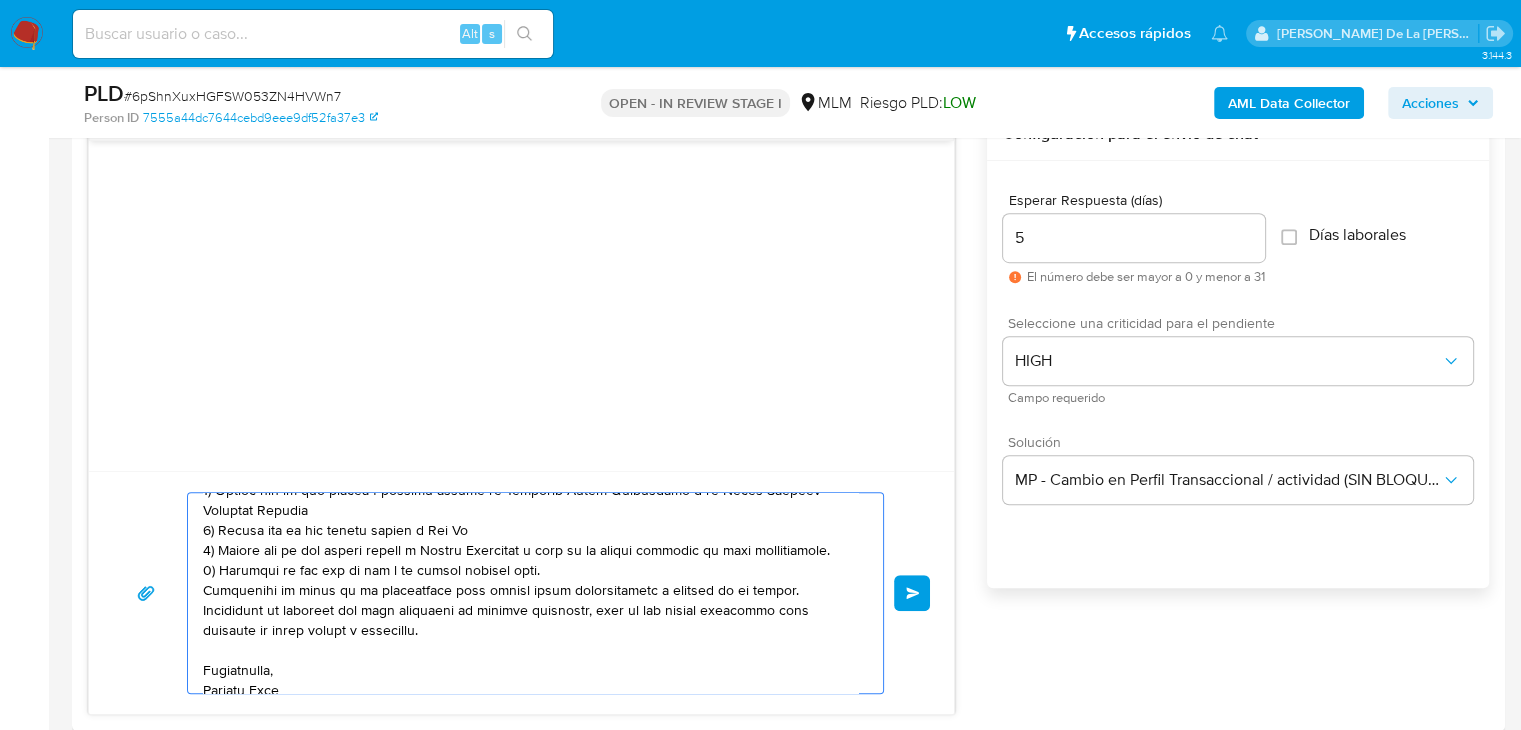 click at bounding box center [530, 593] 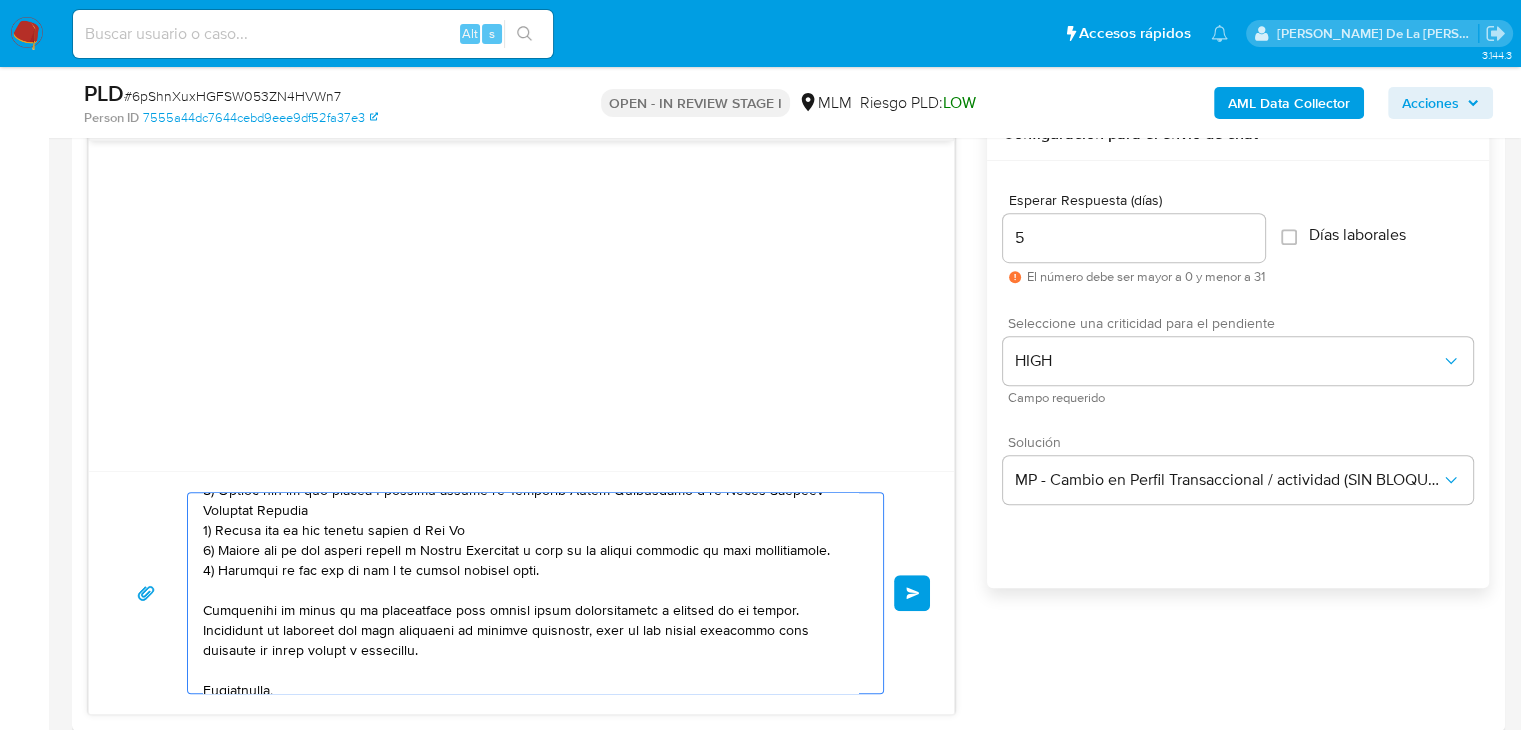 scroll, scrollTop: 274, scrollLeft: 0, axis: vertical 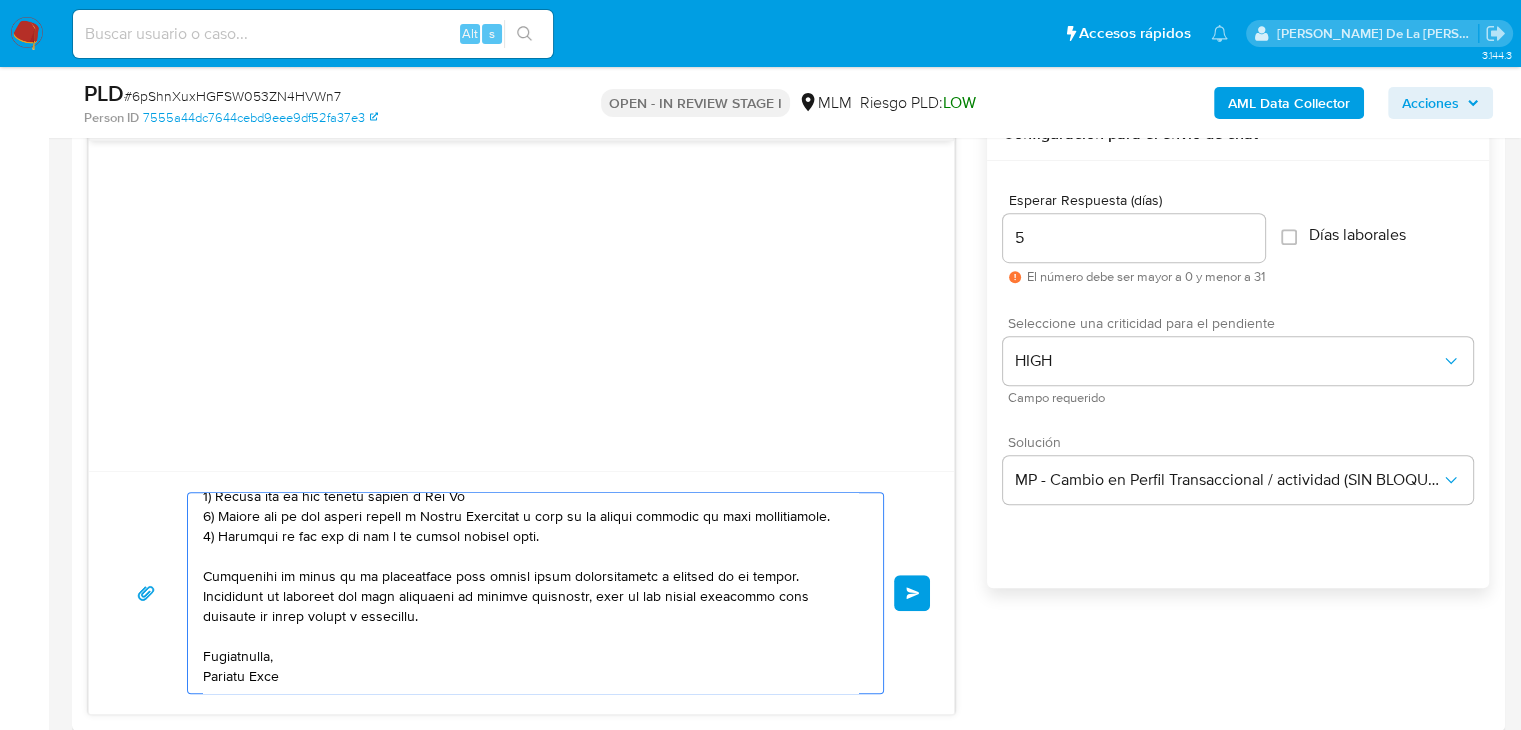 click at bounding box center (535, 593) 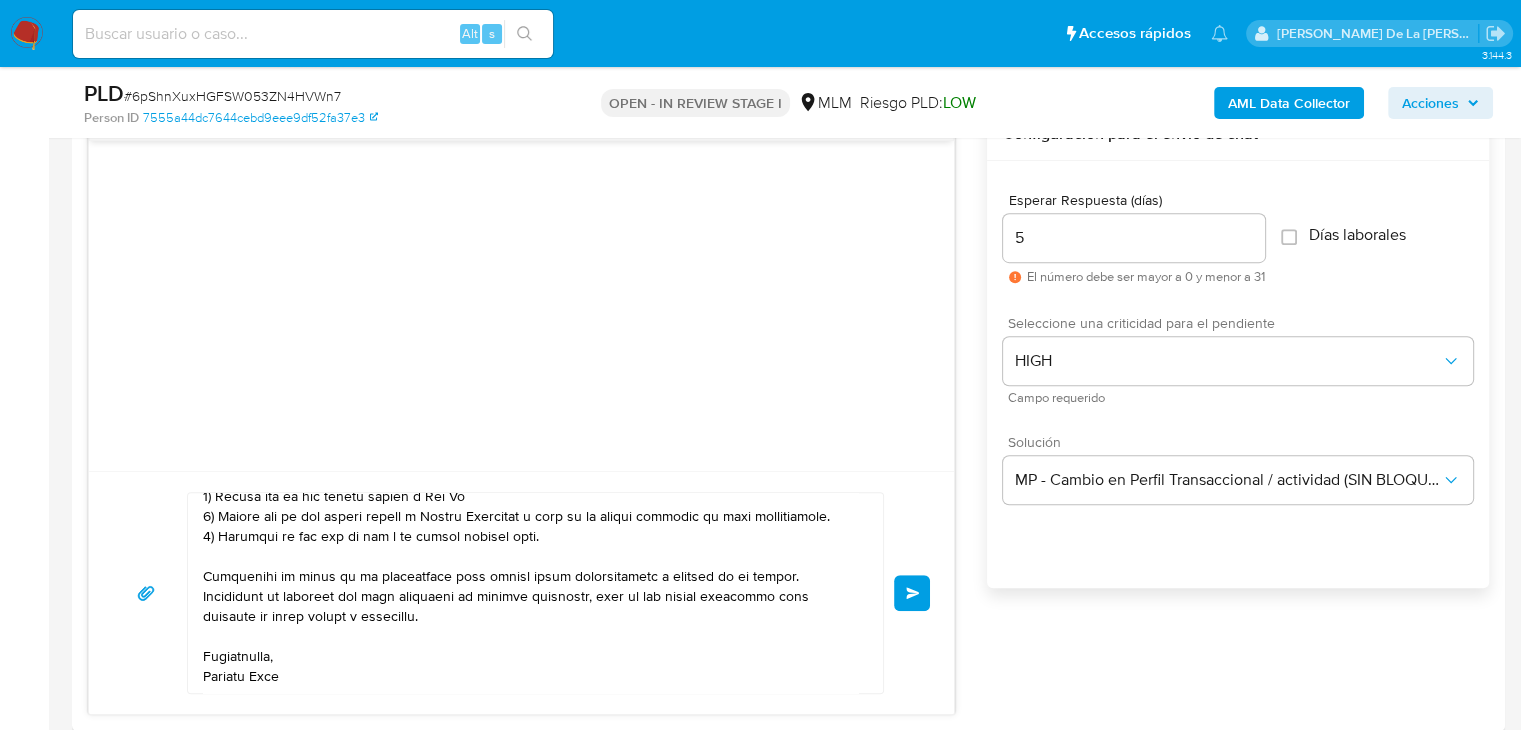 click at bounding box center (530, 593) 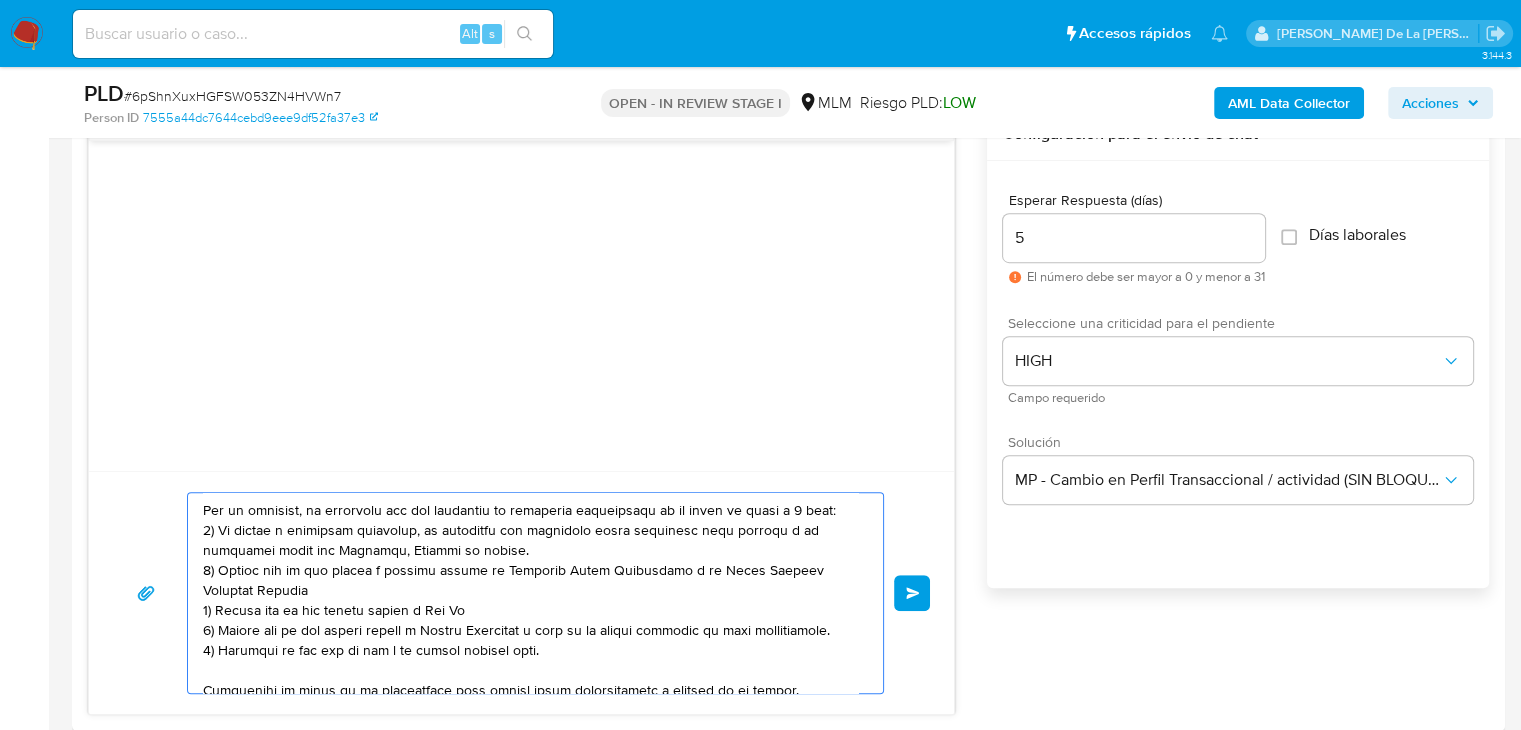 scroll, scrollTop: 154, scrollLeft: 0, axis: vertical 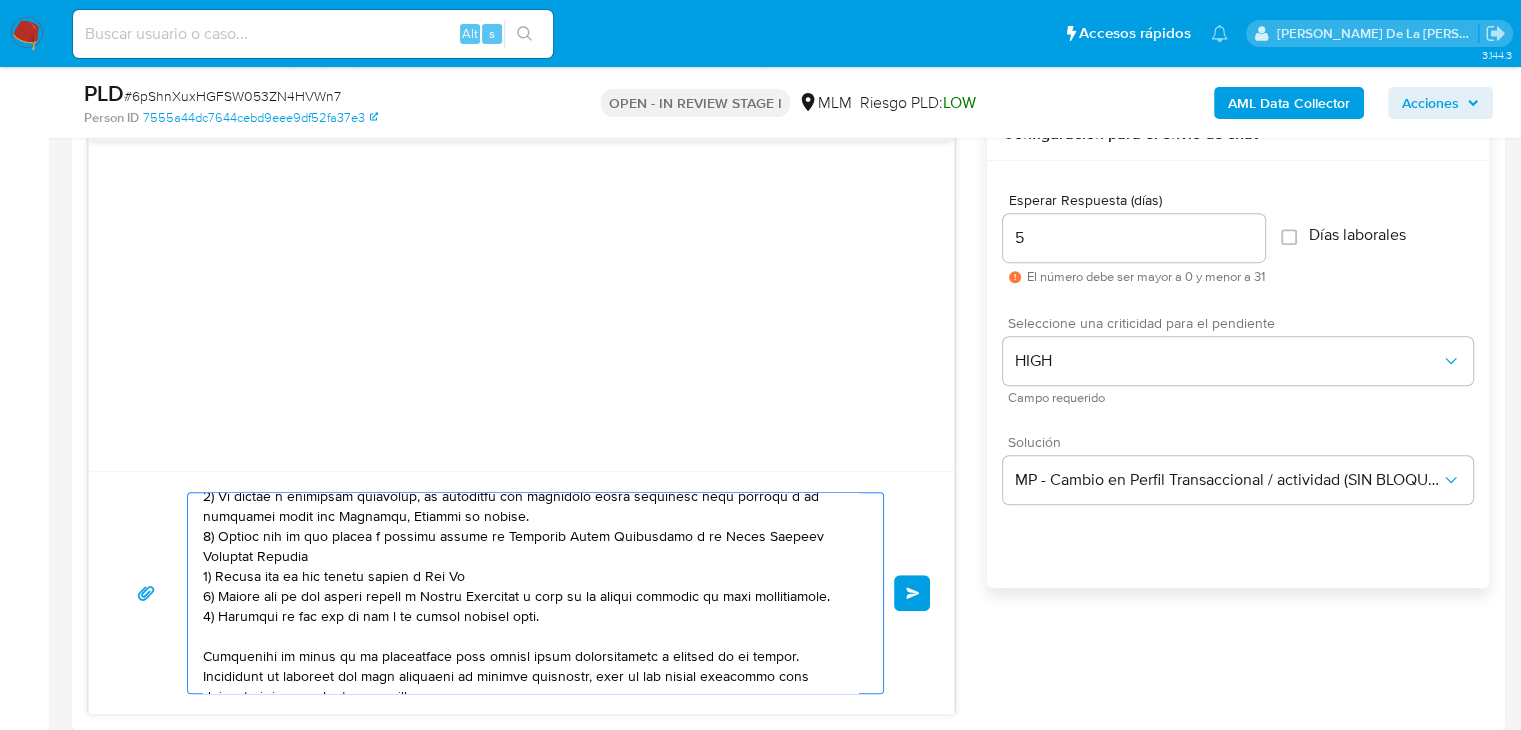 click at bounding box center (530, 593) 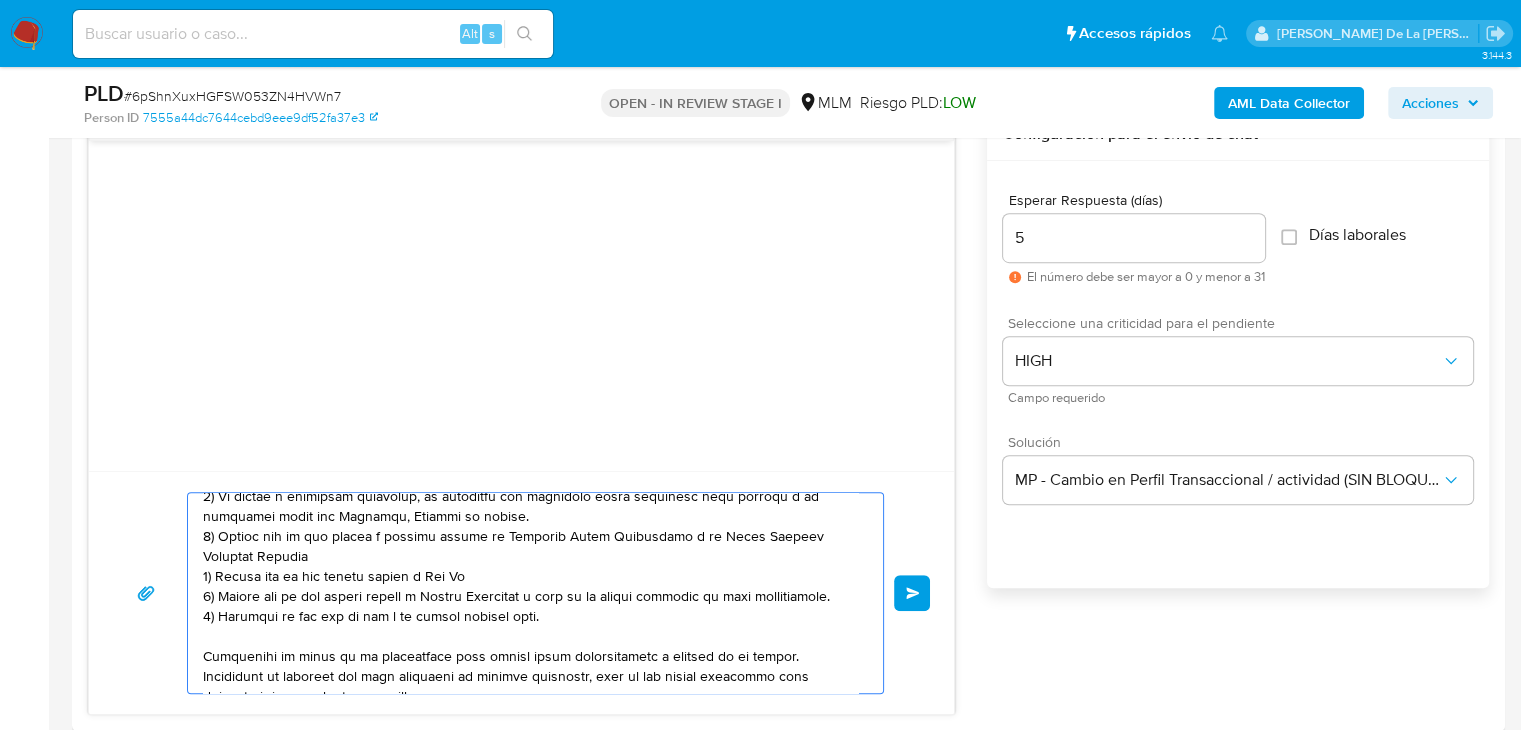 drag, startPoint x: 263, startPoint y: 537, endPoint x: 304, endPoint y: 556, distance: 45.188496 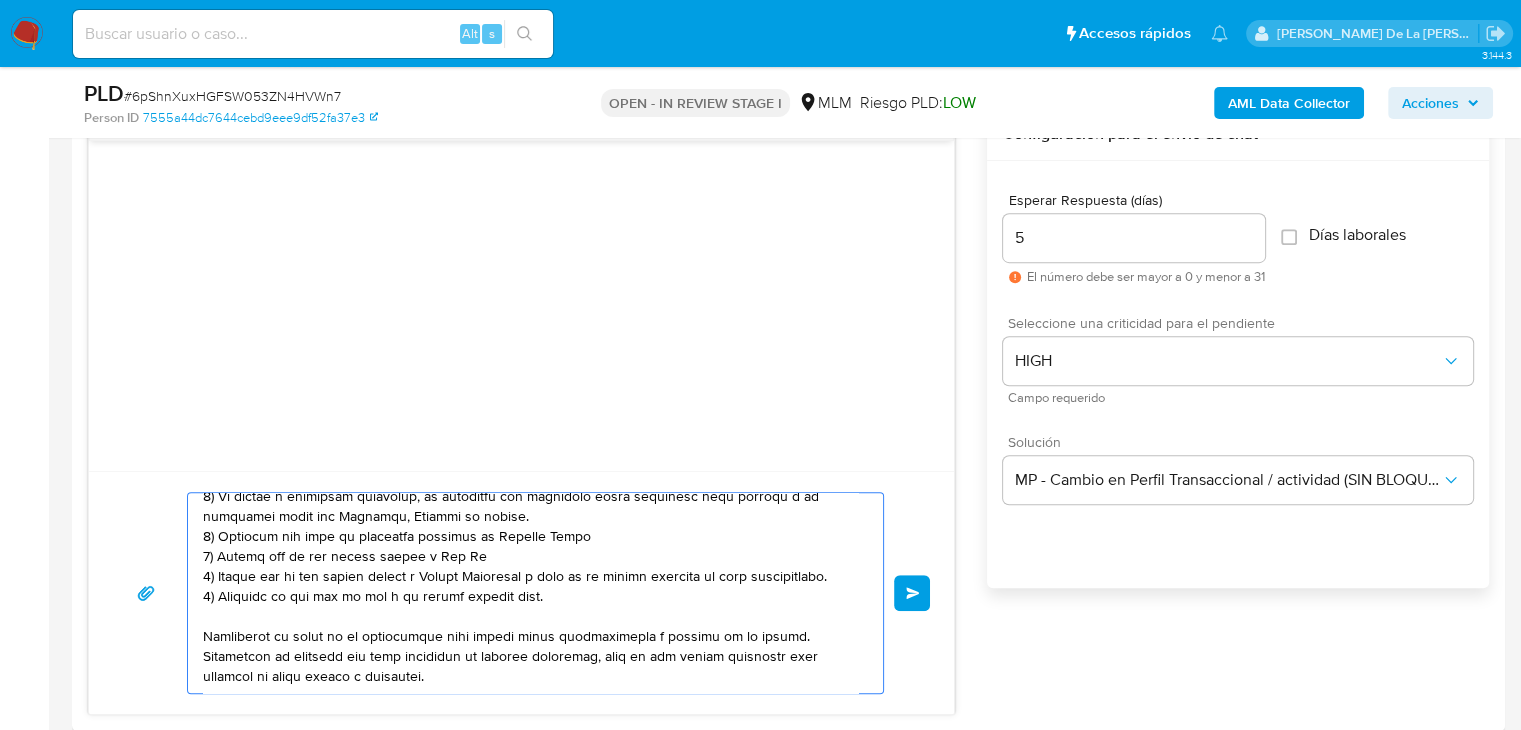 drag, startPoint x: 424, startPoint y: 557, endPoint x: 514, endPoint y: 559, distance: 90.02222 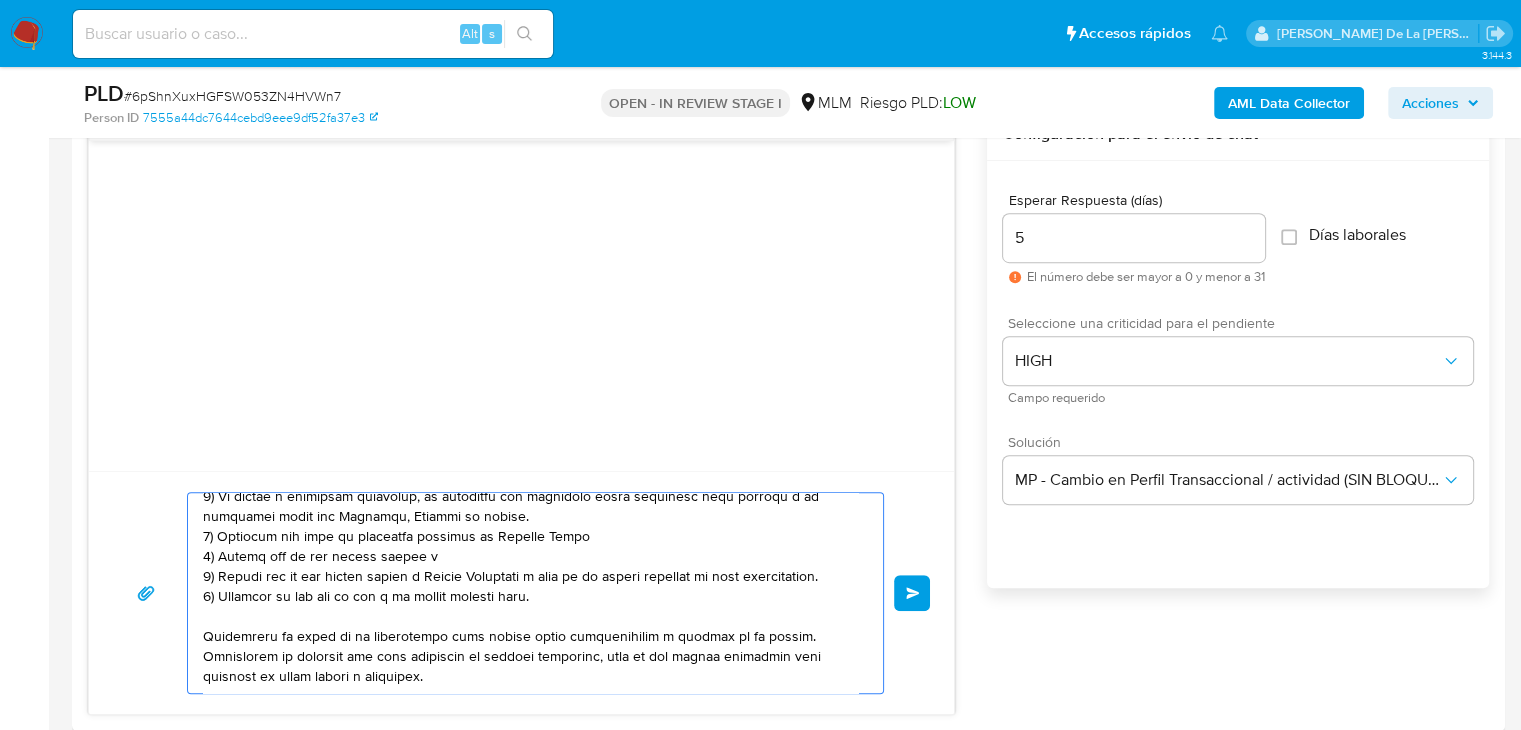 drag, startPoint x: 378, startPoint y: 555, endPoint x: 505, endPoint y: 572, distance: 128.13274 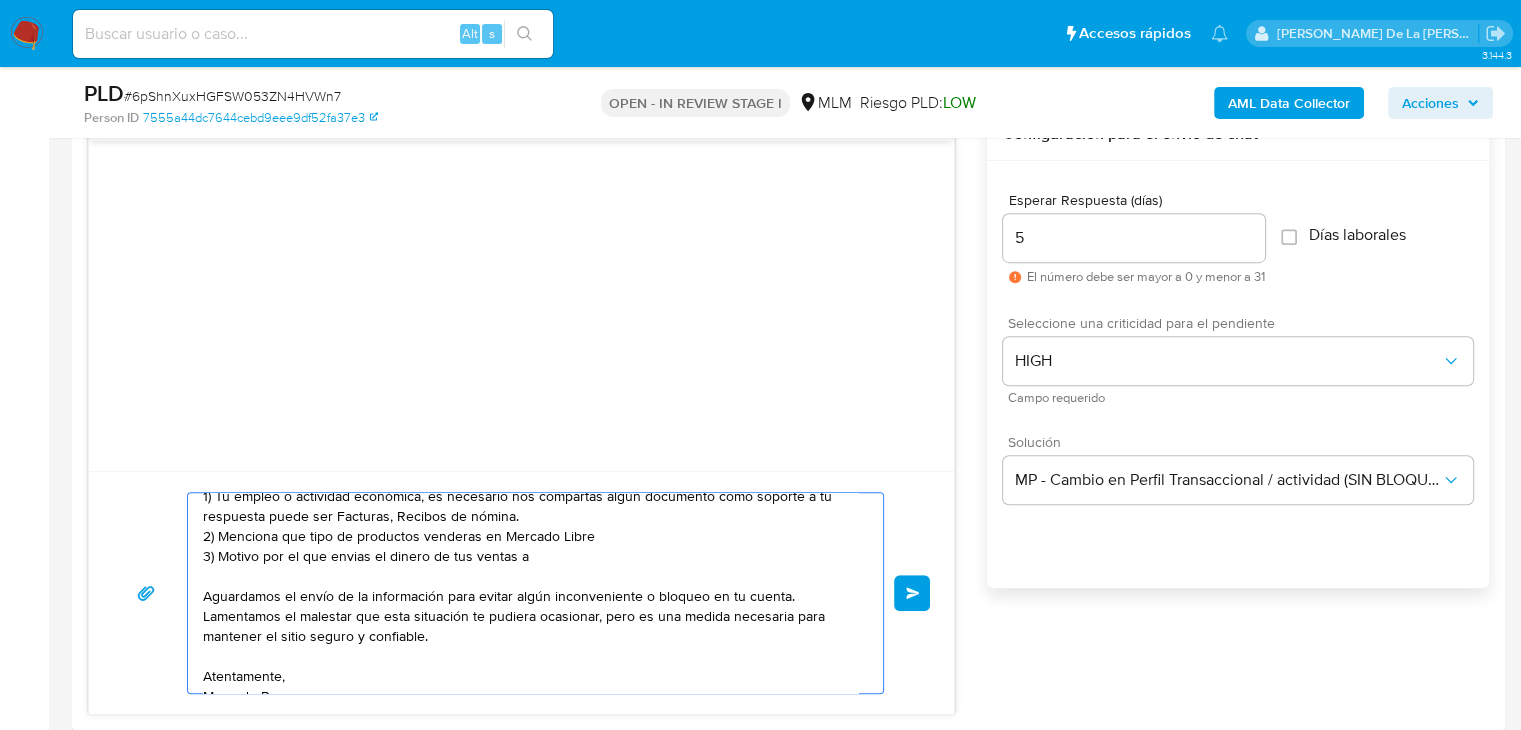 paste on "PEDRO DE JESUS
MANZANARES NAVARRO" 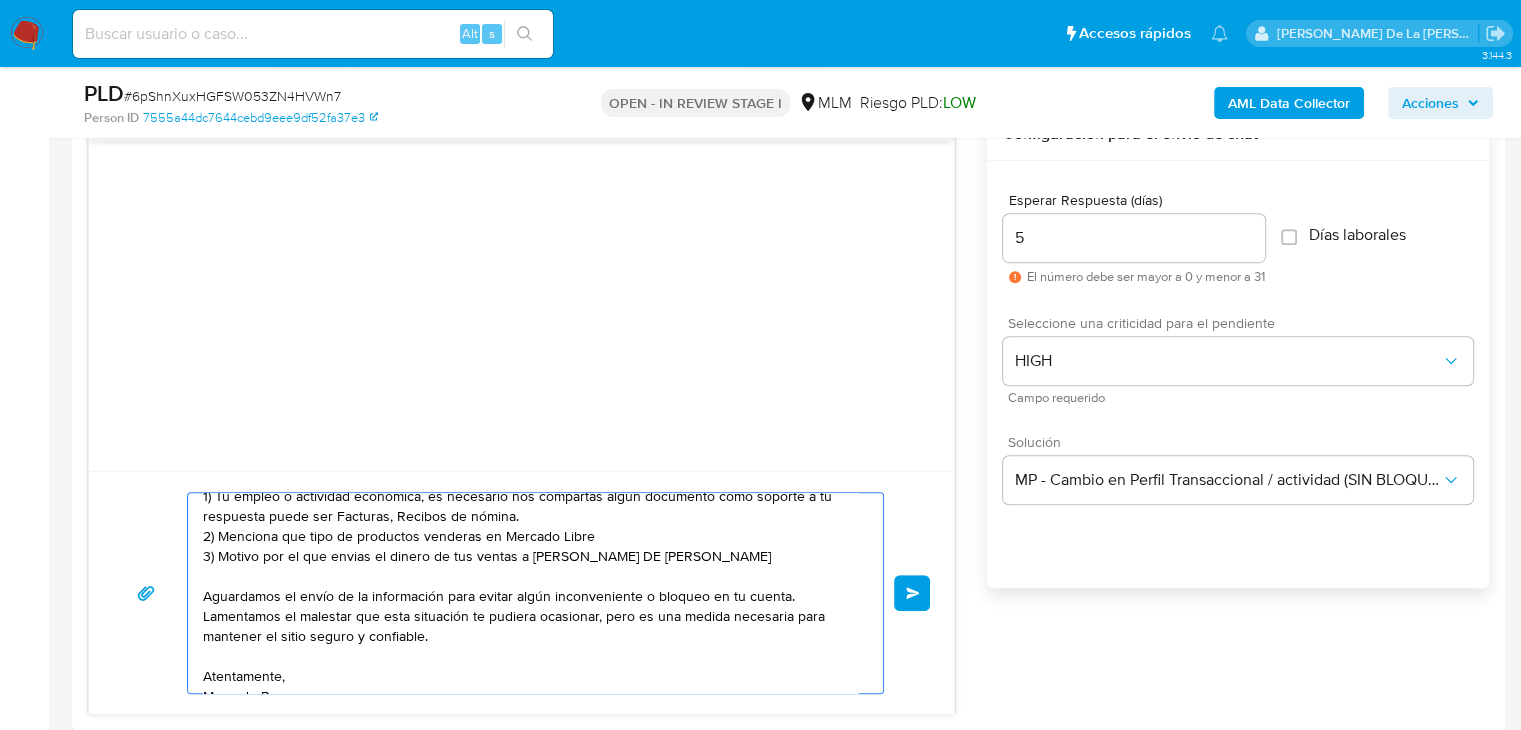 drag, startPoint x: 476, startPoint y: 563, endPoint x: 449, endPoint y: 541, distance: 34.828148 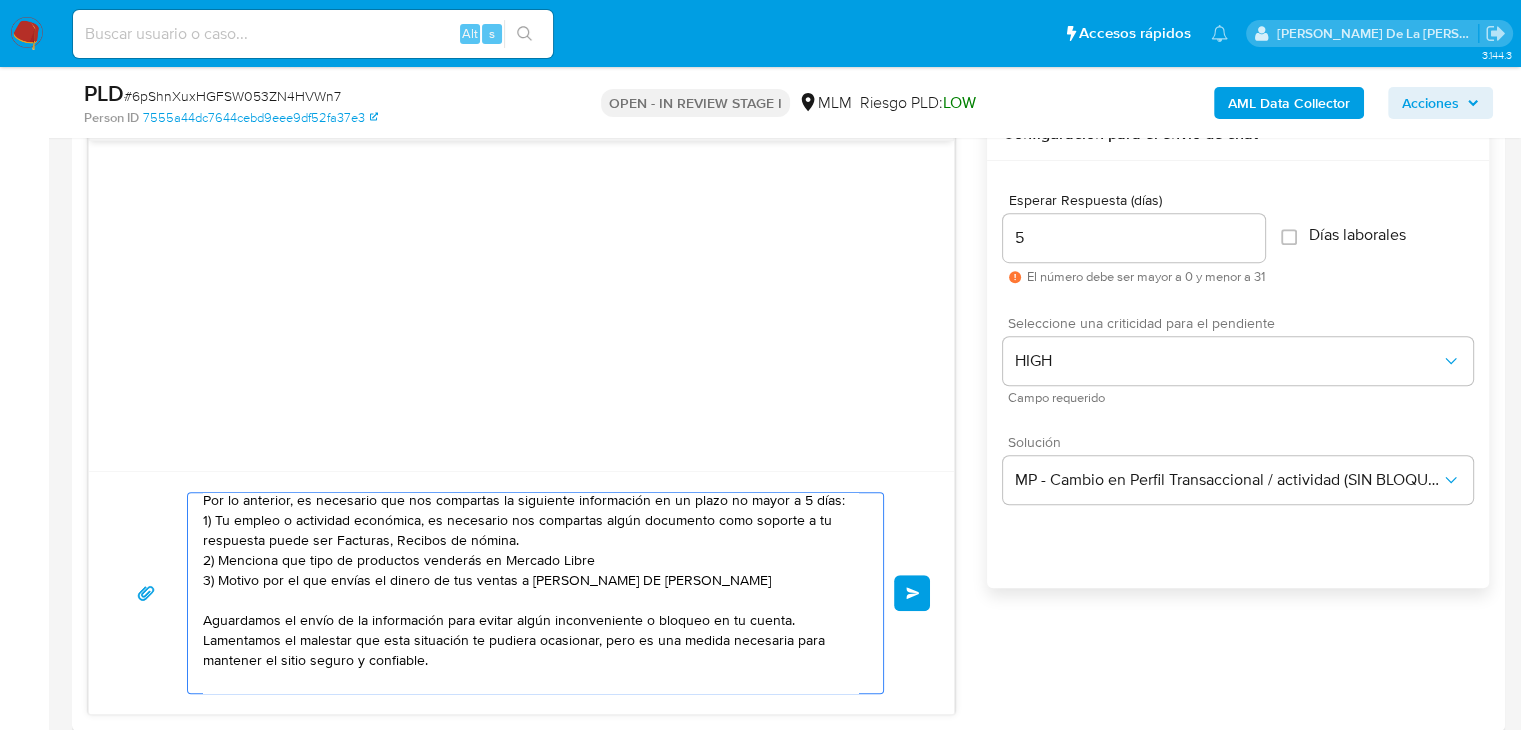 scroll, scrollTop: 174, scrollLeft: 0, axis: vertical 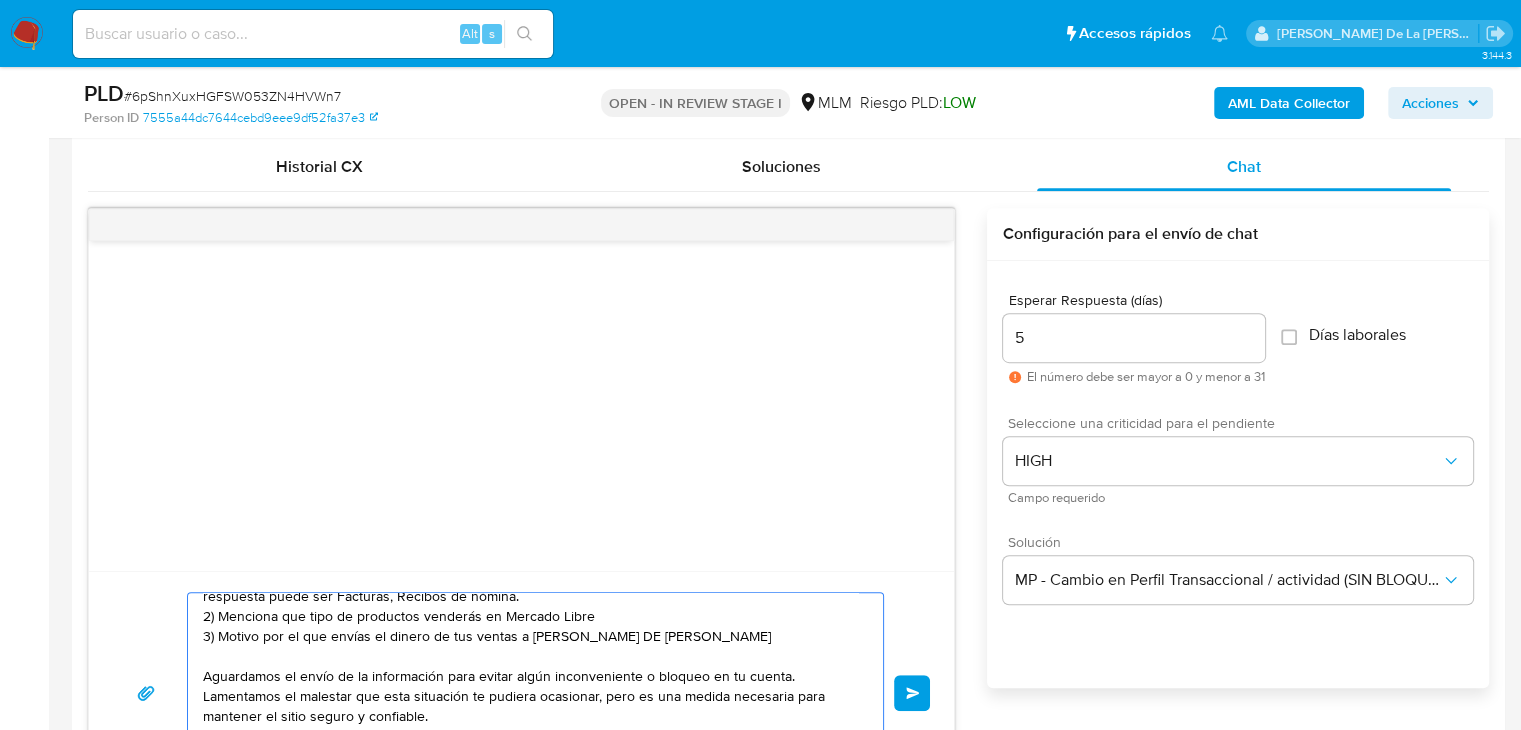 type on "Estimado cliente,
Te comunicamos que se ha identificado un cambio en el uso habitual de tu cuenta, por lo que, de acuerdo con las políticas de control de Mercado Pago, debemos llevar a cabo un proceso de verificación para garantizar la seguridad de tu cuenta.
Por lo anterior, es necesario que nos compartas la siguiente información en un plazo no mayor a 5 días:
1) Tu empleo o actividad económica, es necesario nos compartas algún documento como soporte a tu respuesta puede ser Facturas, Recibos de nómina.
2) Menciona que tipo de productos venderás en Mercado Libre
3) Motivo por el que envías el dinero de tus ventas a PEDRO DE JESUS MANZANARES NAVARRO
Aguardamos el envío de la información para evitar algún inconveniente o bloqueo en tu cuenta.
Lamentamos el malestar que esta situación te pudiera ocasionar, pero es una medida necesaria para mantener el sitio seguro y confiable.
Atentamente,
Mercado Pago" 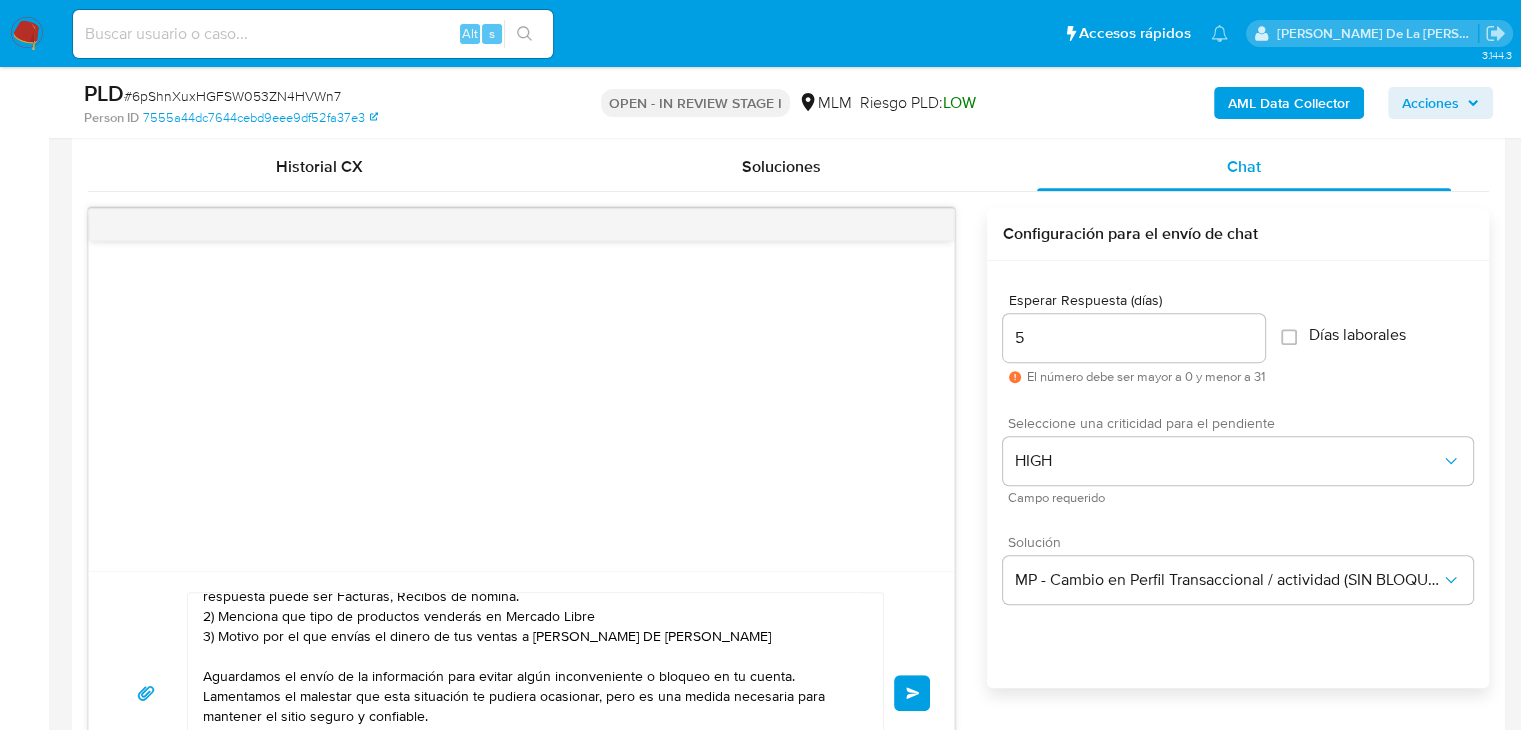 click on "Enviar" at bounding box center (912, 693) 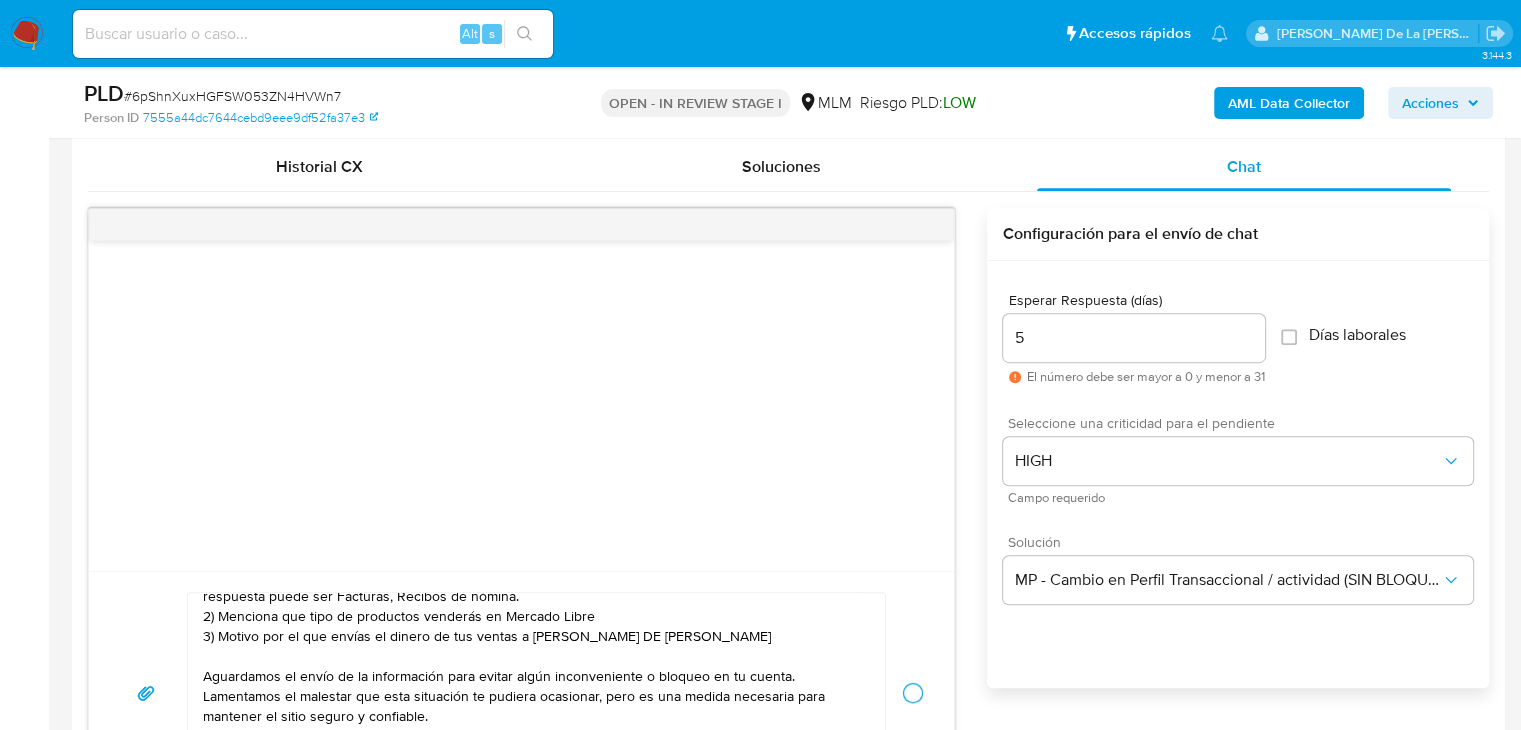type 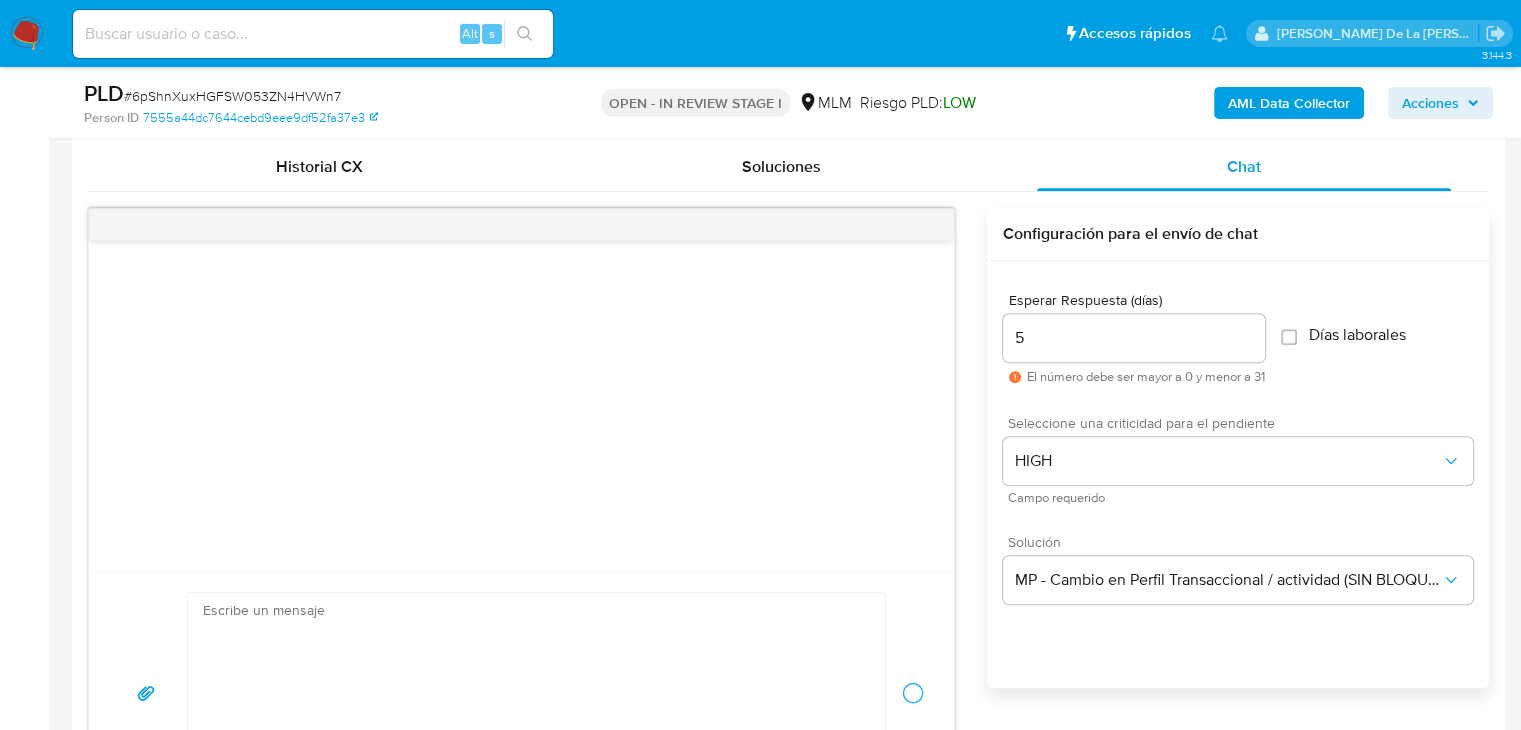 scroll, scrollTop: 0, scrollLeft: 0, axis: both 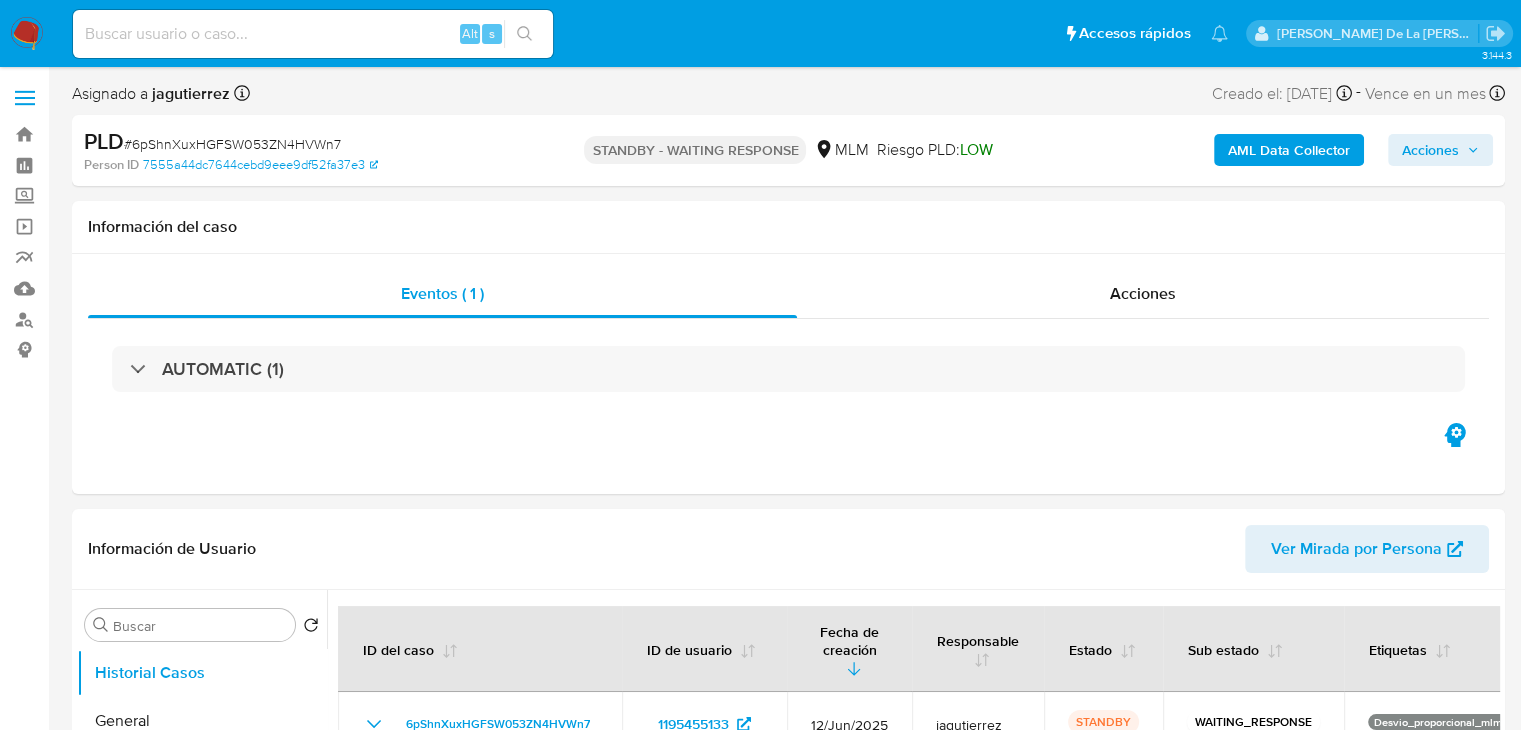select on "10" 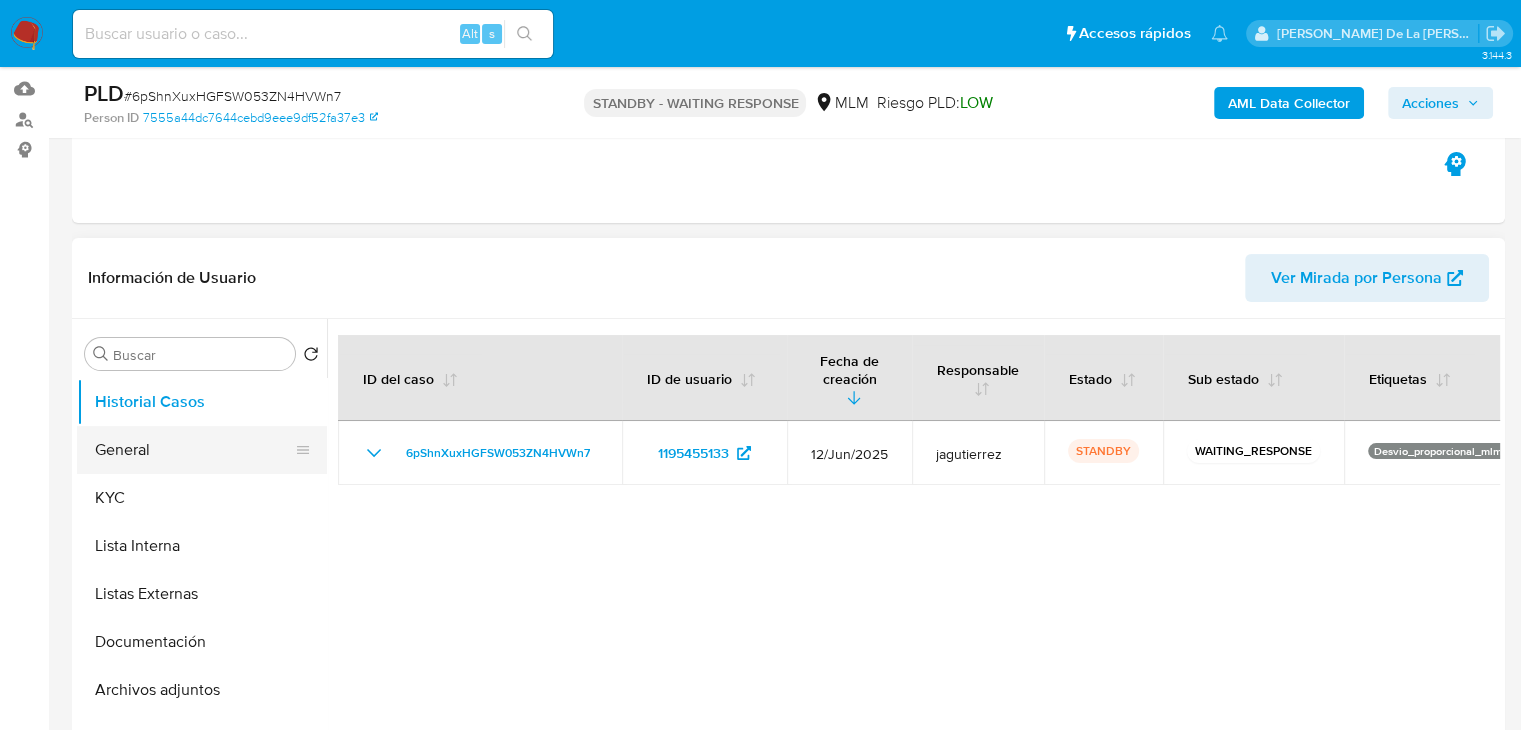 click on "General" at bounding box center [194, 450] 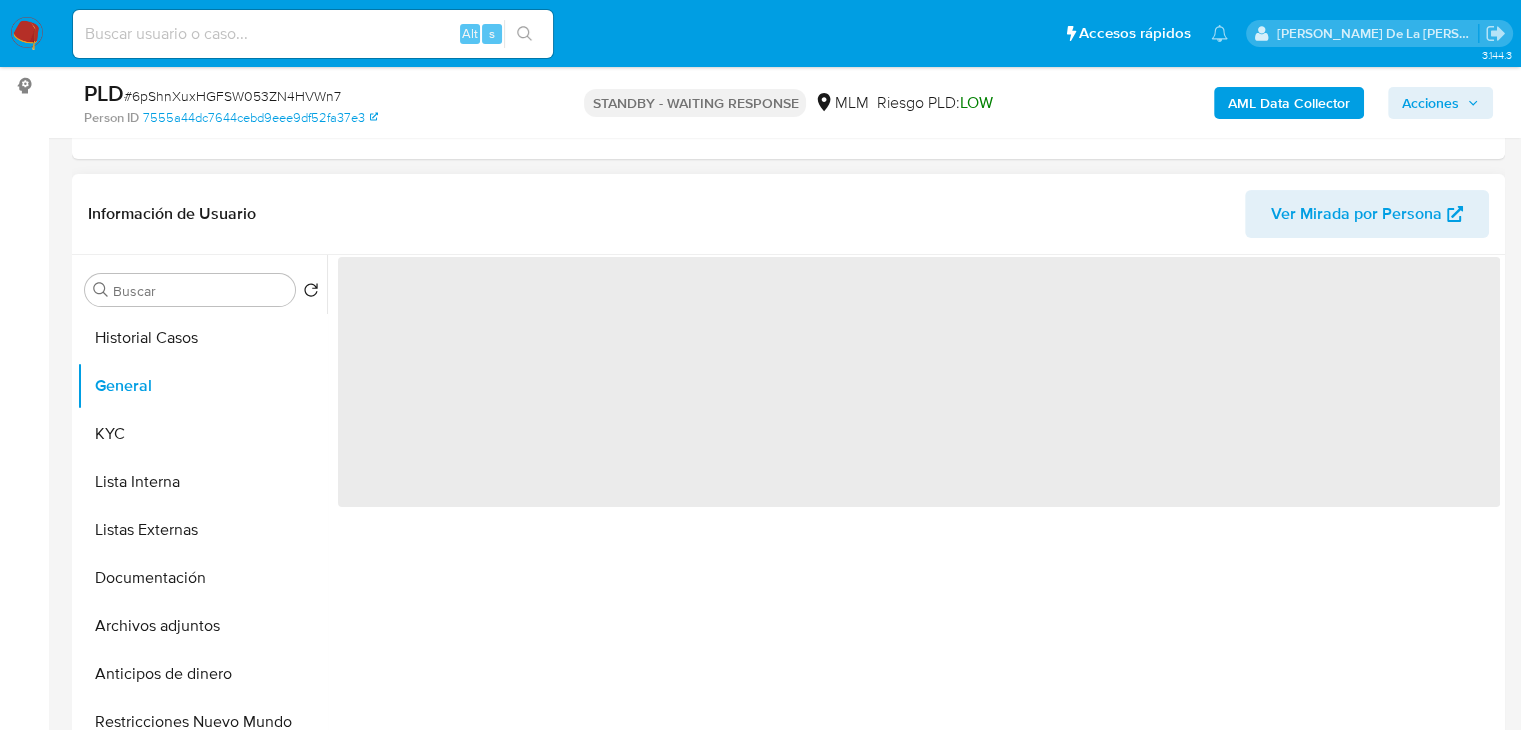 scroll, scrollTop: 300, scrollLeft: 0, axis: vertical 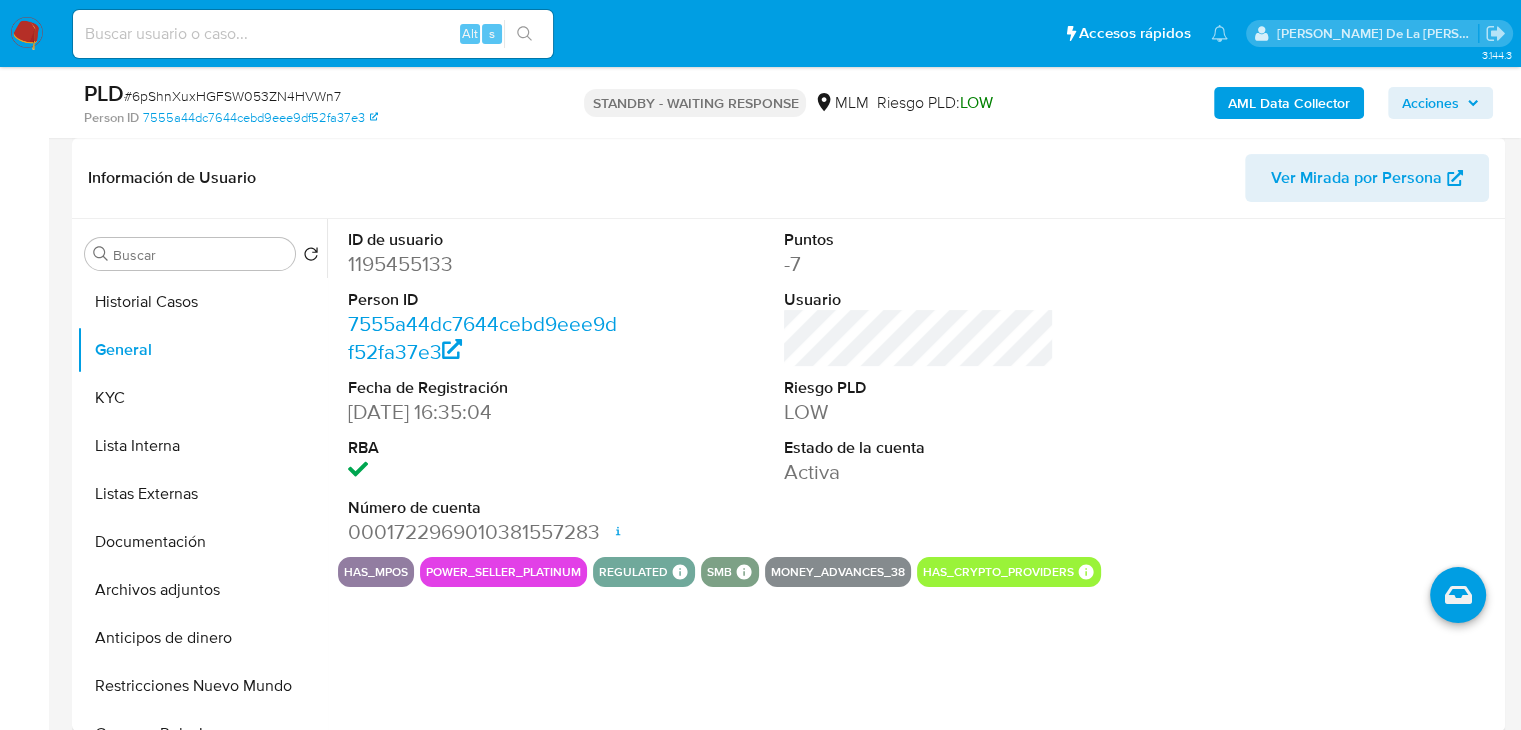 type 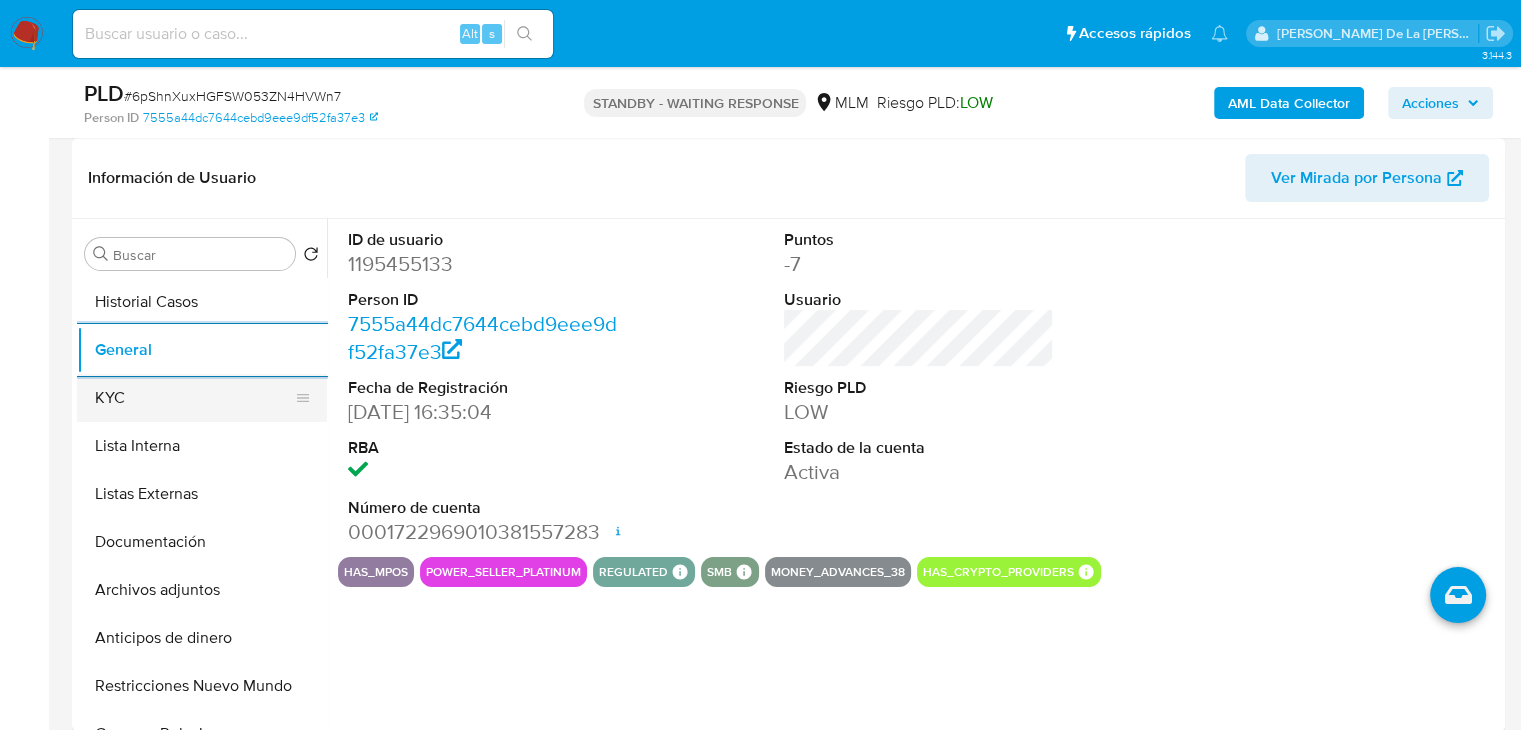 click on "KYC" at bounding box center [194, 398] 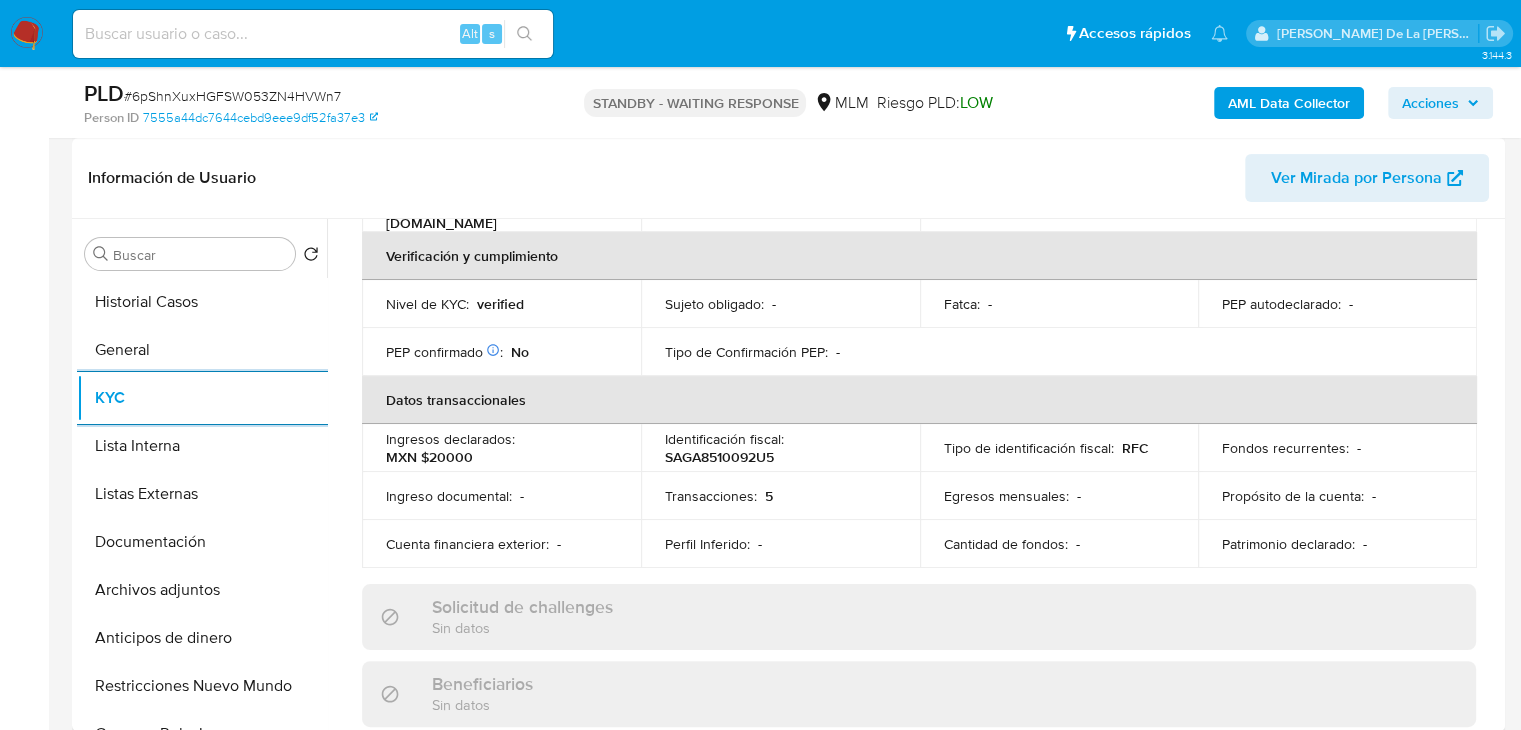 scroll, scrollTop: 486, scrollLeft: 0, axis: vertical 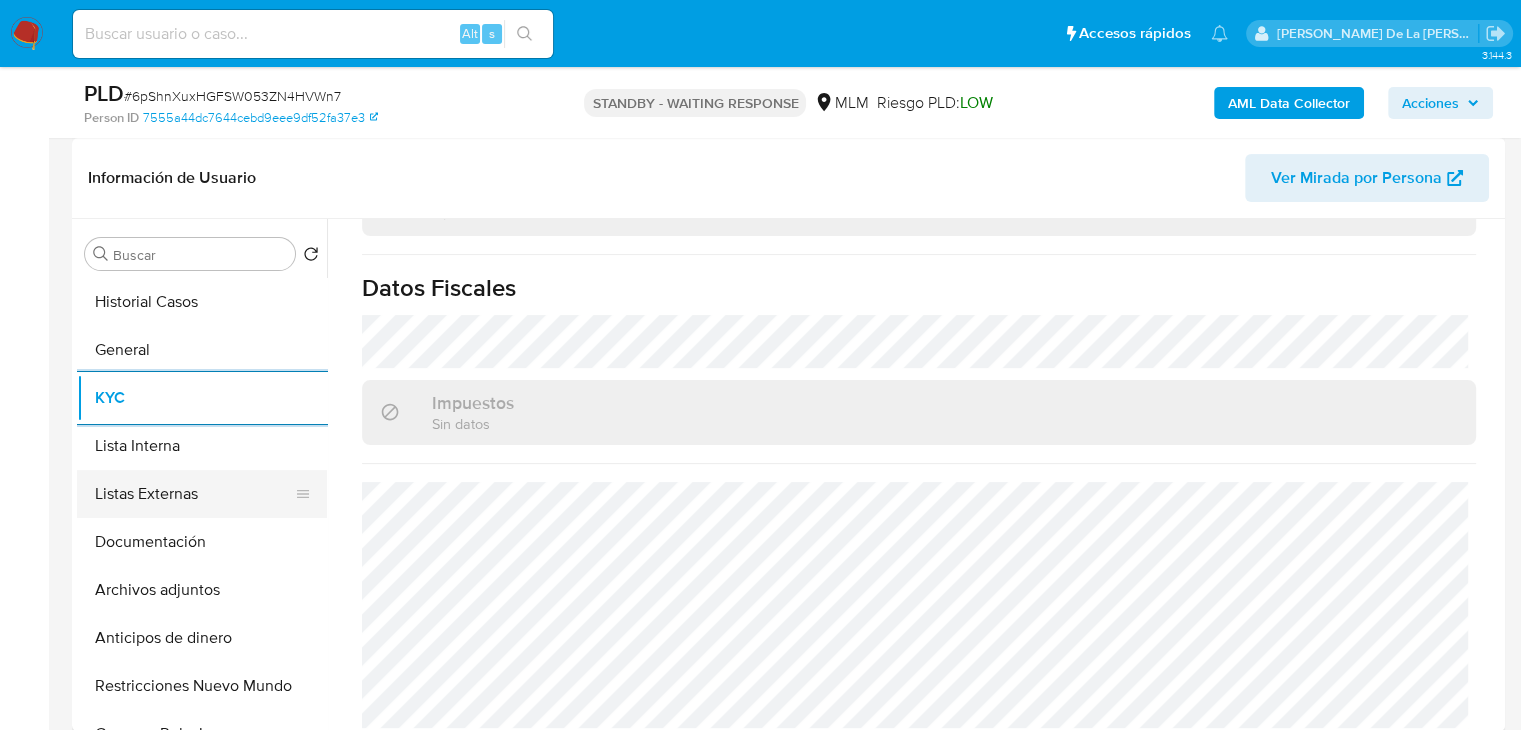 click on "Listas Externas" at bounding box center [194, 494] 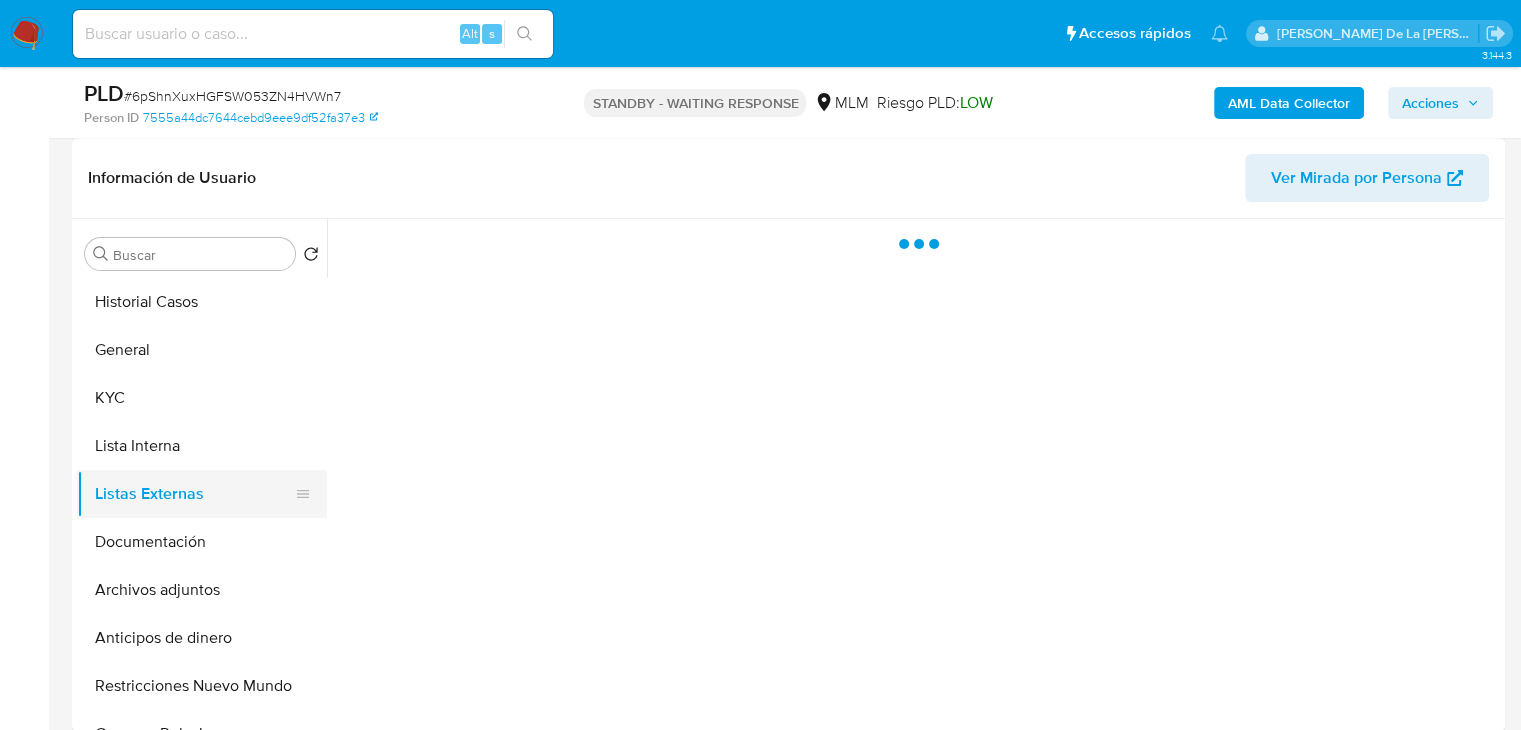 scroll, scrollTop: 0, scrollLeft: 0, axis: both 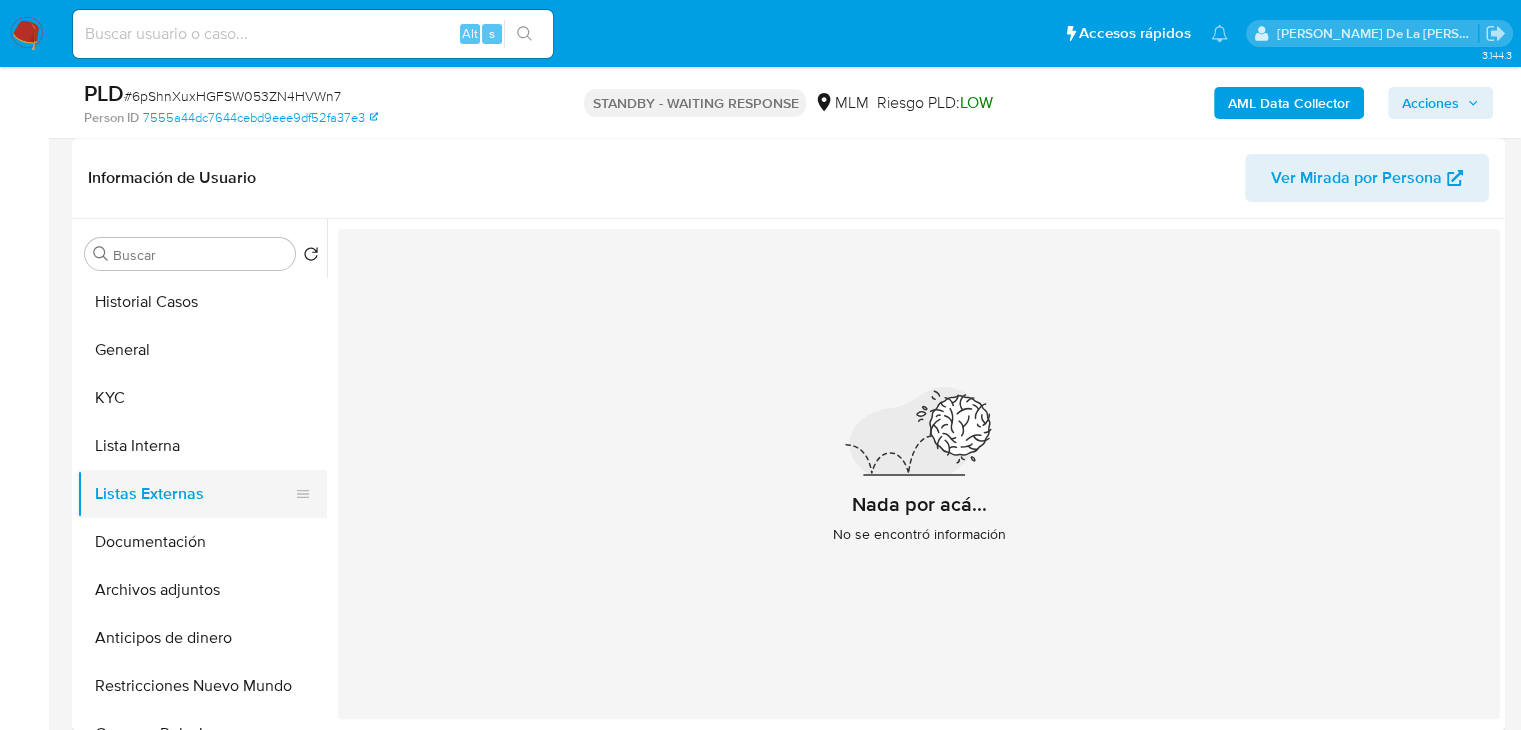 type 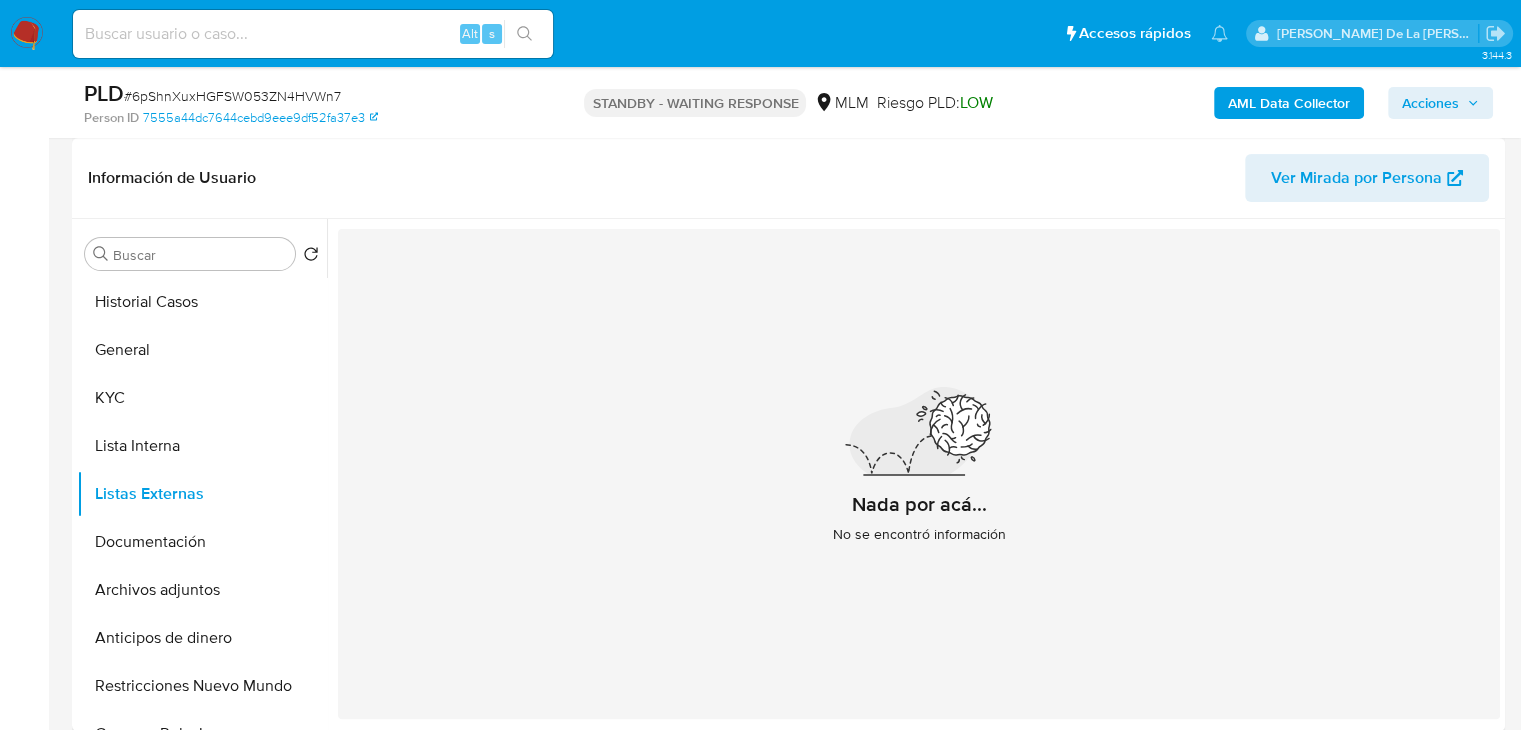 click at bounding box center (919, 432) 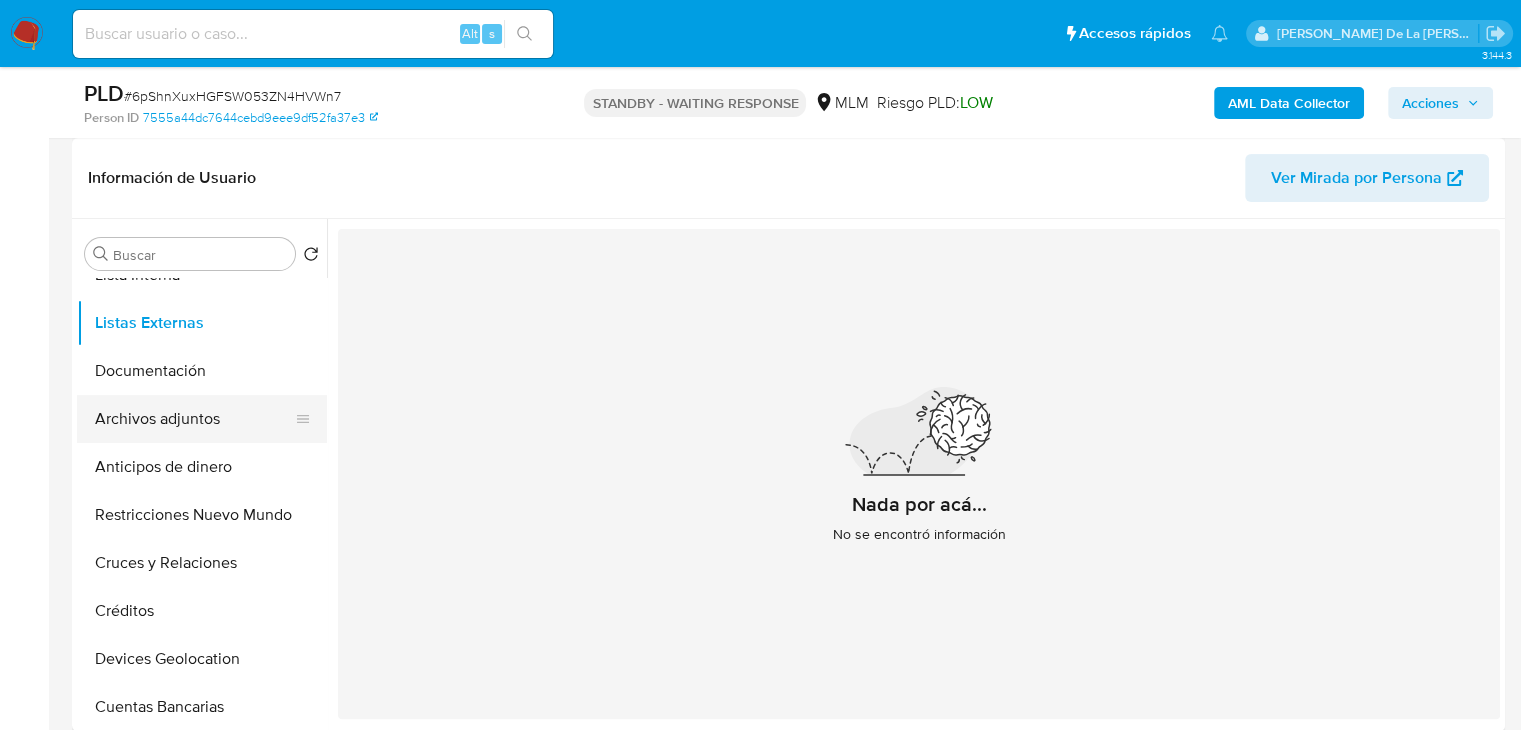 scroll, scrollTop: 172, scrollLeft: 0, axis: vertical 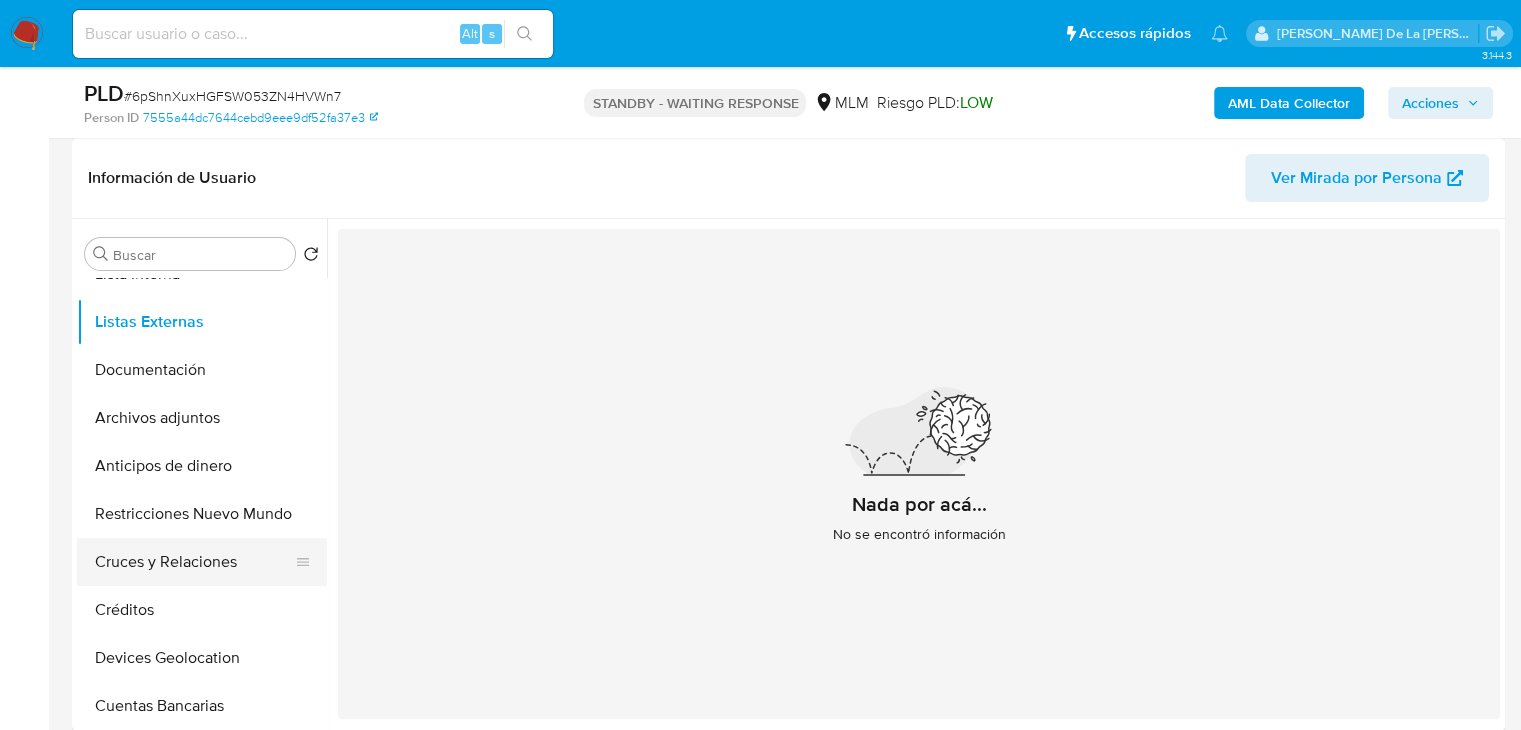 click on "Cruces y Relaciones" at bounding box center [194, 562] 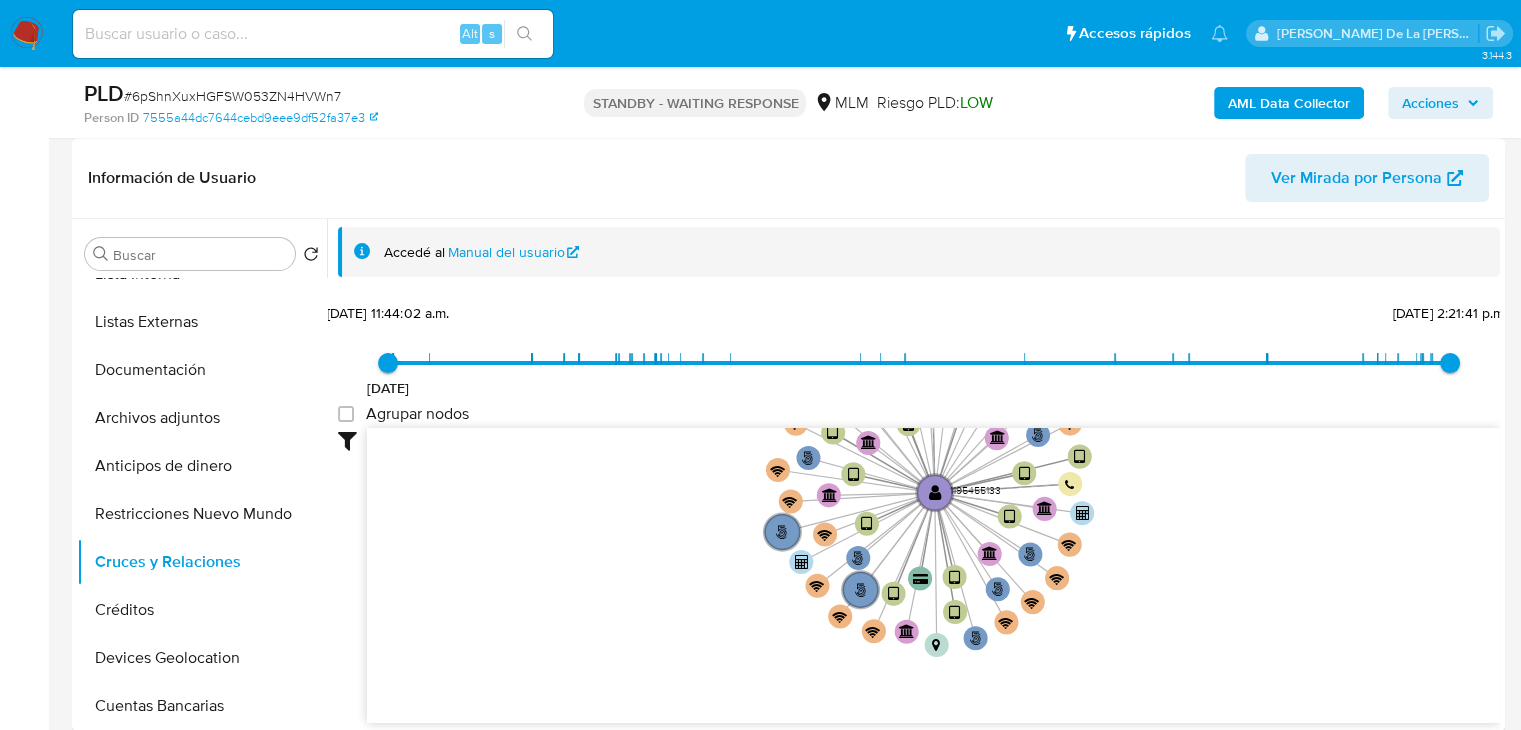 drag, startPoint x: 892, startPoint y: 325, endPoint x: 871, endPoint y: 211, distance: 115.918076 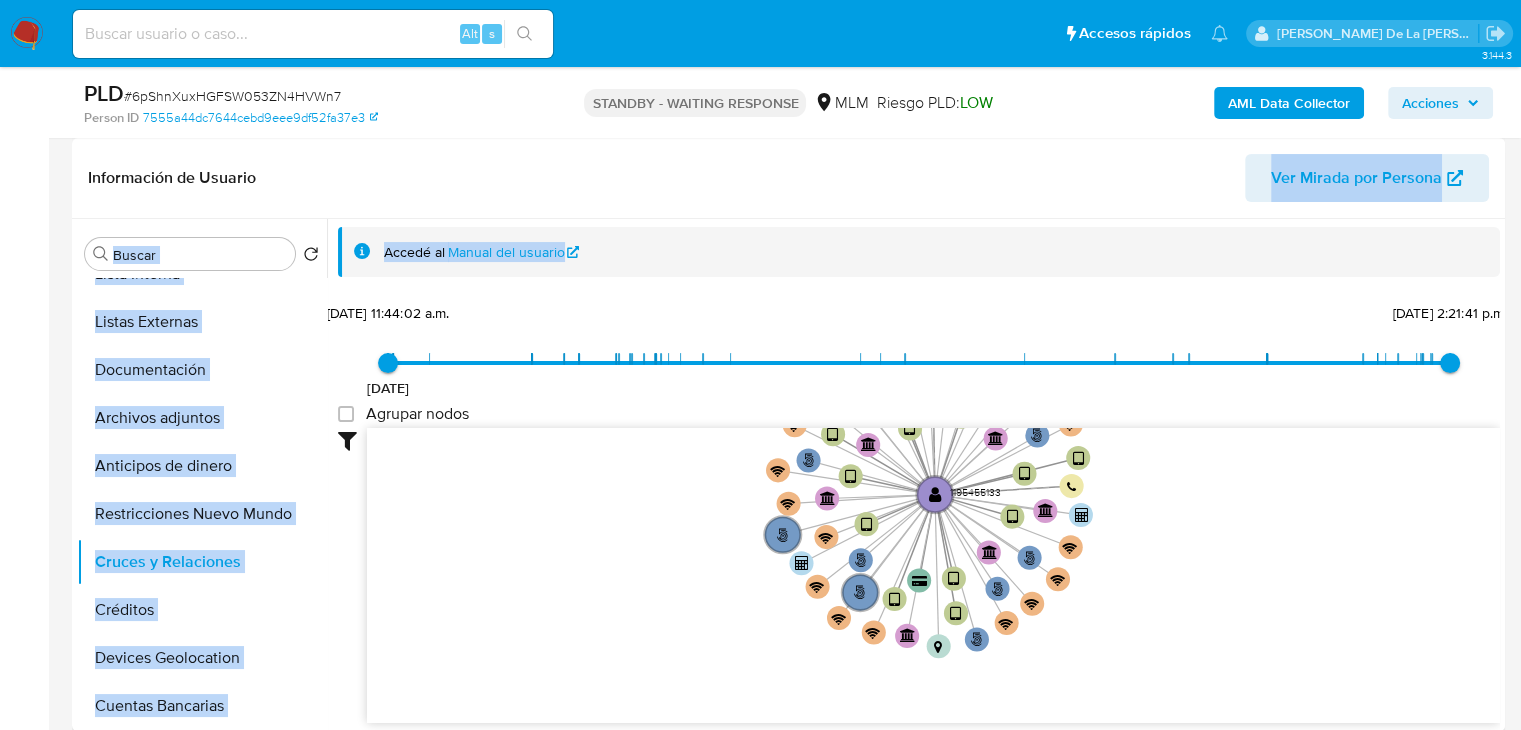 click on "Información de Usuario Ver Mirada por Persona" at bounding box center [788, 178] 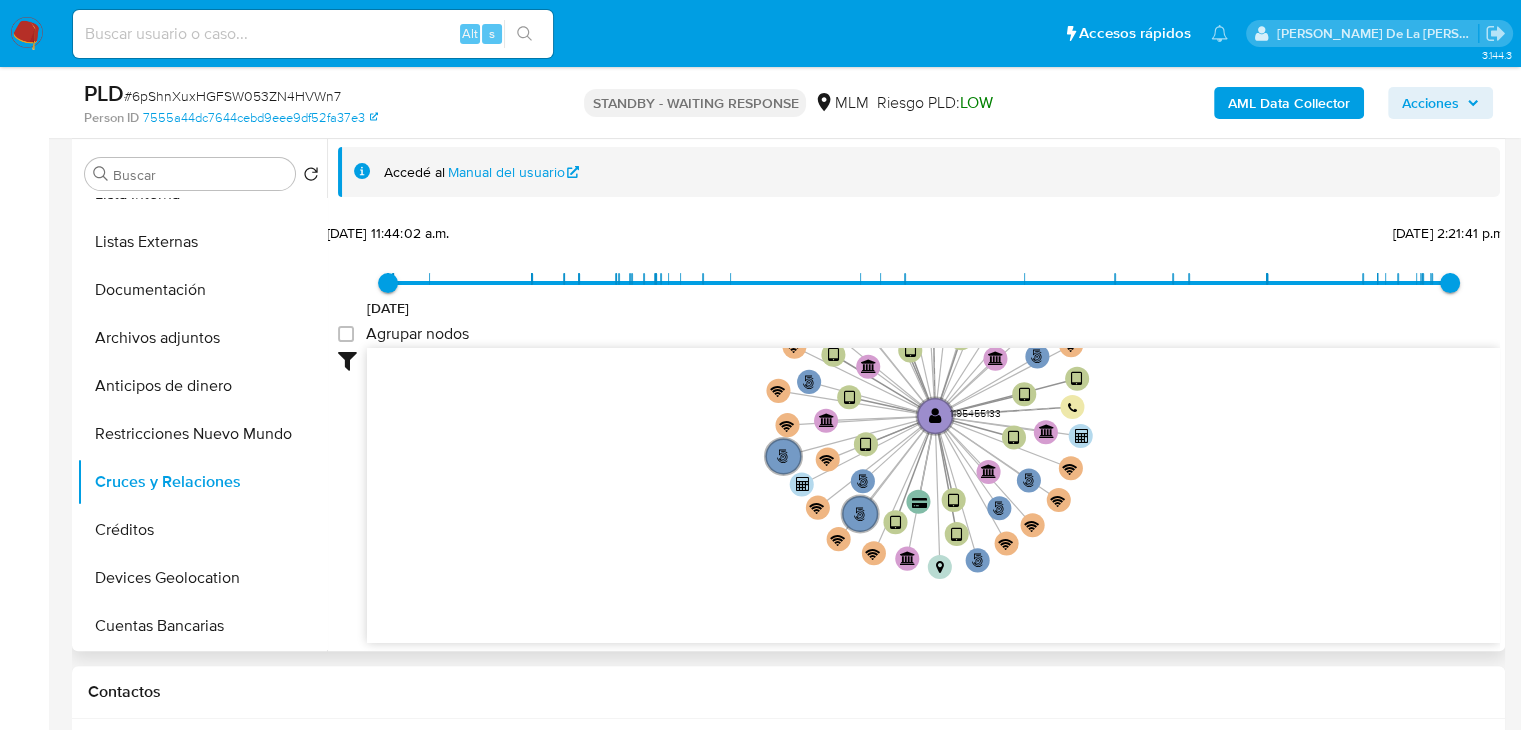 scroll, scrollTop: 380, scrollLeft: 0, axis: vertical 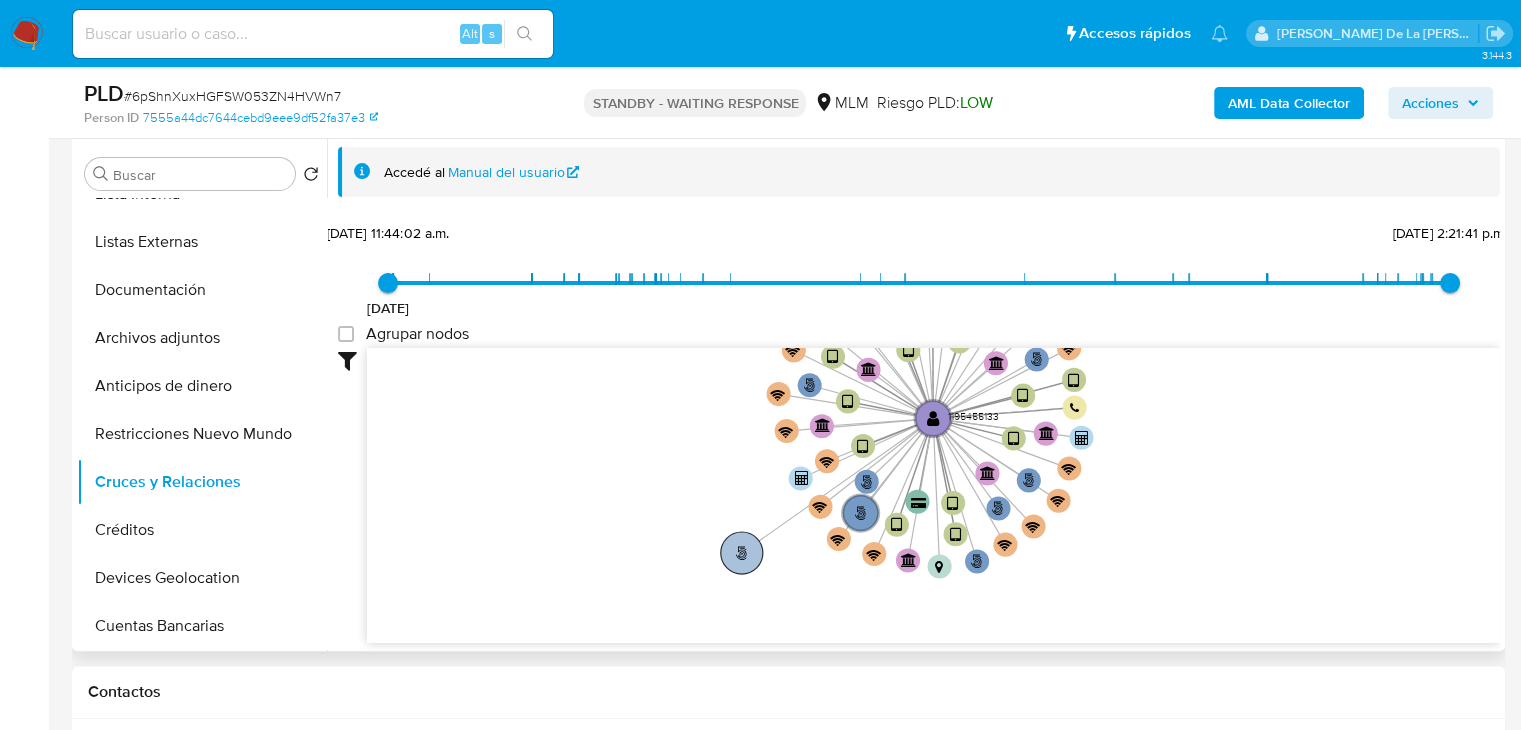 drag, startPoint x: 790, startPoint y: 449, endPoint x: 740, endPoint y: 564, distance: 125.39936 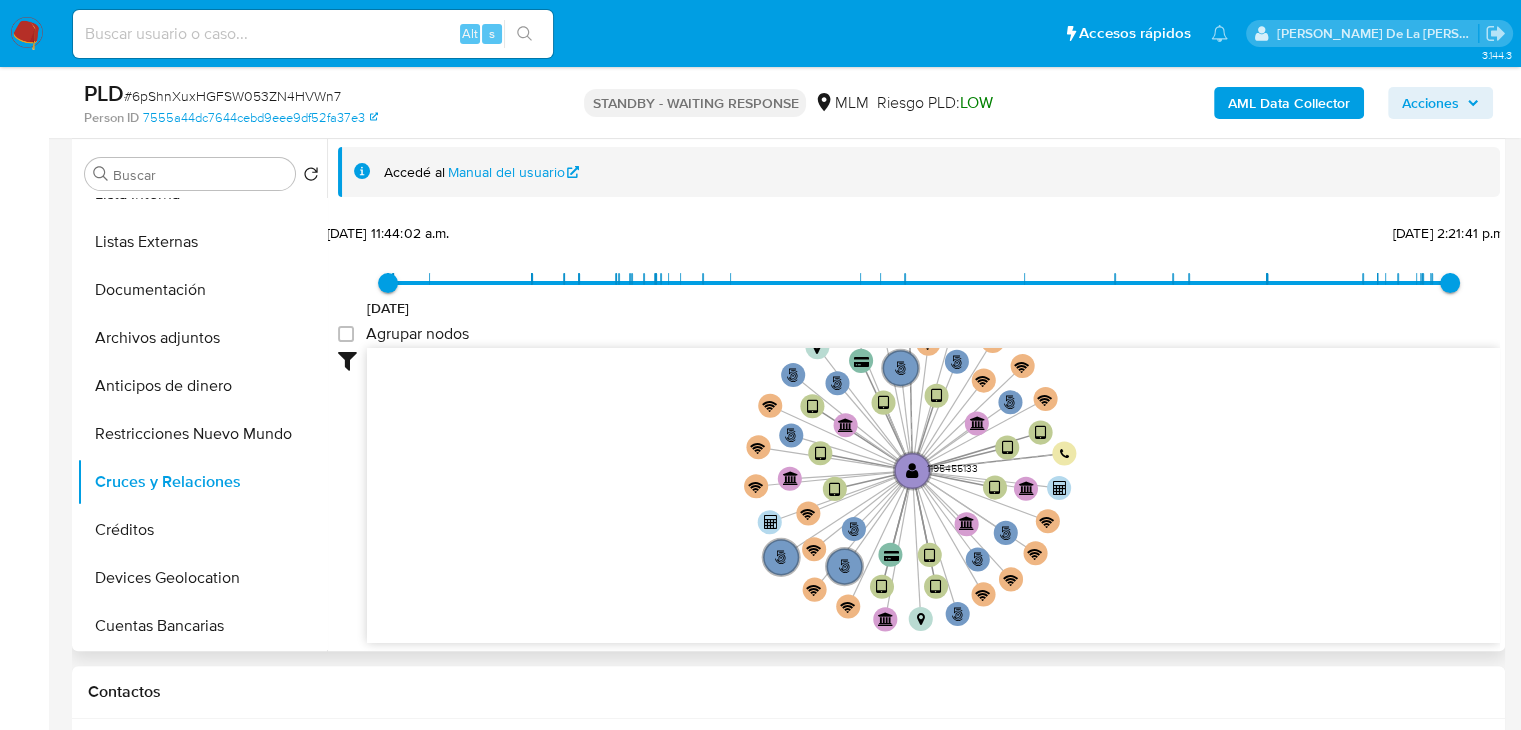 drag, startPoint x: 687, startPoint y: 493, endPoint x: 668, endPoint y: 541, distance: 51.62364 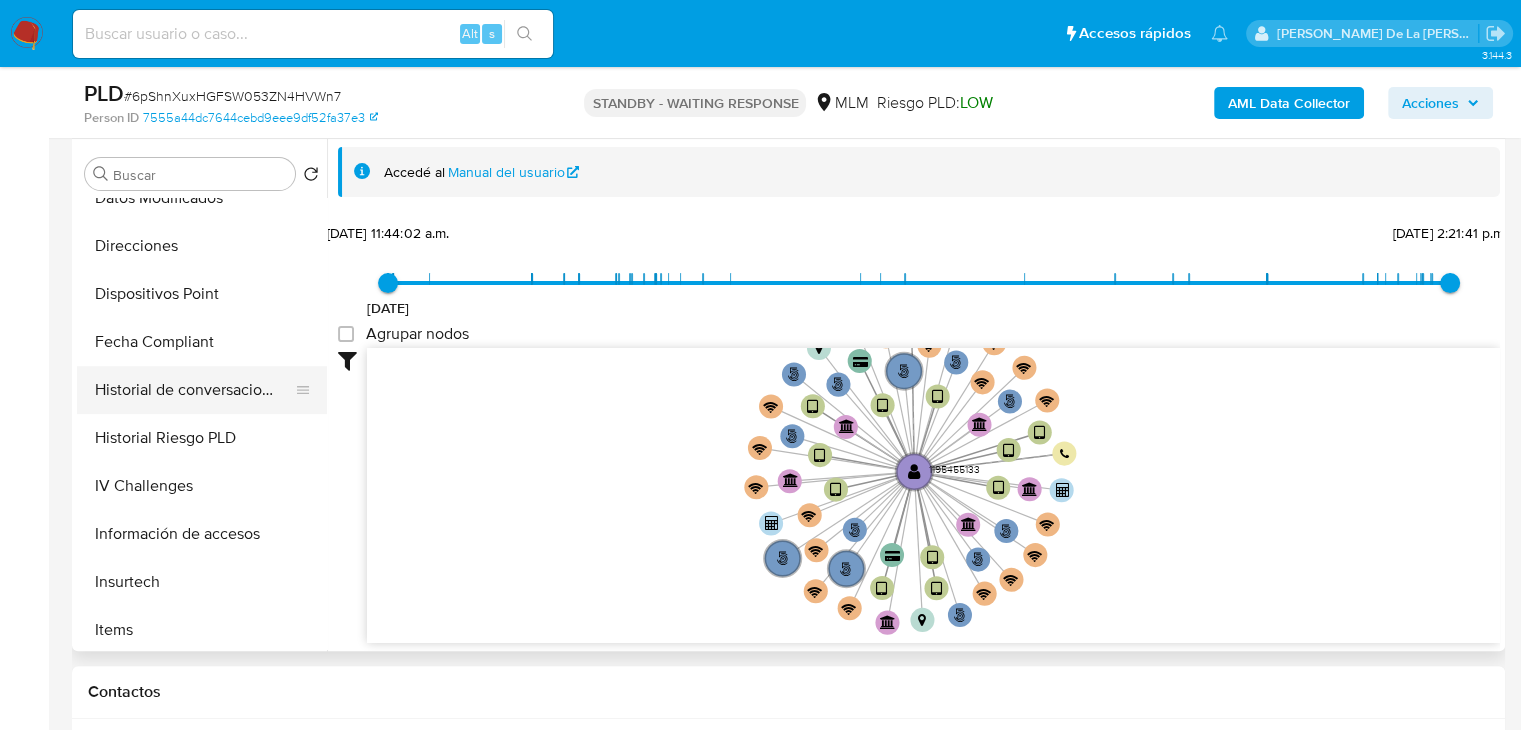 scroll, scrollTop: 658, scrollLeft: 0, axis: vertical 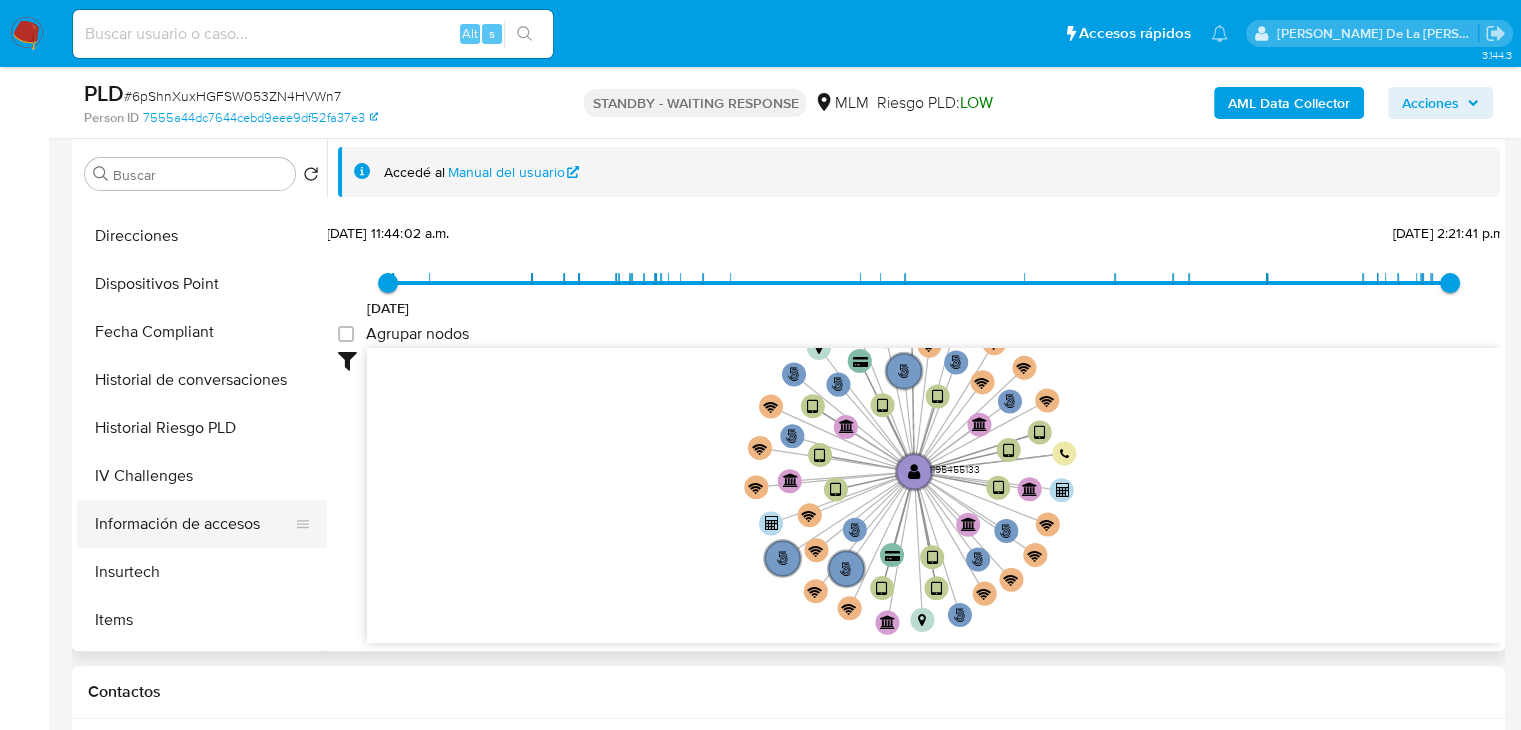 click on "Información de accesos" at bounding box center [194, 524] 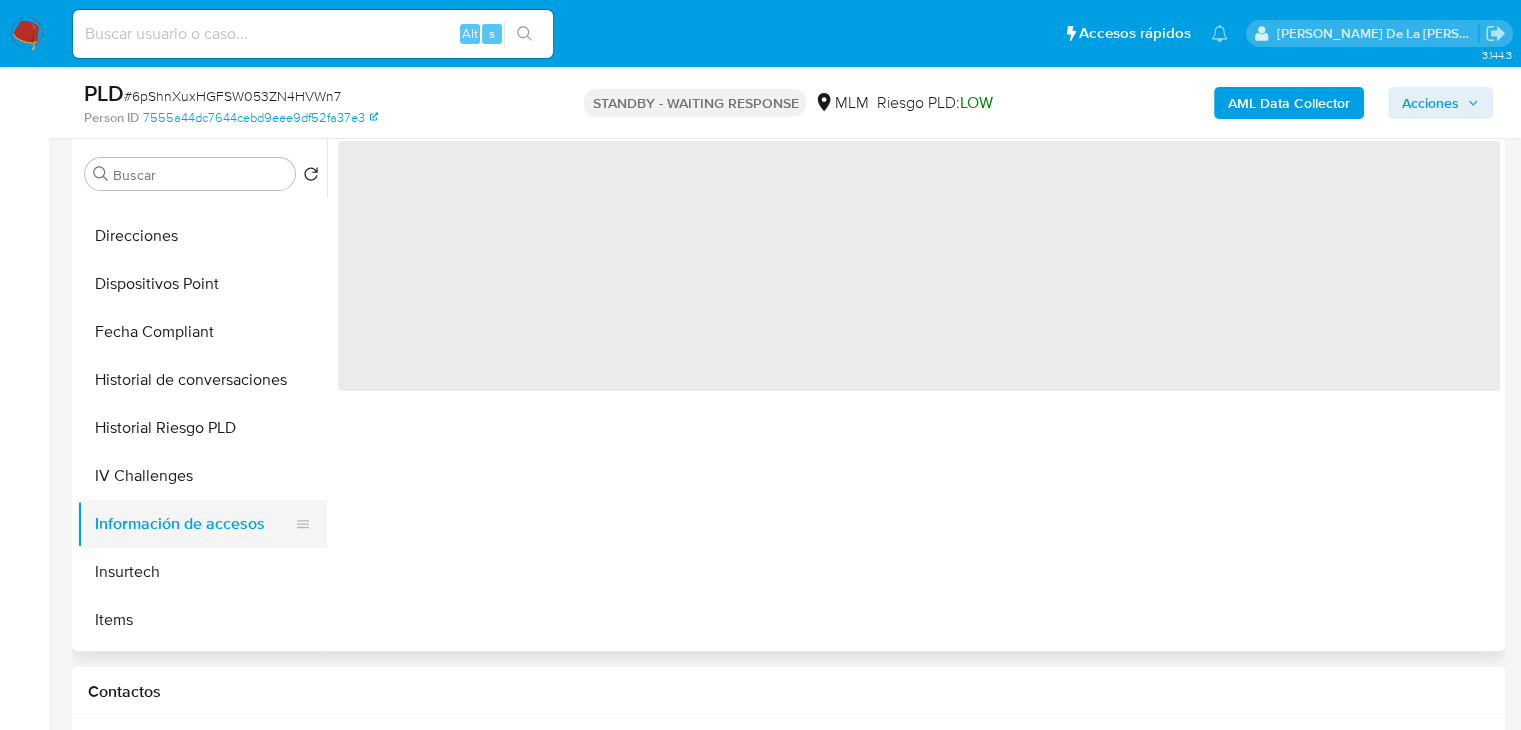 type 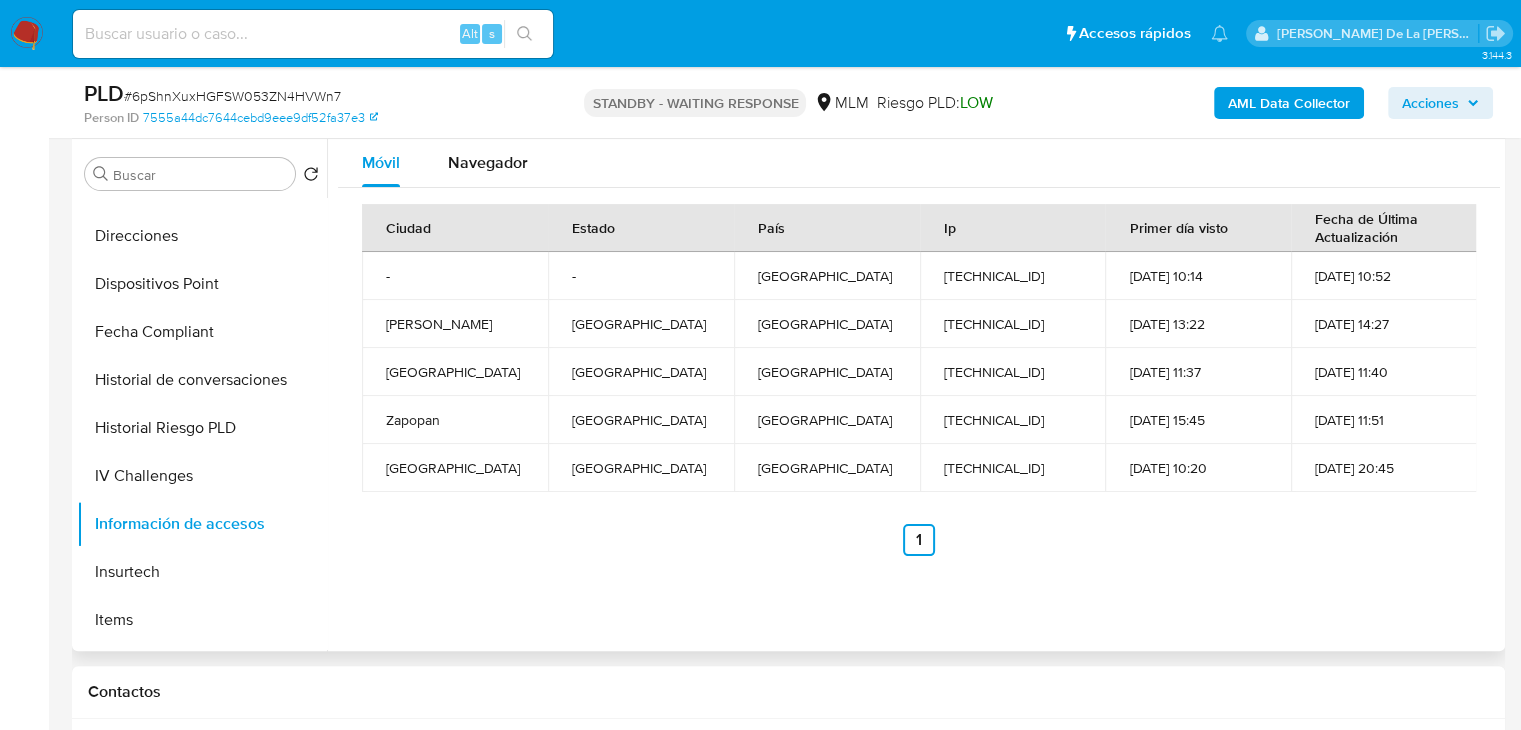 drag, startPoint x: 179, startPoint y: 536, endPoint x: 671, endPoint y: 527, distance: 492.0823 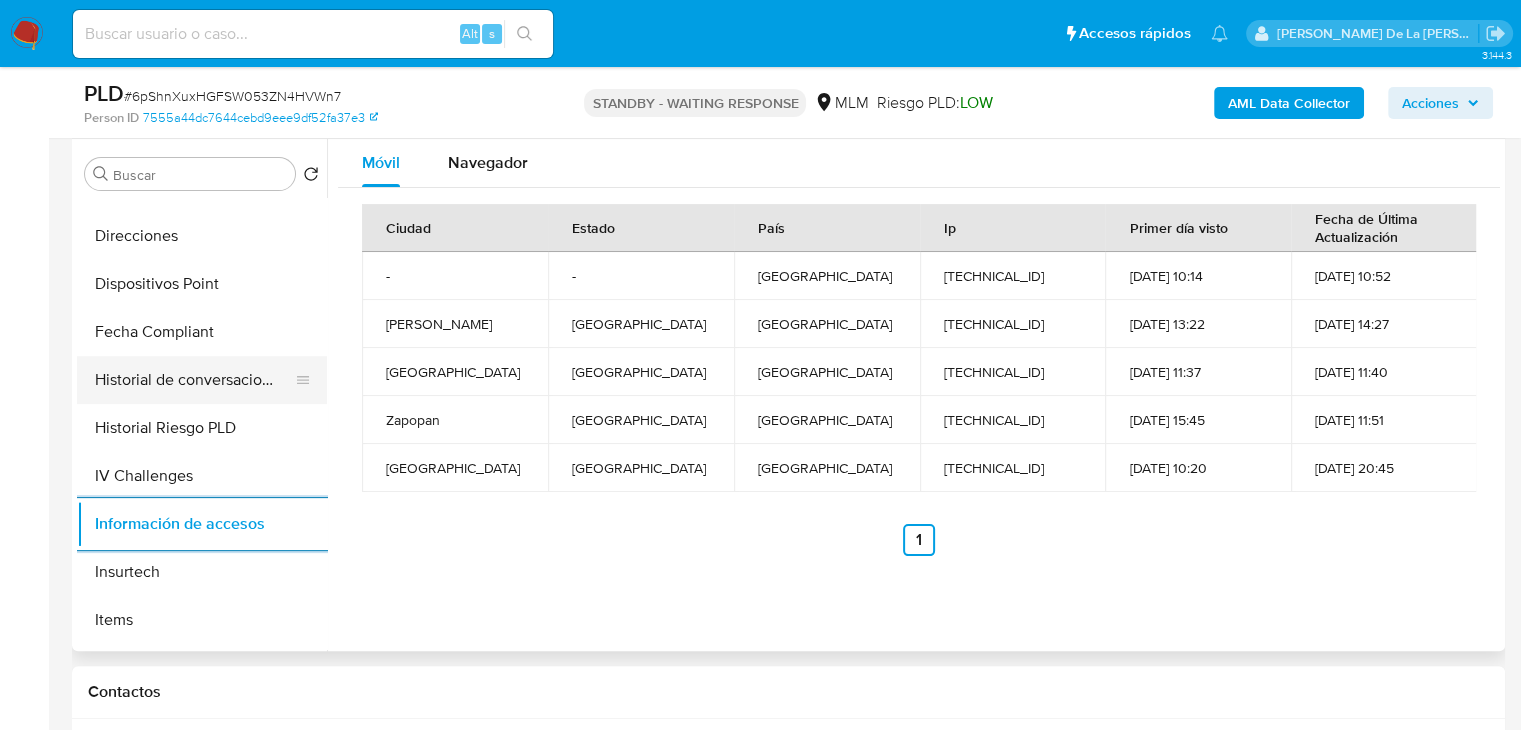 scroll, scrollTop: 0, scrollLeft: 0, axis: both 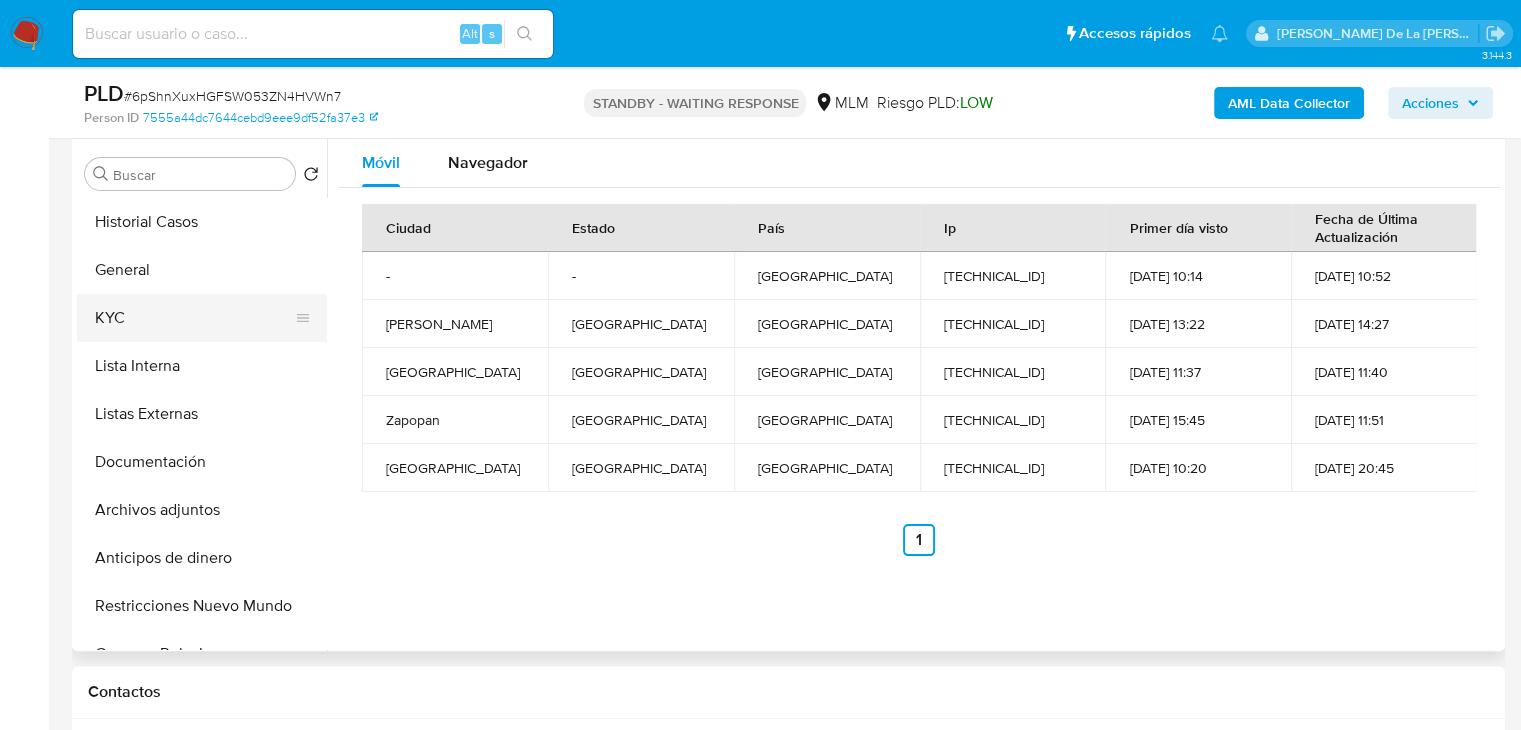 click on "KYC" at bounding box center [194, 318] 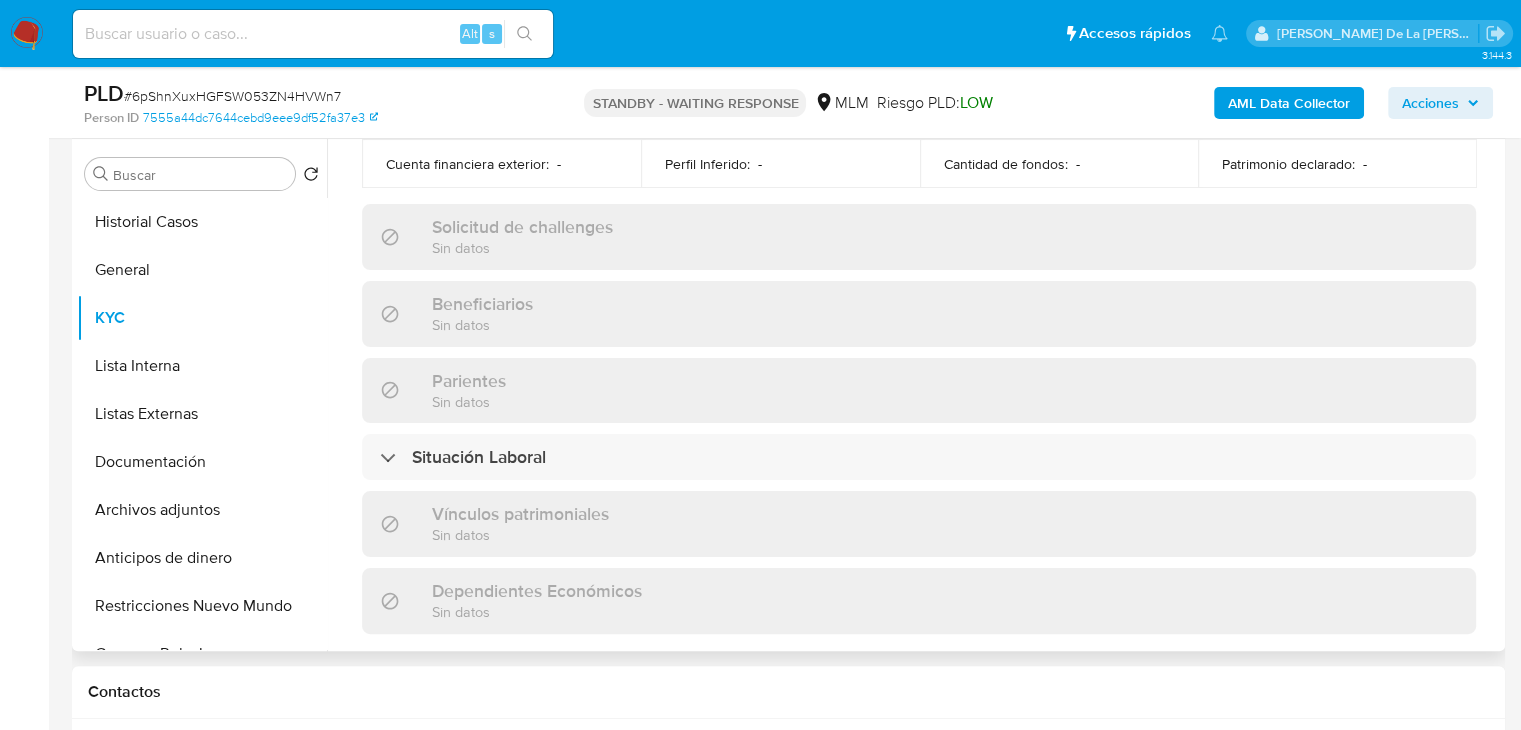 scroll, scrollTop: 1262, scrollLeft: 0, axis: vertical 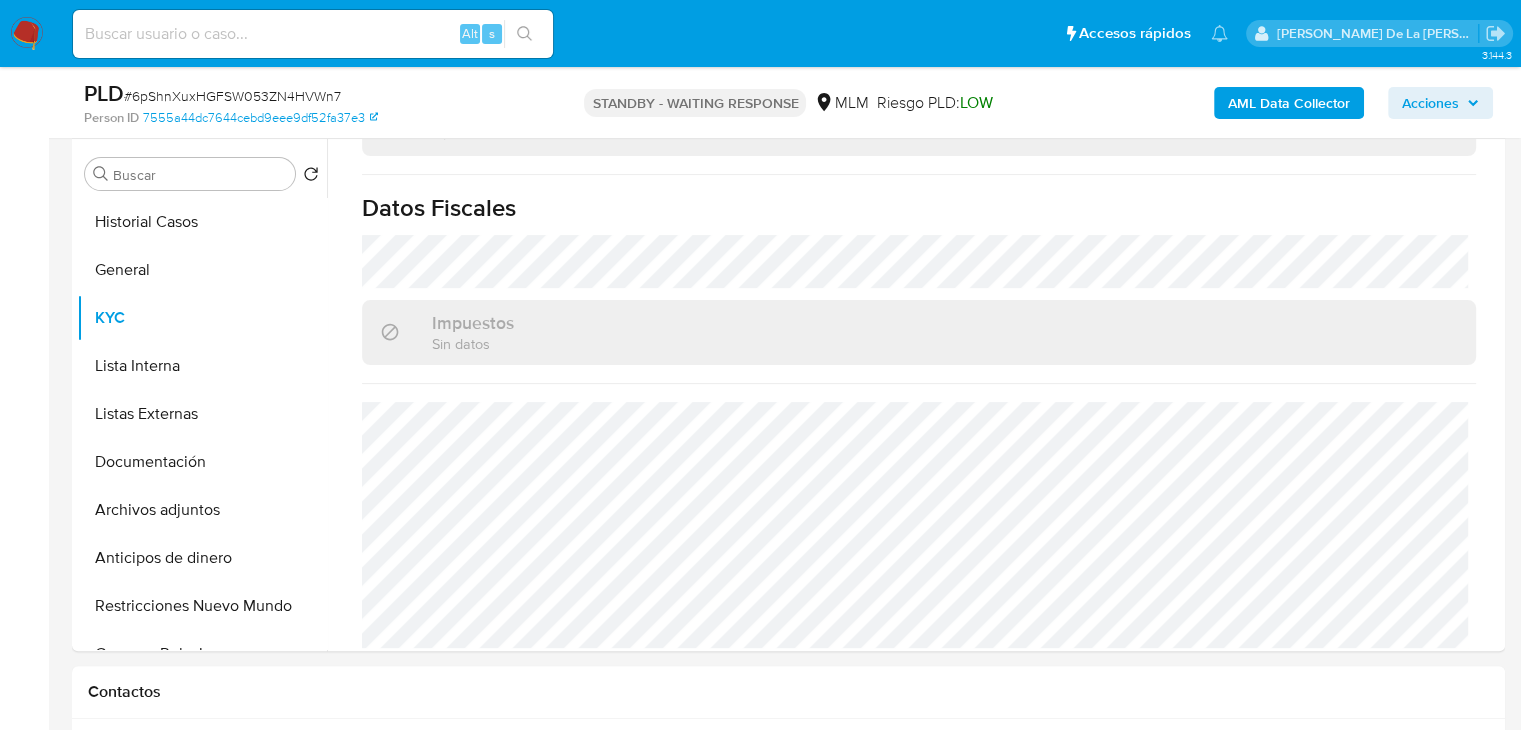 click on "Pausado Ver notificaciones Alt s Accesos rápidos   Presiona las siguientes teclas para acceder a algunas de las funciones Buscar caso o usuario Alt s Volver al home Alt h Agregar un comentario Alt c Ir a la resolucion de un caso Alt r Agregar un archivo adjunto Alt [PERSON_NAME] De La [PERSON_NAME]" at bounding box center (760, 33) 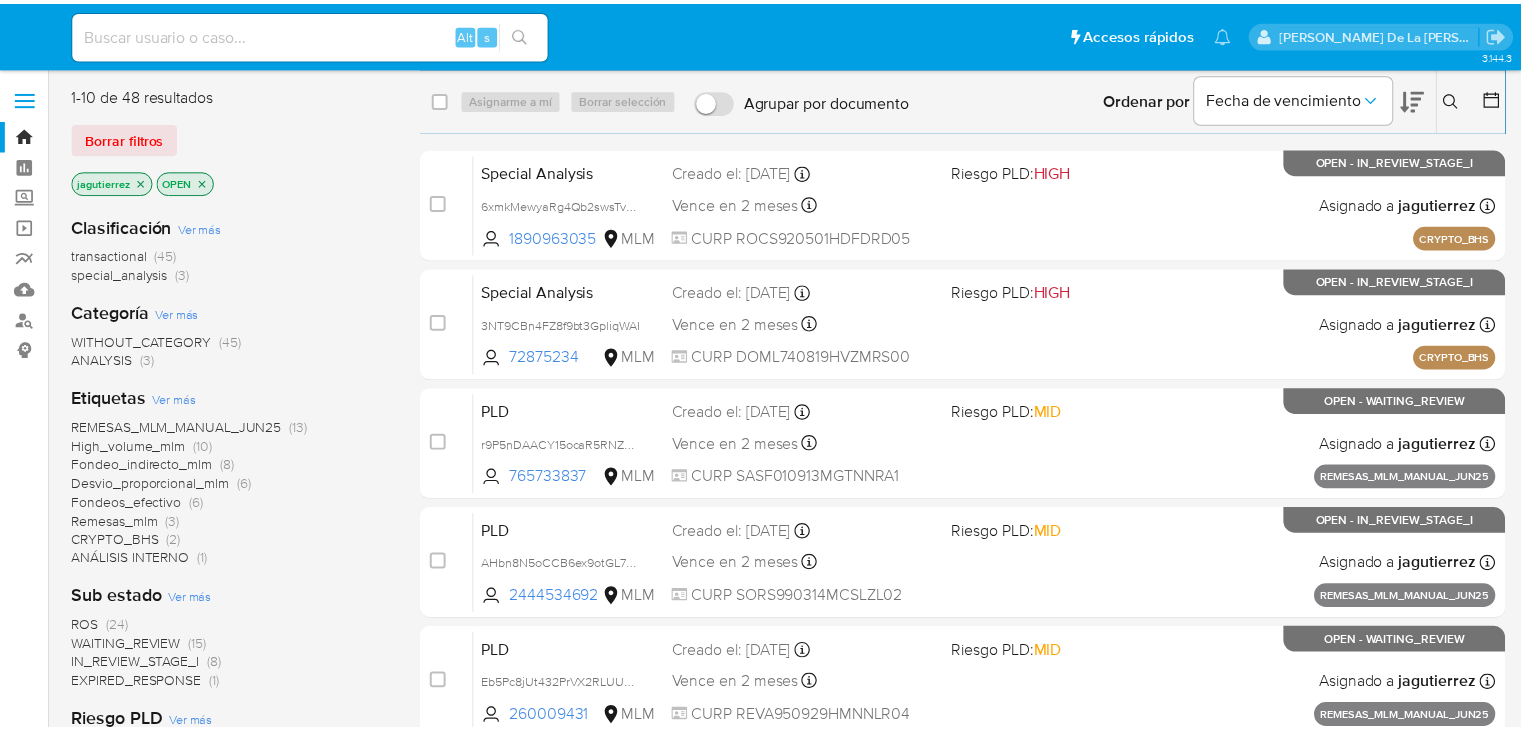 scroll, scrollTop: 0, scrollLeft: 0, axis: both 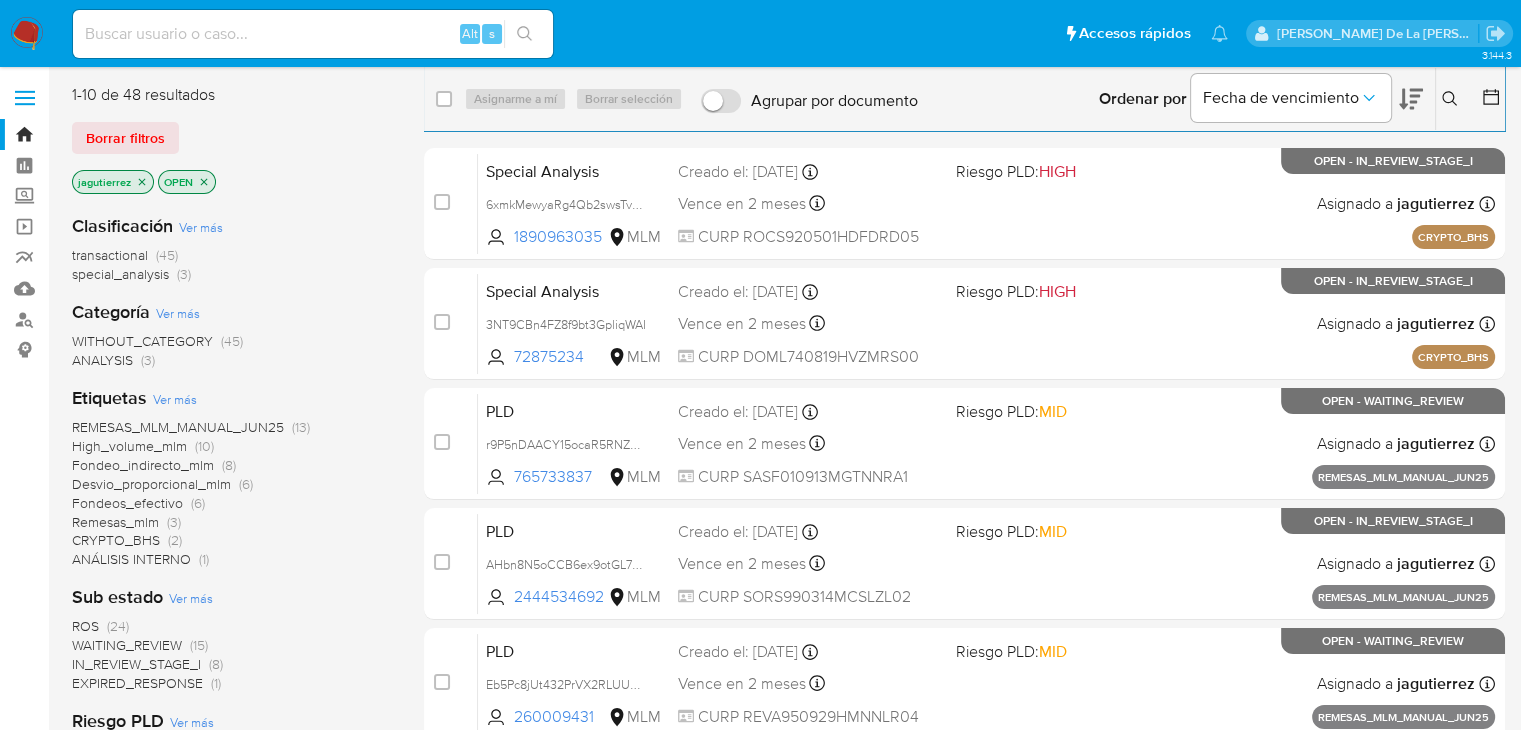 click on "Pausado Ver notificaciones Alt s Accesos rápidos   Presiona las siguientes teclas para acceder a algunas de las funciones Buscar caso o usuario Alt s Volver al home Alt [PERSON_NAME] De La [PERSON_NAME]" at bounding box center [760, 33] 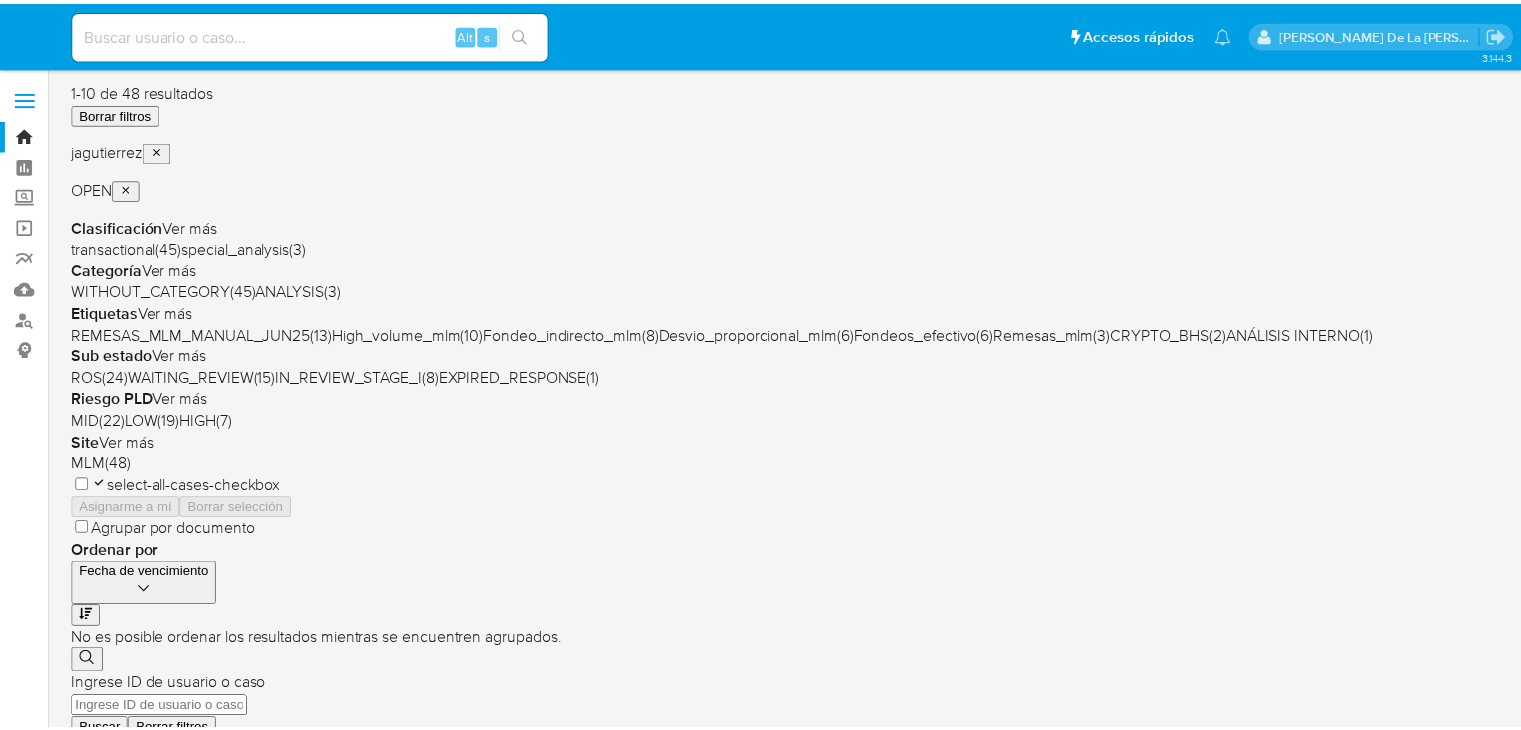 scroll, scrollTop: 0, scrollLeft: 0, axis: both 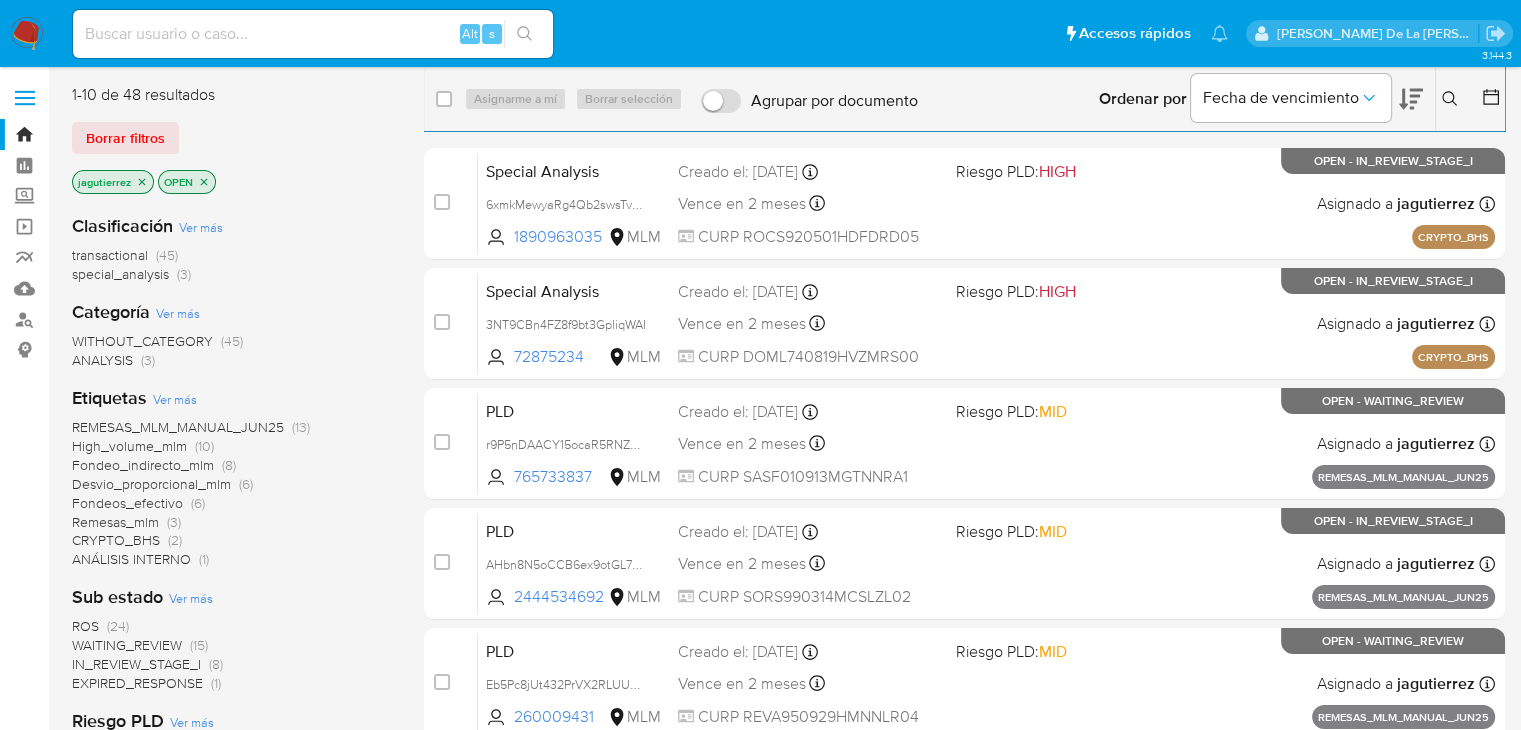 click 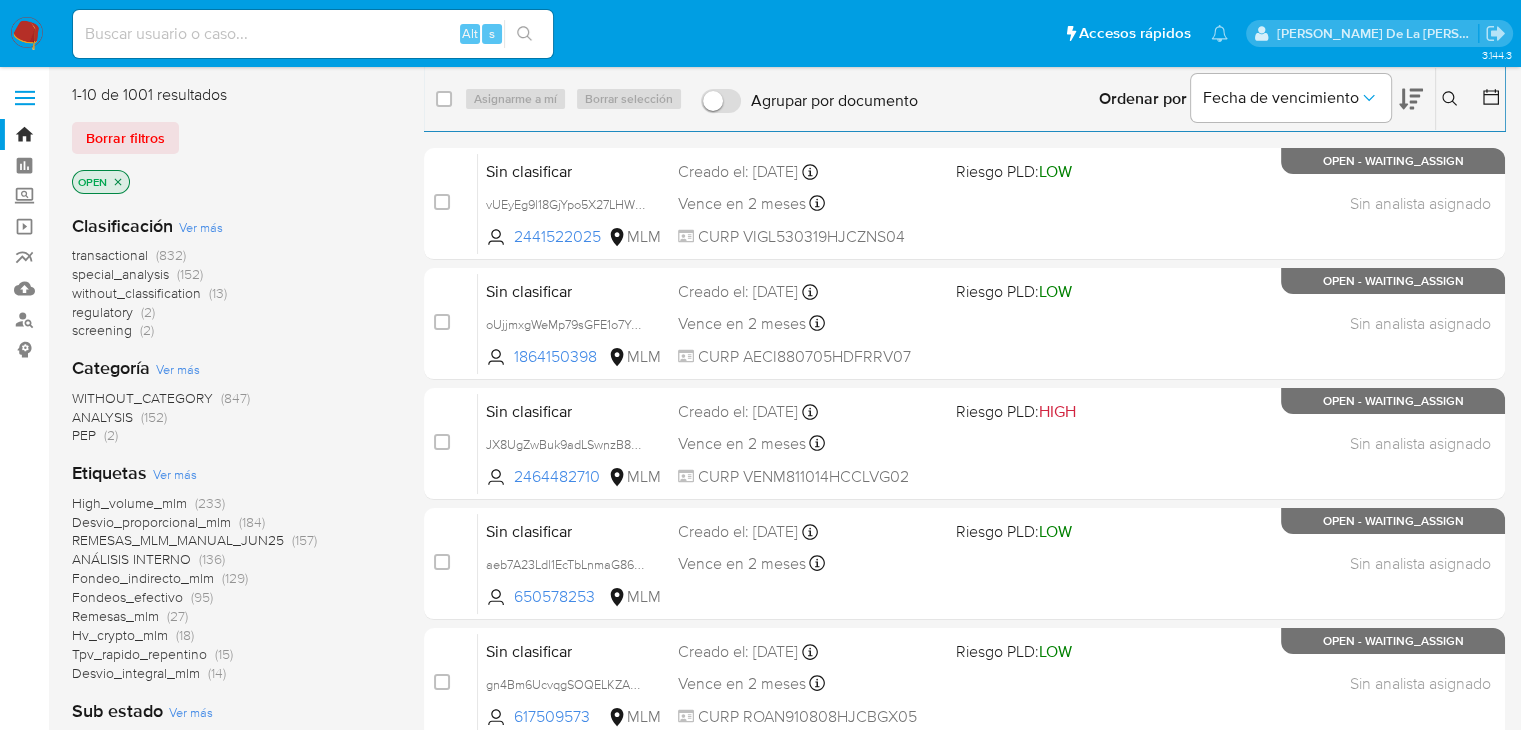 click on "screening" at bounding box center [102, 330] 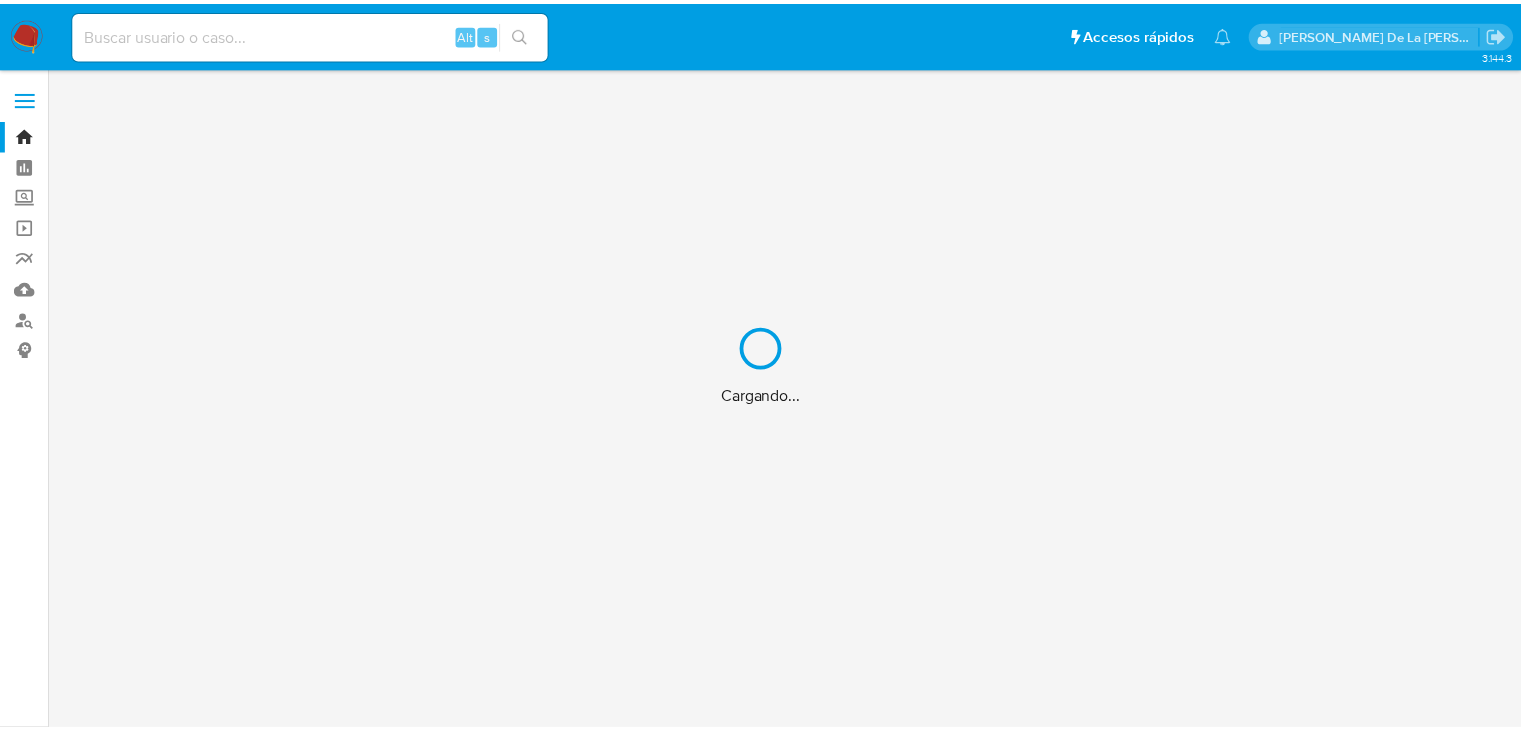 scroll, scrollTop: 0, scrollLeft: 0, axis: both 